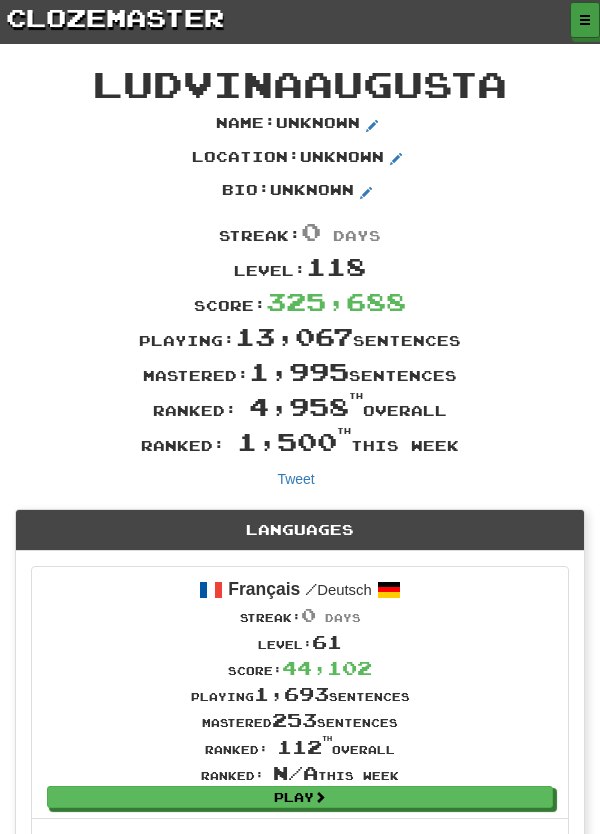 click at bounding box center (585, 20) 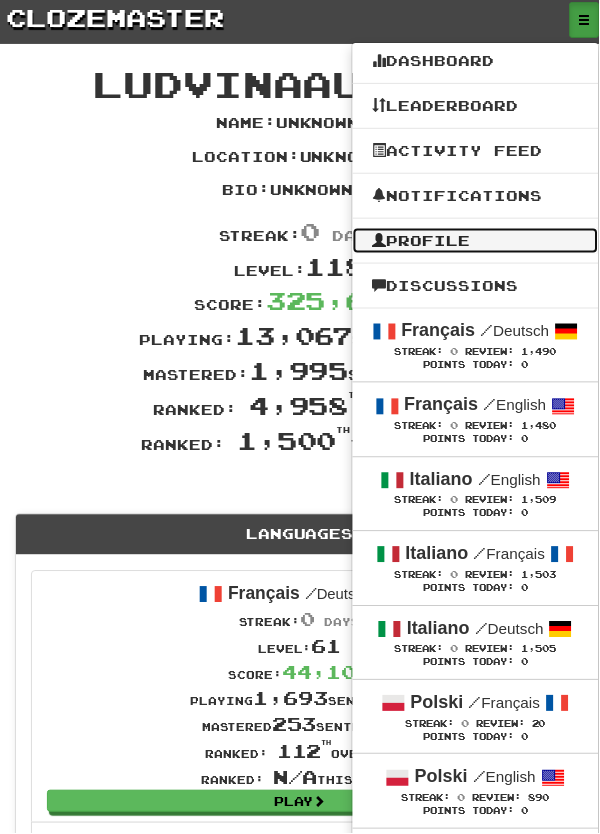 click on "Profile" at bounding box center [476, 241] 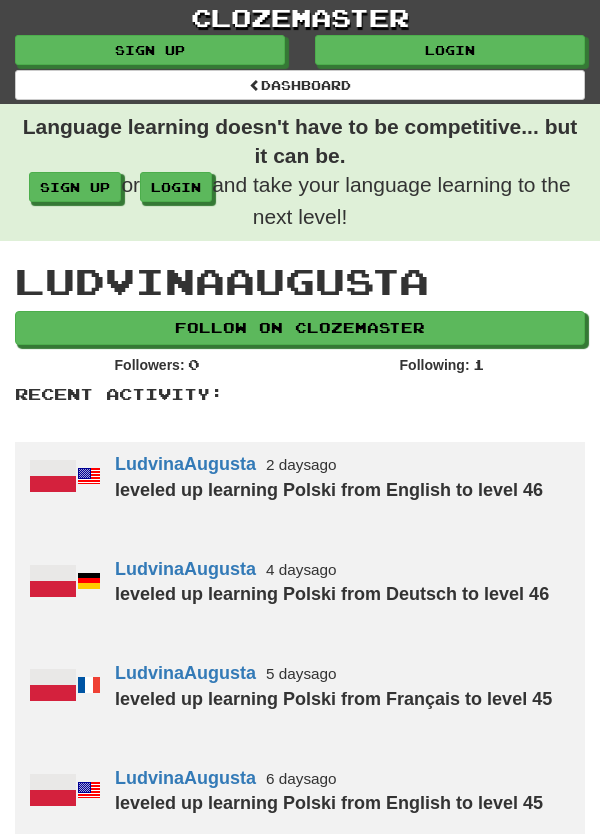 scroll, scrollTop: 0, scrollLeft: 0, axis: both 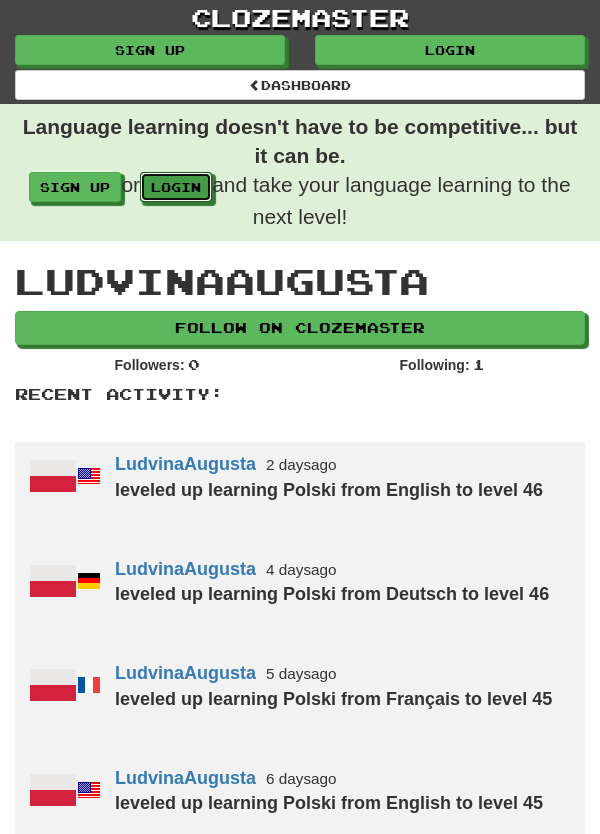 click on "login" at bounding box center (176, 187) 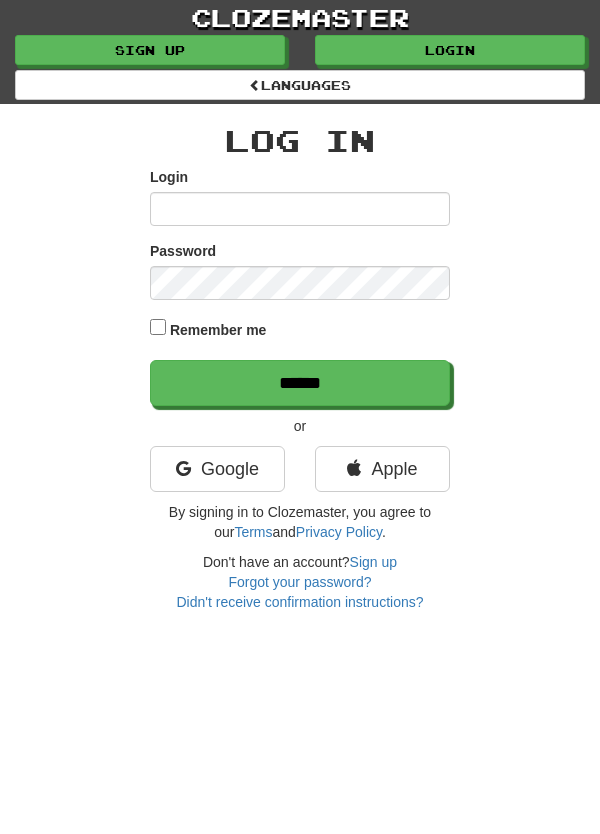 scroll, scrollTop: 0, scrollLeft: 0, axis: both 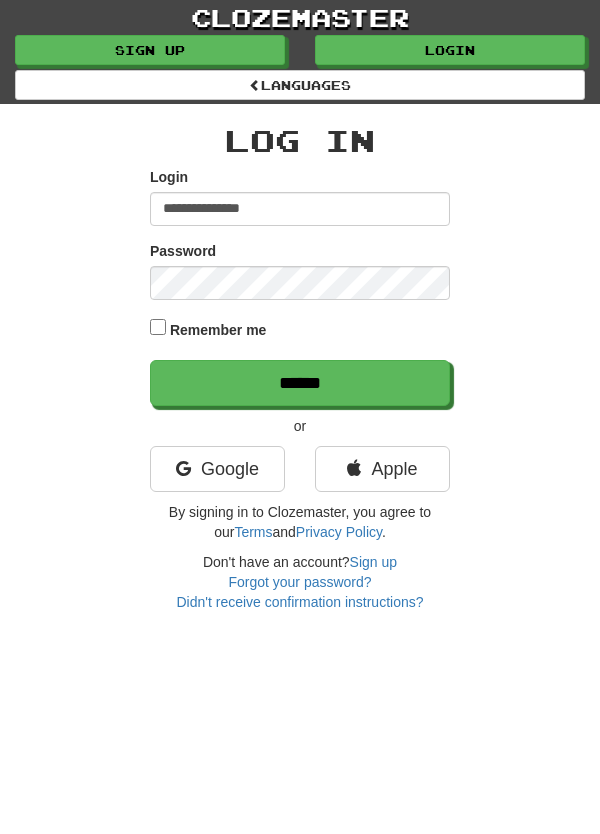 type on "**********" 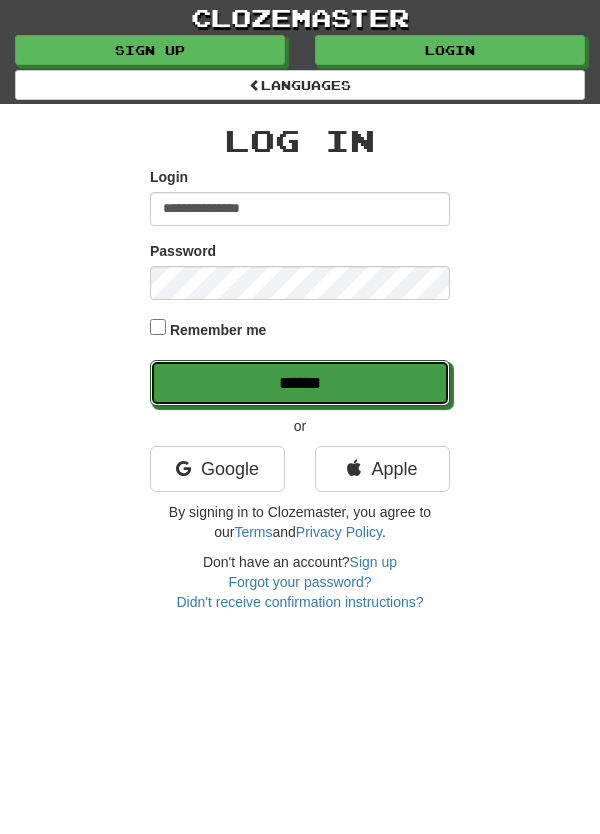 click on "******" at bounding box center [300, 383] 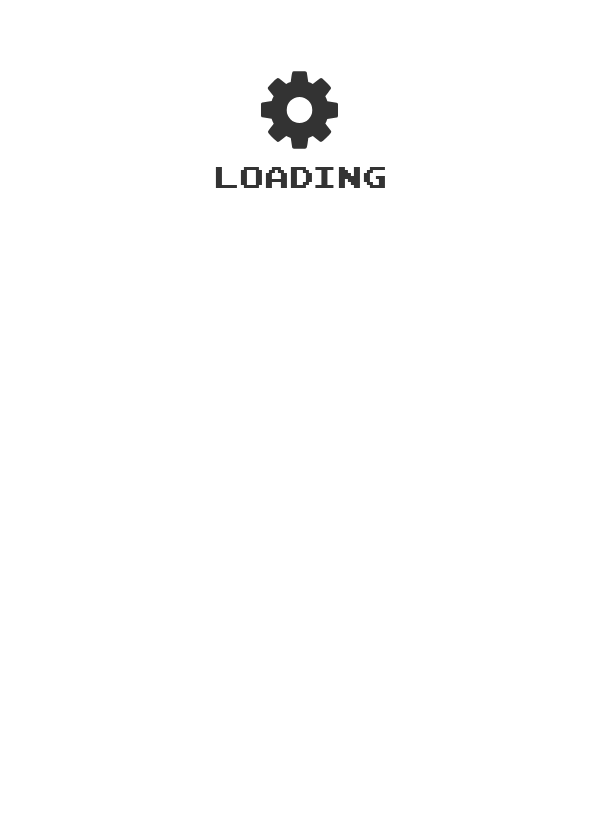 scroll, scrollTop: 0, scrollLeft: 0, axis: both 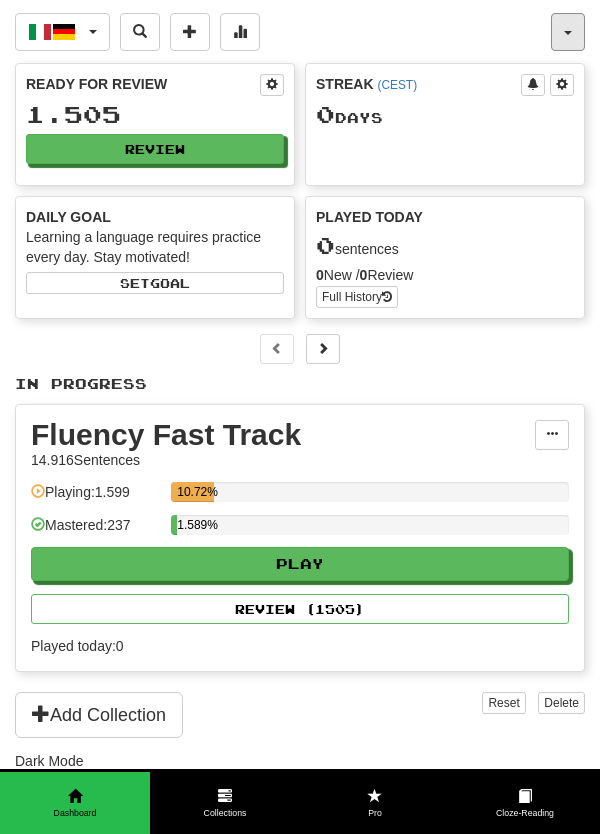 click at bounding box center [568, 32] 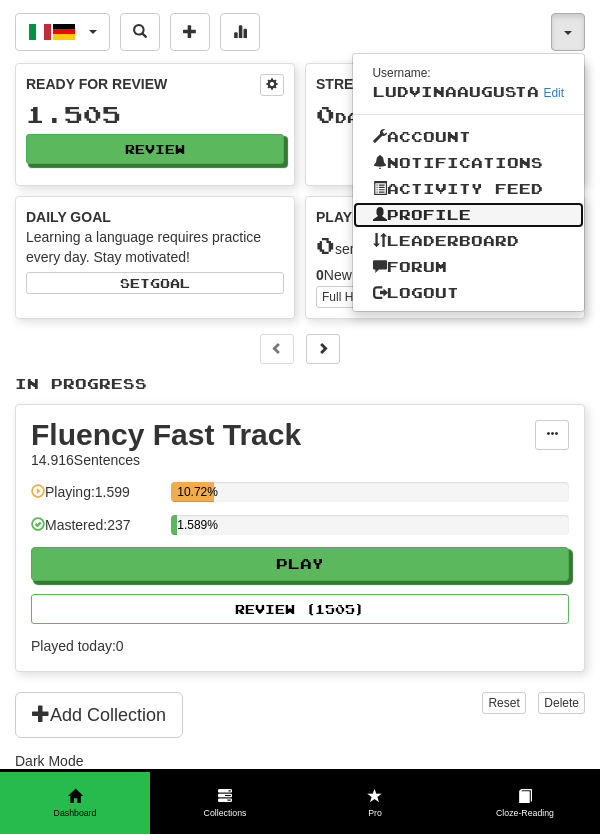click on "Profile" at bounding box center [469, 215] 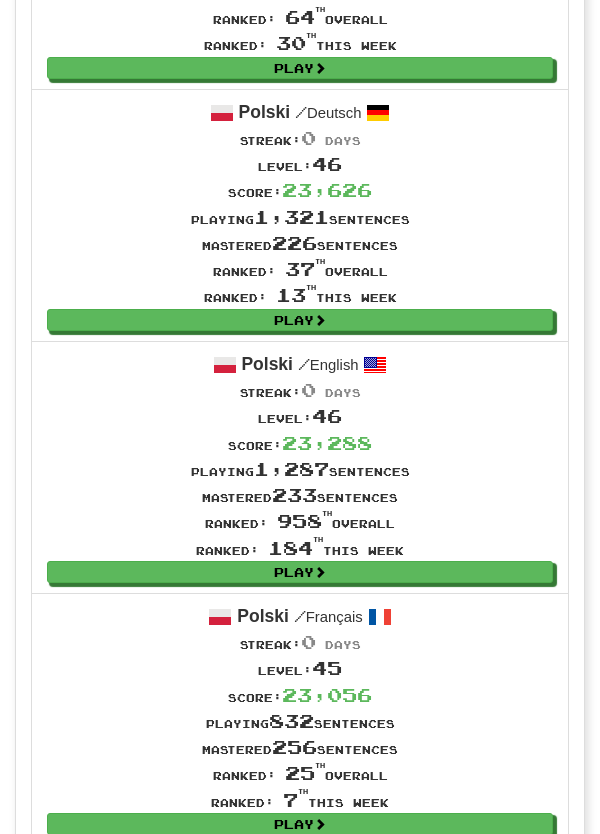 scroll, scrollTop: 1744, scrollLeft: 0, axis: vertical 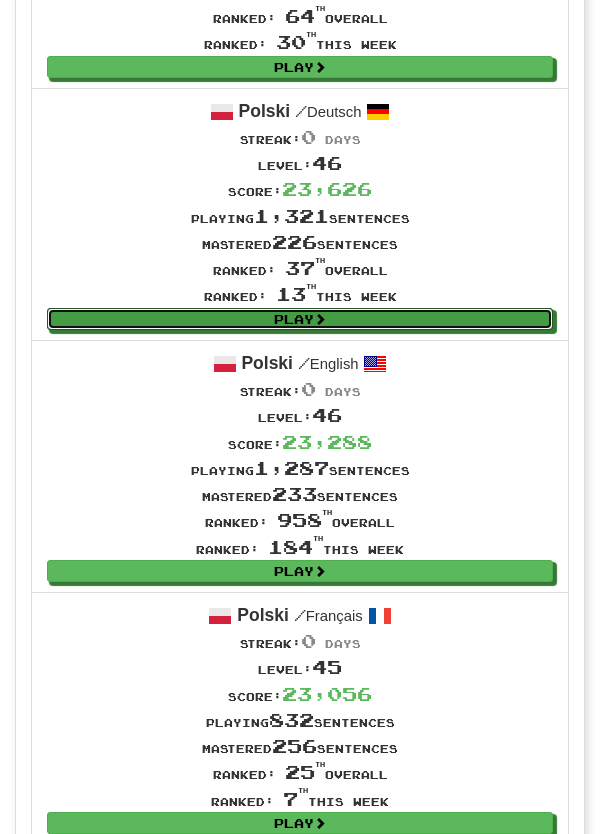 click on "Play" at bounding box center [300, 319] 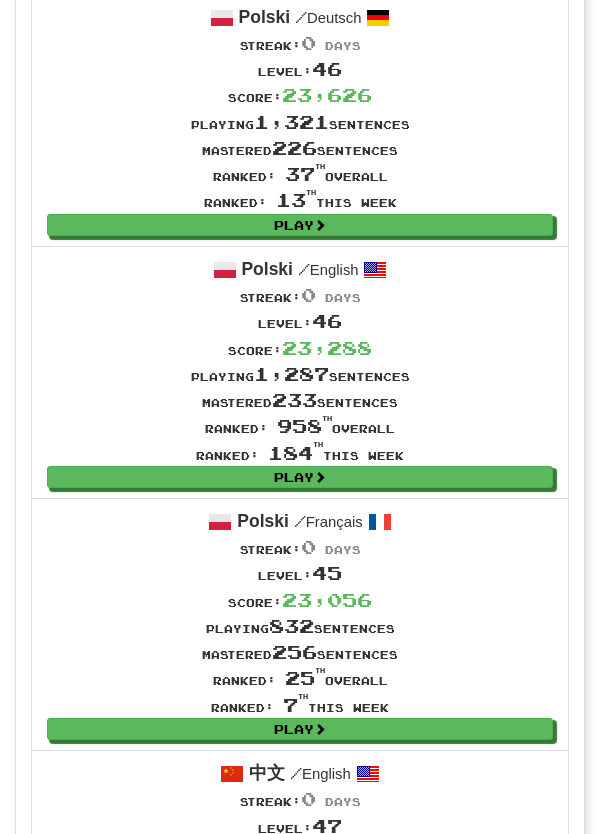 click on "Polski
/
English" at bounding box center (300, 269) 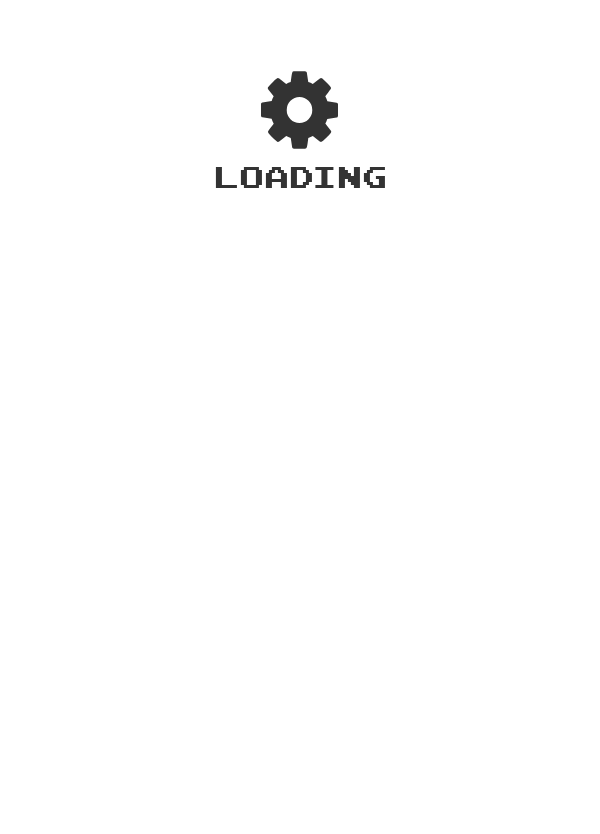 scroll, scrollTop: 0, scrollLeft: 0, axis: both 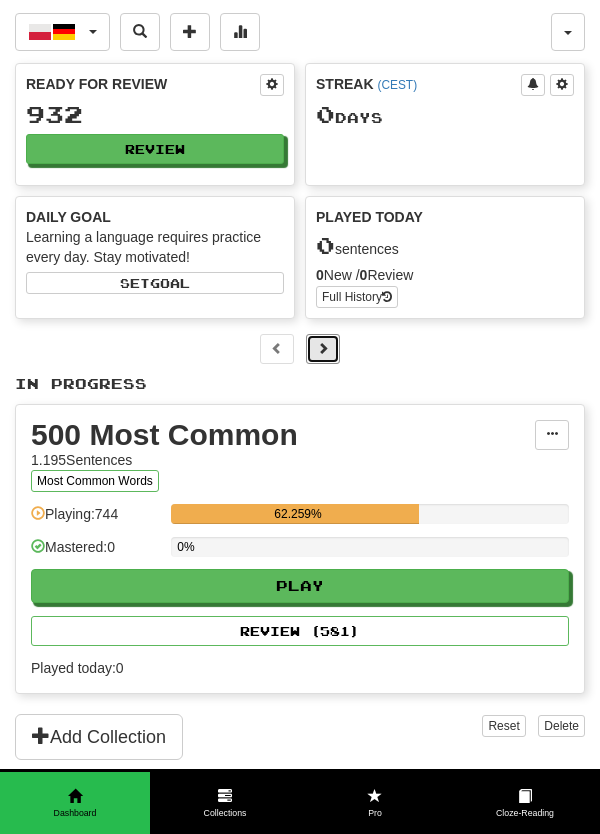 click at bounding box center [323, 348] 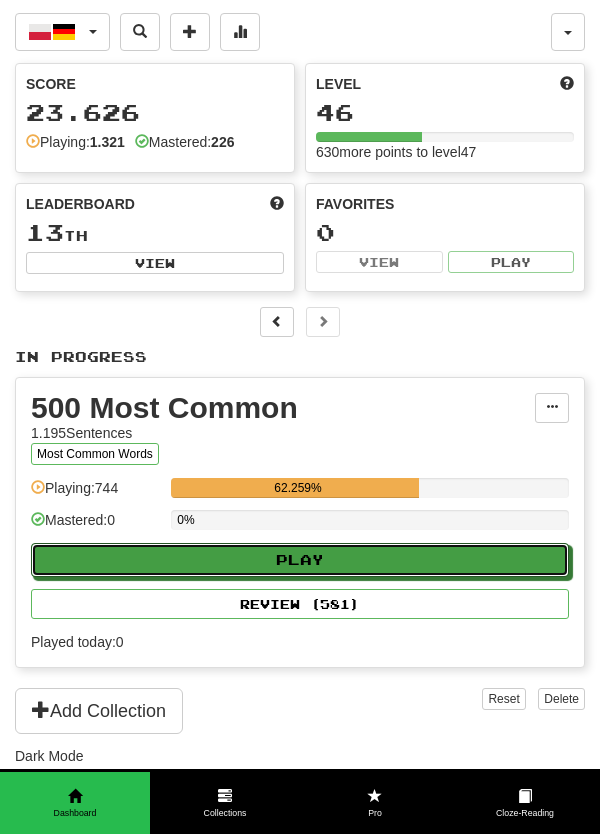 click on "Play" at bounding box center (300, 560) 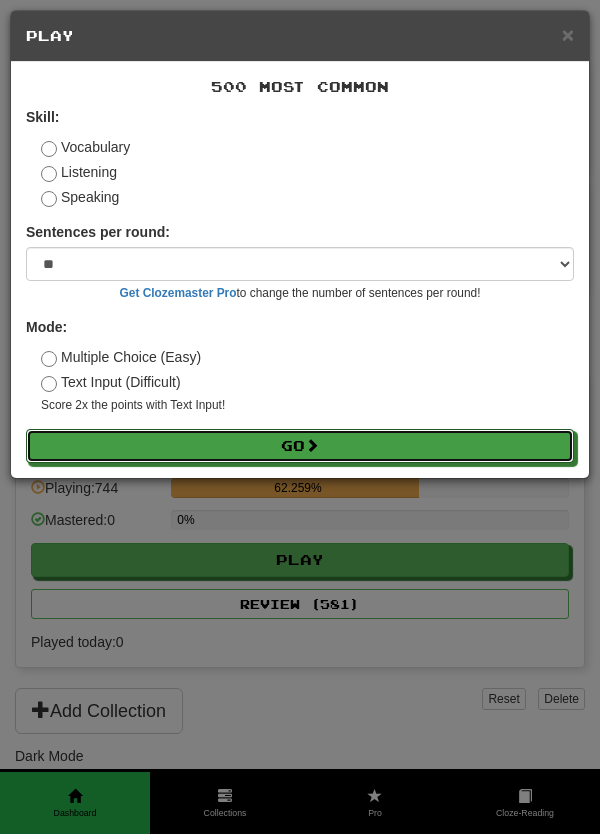 click on "Go" at bounding box center [300, 446] 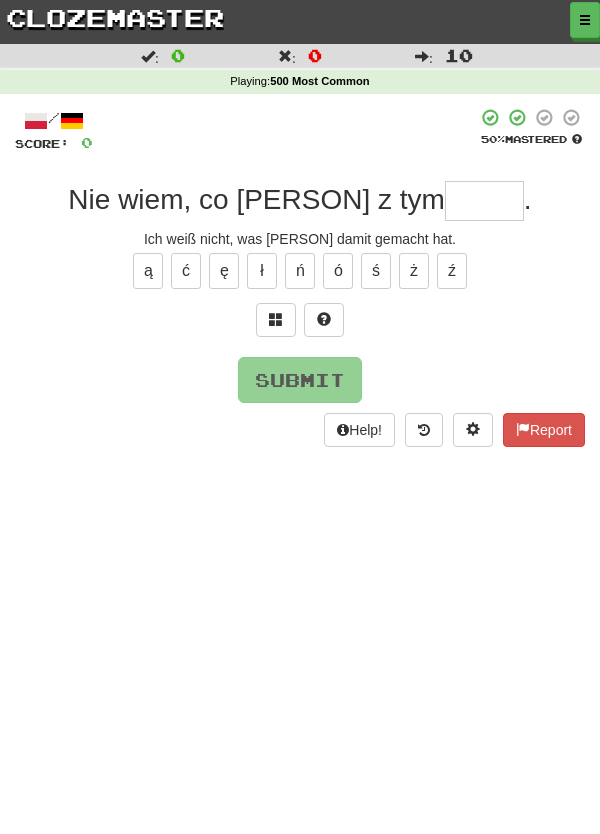 scroll, scrollTop: 0, scrollLeft: 0, axis: both 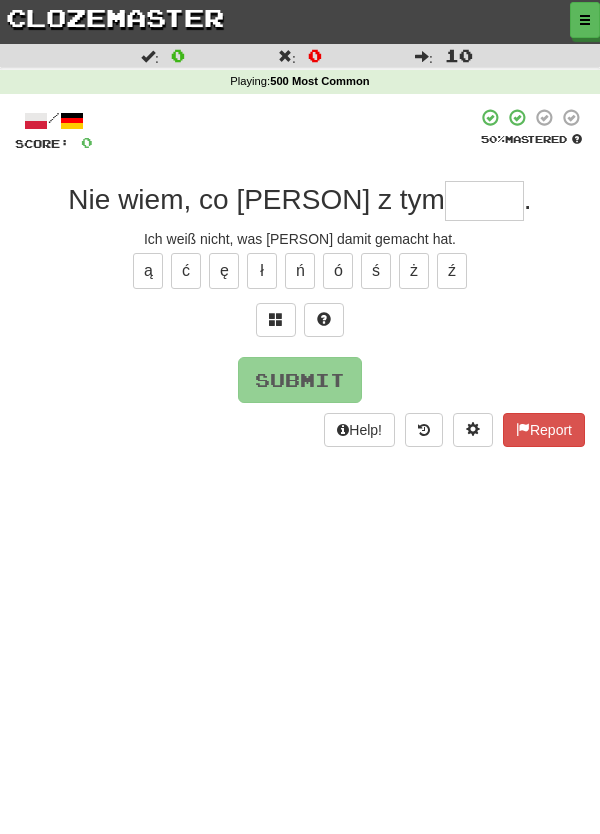 type on "*" 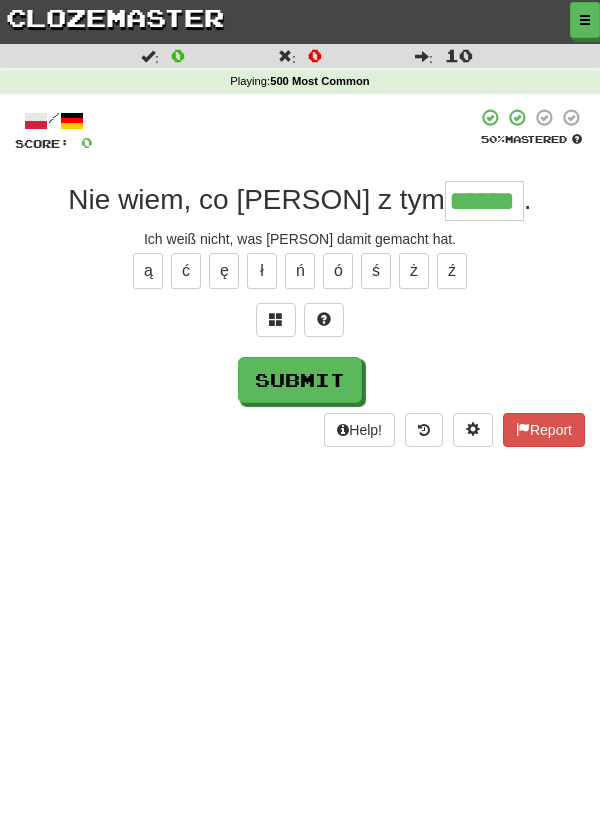 type on "******" 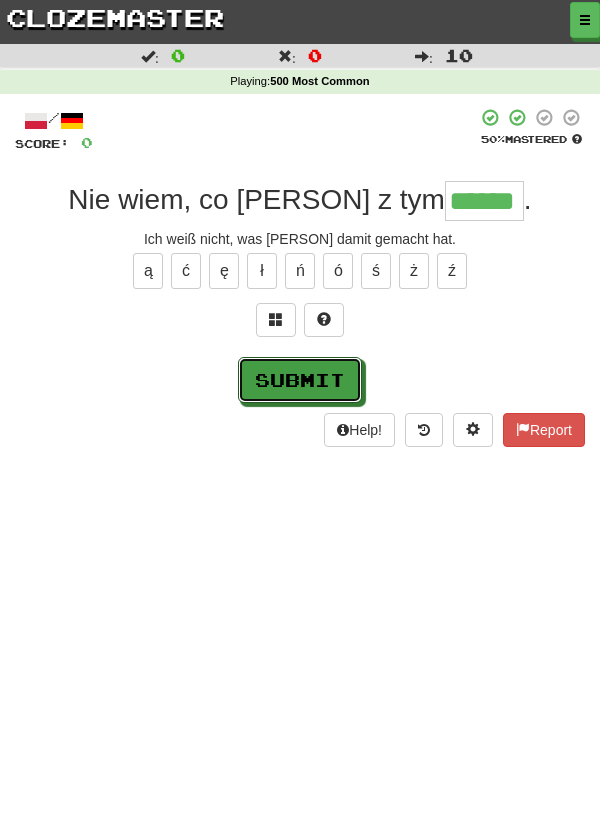 click on "Submit" at bounding box center (300, 380) 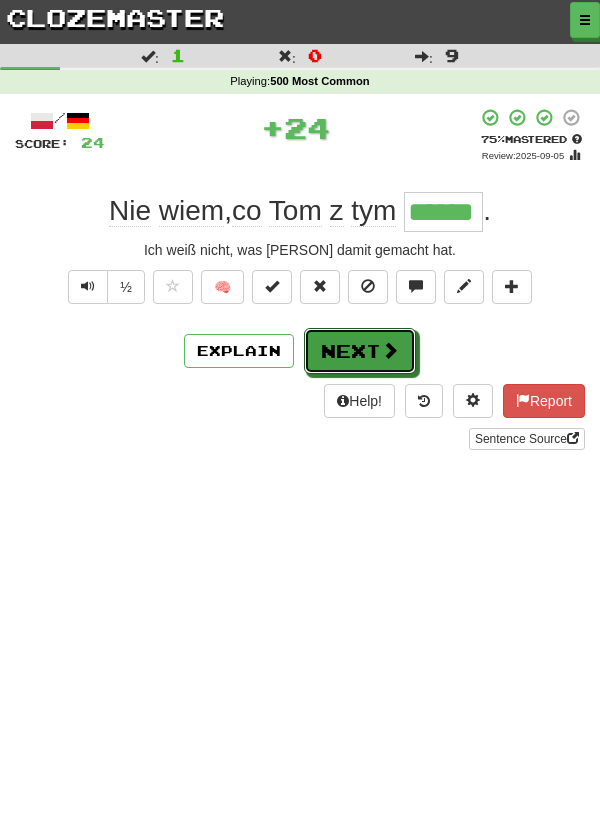 click at bounding box center (390, 350) 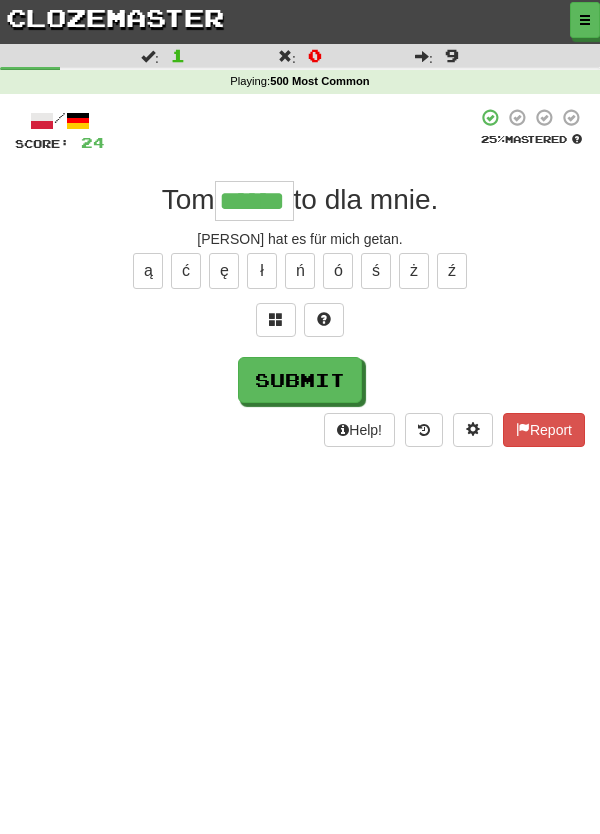 type on "******" 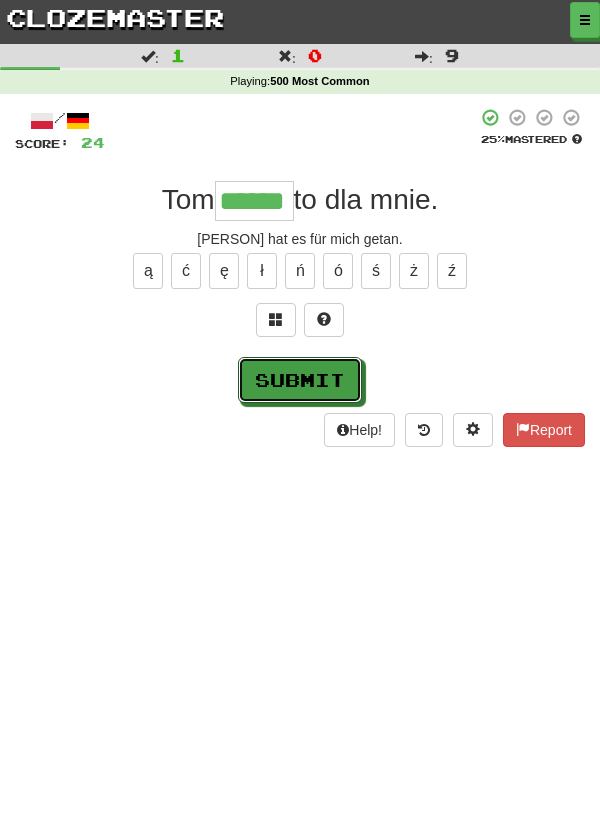 click on "Submit" at bounding box center [300, 380] 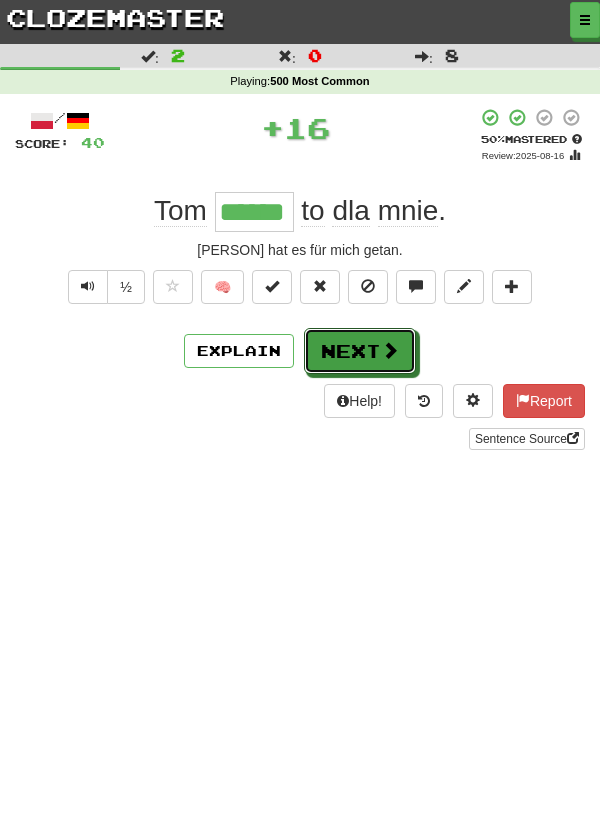 click on "Next" at bounding box center (360, 351) 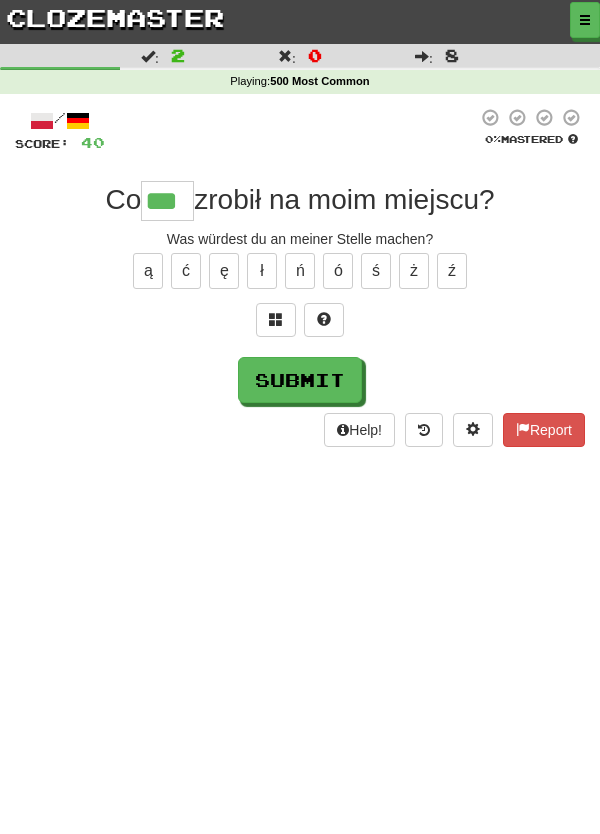type on "***" 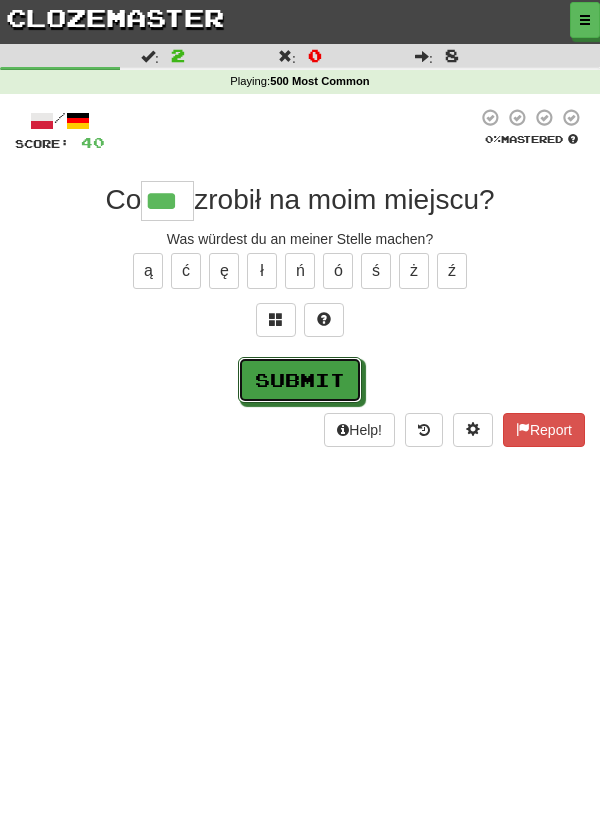 click on "Submit" at bounding box center [300, 380] 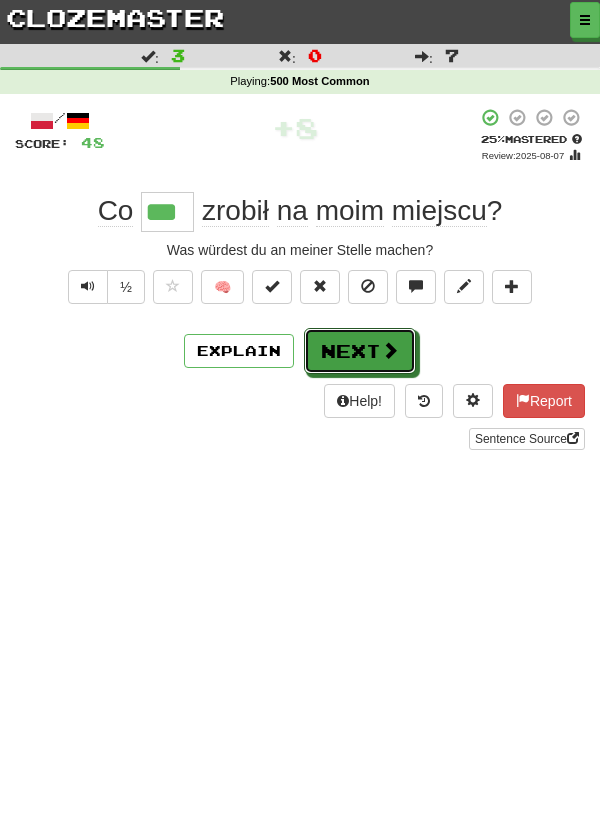 click on "Next" at bounding box center (360, 351) 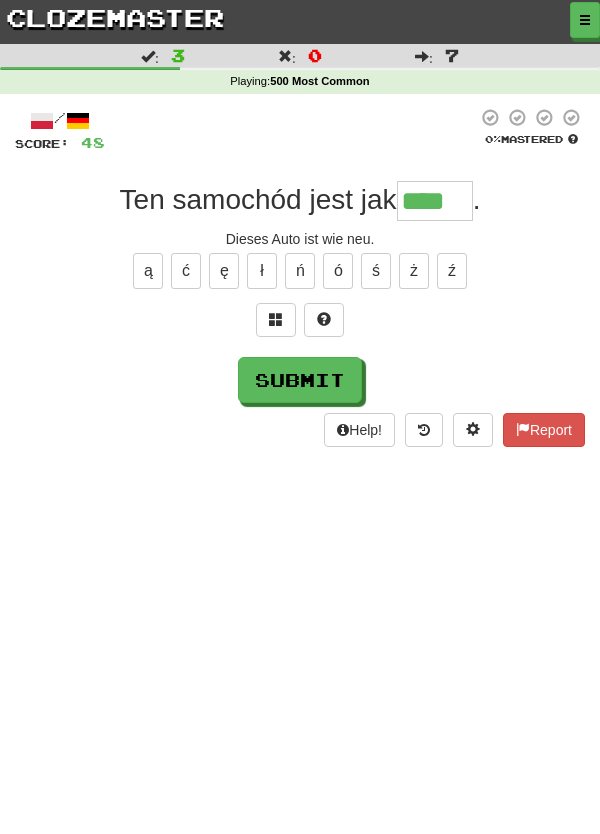 type on "****" 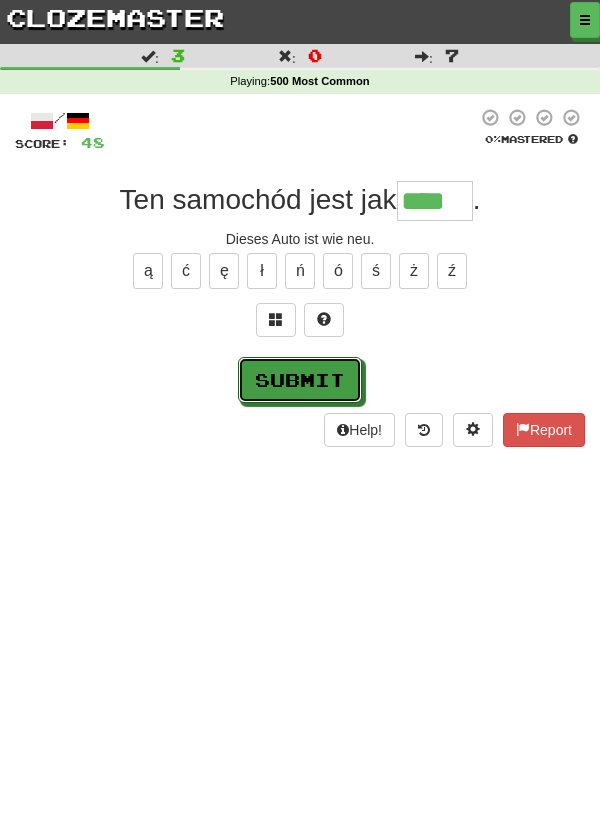 click on "Submit" at bounding box center (300, 380) 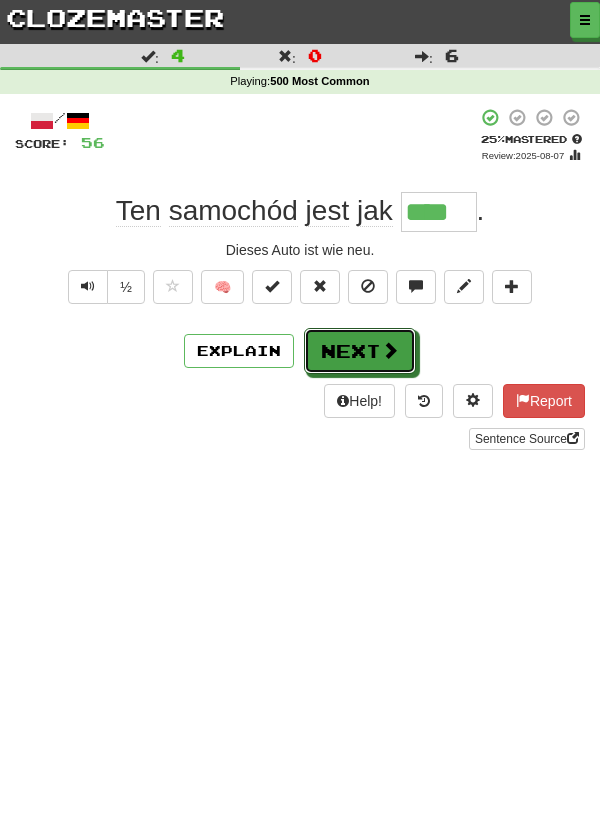 click on "Next" at bounding box center (360, 351) 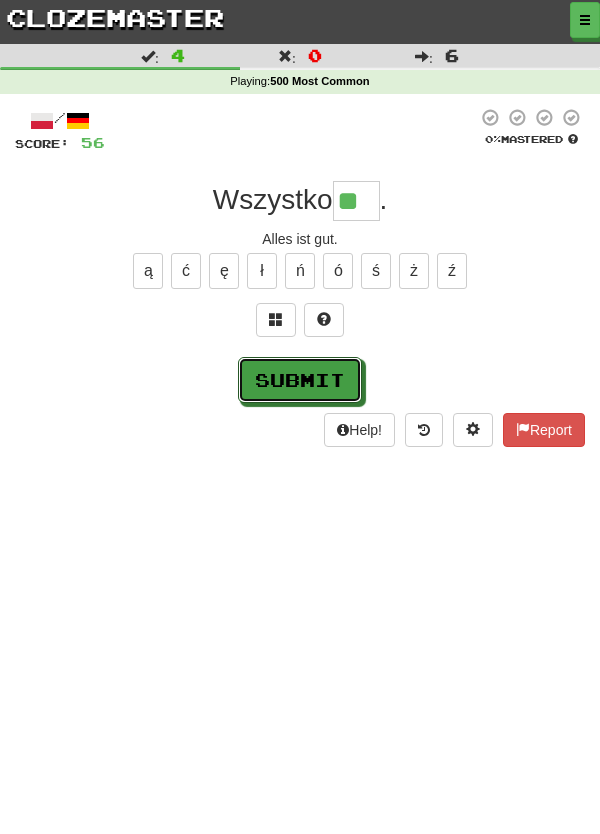 click on "Submit" at bounding box center (300, 380) 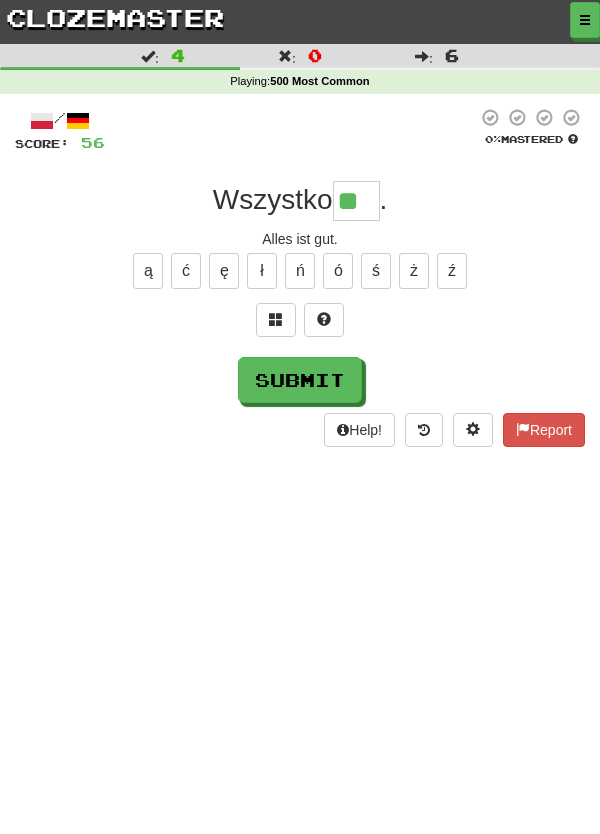type on "**" 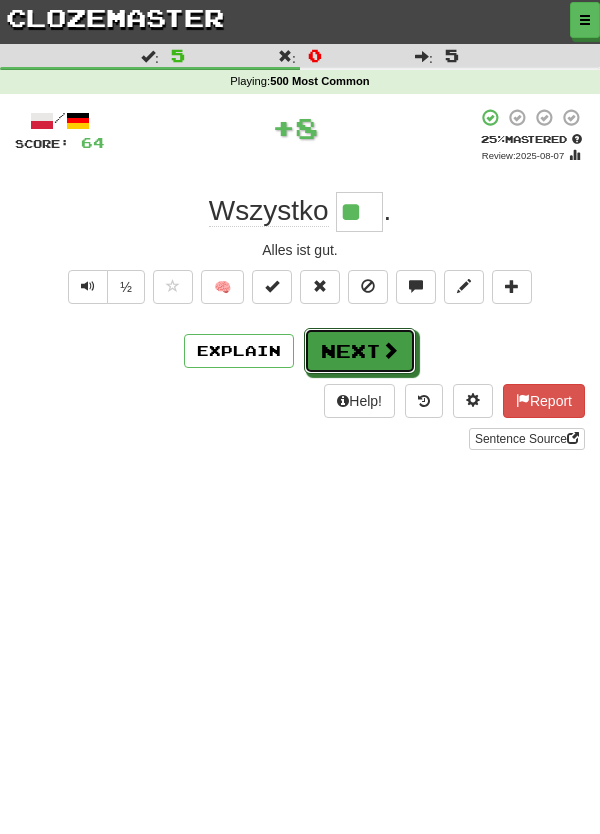 click at bounding box center (390, 350) 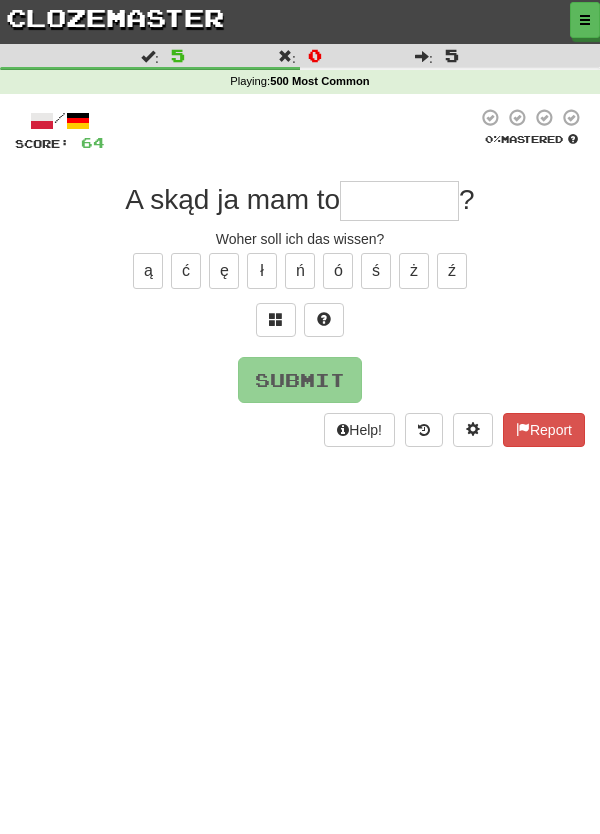 type on "*" 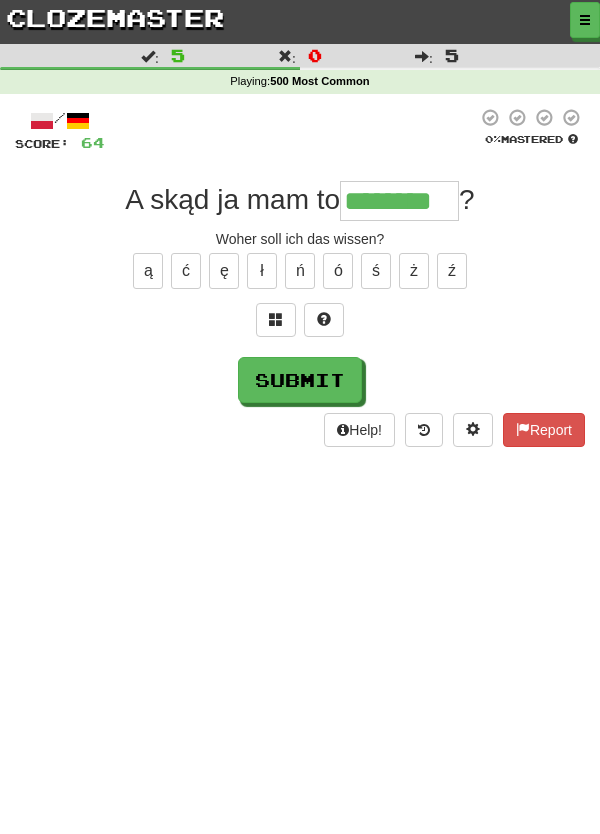type on "********" 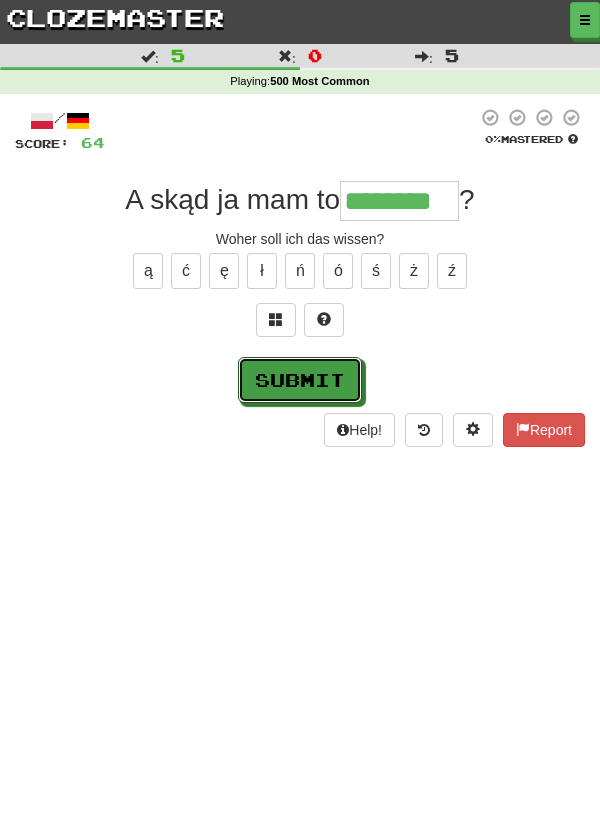 click on "Submit" at bounding box center [300, 380] 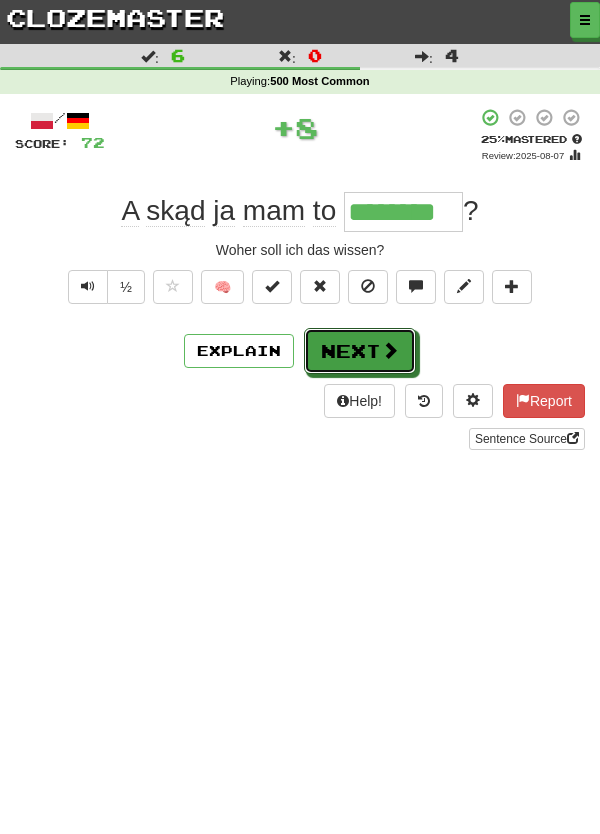 click on "Next" at bounding box center [360, 351] 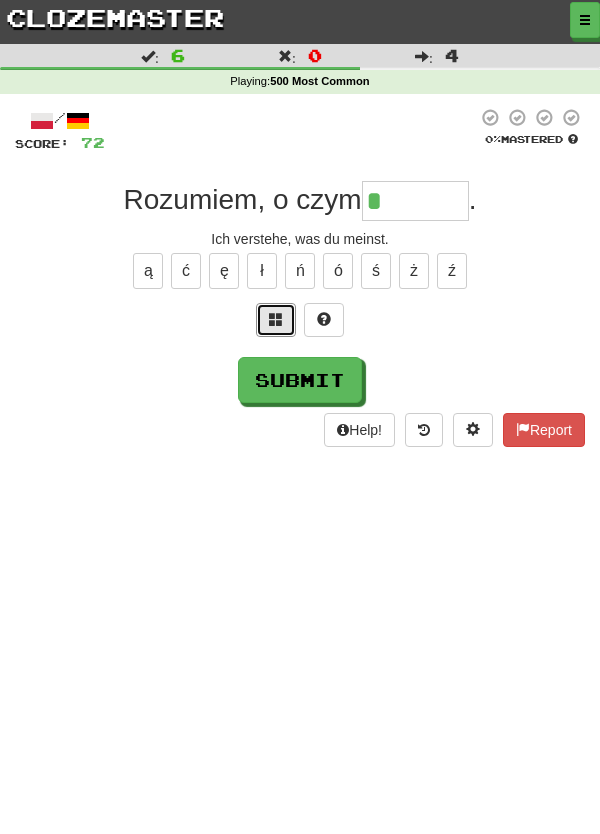 click at bounding box center (276, 320) 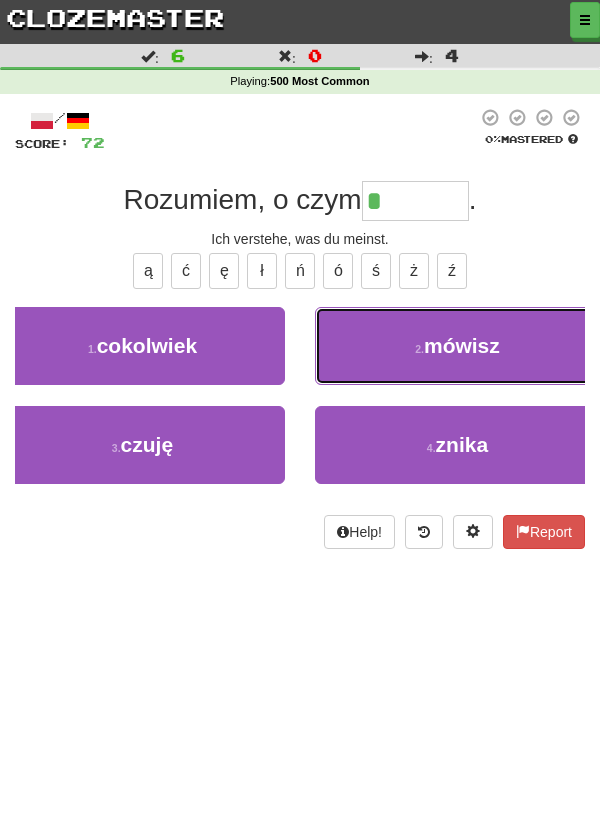 click on "2 .  mówisz" at bounding box center (457, 346) 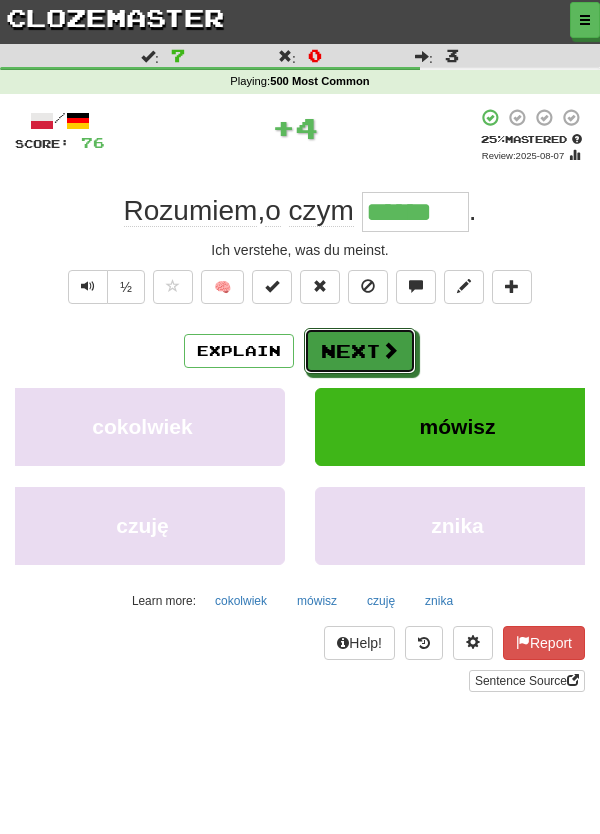 click on "Next" at bounding box center [360, 351] 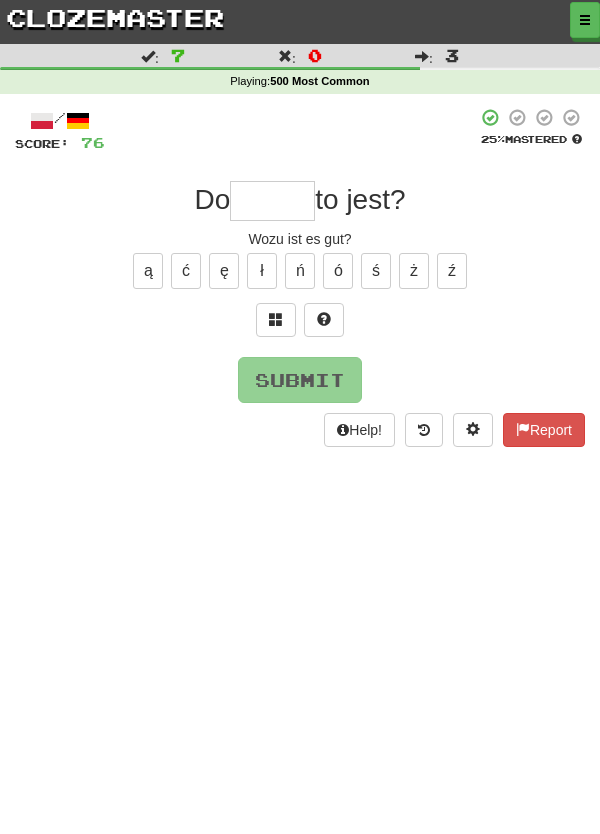 type on "*" 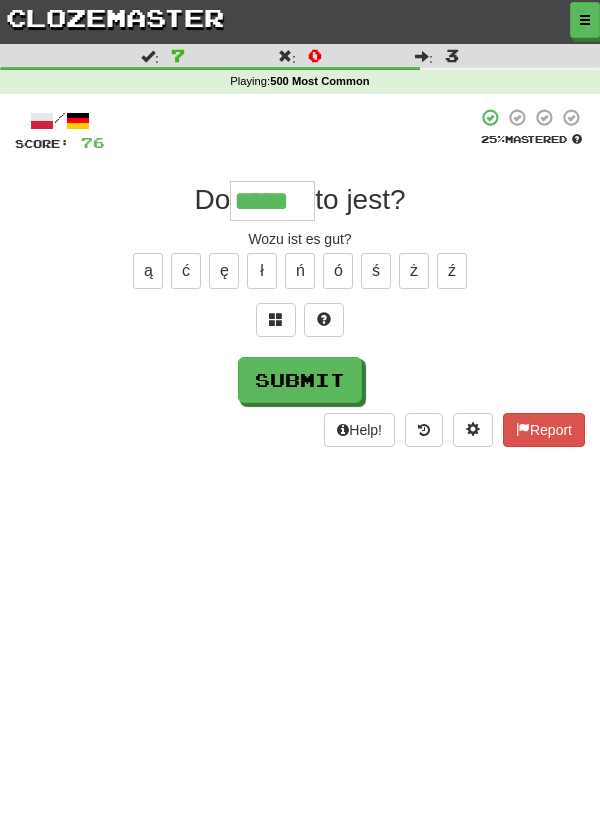 scroll, scrollTop: 0, scrollLeft: 0, axis: both 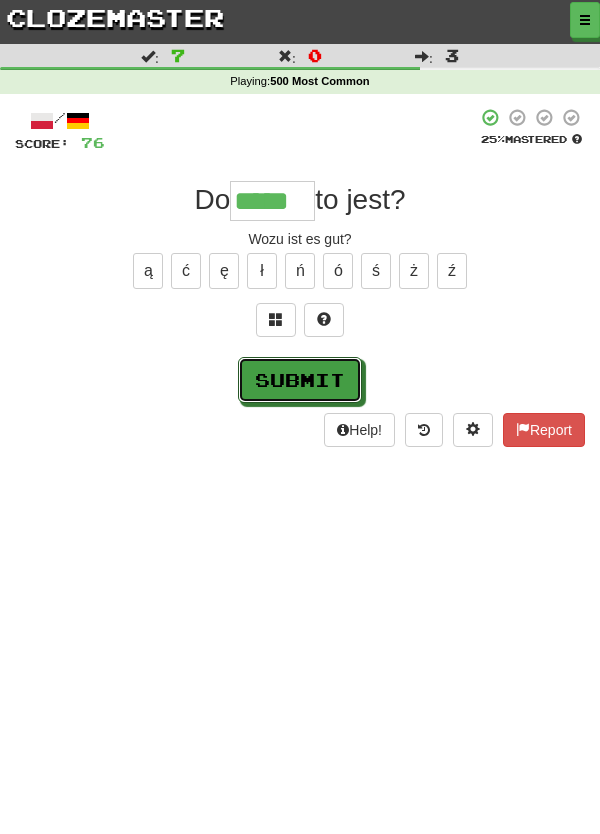click on "Submit" at bounding box center [300, 380] 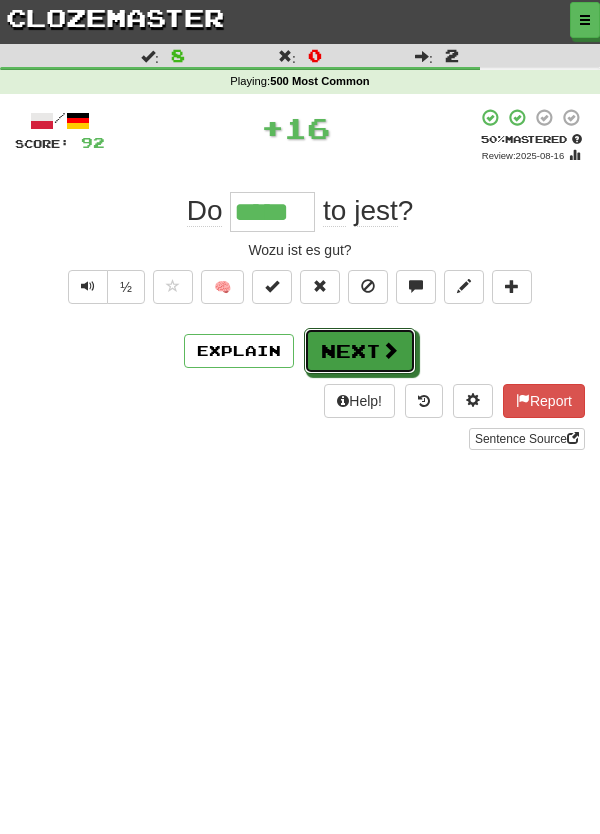 click at bounding box center (390, 350) 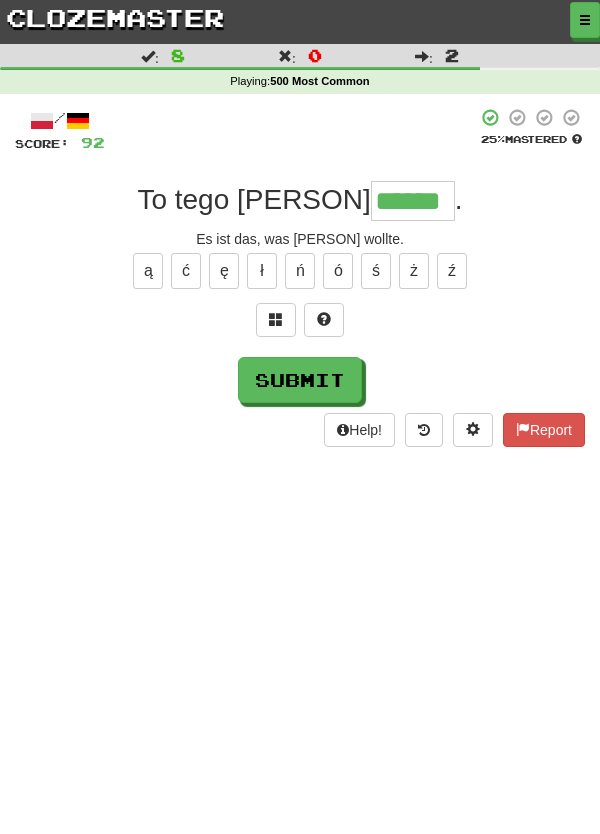 type on "******" 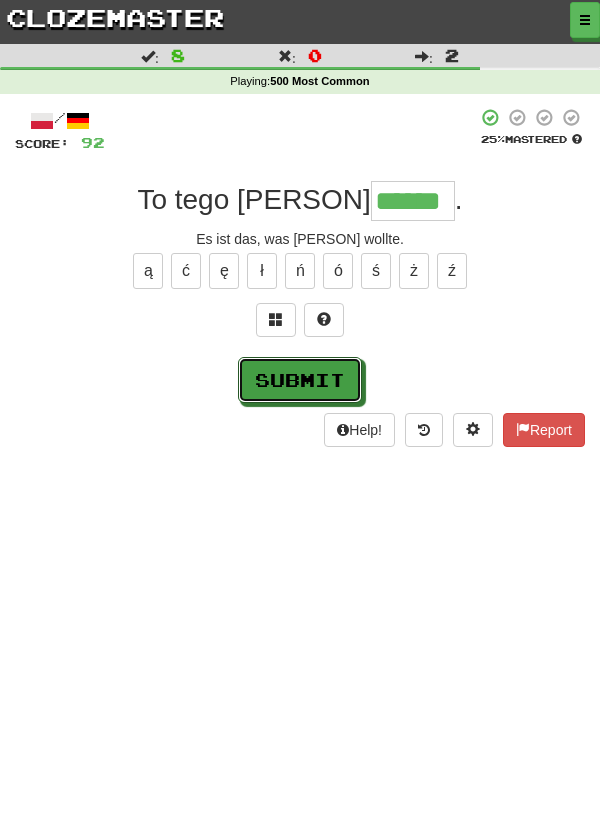 click on "Submit" at bounding box center [300, 380] 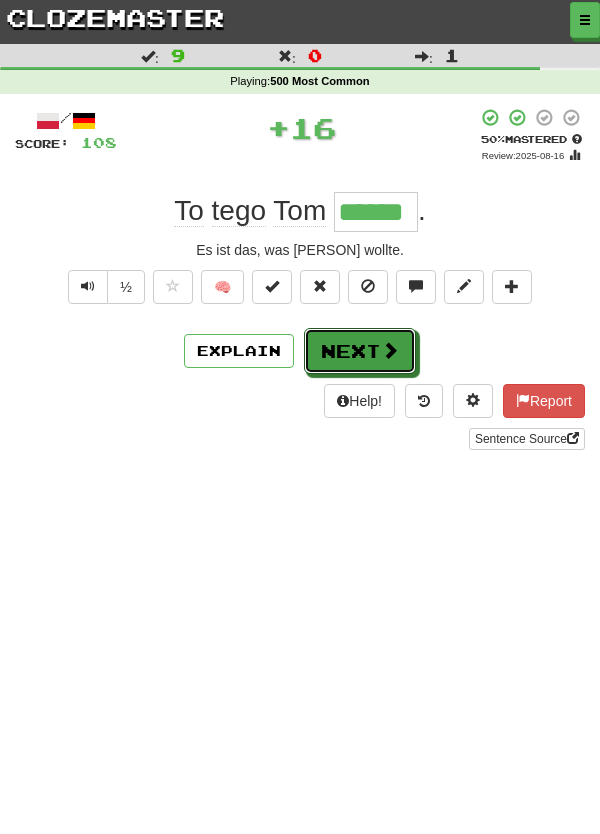 click on "Next" at bounding box center (360, 351) 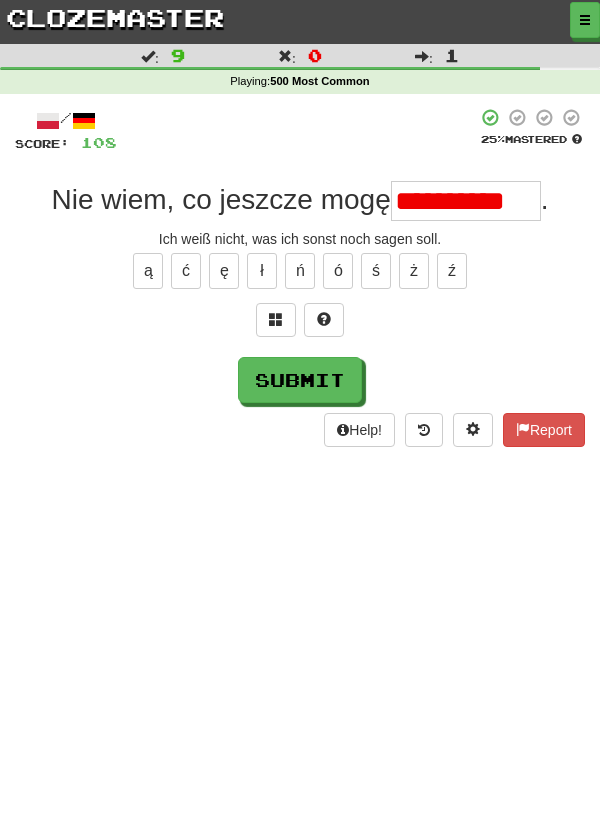 scroll, scrollTop: 0, scrollLeft: 0, axis: both 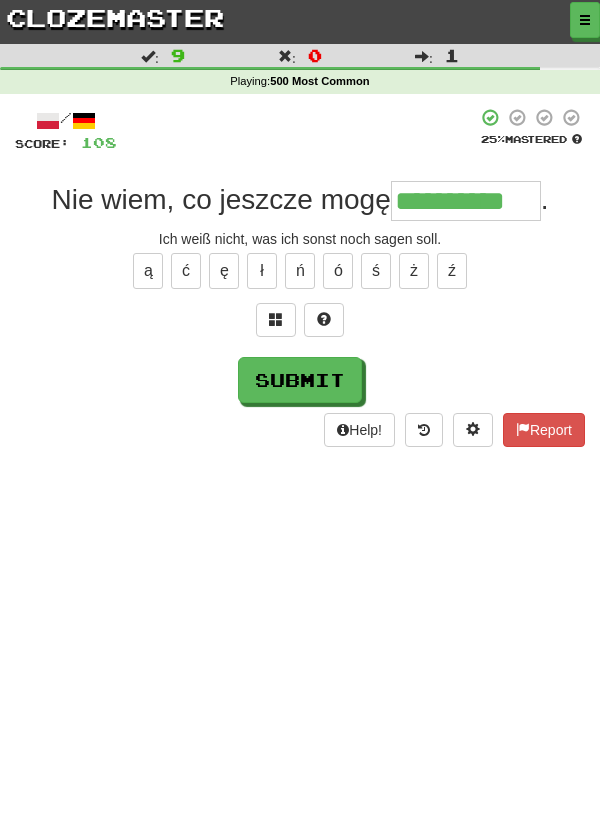 type on "**********" 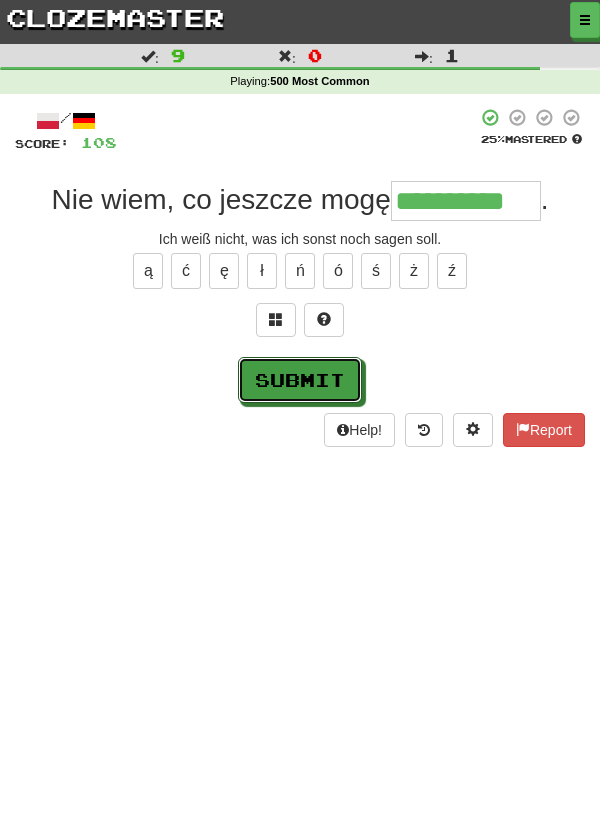 click on "Submit" at bounding box center (300, 380) 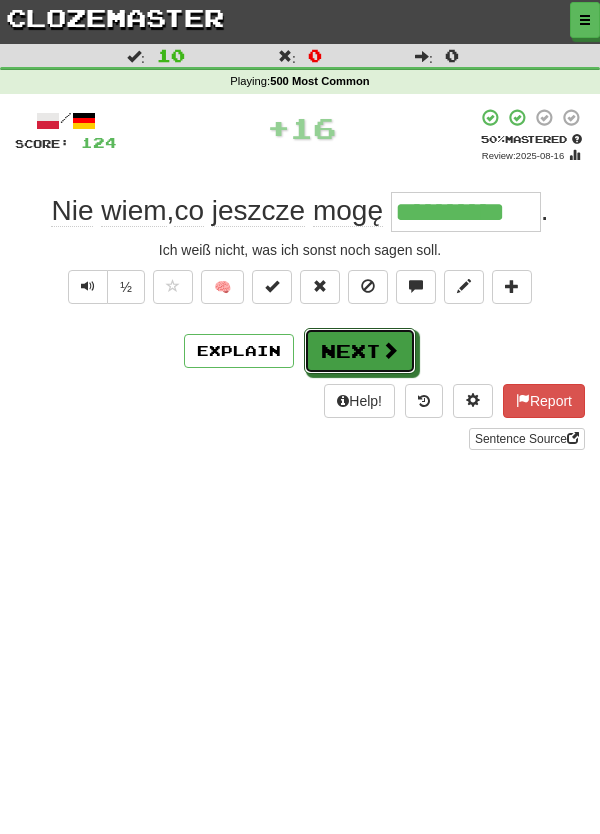 click on "Next" at bounding box center (360, 351) 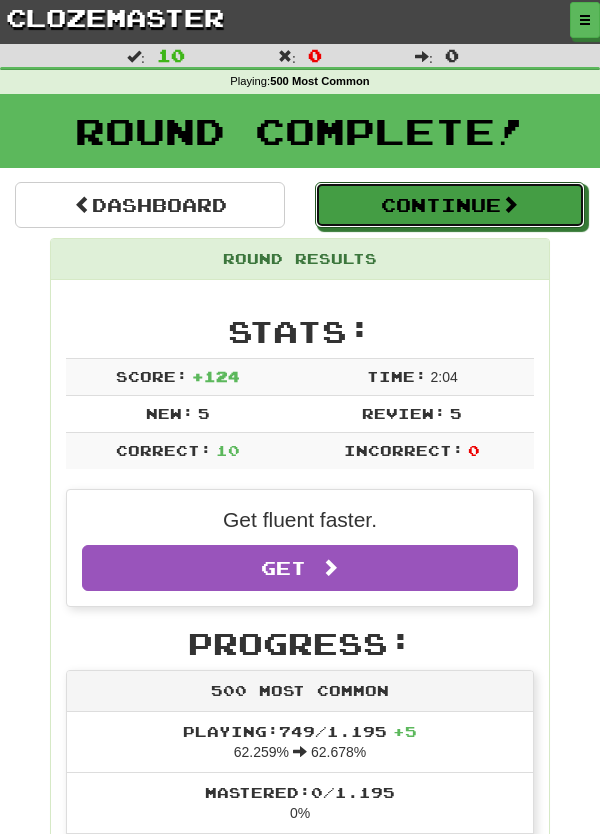 click on "Continue" at bounding box center (450, 205) 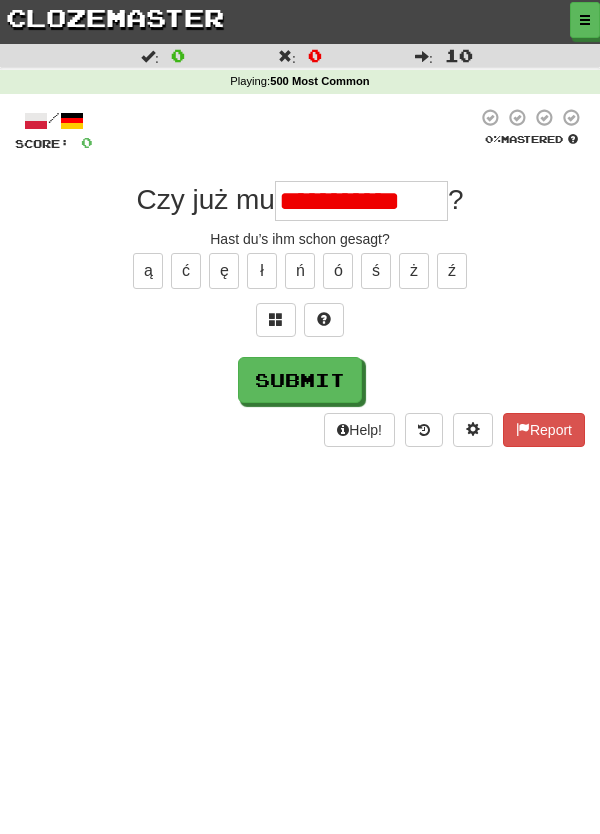 scroll, scrollTop: 0, scrollLeft: 0, axis: both 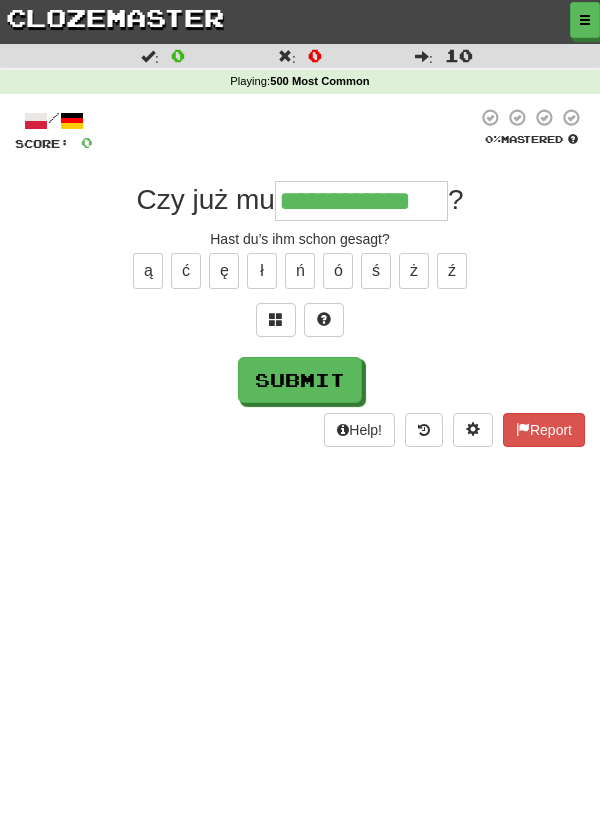 type on "**********" 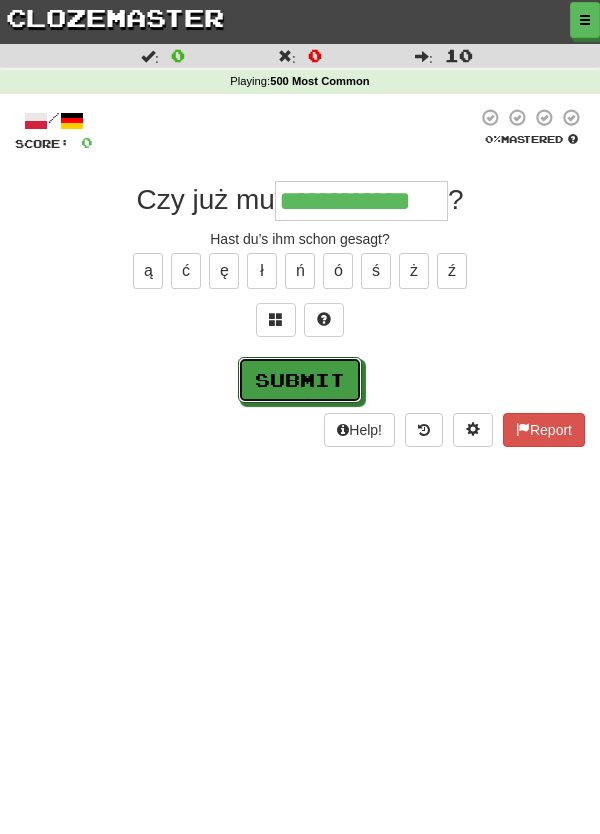 click on "Submit" at bounding box center [300, 380] 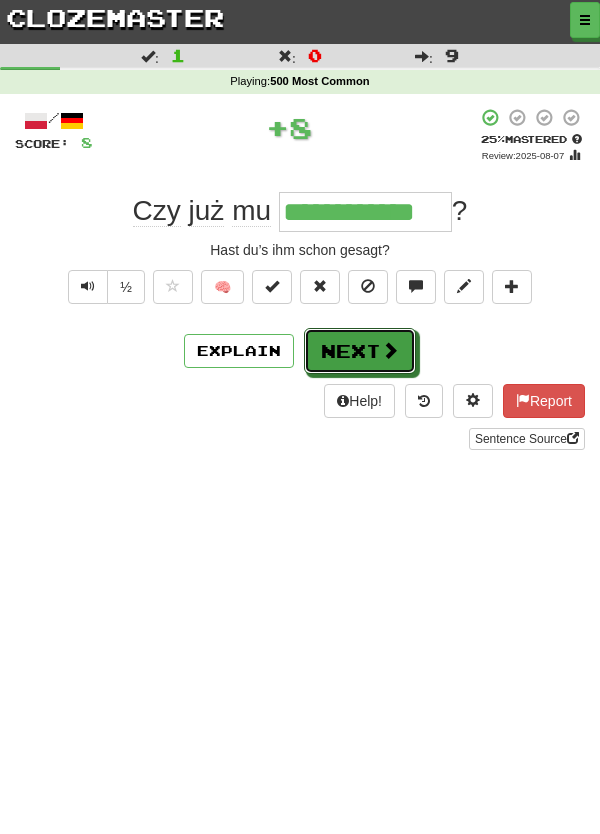 click at bounding box center (390, 350) 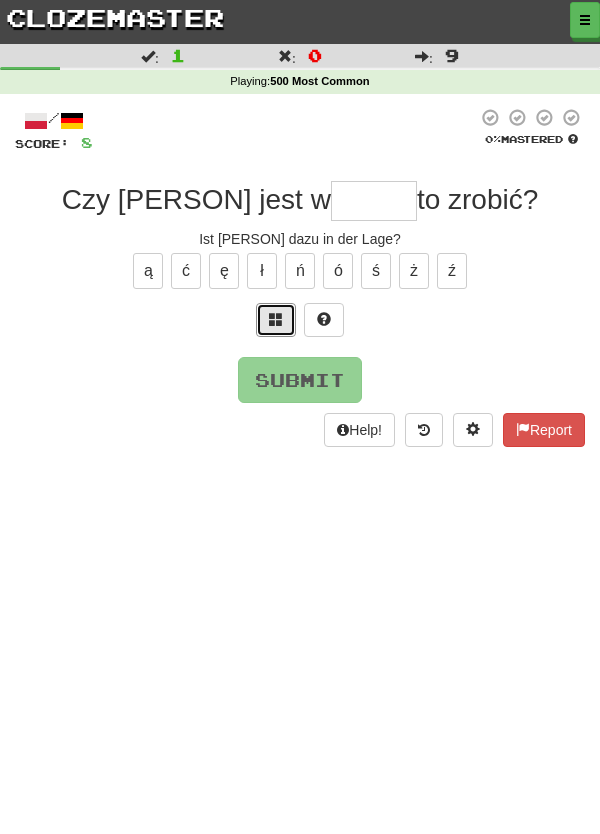 click at bounding box center (276, 320) 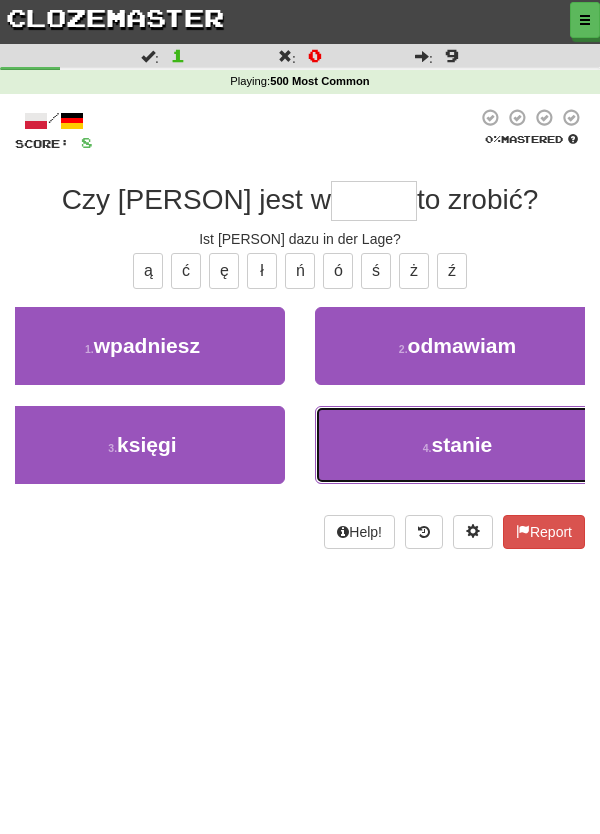 click on "stanie" at bounding box center (462, 444) 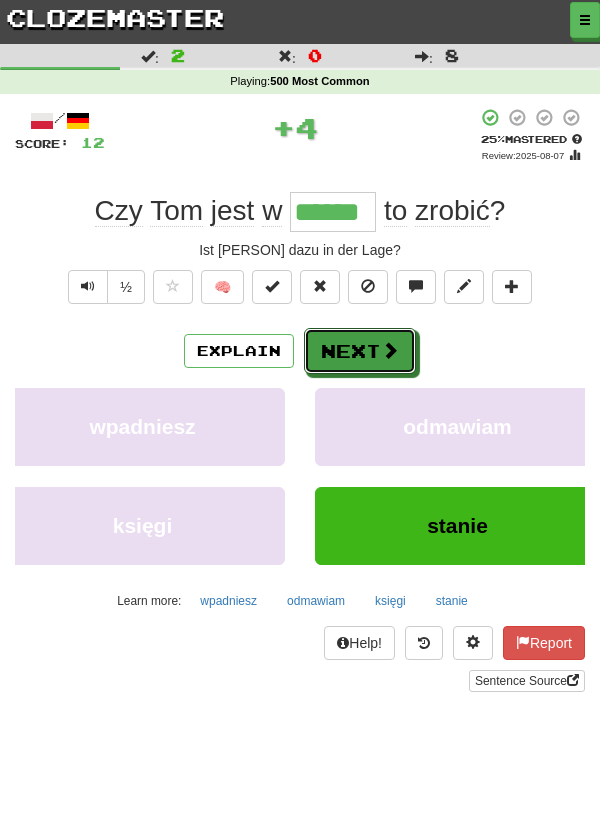 click on "Next" at bounding box center (360, 351) 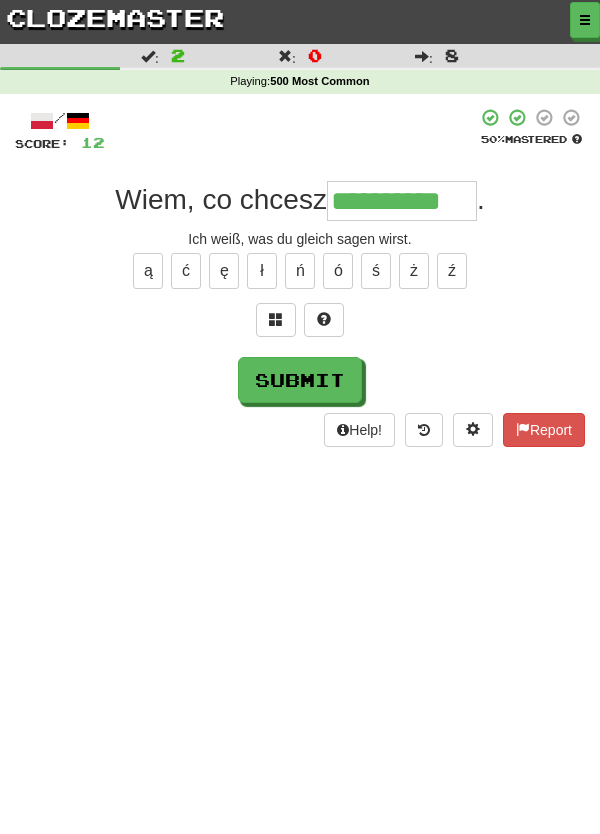type on "**********" 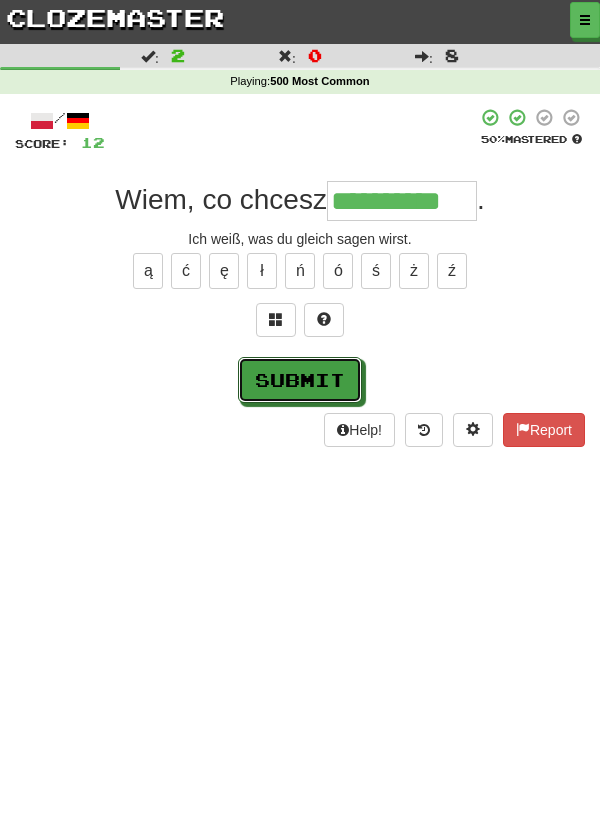 click on "Submit" at bounding box center (300, 380) 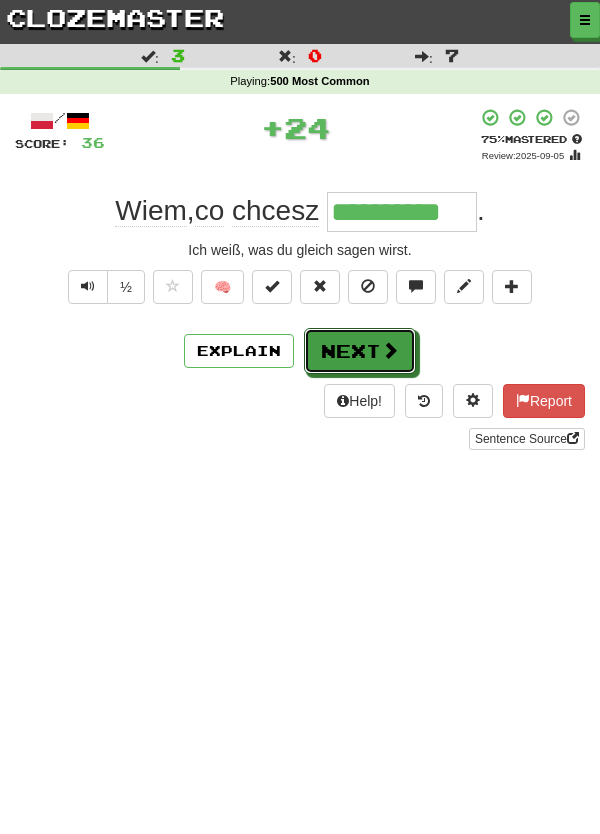 click on "Next" at bounding box center (360, 351) 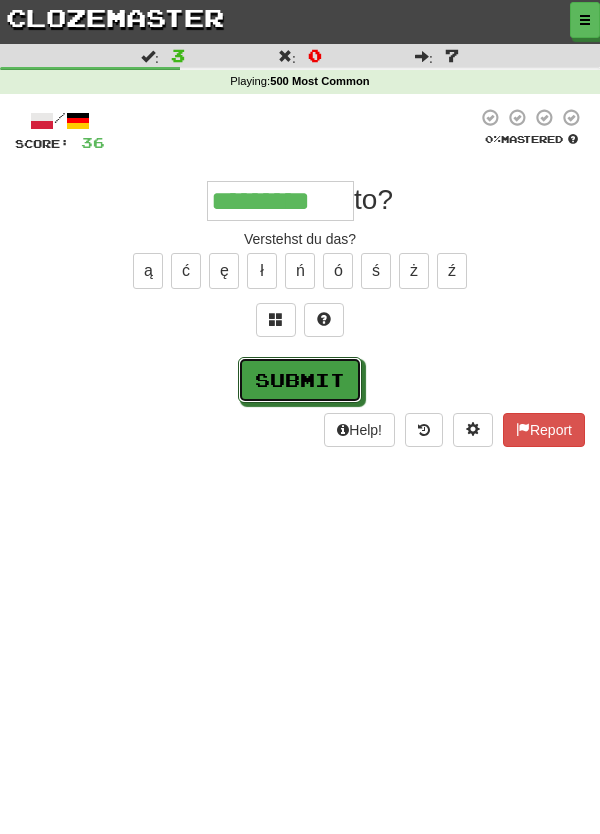 click on "Submit" at bounding box center [300, 380] 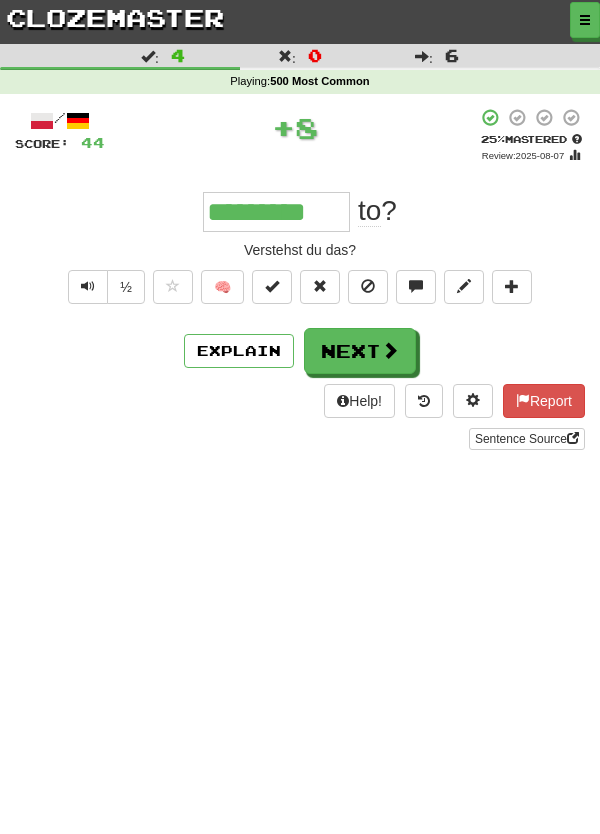 type on "*********" 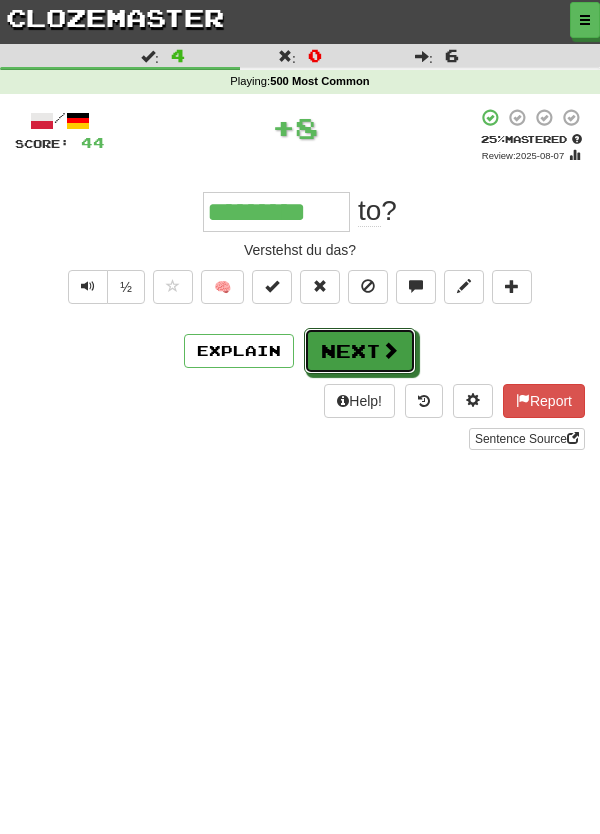 click on "Next" at bounding box center (360, 351) 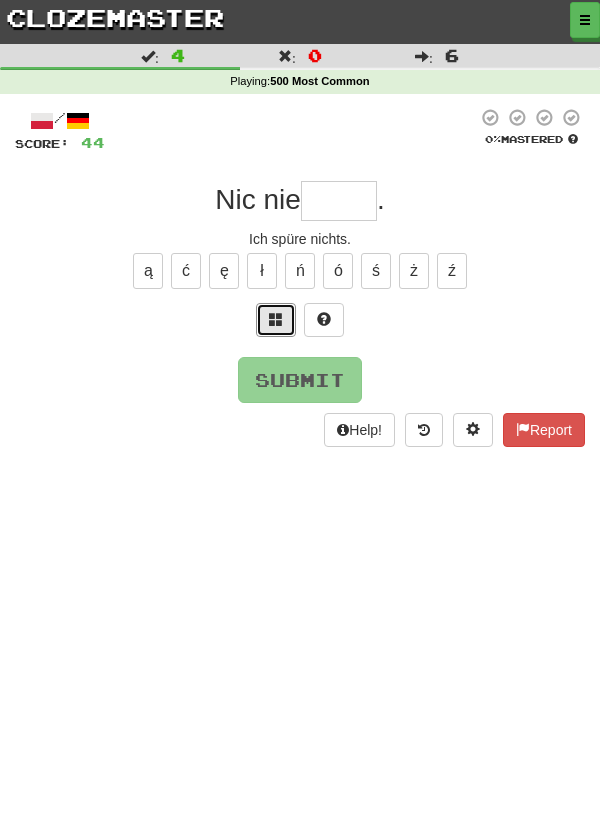 click at bounding box center (276, 319) 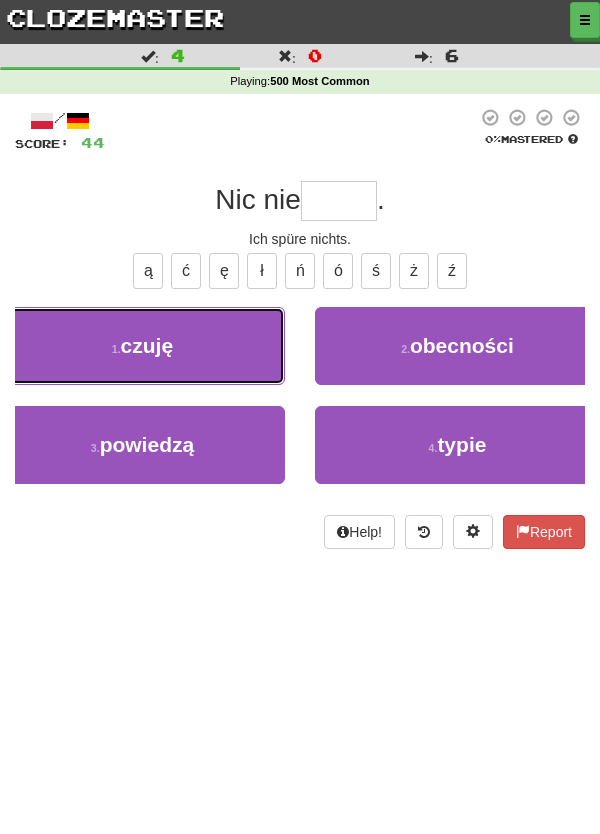 click on "1 .  czuję" at bounding box center [142, 346] 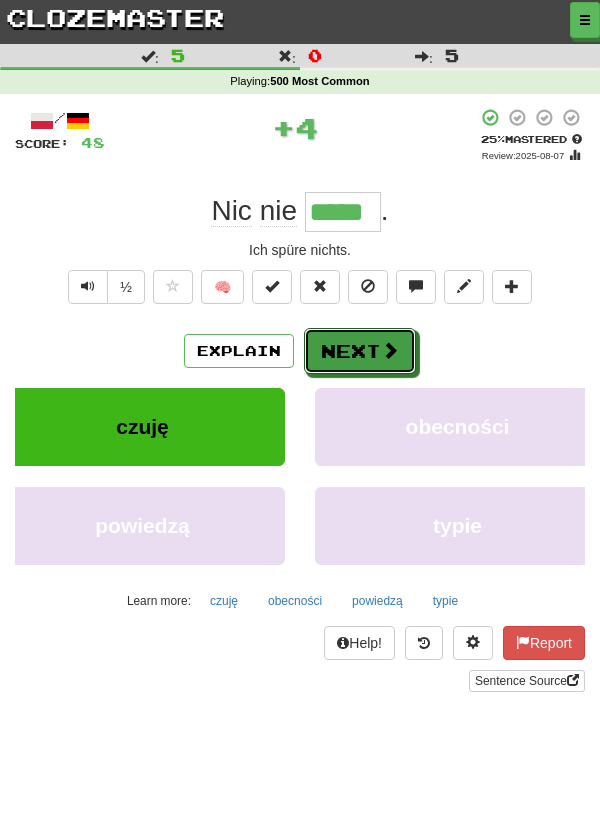 click on "Next" at bounding box center (360, 351) 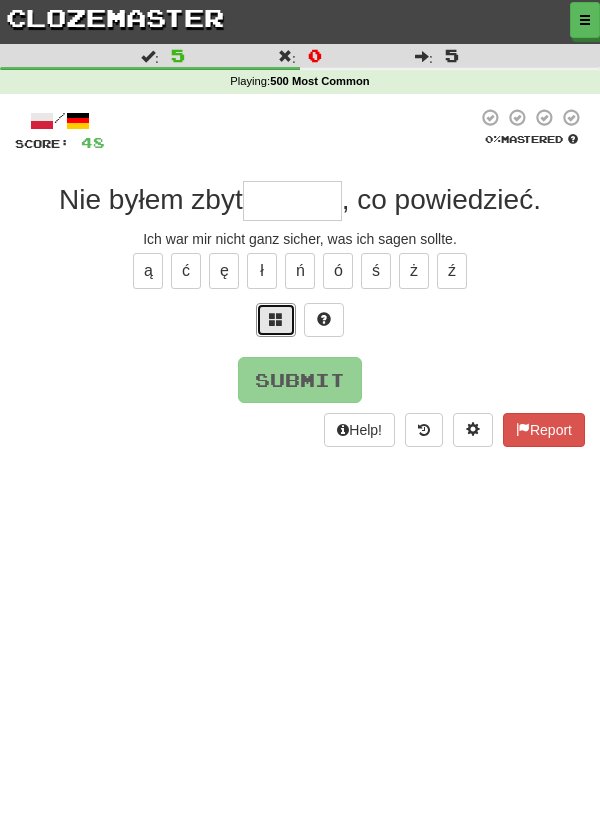 click at bounding box center [276, 319] 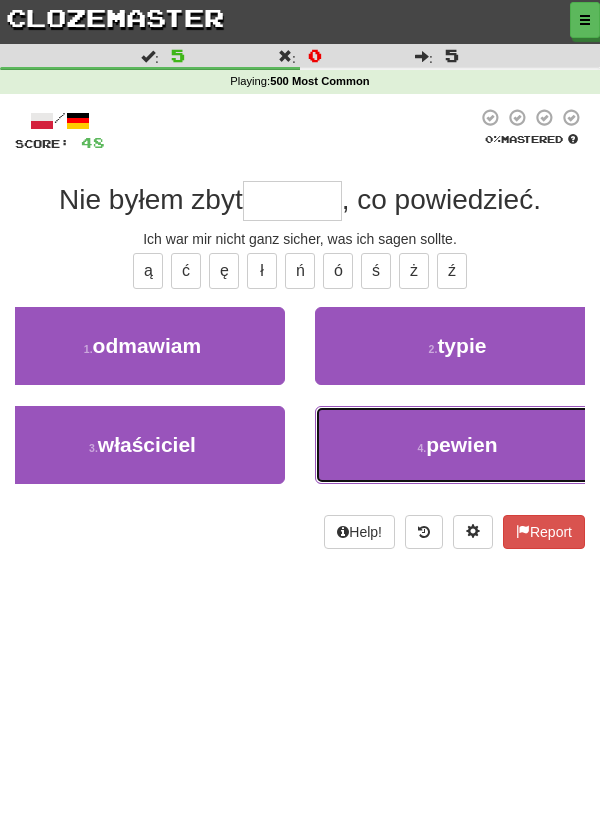 click on "4 .  pewien" at bounding box center (457, 445) 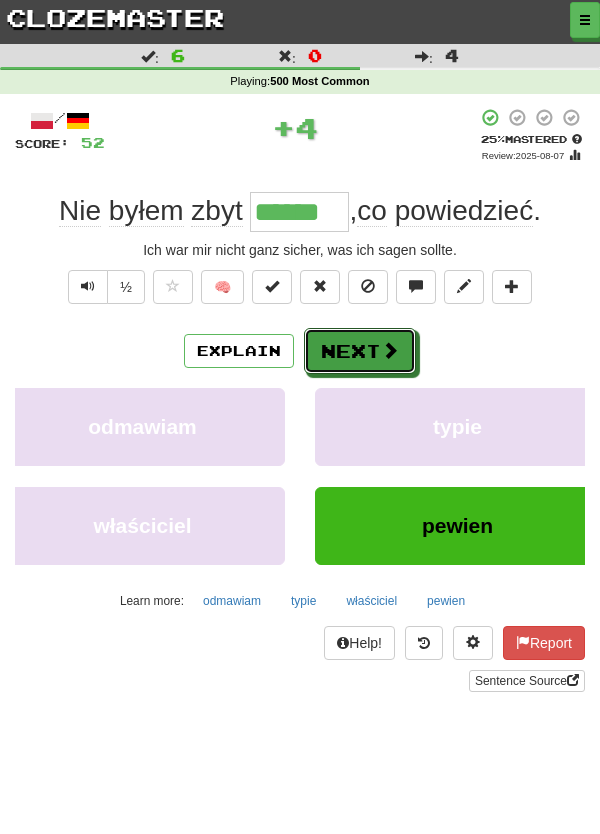 click at bounding box center (390, 350) 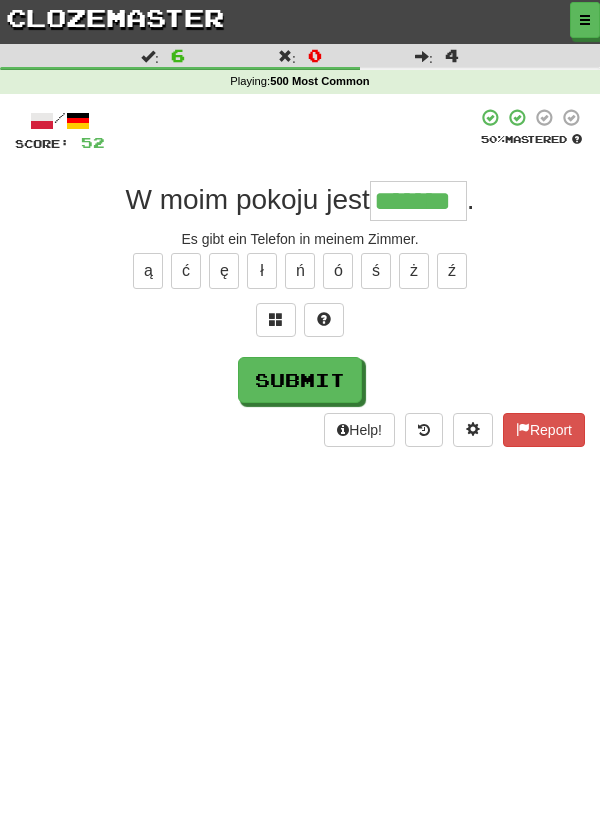 type on "*******" 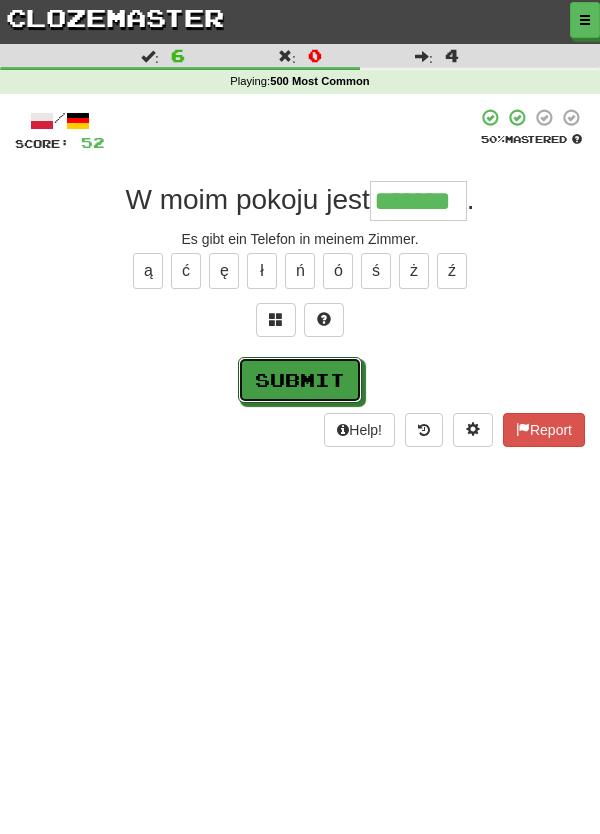 click on "Submit" at bounding box center [300, 380] 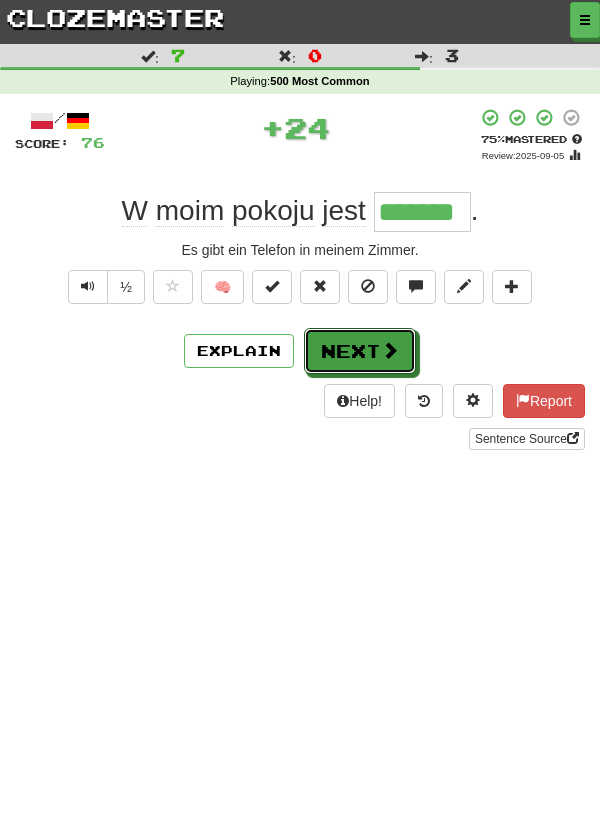click on "Next" at bounding box center (360, 351) 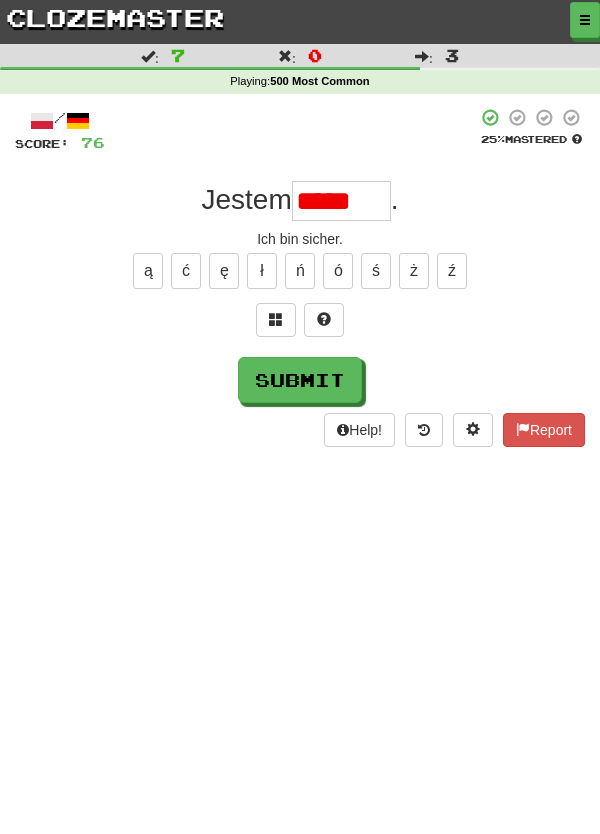 scroll, scrollTop: 0, scrollLeft: 0, axis: both 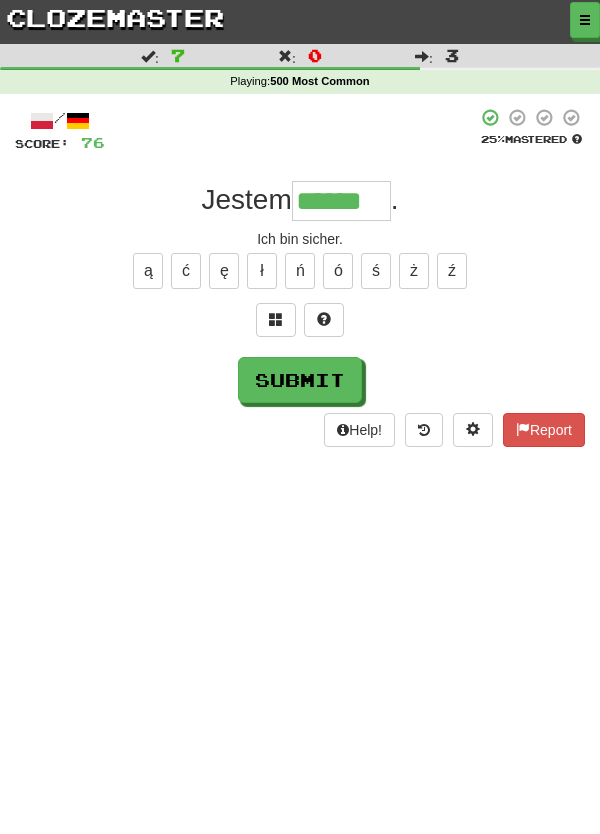 type on "******" 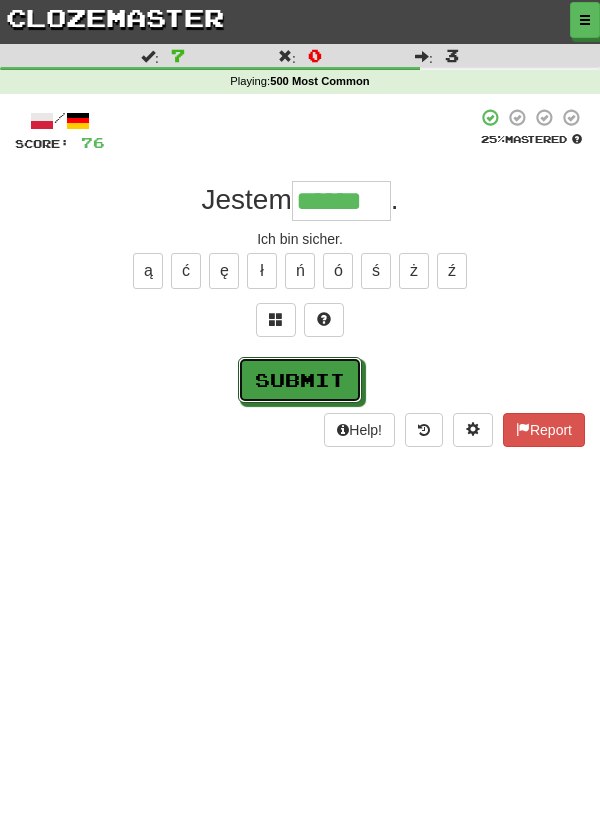 click on "Submit" at bounding box center [300, 380] 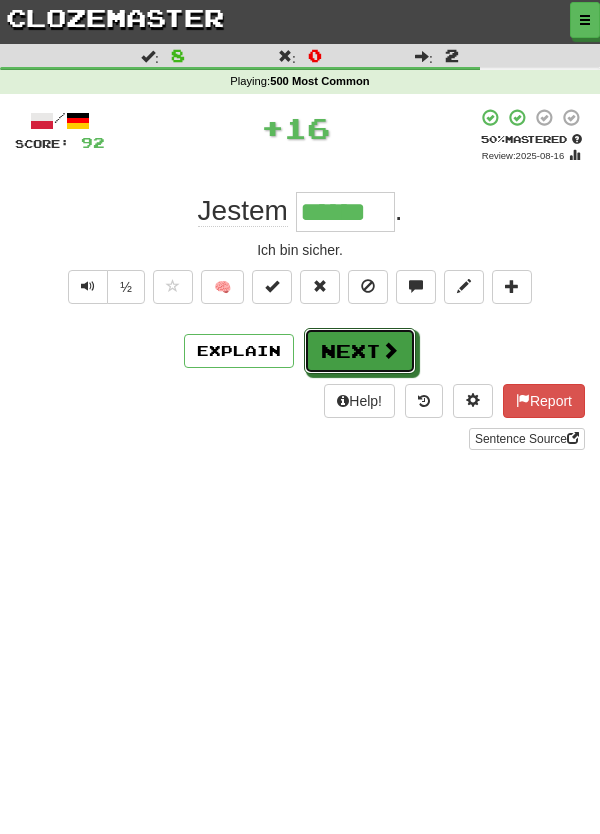 click on "Next" at bounding box center [360, 351] 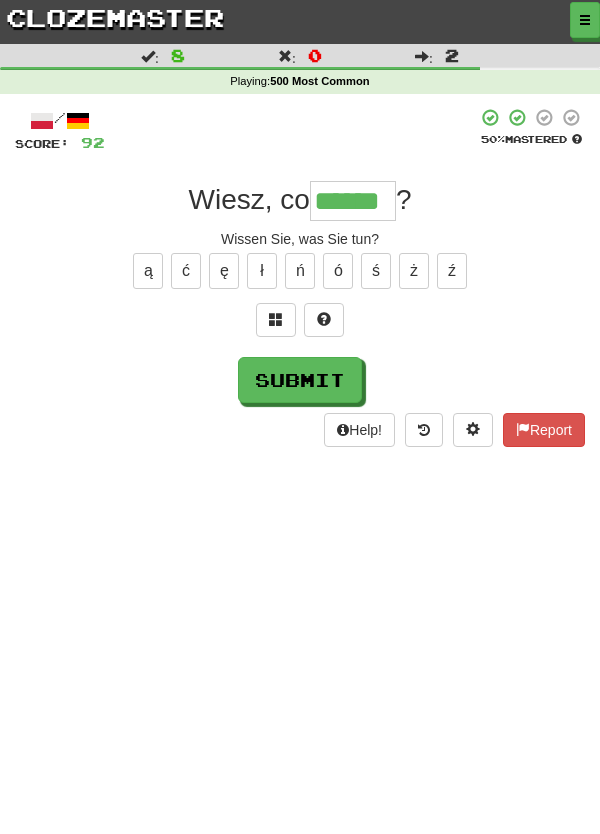 type on "******" 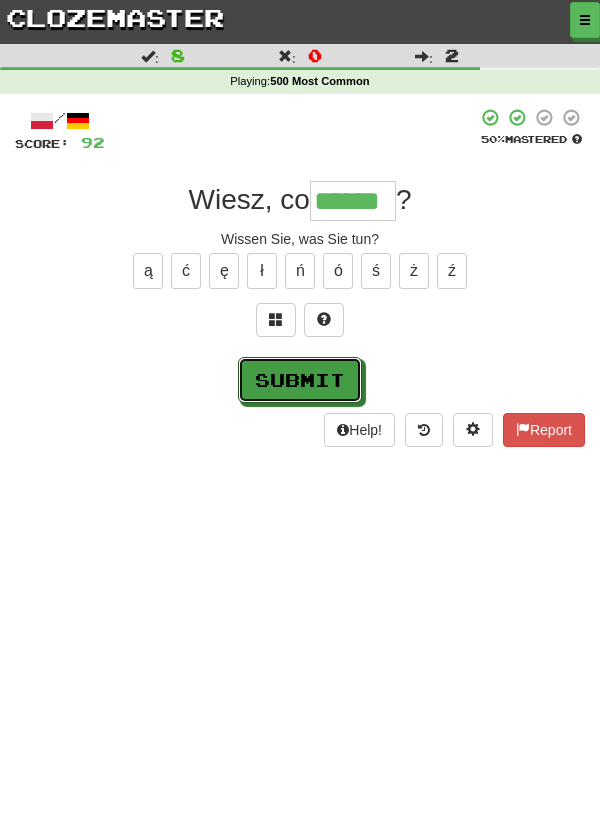 click on "Submit" at bounding box center [300, 380] 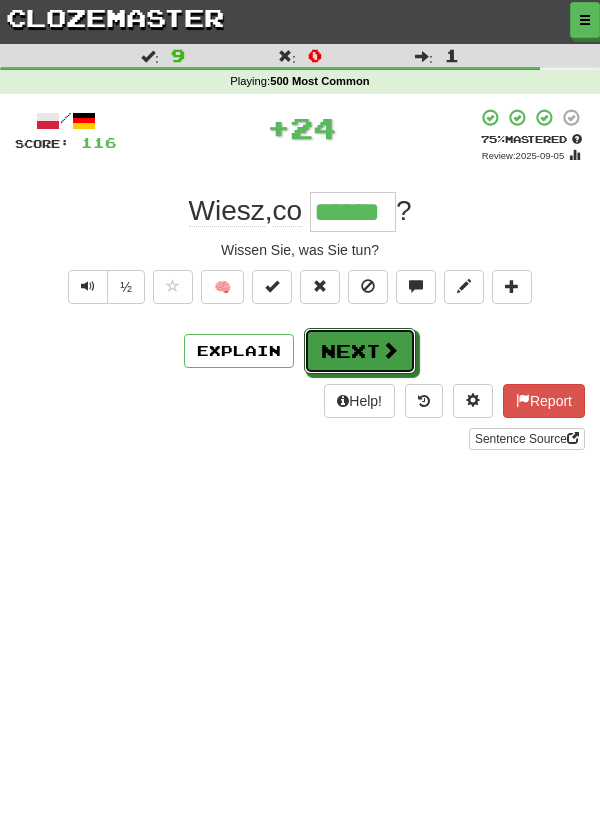 click on "Next" at bounding box center (360, 351) 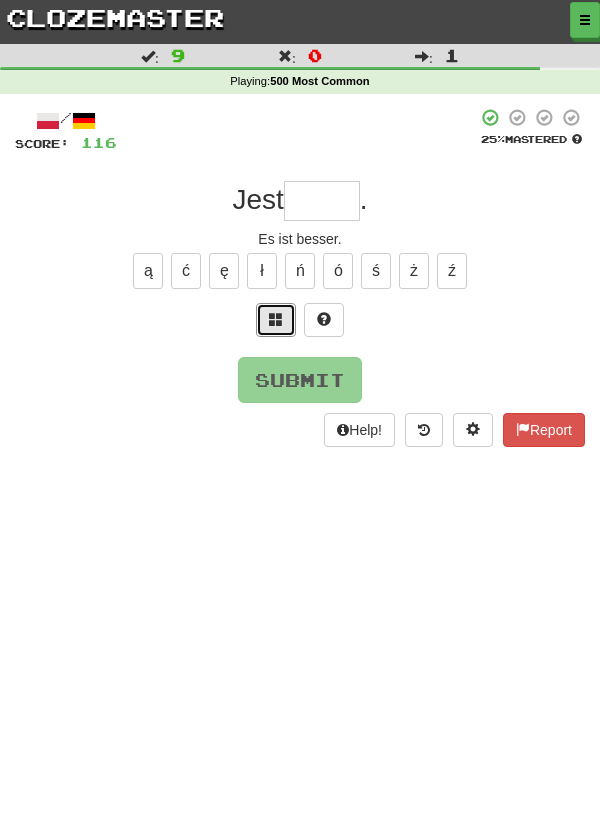 click at bounding box center [276, 320] 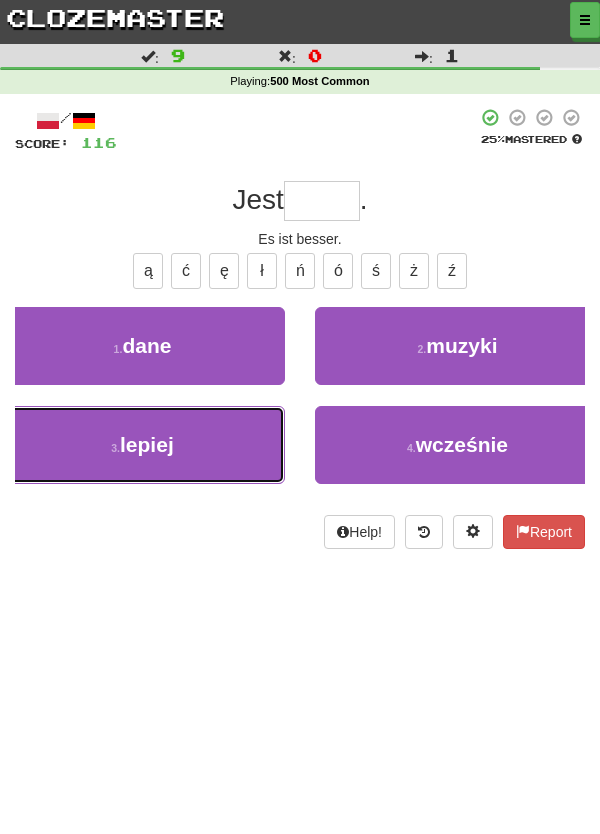 click on "3 .  lepiej" at bounding box center [142, 445] 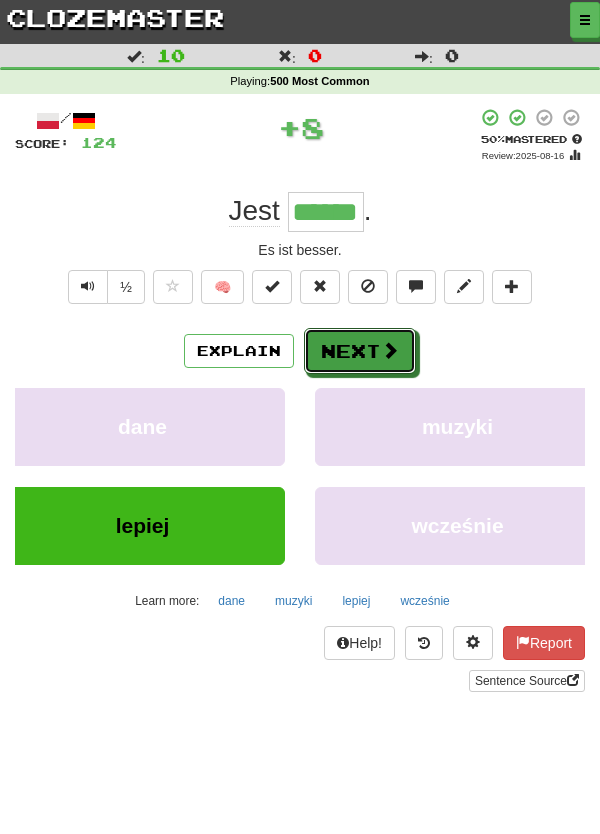 click on "Next" at bounding box center [360, 351] 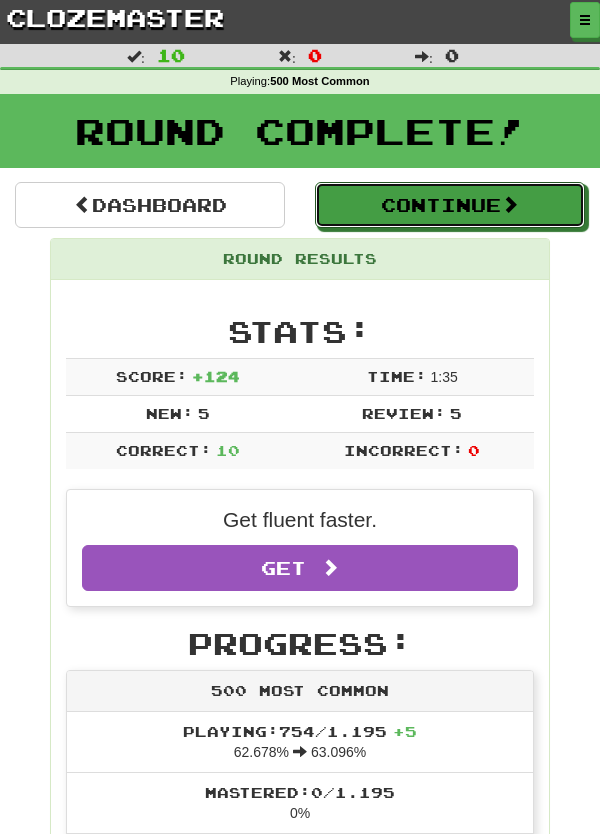 click on "Continue" at bounding box center (450, 205) 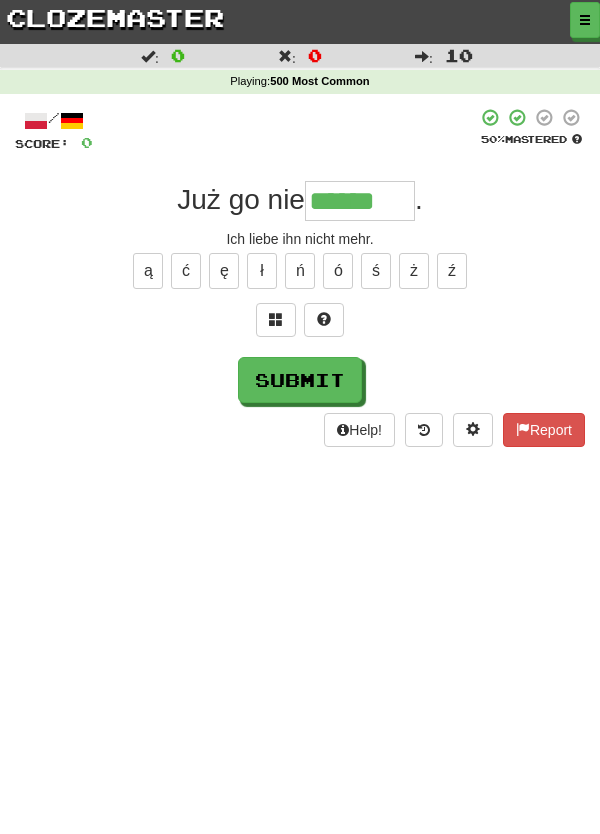 type on "******" 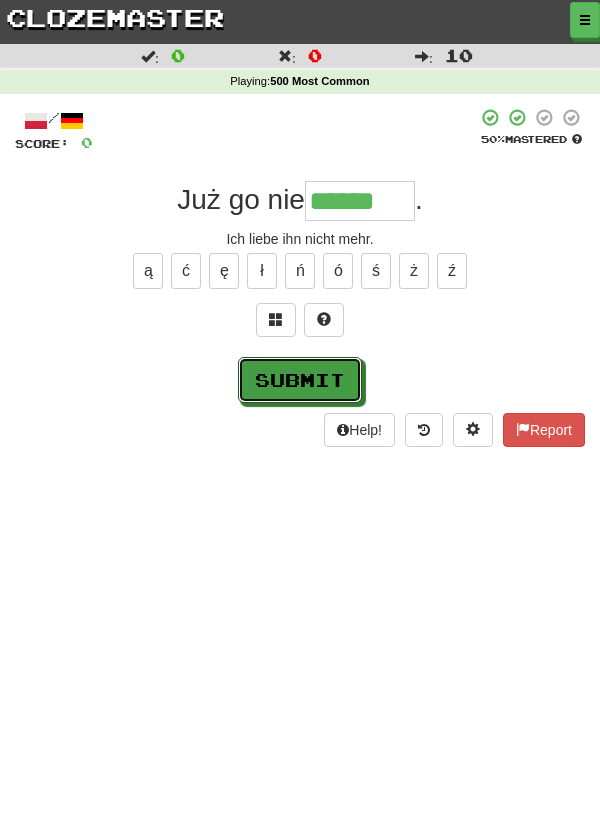 click on "Submit" at bounding box center (300, 380) 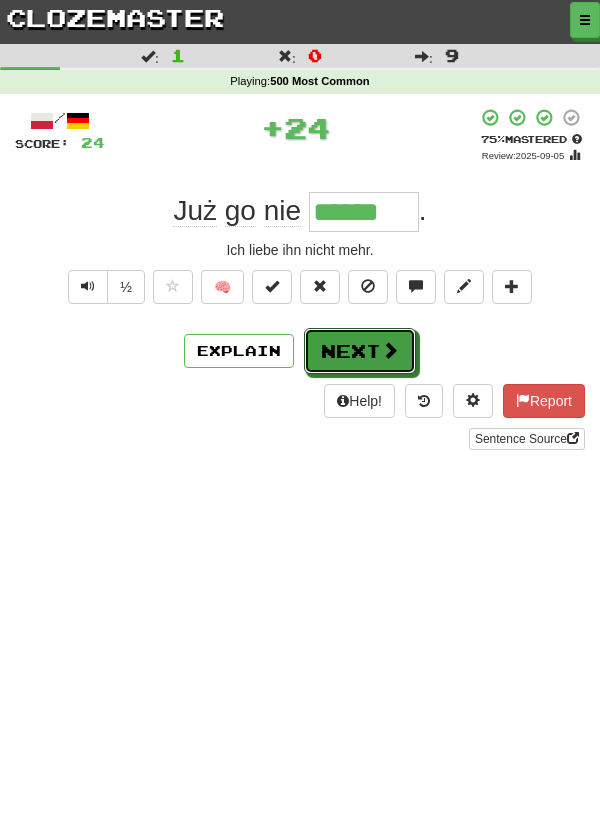 click at bounding box center [390, 350] 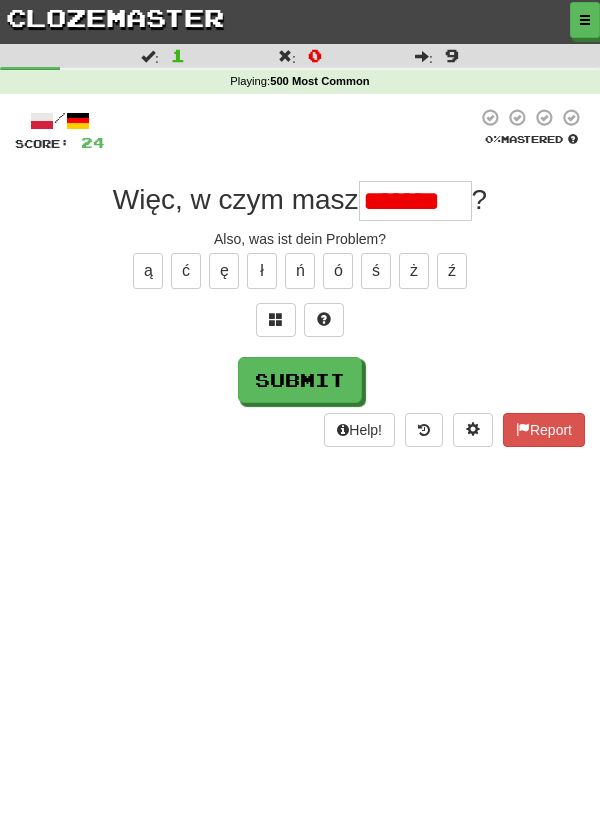 scroll, scrollTop: 0, scrollLeft: 0, axis: both 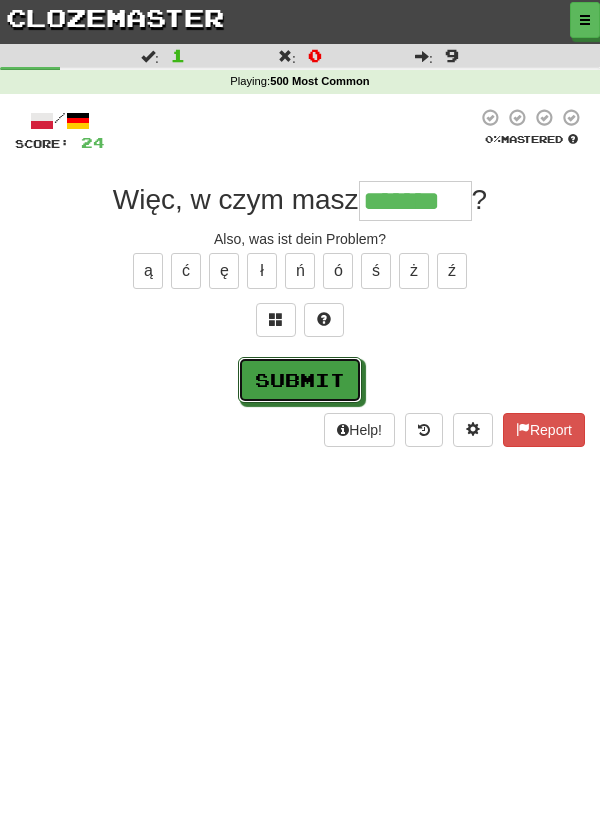 click on "Submit" at bounding box center [300, 380] 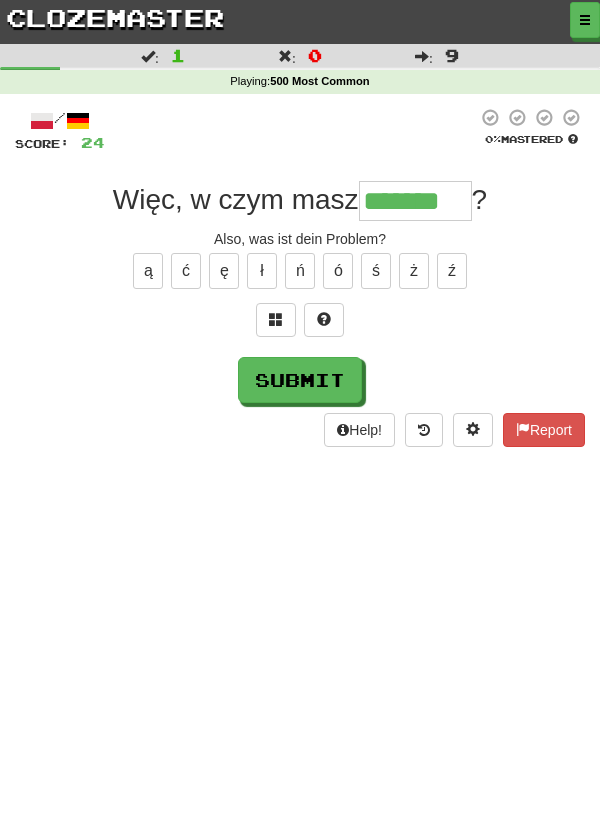 type on "*******" 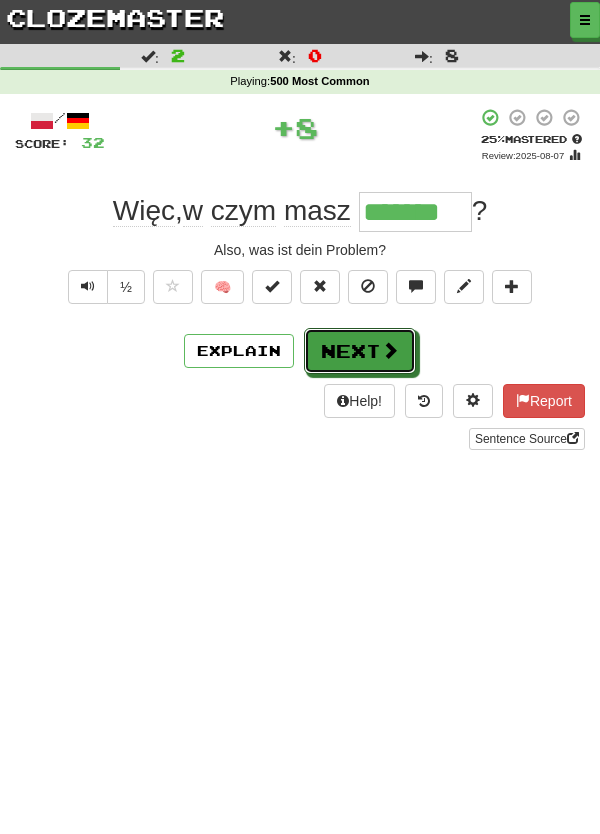 click on "Next" at bounding box center (360, 351) 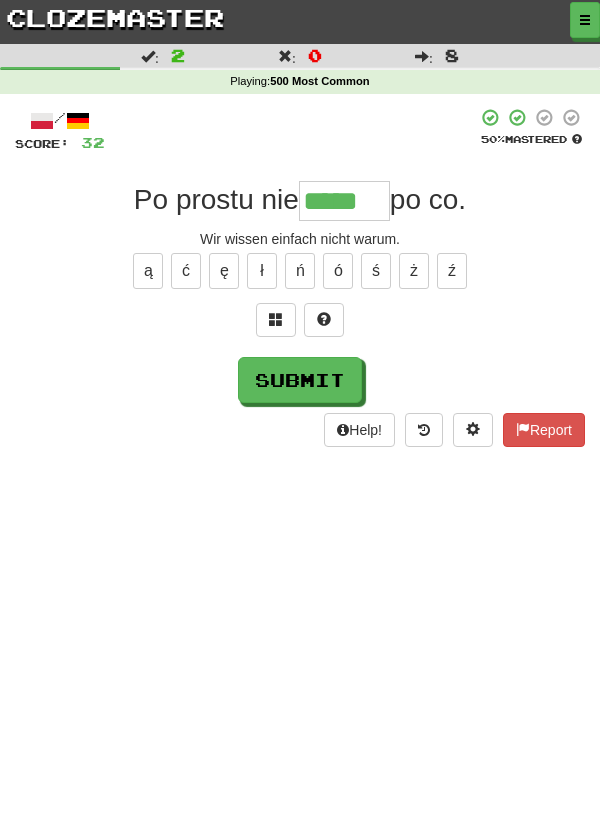 type on "*****" 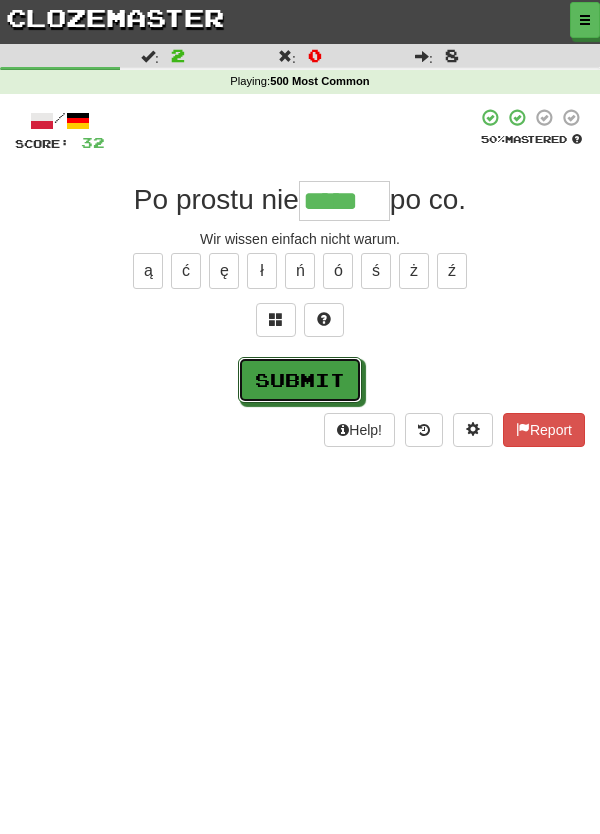 click on "Submit" at bounding box center [300, 380] 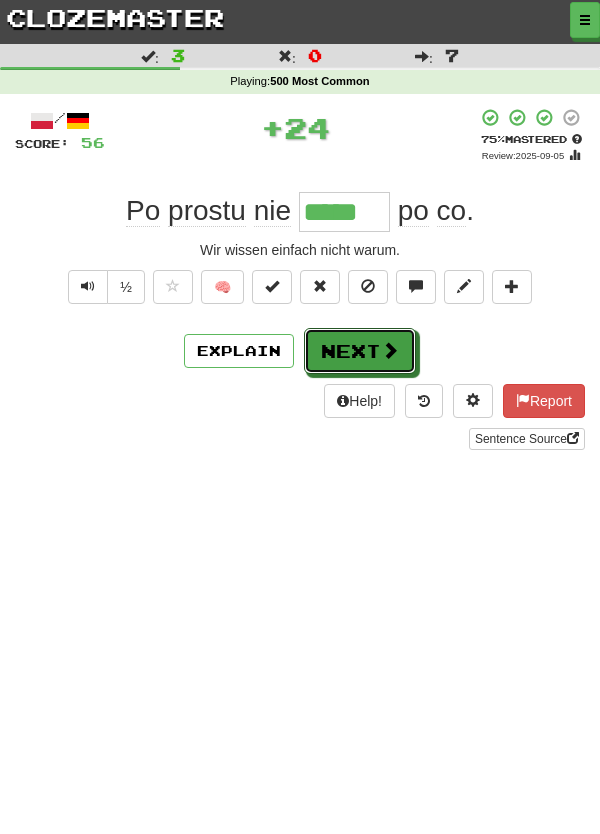 click on "Next" at bounding box center (360, 351) 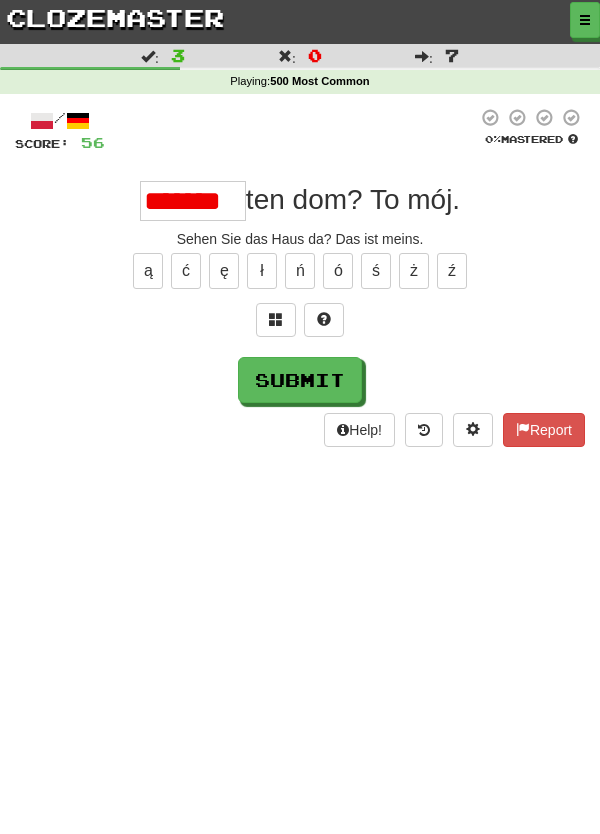 scroll, scrollTop: 0, scrollLeft: 0, axis: both 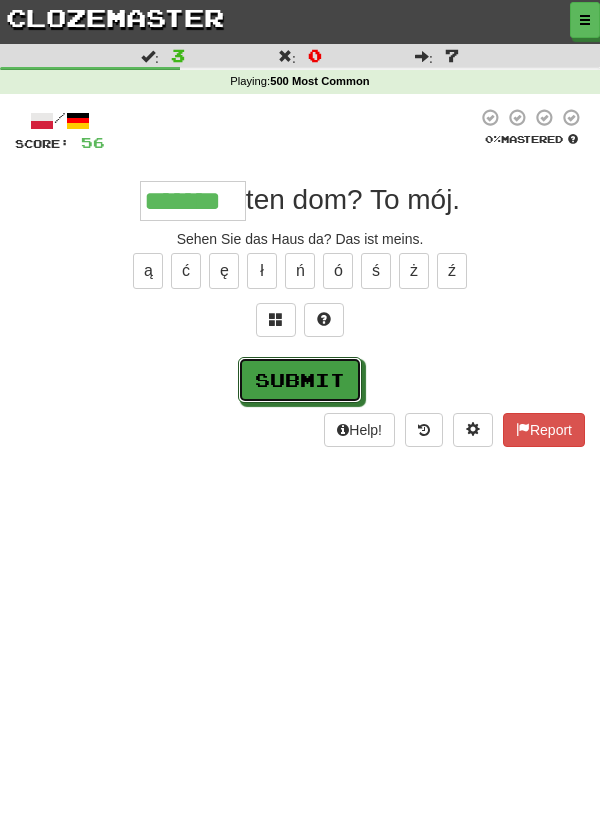 click on "Submit" at bounding box center (300, 380) 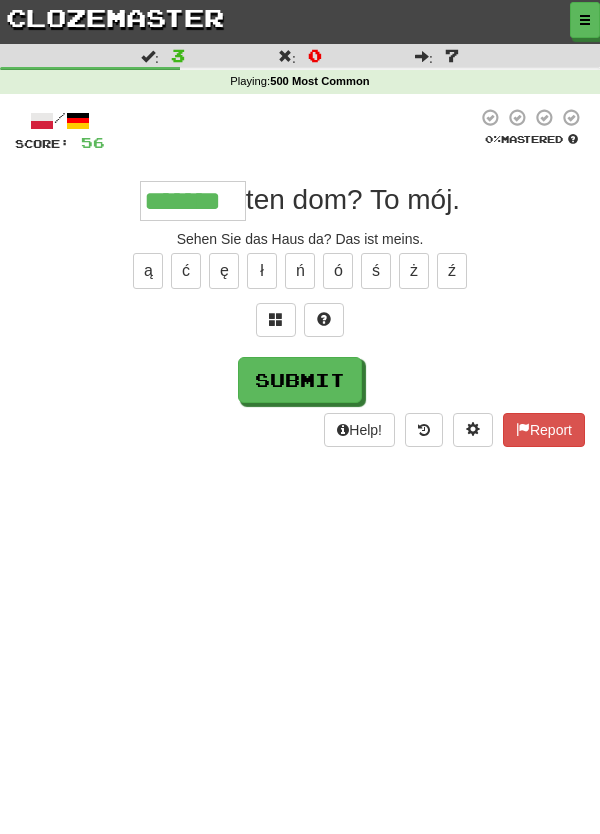 type on "*******" 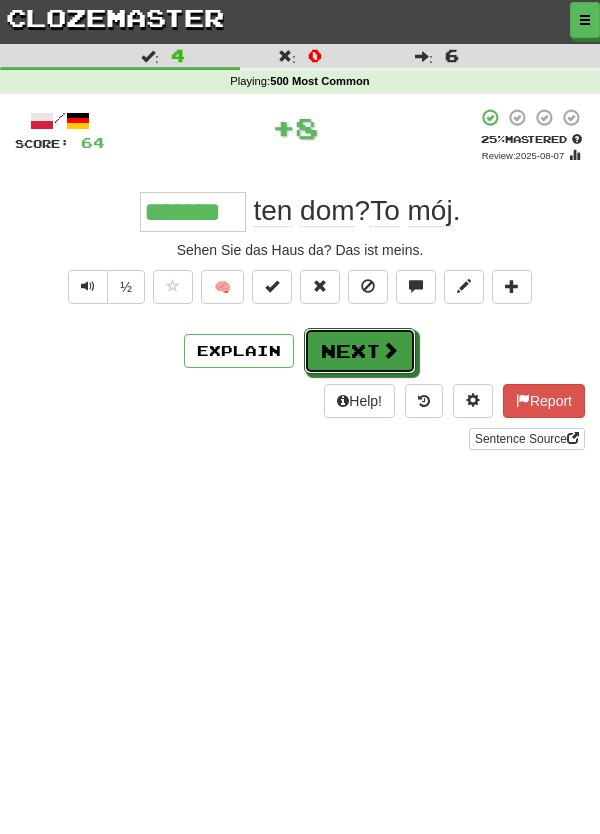click on "Next" at bounding box center (360, 351) 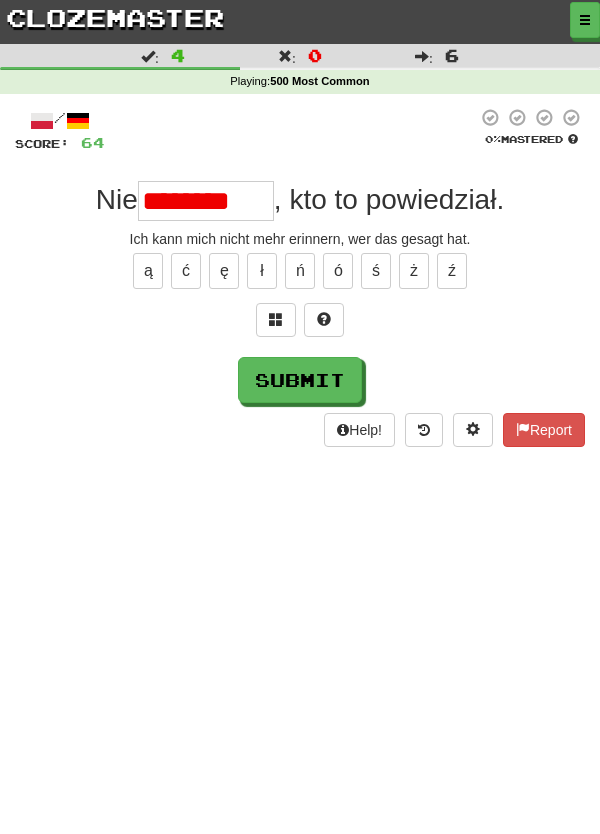 scroll, scrollTop: 0, scrollLeft: 0, axis: both 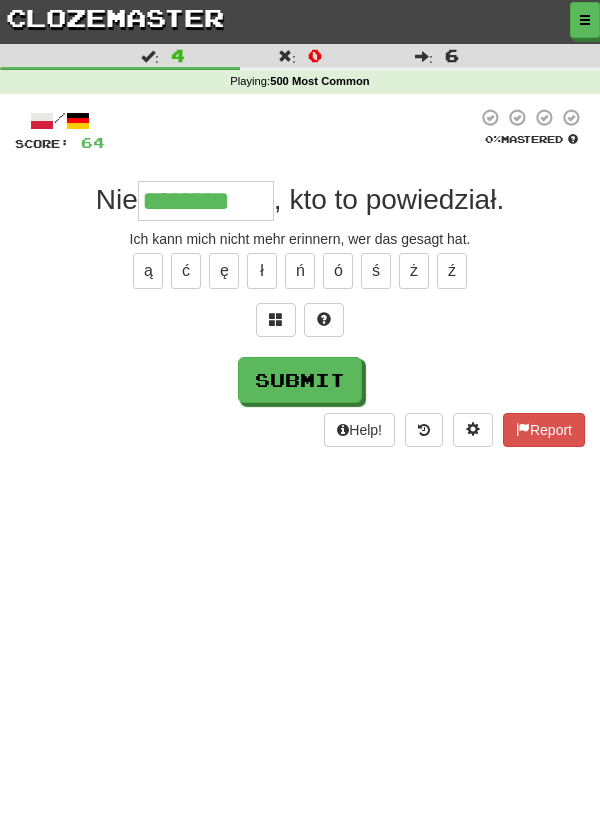 type on "********" 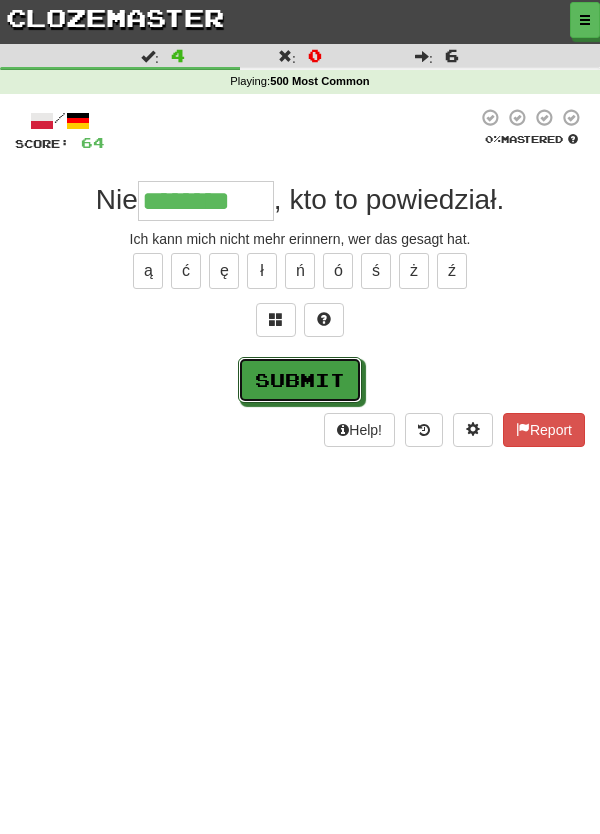 click on "Submit" at bounding box center (300, 380) 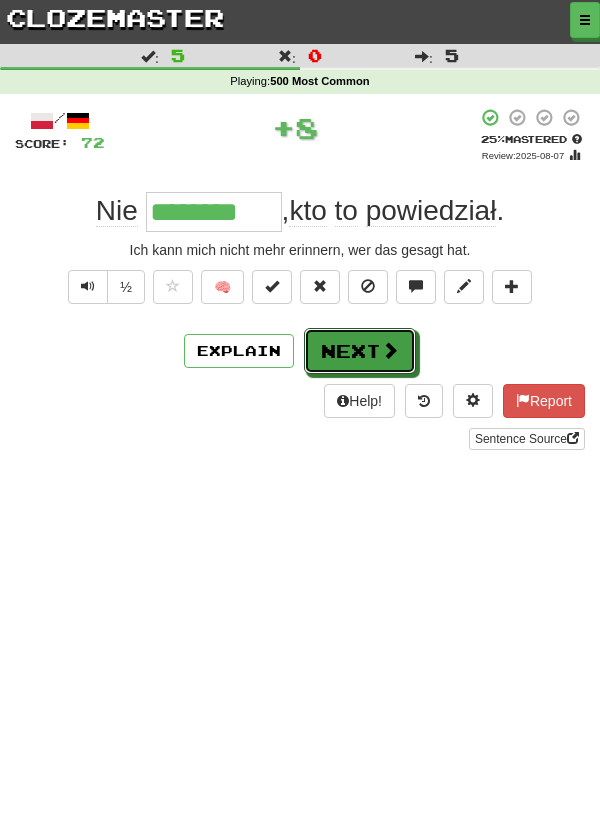 click on "Next" at bounding box center [360, 351] 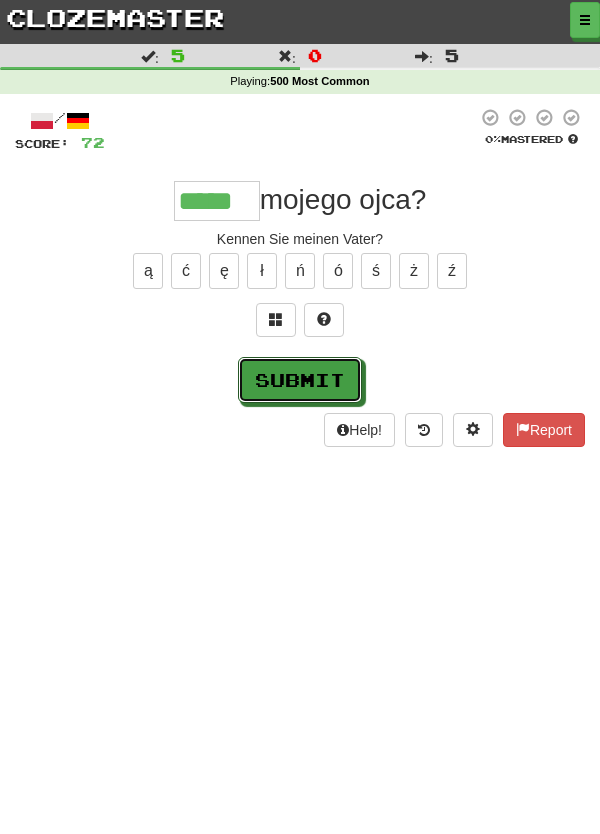 click on "Submit" at bounding box center [300, 380] 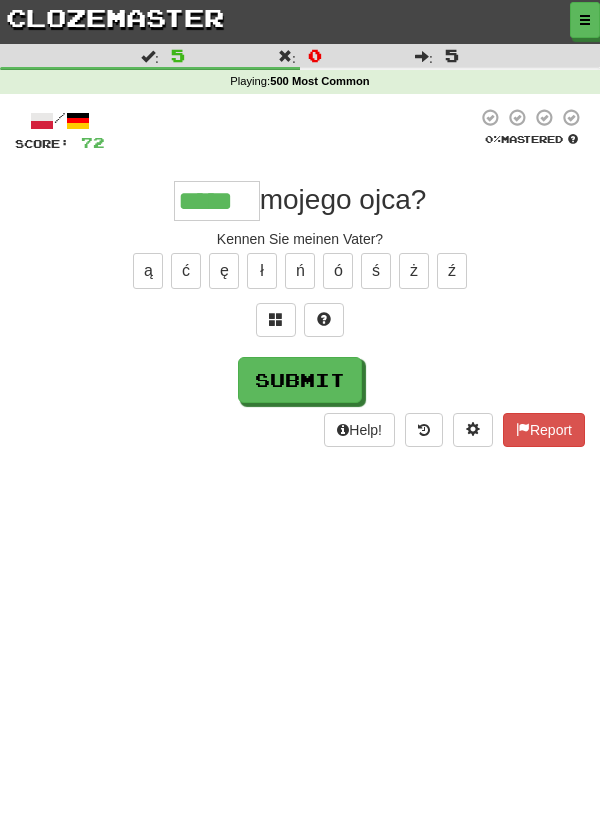 type on "*****" 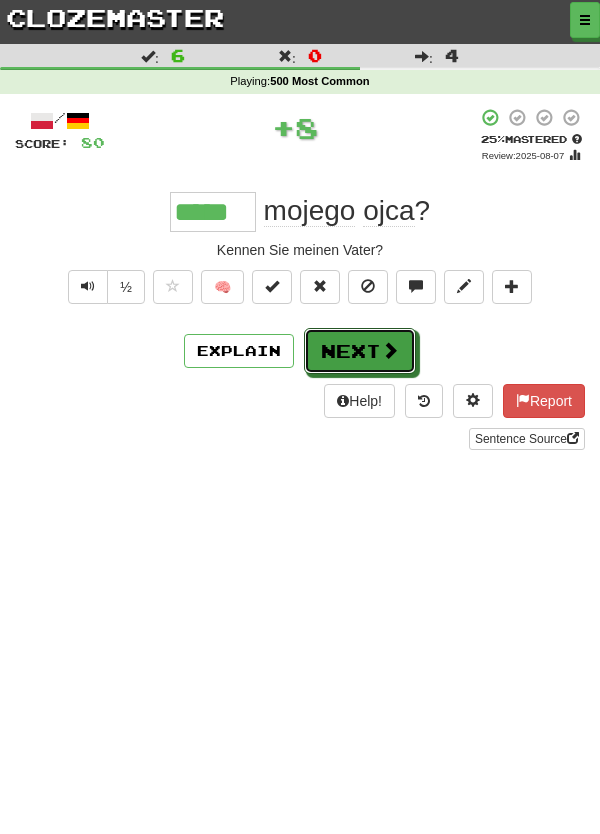 click on "Next" at bounding box center [360, 351] 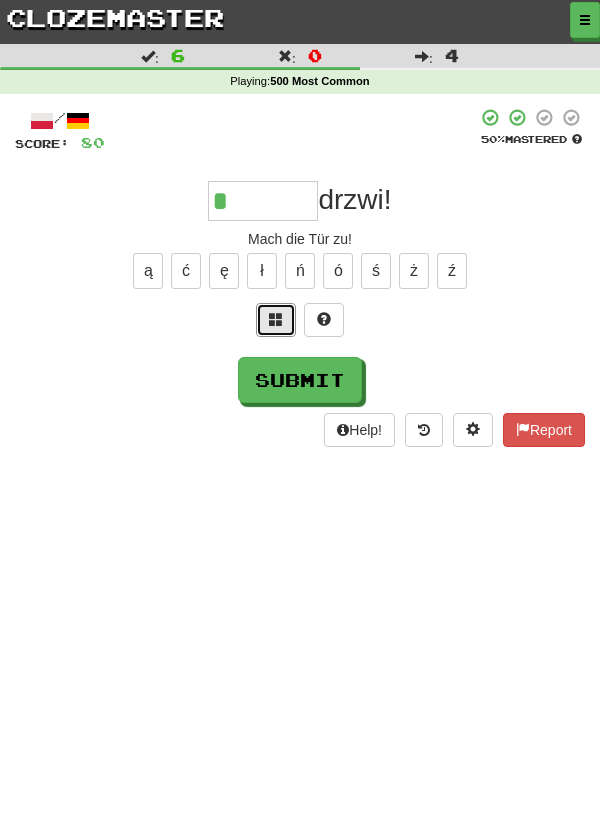 click at bounding box center [276, 320] 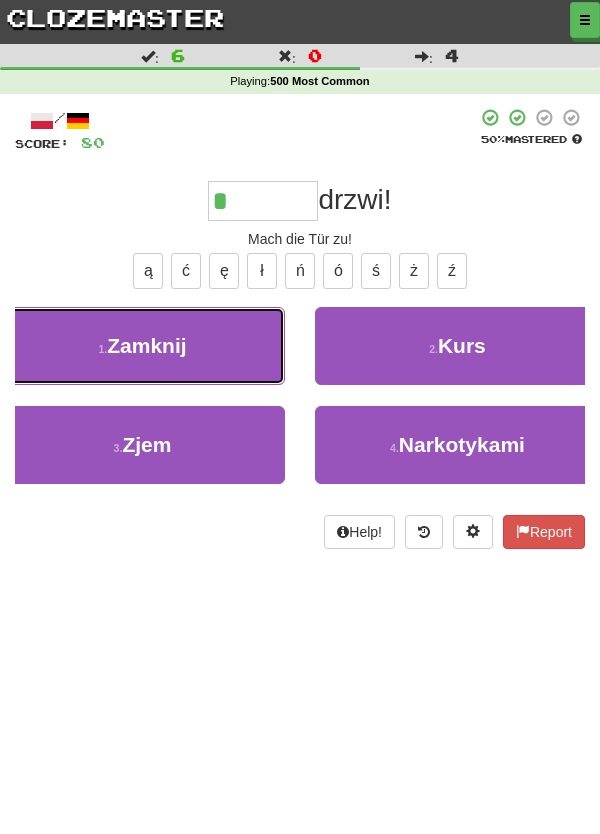 click on "1 .  Zamknij" at bounding box center [142, 346] 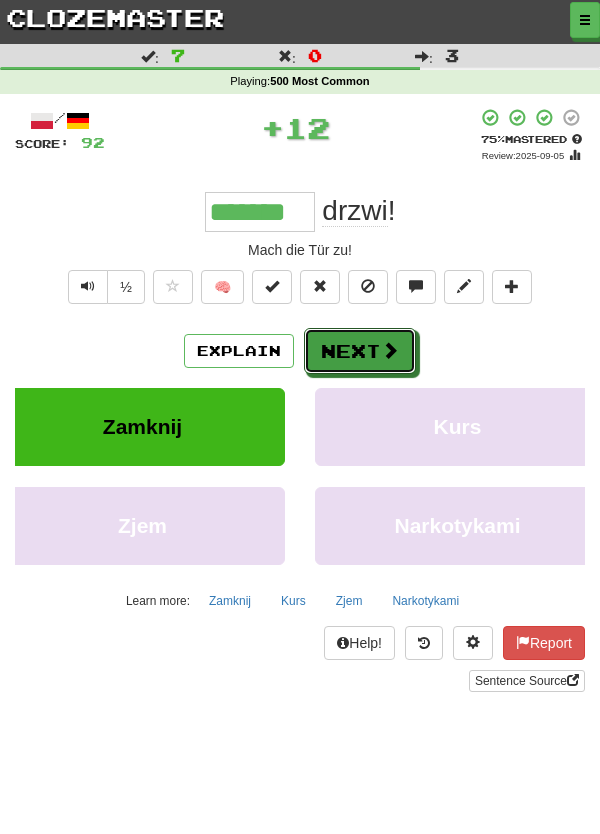 click on "Next" at bounding box center (360, 351) 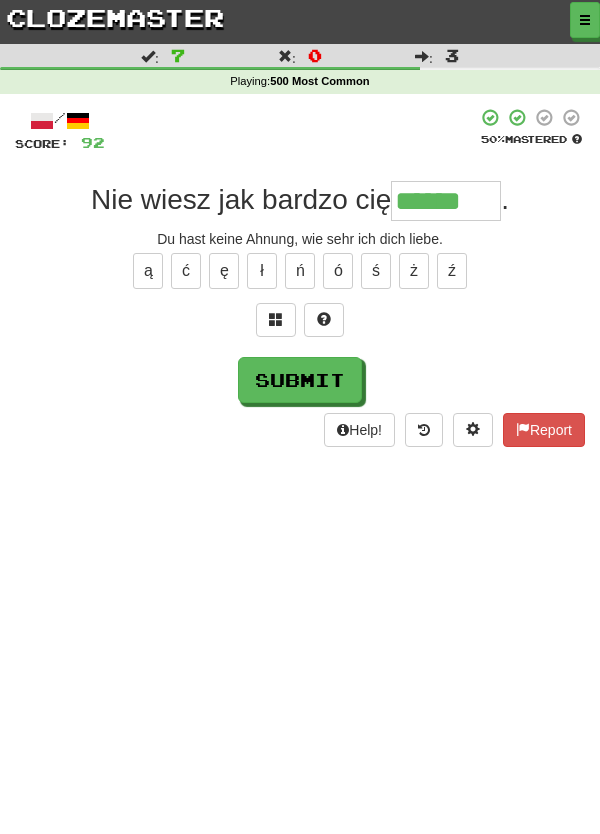 type on "******" 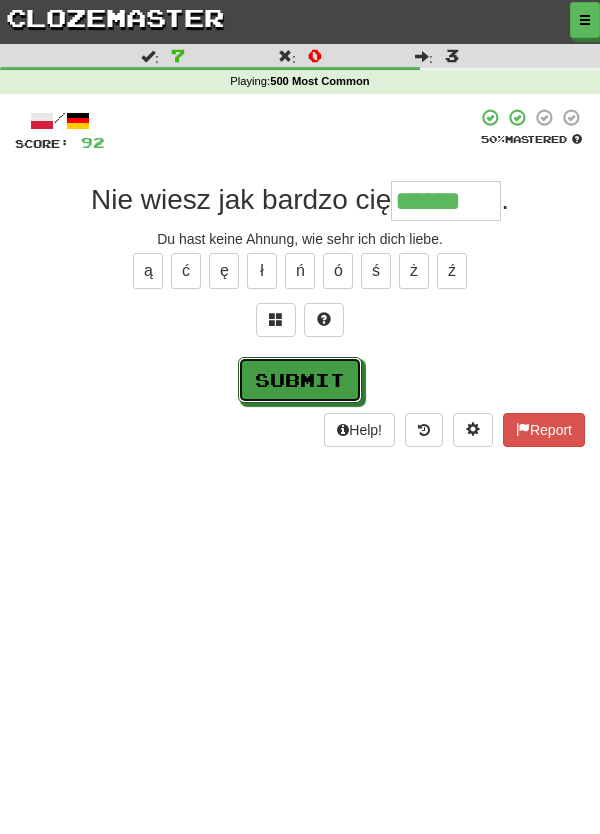 click on "Submit" at bounding box center [300, 380] 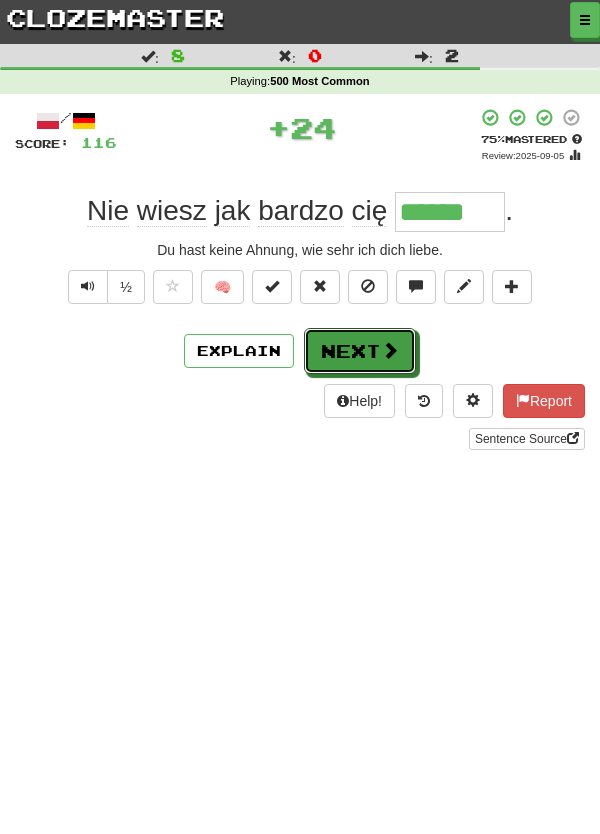 click on "Next" at bounding box center (360, 351) 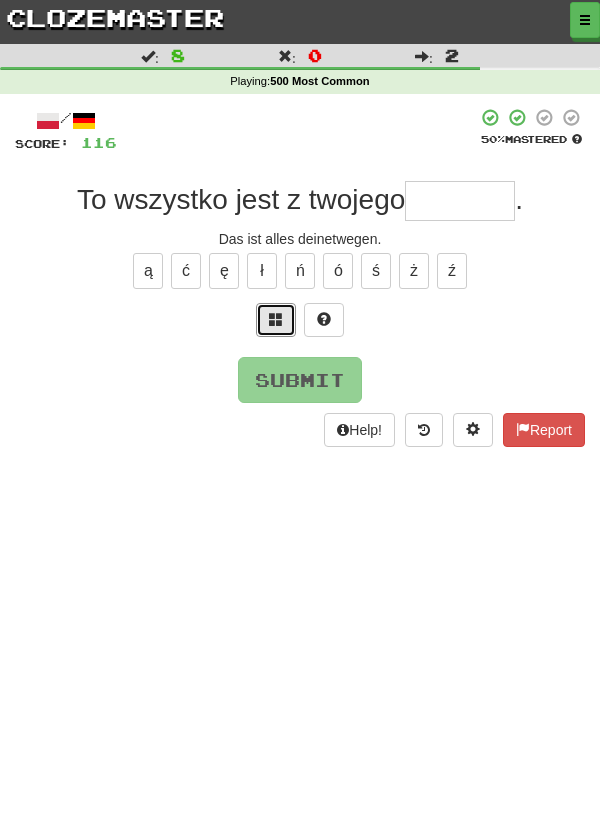 click at bounding box center [276, 319] 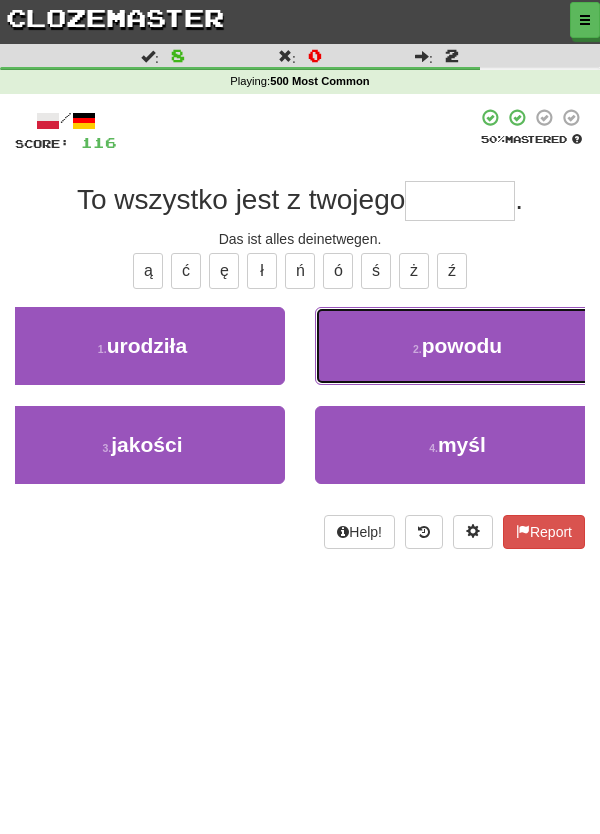 click on "2 .  powodu" at bounding box center (457, 346) 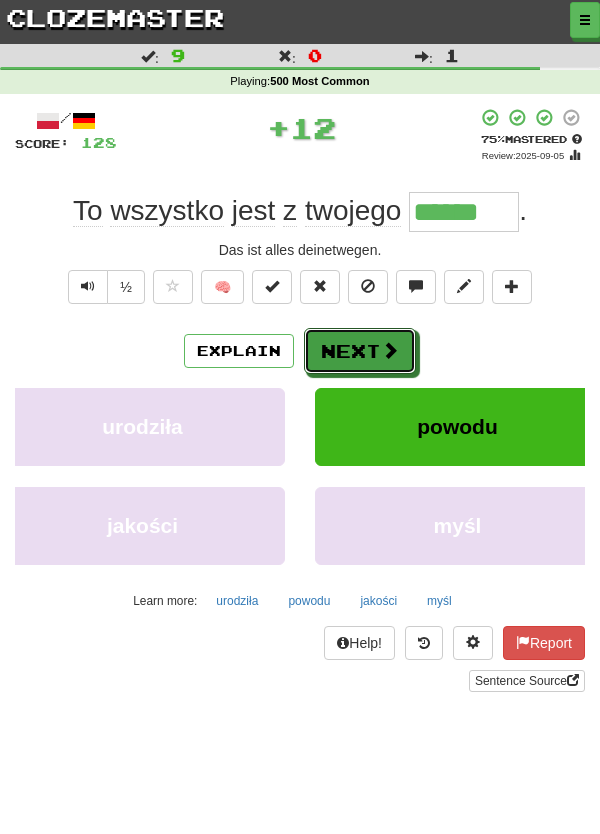 click on "Next" at bounding box center [360, 351] 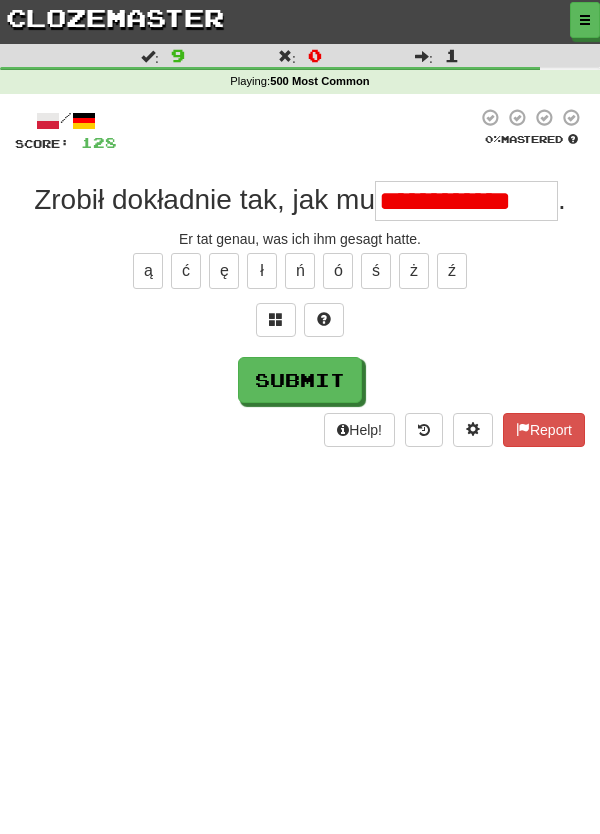 scroll, scrollTop: 0, scrollLeft: 0, axis: both 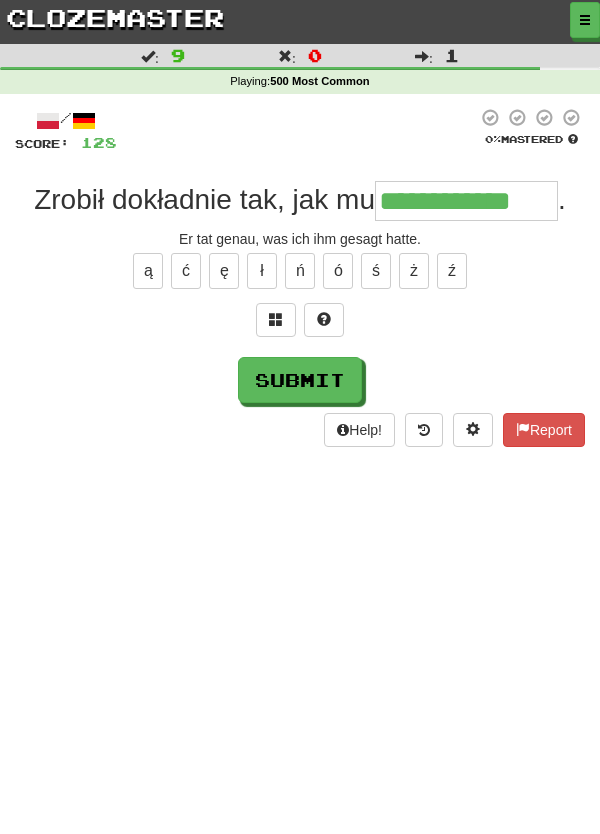 type on "**********" 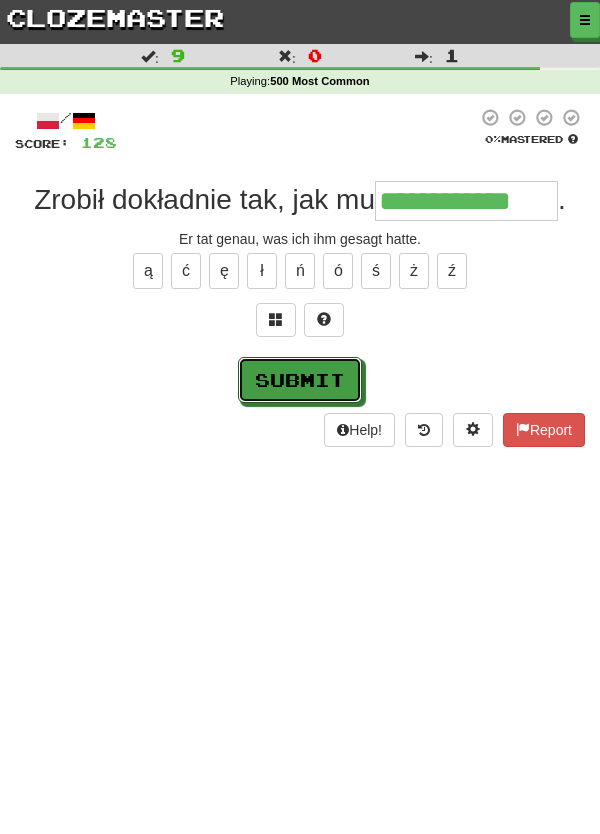 click on "Submit" at bounding box center (300, 380) 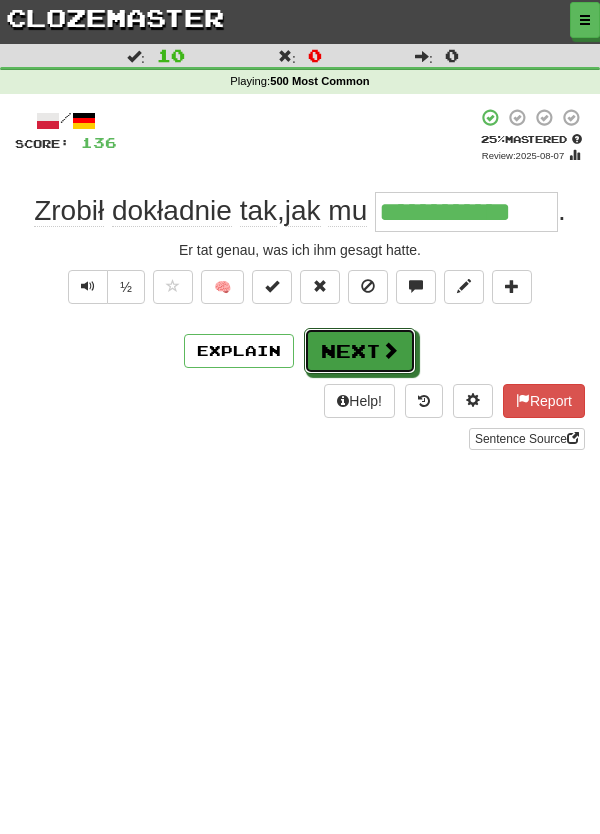 click on "Next" at bounding box center [360, 351] 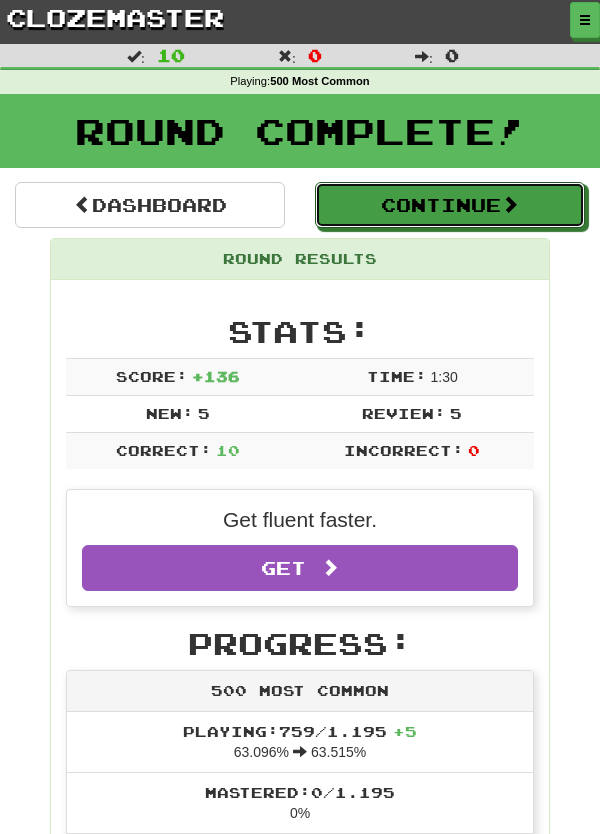 click on "Continue" at bounding box center (450, 205) 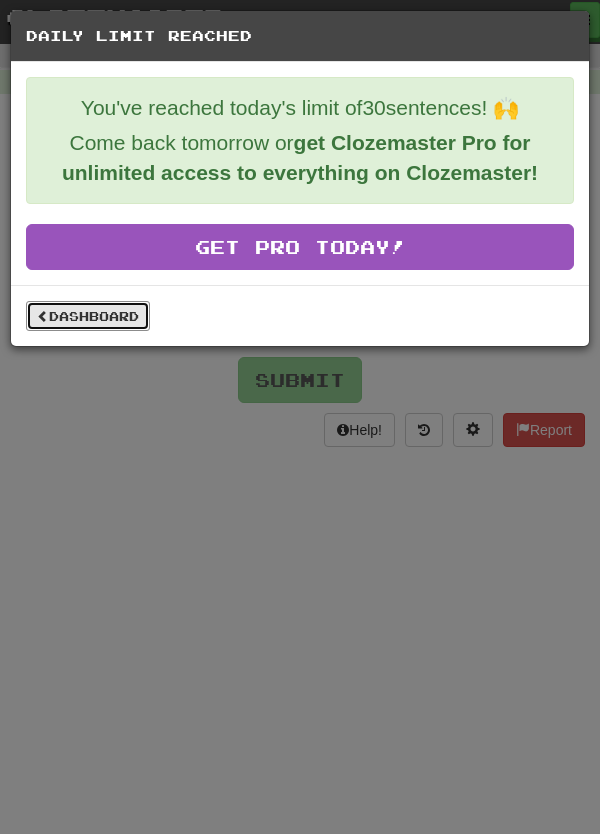 click on "Dashboard" at bounding box center (88, 316) 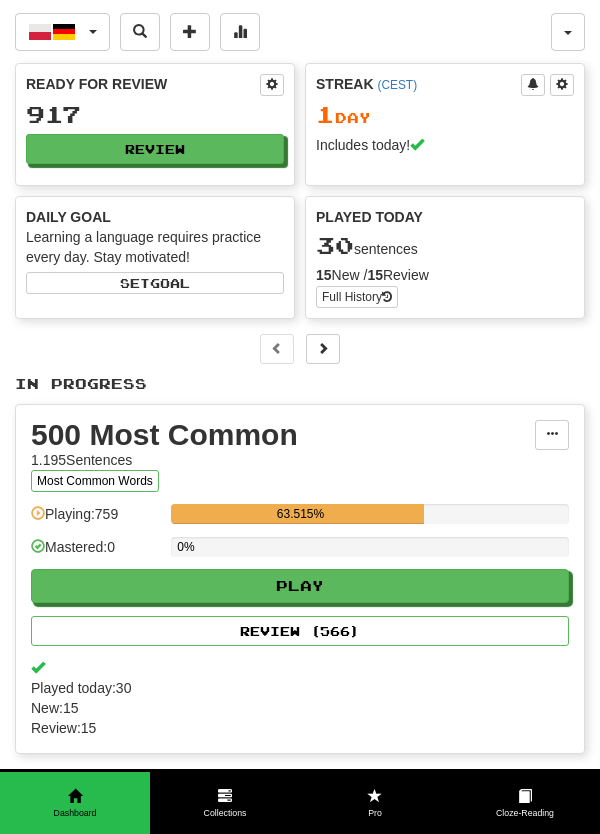 scroll, scrollTop: 0, scrollLeft: 0, axis: both 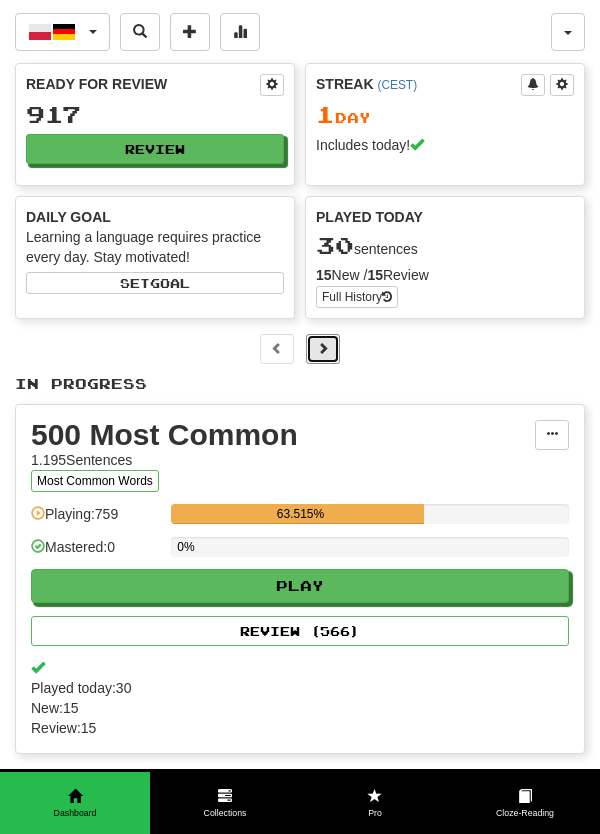 click at bounding box center [323, 348] 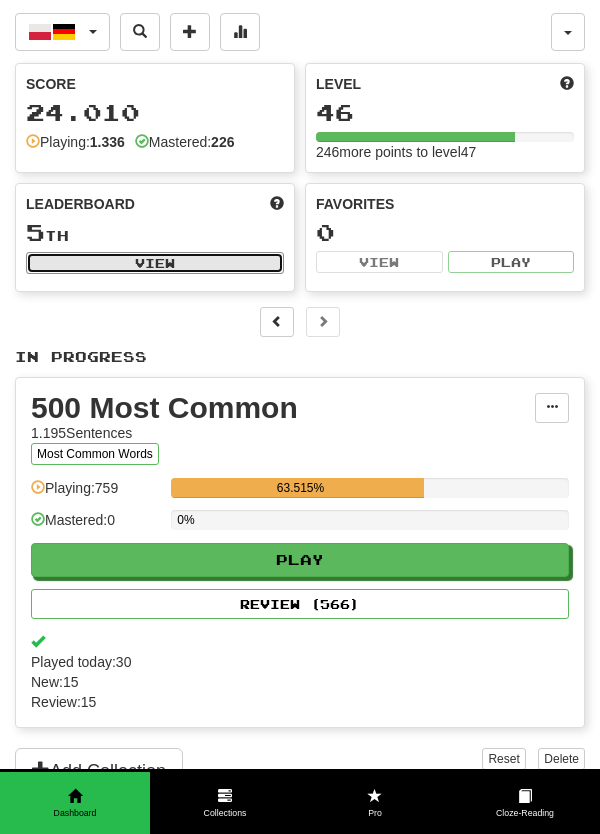 click on "View" at bounding box center (155, 263) 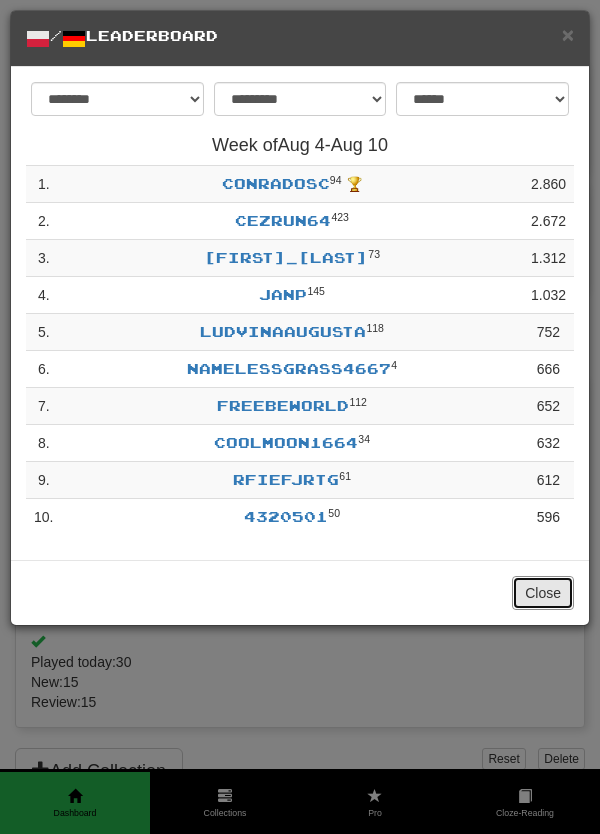 click on "Close" at bounding box center [543, 593] 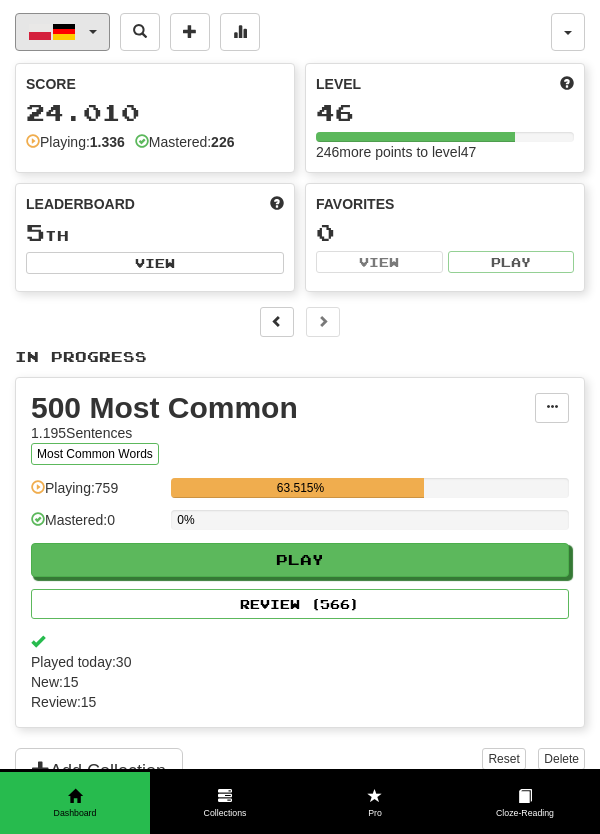click on "Polski  /  Deutsch" at bounding box center [62, 32] 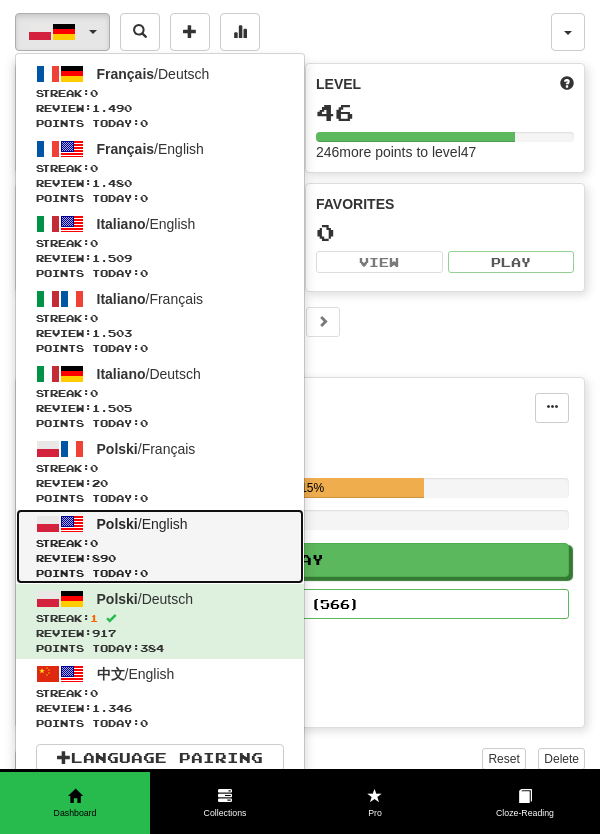 click on "Streak:  0" at bounding box center (160, 543) 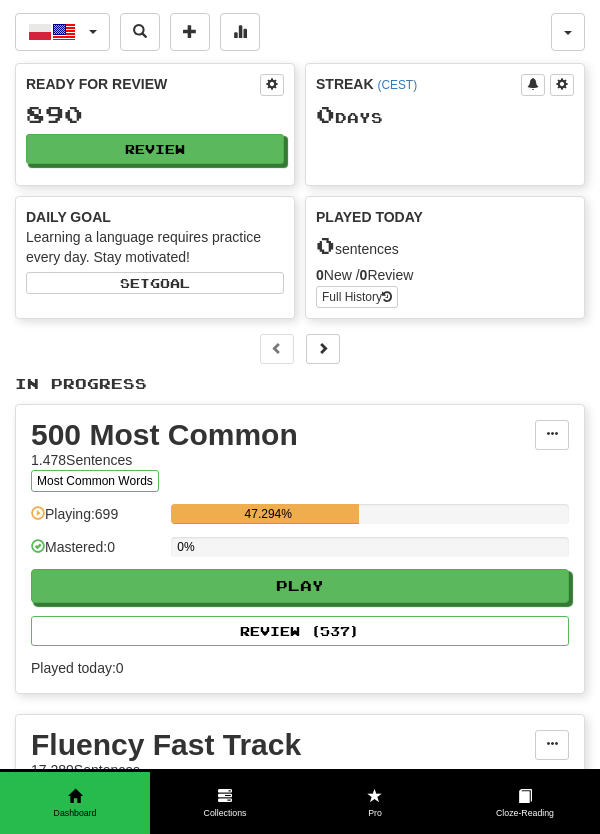 scroll, scrollTop: 0, scrollLeft: 0, axis: both 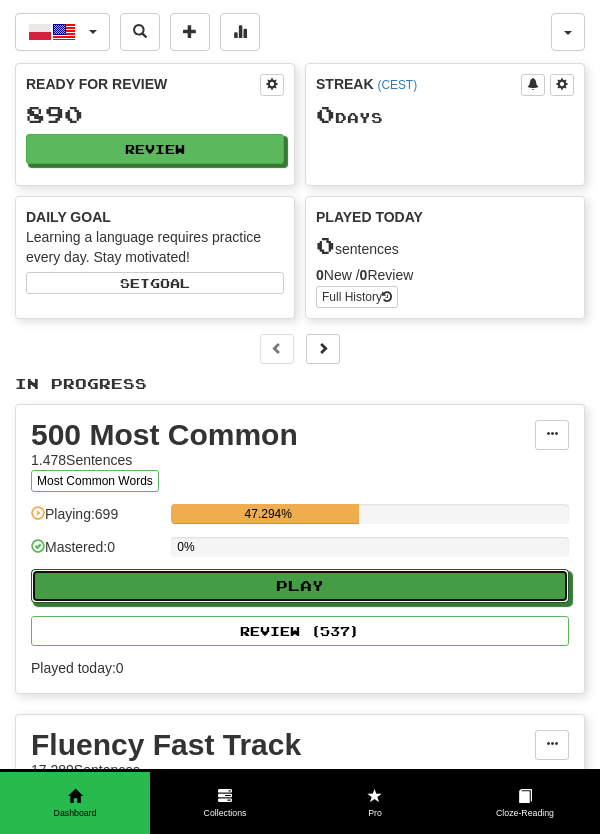 click on "Play" at bounding box center (300, 586) 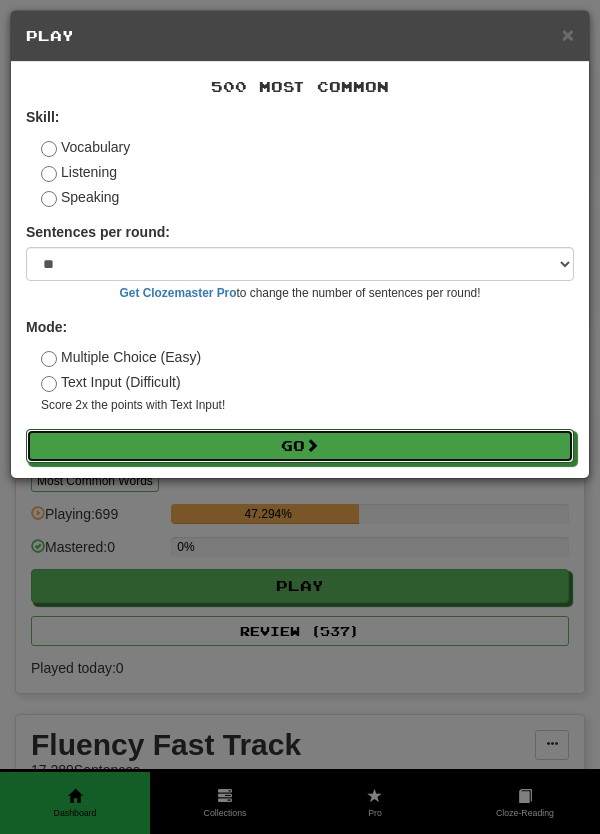 click on "Go" at bounding box center (300, 446) 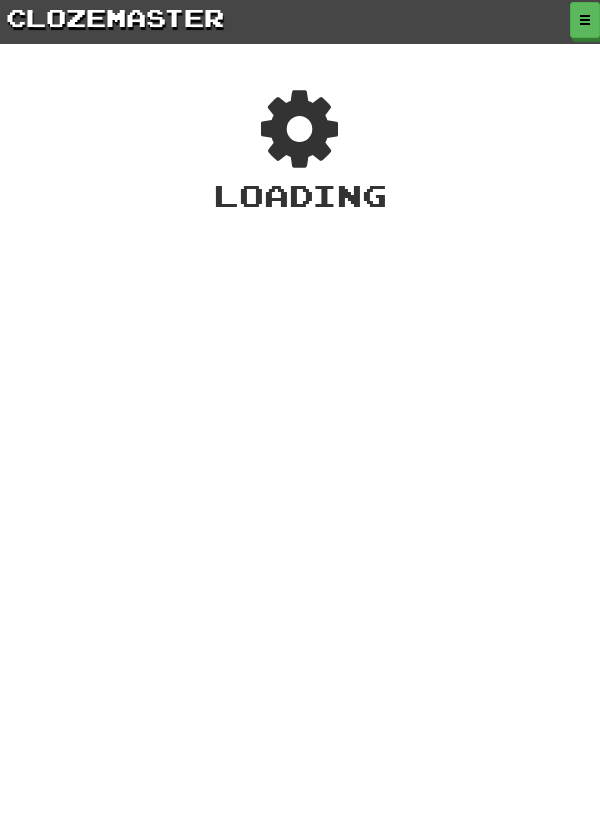 scroll, scrollTop: 0, scrollLeft: 0, axis: both 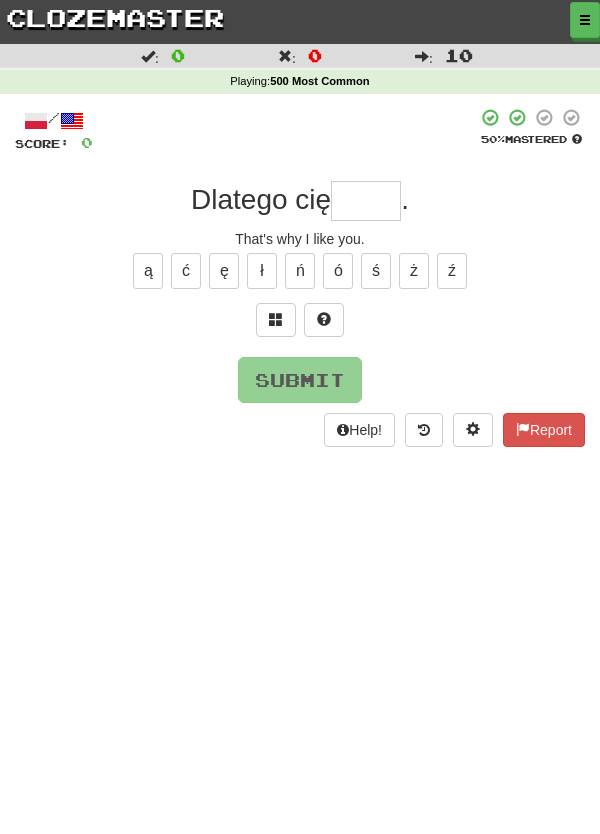 click at bounding box center (366, 201) 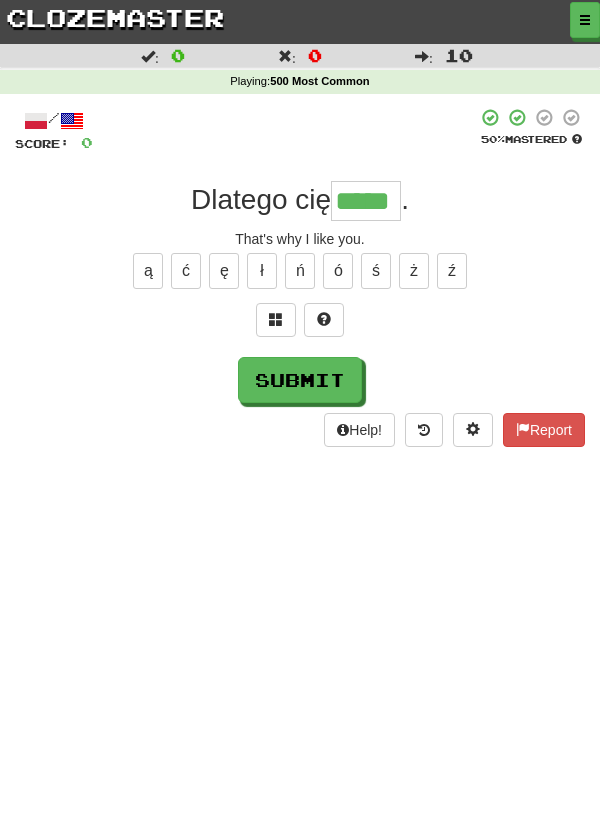 type on "*****" 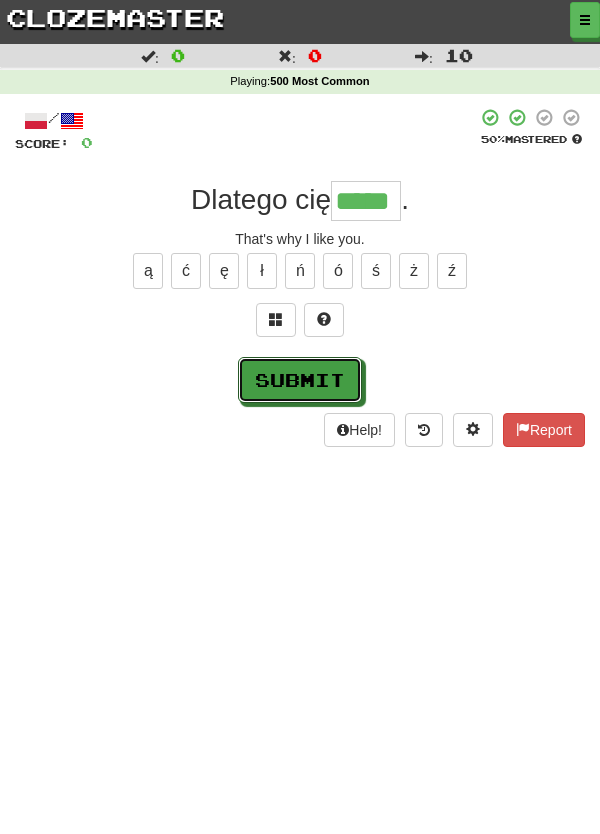 click on "Submit" at bounding box center (300, 380) 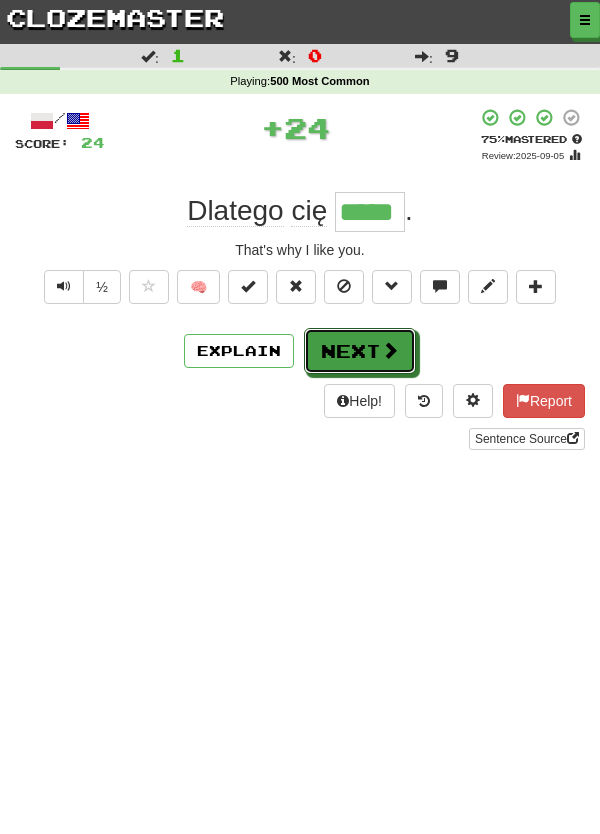 click on "Next" at bounding box center [360, 351] 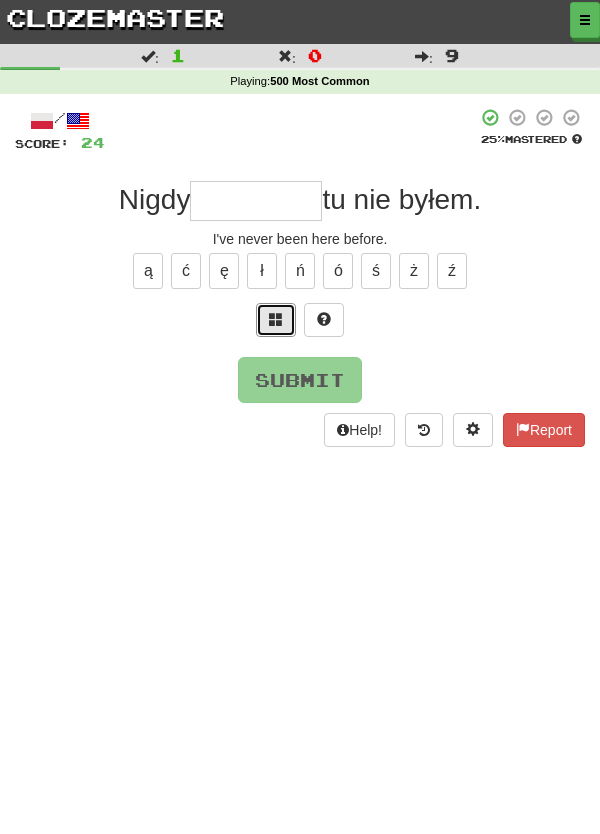 click at bounding box center [276, 319] 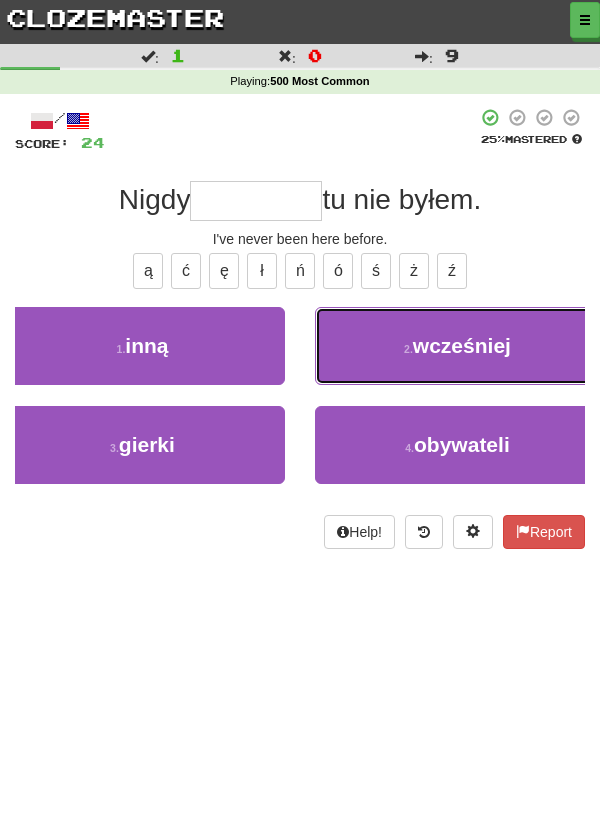 click on "wcześniej" at bounding box center (462, 345) 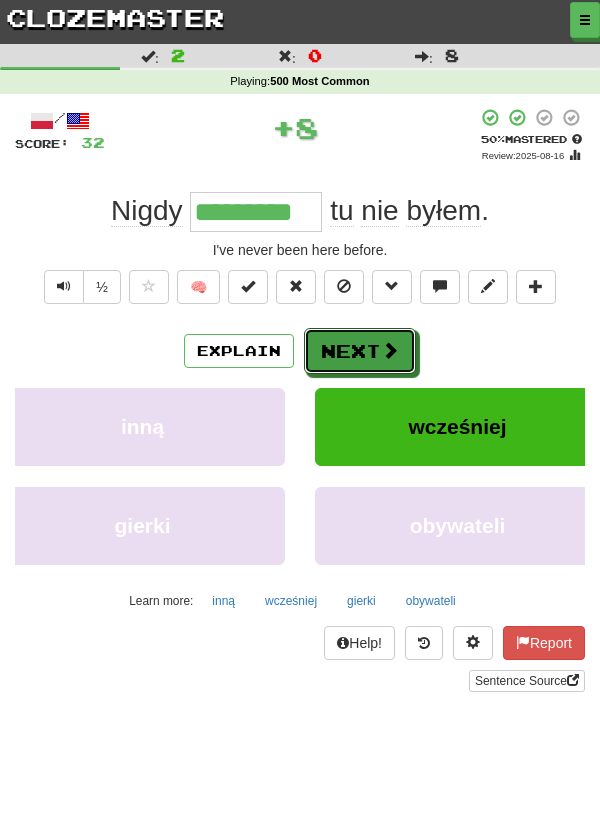 click on "Next" at bounding box center (360, 351) 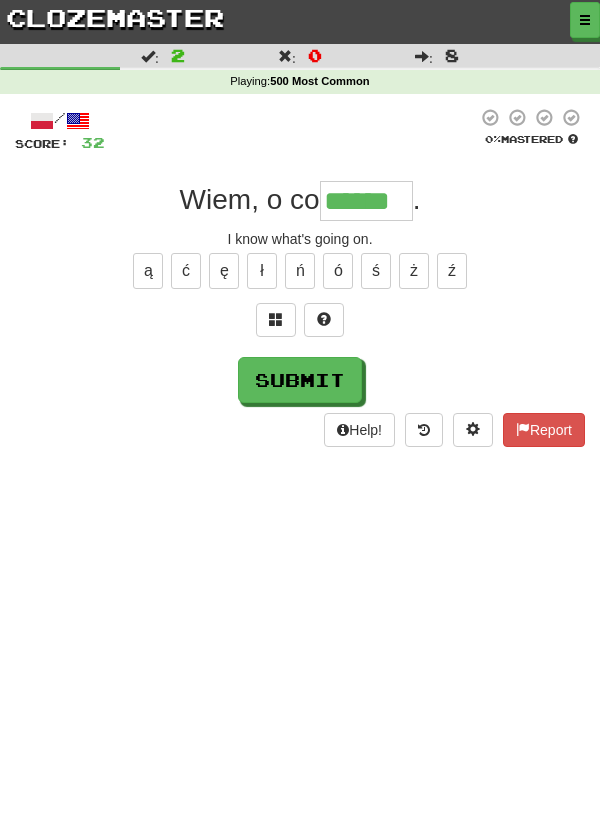 type on "******" 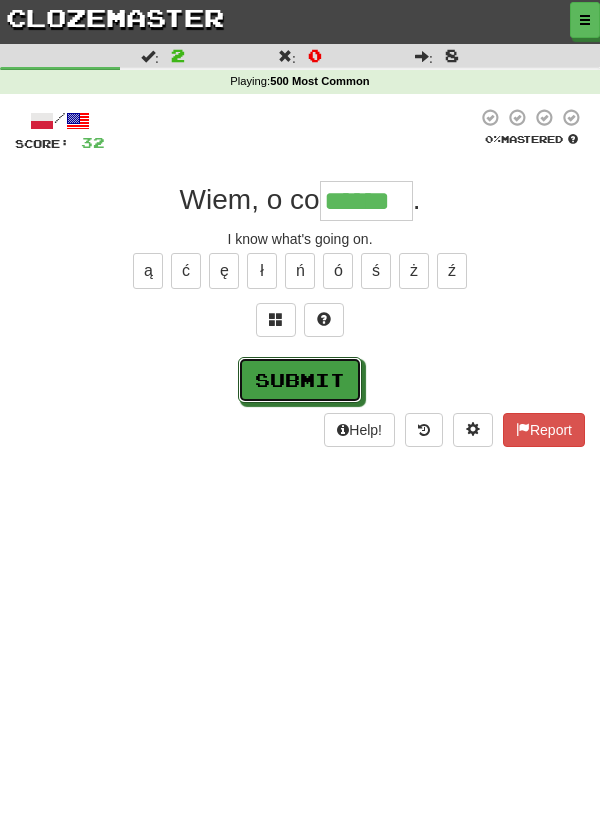 click on "Submit" at bounding box center (300, 380) 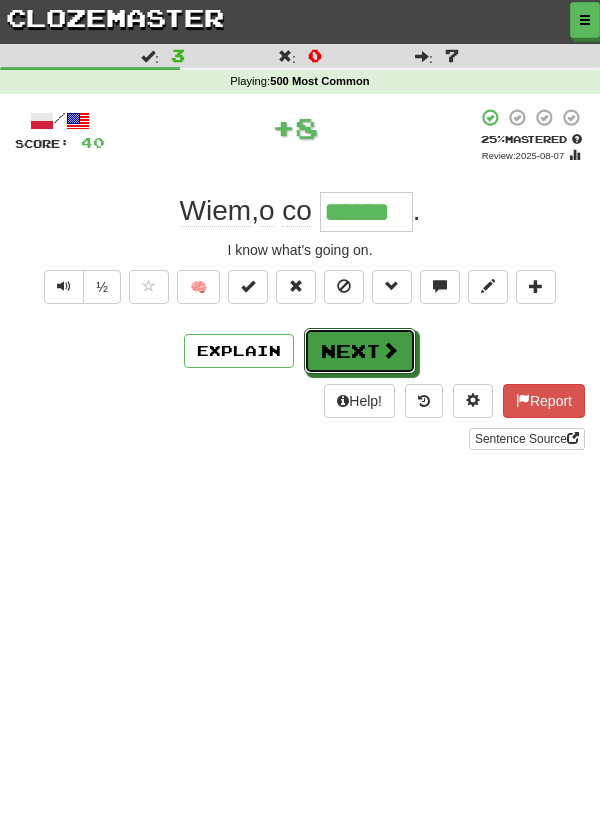 click on "Next" at bounding box center [360, 351] 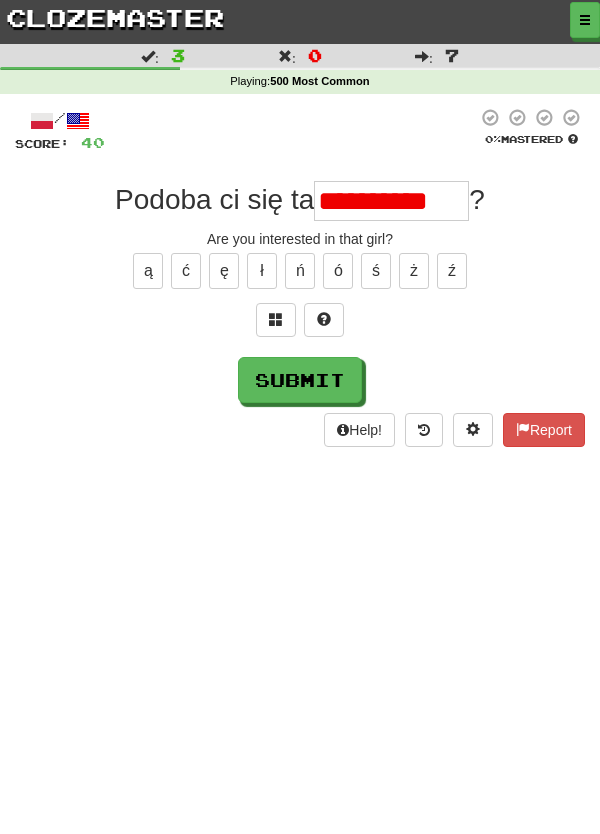 scroll, scrollTop: 0, scrollLeft: 0, axis: both 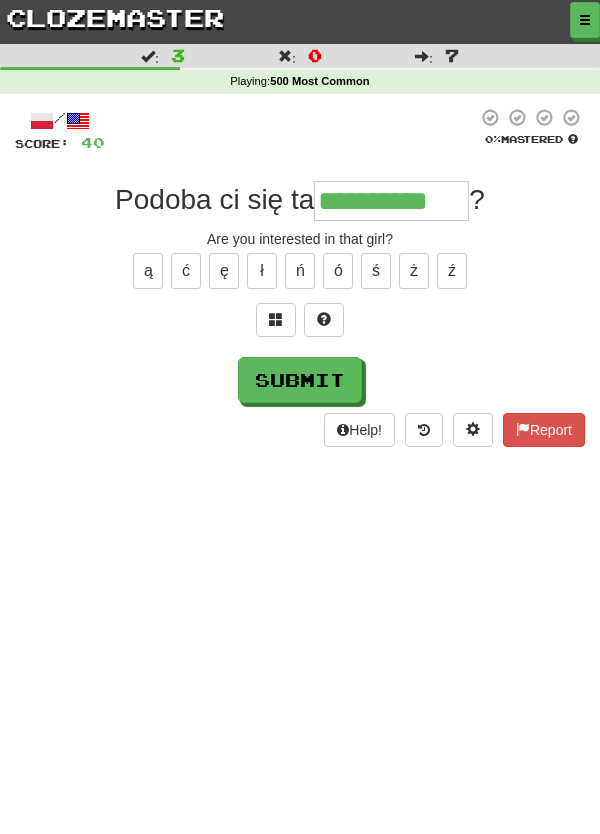 type on "**********" 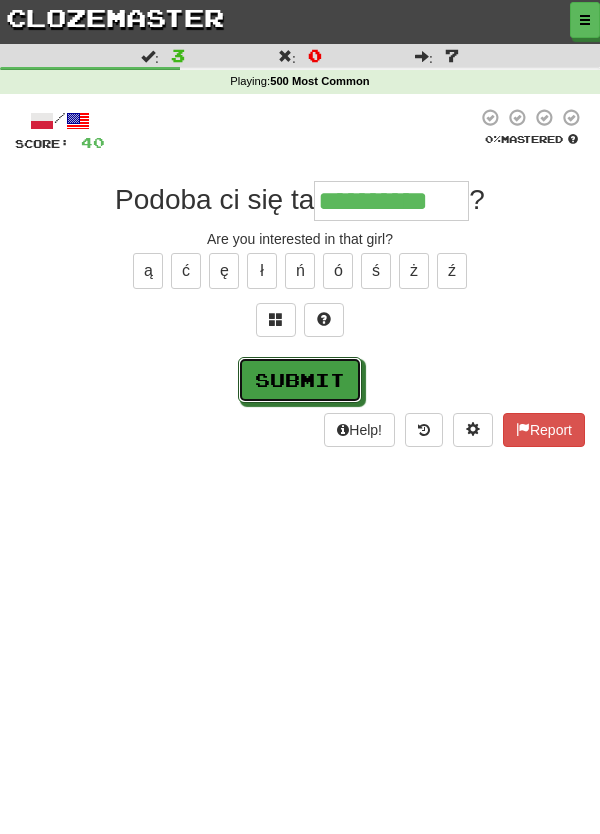 click on "Submit" at bounding box center (300, 380) 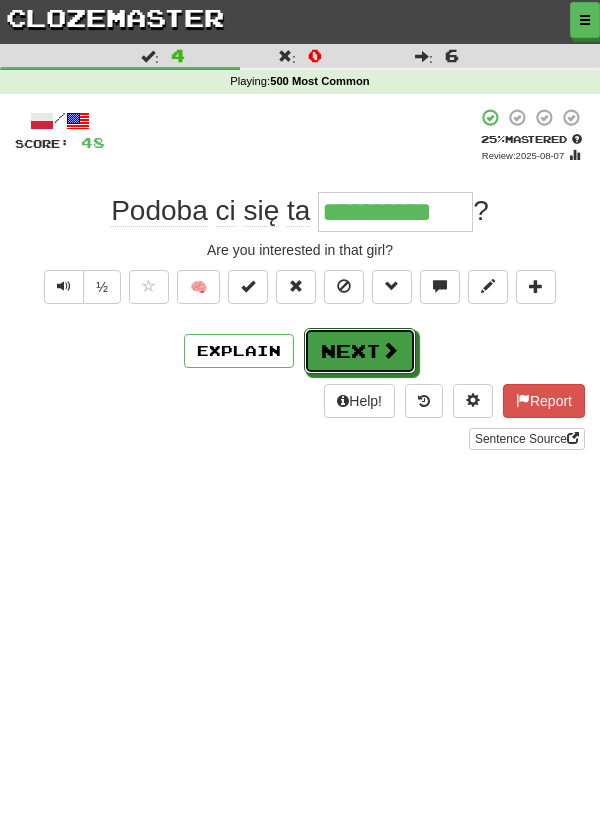 click on "Next" at bounding box center [360, 351] 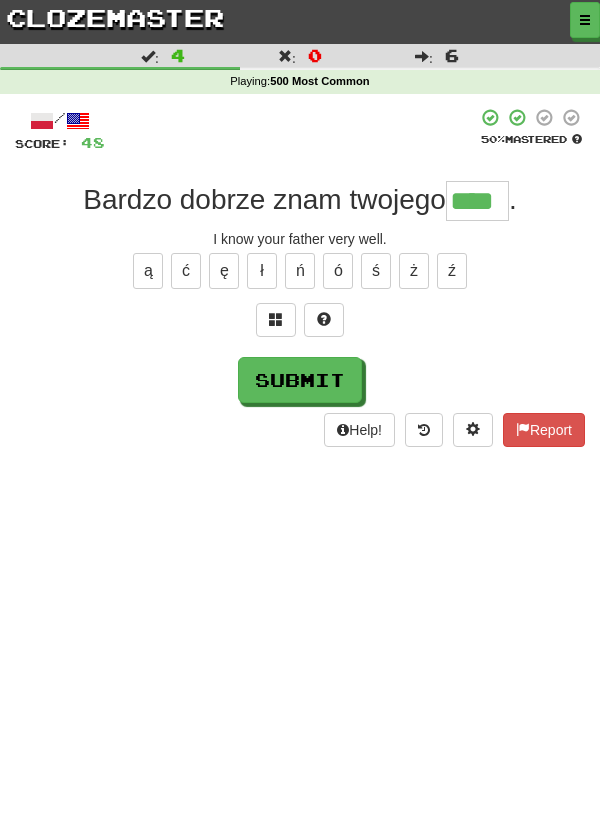 type on "****" 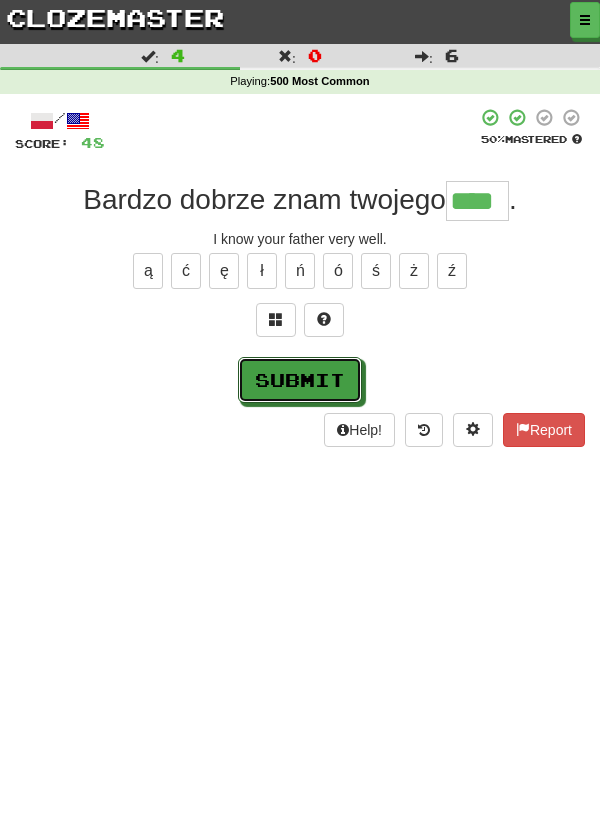 click on "Submit" at bounding box center [300, 380] 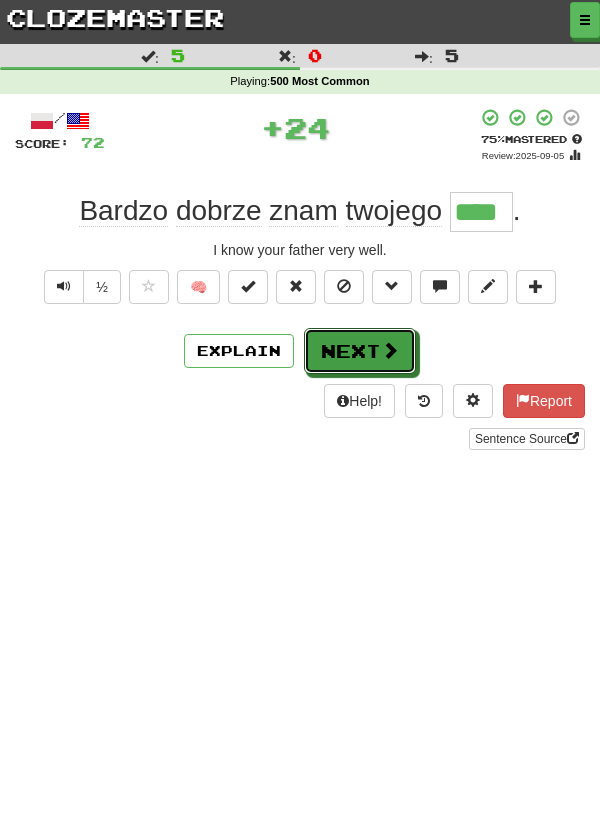 click on "Next" at bounding box center (360, 351) 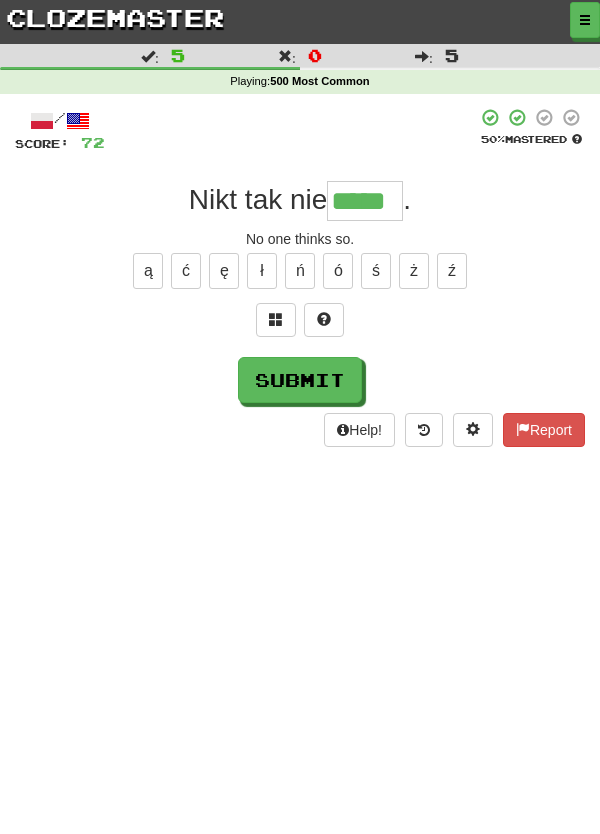 type on "*****" 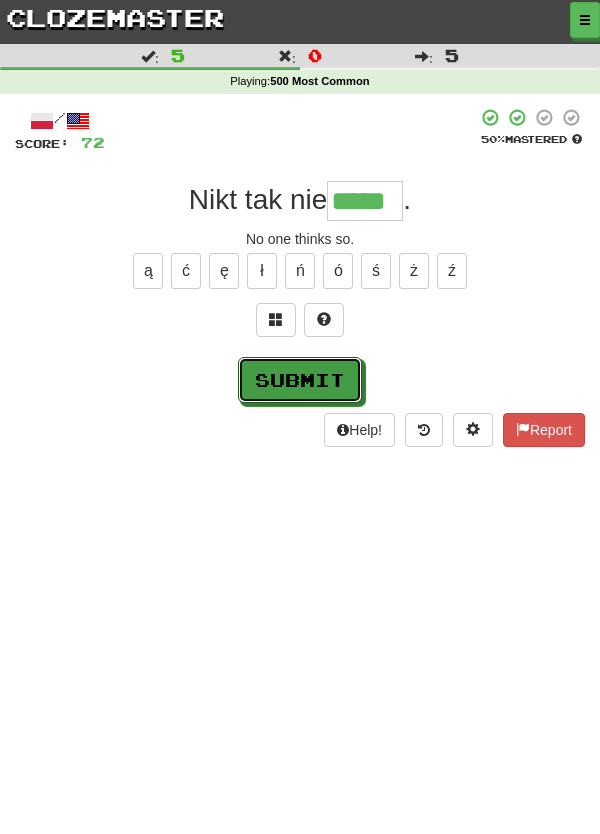 click on "Submit" at bounding box center (300, 380) 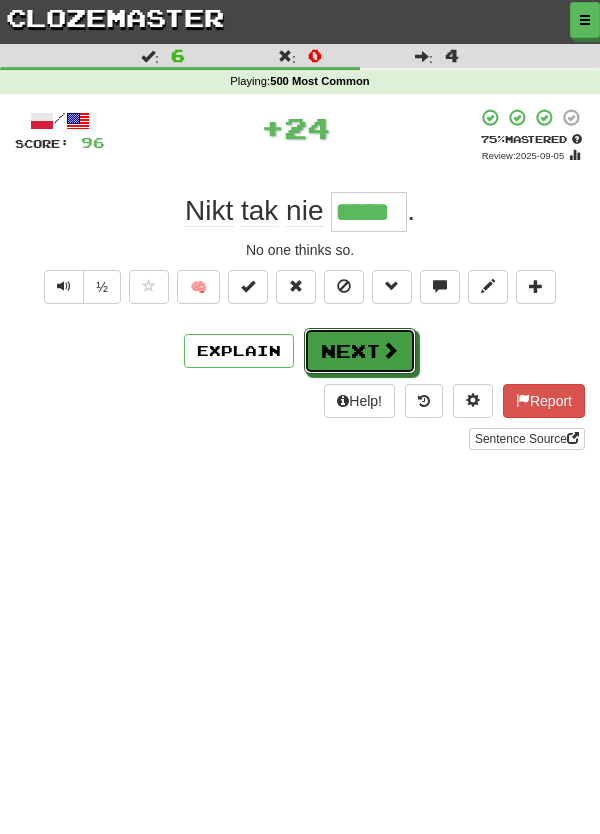 click on "Next" at bounding box center [360, 351] 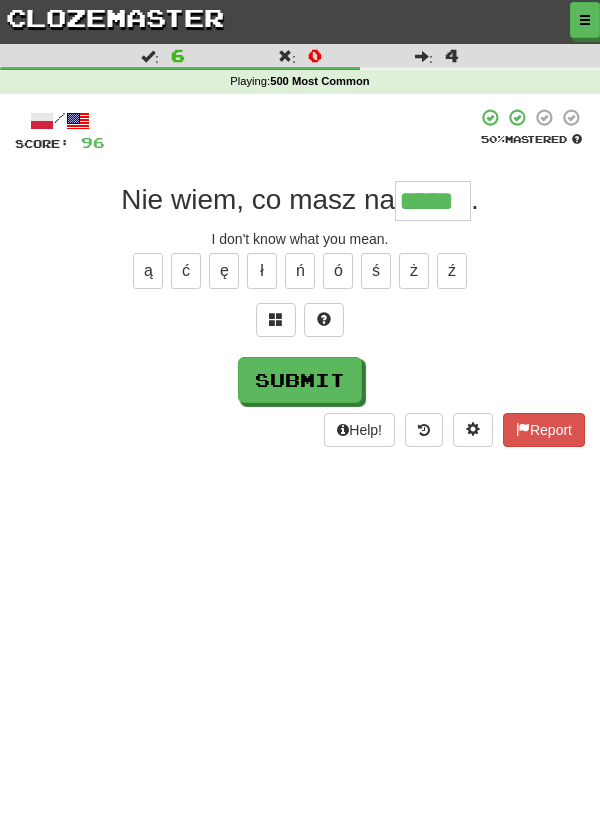 type on "*****" 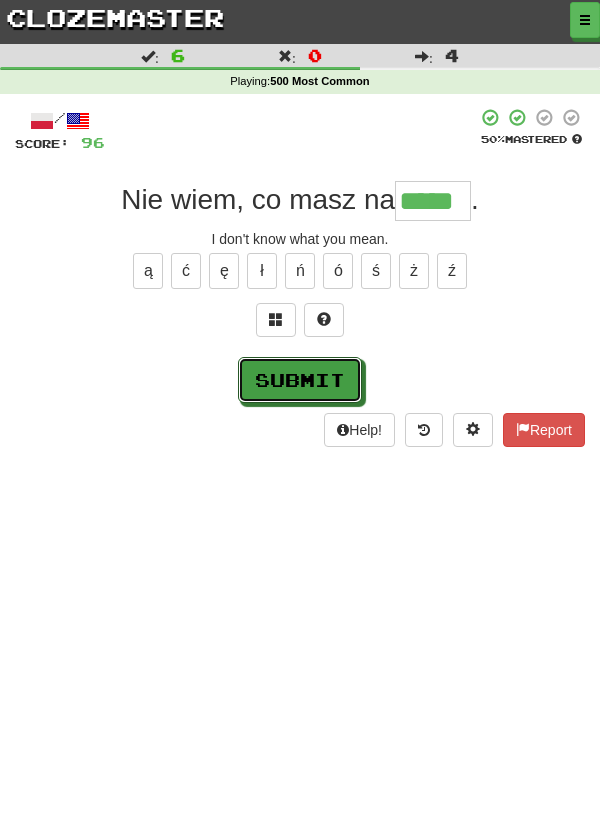 click on "Submit" at bounding box center [300, 380] 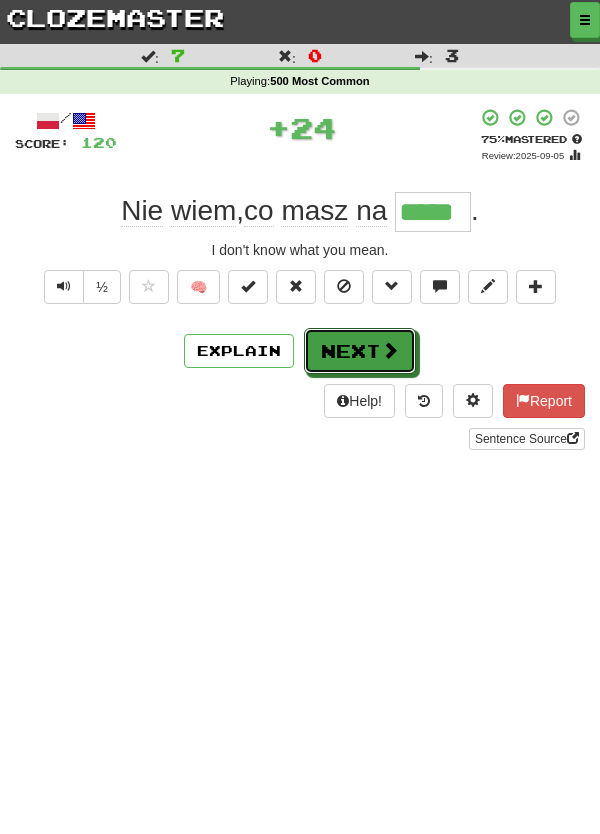 click on "Next" at bounding box center [360, 351] 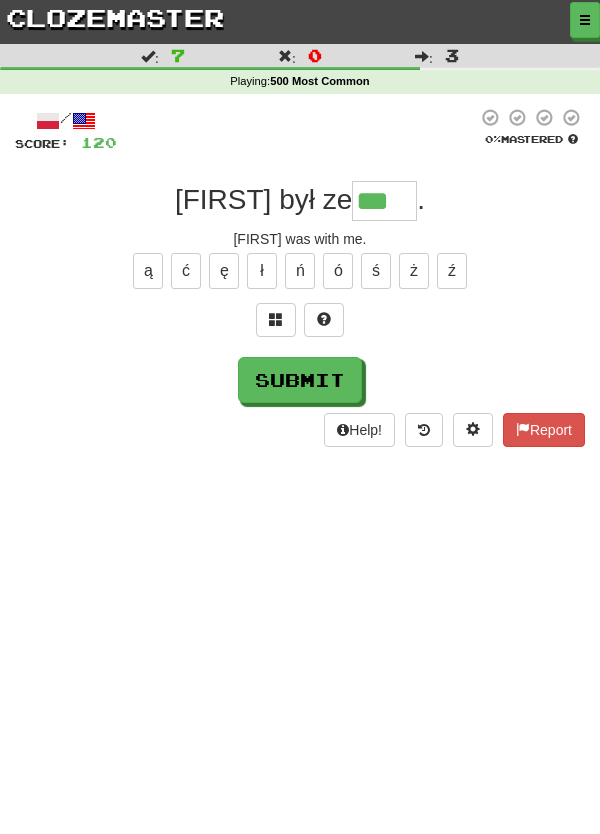type on "***" 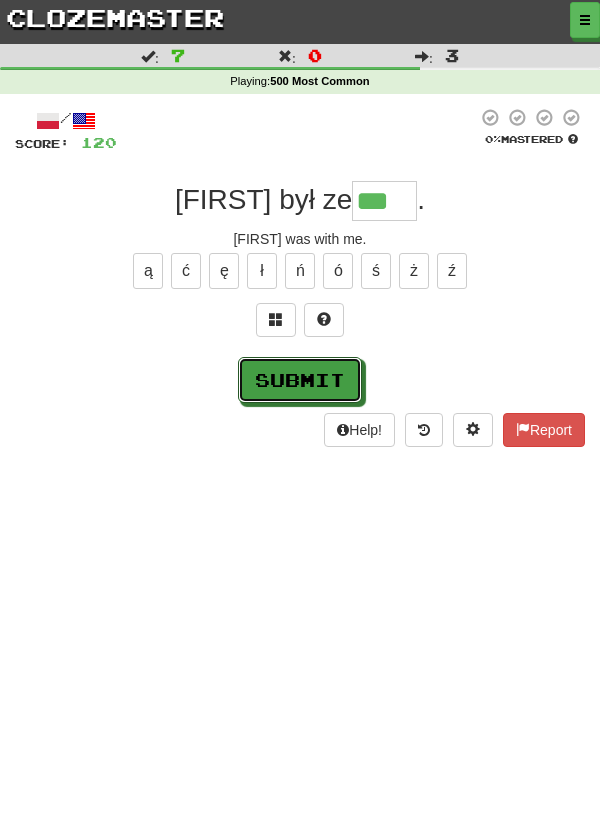 click on "Submit" at bounding box center [300, 380] 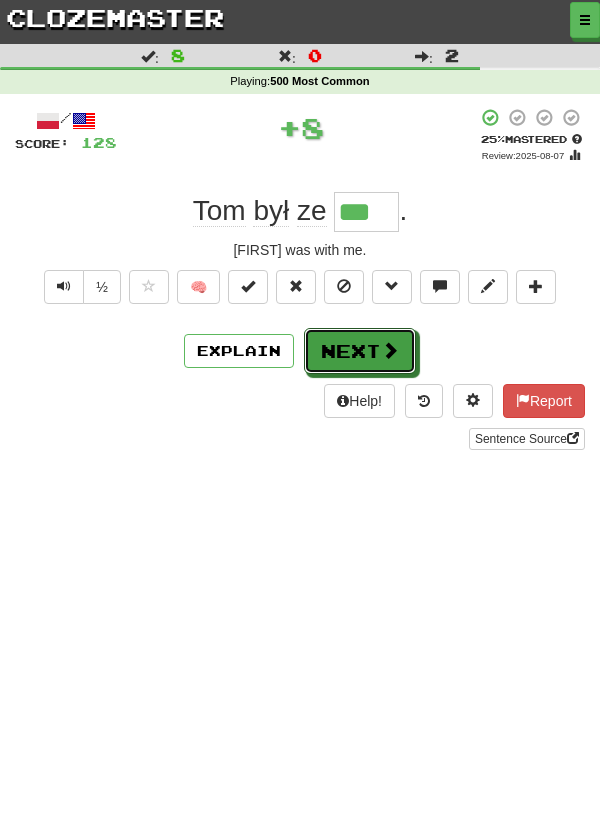 click on "Next" at bounding box center [360, 351] 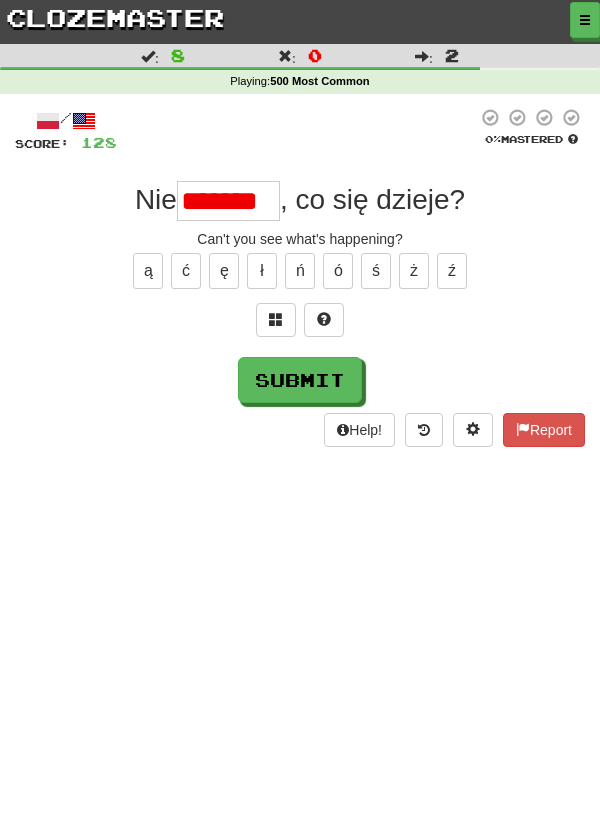 scroll, scrollTop: 0, scrollLeft: 0, axis: both 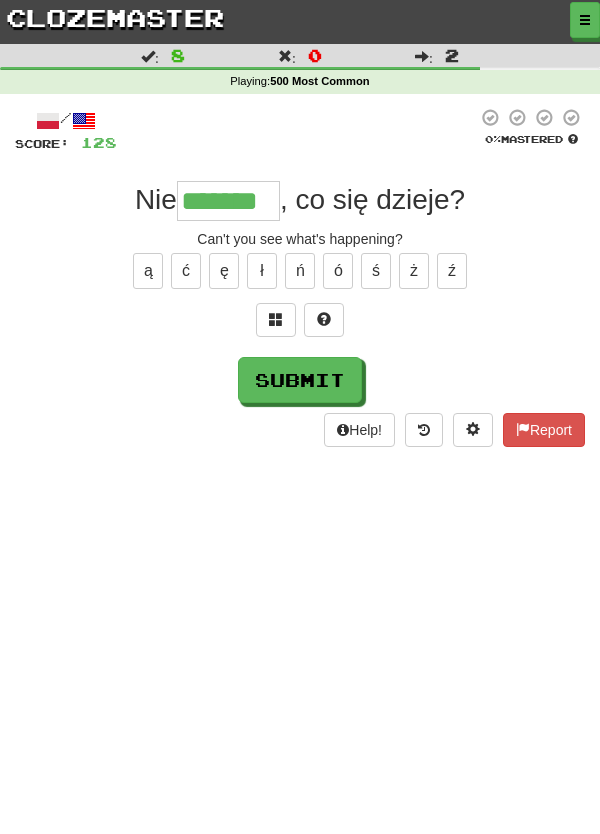 type on "*******" 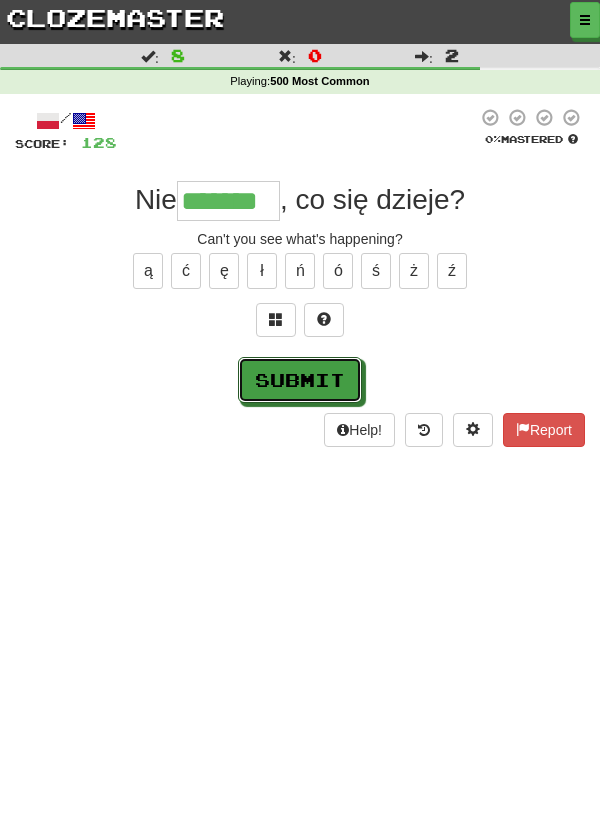 click on "Submit" at bounding box center [300, 380] 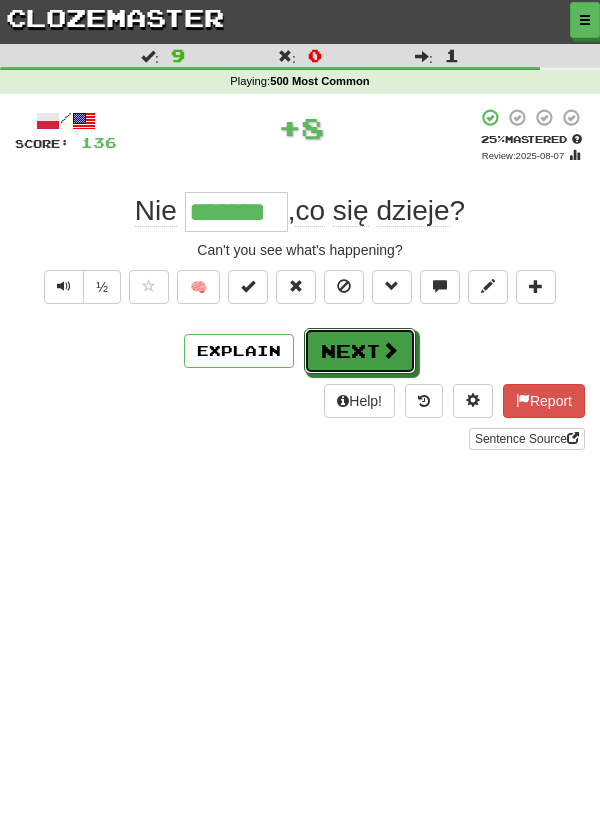 click at bounding box center [390, 350] 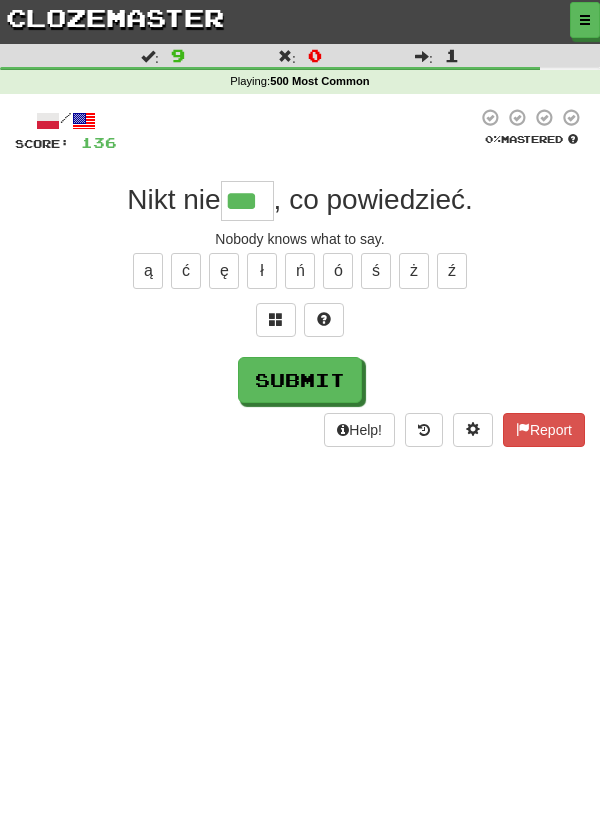 type on "***" 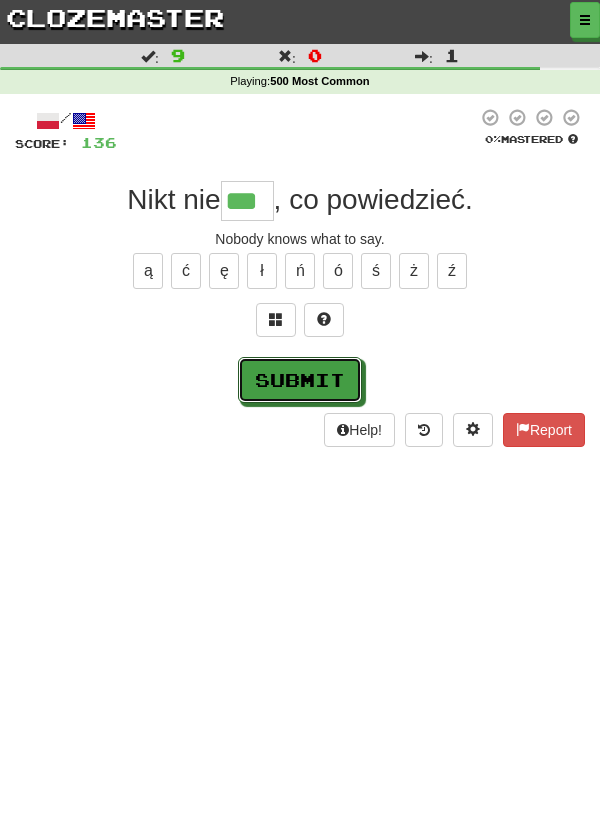 click on "Submit" at bounding box center (300, 380) 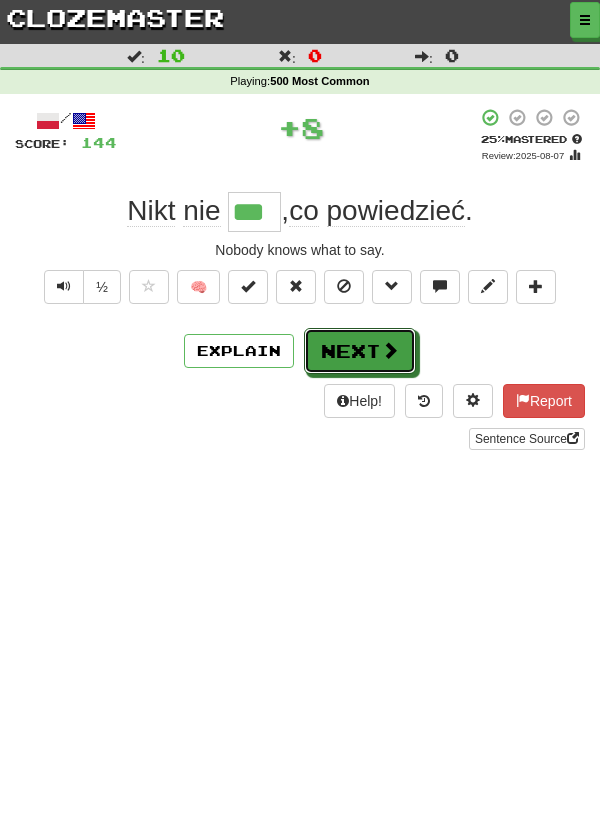 click on "Next" at bounding box center [360, 351] 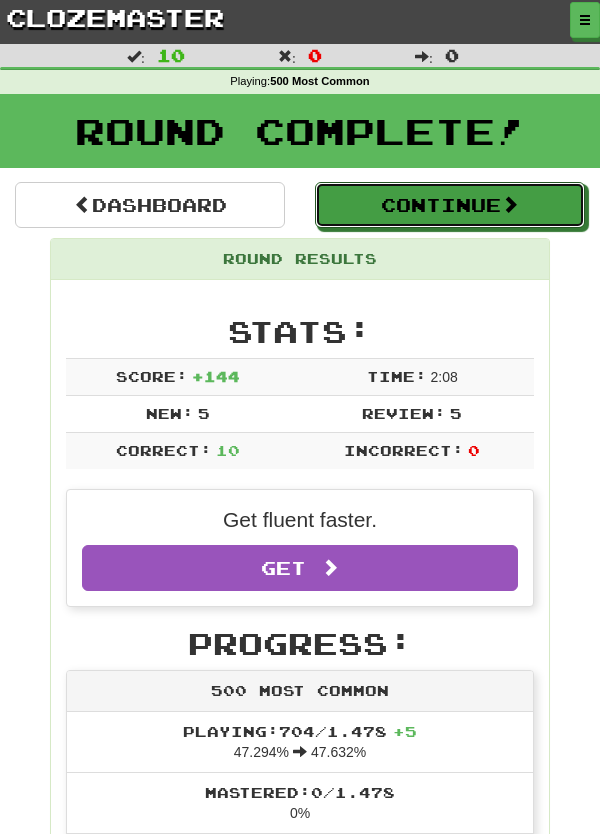 click on "Continue" at bounding box center [450, 205] 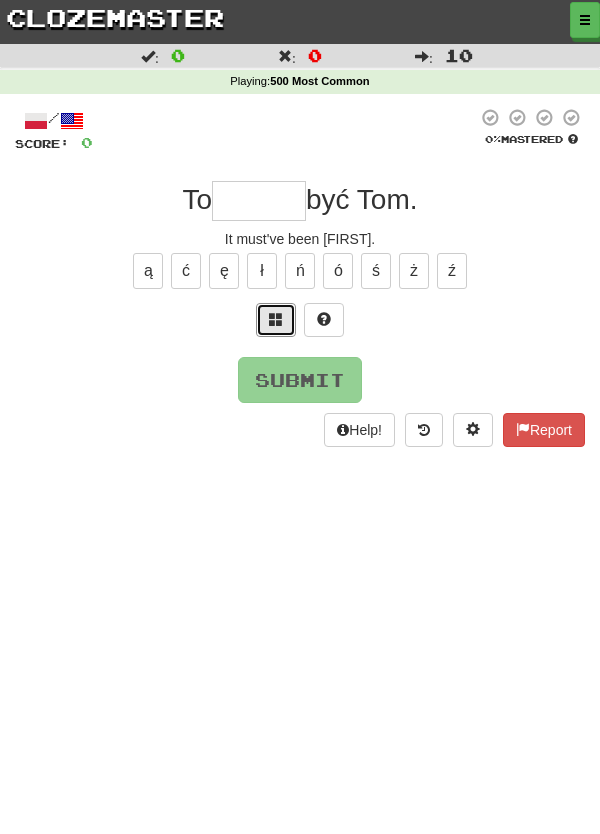 click at bounding box center (276, 320) 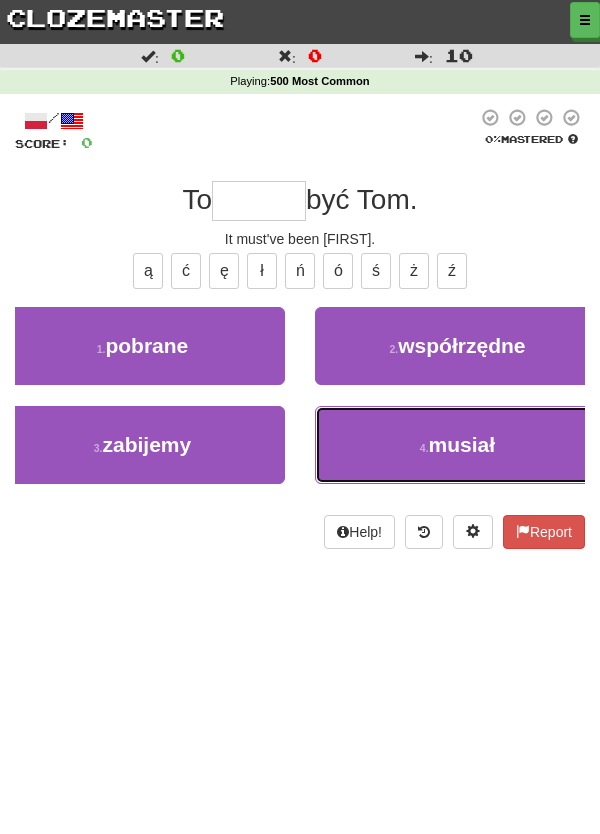click on "musiał" at bounding box center [462, 444] 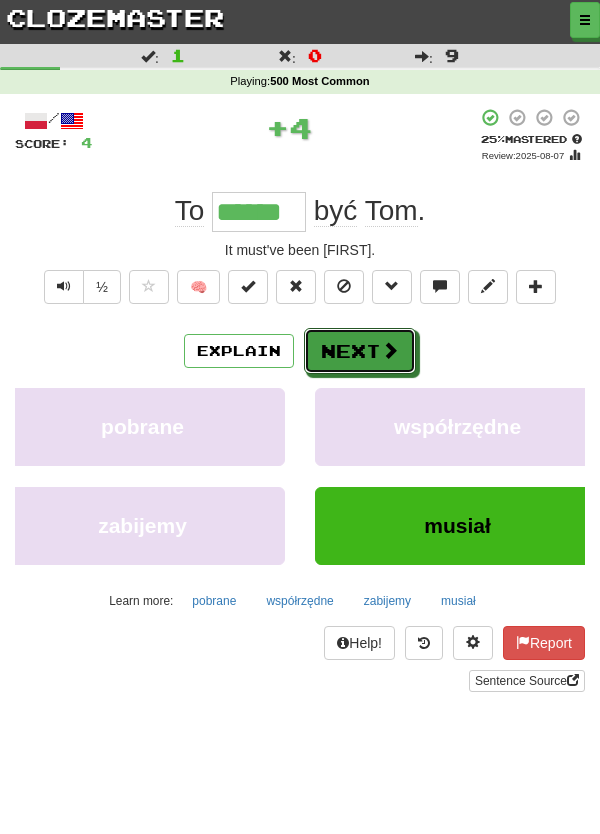 click on "Next" at bounding box center (360, 351) 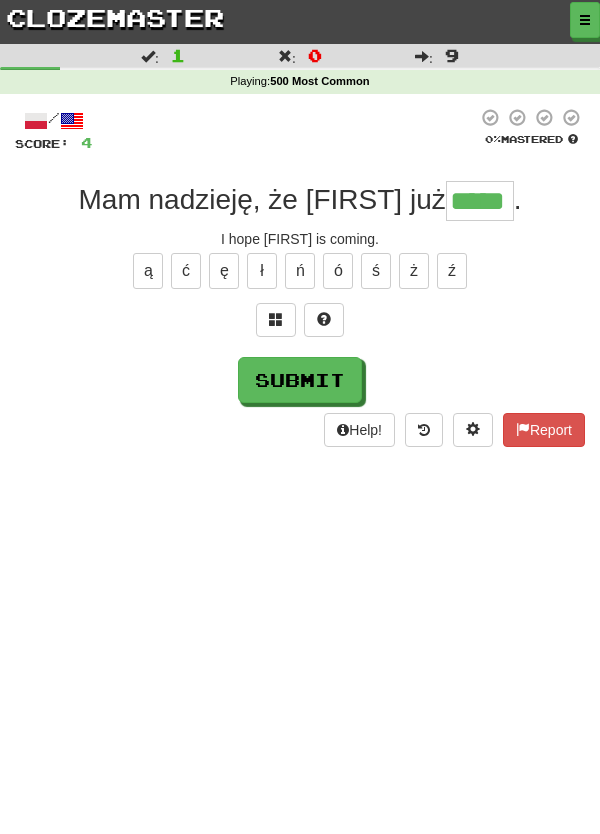 type on "*****" 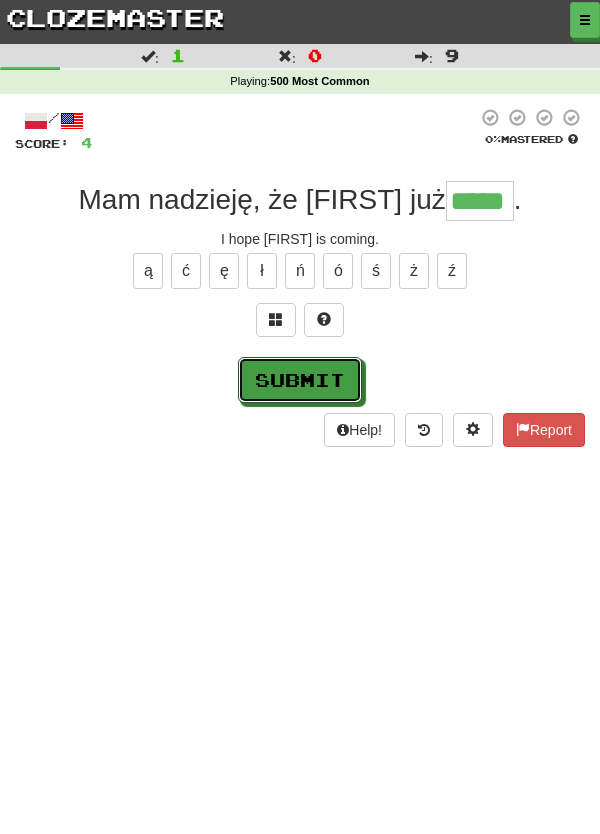 click on "Submit" at bounding box center [300, 380] 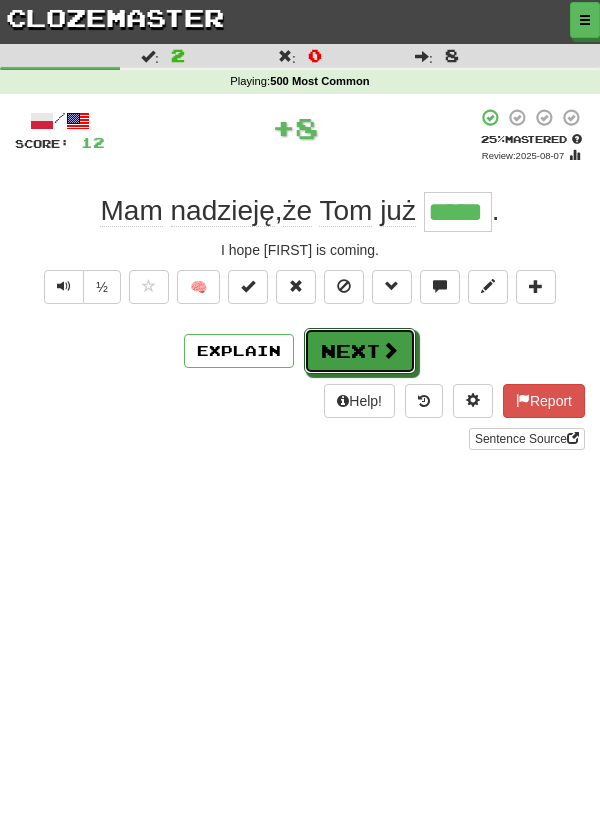 click on "Next" at bounding box center [360, 351] 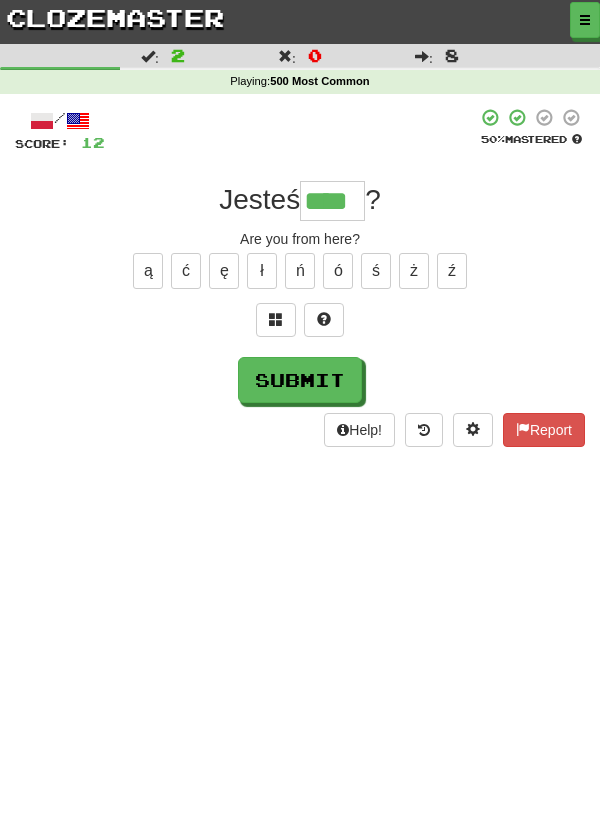 type on "****" 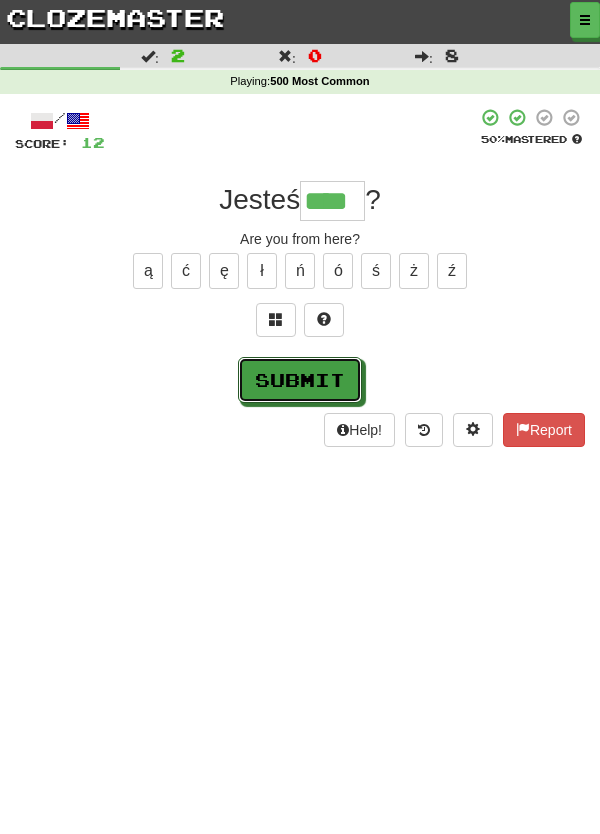 click on "Submit" at bounding box center [300, 380] 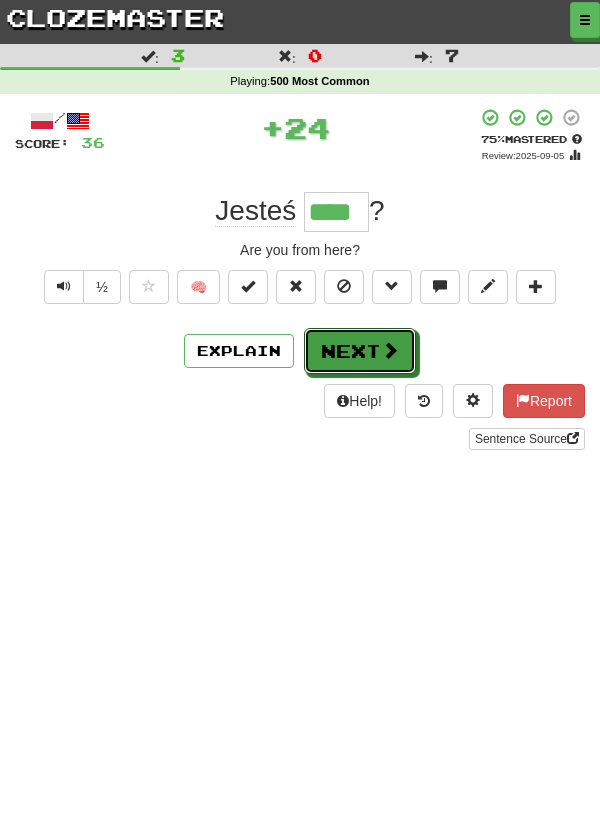 click on "Next" at bounding box center (360, 351) 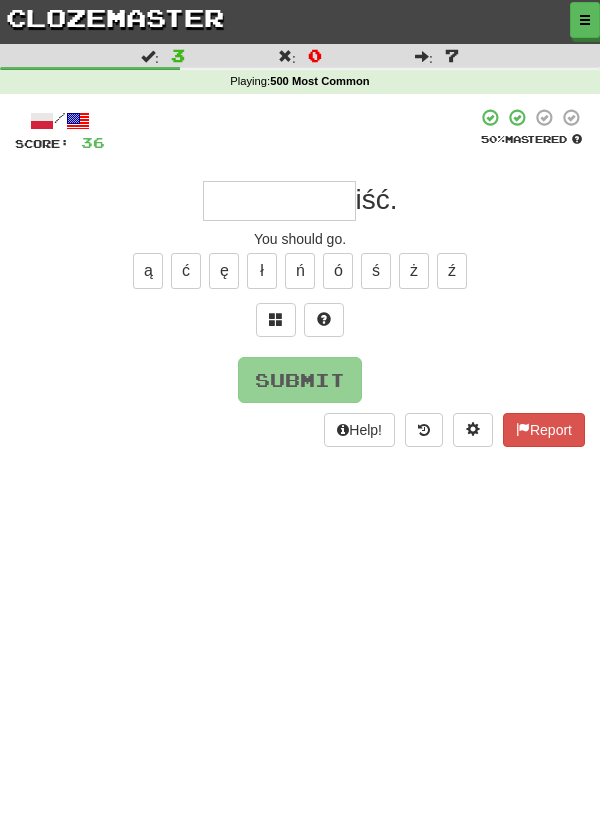 type on "*" 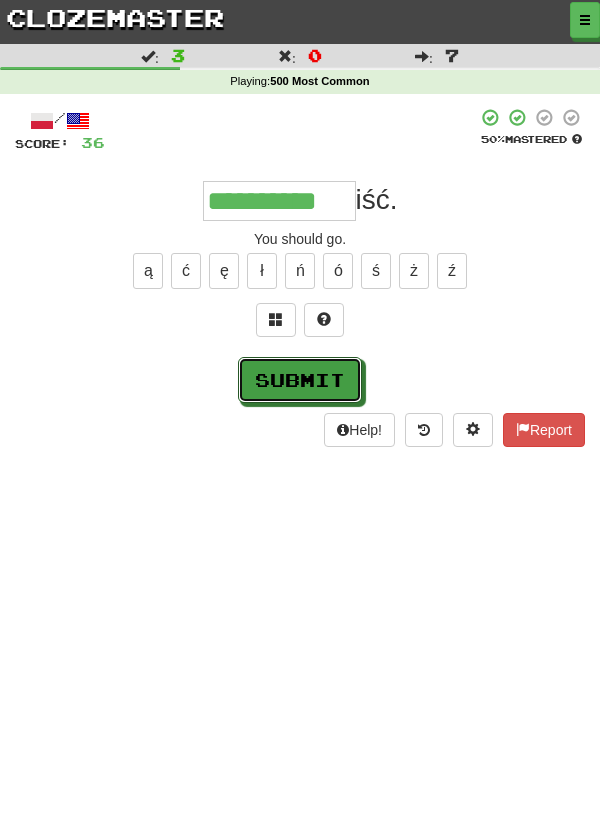 click on "Submit" at bounding box center (300, 380) 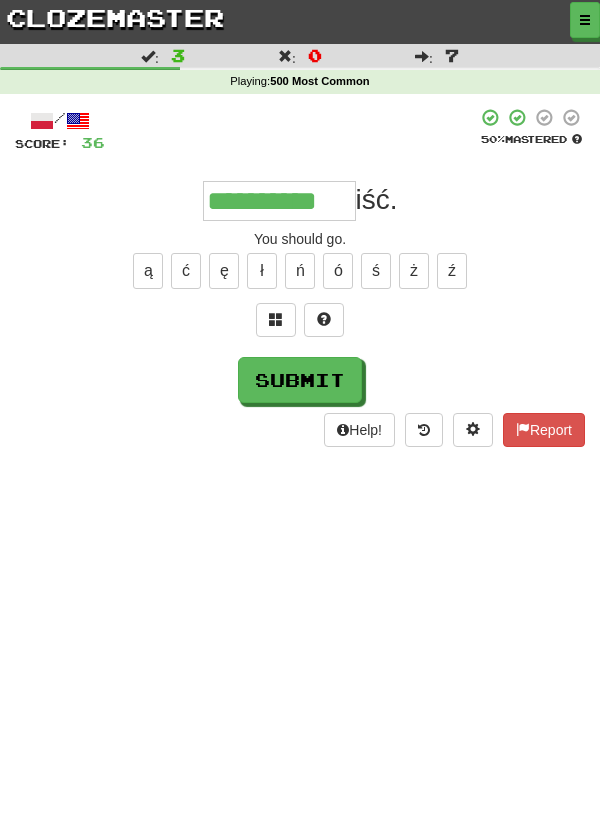 type on "**********" 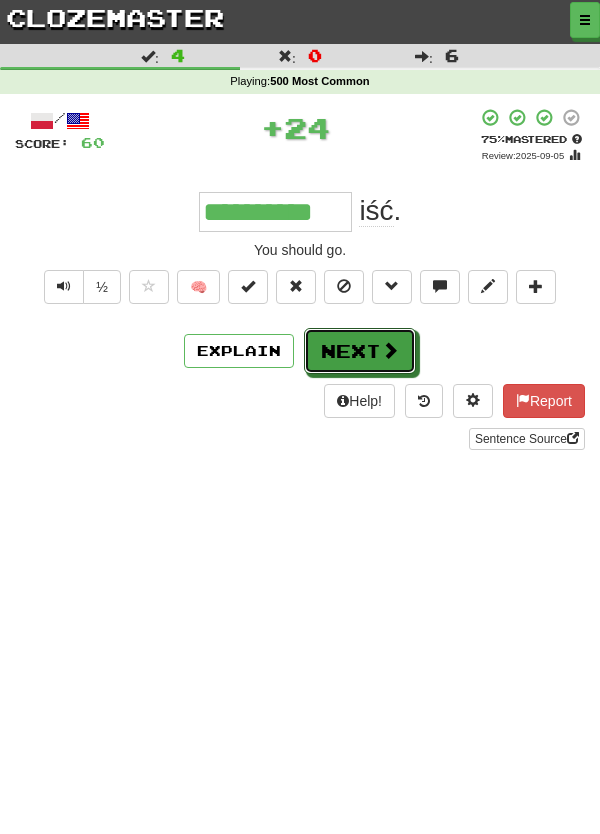 click on "Next" at bounding box center [360, 351] 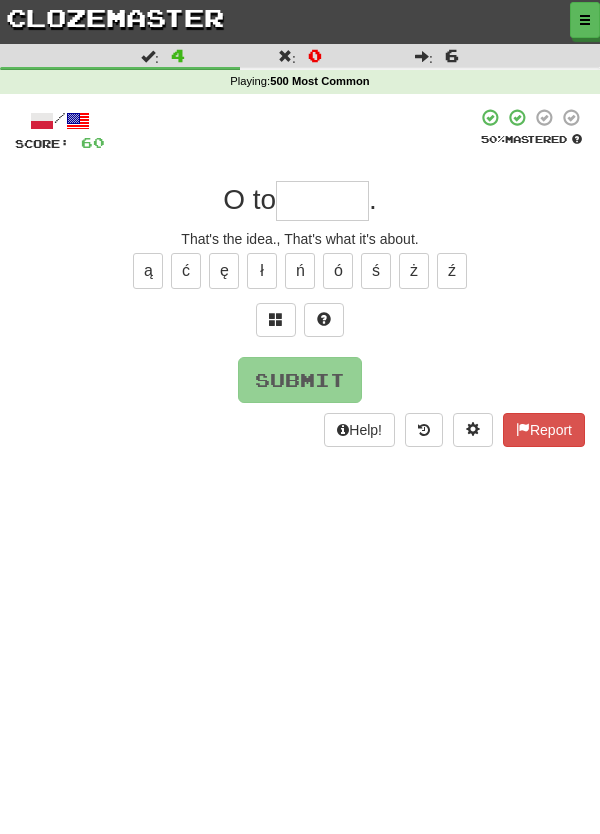 type on "*" 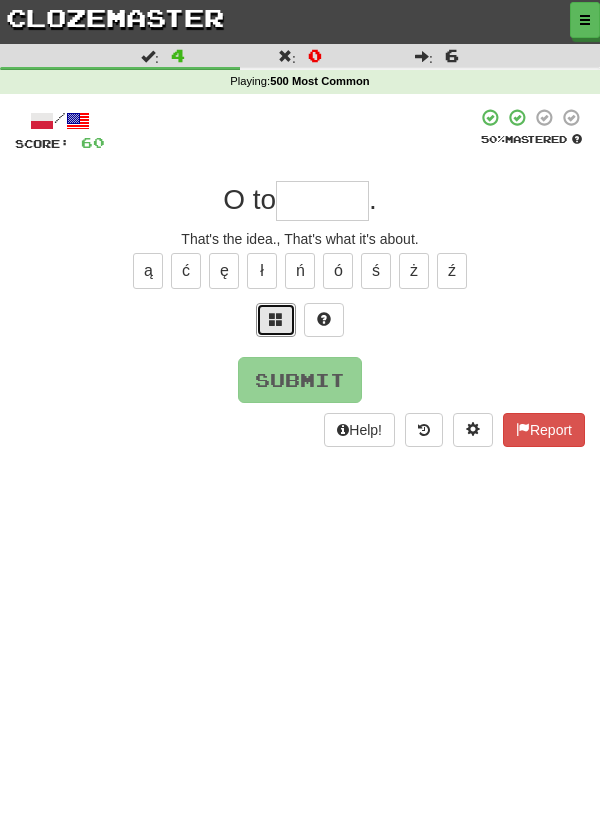 click at bounding box center [276, 319] 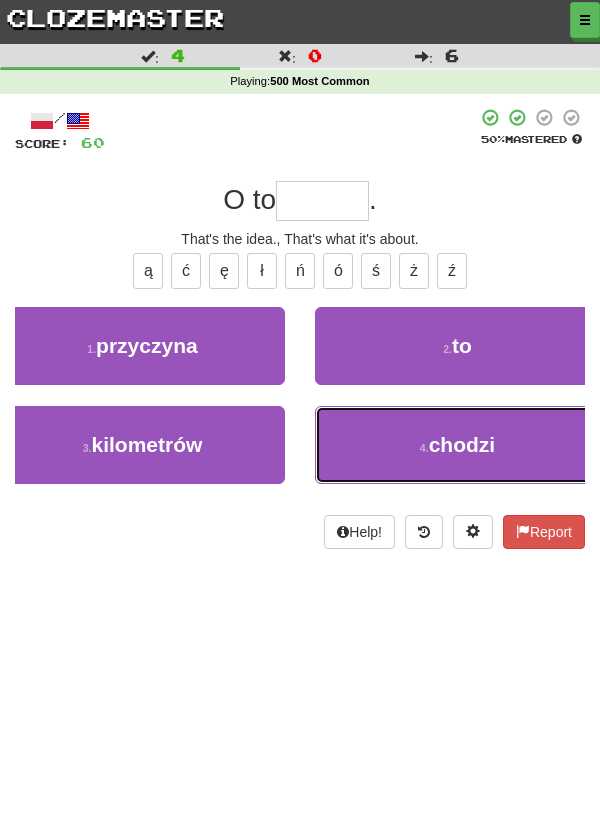 click on "chodzi" at bounding box center (462, 444) 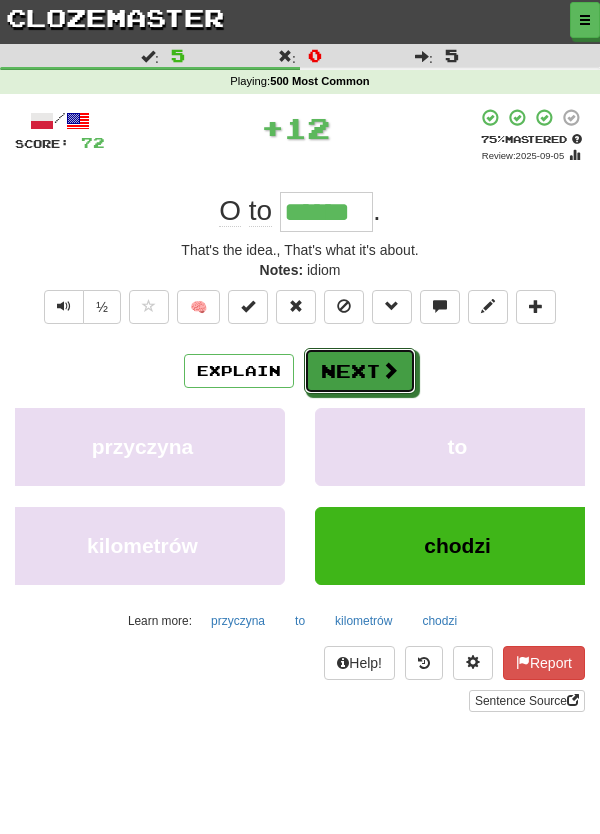 click at bounding box center (390, 370) 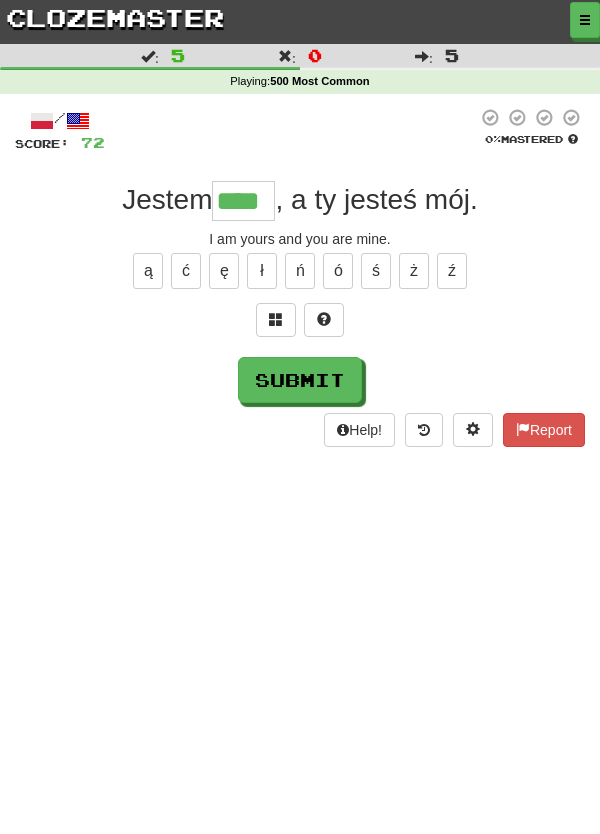 type on "****" 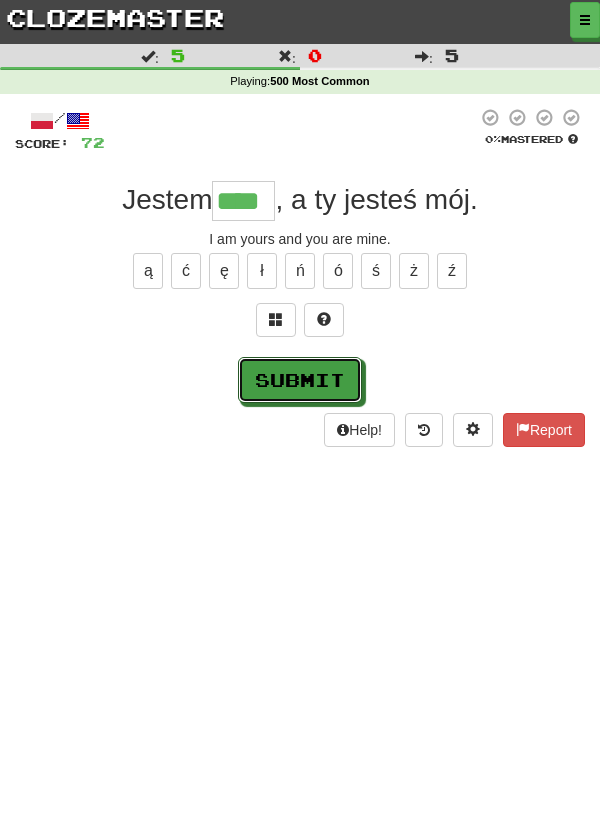 click on "Submit" at bounding box center [300, 380] 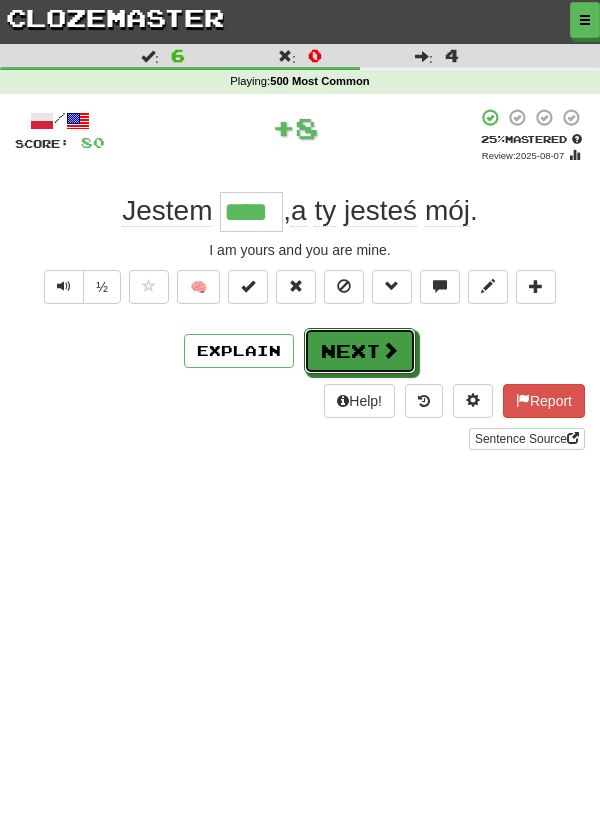 click at bounding box center (390, 350) 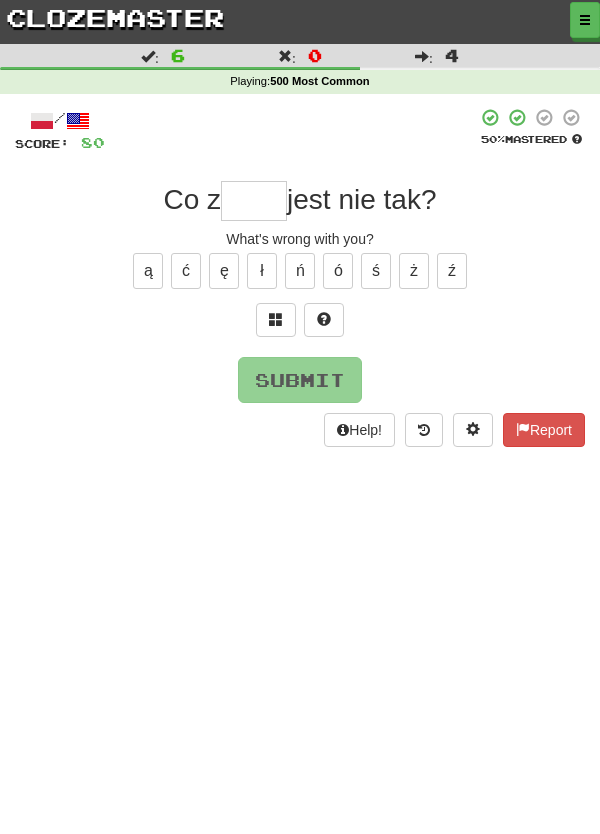 type on "*" 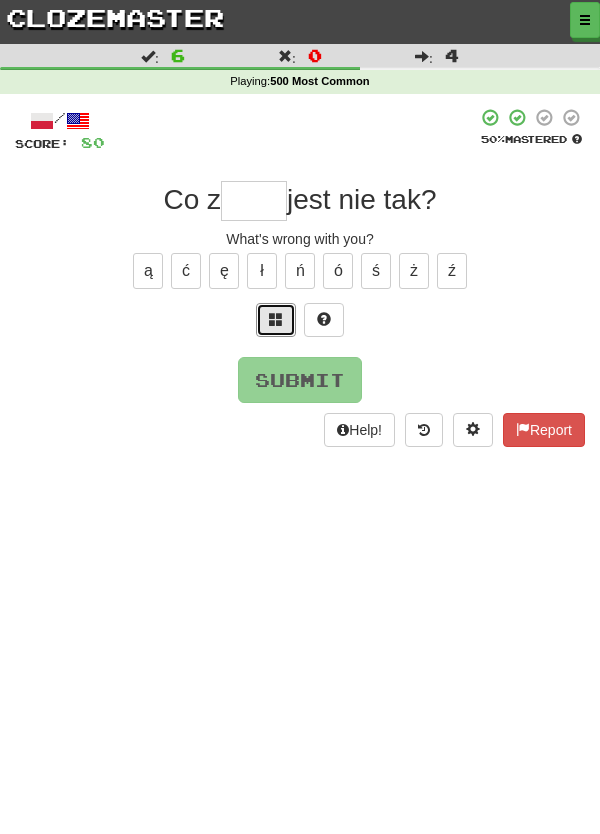 click at bounding box center [276, 320] 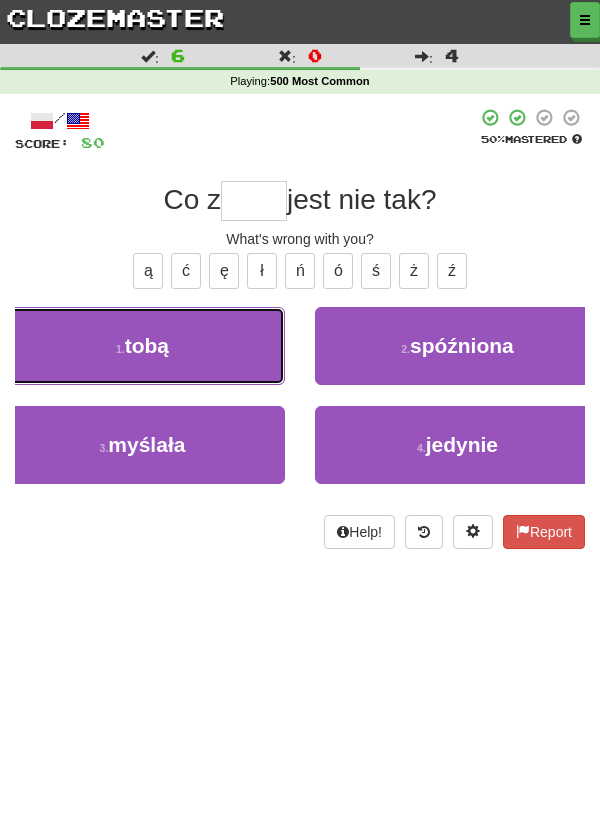click on "1 .  tobą" at bounding box center (142, 346) 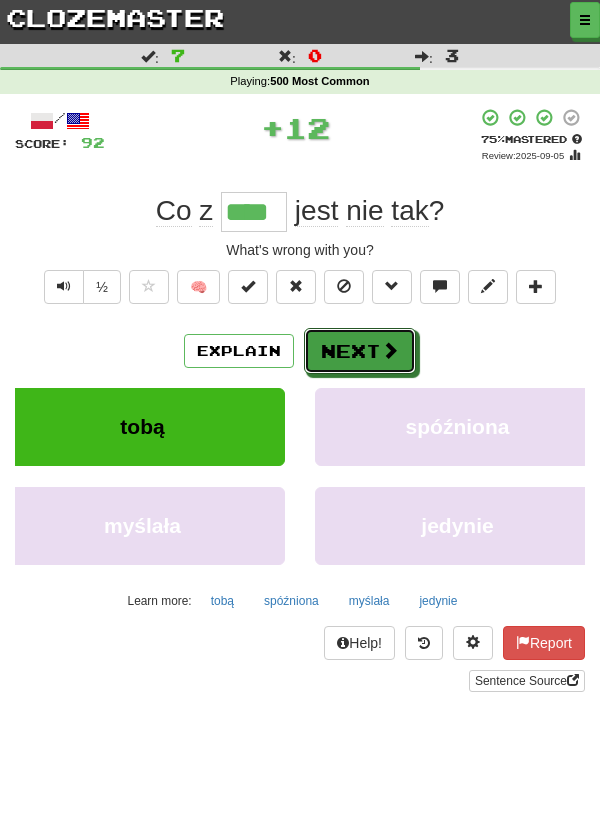 click at bounding box center (390, 350) 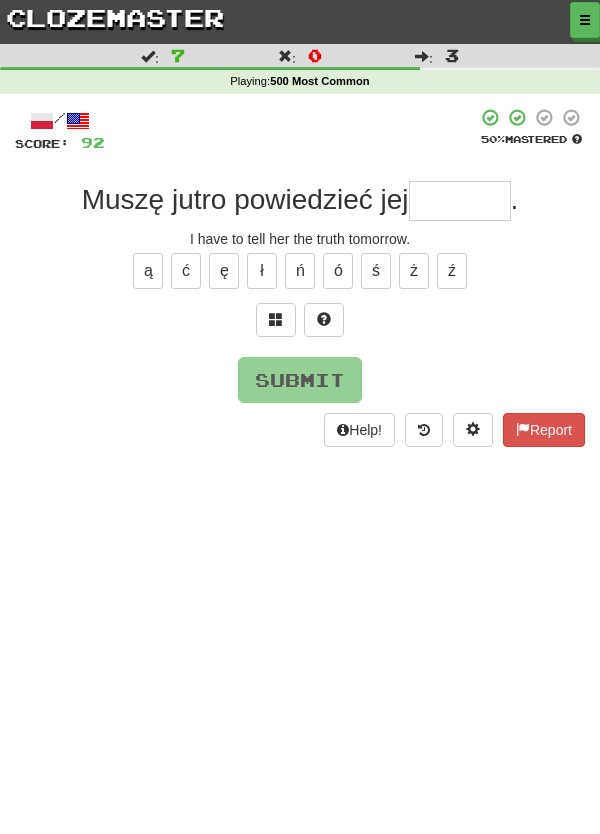 type on "*" 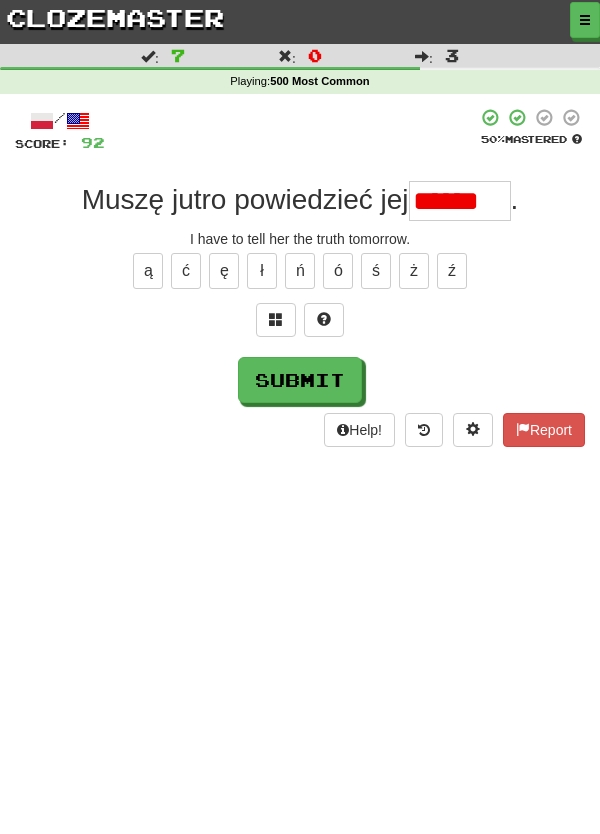scroll, scrollTop: 0, scrollLeft: 0, axis: both 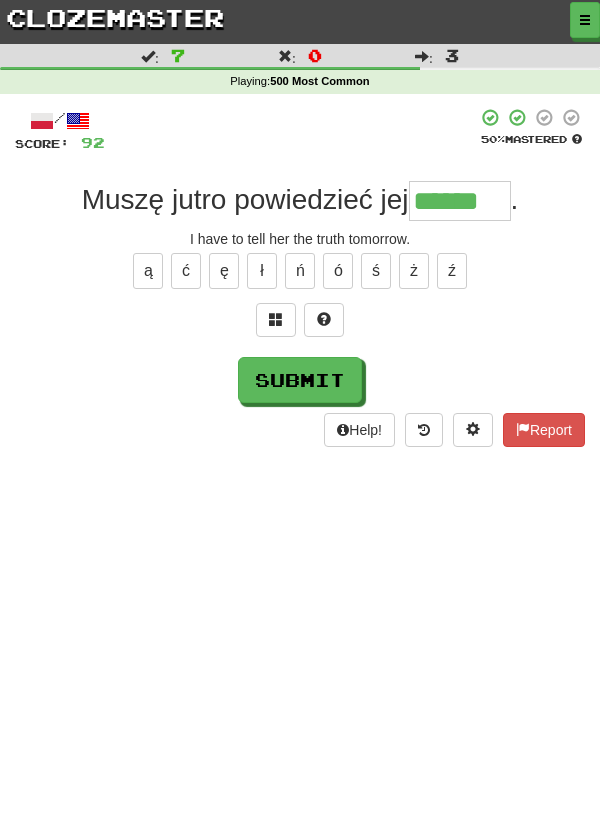 type on "******" 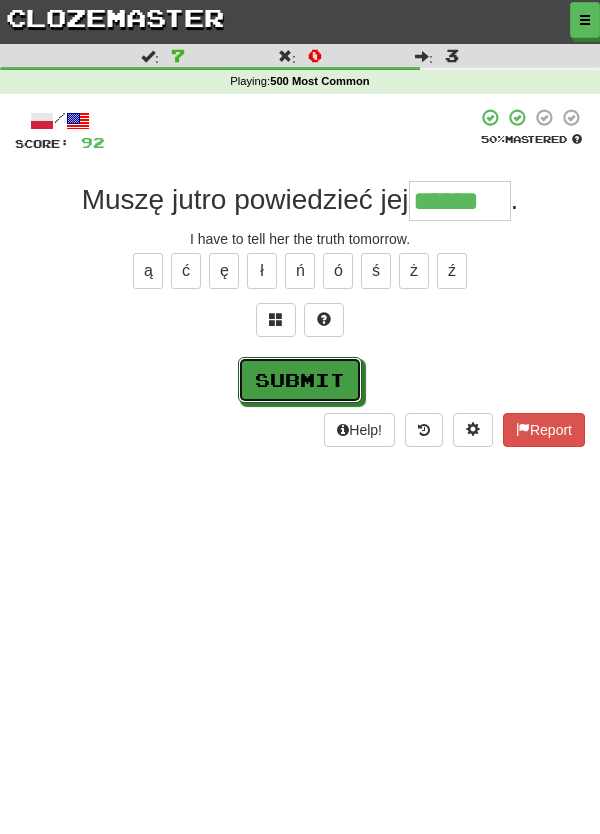 click on "Submit" at bounding box center (300, 380) 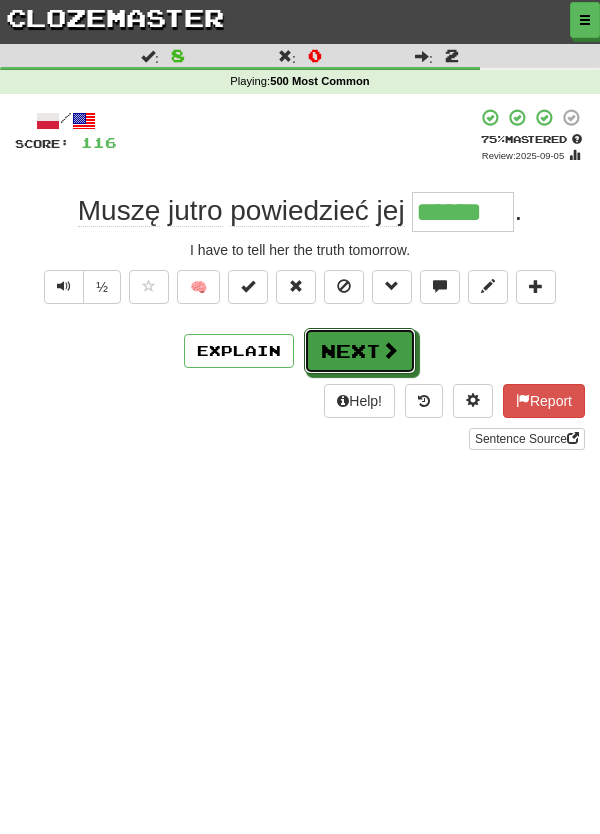 click on "Next" at bounding box center (360, 351) 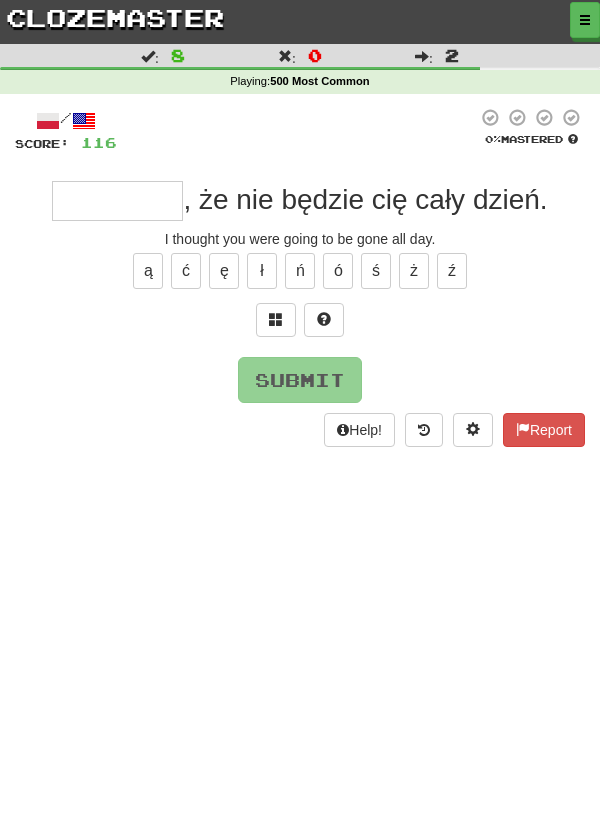 type on "*" 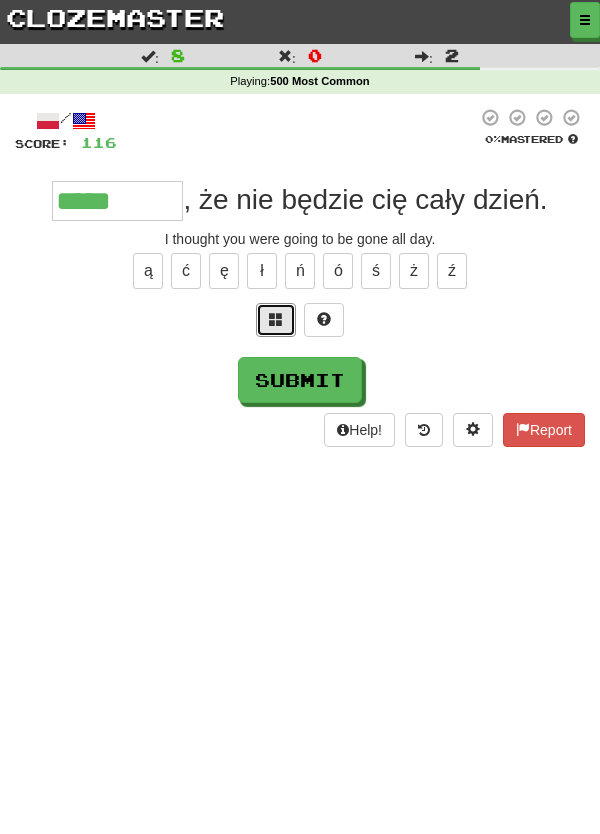 click at bounding box center [276, 319] 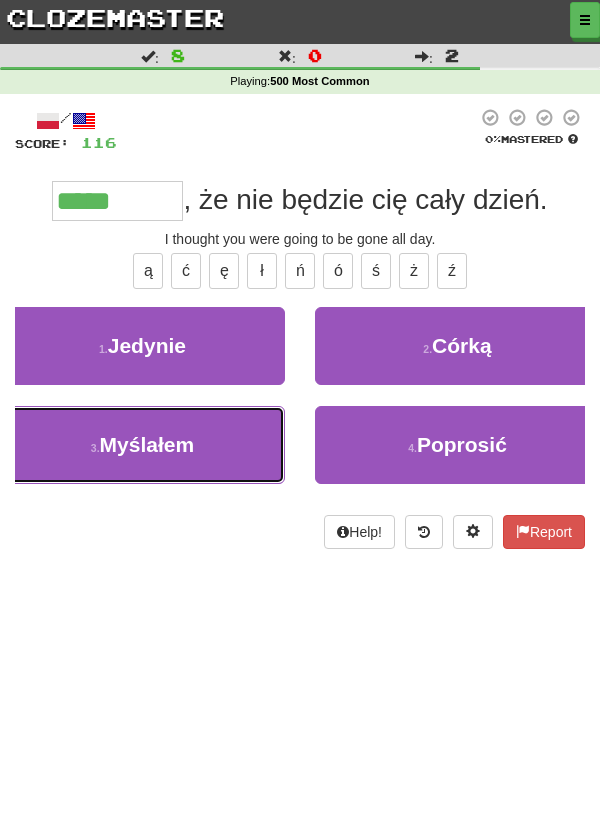 click on "3 .  Myślałem" at bounding box center [142, 445] 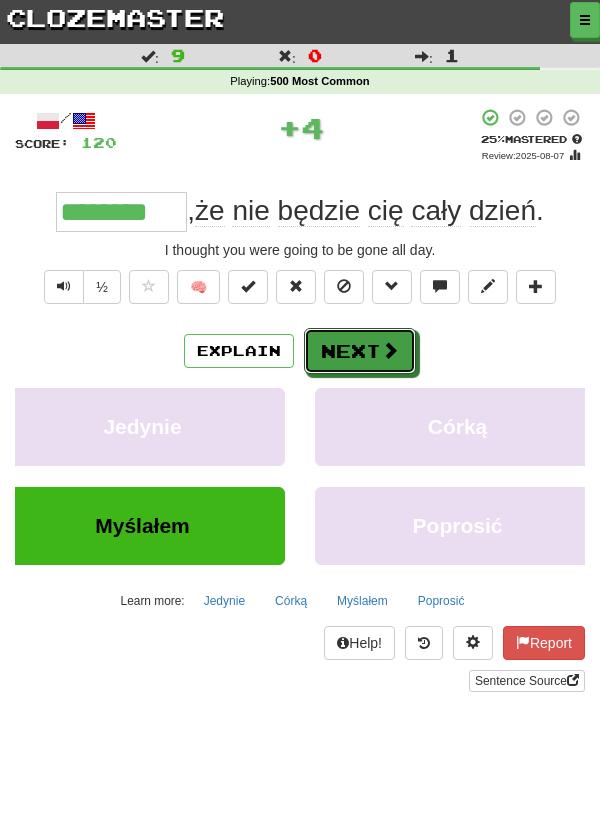 click on "Next" at bounding box center [360, 351] 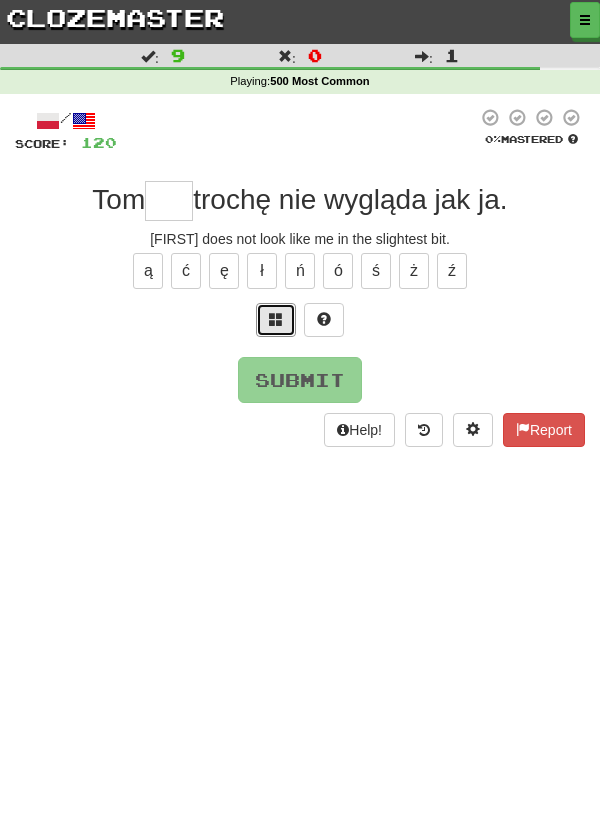 click at bounding box center (276, 319) 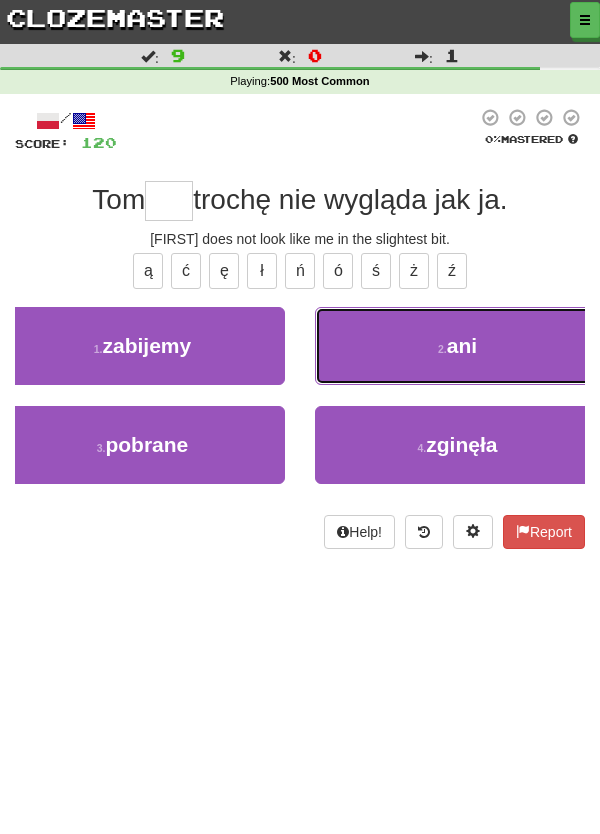 click on "2 .  ani" at bounding box center (457, 346) 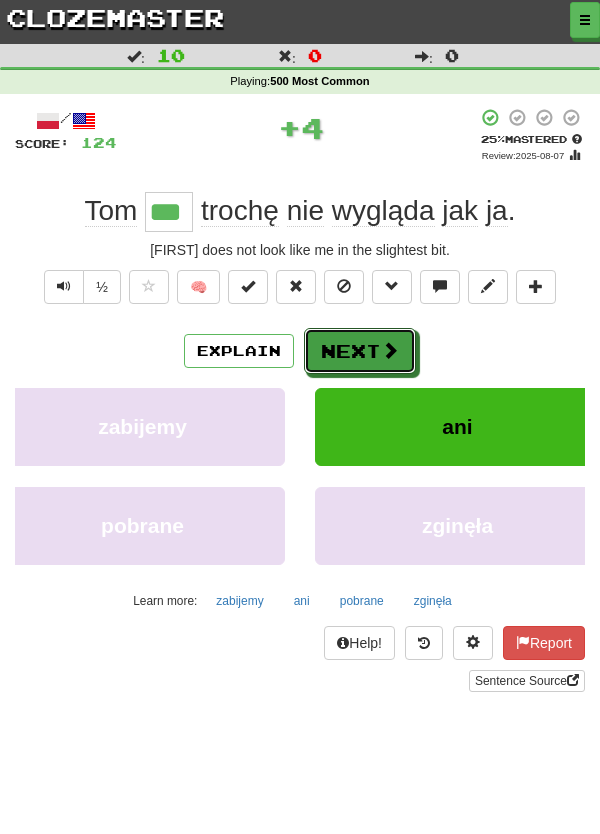 click on "Next" at bounding box center (360, 351) 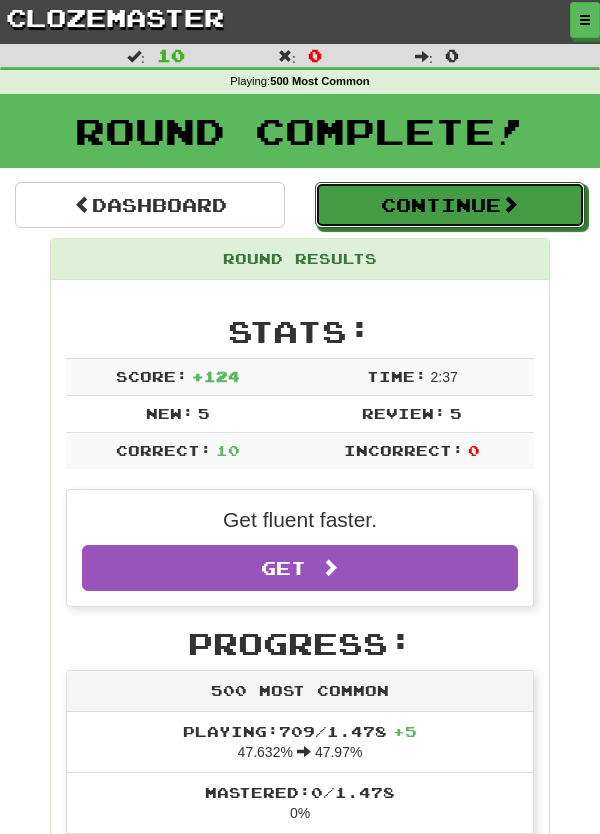 click at bounding box center (510, 204) 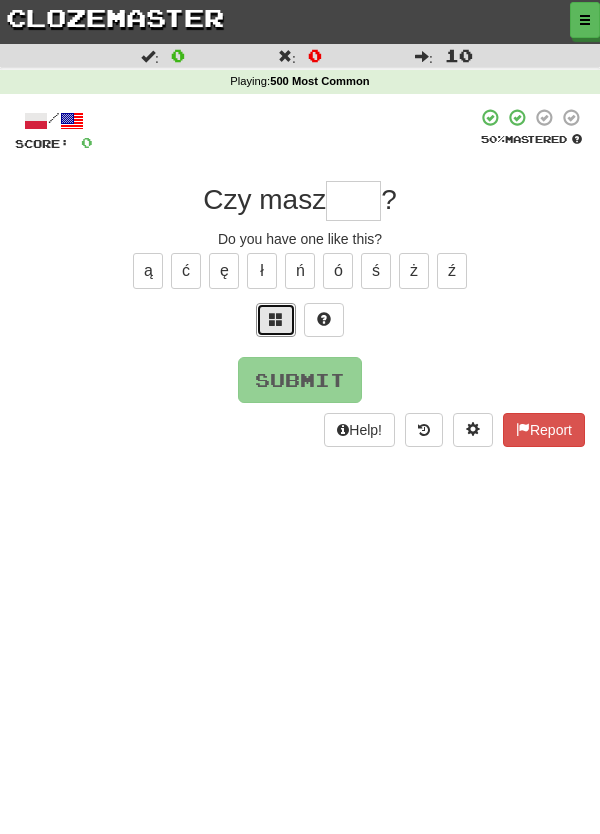 click at bounding box center [276, 319] 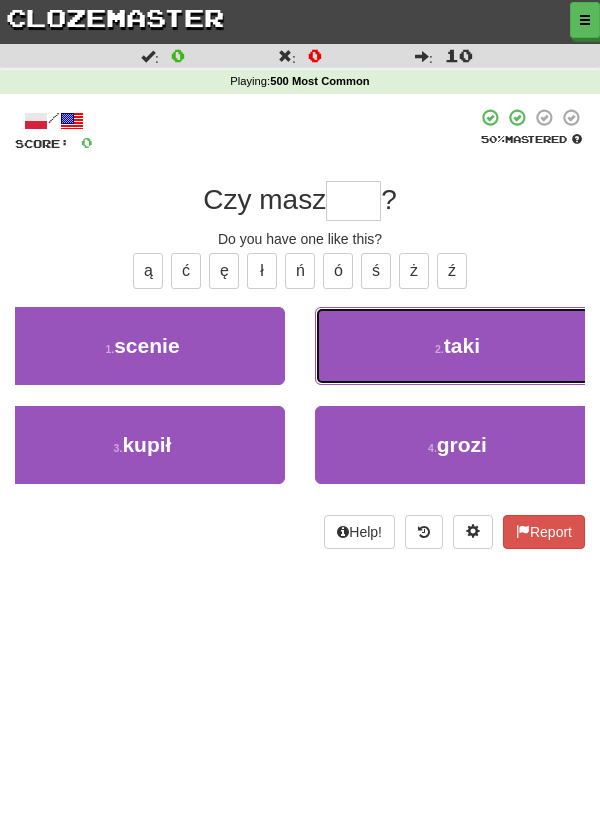 click on "2 .  taki" at bounding box center (457, 346) 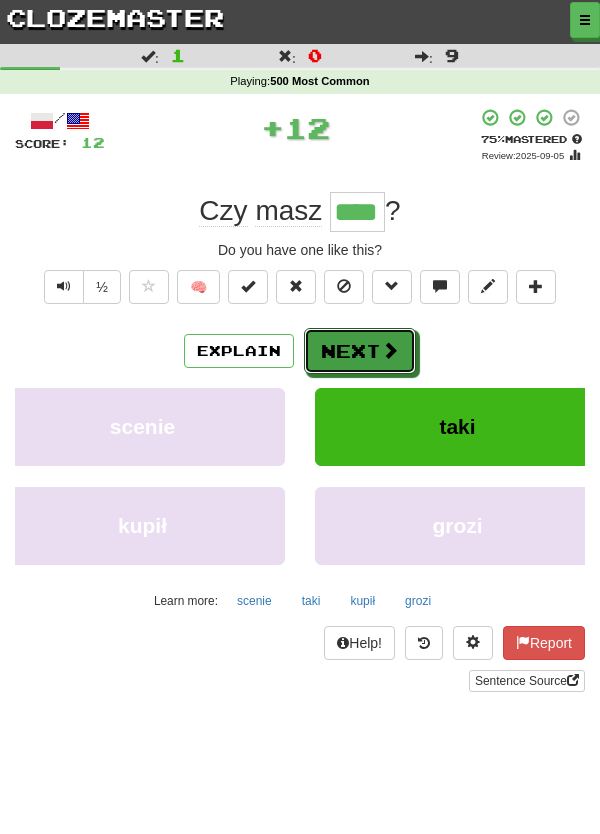 click on "Next" at bounding box center (360, 351) 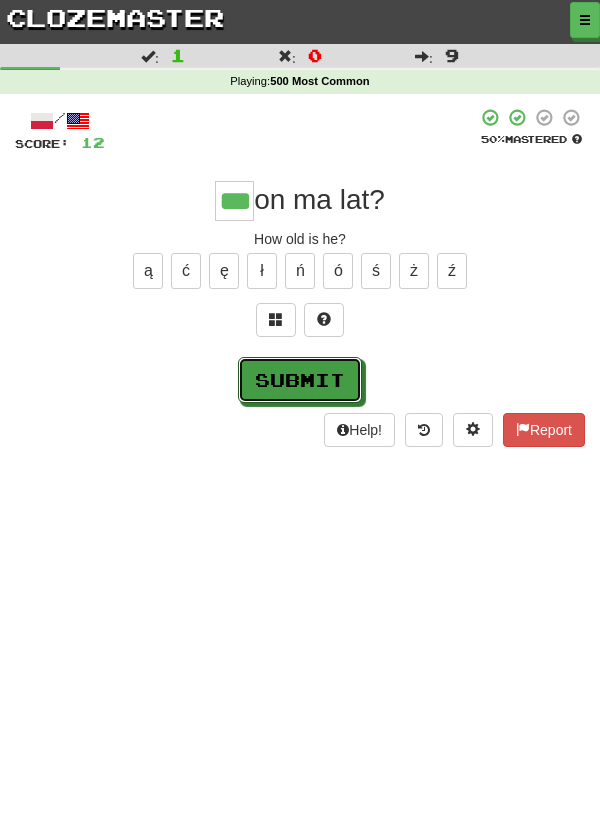 click on "Submit" at bounding box center [300, 380] 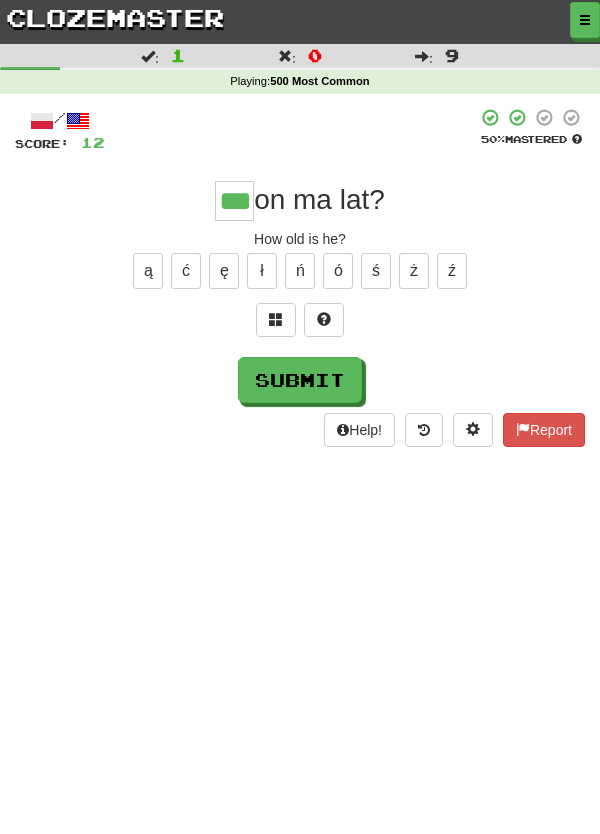 type on "***" 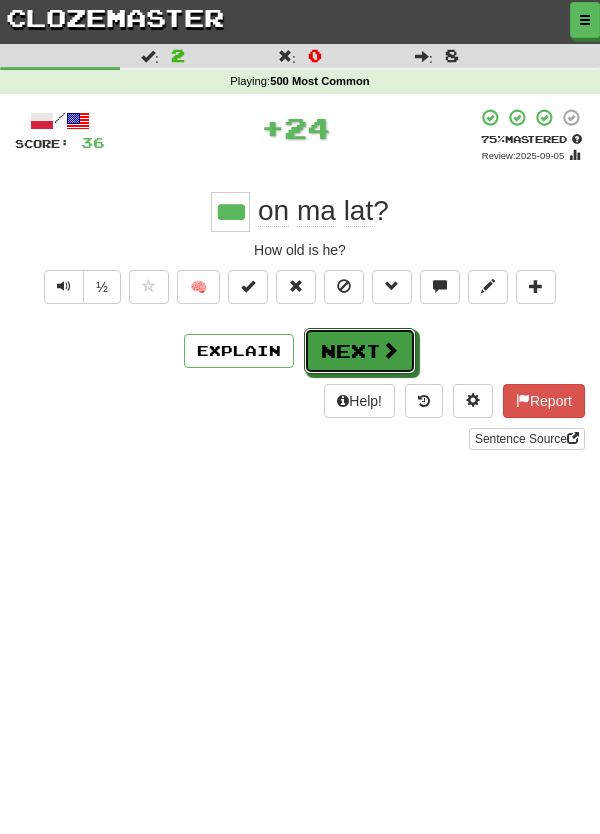 click on "Next" at bounding box center [360, 351] 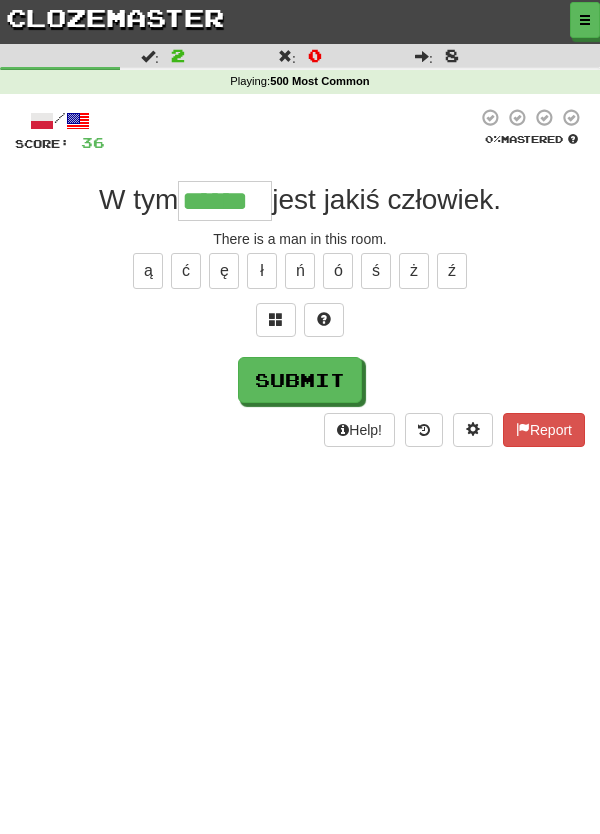 type on "******" 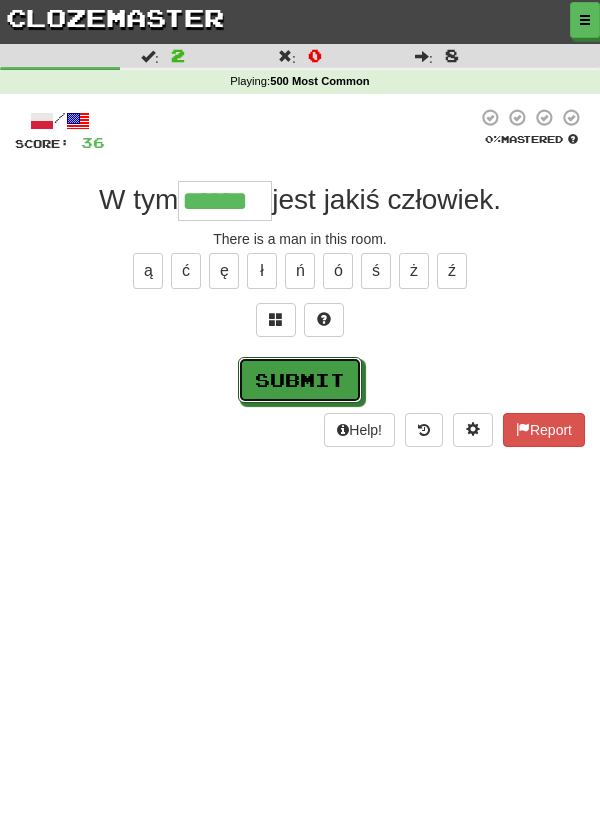 click on "Submit" at bounding box center (300, 380) 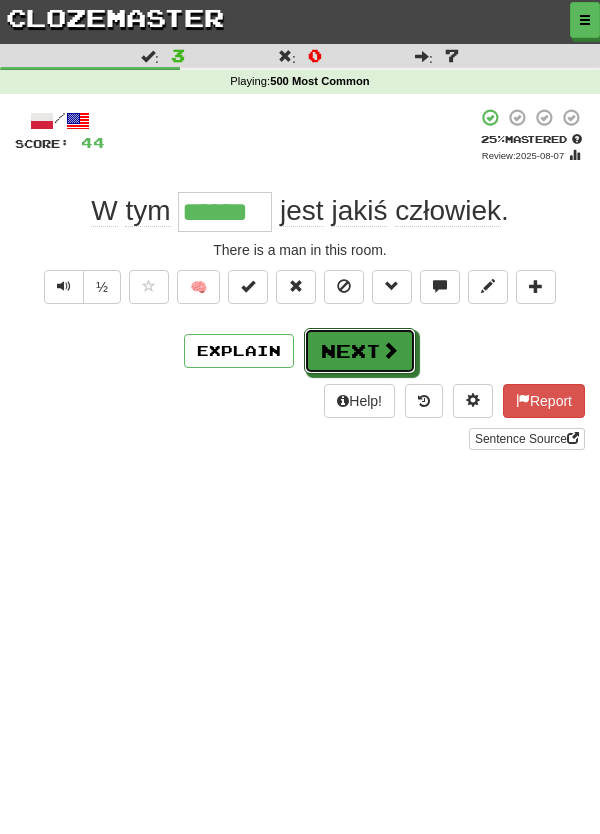 click on "Next" at bounding box center [360, 351] 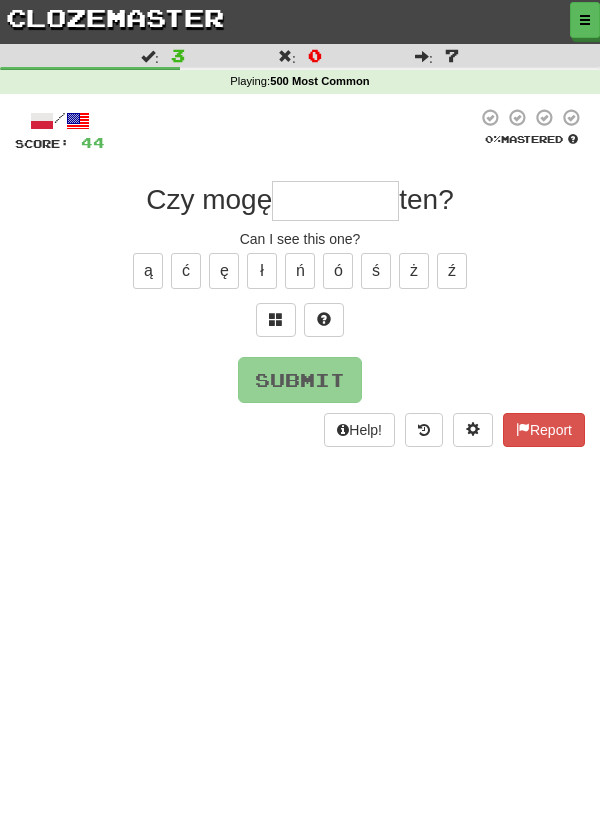 type on "*" 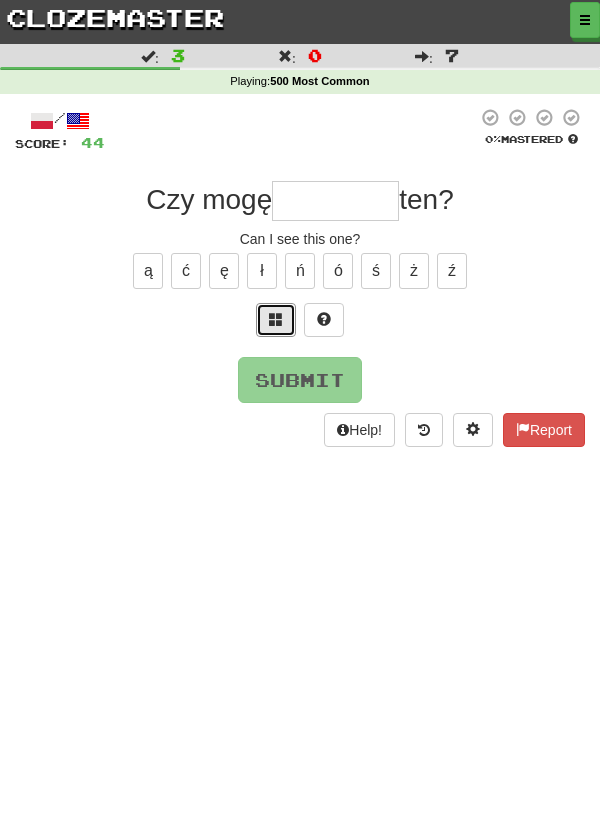 click at bounding box center (276, 319) 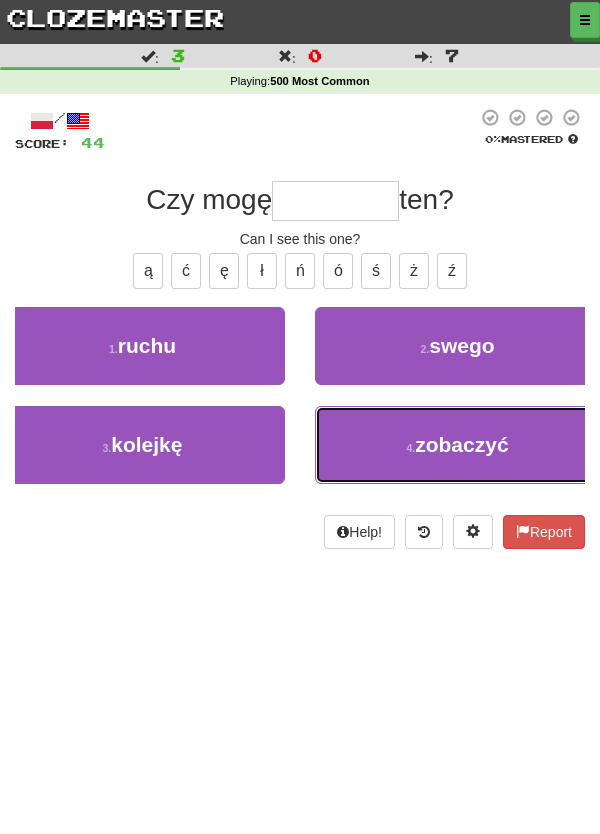 click on "4 .  zobaczyć" at bounding box center (457, 445) 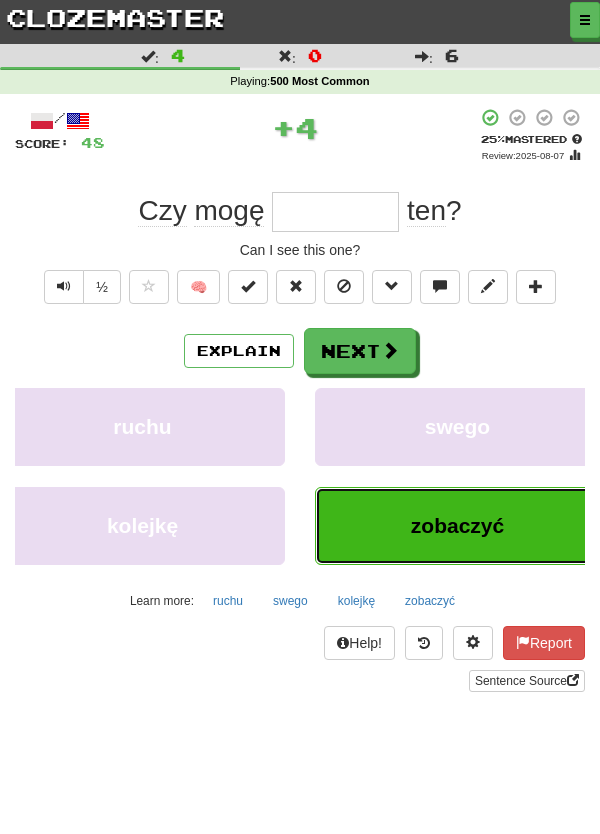 type on "********" 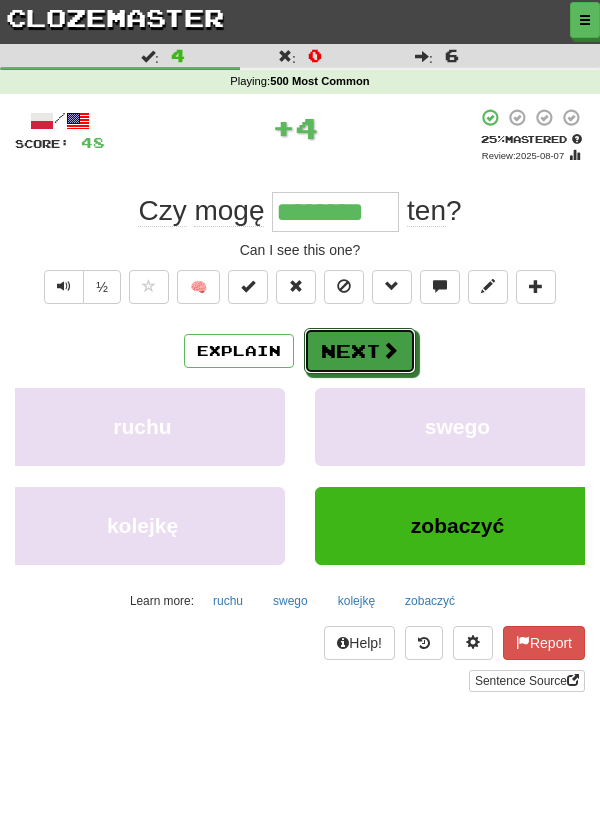 click on "Next" at bounding box center [360, 351] 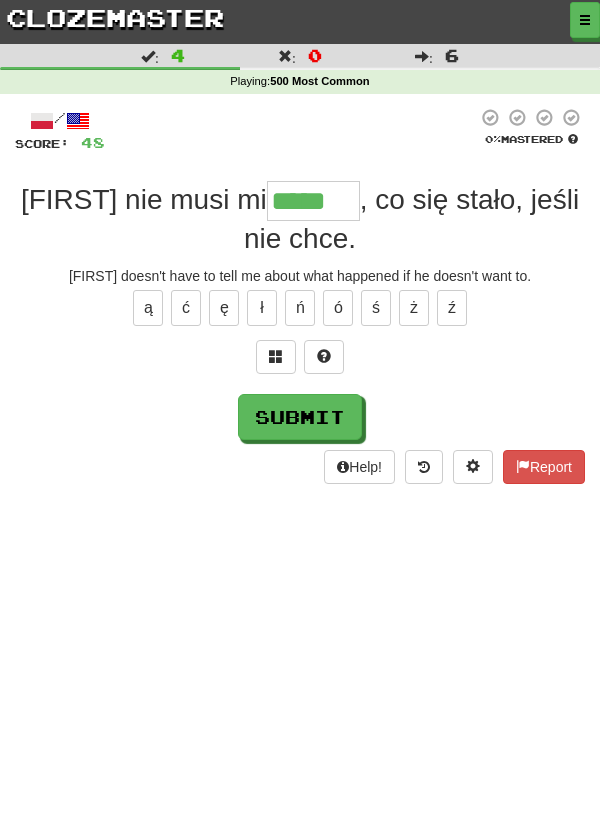 type on "*****" 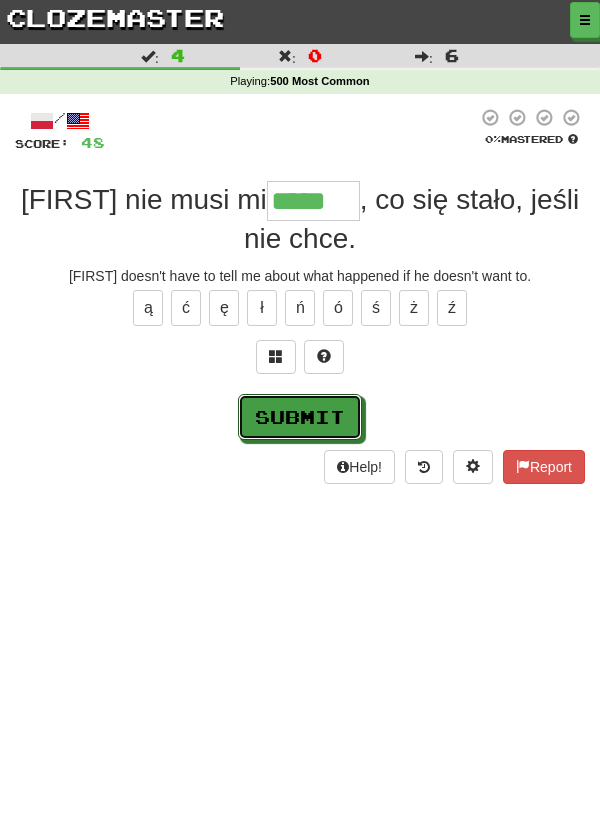 click on "Submit" at bounding box center [300, 417] 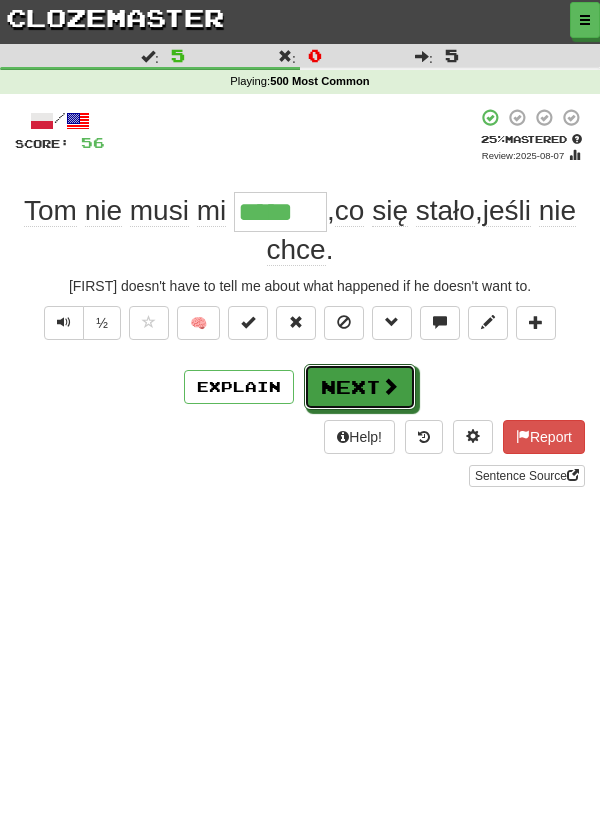 click on "Next" at bounding box center [360, 387] 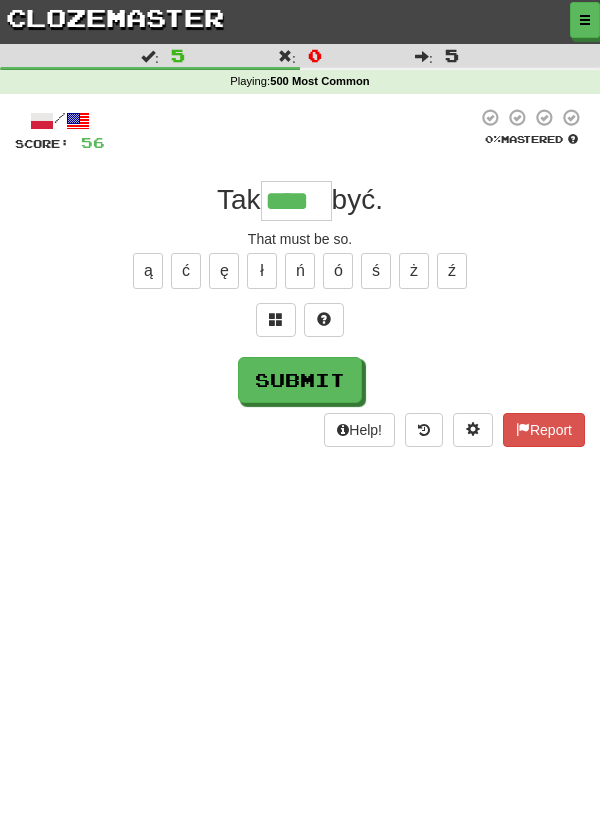 type on "****" 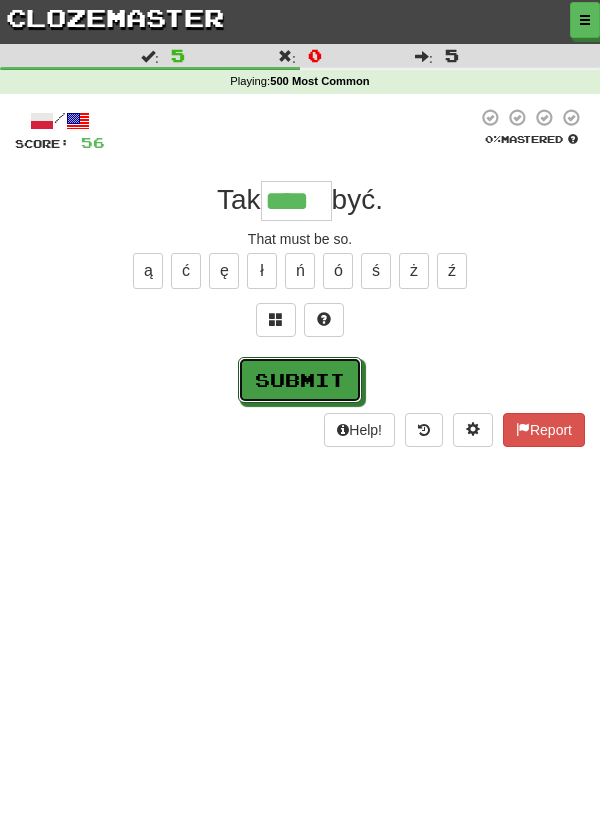 click on "Submit" at bounding box center [300, 380] 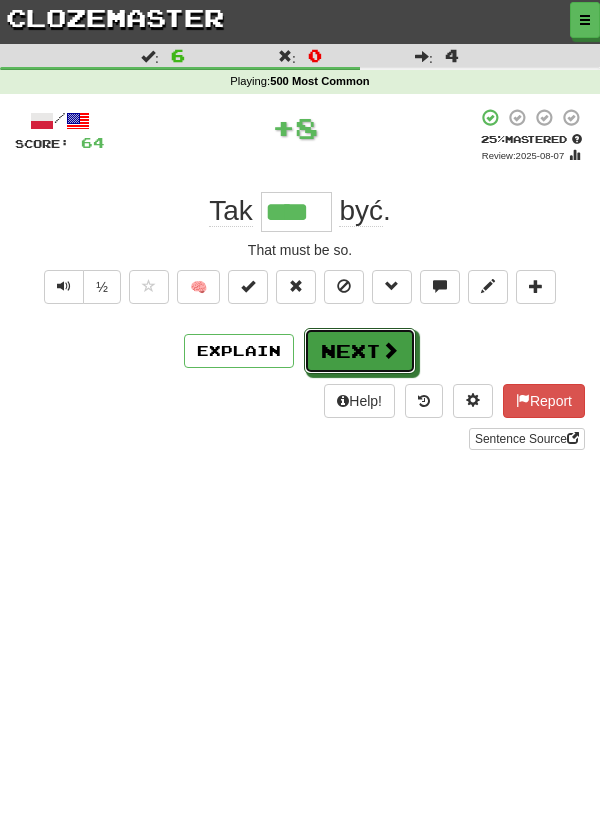 click on "Next" at bounding box center (360, 351) 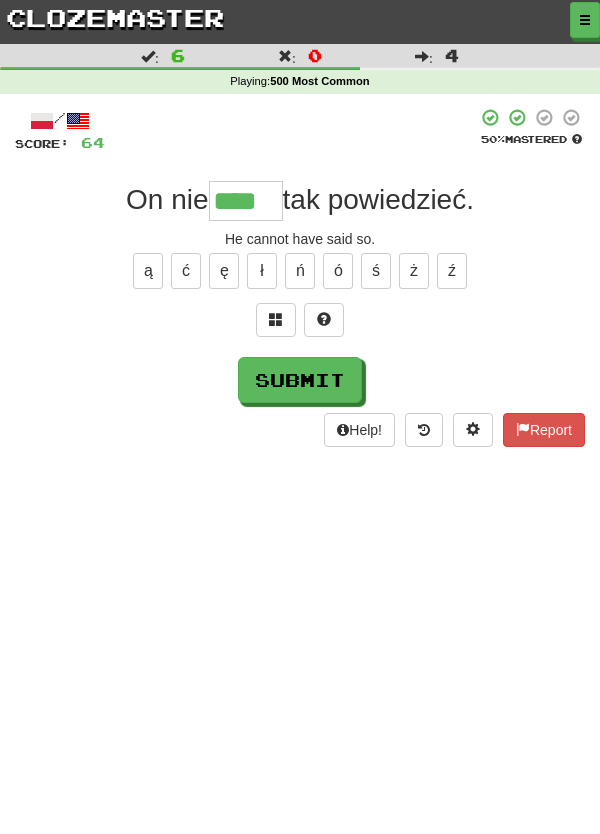 type on "****" 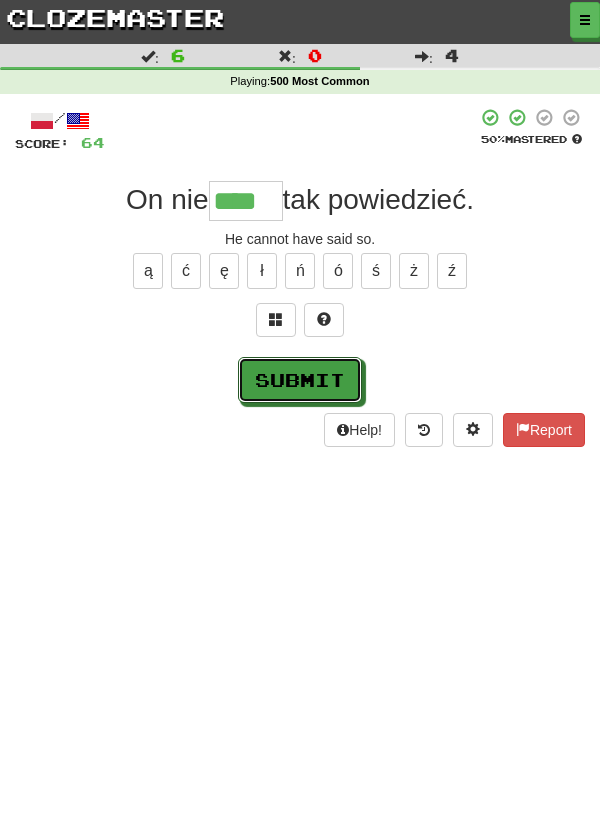 click on "Submit" at bounding box center (300, 380) 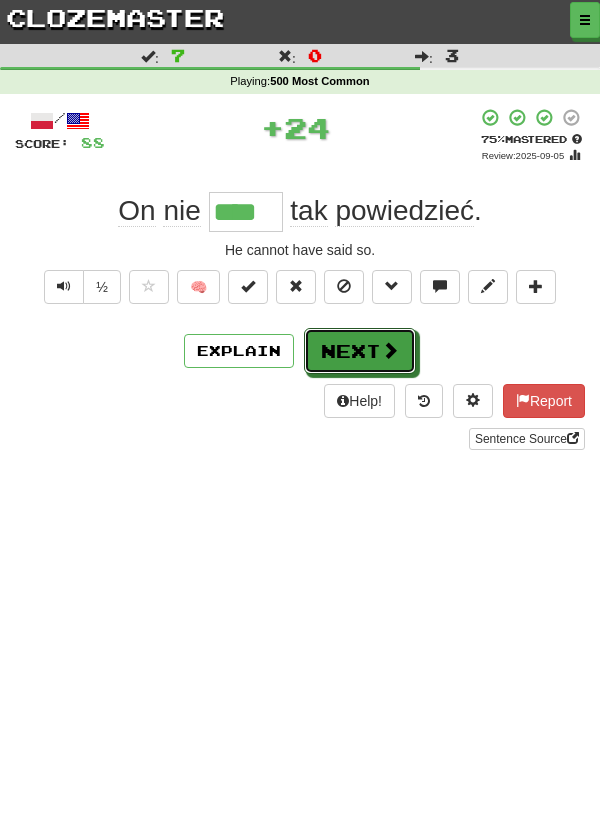 click on "Next" at bounding box center (360, 351) 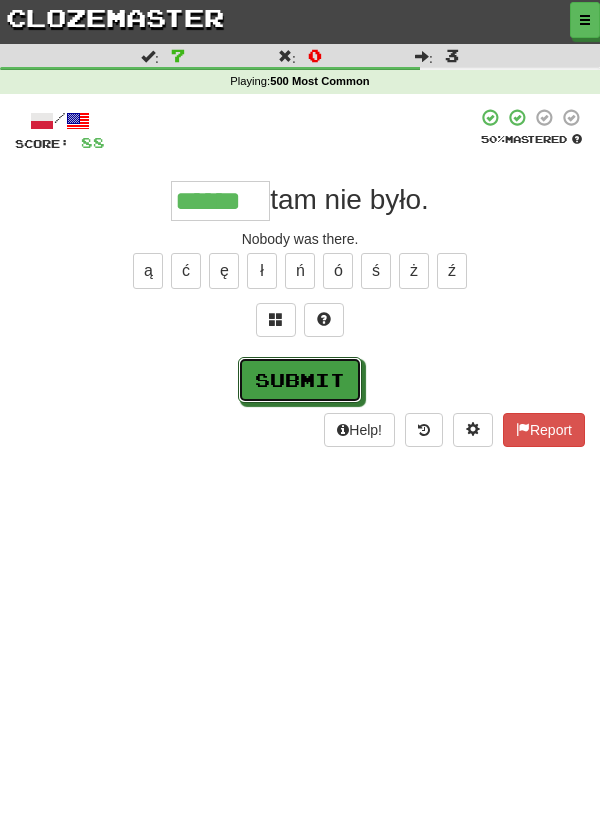 click on "Submit" at bounding box center (300, 380) 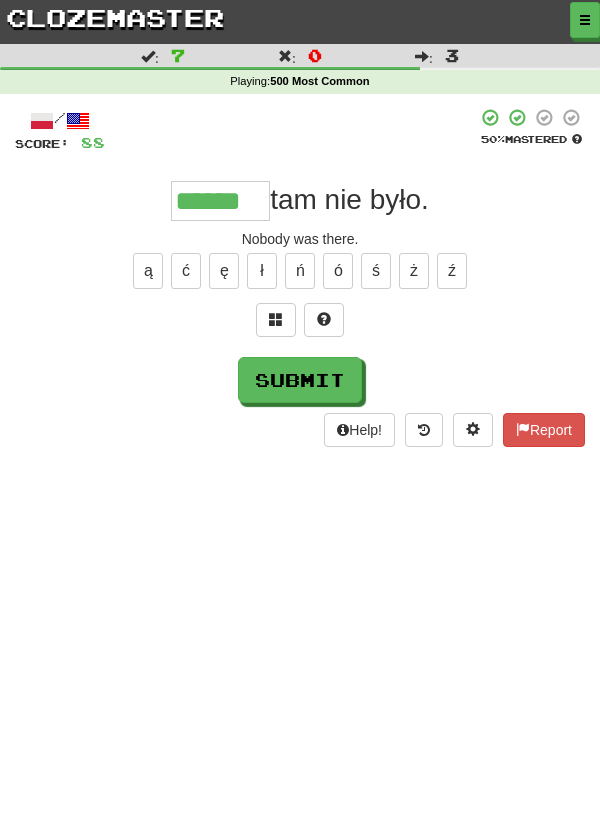 type on "******" 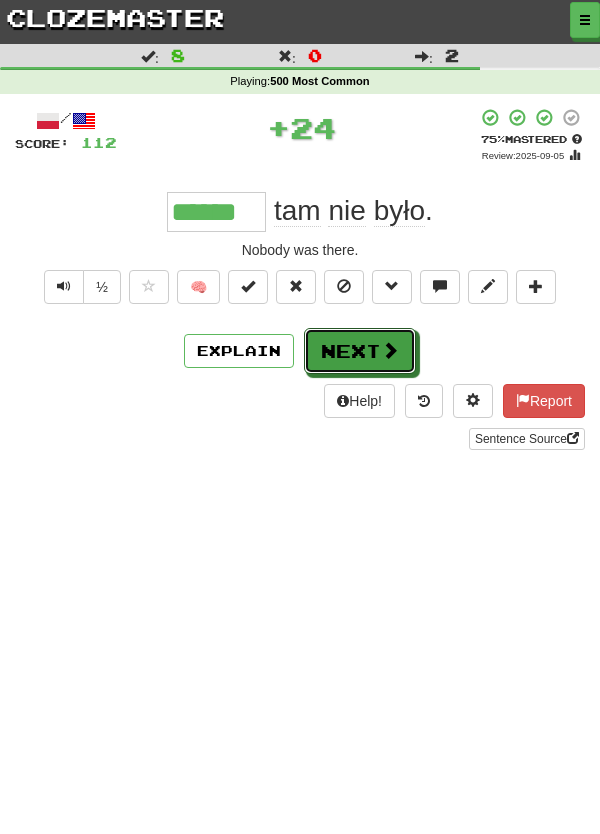 click on "Next" at bounding box center (360, 351) 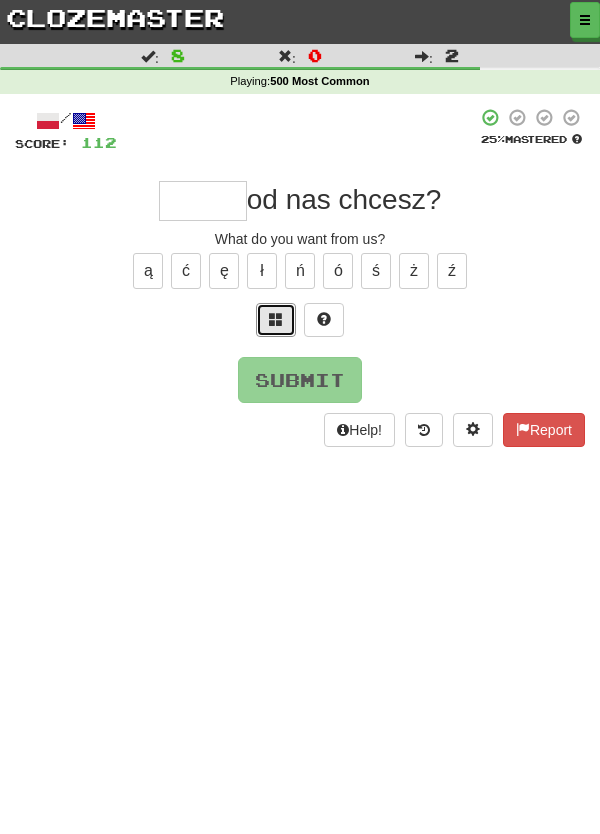 click at bounding box center [276, 319] 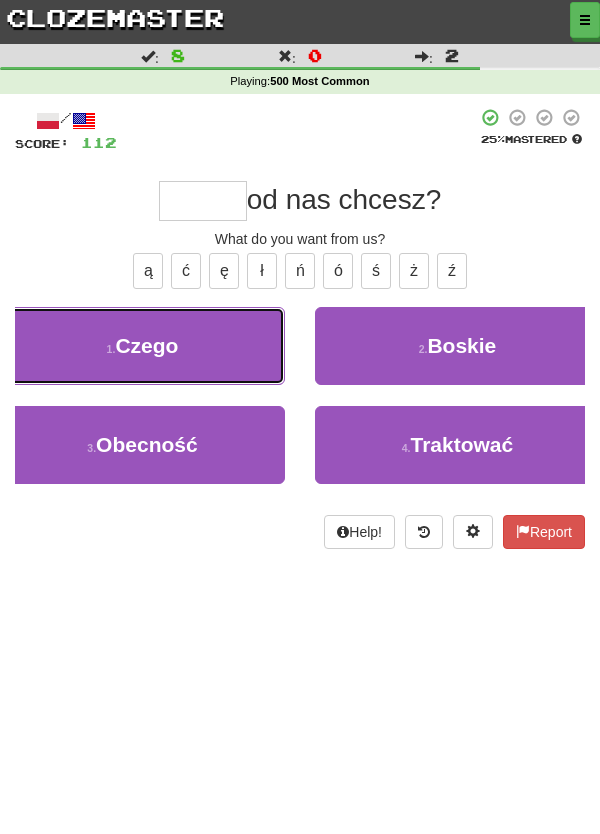 click on "1 .  Czego" at bounding box center (142, 346) 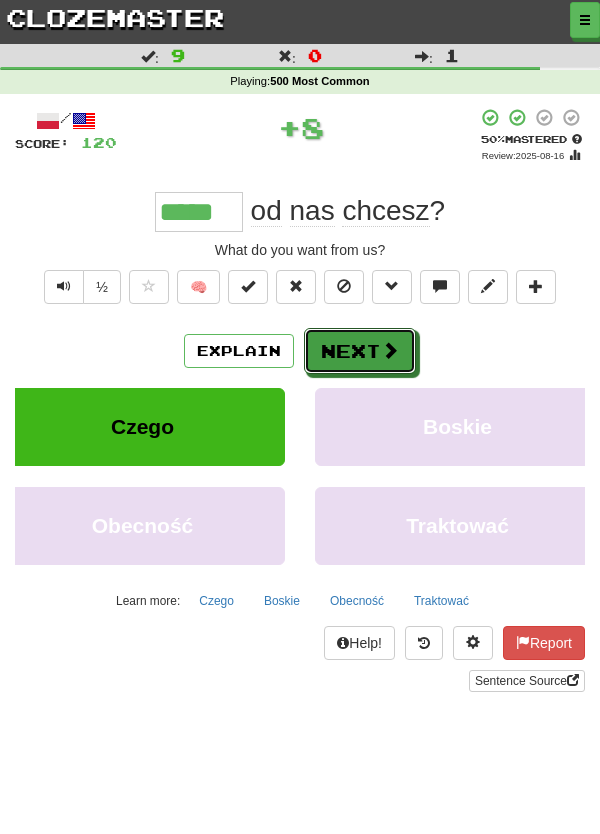 click on "Next" at bounding box center [360, 351] 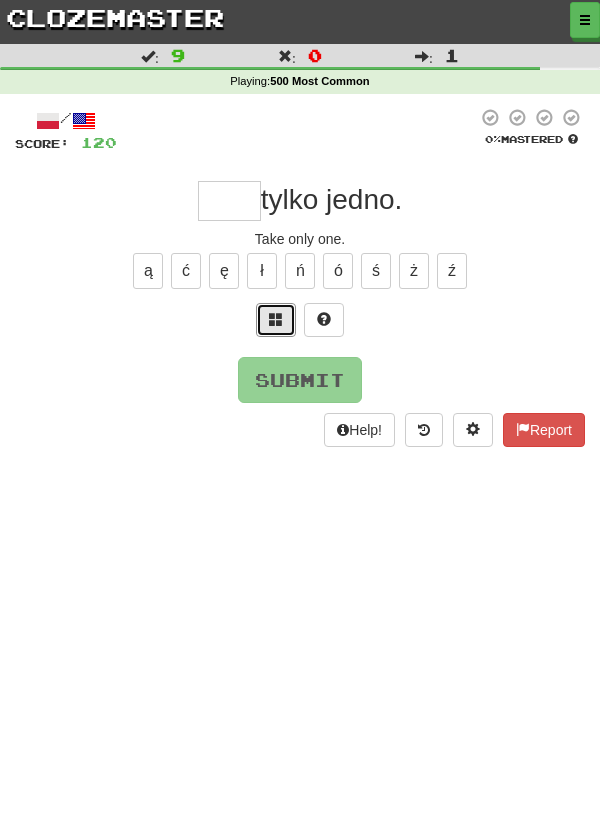 click at bounding box center (276, 319) 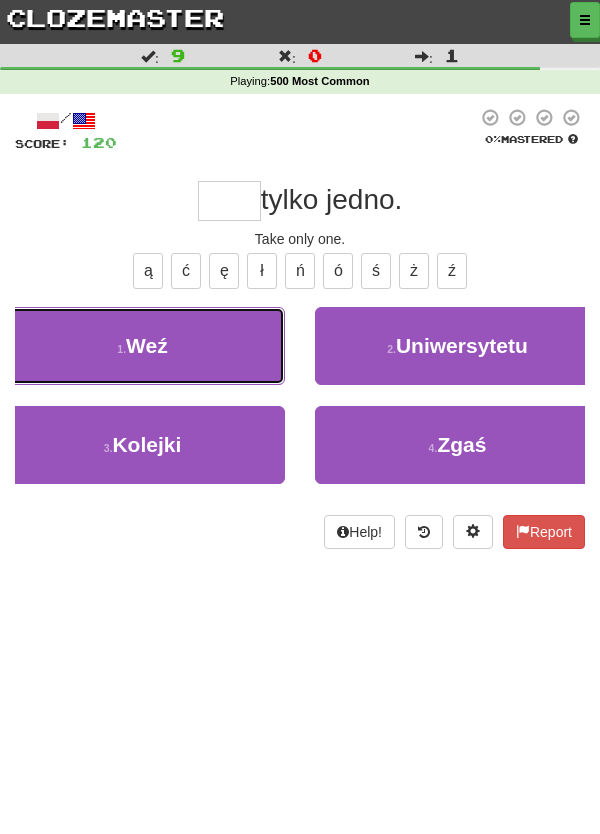 click on "1 .  Weź" at bounding box center (142, 346) 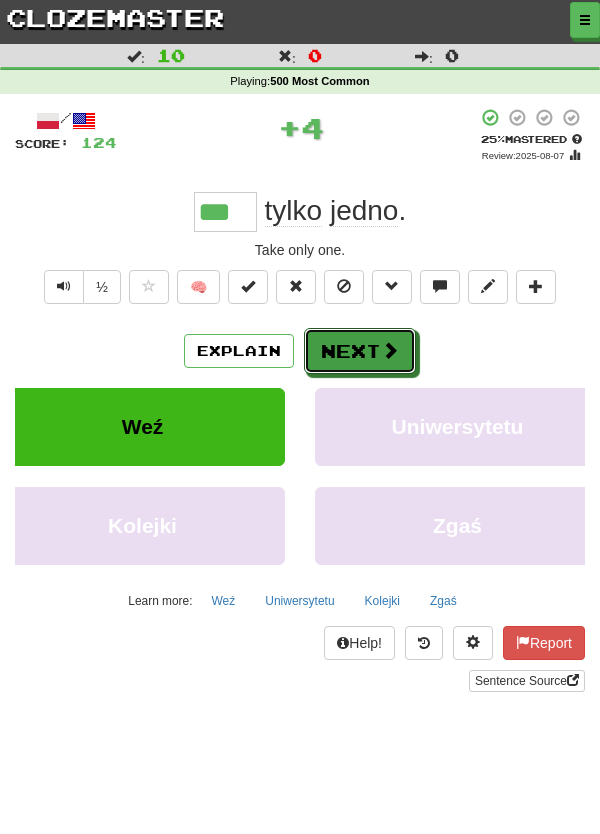 click on "Next" at bounding box center (360, 351) 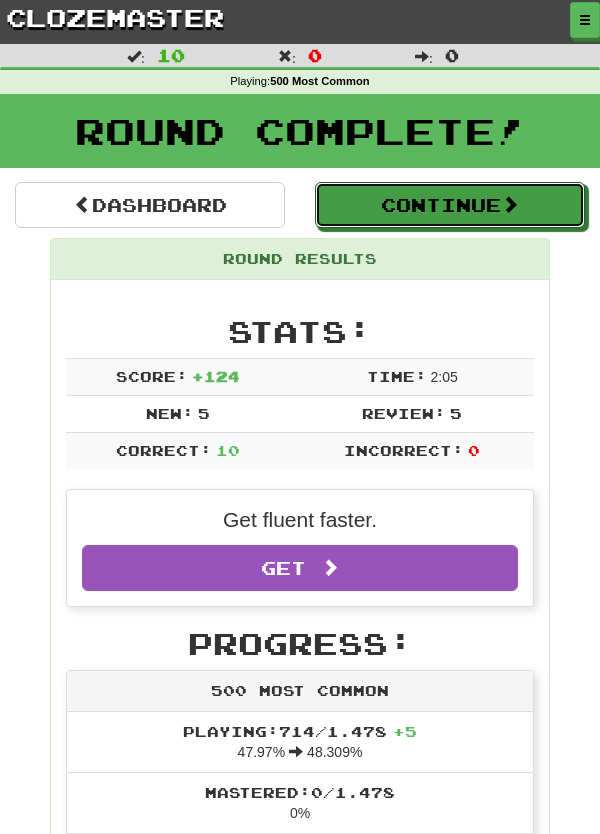 click on "Continue" at bounding box center (450, 205) 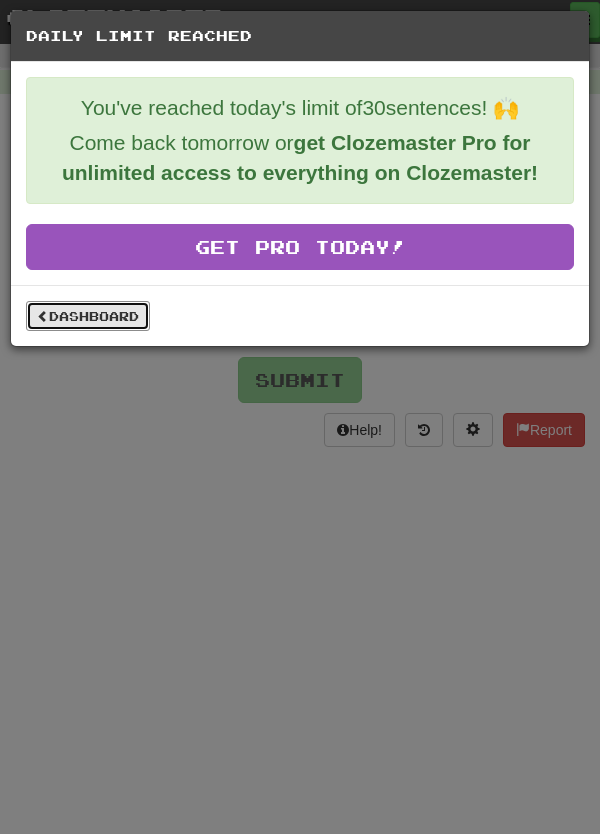 click on "Dashboard" at bounding box center [88, 316] 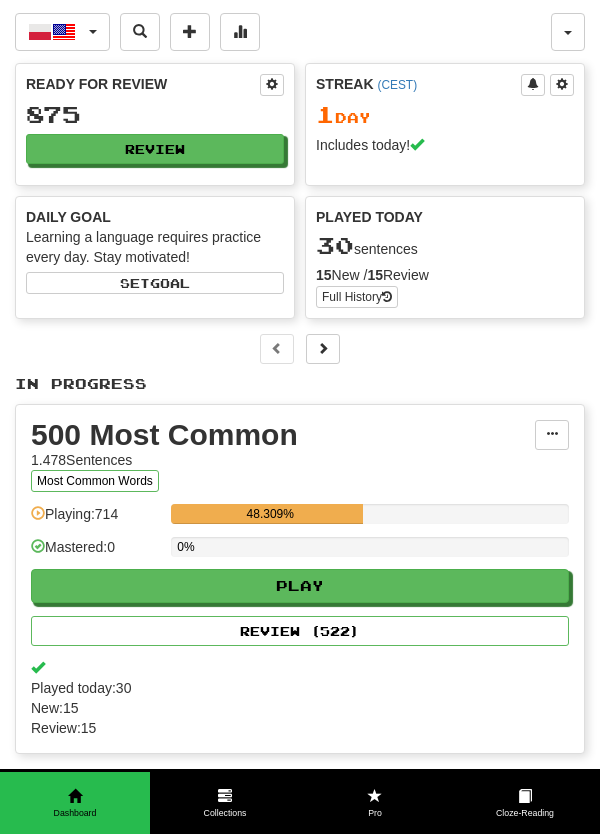 scroll, scrollTop: 0, scrollLeft: 0, axis: both 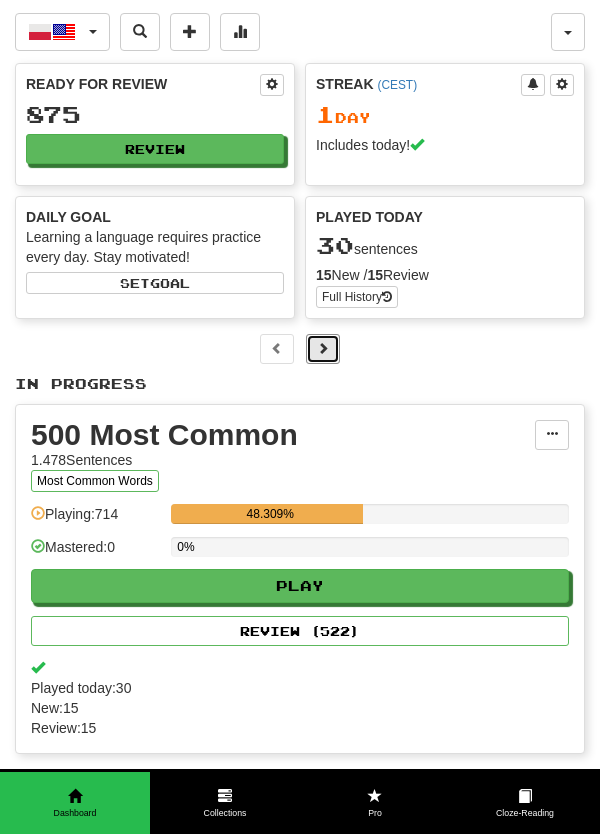 click at bounding box center [323, 348] 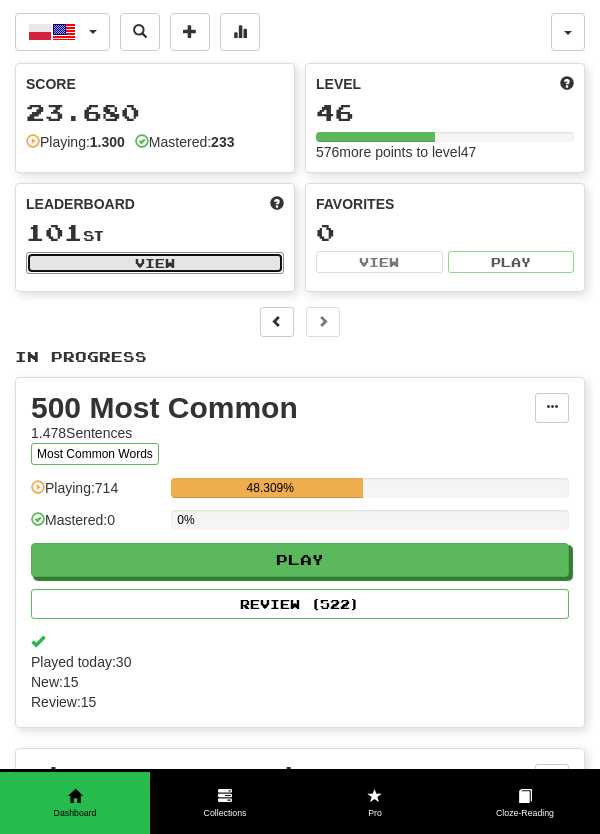 click on "View" at bounding box center [155, 263] 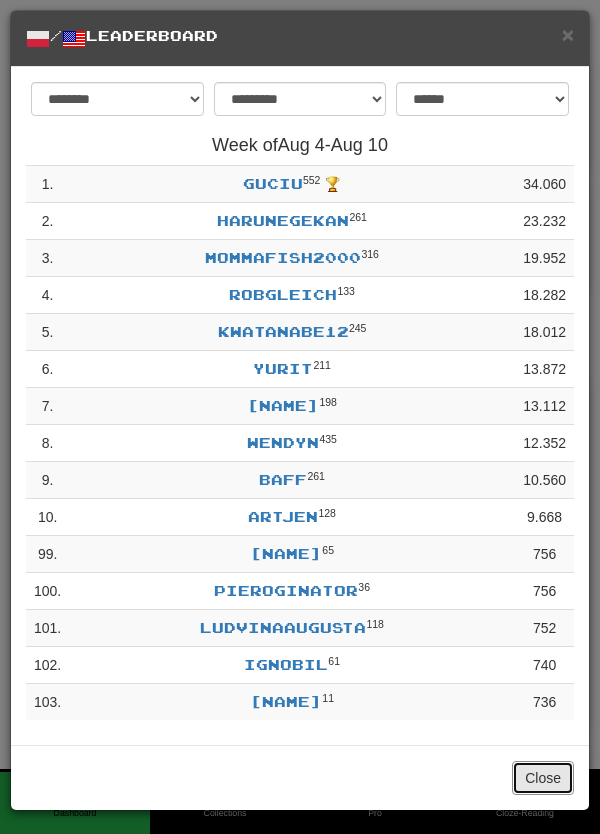 click on "Close" at bounding box center (543, 778) 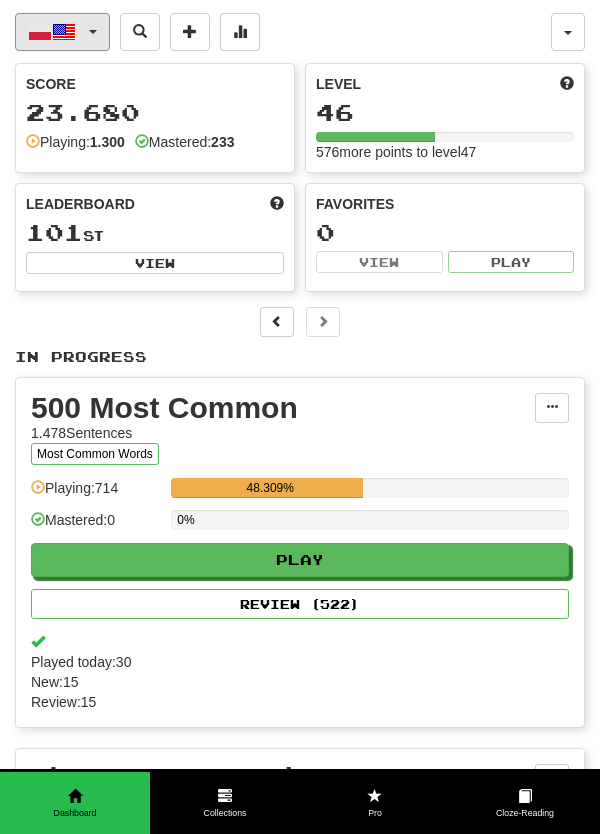 click on "Polski  /  English" at bounding box center (62, 32) 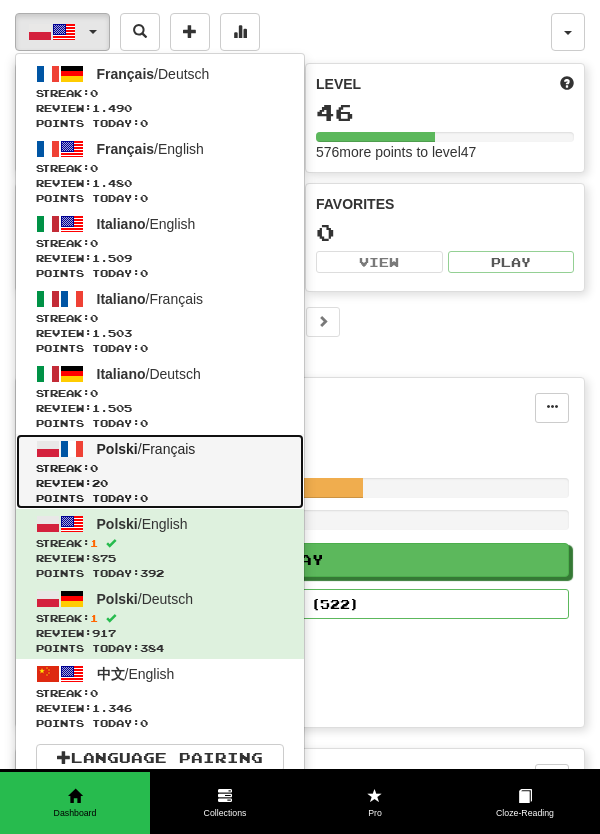 click on "Streak:  0" at bounding box center (160, 468) 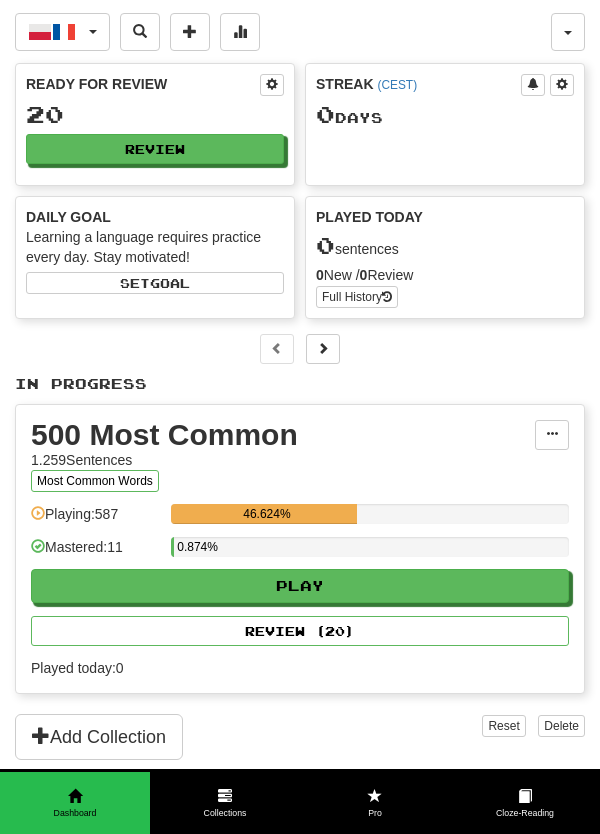 scroll, scrollTop: 0, scrollLeft: 0, axis: both 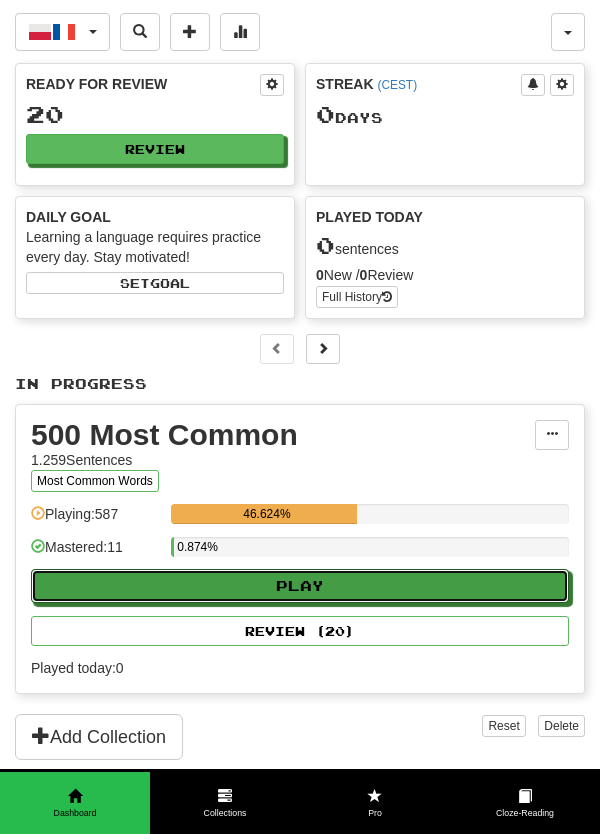click on "Play" at bounding box center (300, 586) 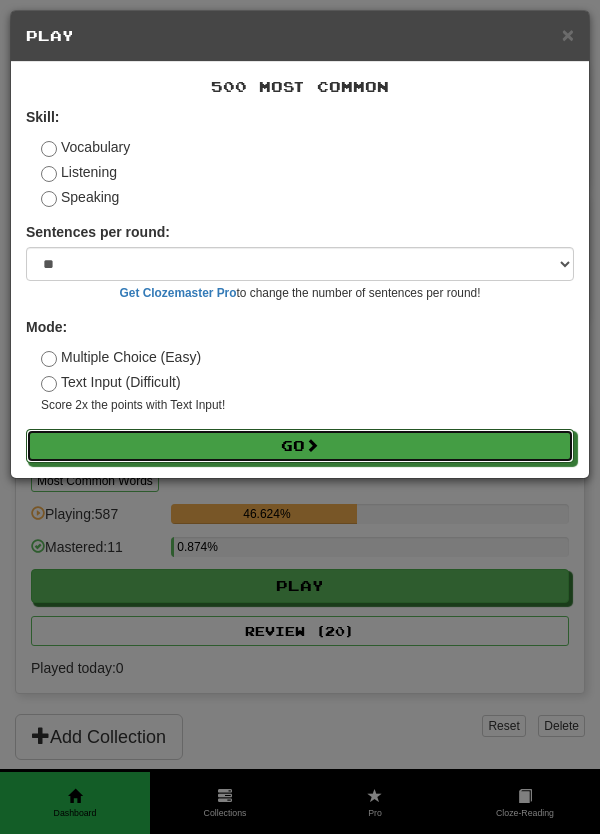 click on "Go" at bounding box center (300, 446) 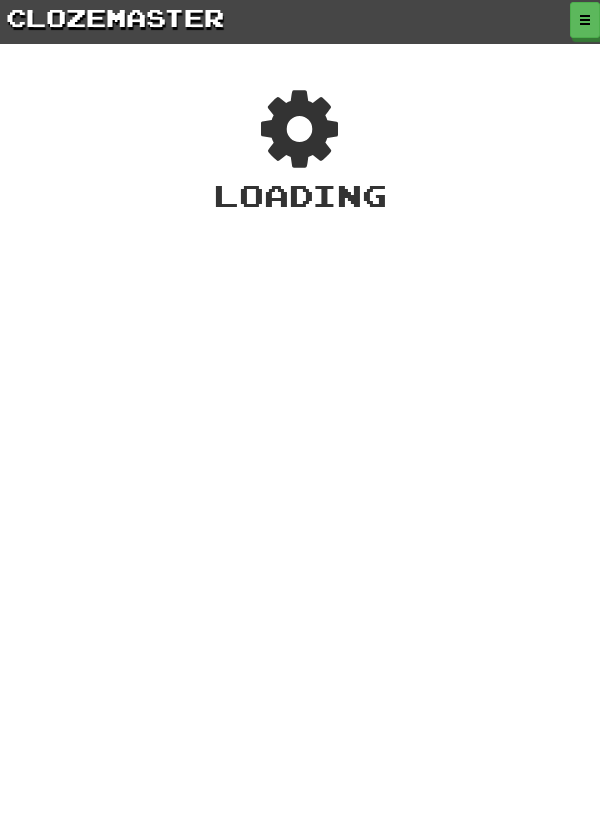 scroll, scrollTop: 0, scrollLeft: 0, axis: both 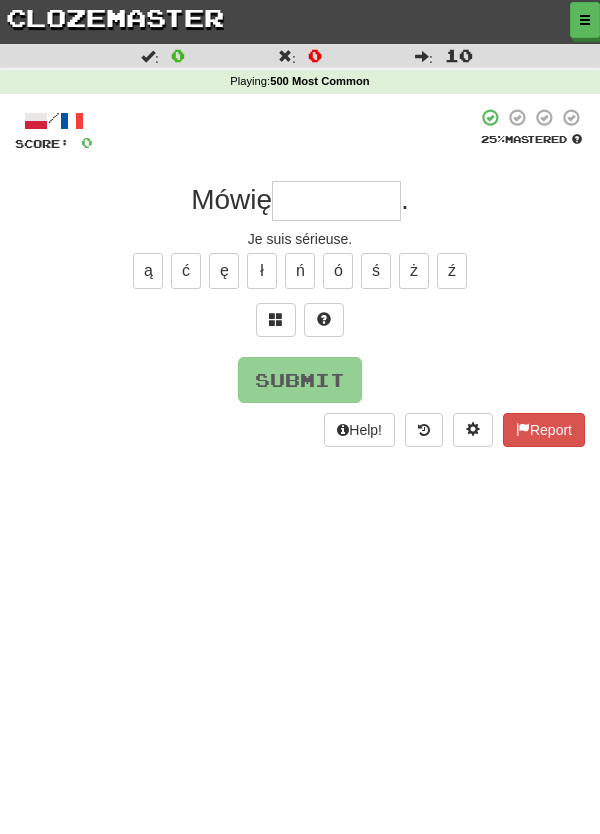 click at bounding box center (336, 201) 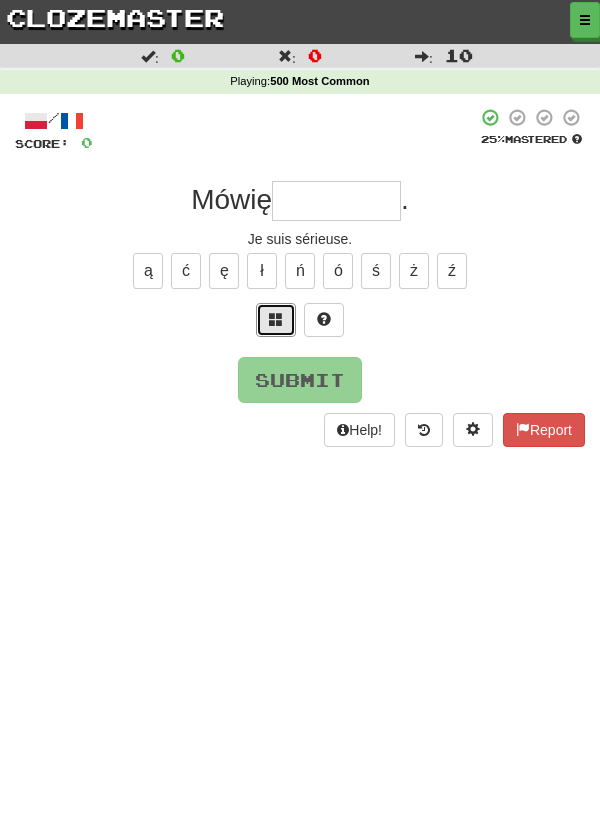 click at bounding box center (276, 319) 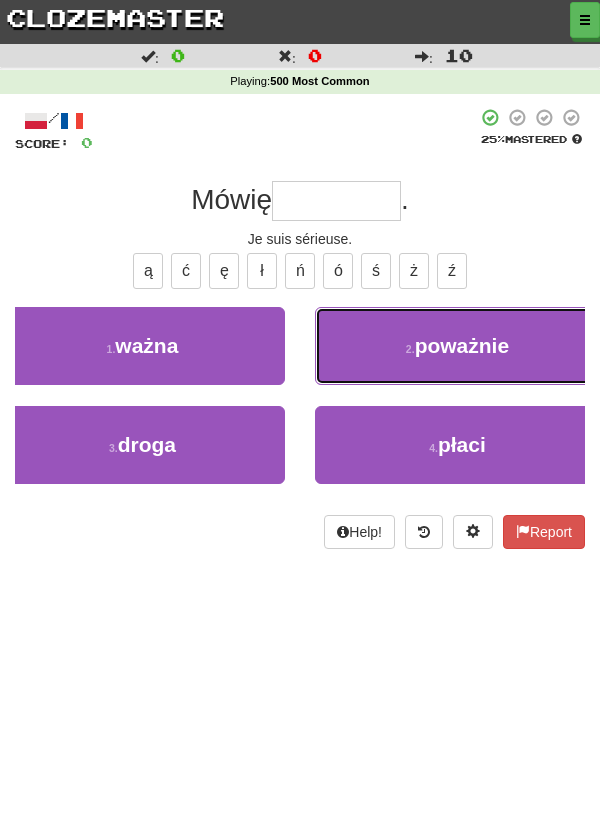 click on "2 .  poważnie" at bounding box center [457, 346] 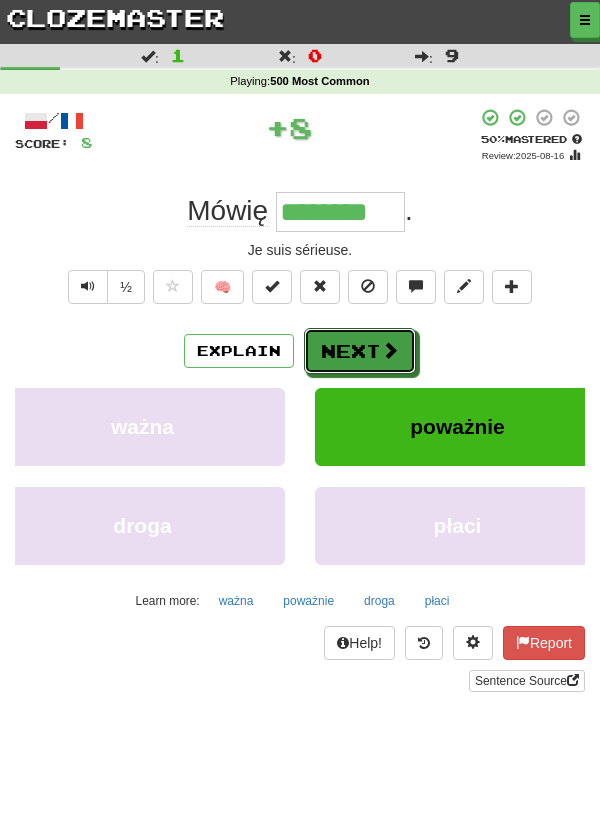 click on "Next" at bounding box center [360, 351] 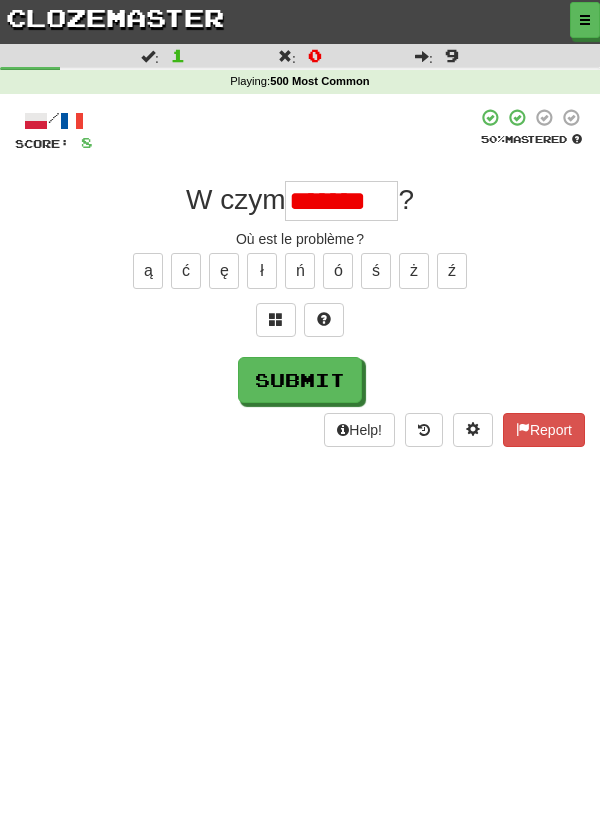 scroll, scrollTop: 0, scrollLeft: 0, axis: both 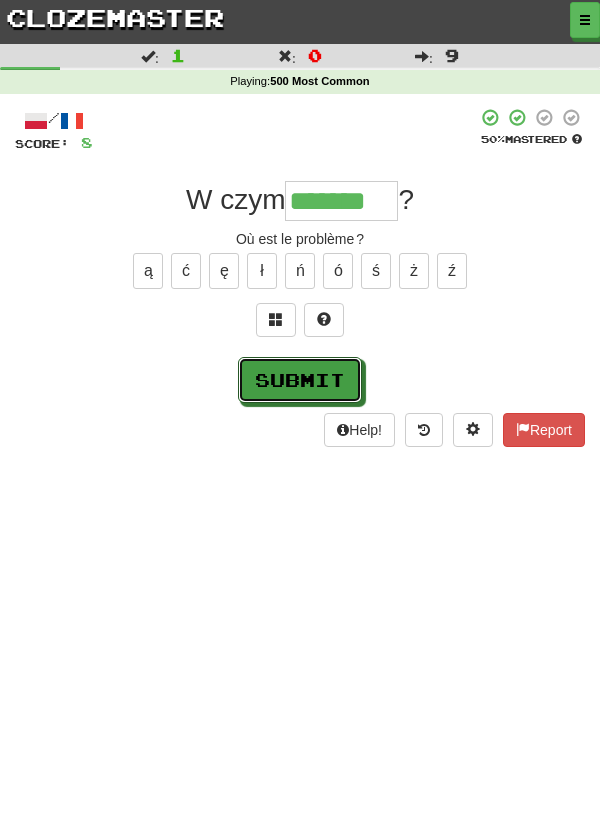 click on "Submit" at bounding box center [300, 380] 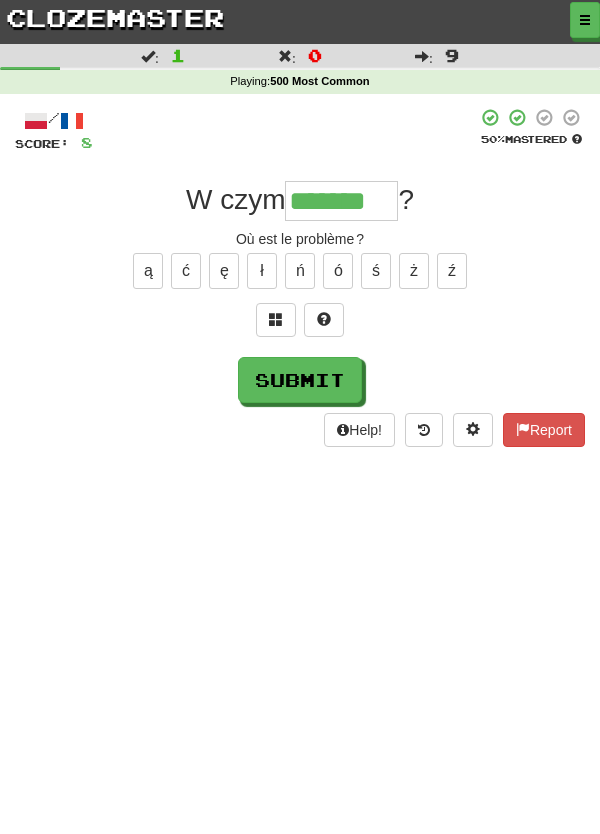 type on "*******" 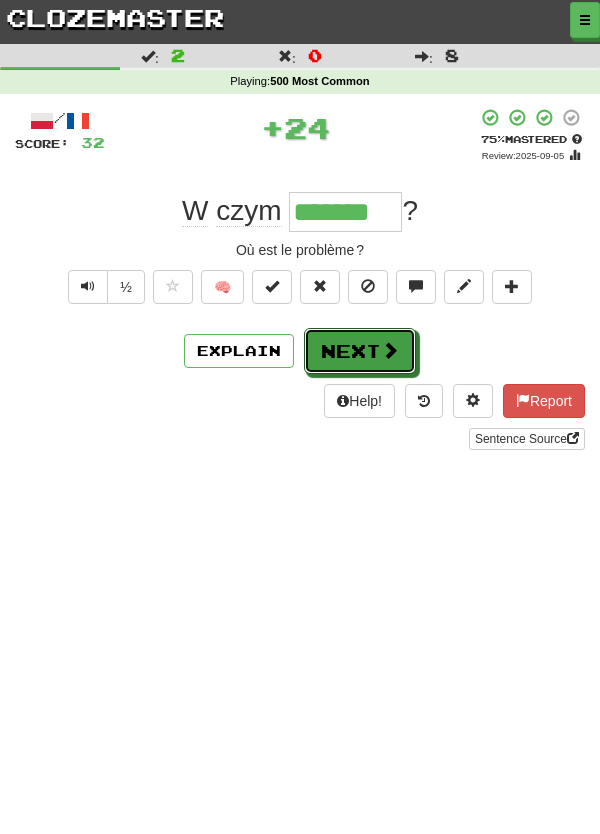 click on "Next" at bounding box center (360, 351) 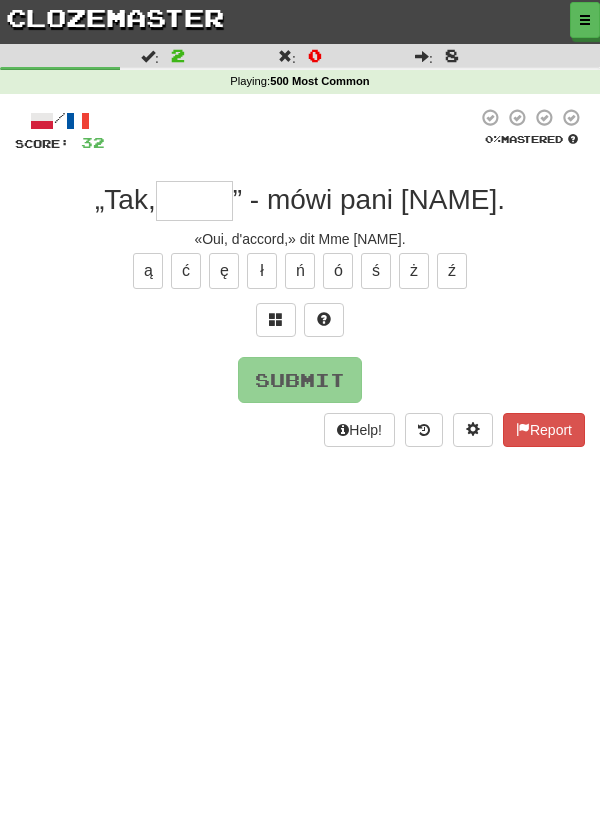 type on "*" 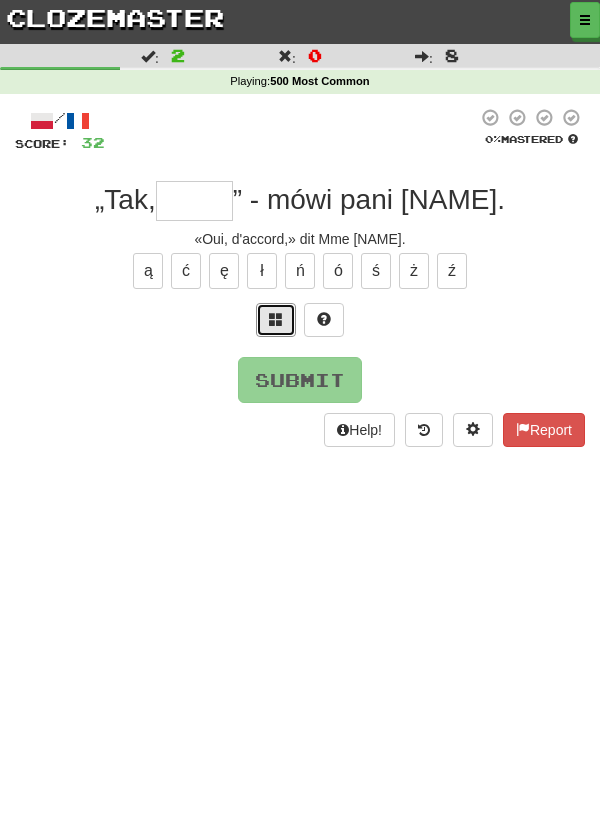 click at bounding box center (276, 319) 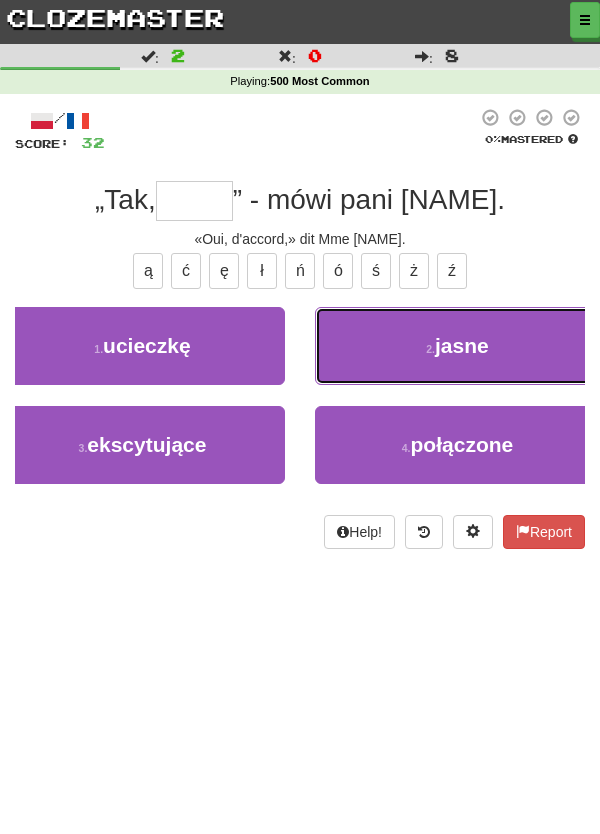 click on "2 .  jasne" at bounding box center (457, 346) 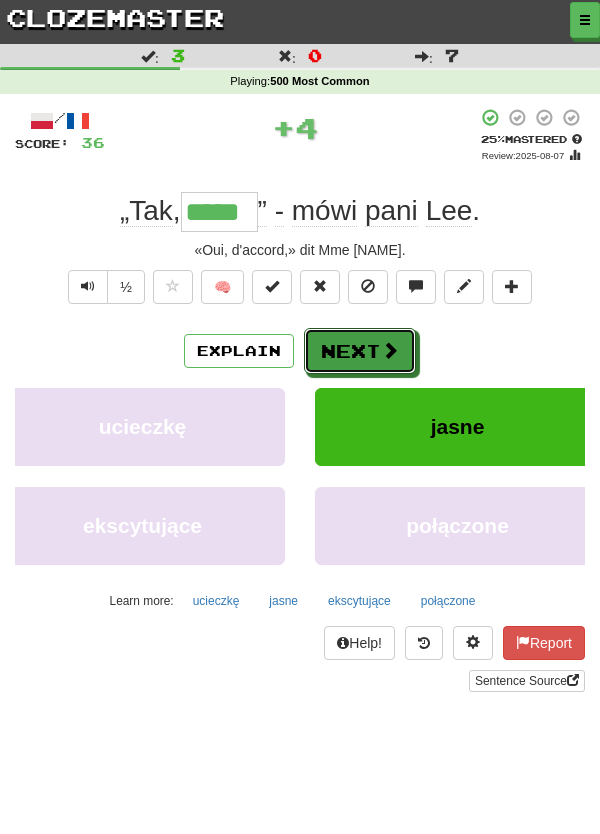 click on "Next" at bounding box center (360, 351) 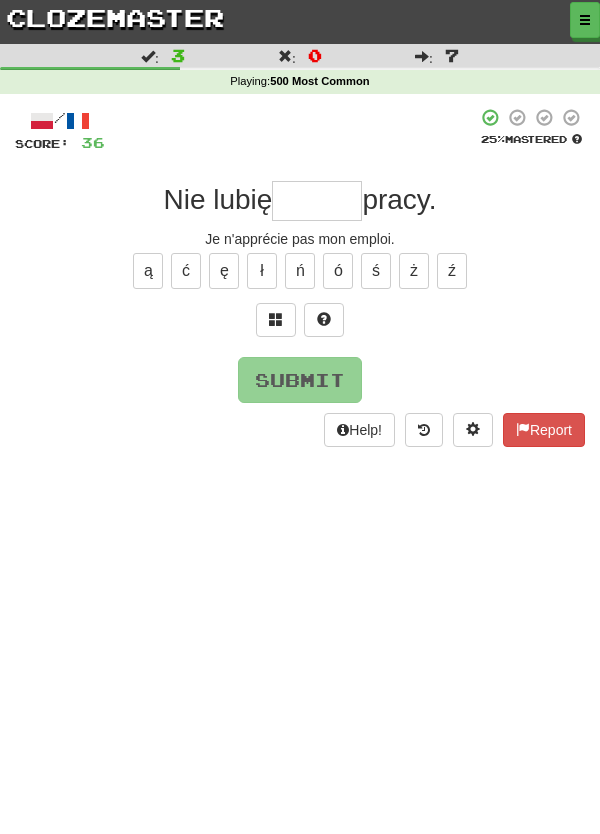 type on "*" 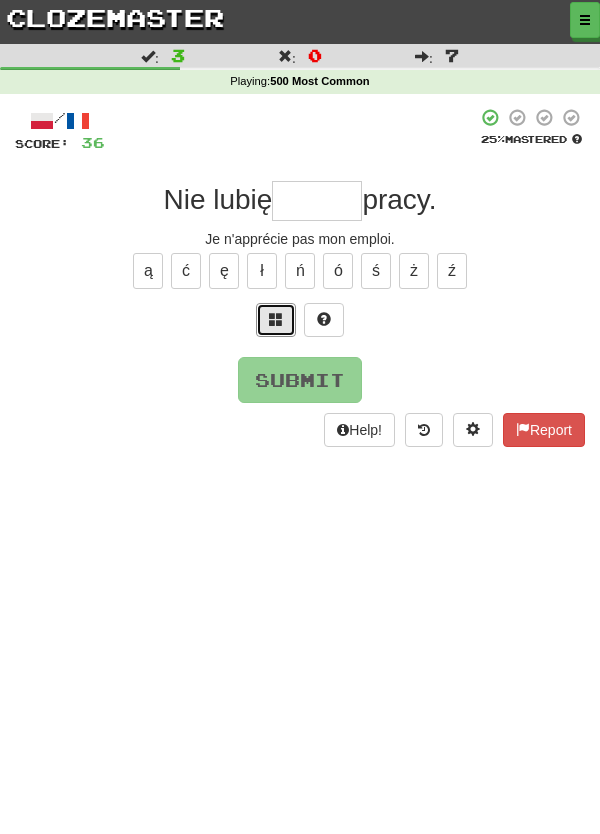 click at bounding box center (276, 319) 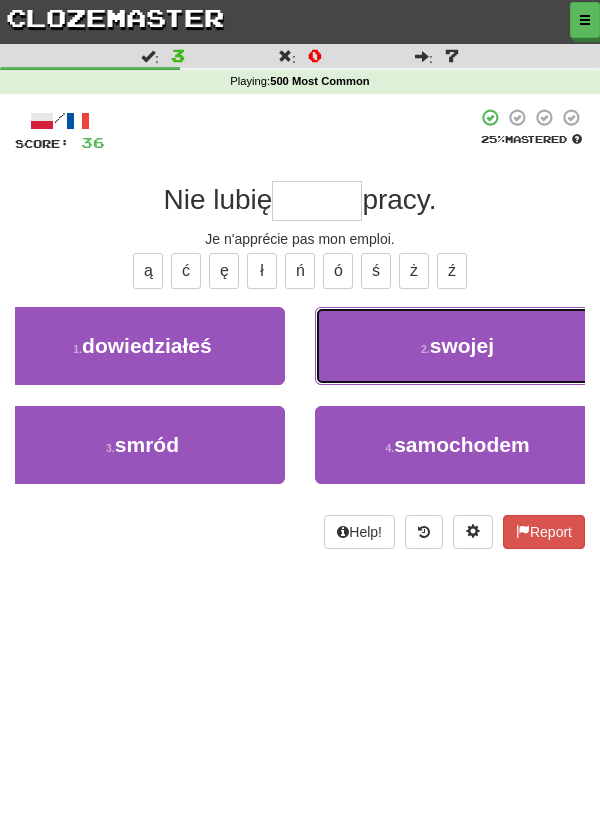 click on "2 .  swojej" at bounding box center (457, 346) 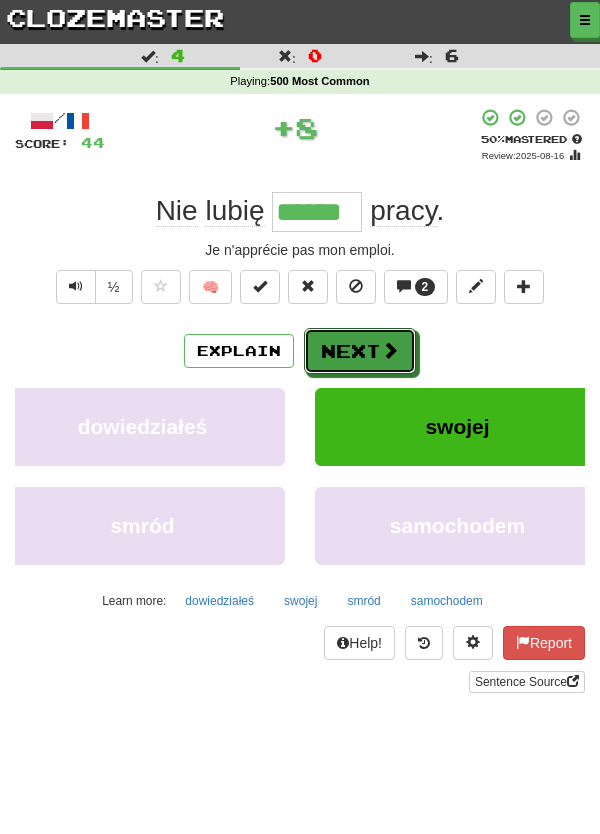 click on "Next" at bounding box center (360, 351) 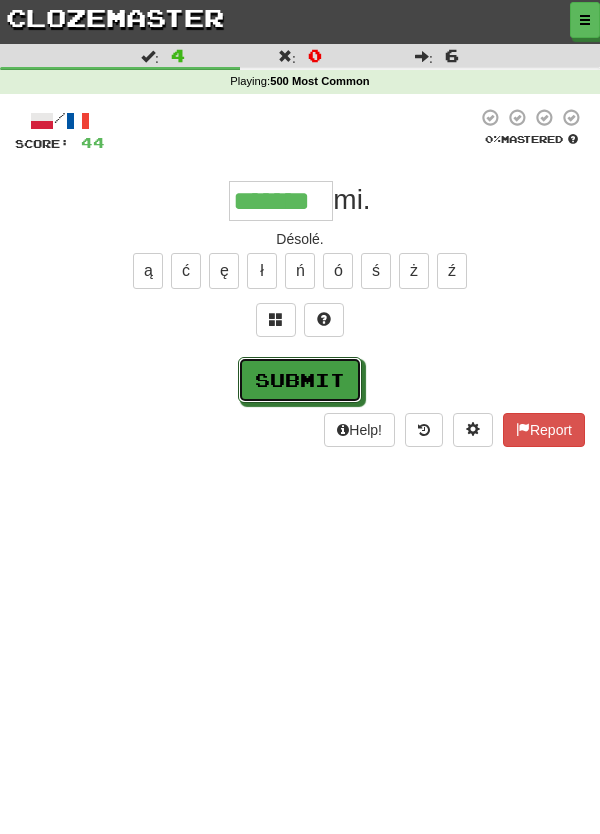 click on "Submit" at bounding box center (300, 380) 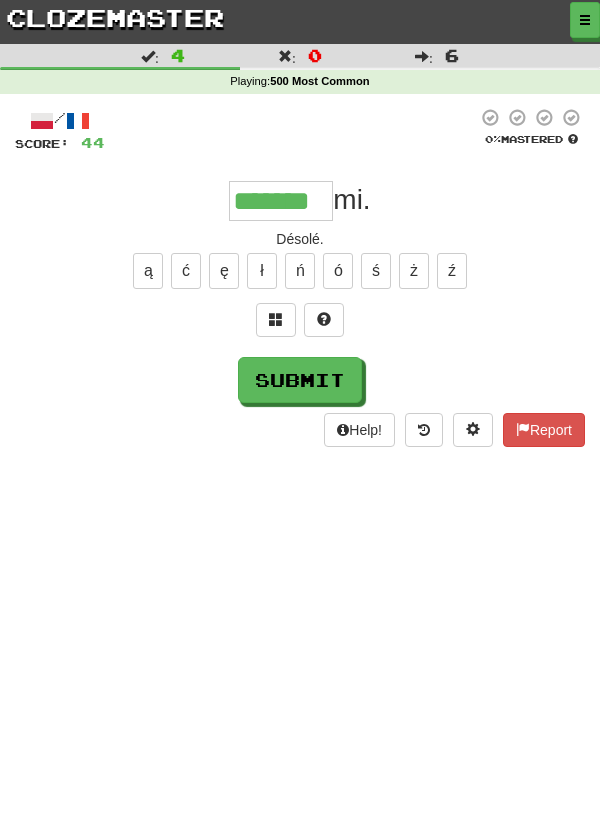 type on "*******" 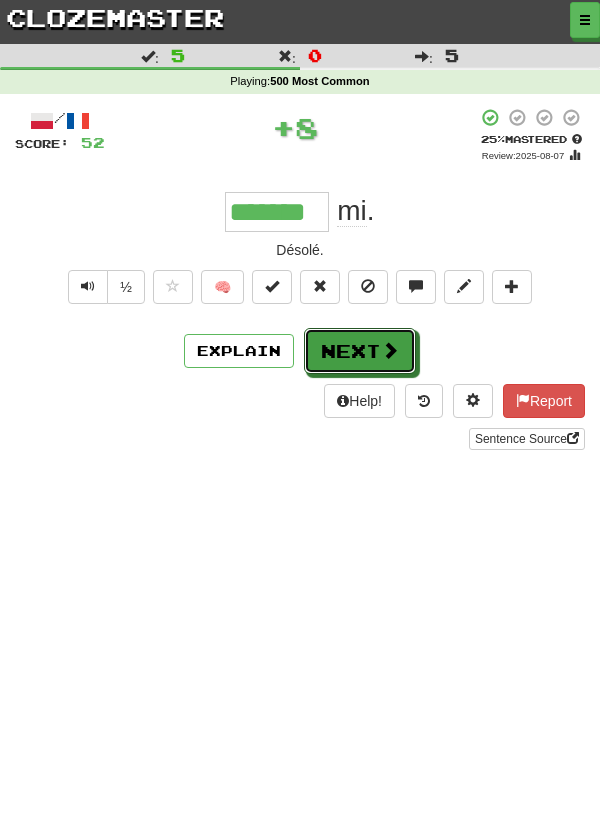 click on "Next" at bounding box center [360, 351] 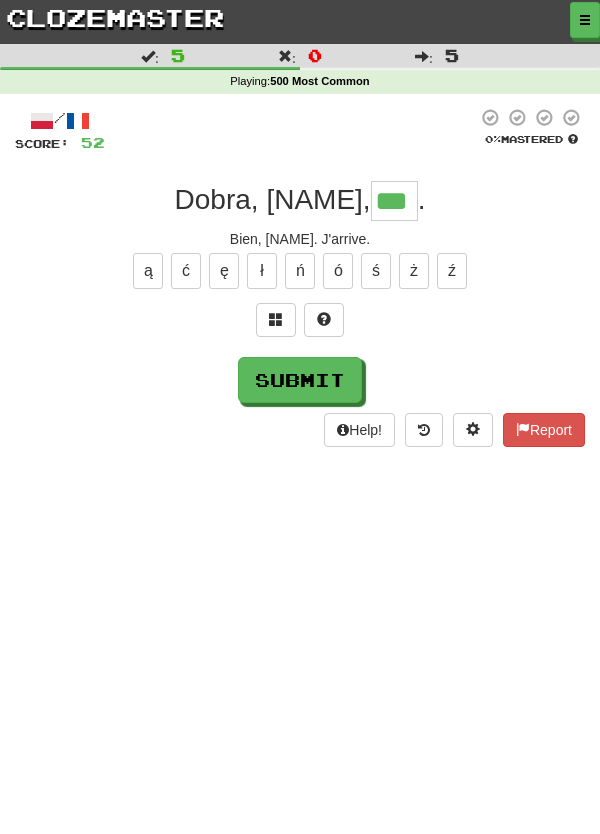 type on "***" 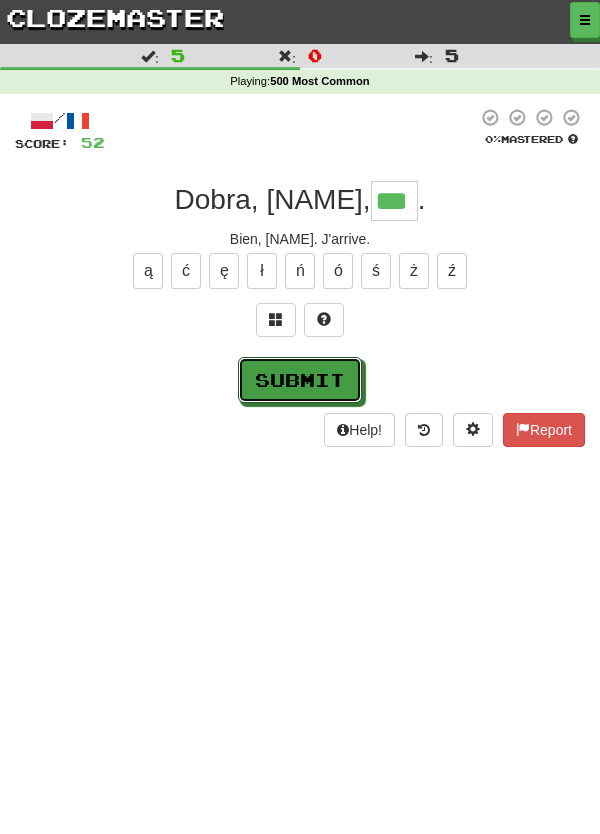 click on "Submit" at bounding box center (300, 380) 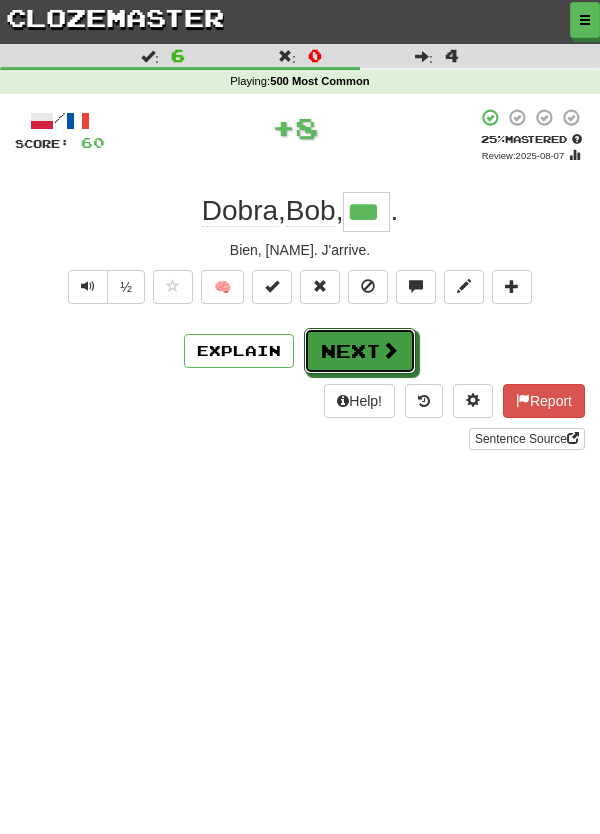 click on "Next" at bounding box center (360, 351) 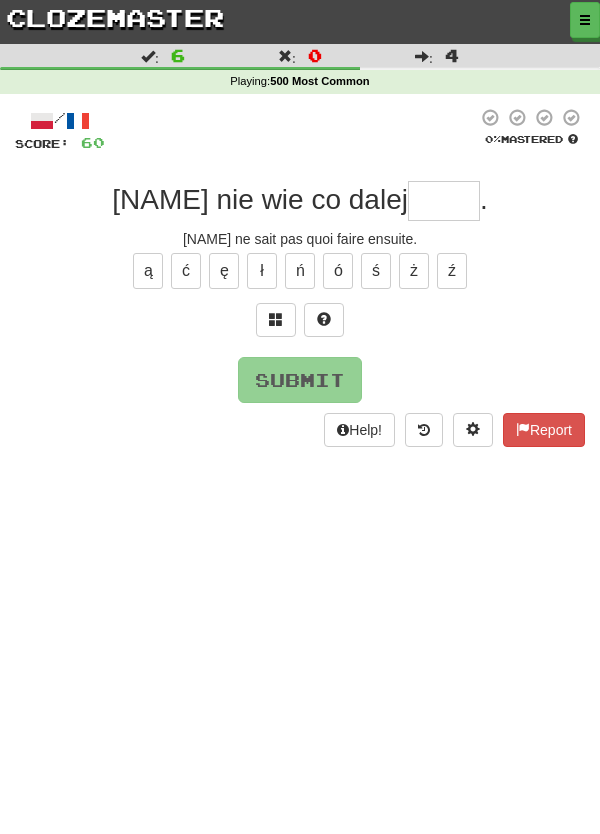 type on "*" 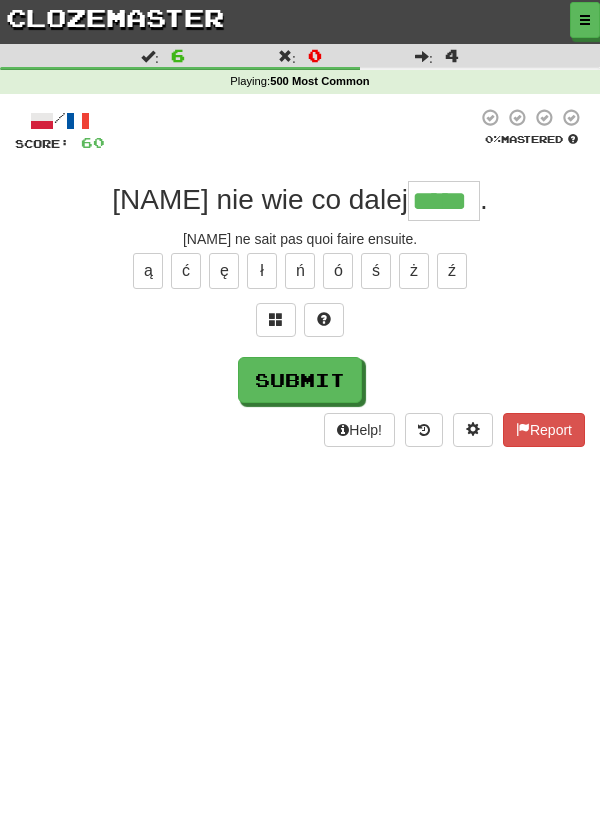type on "*****" 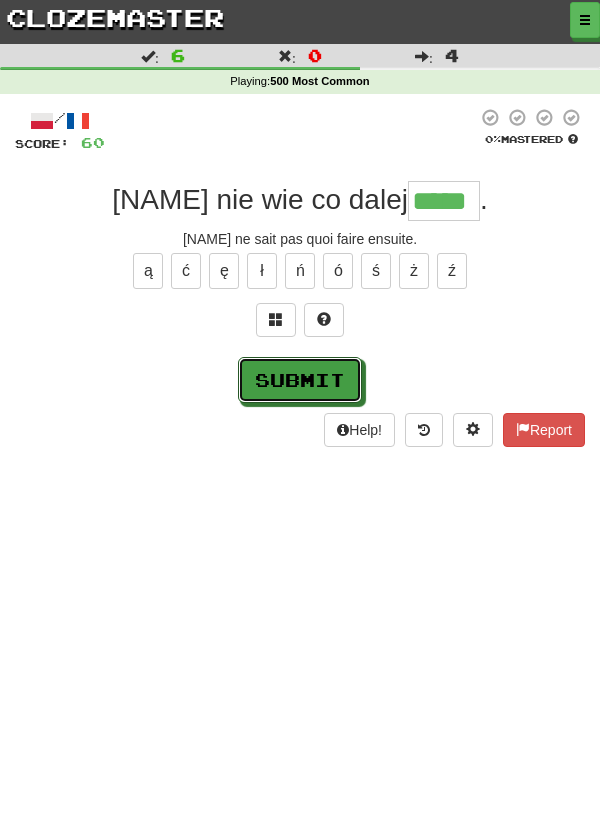 click on "Submit" at bounding box center (300, 380) 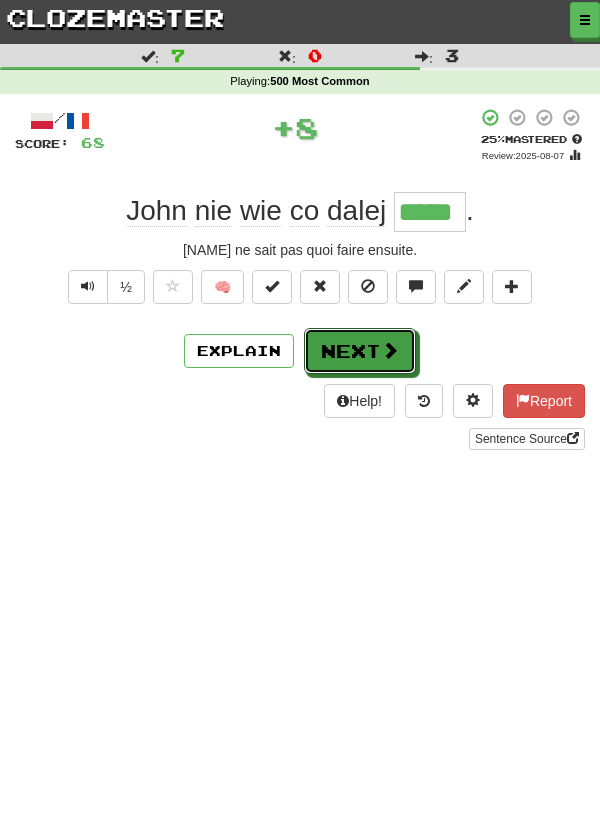 click on "Next" at bounding box center (360, 351) 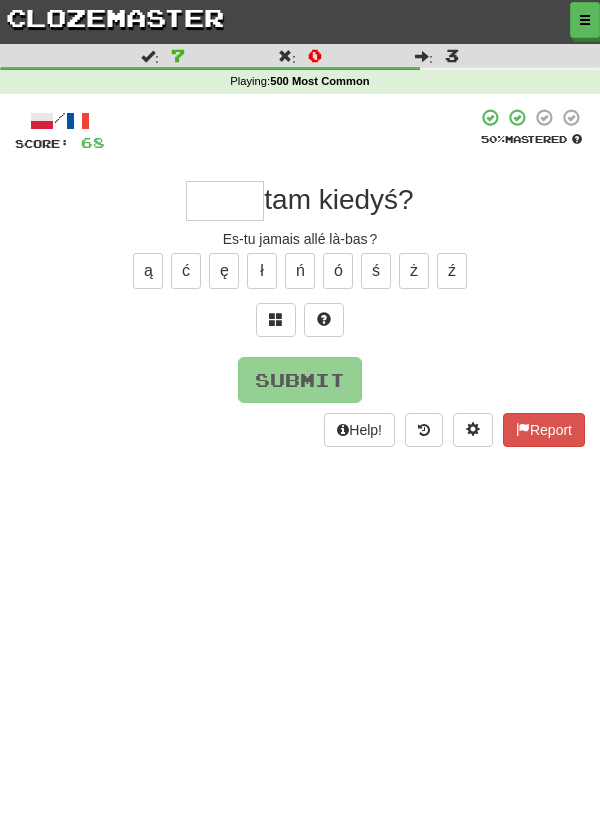 type on "*" 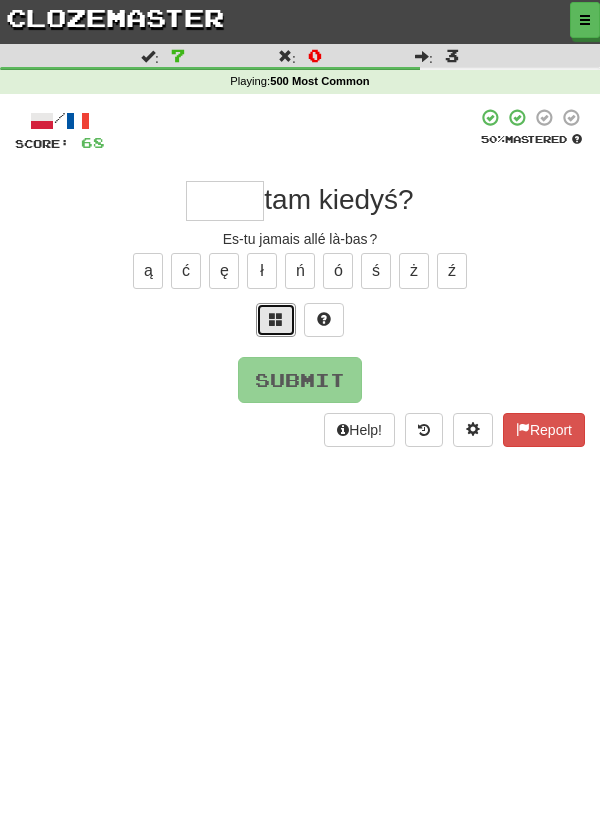 click at bounding box center (276, 320) 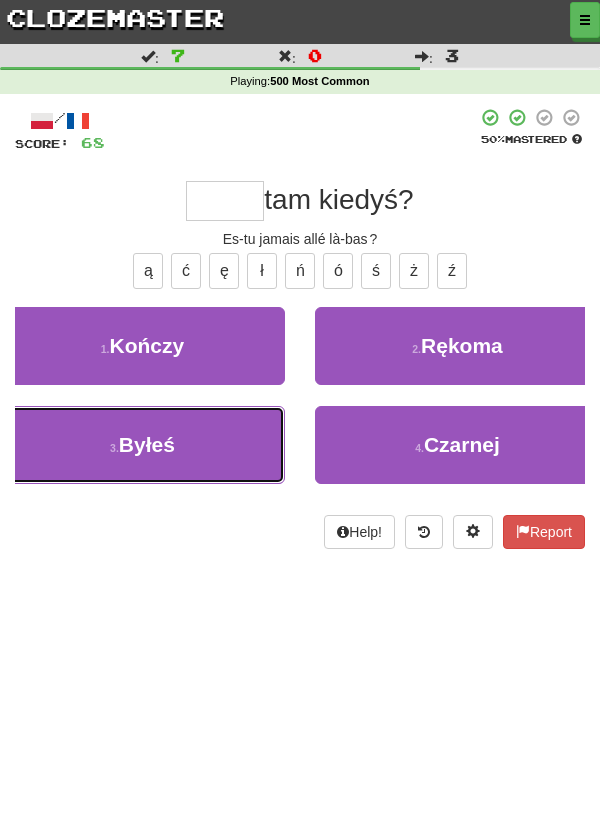 click on "3 .  Byłeś" at bounding box center [142, 445] 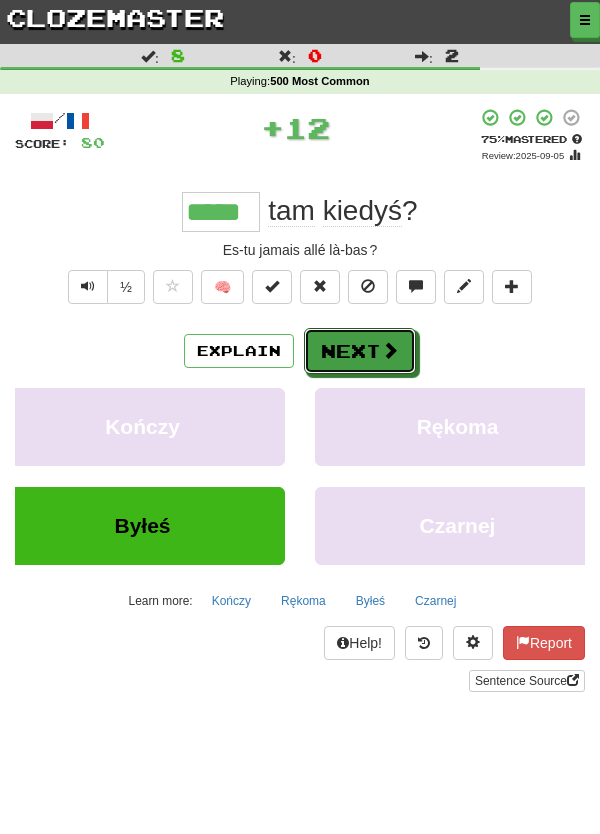 click on "Next" at bounding box center (360, 351) 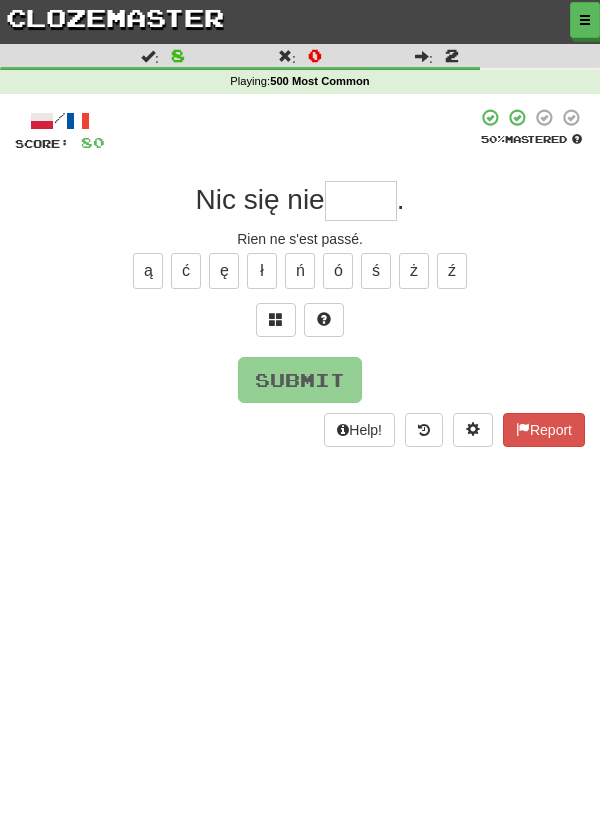 type on "*" 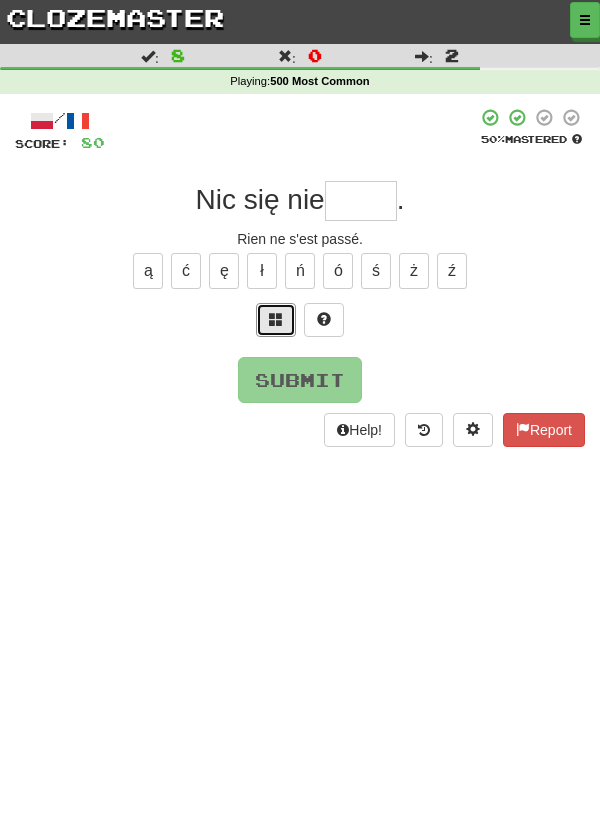 click at bounding box center (276, 319) 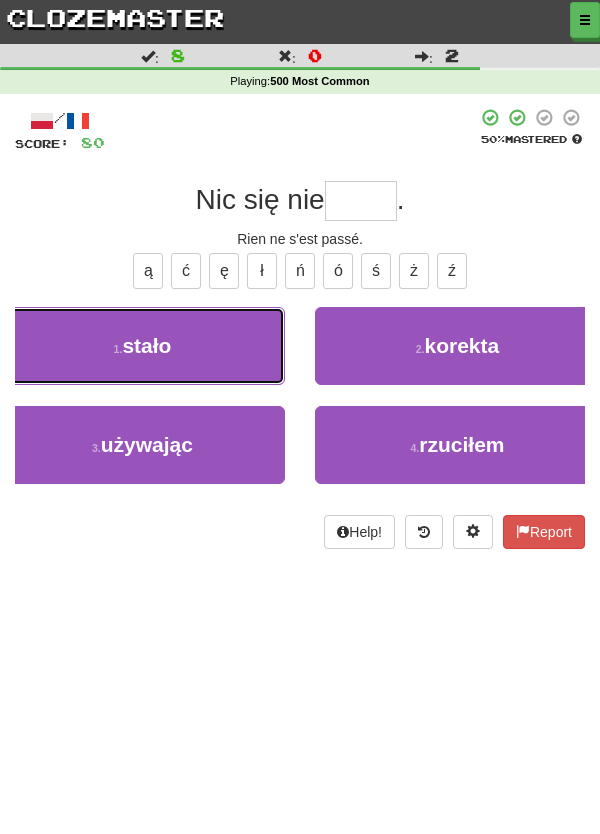 click on "1 .  stało" at bounding box center (142, 346) 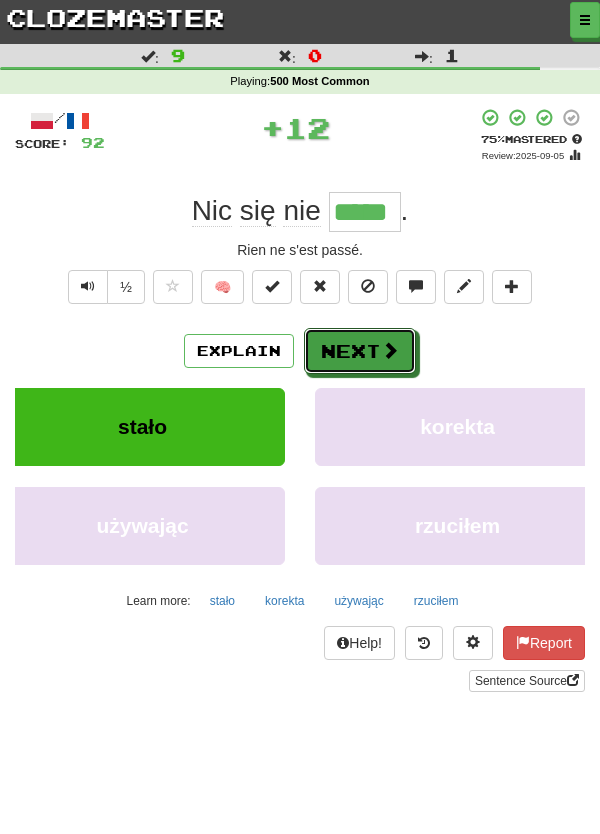 click on "Next" at bounding box center (360, 351) 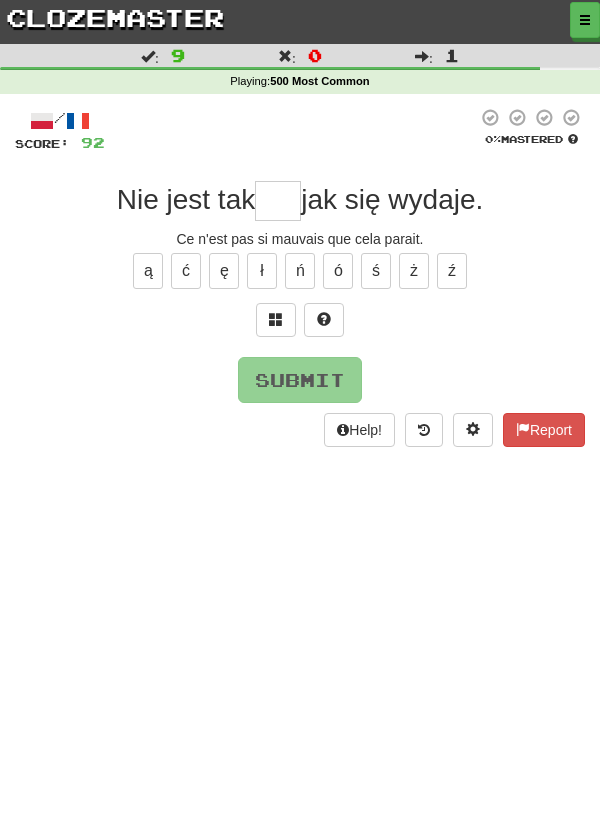 type on "*" 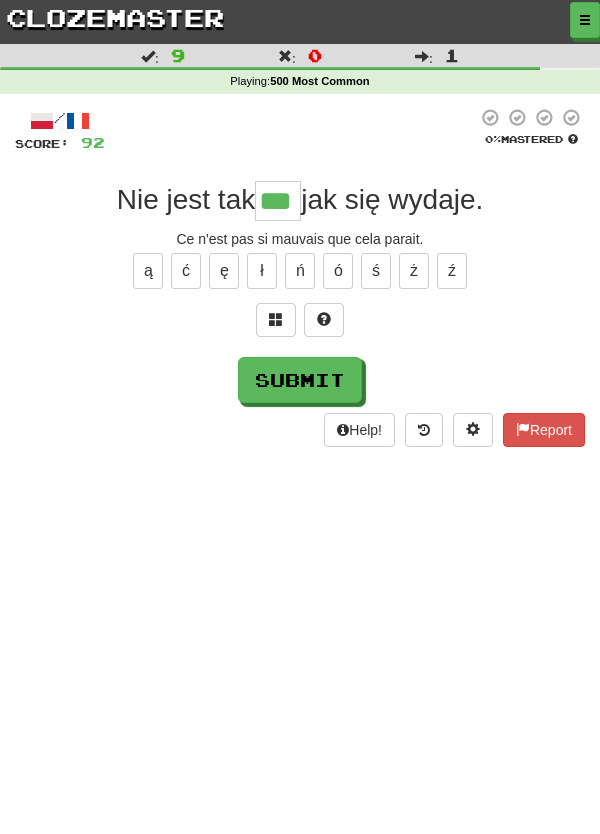 type on "***" 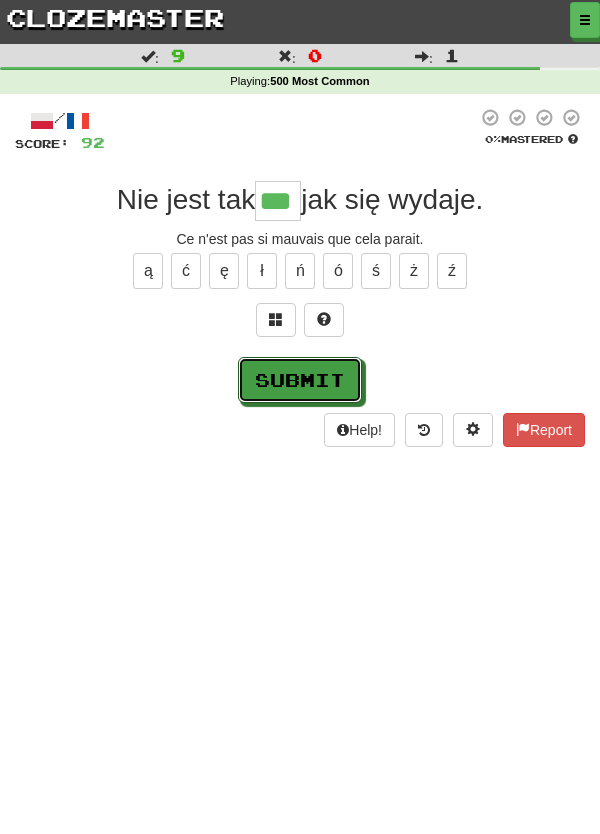 click on "Submit" at bounding box center (300, 380) 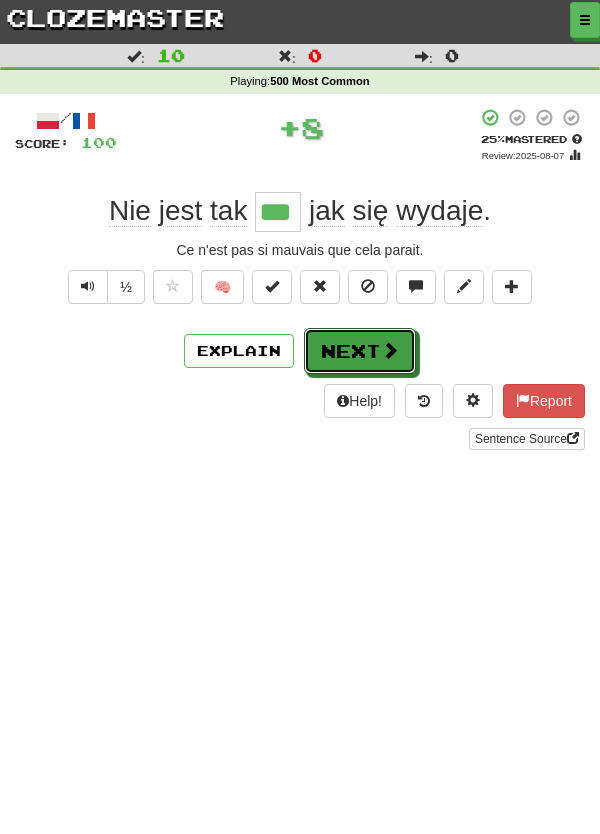 click at bounding box center [390, 350] 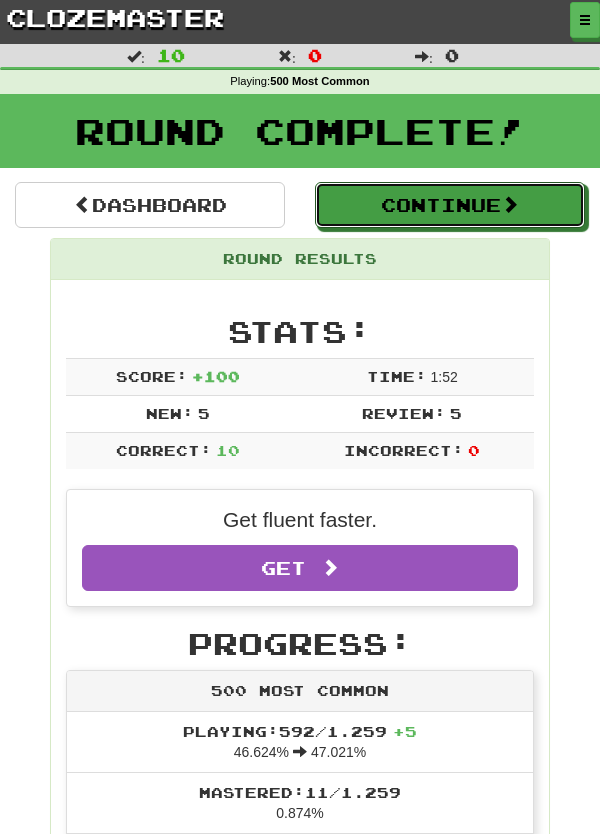 click at bounding box center [510, 204] 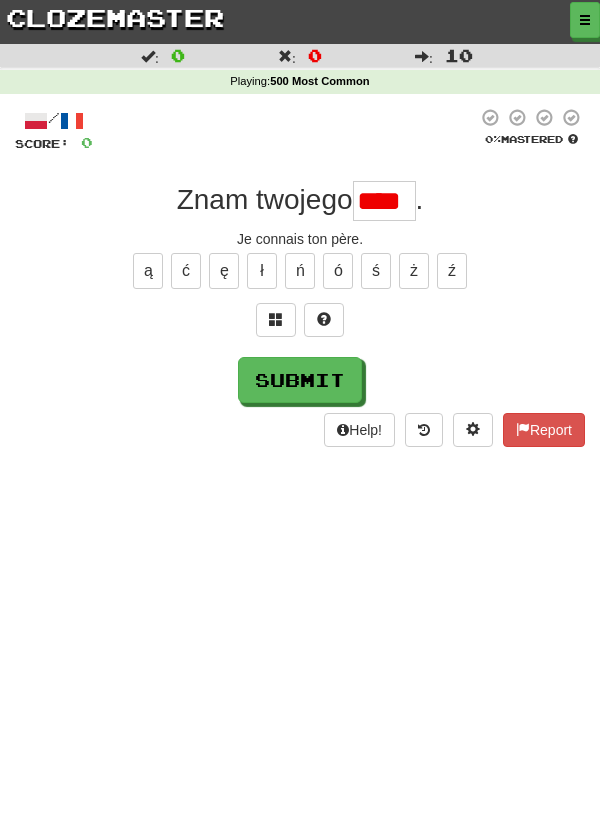 scroll, scrollTop: 0, scrollLeft: 0, axis: both 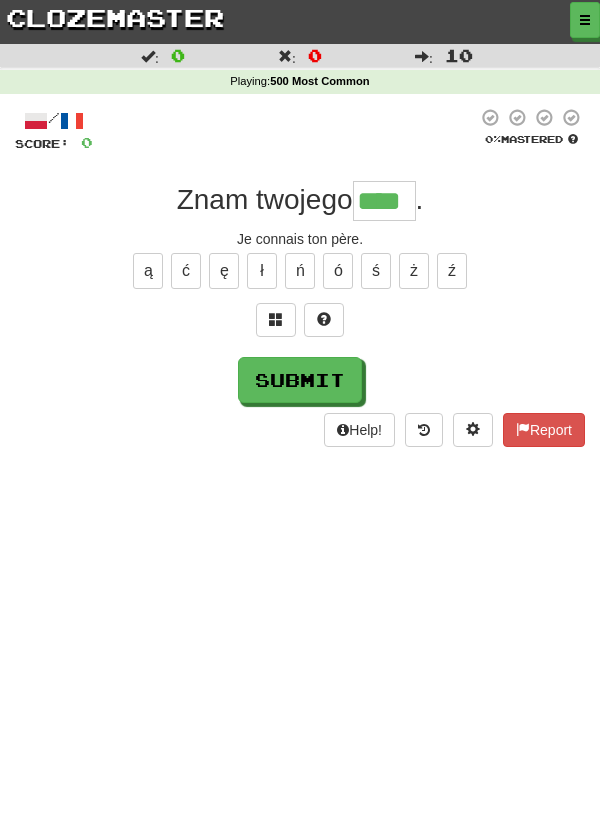 type on "****" 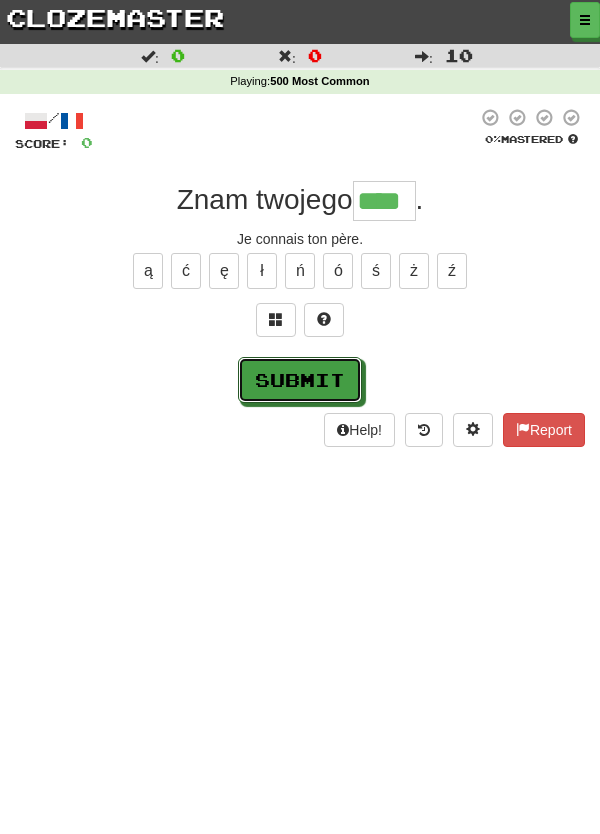 click on "Submit" at bounding box center (300, 380) 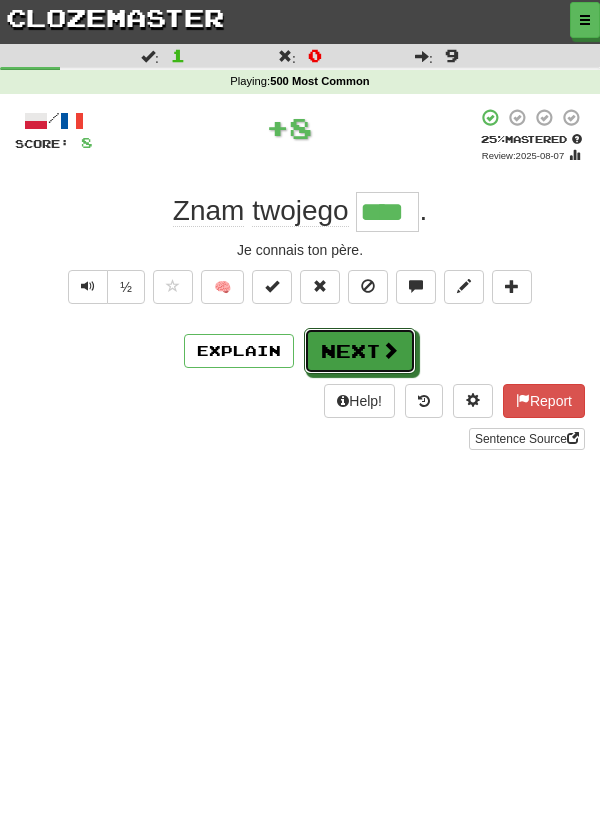 click on "Next" at bounding box center [360, 351] 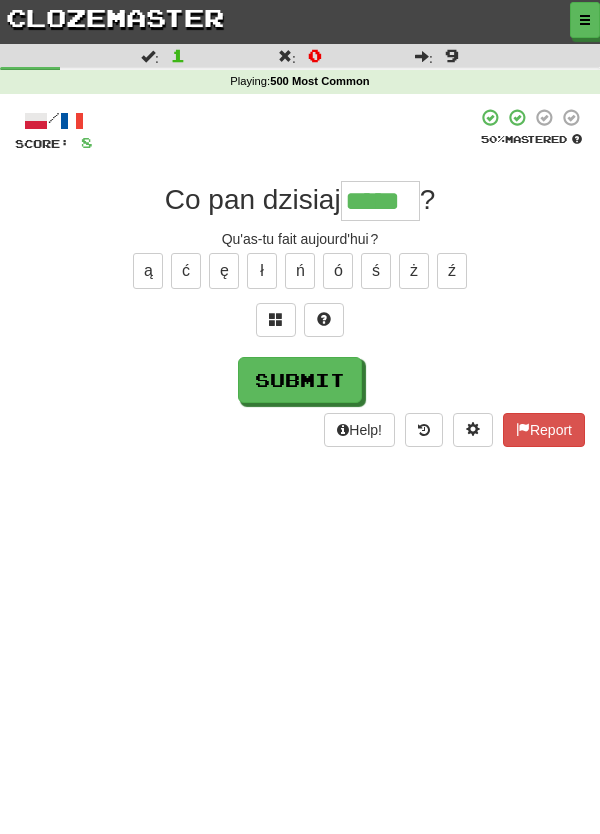 scroll, scrollTop: 0, scrollLeft: 0, axis: both 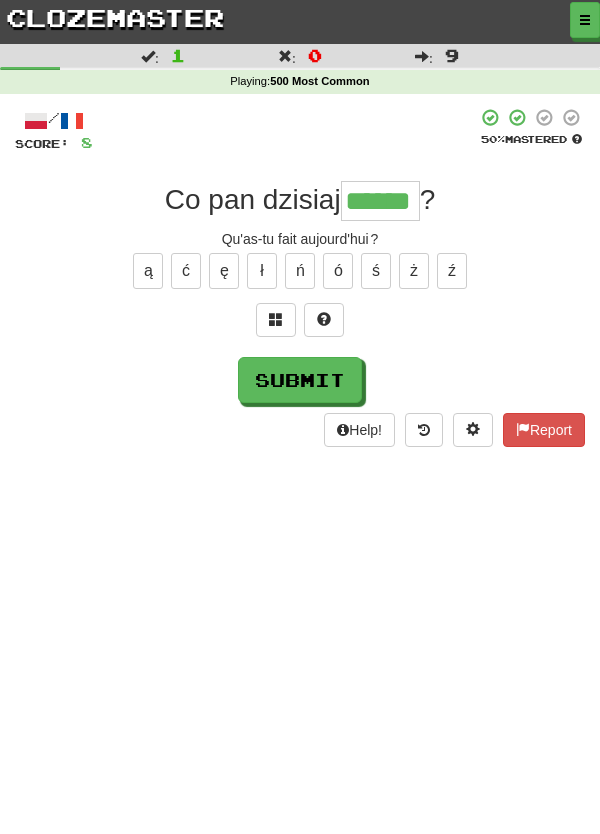 type on "******" 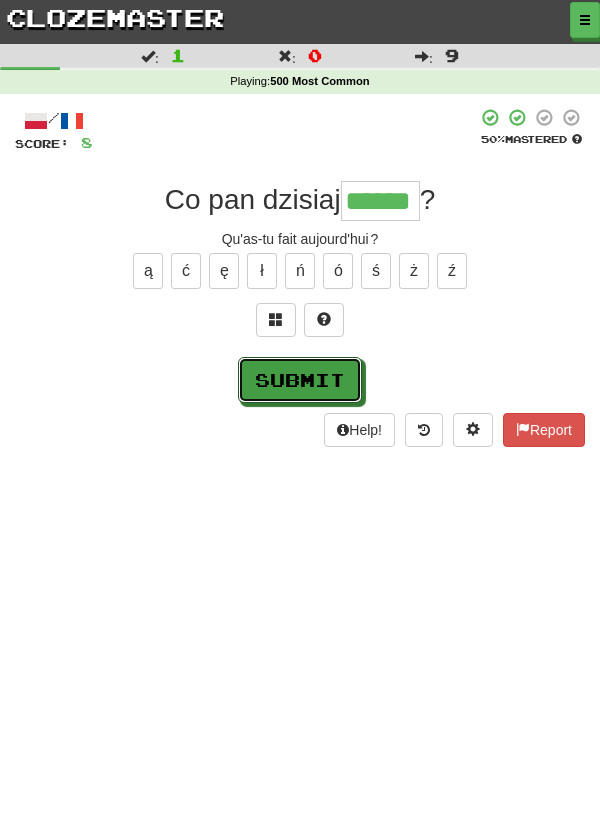 click on "Submit" at bounding box center (300, 380) 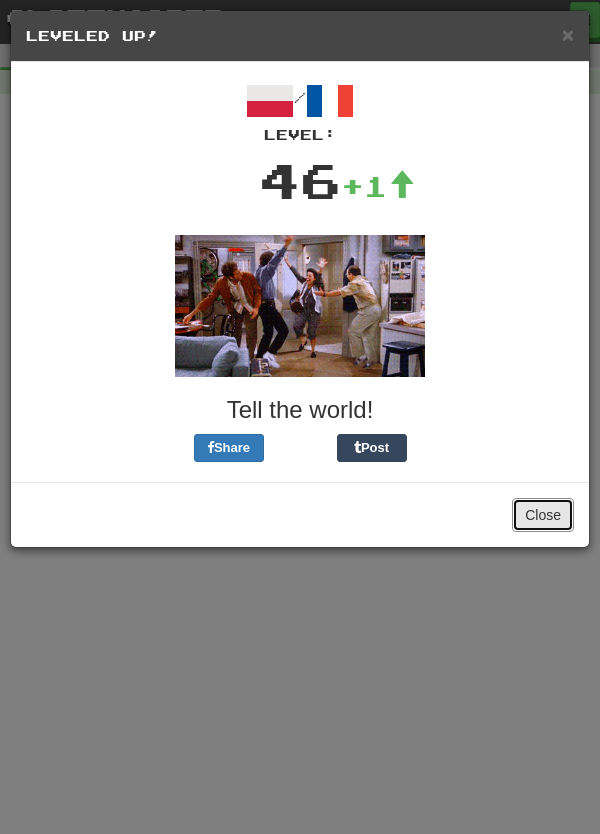 click on "Close" at bounding box center [543, 515] 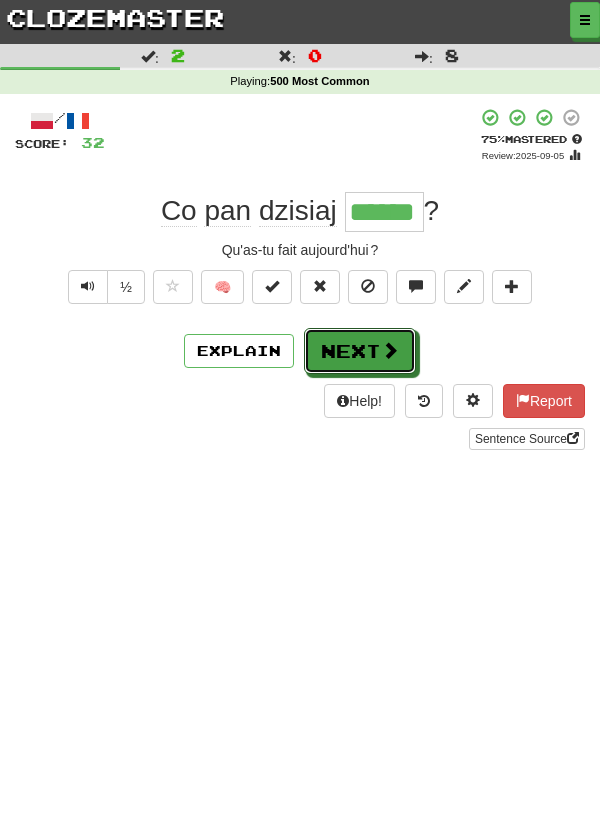 click on "Next" at bounding box center (360, 351) 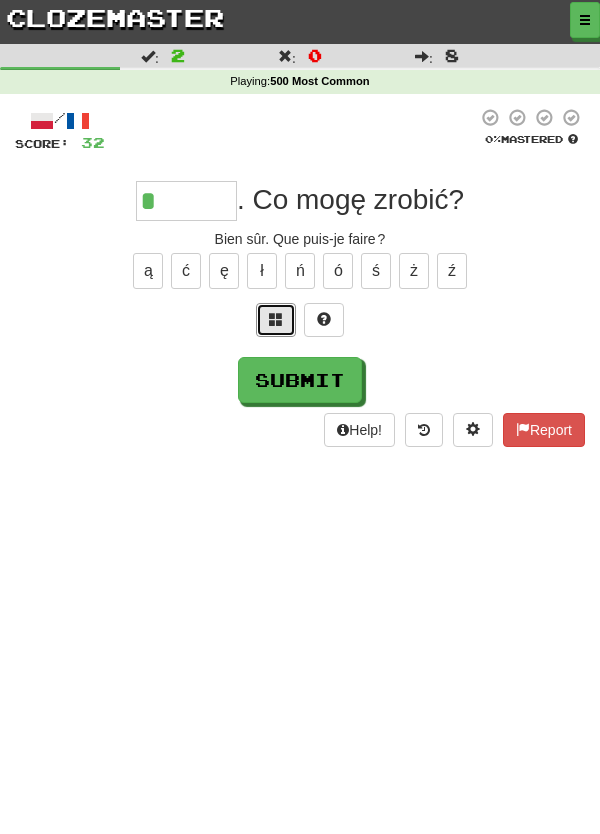 click at bounding box center [276, 319] 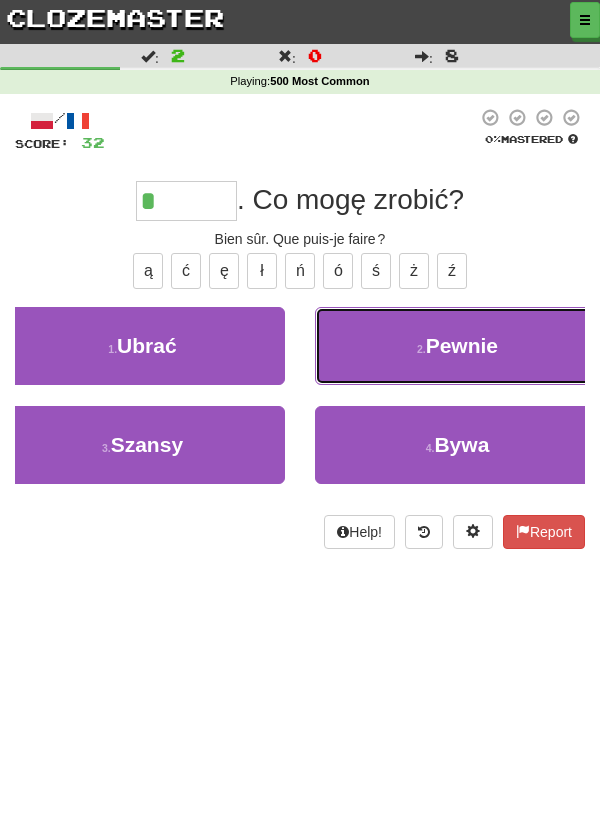 click on "2 .  Pewnie" at bounding box center [457, 346] 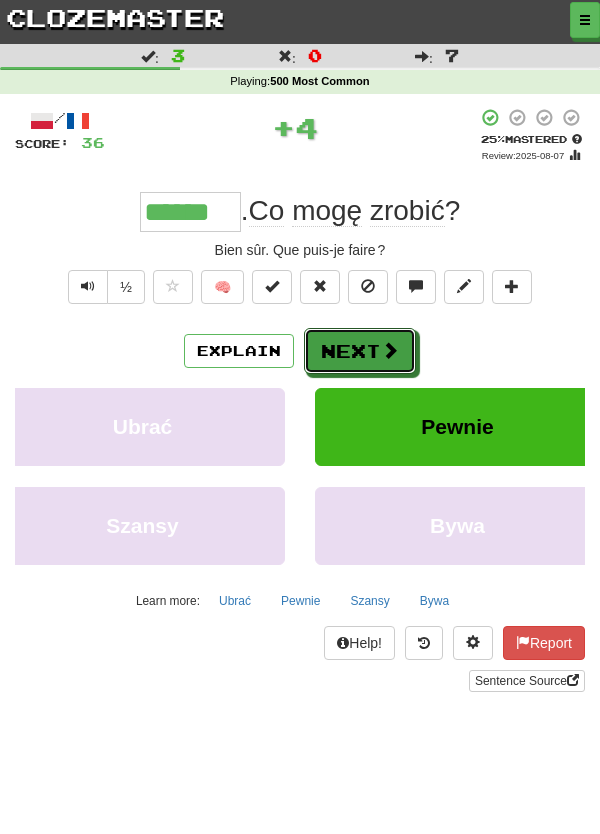 click on "Next" at bounding box center (360, 351) 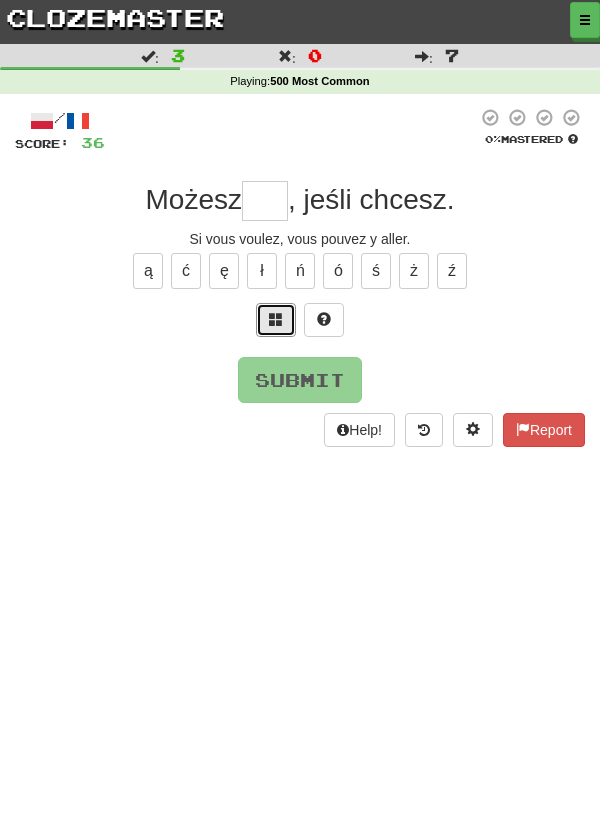 click at bounding box center (276, 319) 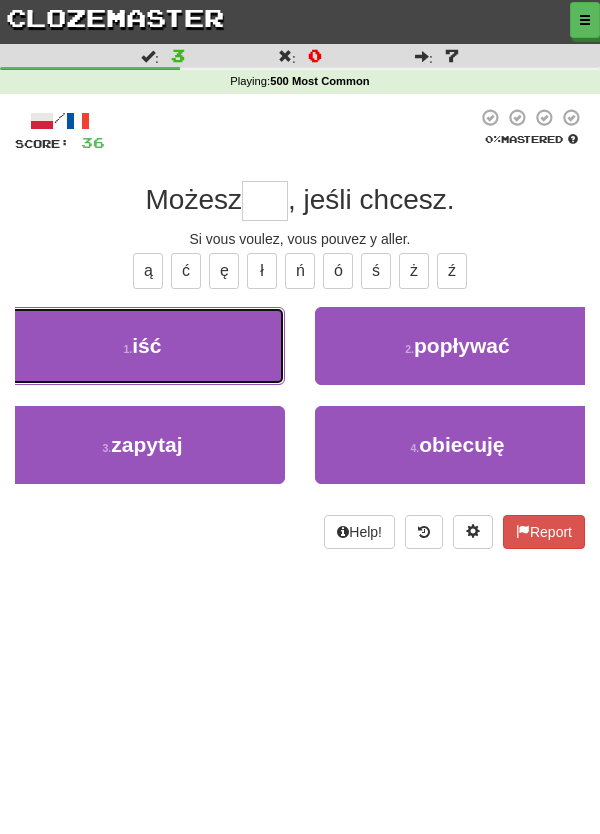 click on "1 .  iść" at bounding box center (142, 346) 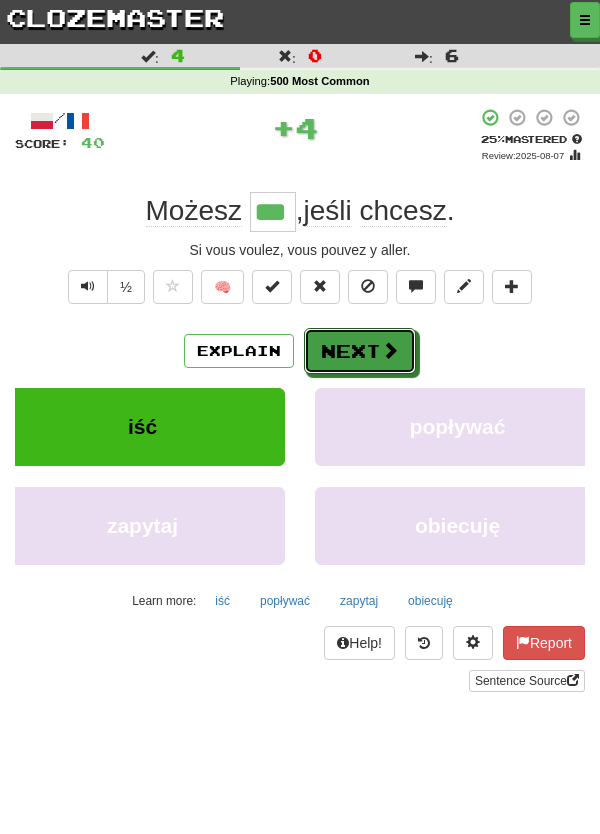click at bounding box center (390, 350) 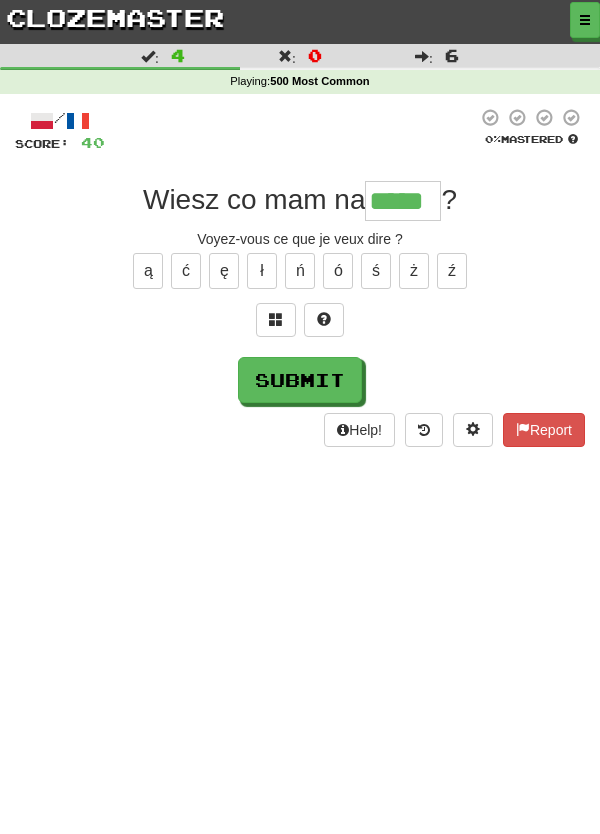 type on "*****" 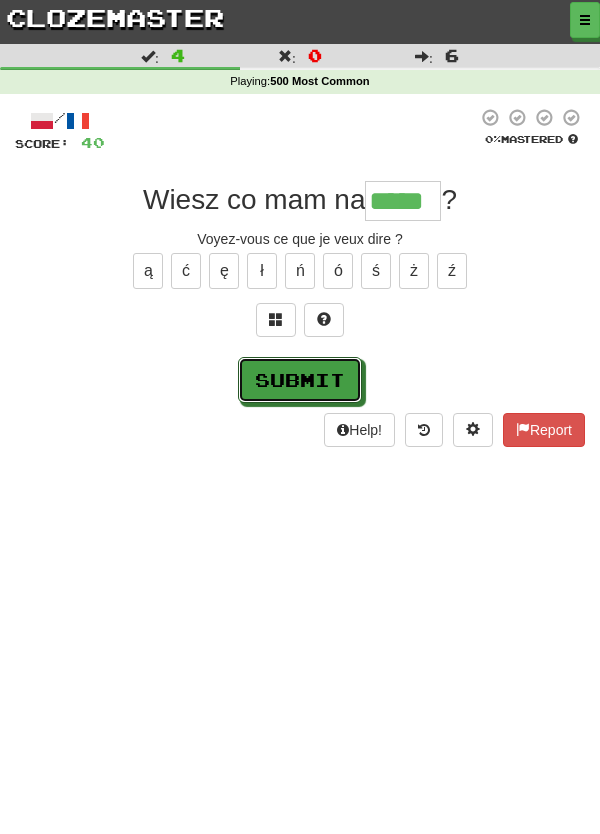 click on "Submit" at bounding box center [300, 380] 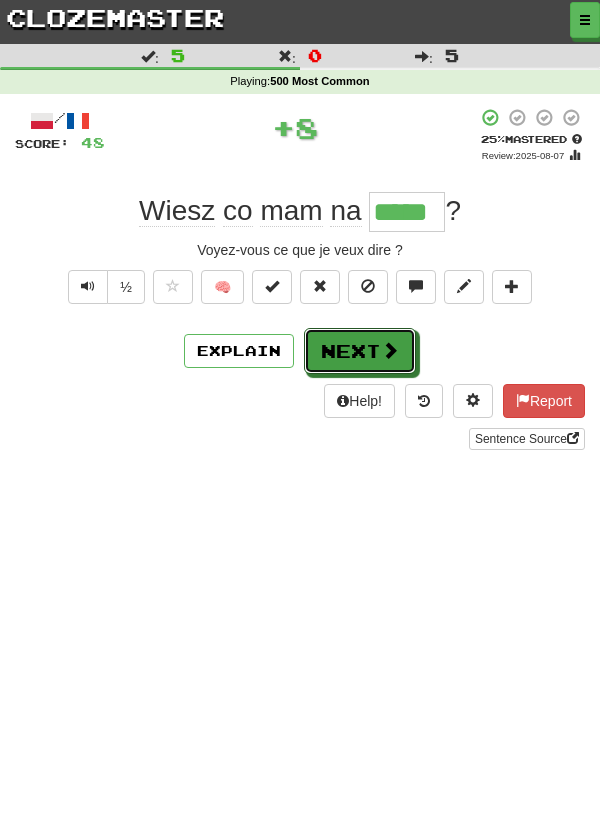 click on "Next" at bounding box center [360, 351] 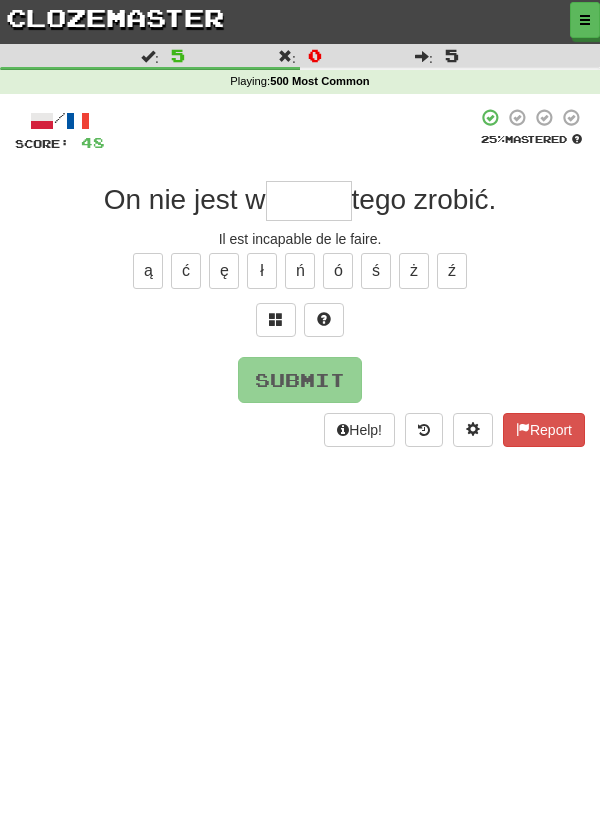 type on "*" 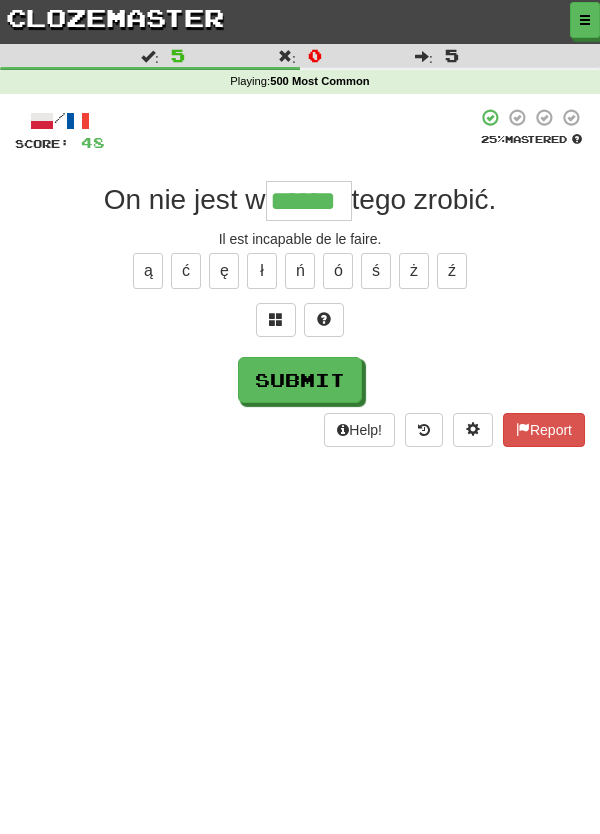 type on "******" 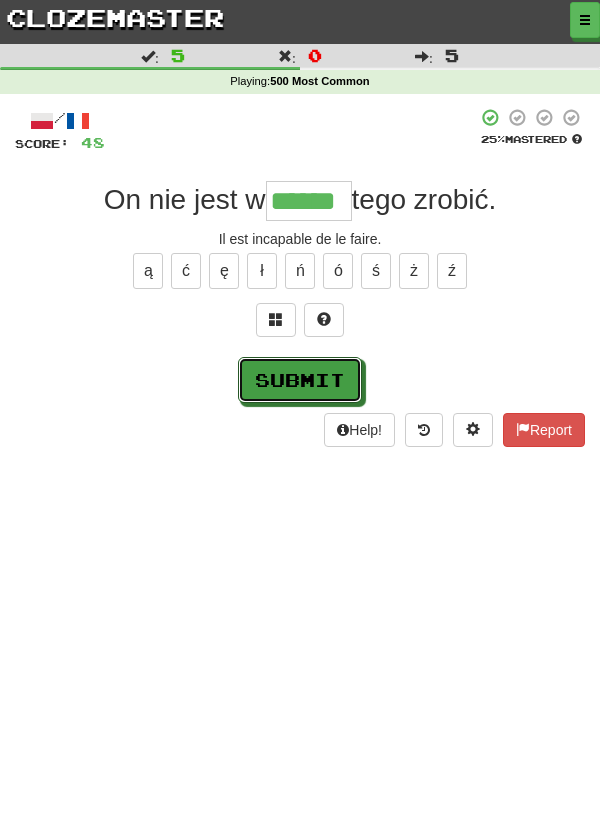 click on "Submit" at bounding box center [300, 380] 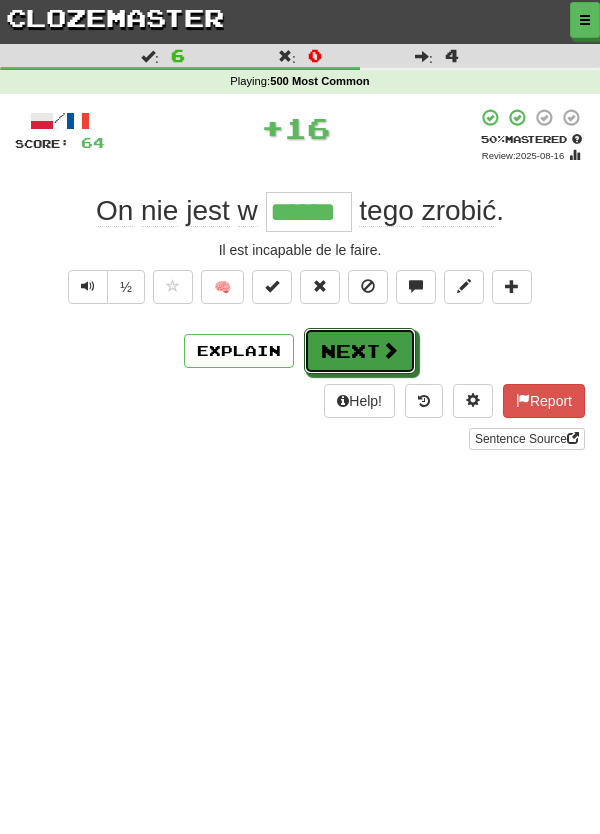 click on "Next" at bounding box center [360, 351] 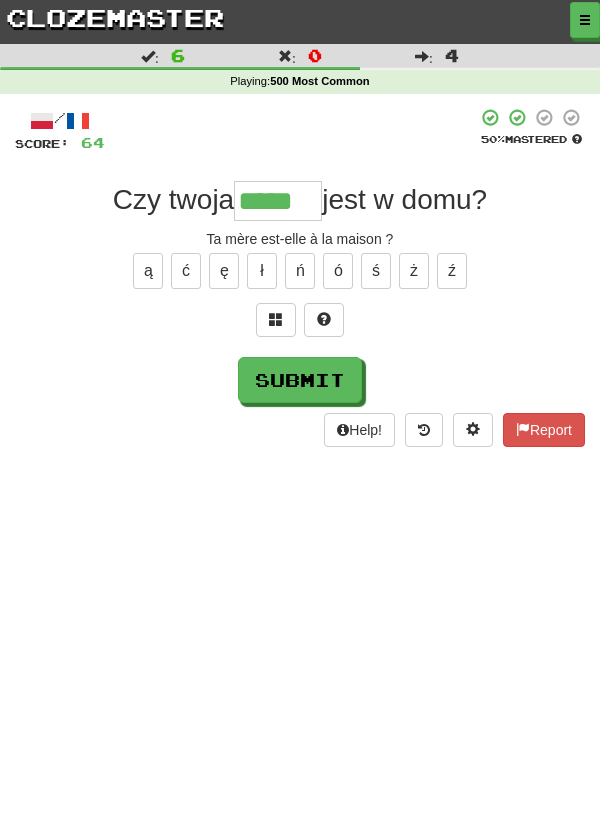 type on "*****" 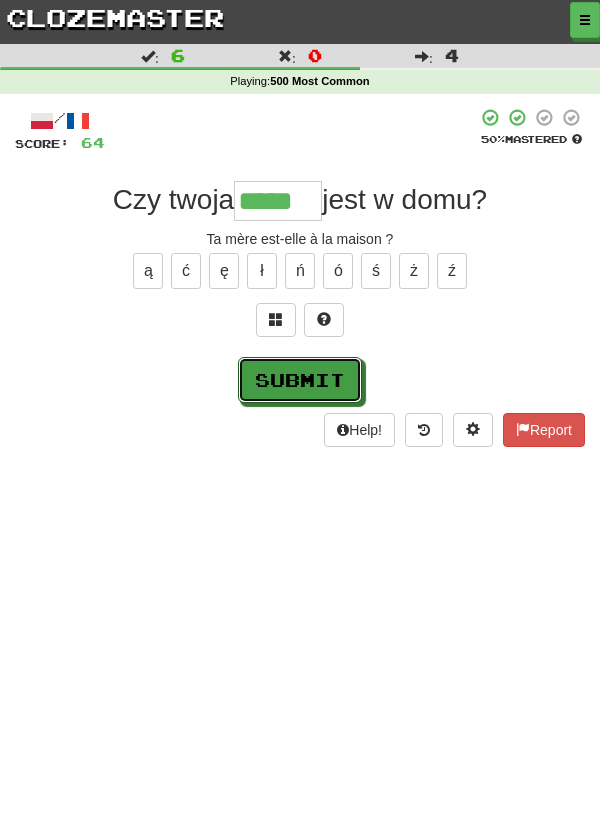 click on "Submit" at bounding box center (300, 380) 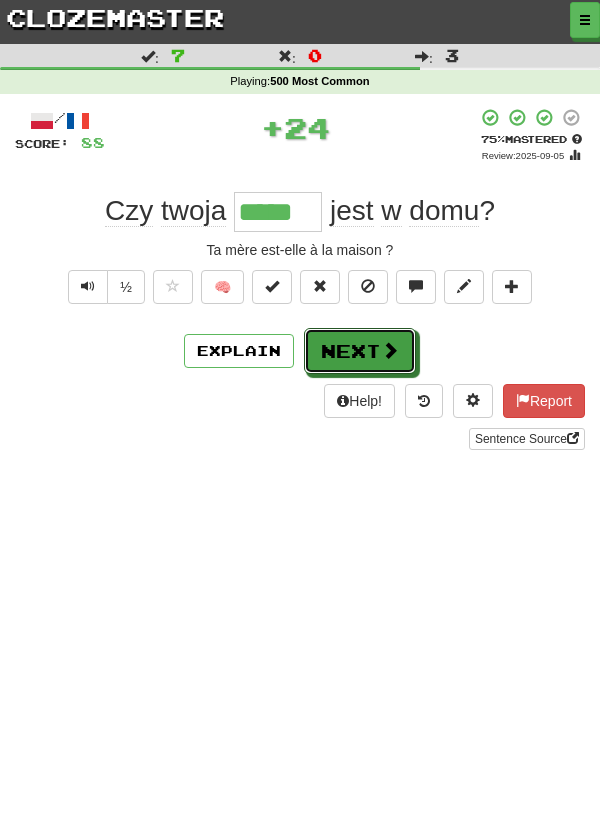click on "Next" at bounding box center [360, 351] 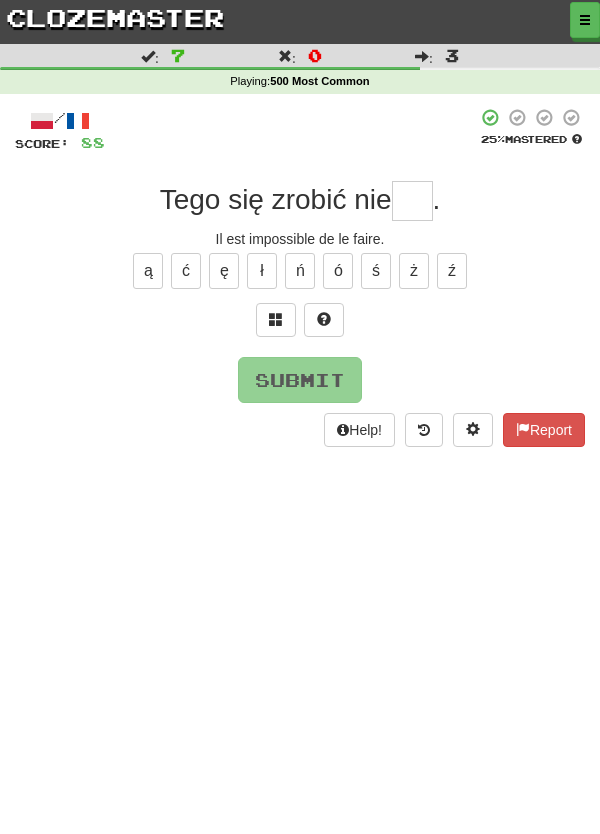 type on "*" 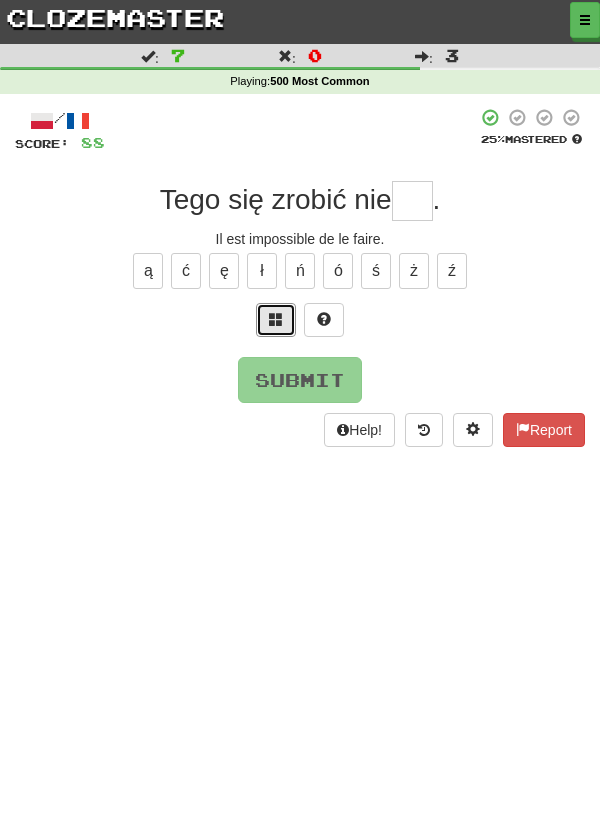 click at bounding box center [276, 319] 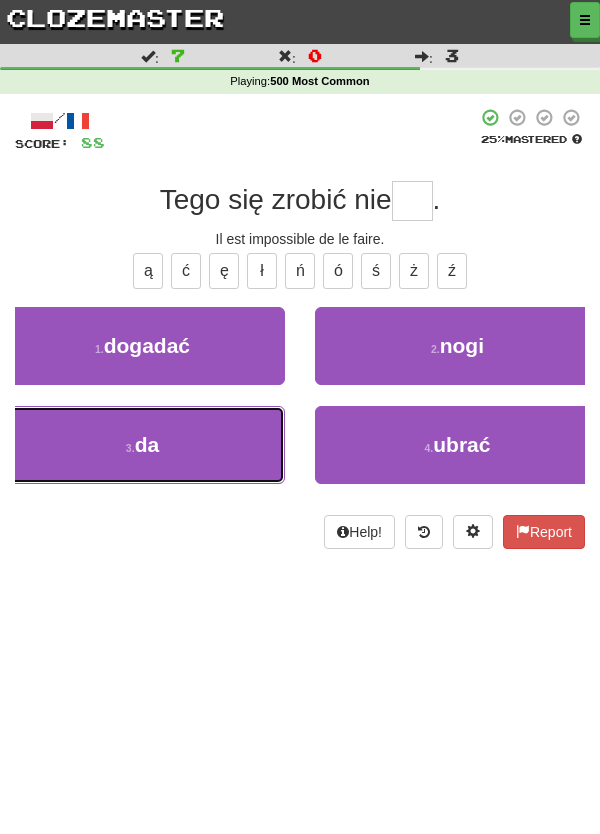 click on "3 .  da" at bounding box center [142, 445] 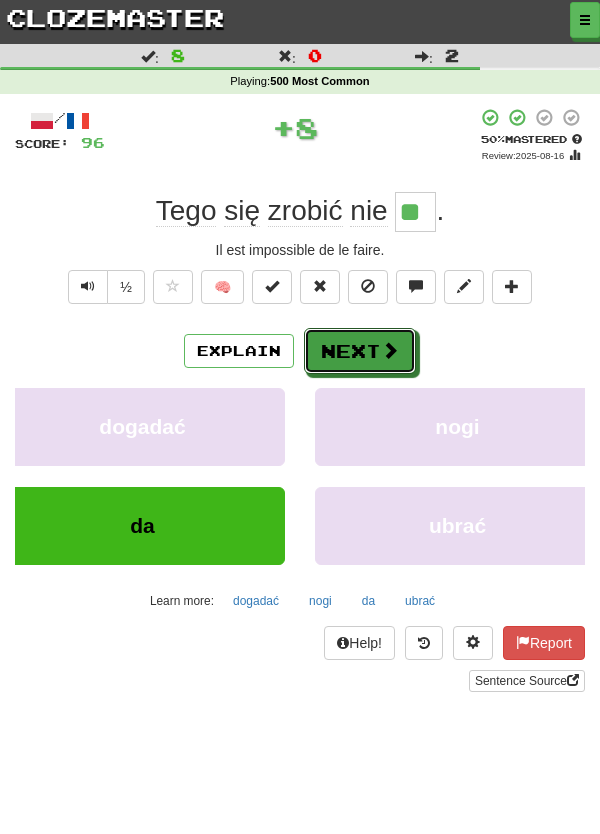 click on "Next" at bounding box center (360, 351) 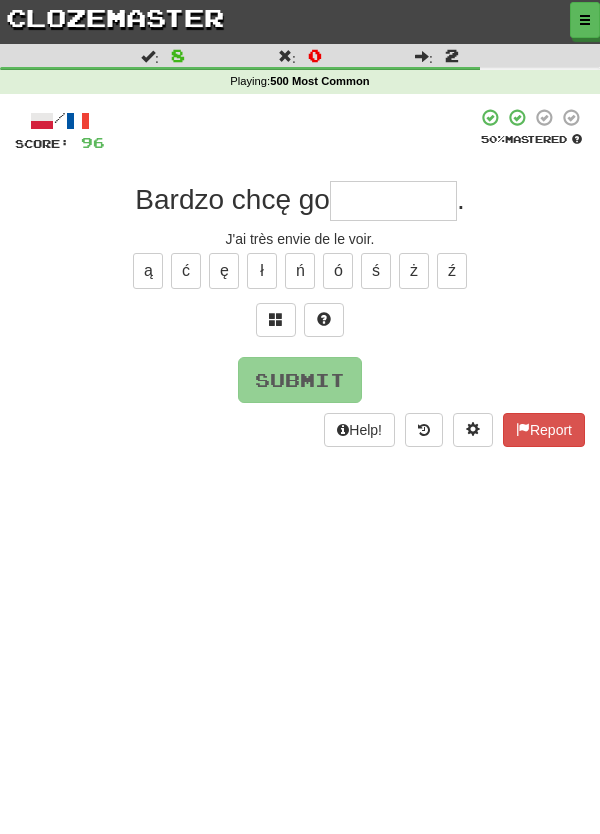 type on "*" 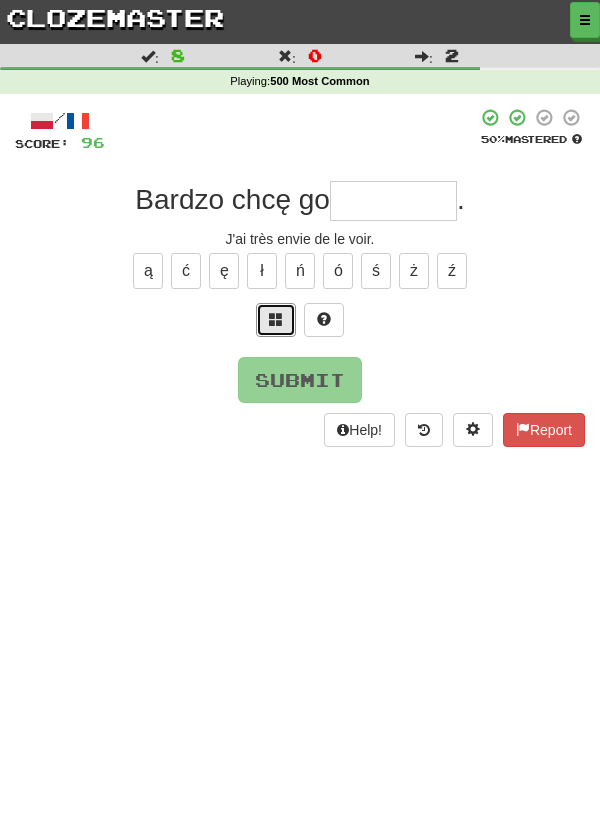 click at bounding box center [276, 319] 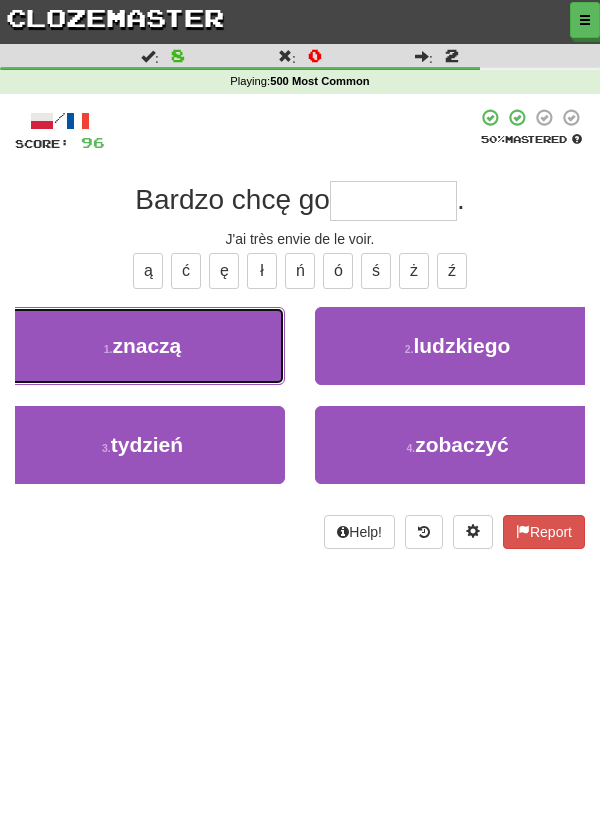 click on "1 .  znaczą" at bounding box center (142, 346) 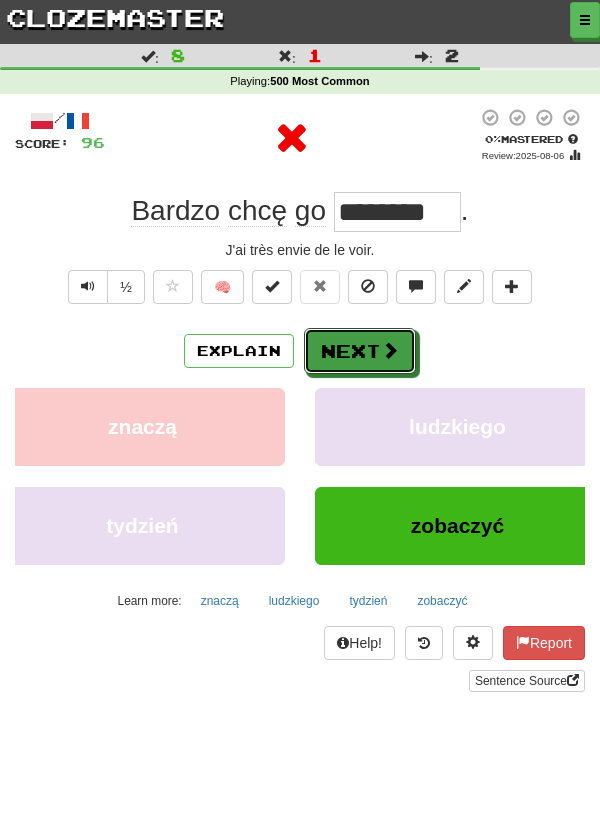 click on "Next" at bounding box center [360, 351] 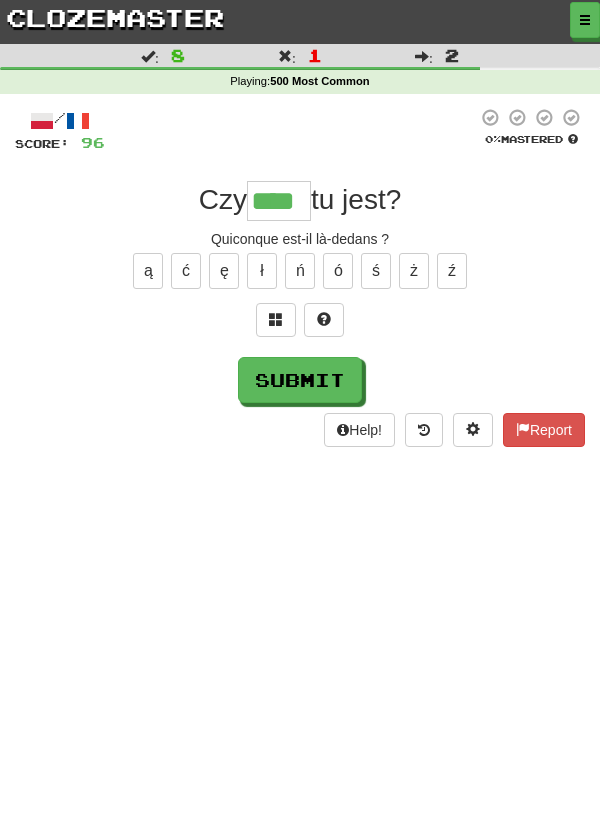 type on "****" 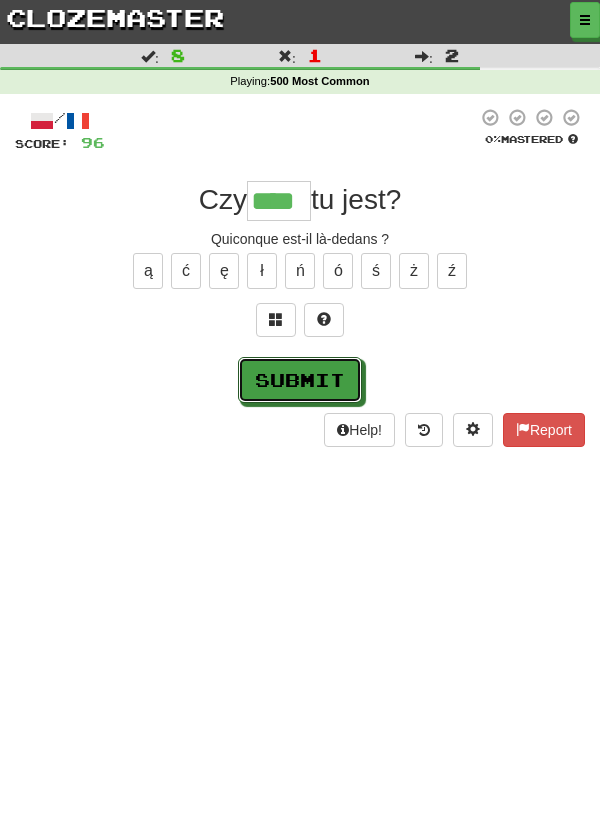 click on "Submit" at bounding box center [300, 380] 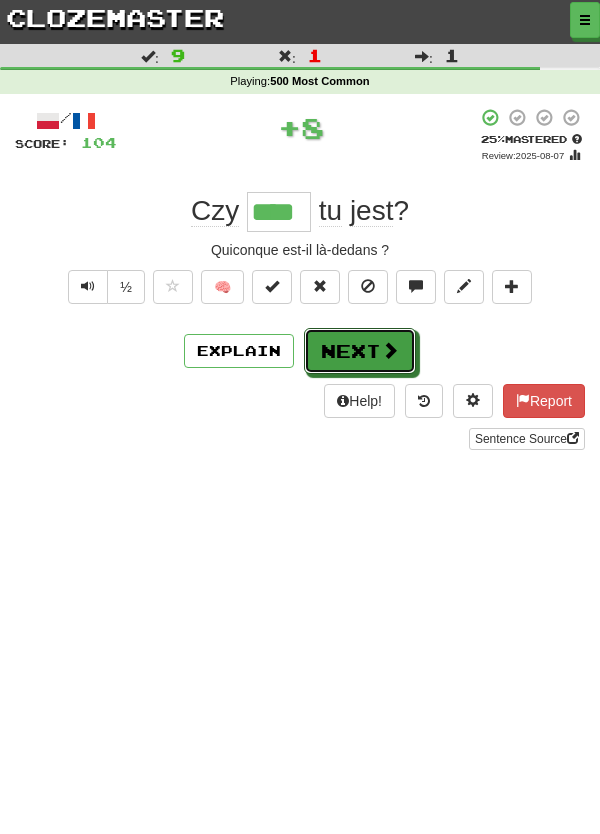 click on "Next" at bounding box center [360, 351] 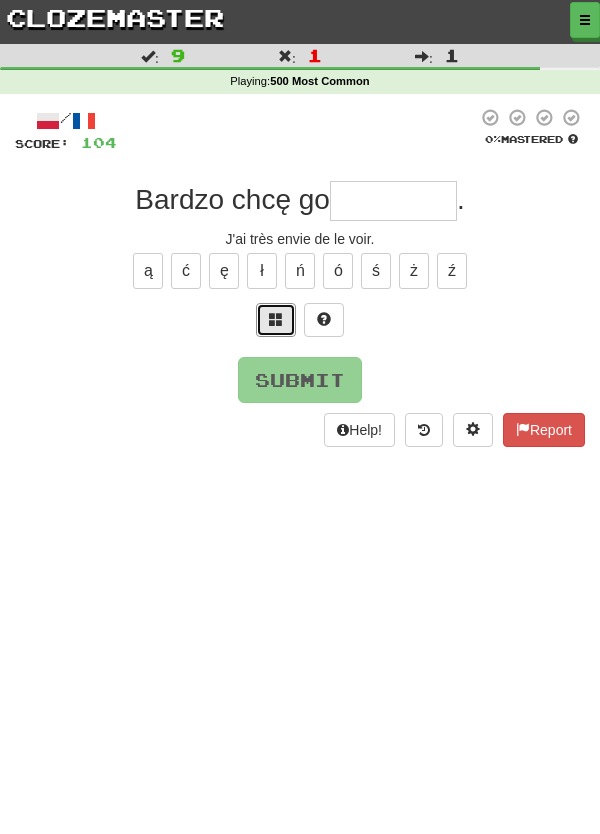 click at bounding box center (276, 319) 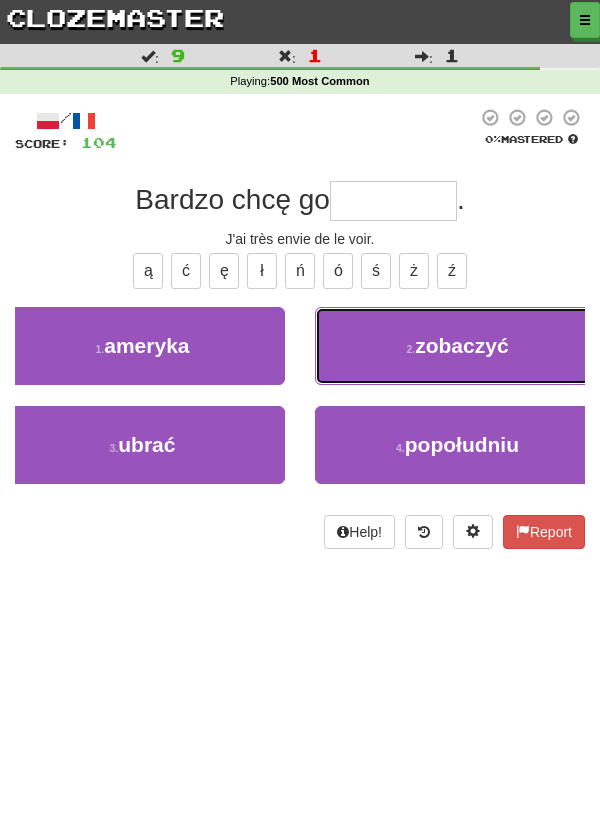 click on "2 .  zobaczyć" at bounding box center [457, 346] 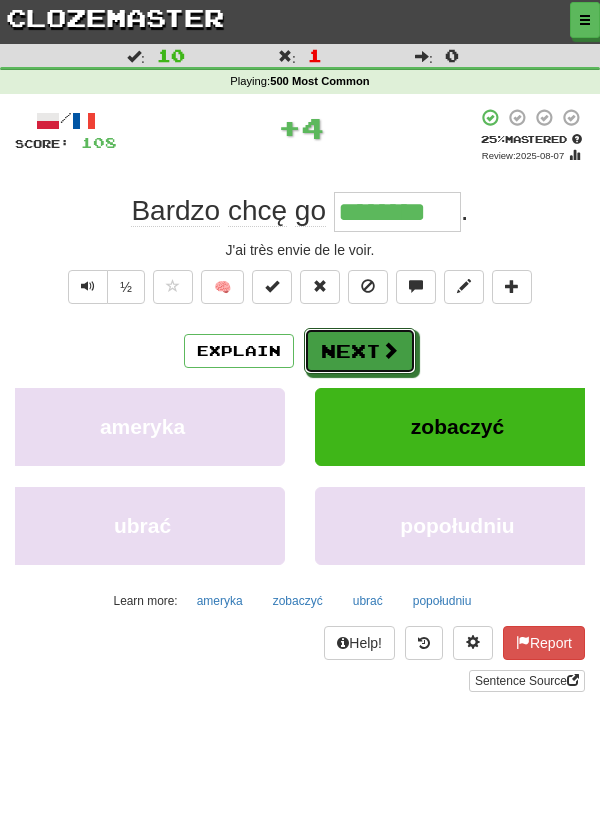 click on "Next" at bounding box center [360, 351] 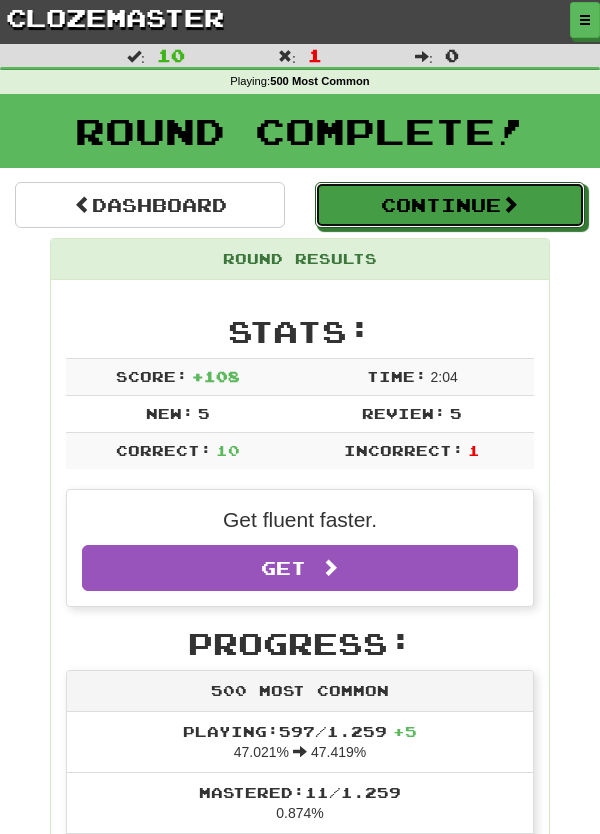 click on "Continue" at bounding box center (450, 205) 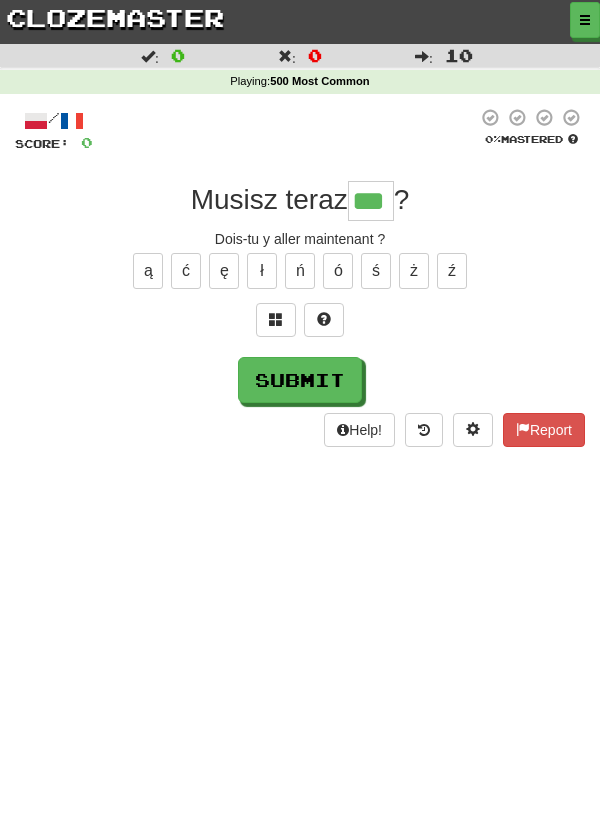 type on "***" 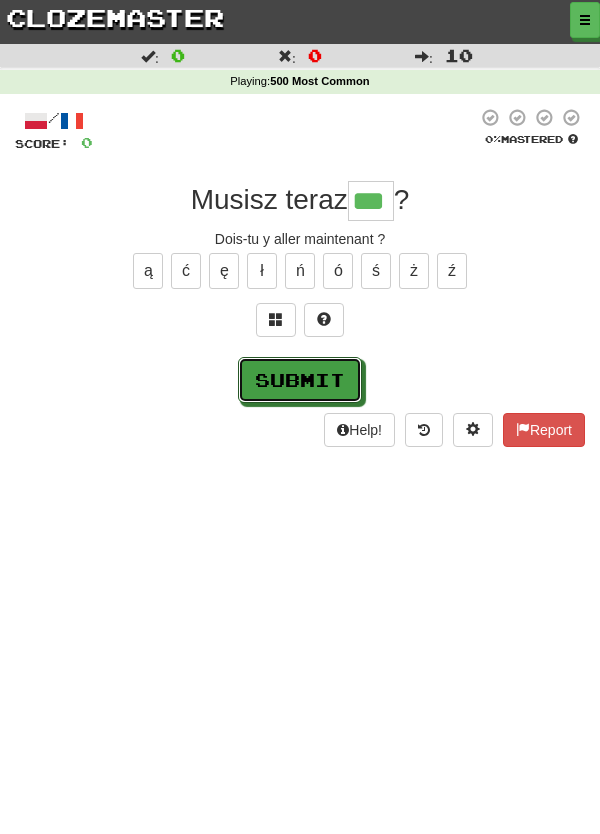 click on "Submit" at bounding box center (300, 380) 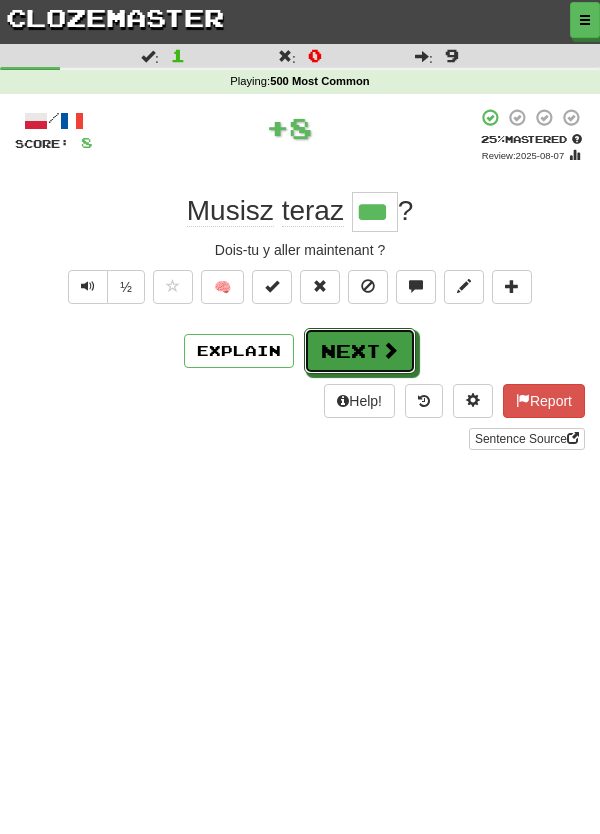 click on "Next" at bounding box center (360, 351) 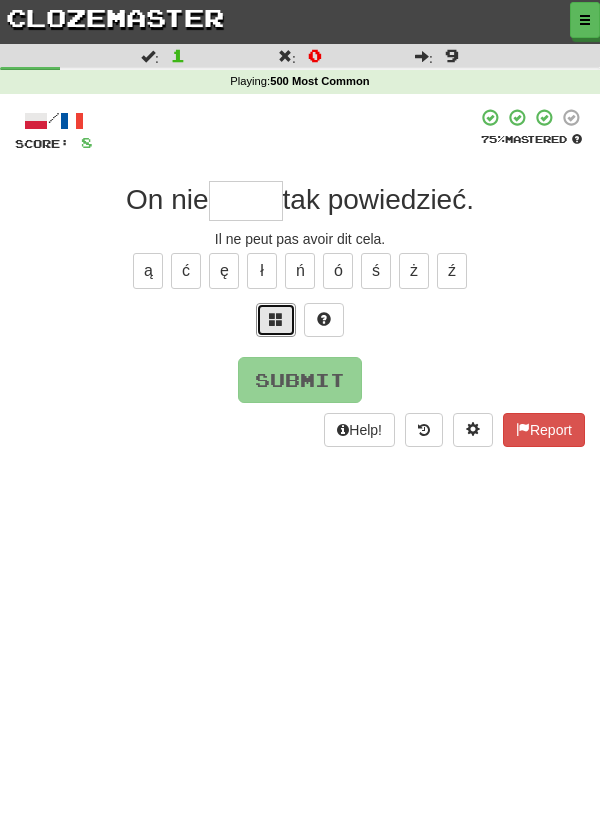 click at bounding box center [276, 319] 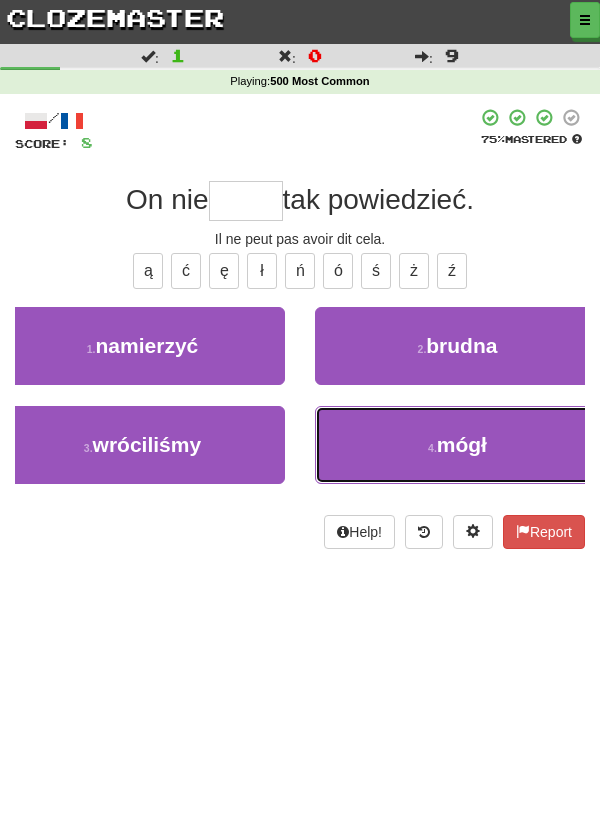 click on "4 .  mógł" at bounding box center (457, 445) 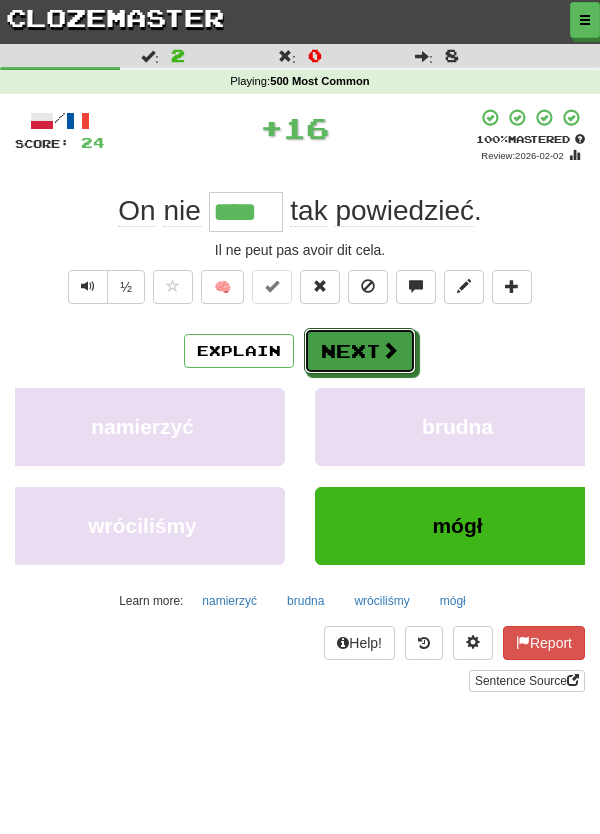 click on "Next" at bounding box center (360, 351) 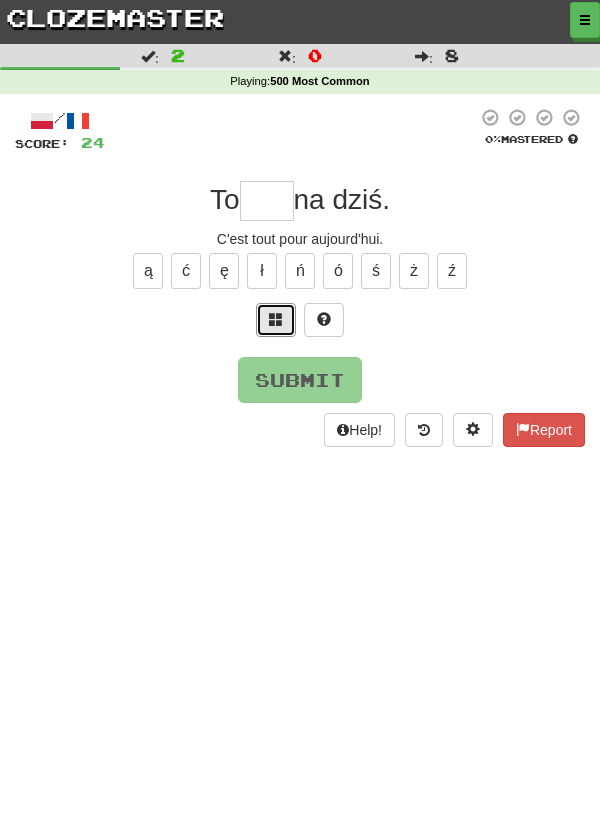 click at bounding box center [276, 319] 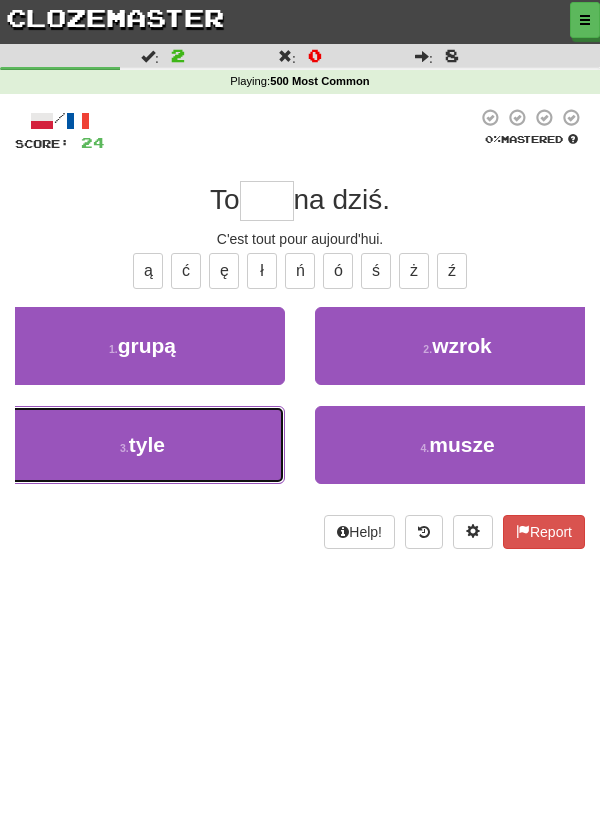 click on "3 .  tyle" at bounding box center (142, 445) 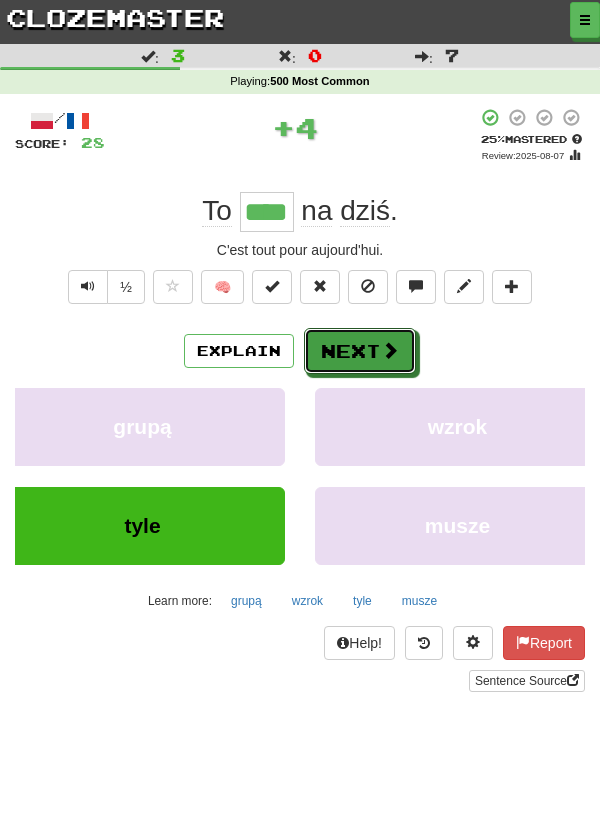 click on "Next" at bounding box center [360, 351] 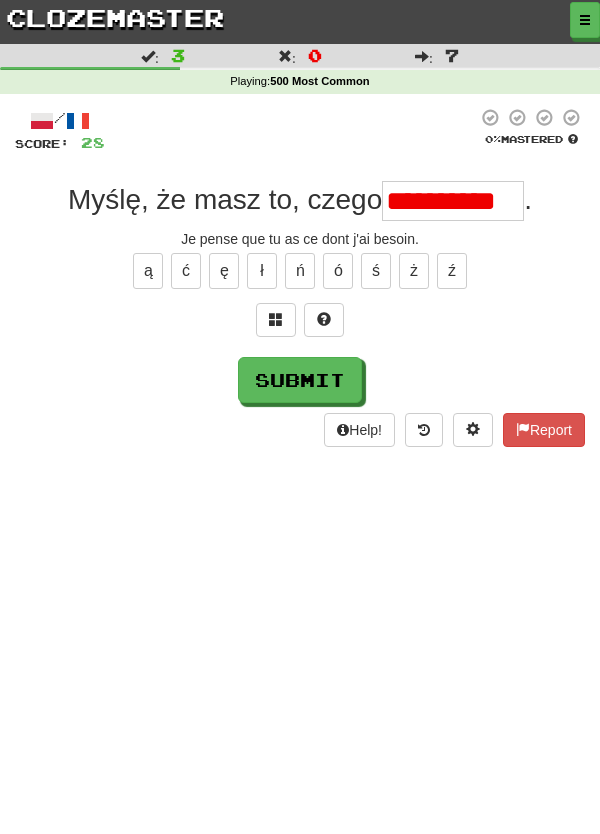 scroll, scrollTop: 0, scrollLeft: 0, axis: both 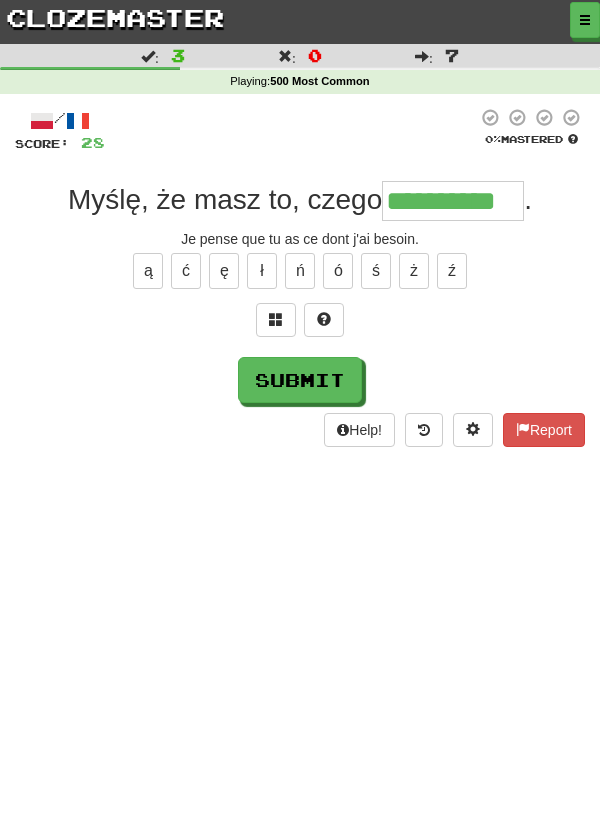 type on "**********" 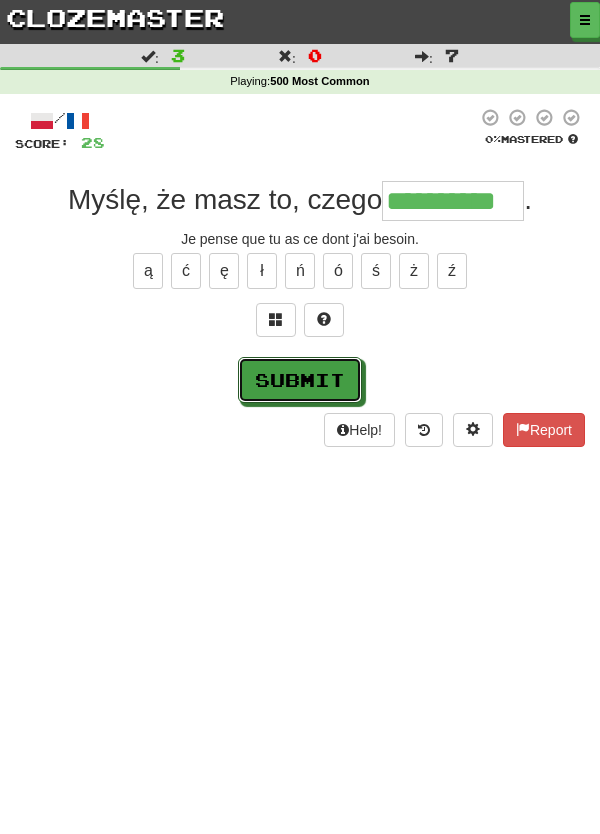 click on "Submit" at bounding box center (300, 380) 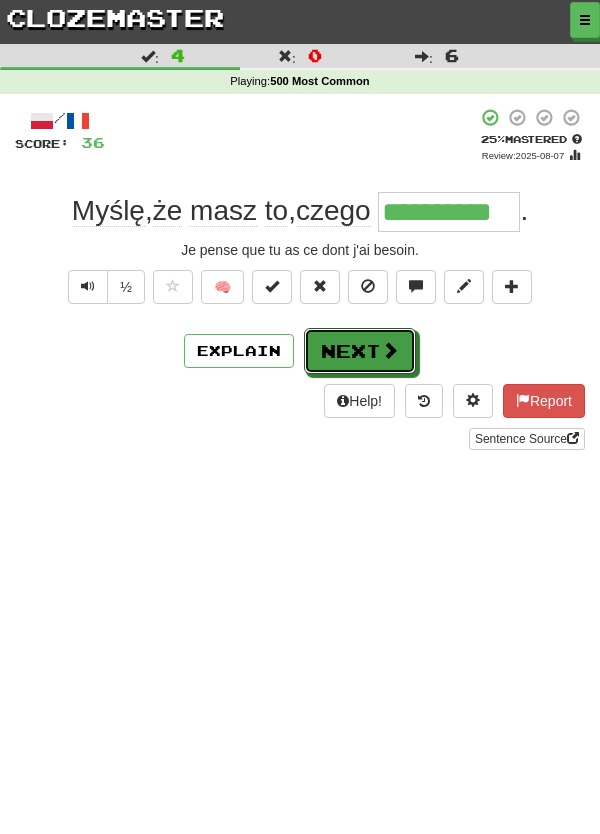 click on "Next" at bounding box center [360, 351] 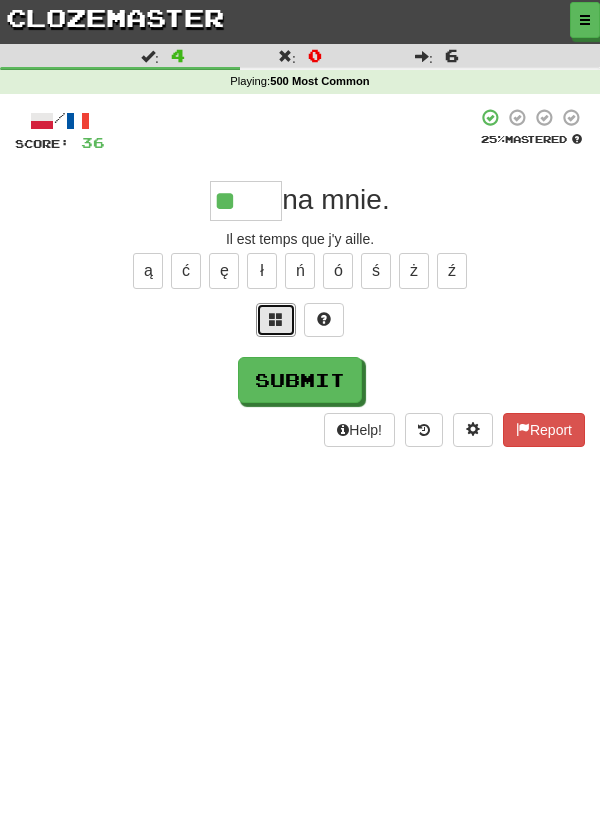 click at bounding box center (276, 319) 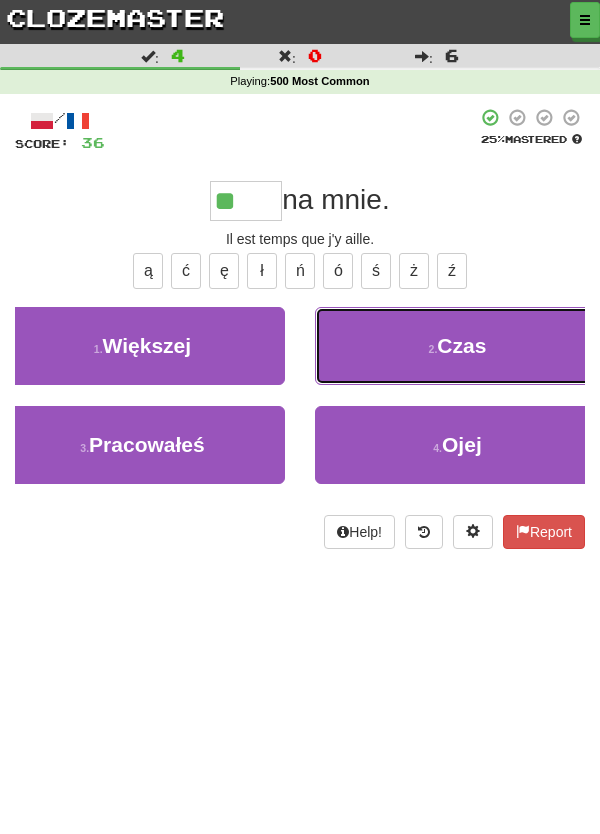 click on "2 .  Czas" at bounding box center (457, 346) 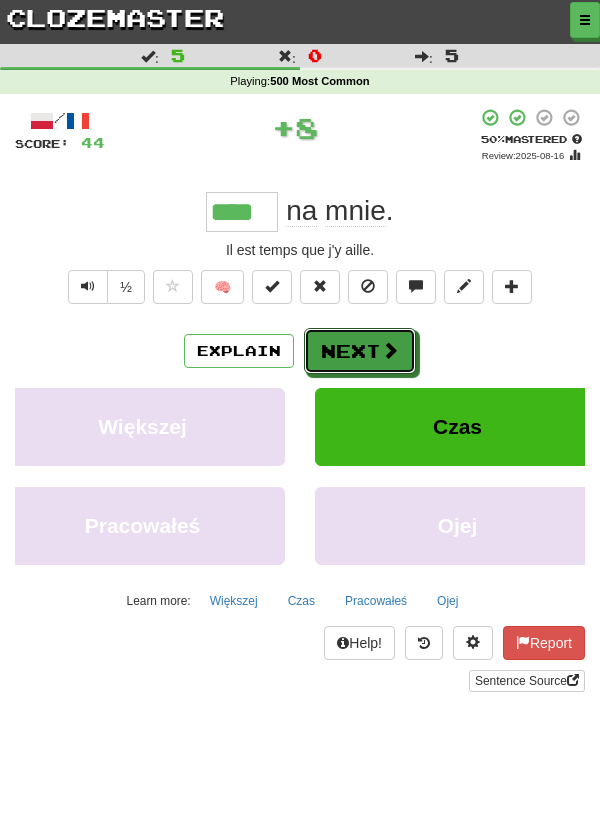 click on "Next" at bounding box center [360, 351] 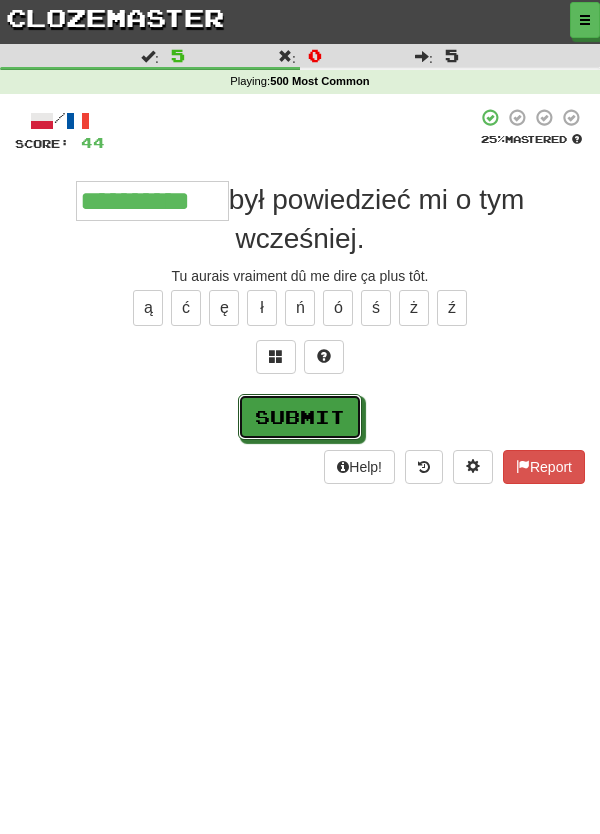 click on "Submit" at bounding box center [300, 417] 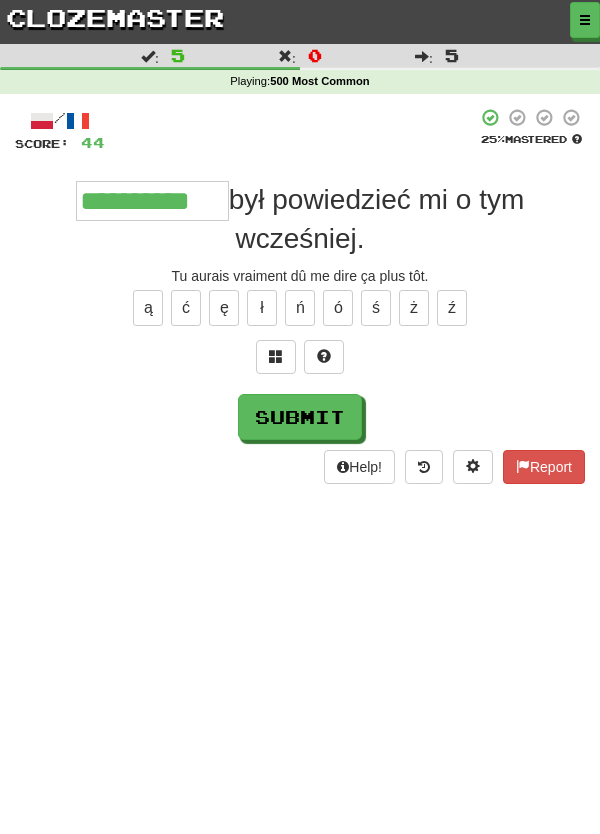 type on "**********" 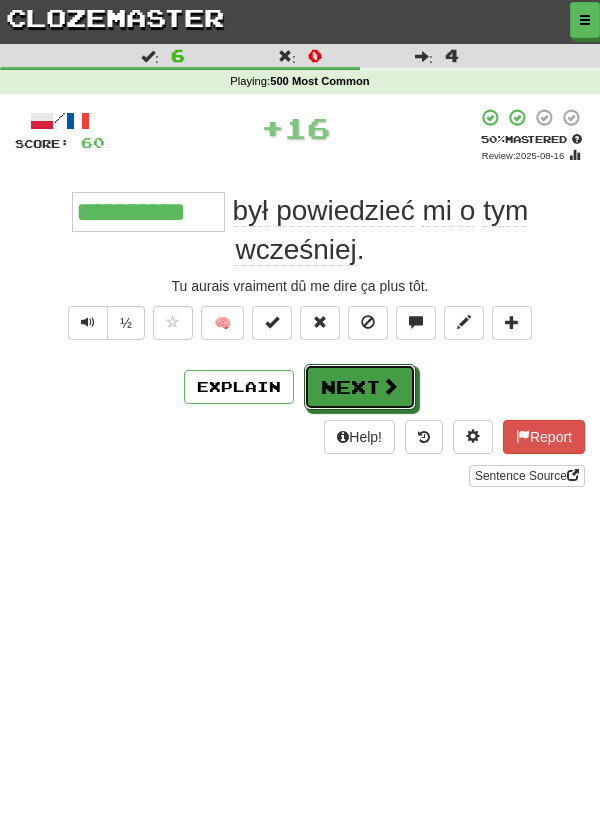 click on "Next" at bounding box center [360, 387] 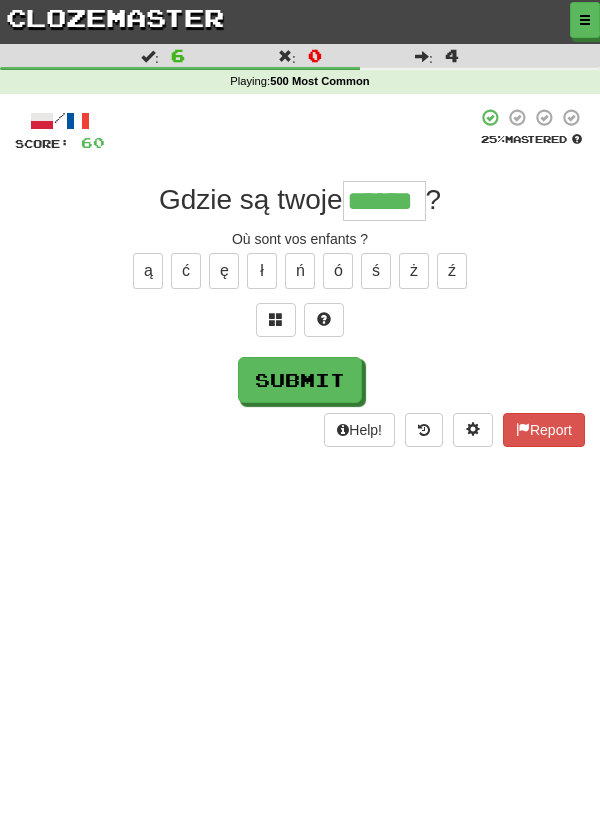 type on "******" 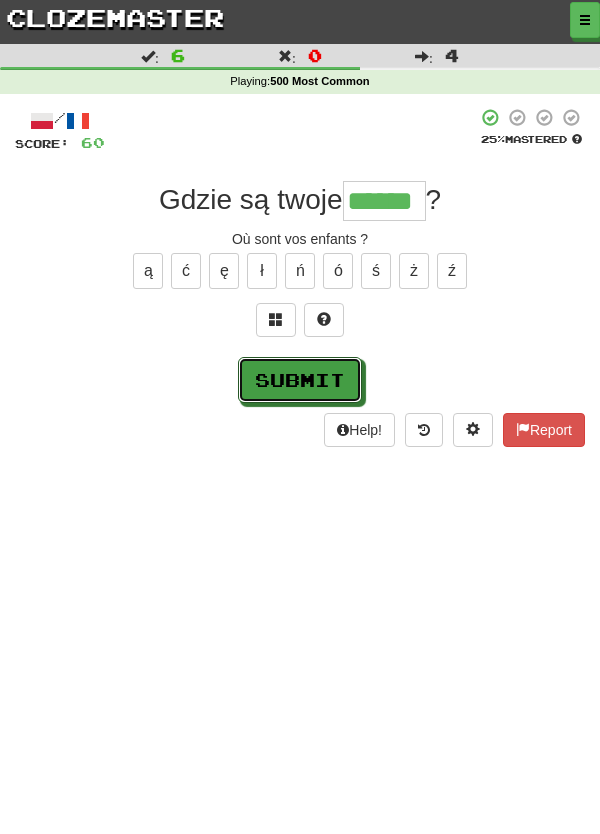 click on "Submit" at bounding box center (300, 380) 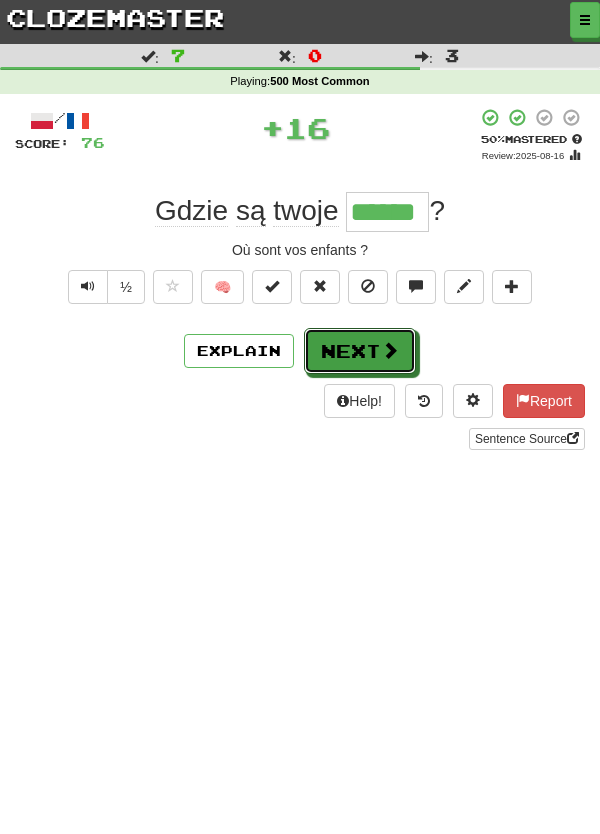 click on "Next" at bounding box center (360, 351) 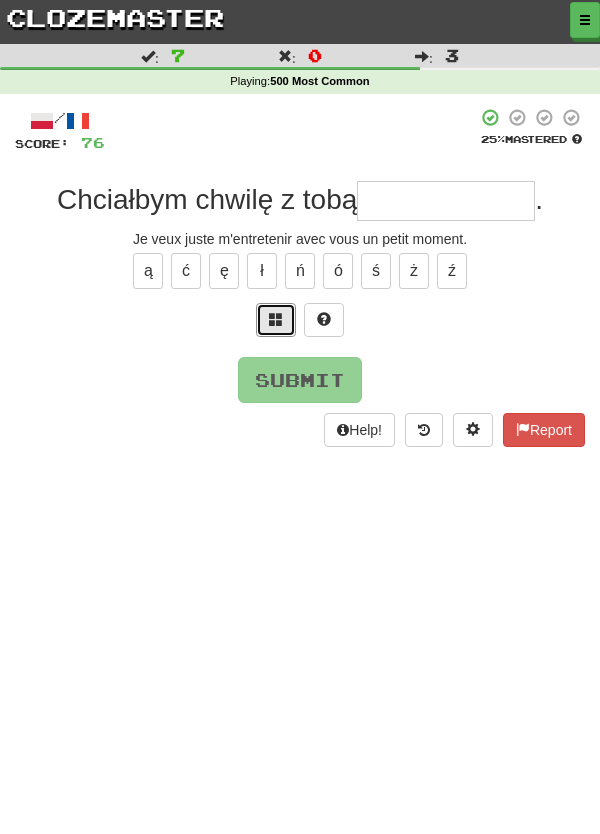click at bounding box center (276, 320) 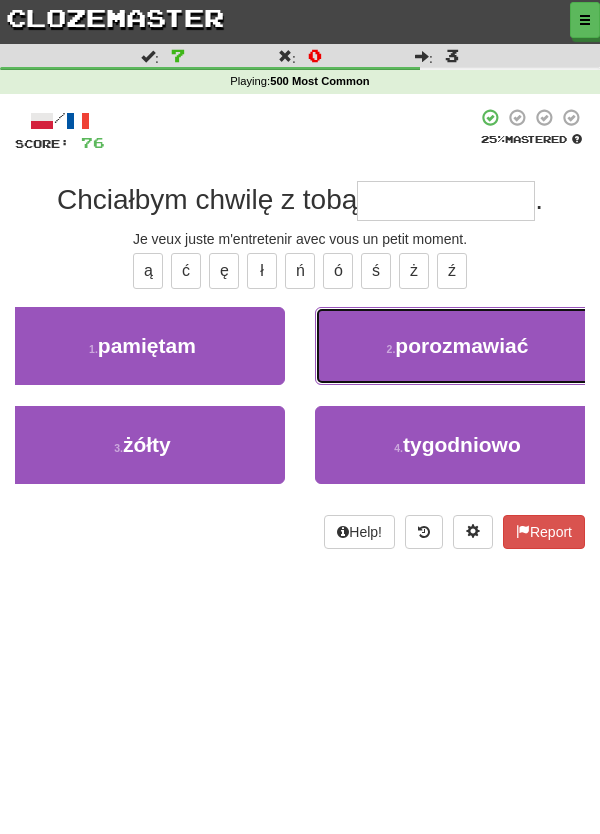 click on "2 .  porozmawiać" at bounding box center (457, 346) 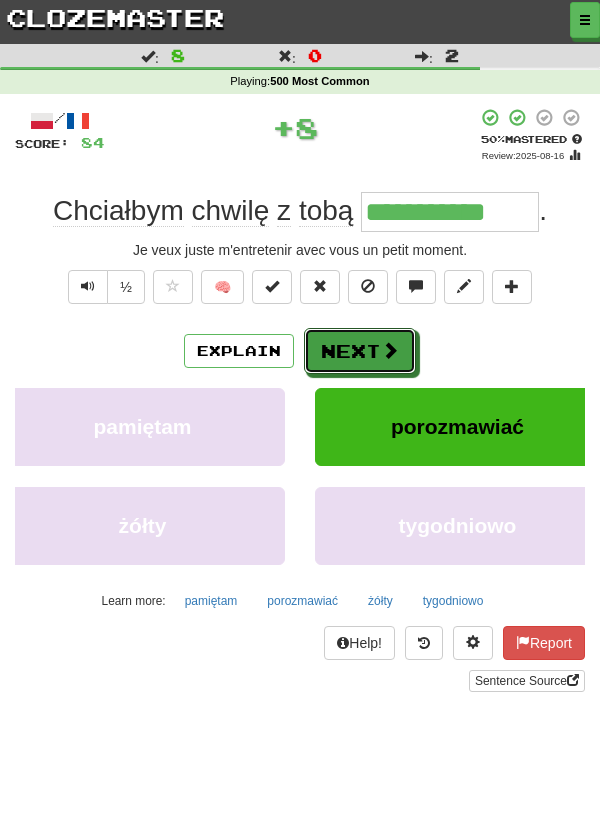 click on "Next" at bounding box center (360, 351) 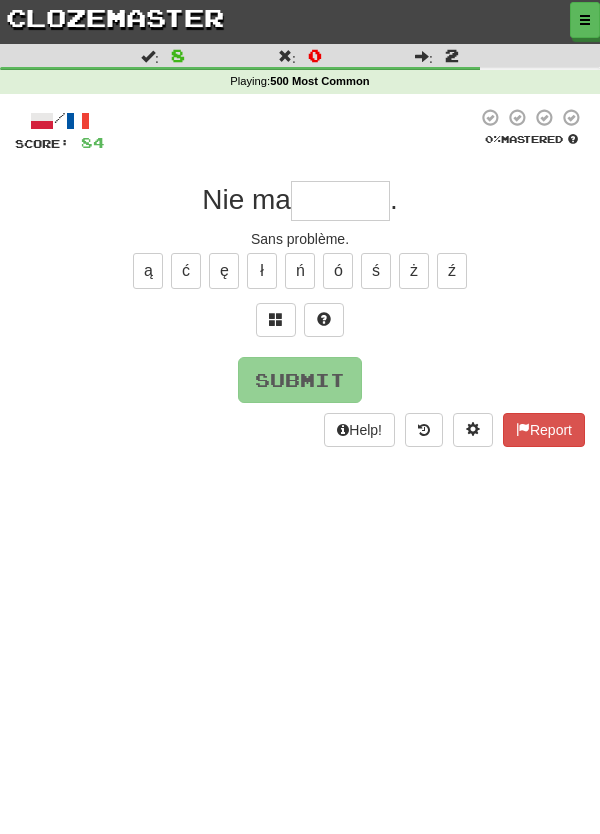 type on "*" 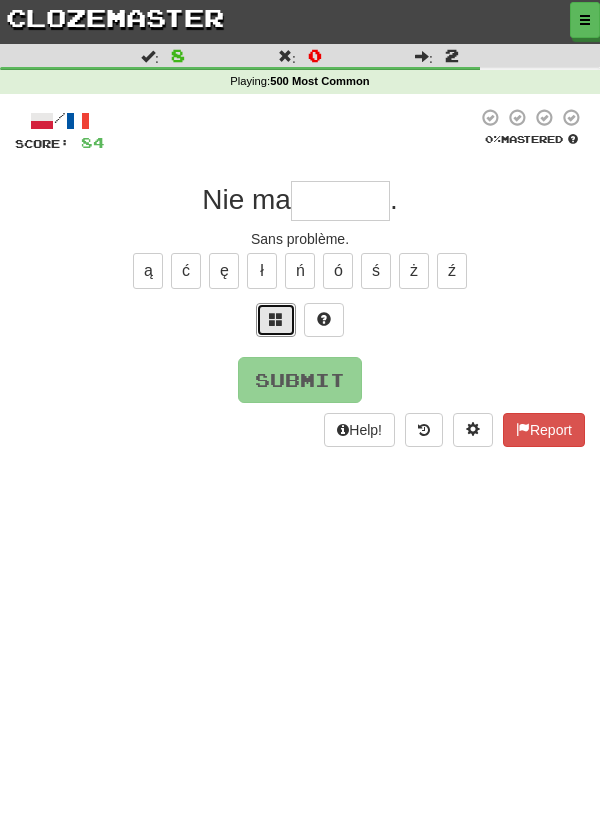click at bounding box center [276, 320] 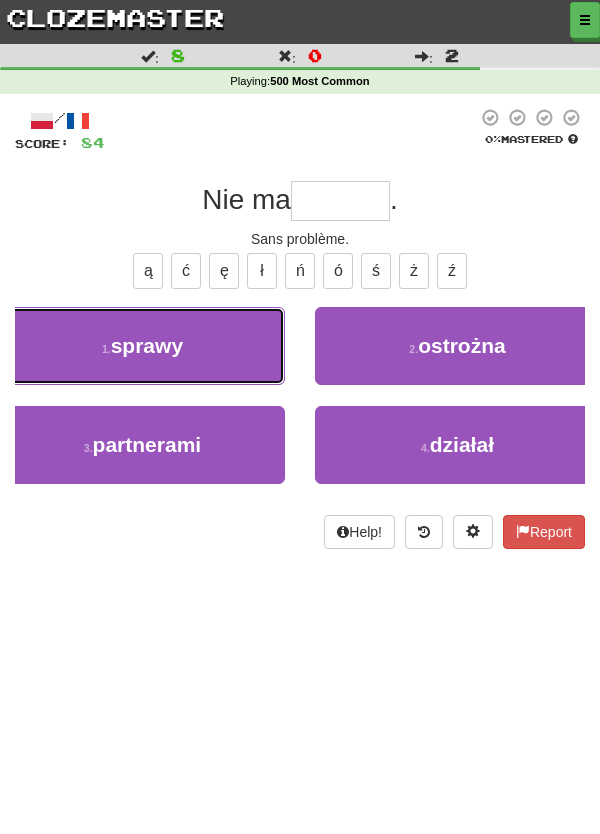 click on "1 .  sprawy" at bounding box center [142, 346] 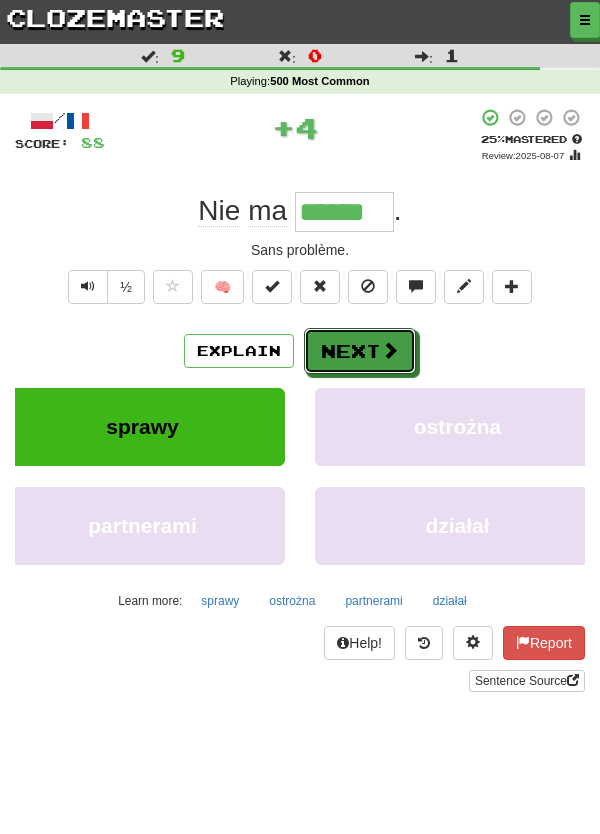 click on "Next" at bounding box center [360, 351] 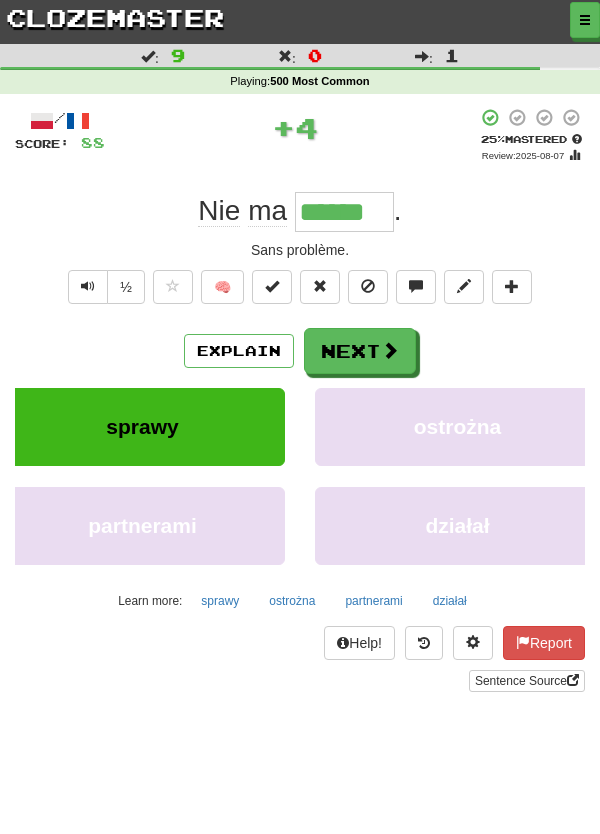 type 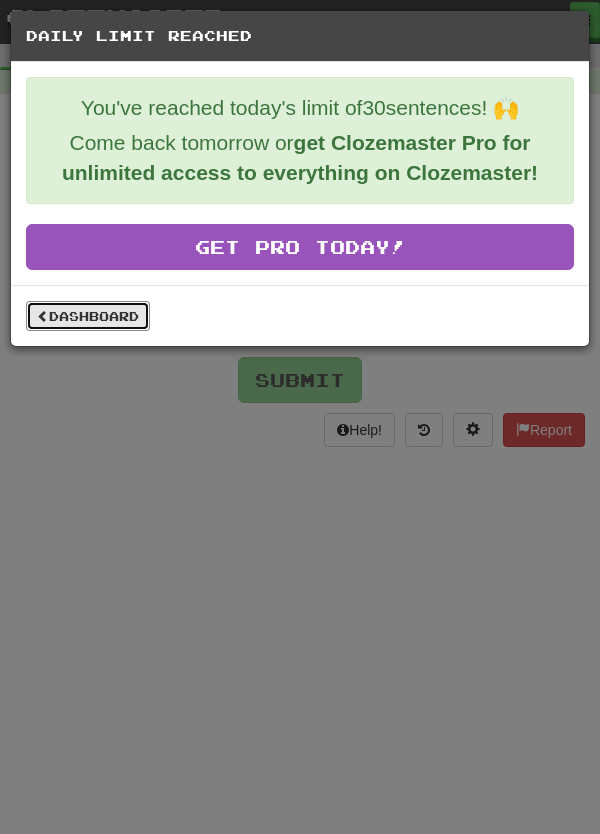 click on "Dashboard" at bounding box center [88, 316] 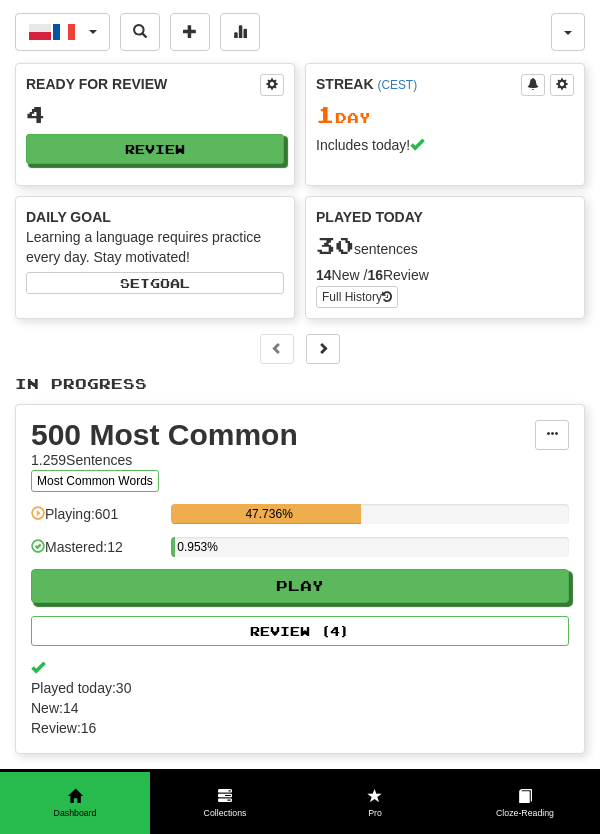 scroll, scrollTop: 0, scrollLeft: 0, axis: both 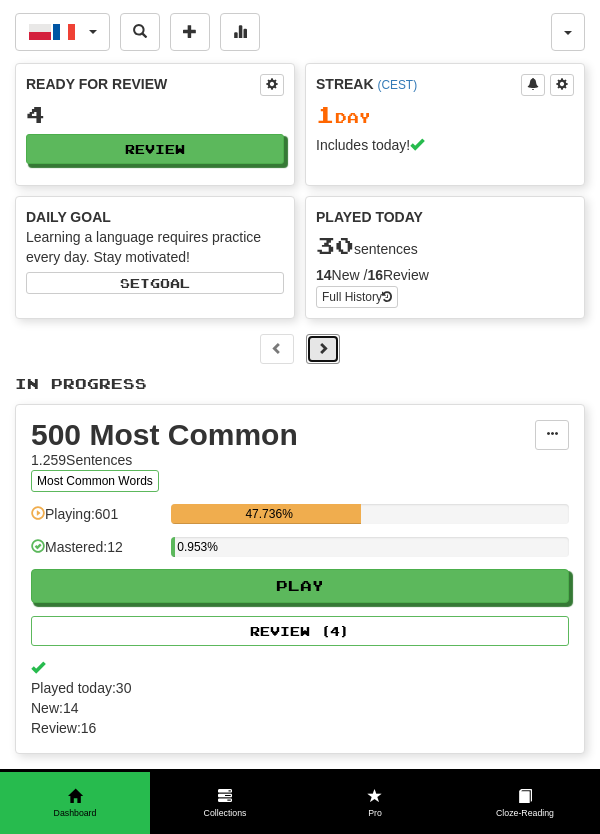 click at bounding box center (323, 348) 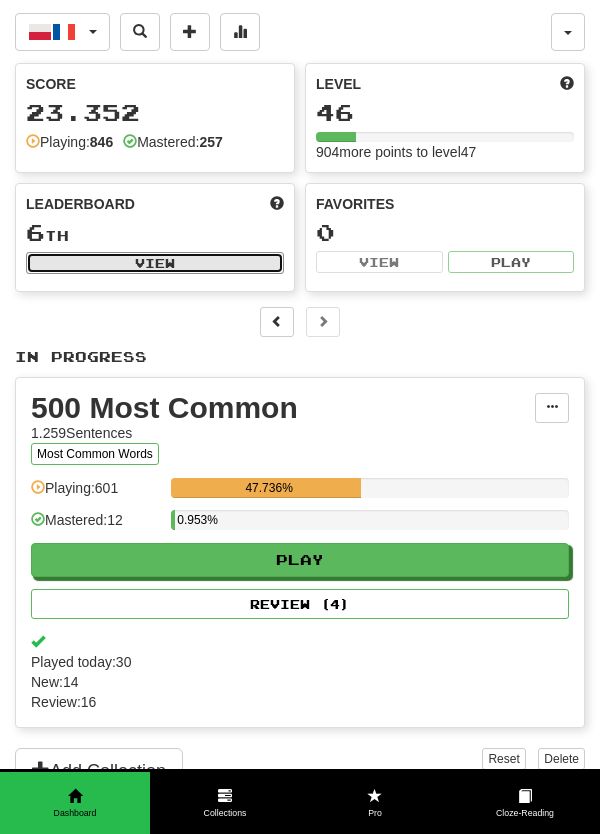 click on "View" at bounding box center (155, 263) 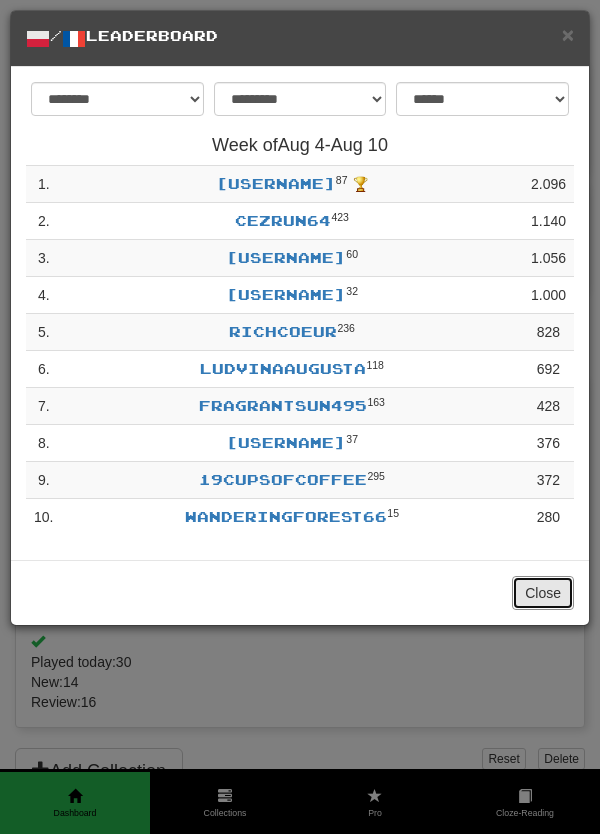 click on "Close" at bounding box center [543, 593] 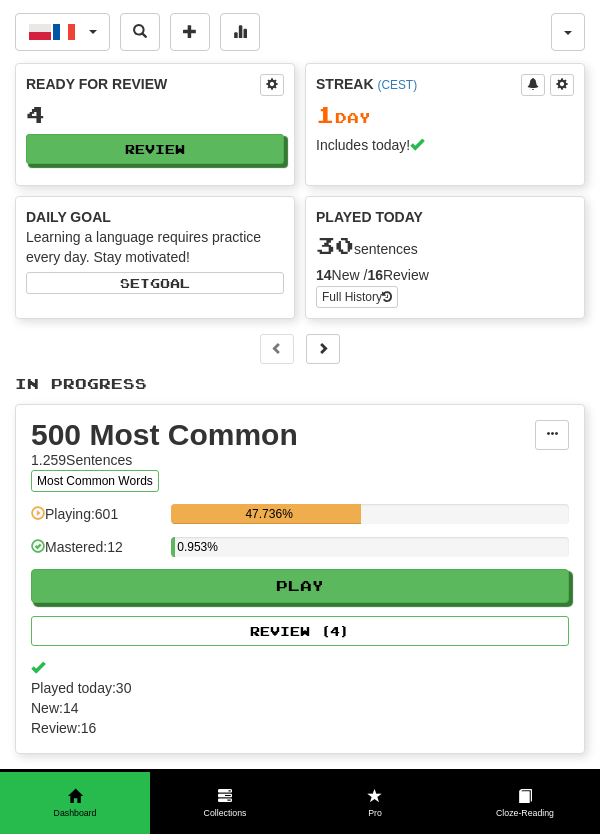 scroll, scrollTop: 0, scrollLeft: 0, axis: both 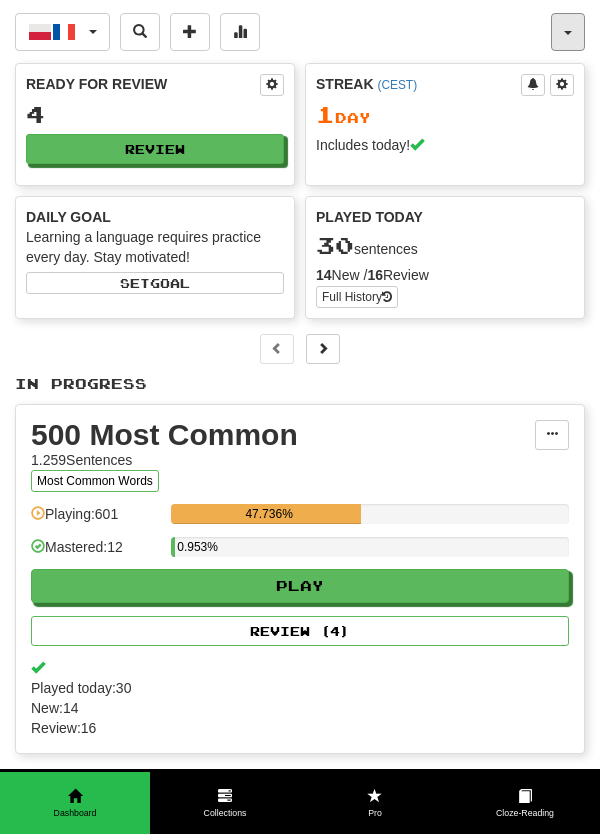 click at bounding box center [568, 33] 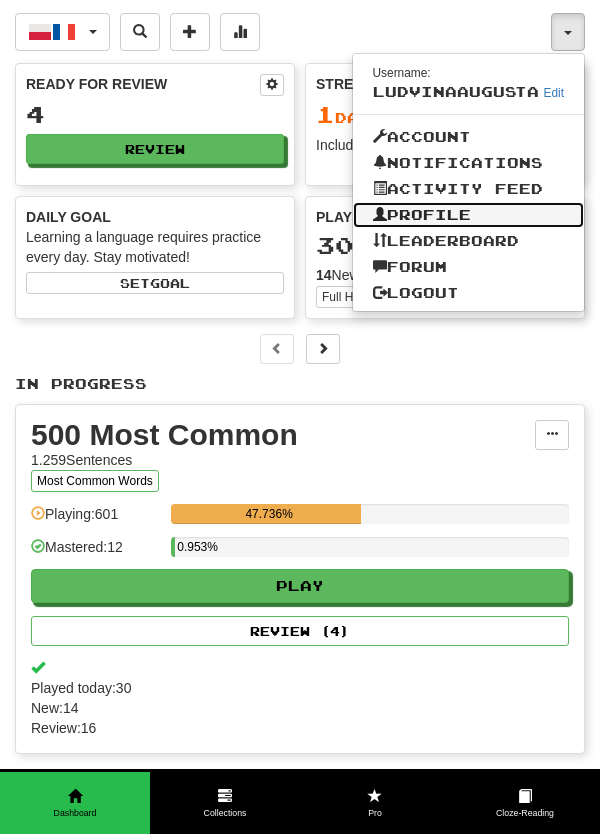 click on "Profile" at bounding box center (469, 215) 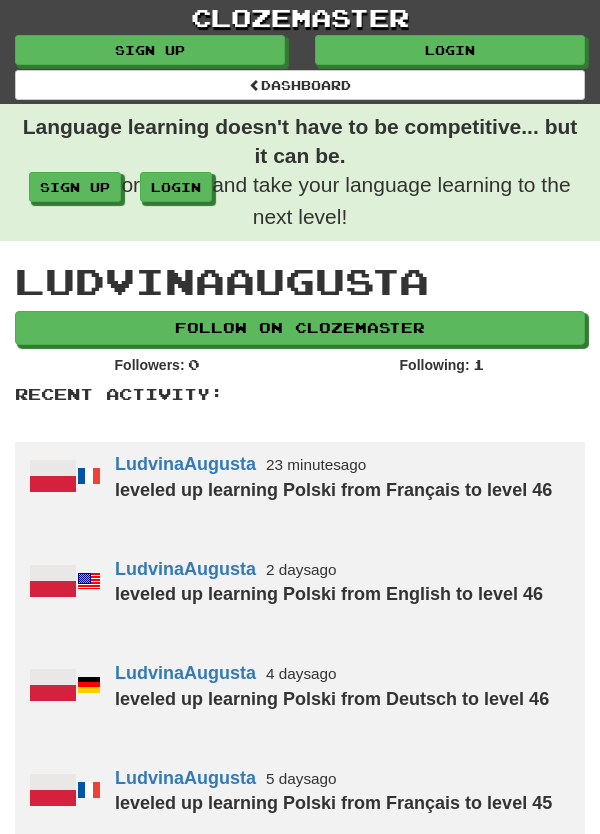 scroll, scrollTop: 0, scrollLeft: 0, axis: both 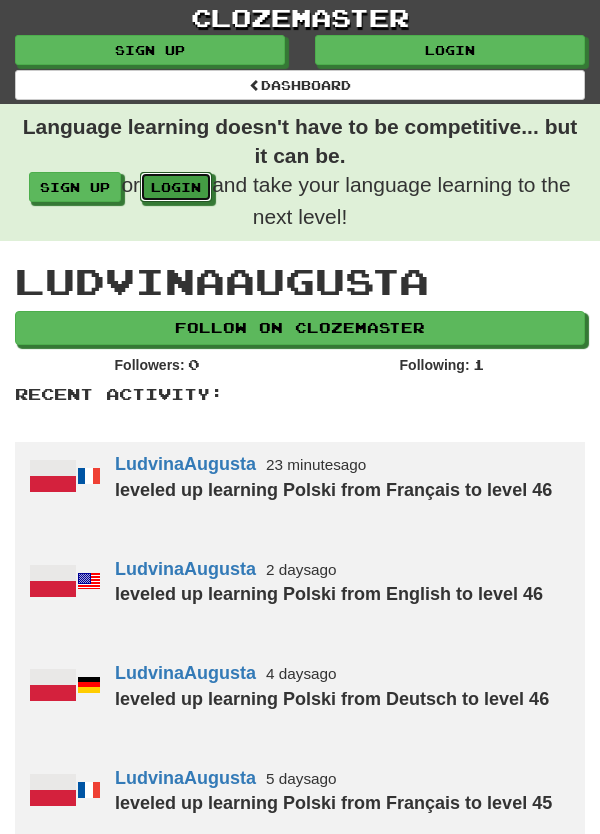 click on "login" at bounding box center (176, 187) 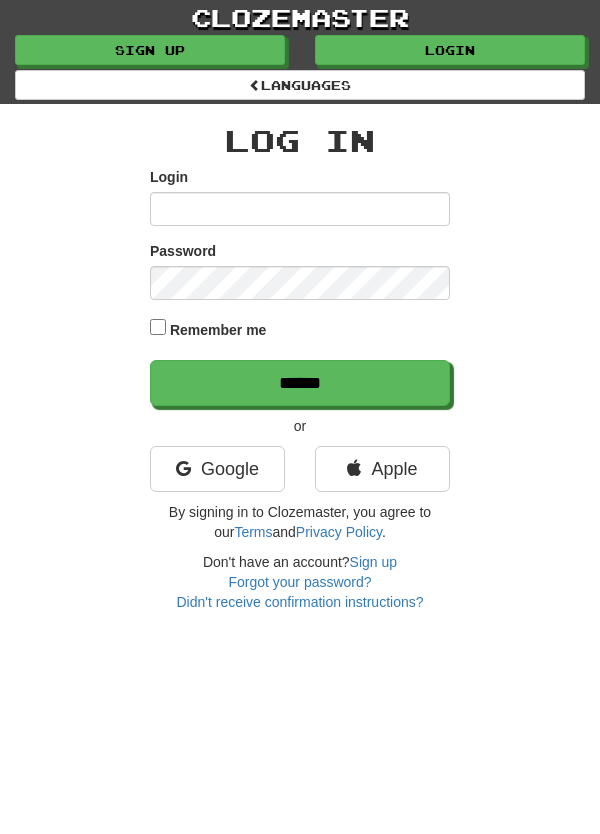 scroll, scrollTop: 0, scrollLeft: 0, axis: both 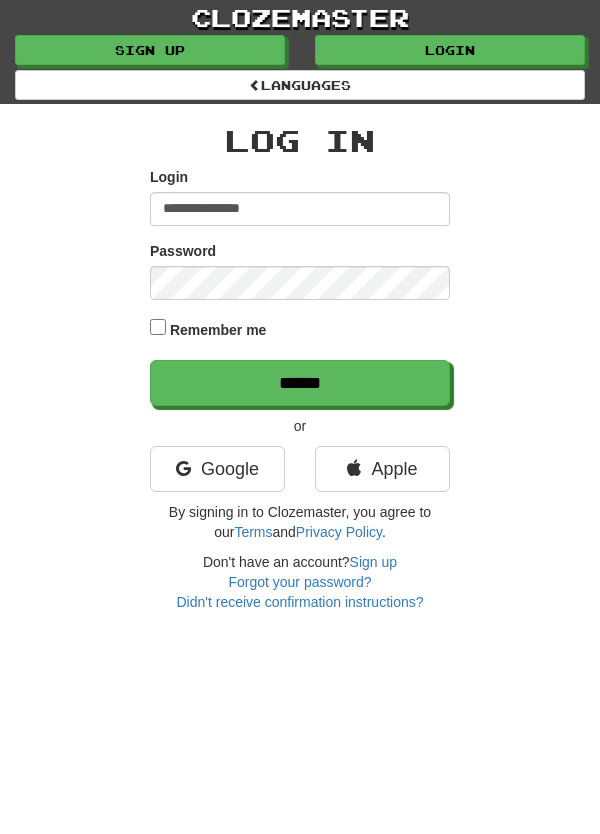 type on "**********" 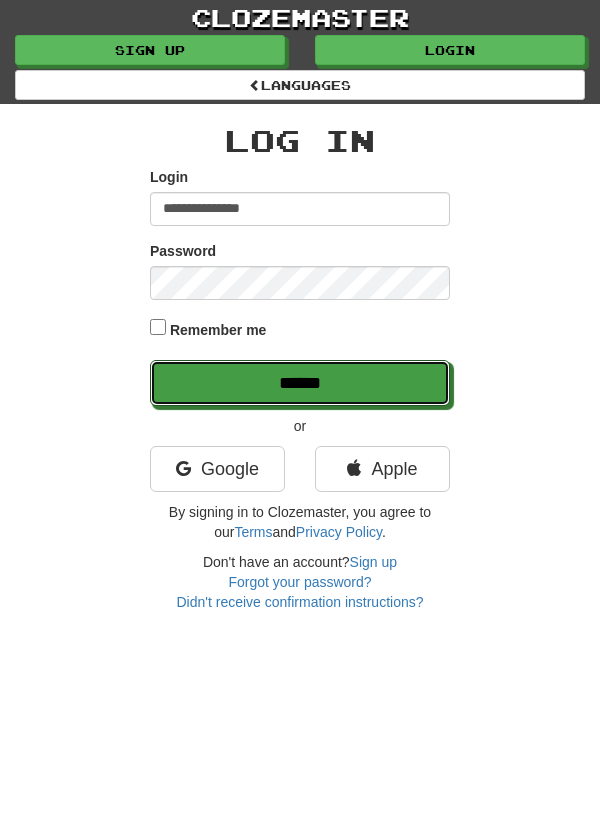 click on "******" at bounding box center [300, 383] 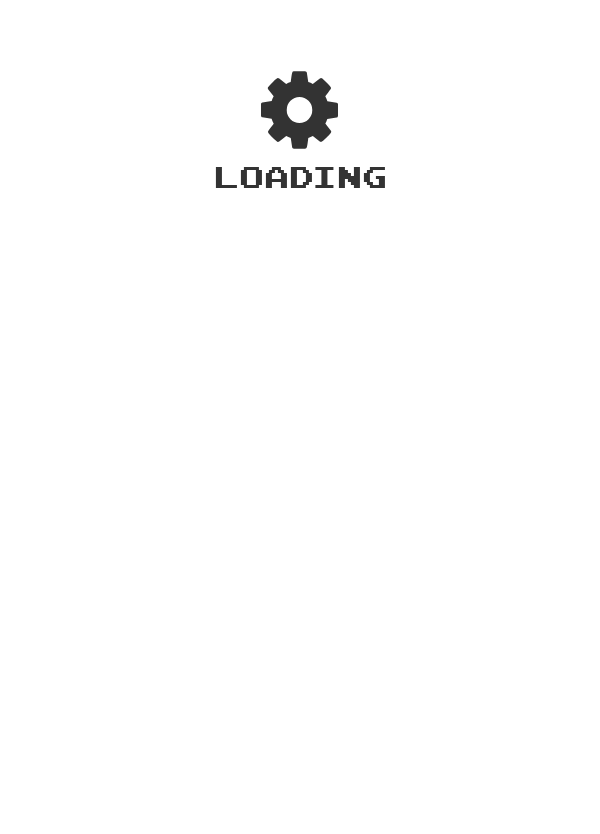 scroll, scrollTop: 0, scrollLeft: 0, axis: both 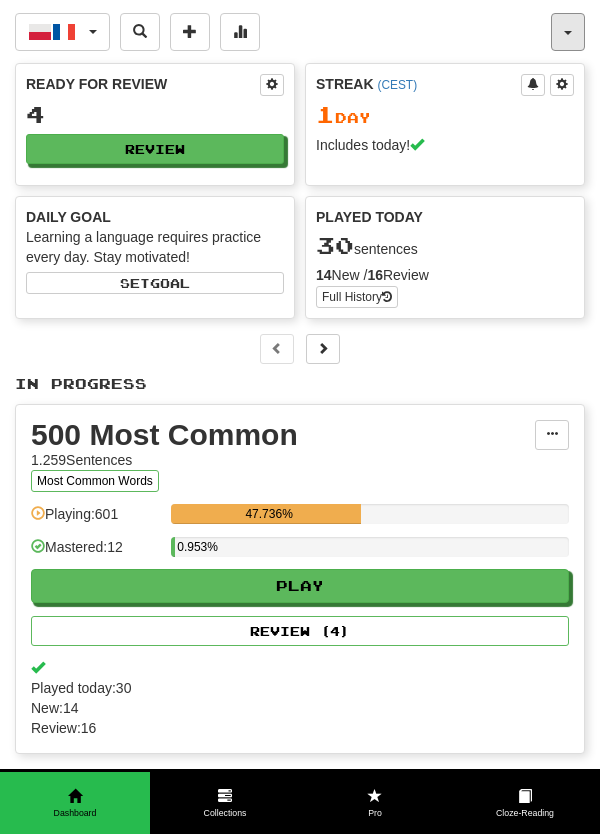 click at bounding box center (568, 33) 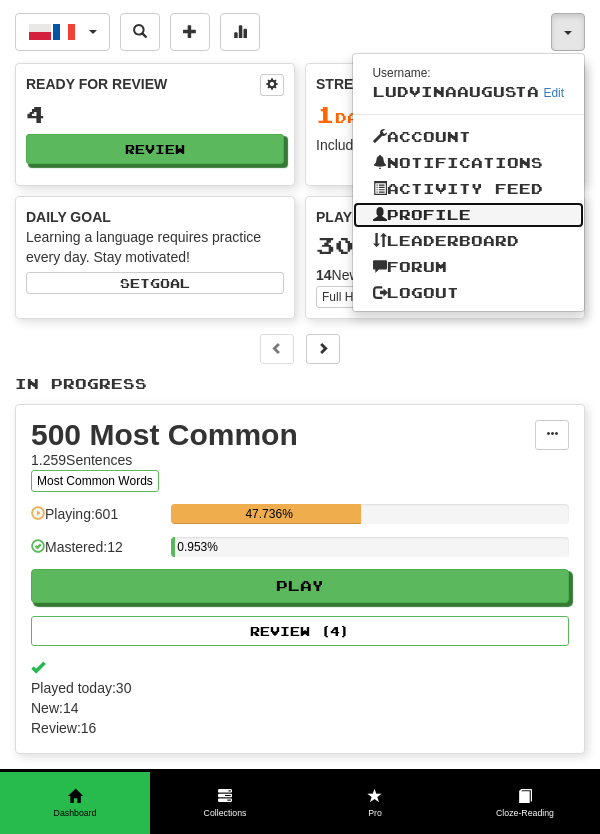 click on "Profile" at bounding box center [469, 215] 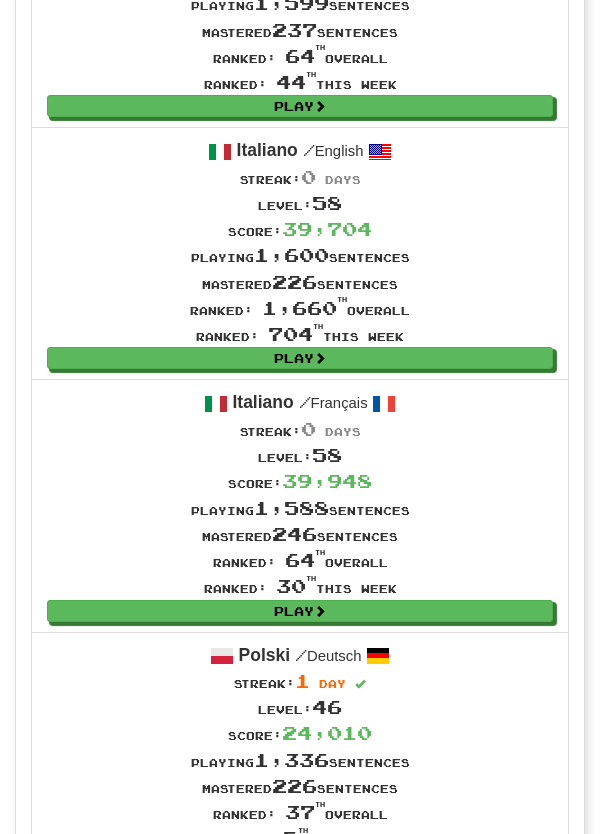 scroll, scrollTop: 1201, scrollLeft: 0, axis: vertical 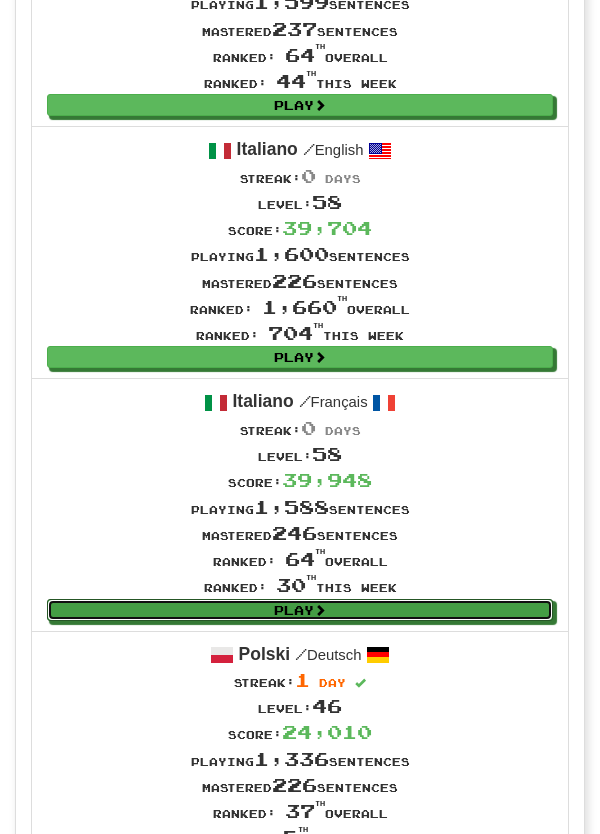 click on "Play" at bounding box center [300, 610] 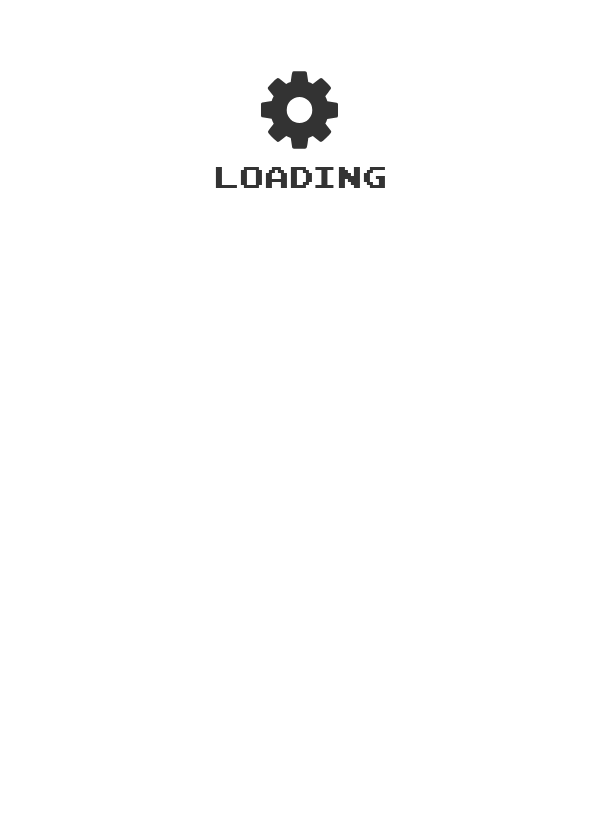 scroll, scrollTop: 0, scrollLeft: 0, axis: both 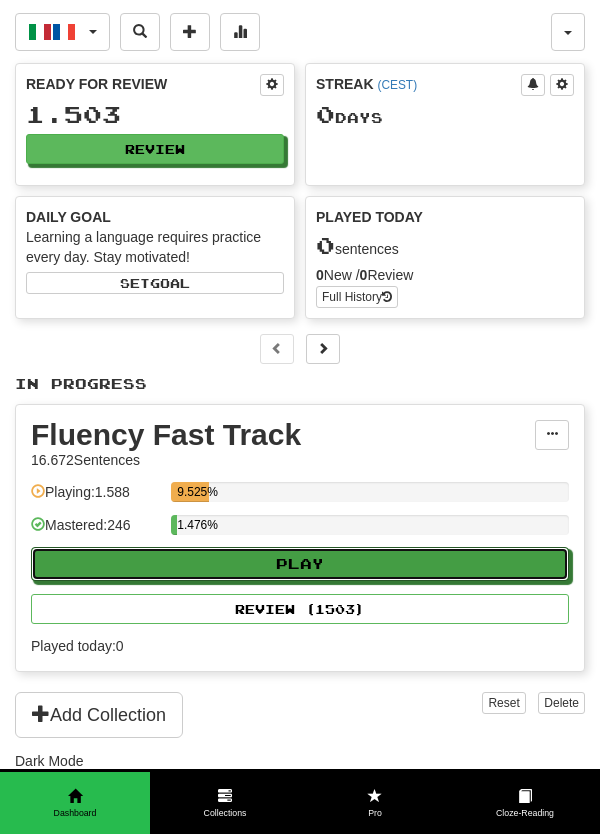 click on "Play" at bounding box center [300, 564] 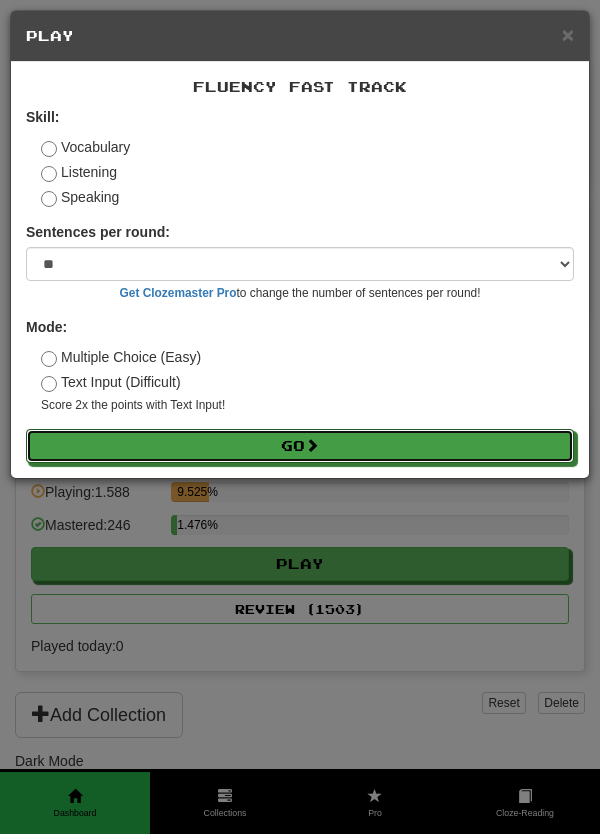 click on "Go" at bounding box center [300, 446] 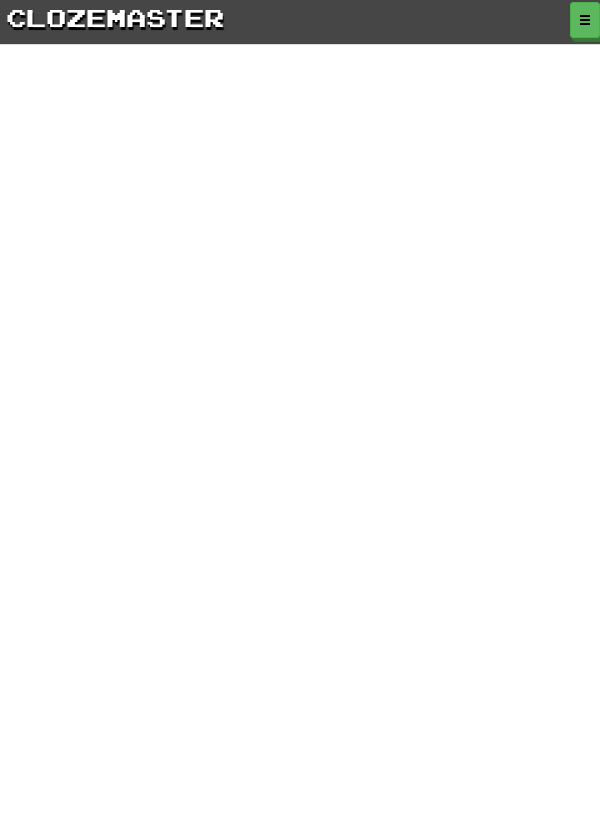 scroll, scrollTop: 0, scrollLeft: 0, axis: both 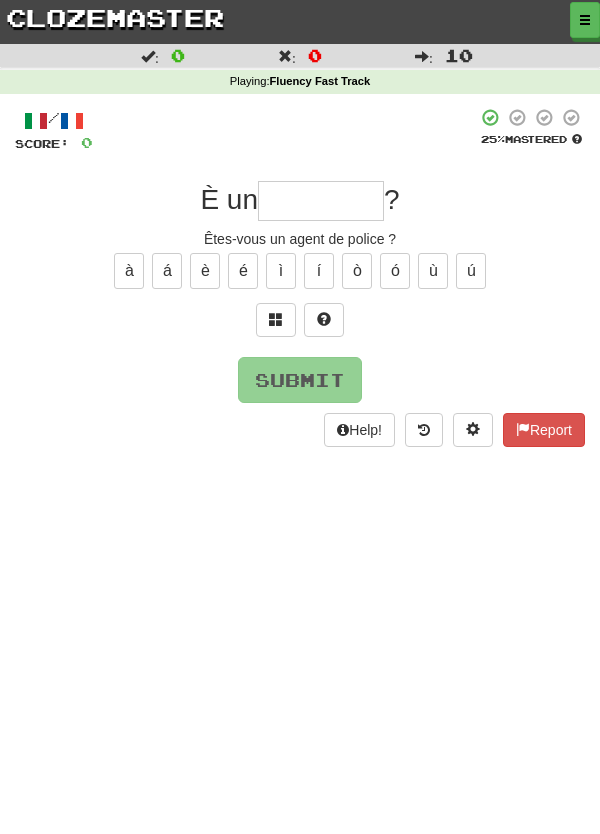 click at bounding box center [321, 201] 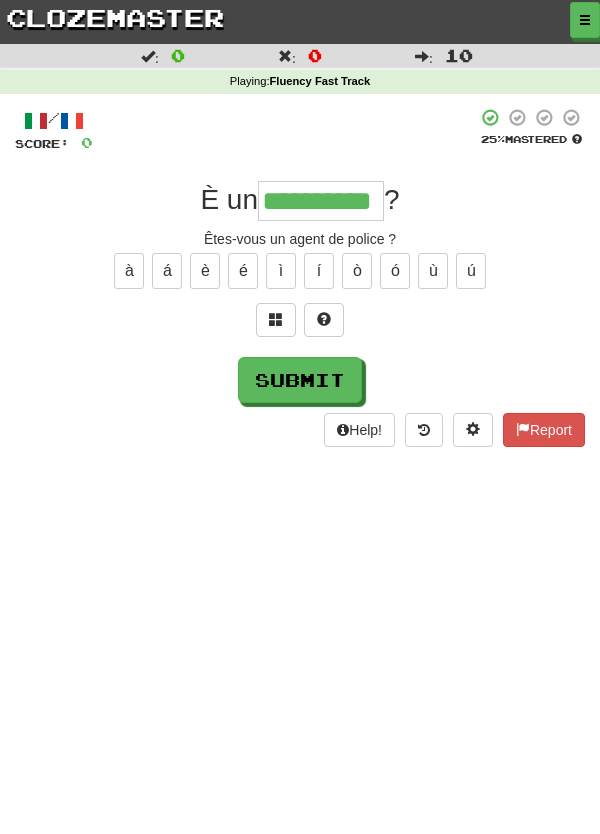 type on "**********" 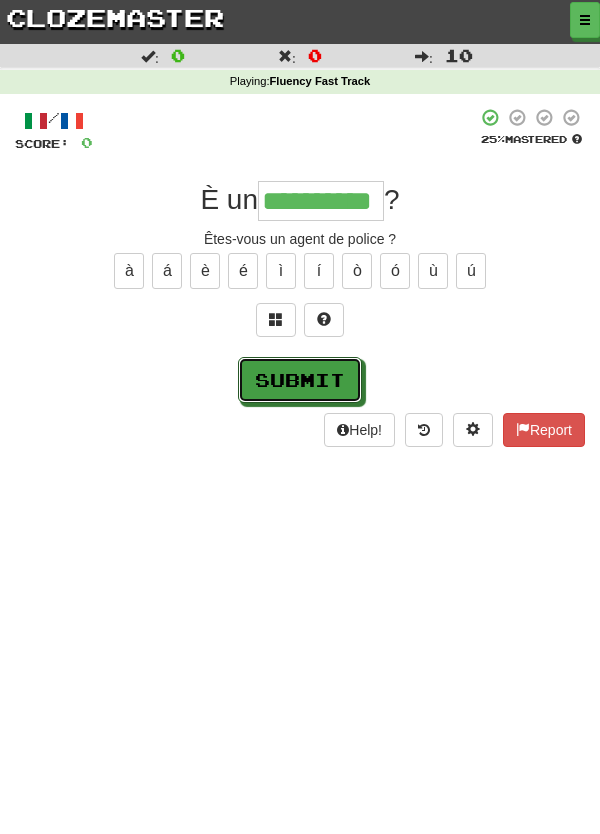 click on "Submit" at bounding box center (300, 380) 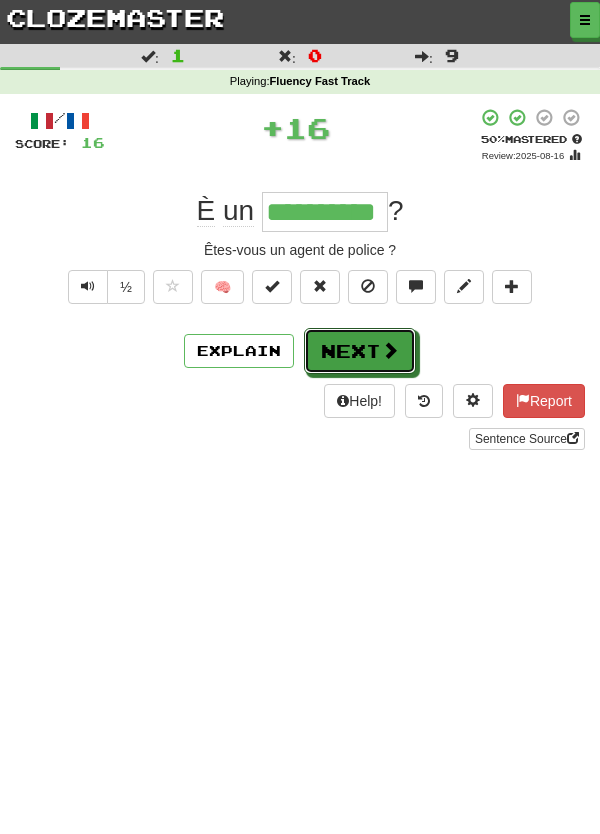 click on "Next" at bounding box center [360, 351] 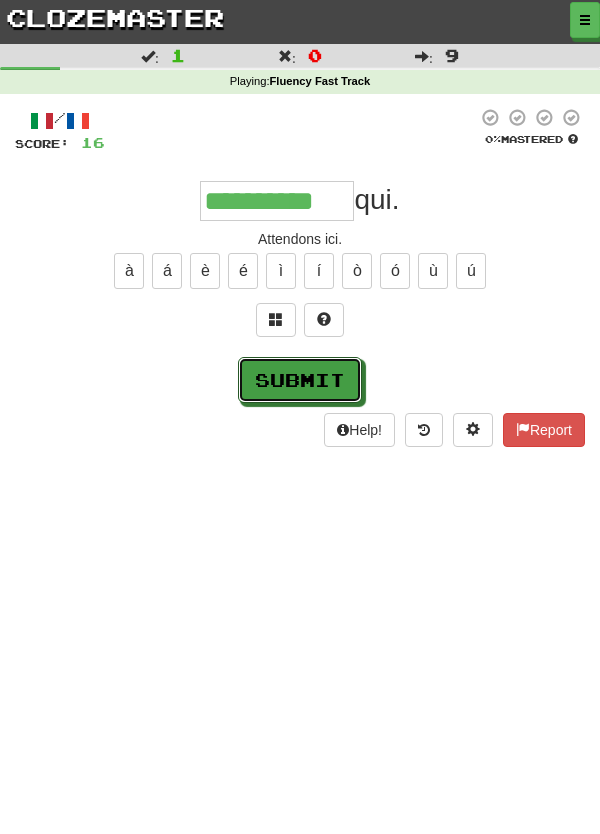 click on "Submit" at bounding box center (300, 380) 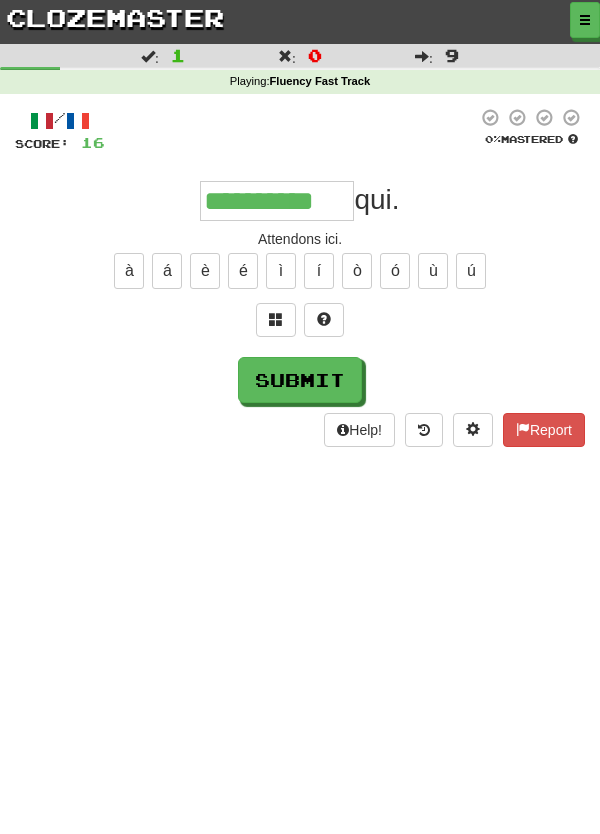 type on "**********" 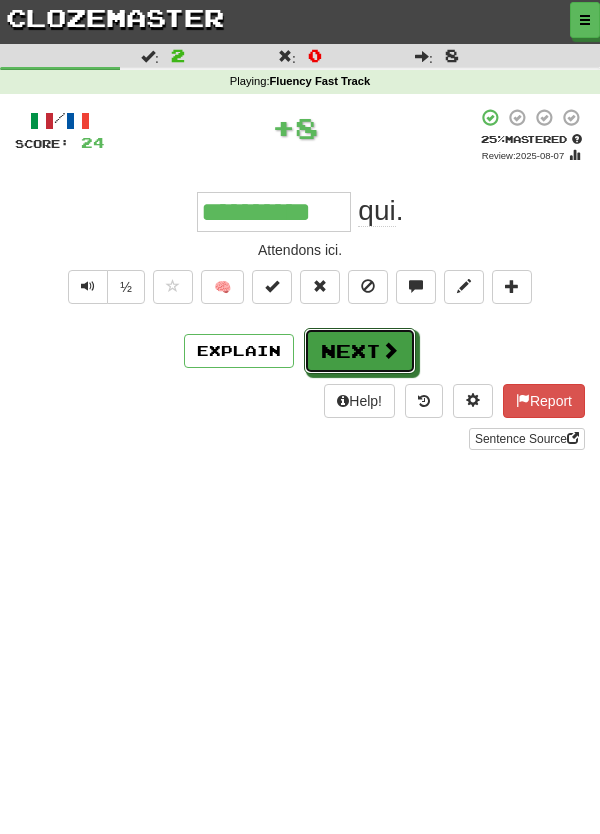 click on "Next" at bounding box center (360, 351) 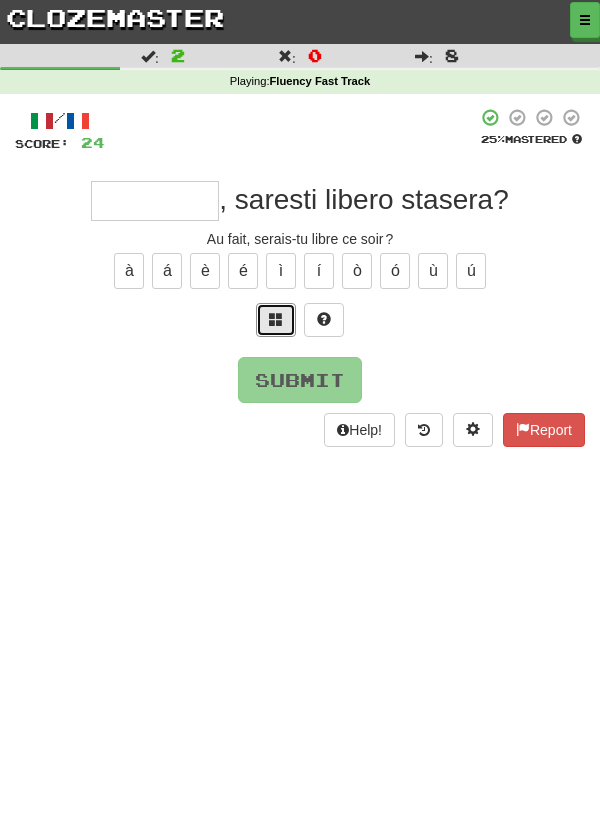 click at bounding box center (276, 319) 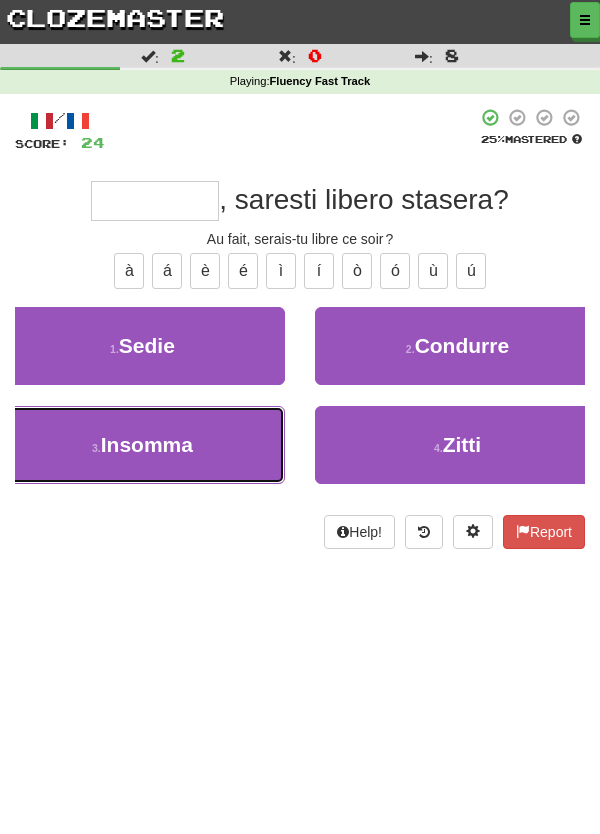 click on "3 .  Insomma" at bounding box center [142, 445] 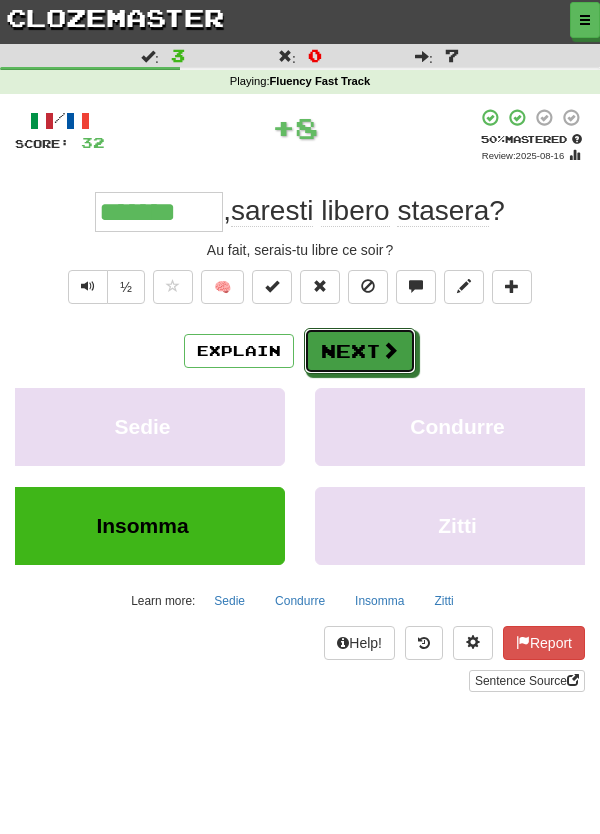 click on "Next" at bounding box center [360, 351] 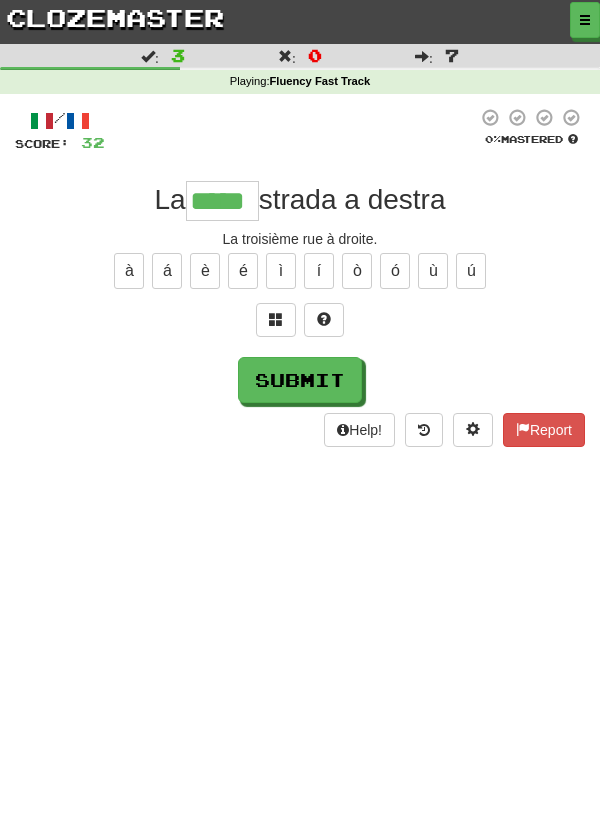 type on "*****" 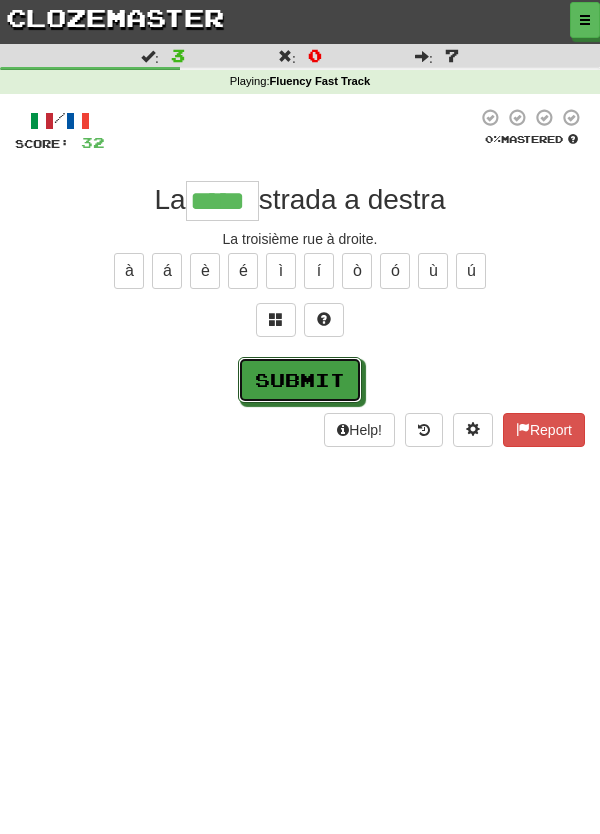 click on "Submit" at bounding box center (300, 380) 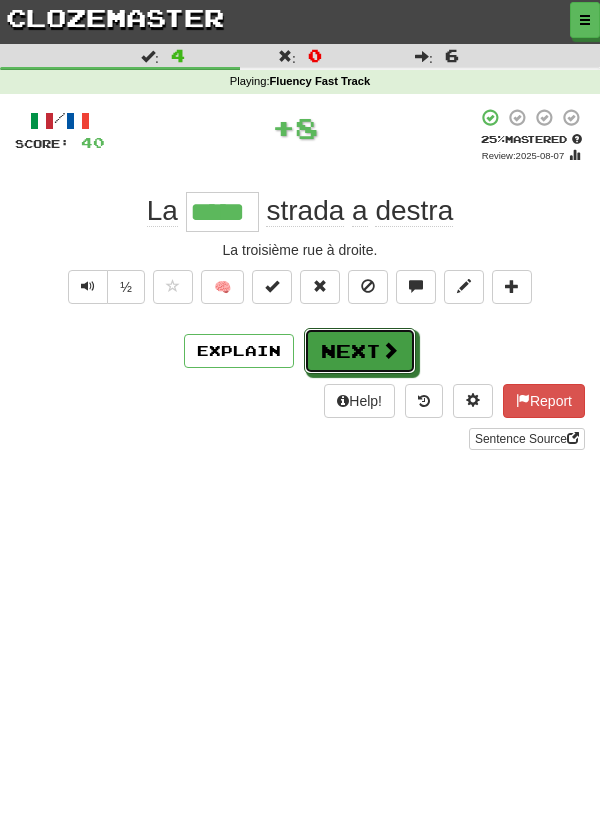click on "Next" at bounding box center [360, 351] 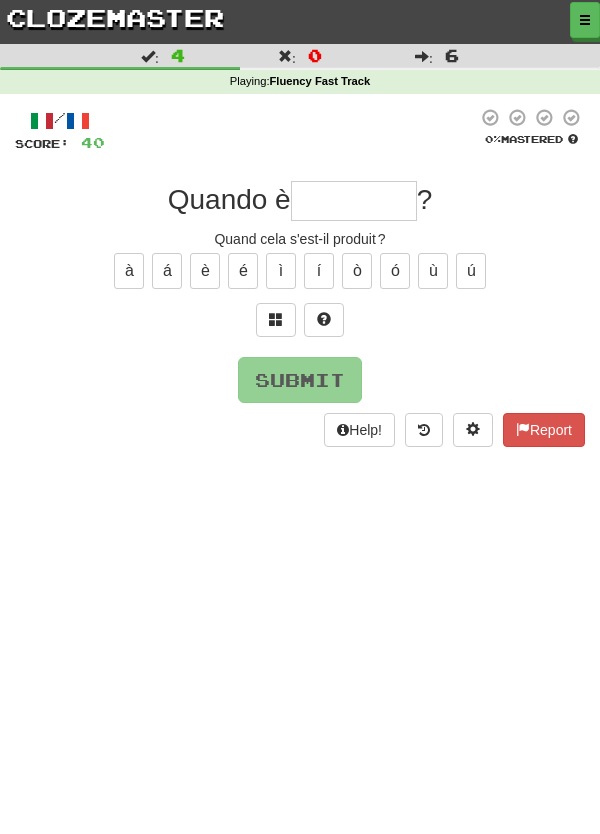 type on "*" 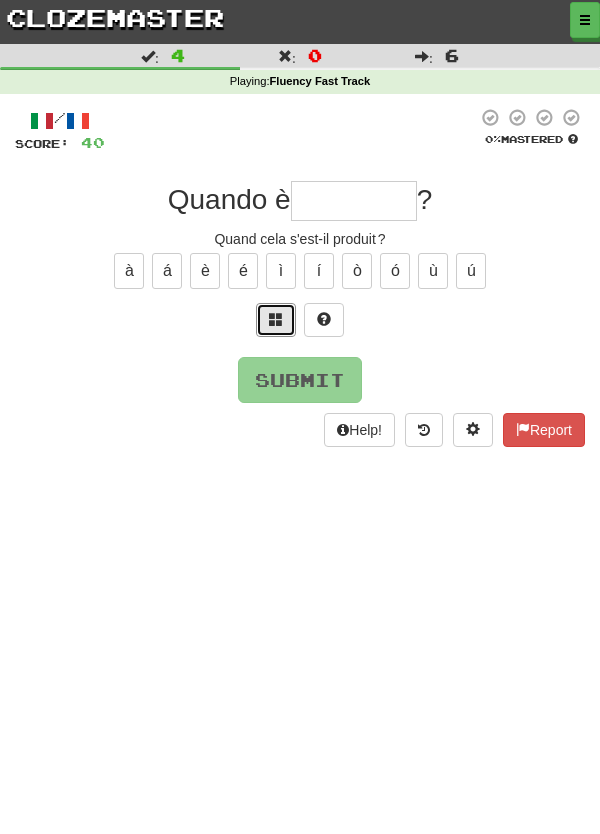 click at bounding box center [276, 319] 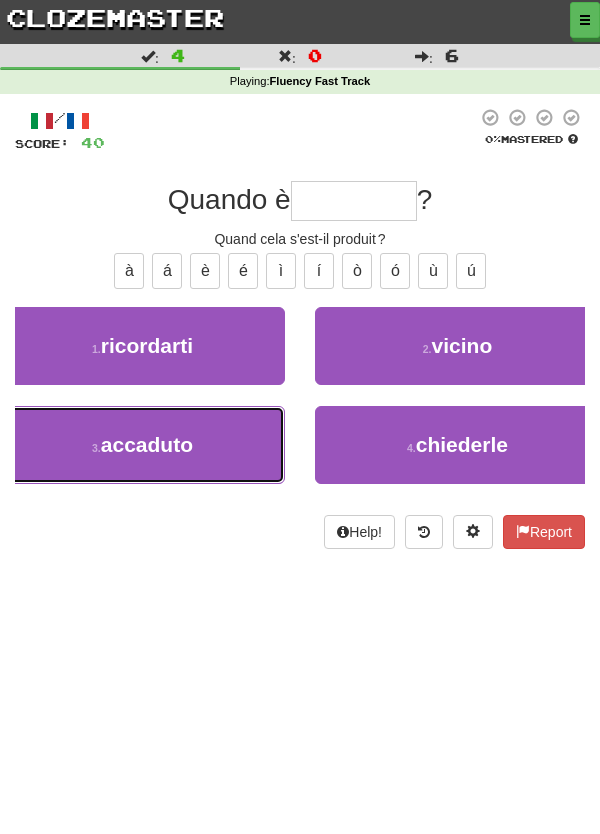 click on "3 .  accaduto" at bounding box center [142, 445] 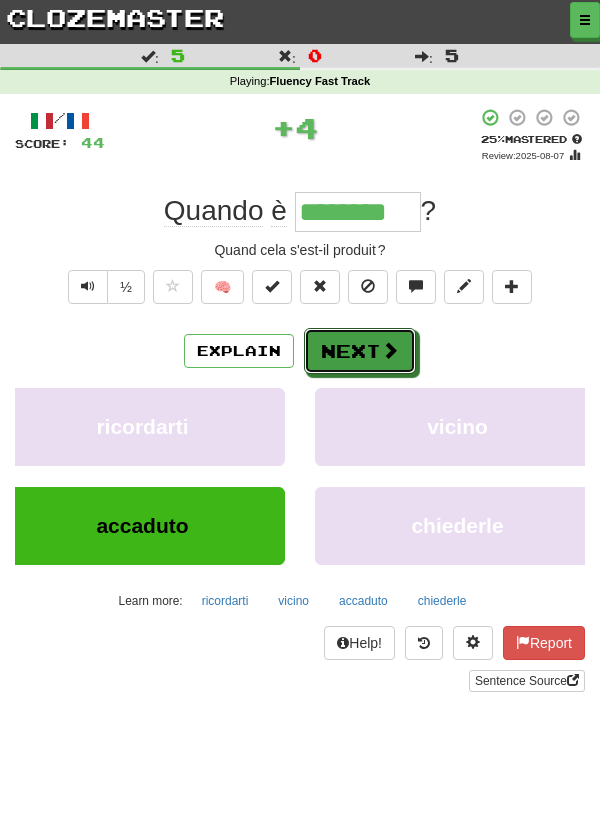 click on "Next" at bounding box center [360, 351] 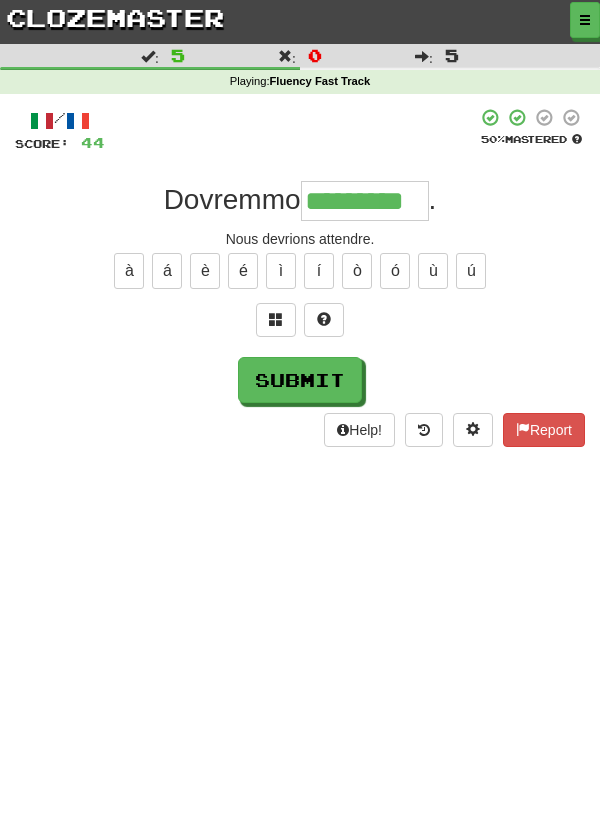 type on "*********" 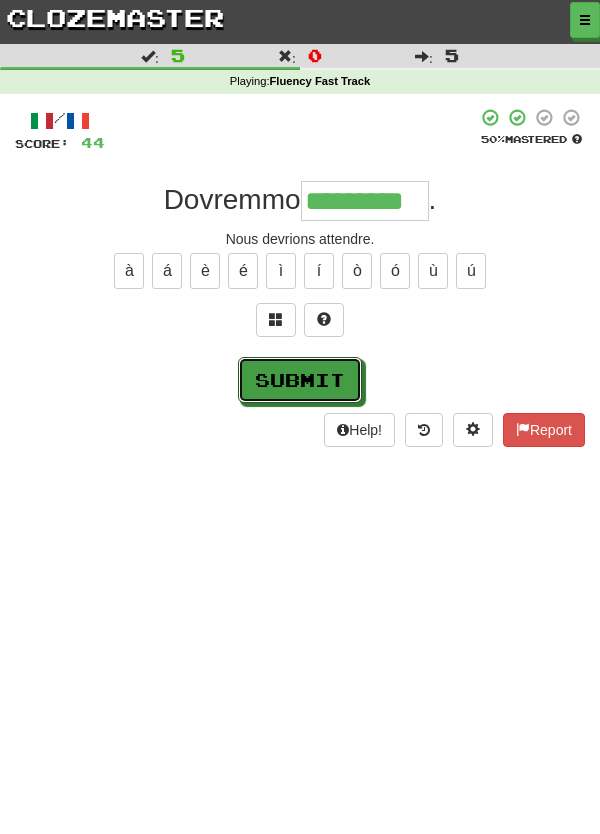 click on "Submit" at bounding box center (300, 380) 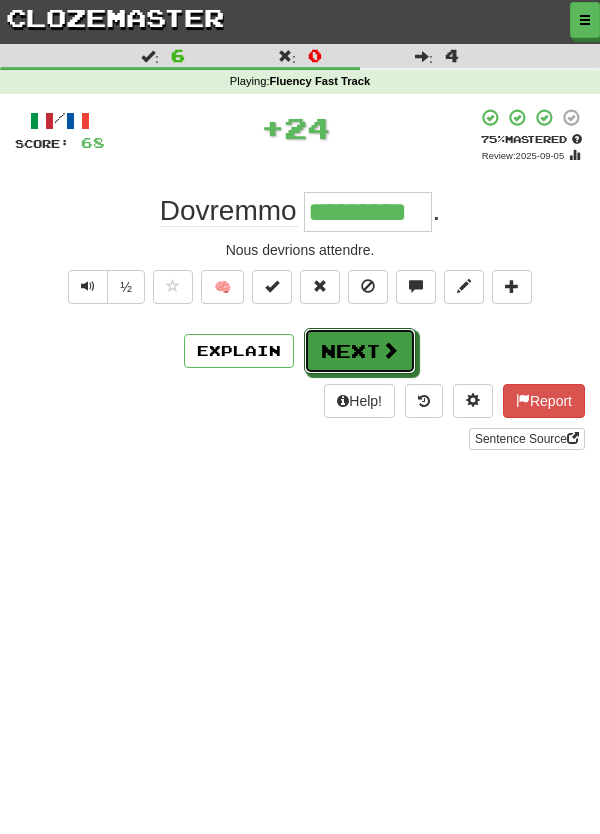 click on "Next" at bounding box center (360, 351) 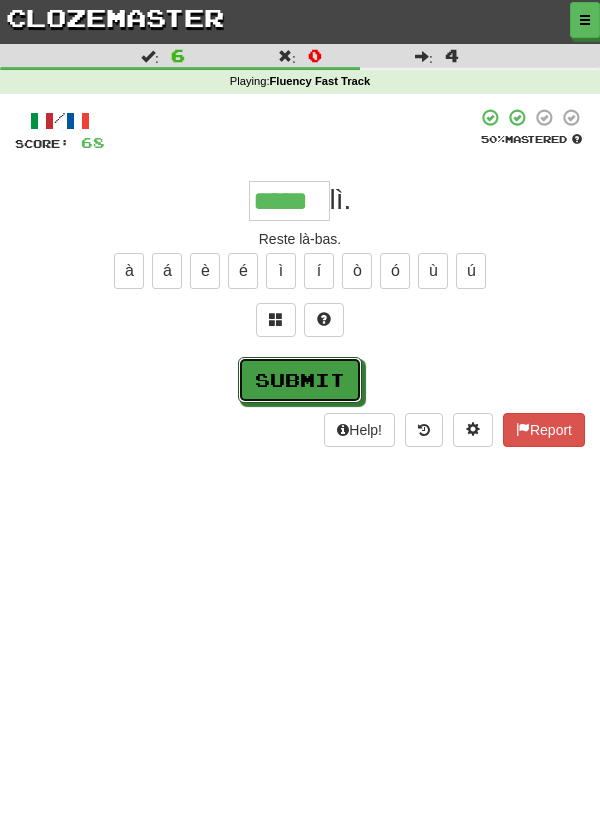 click on "Submit" at bounding box center [300, 380] 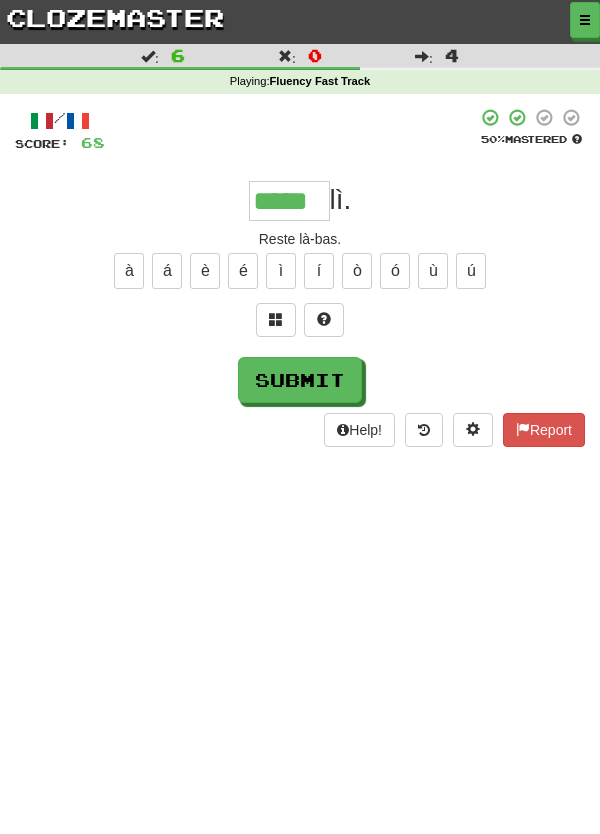 type on "*****" 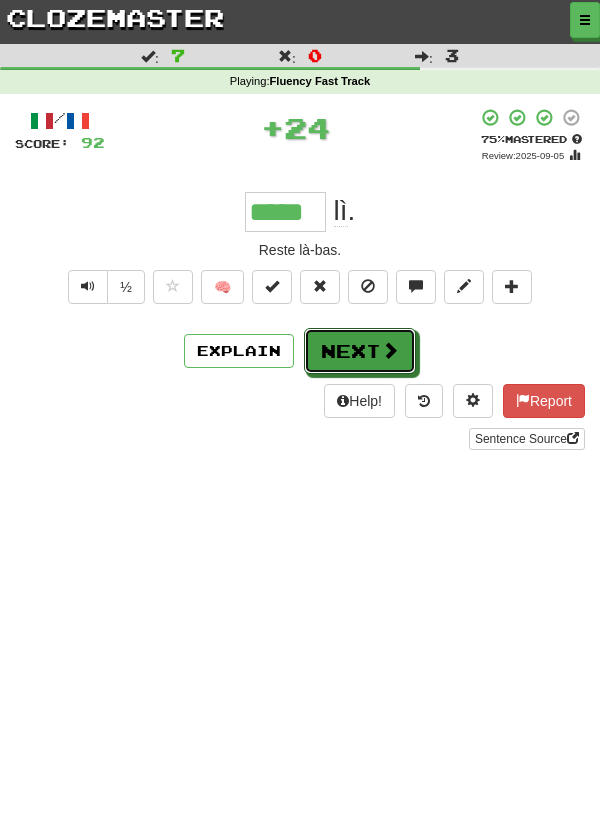 click on "Next" at bounding box center (360, 351) 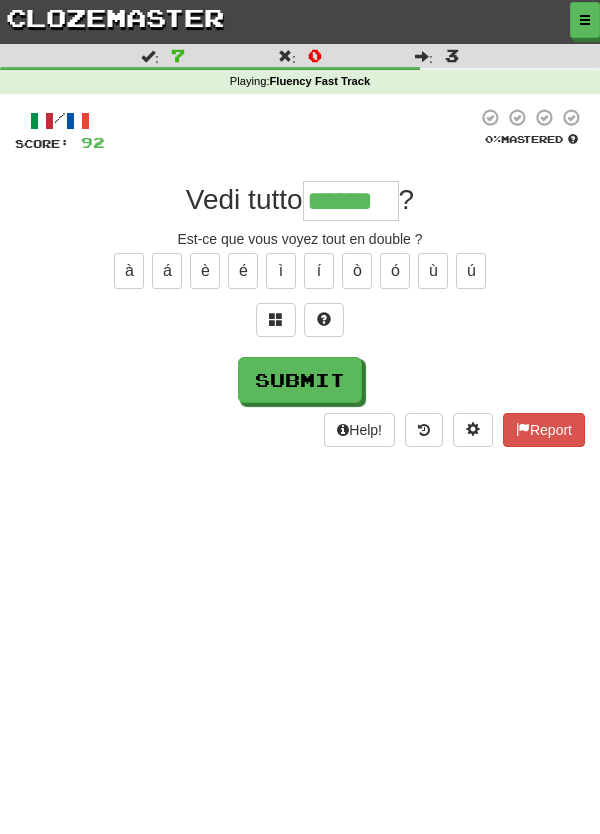type on "******" 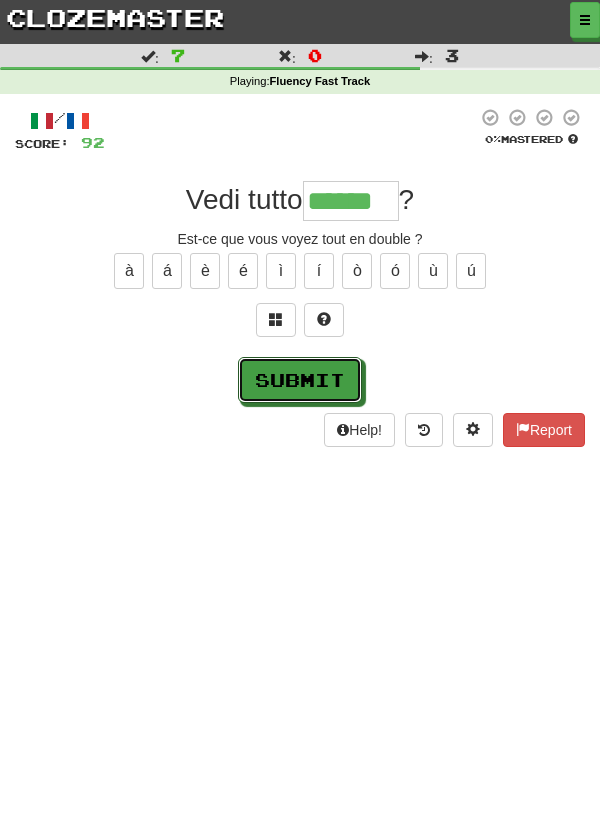 click on "Submit" at bounding box center (300, 380) 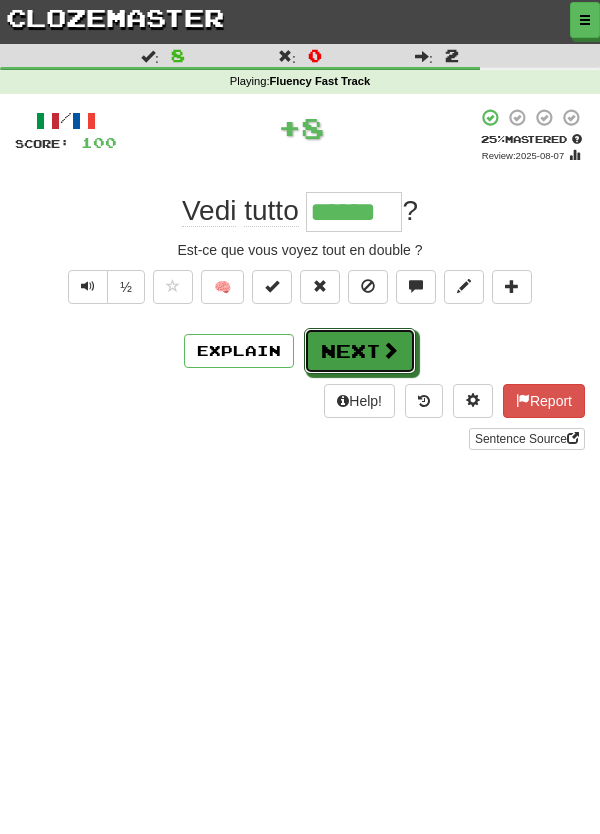 click on "Next" at bounding box center [360, 351] 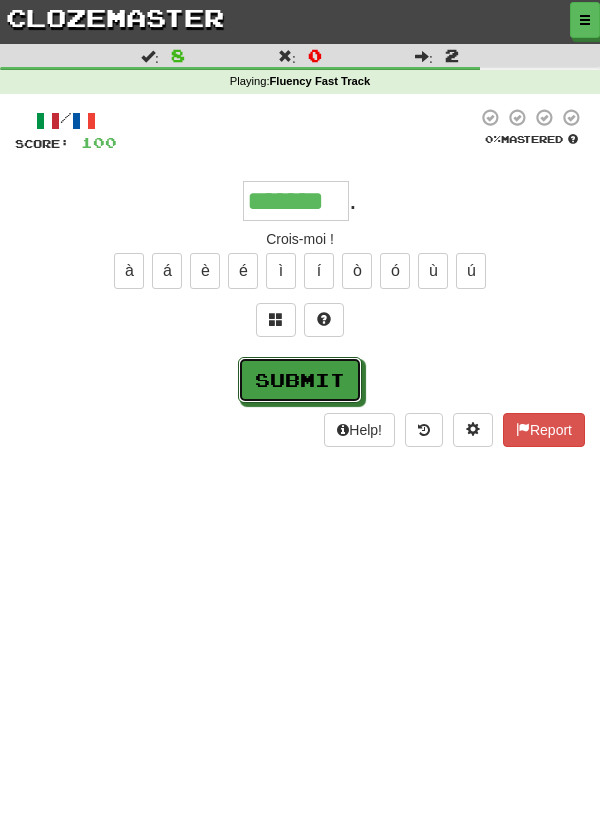 click on "Submit" at bounding box center [300, 380] 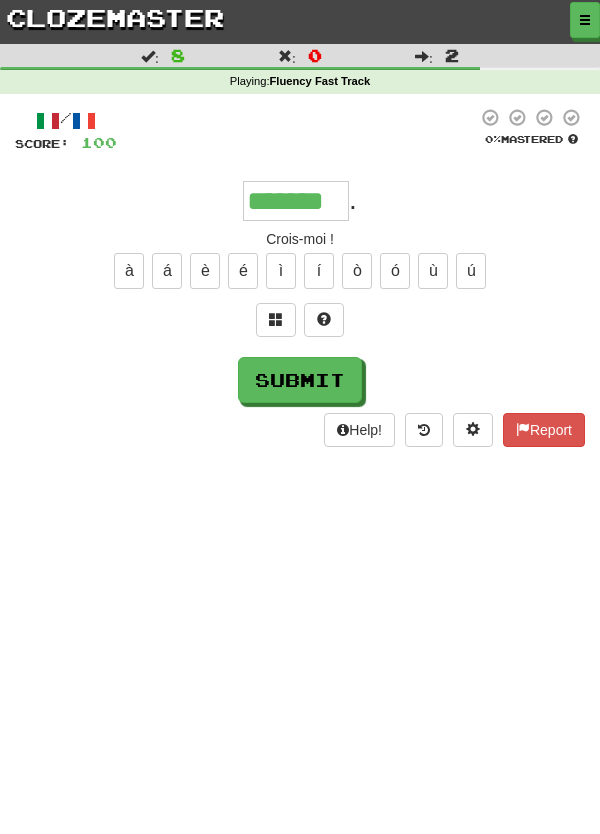 type on "*******" 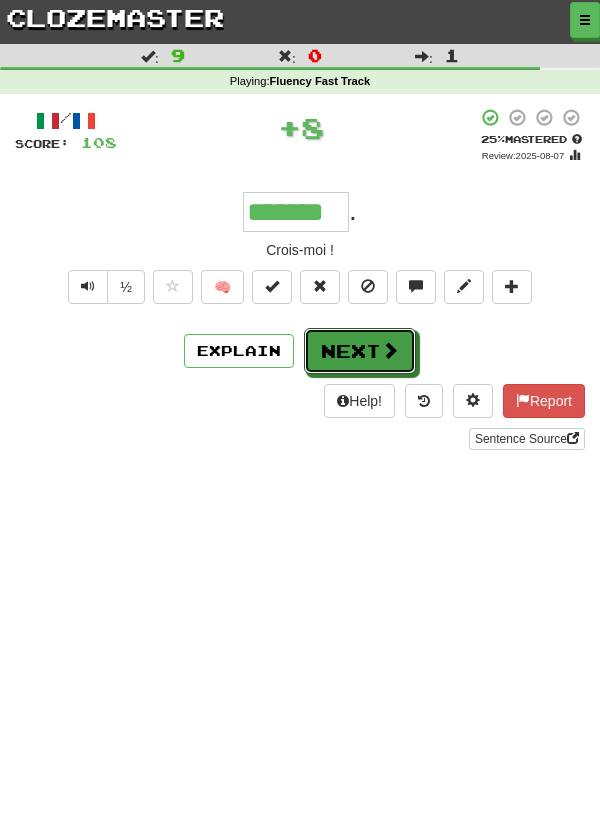 click on "Next" at bounding box center (360, 351) 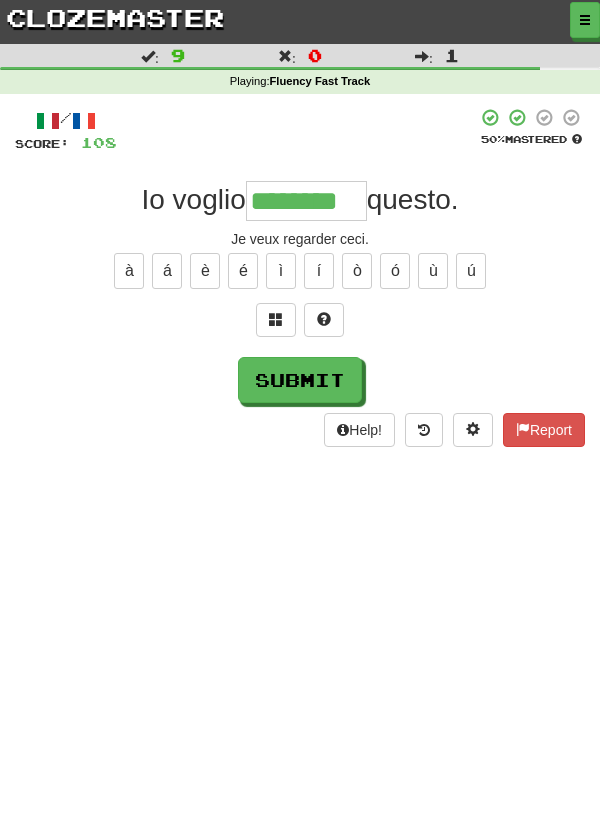 type on "********" 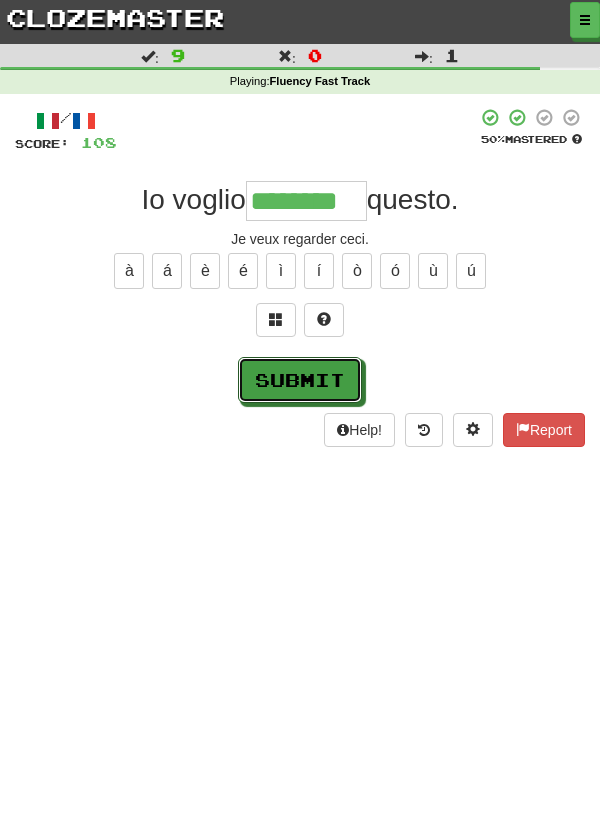 click on "Submit" at bounding box center [300, 380] 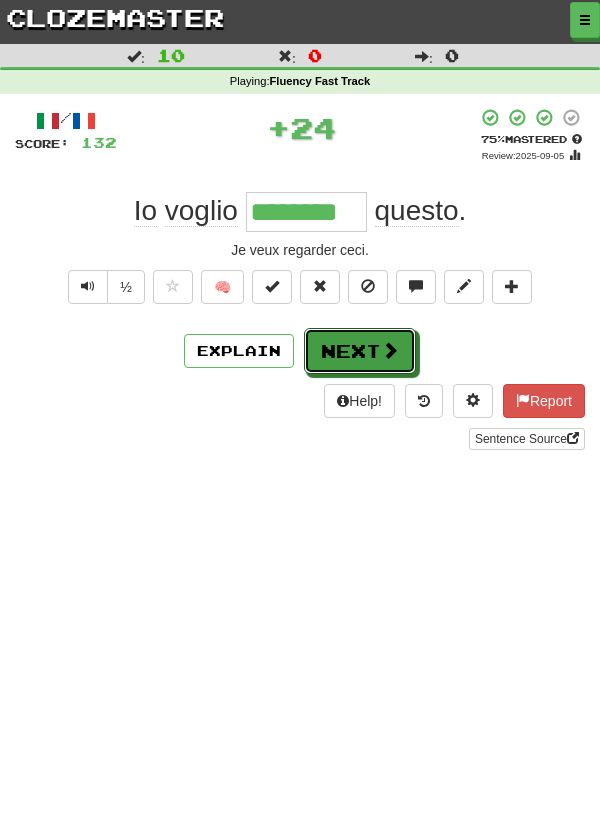 click on "Next" at bounding box center (360, 351) 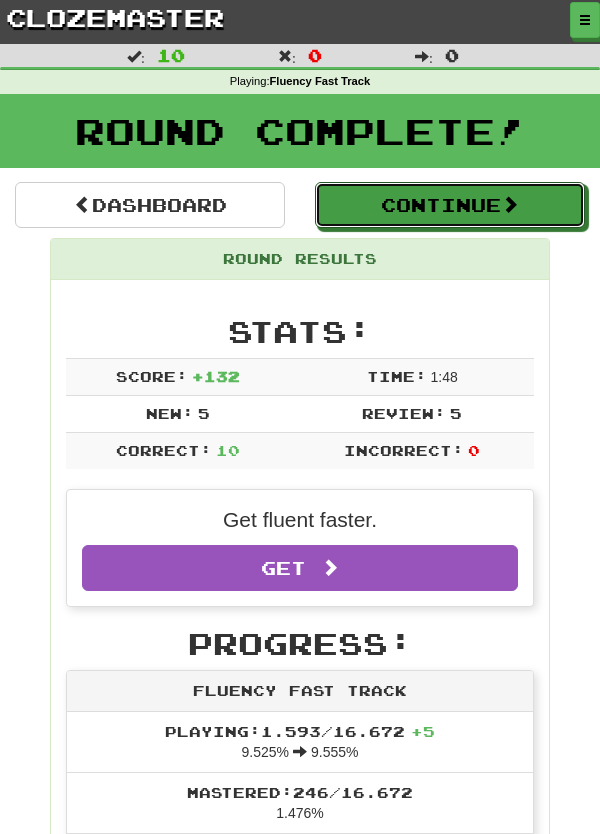 click on "Continue" at bounding box center (450, 205) 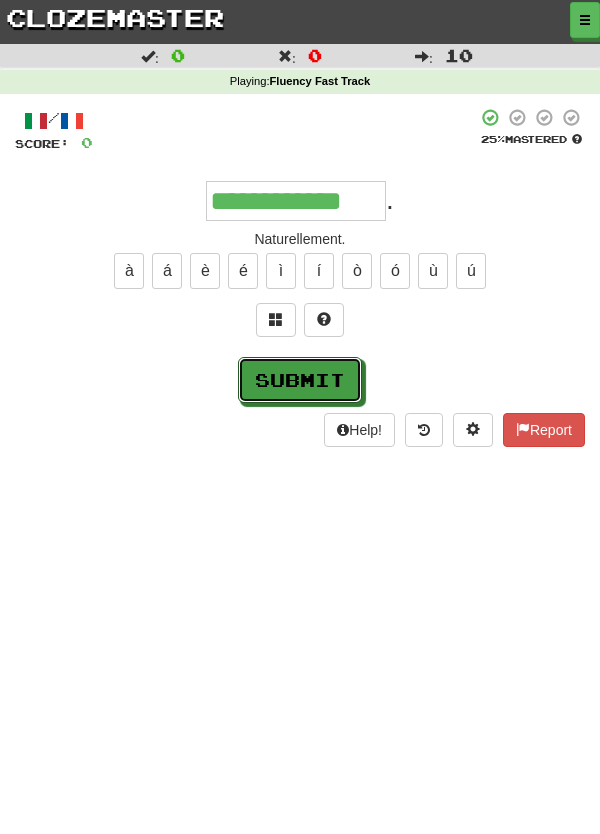 click on "Submit" at bounding box center [300, 380] 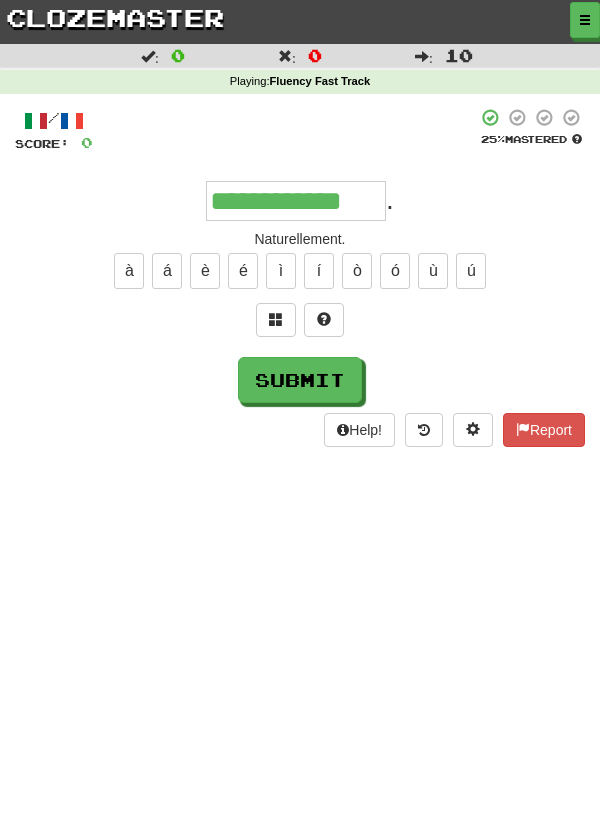 type on "**********" 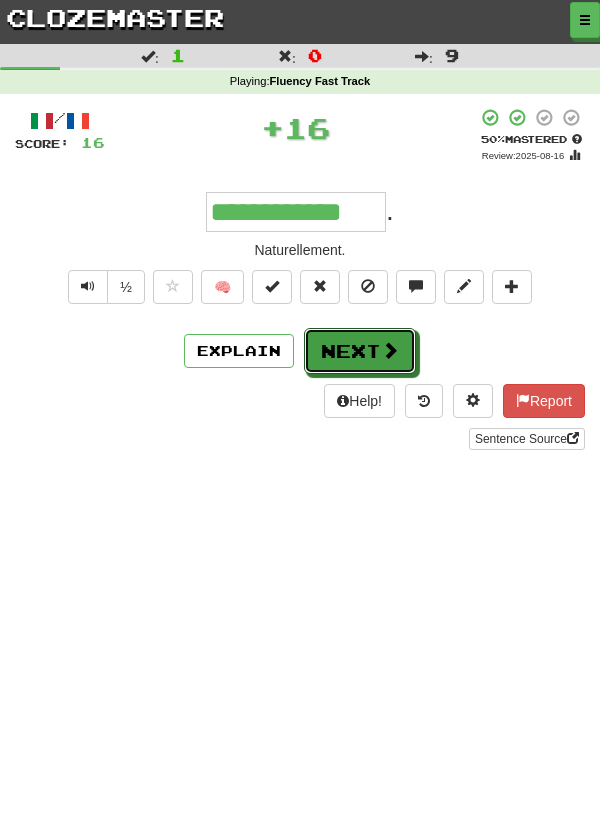 click on "Next" at bounding box center [360, 351] 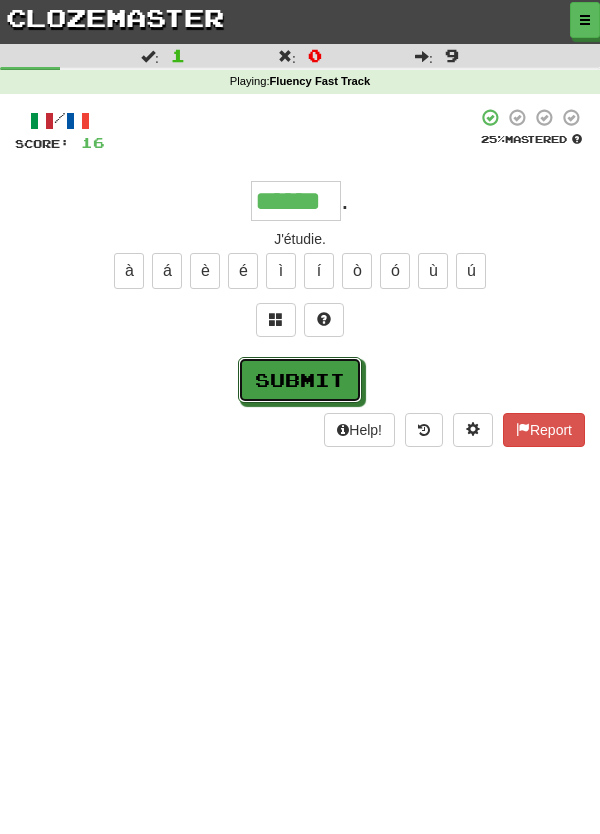 click on "Submit" at bounding box center (300, 380) 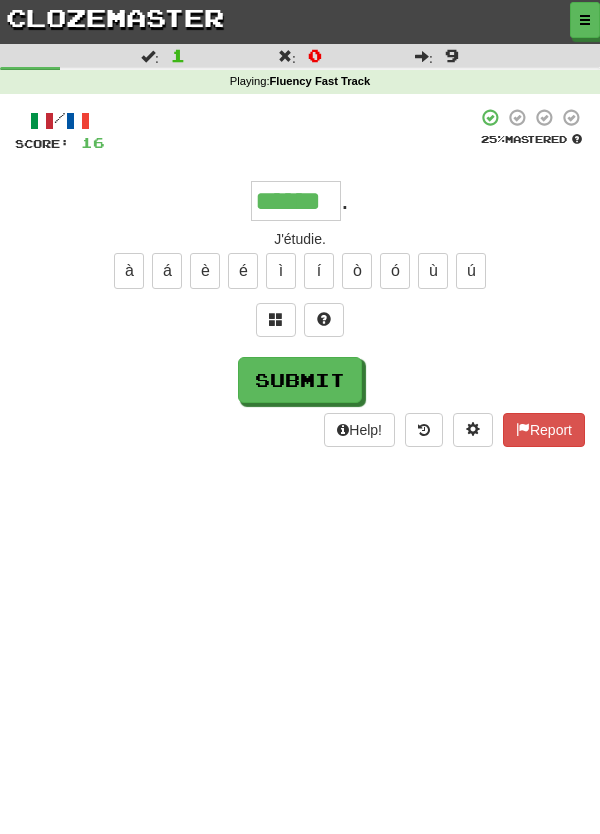 type on "******" 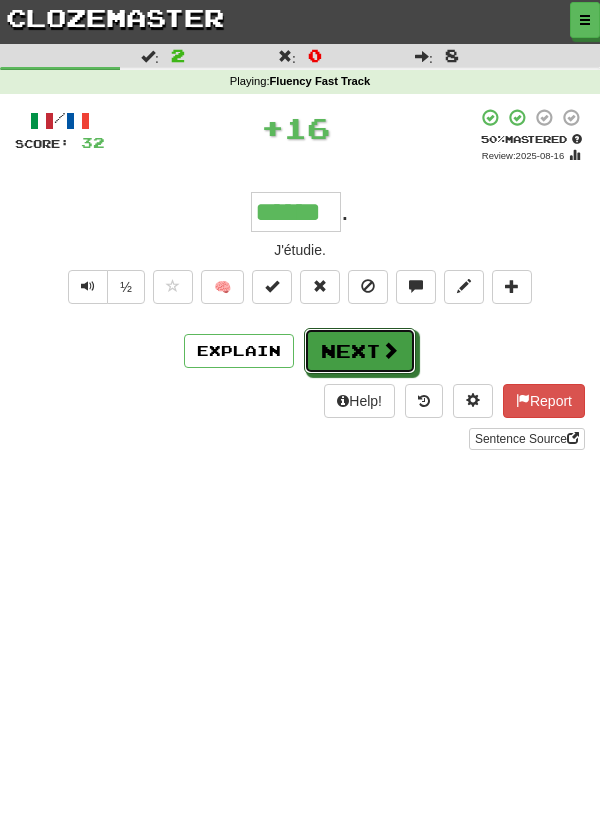 click on "Next" at bounding box center (360, 351) 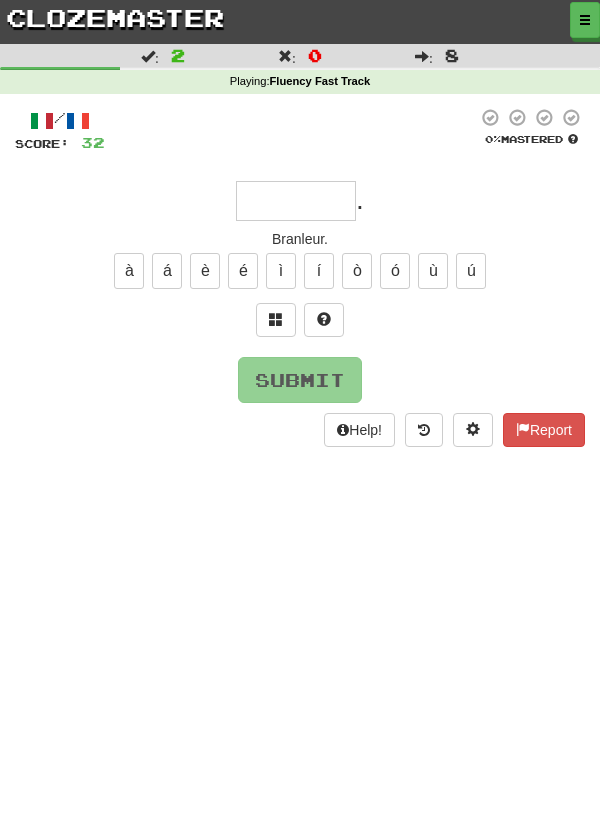 click at bounding box center [296, 201] 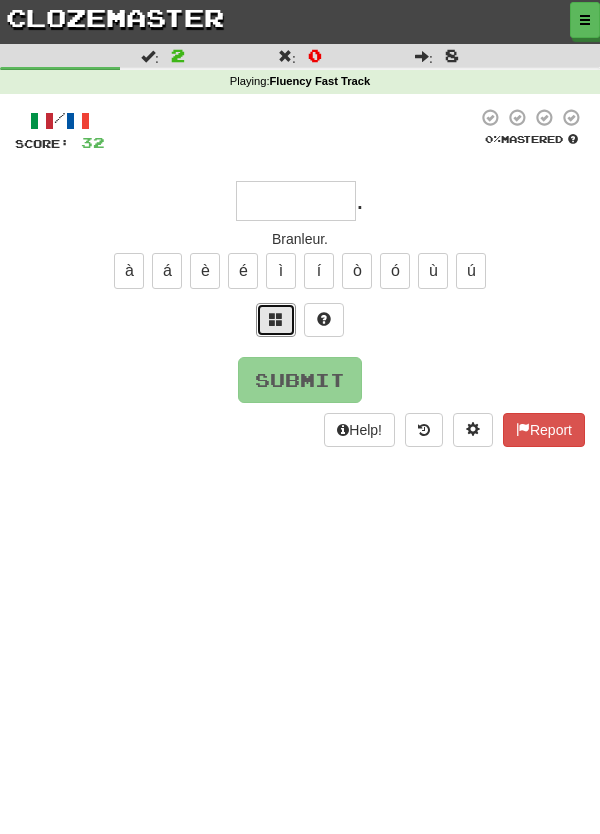 click at bounding box center (276, 319) 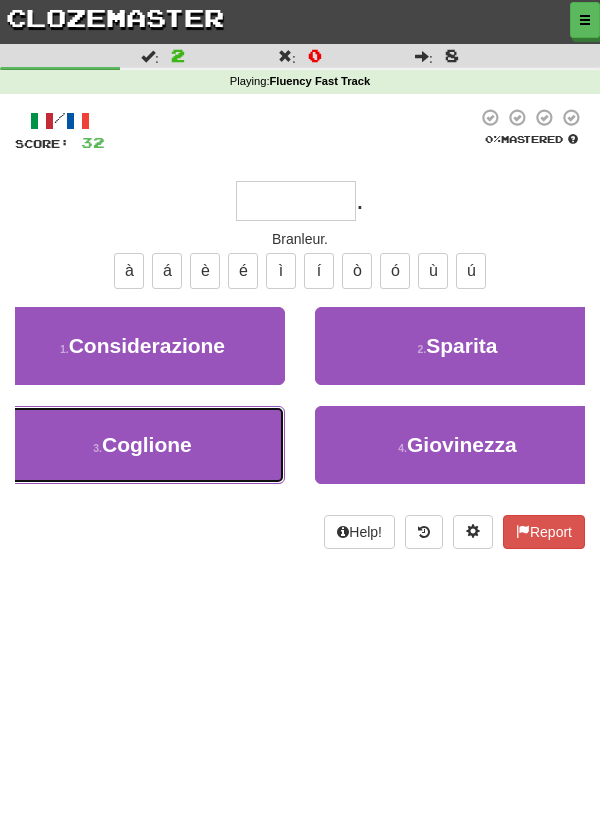 click on "3 .  Coglione" at bounding box center [142, 445] 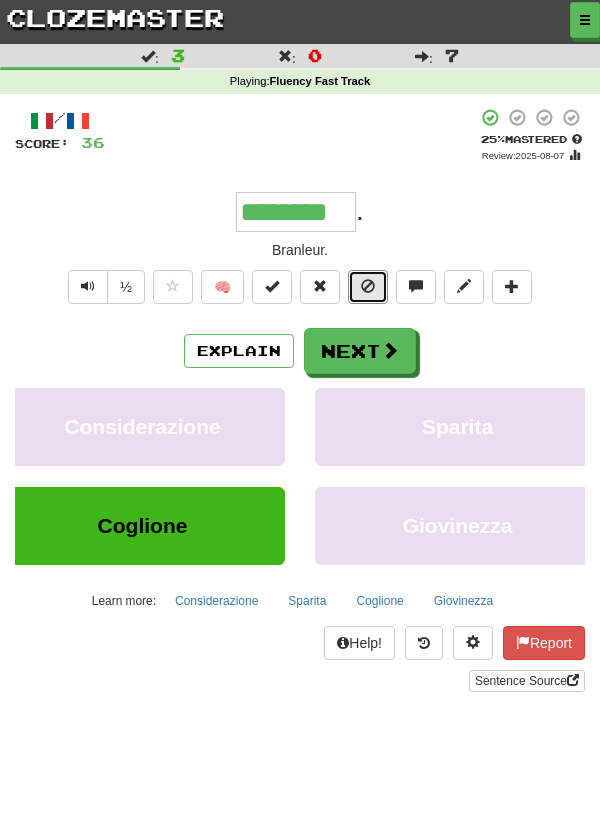 click at bounding box center (368, 286) 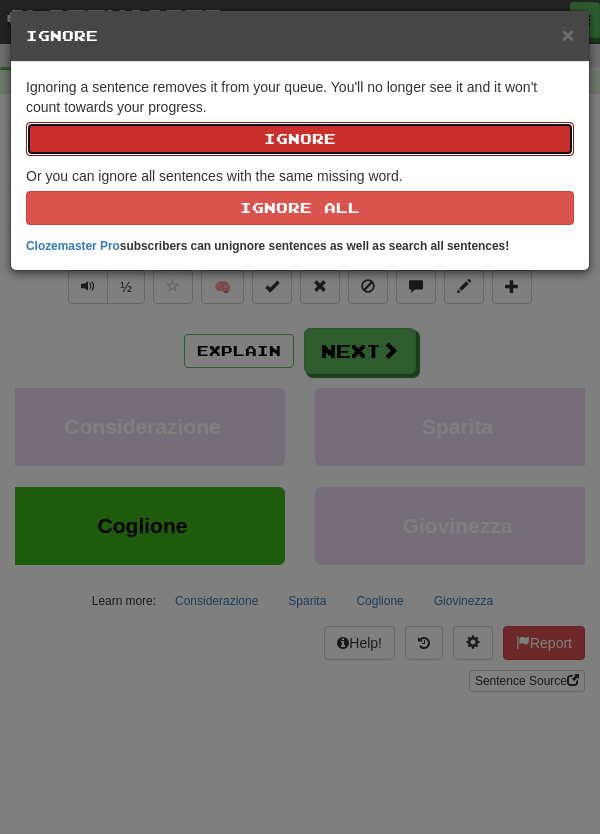 click on "Ignore" at bounding box center (300, 139) 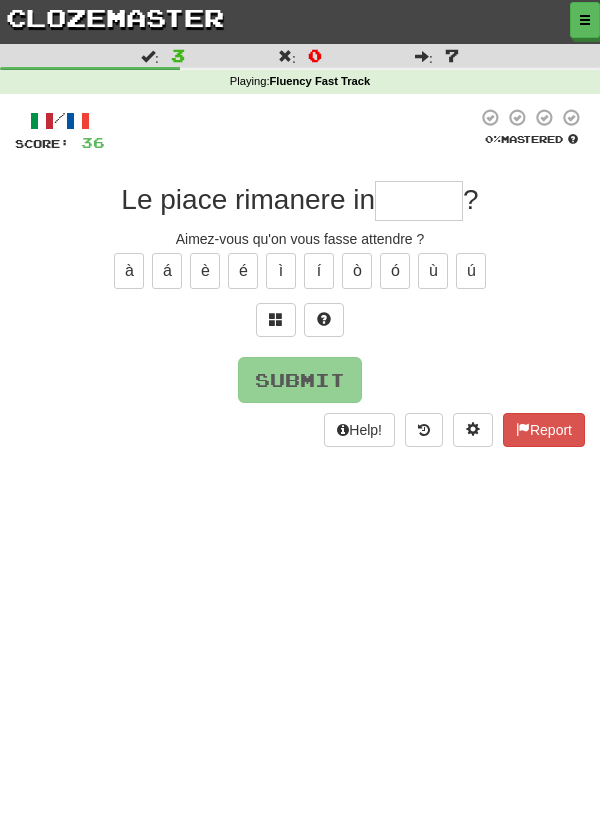 click at bounding box center [419, 201] 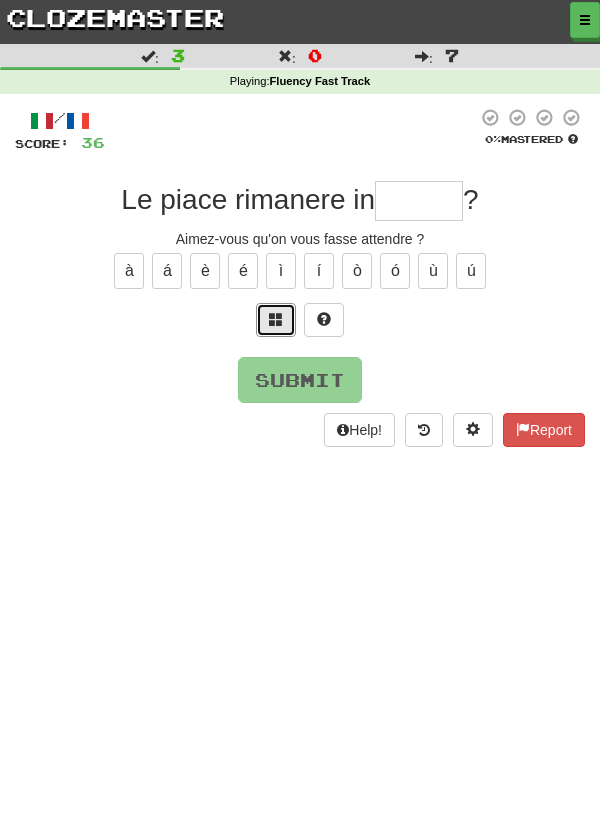 click at bounding box center (276, 319) 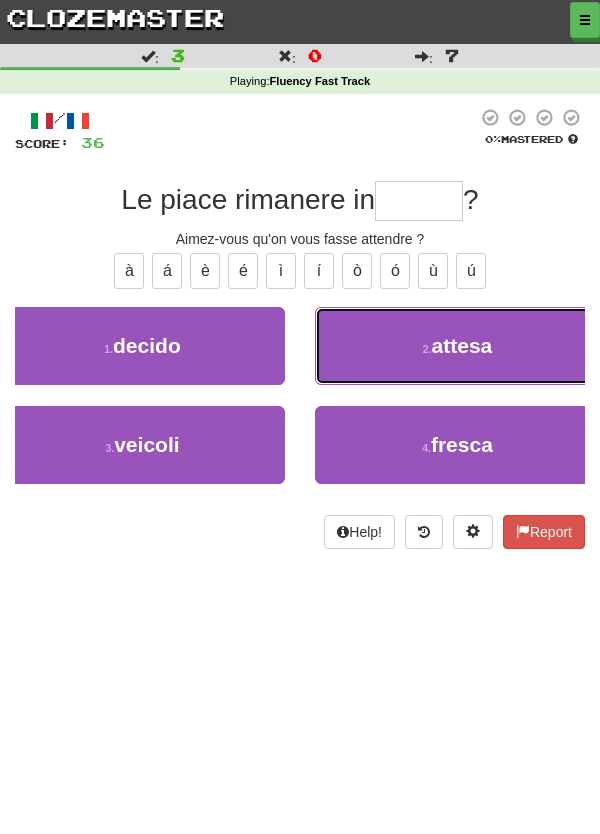 click on "attesa" at bounding box center [462, 345] 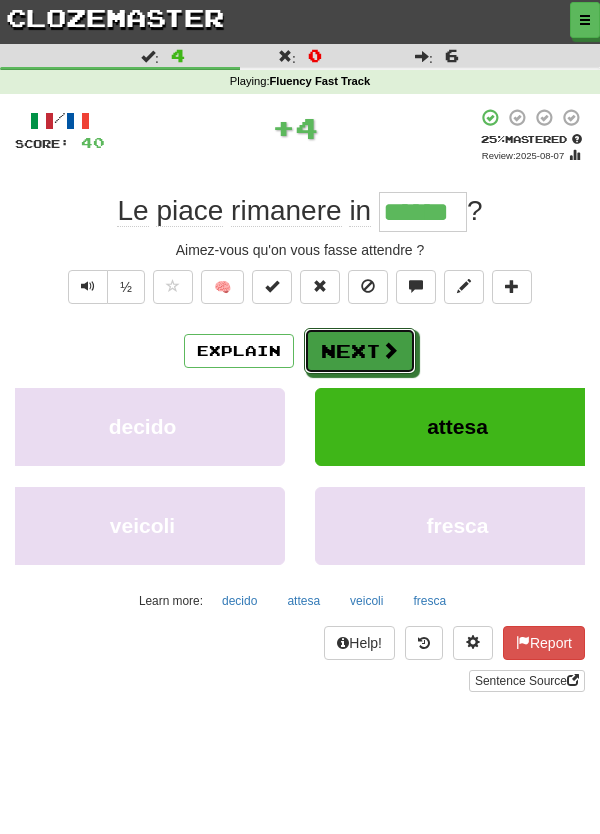 click on "Next" at bounding box center [360, 351] 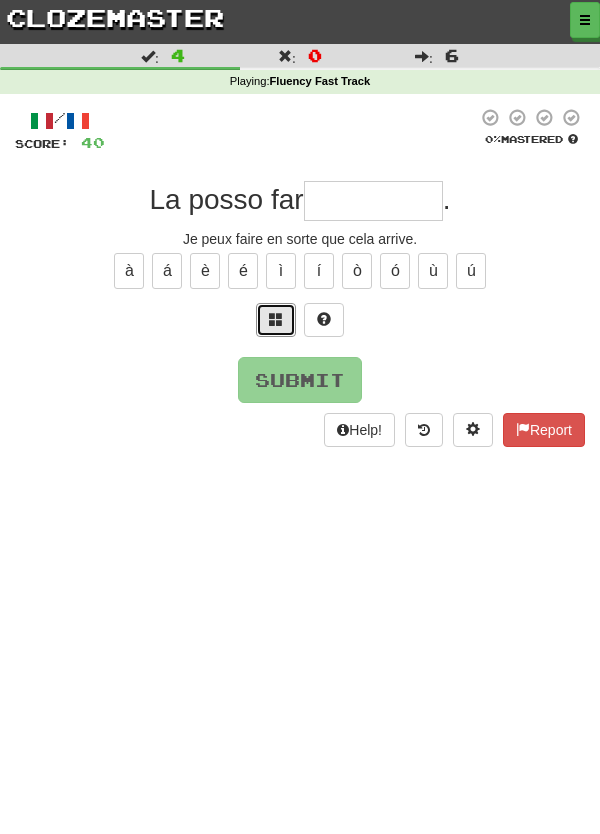 click at bounding box center [276, 319] 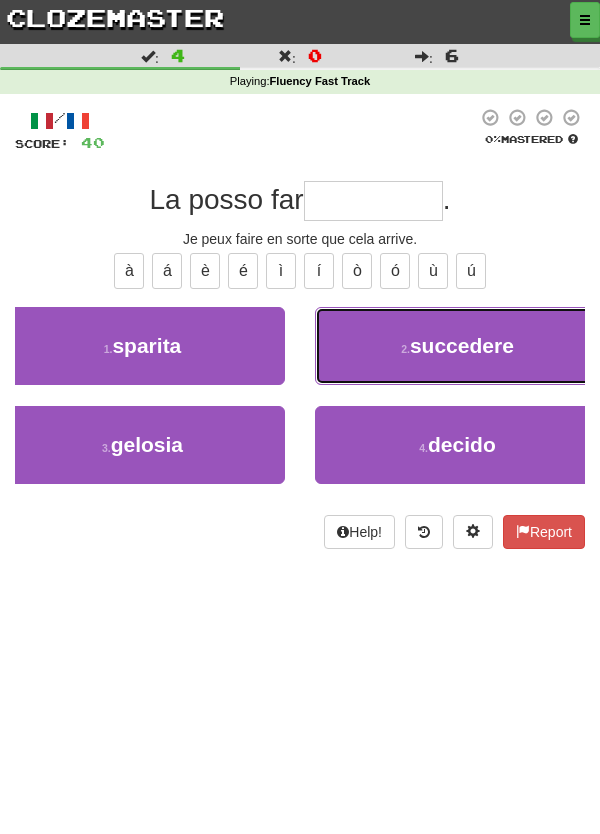 click on "2 .  succedere" at bounding box center [457, 346] 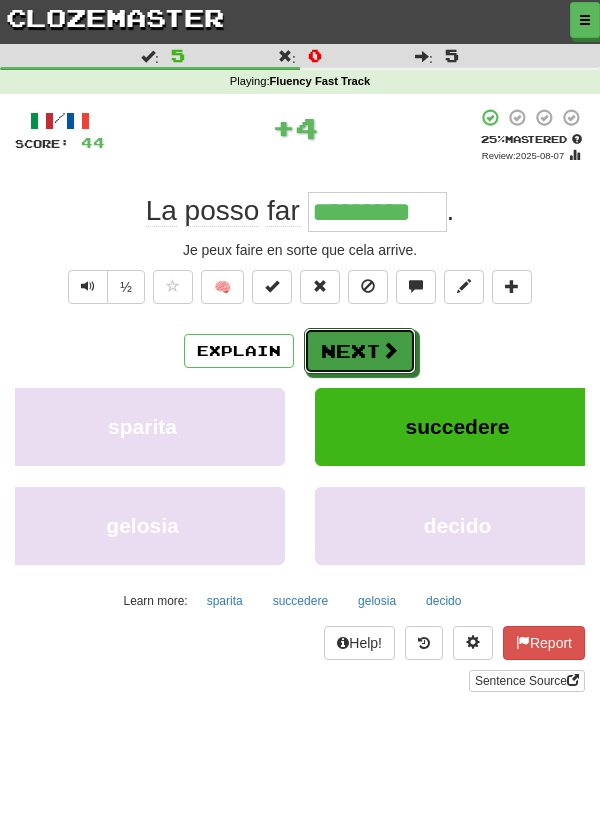click on "Next" at bounding box center (360, 351) 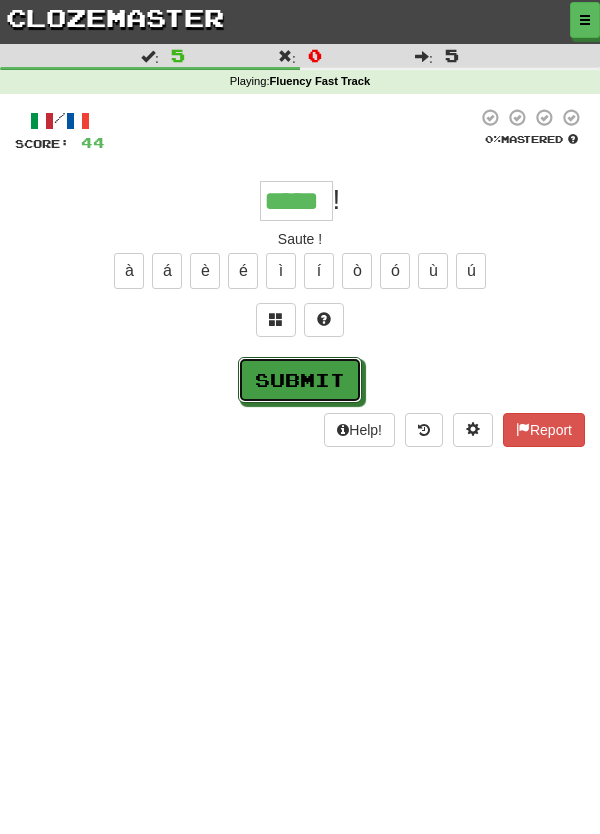 click on "Submit" at bounding box center [300, 380] 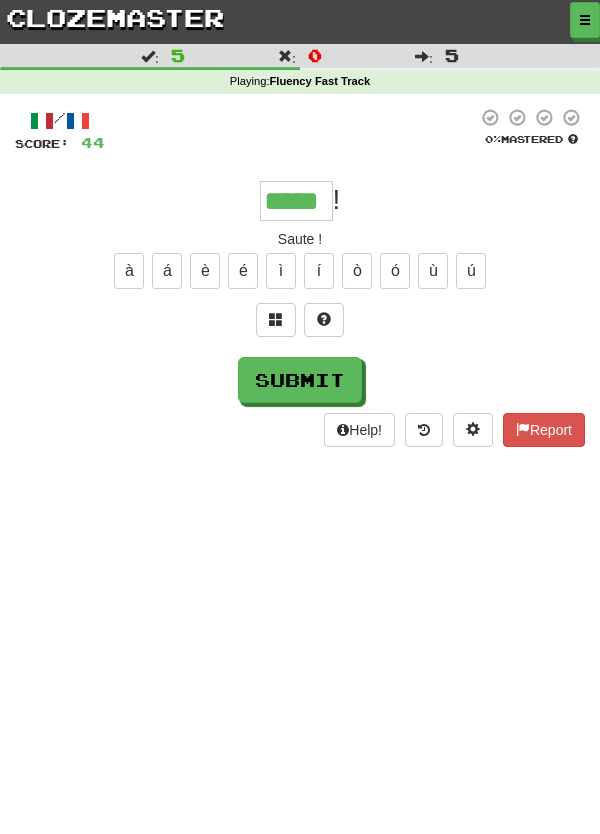 type on "*****" 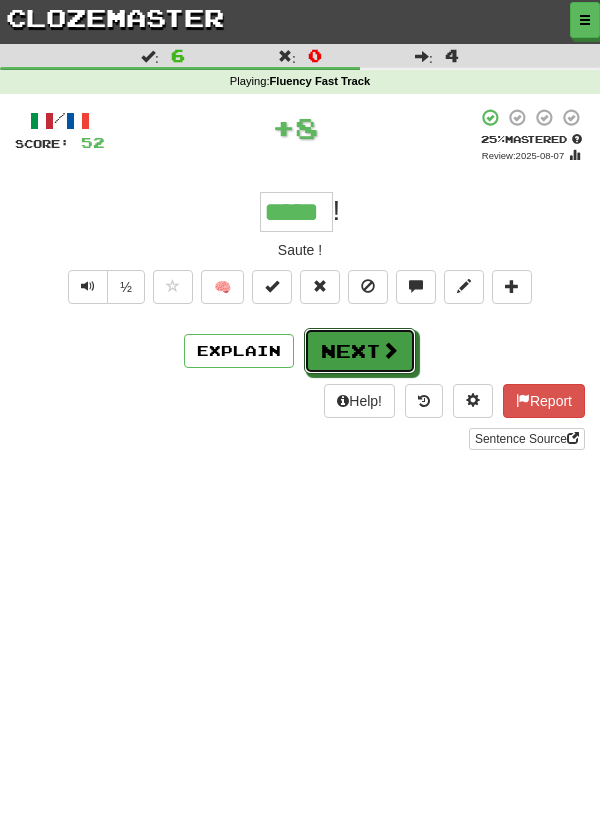 click on "Next" at bounding box center [360, 351] 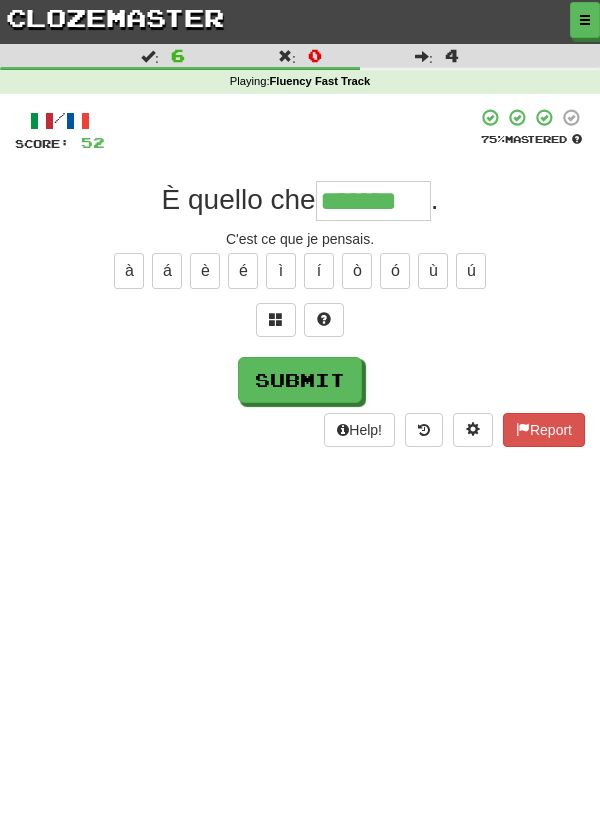 type on "*******" 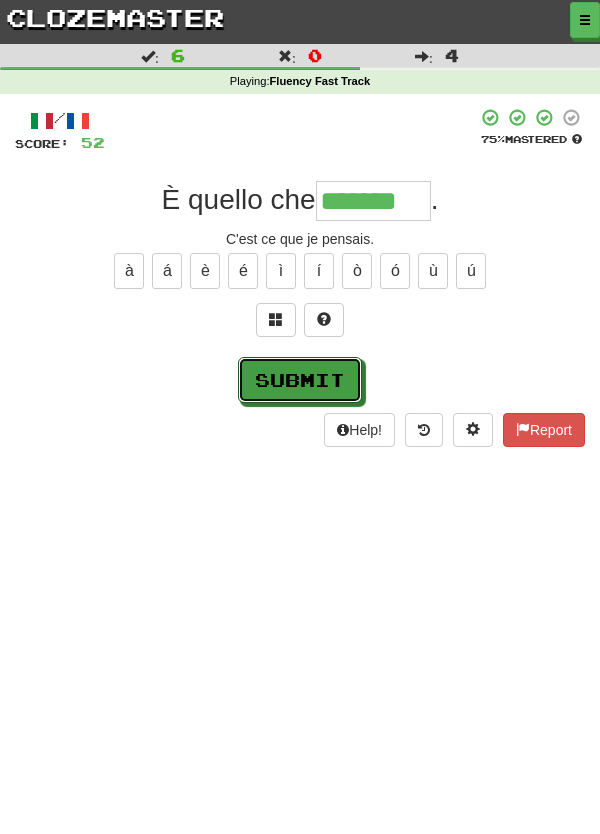 click on "Submit" at bounding box center [300, 380] 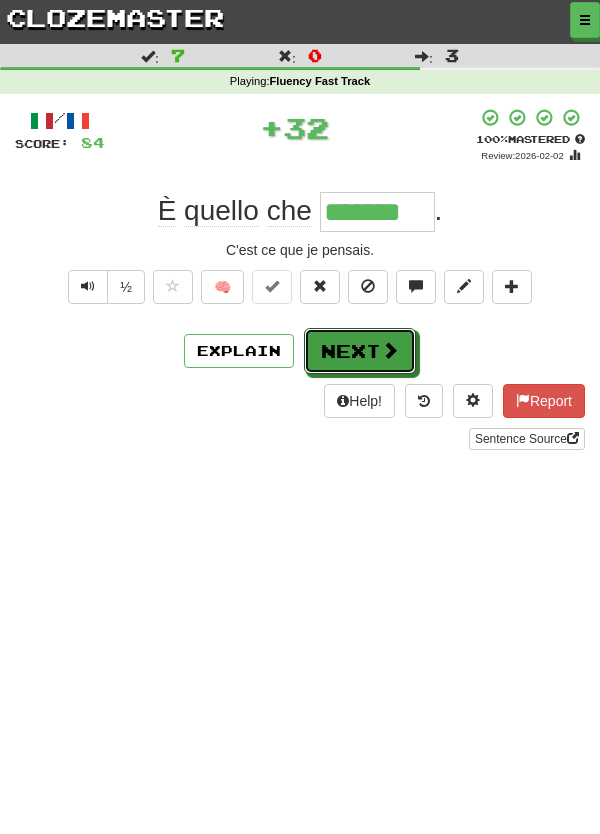 click on "Next" at bounding box center (360, 351) 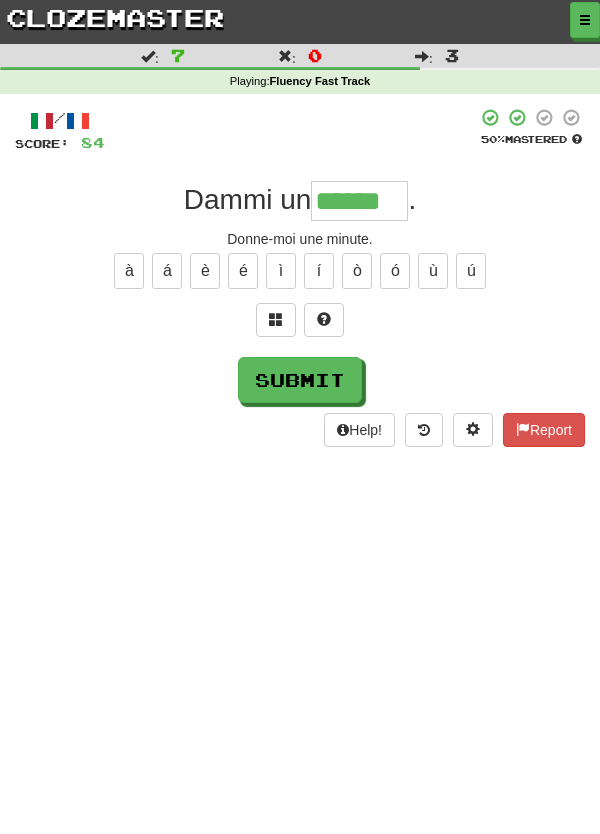 type on "******" 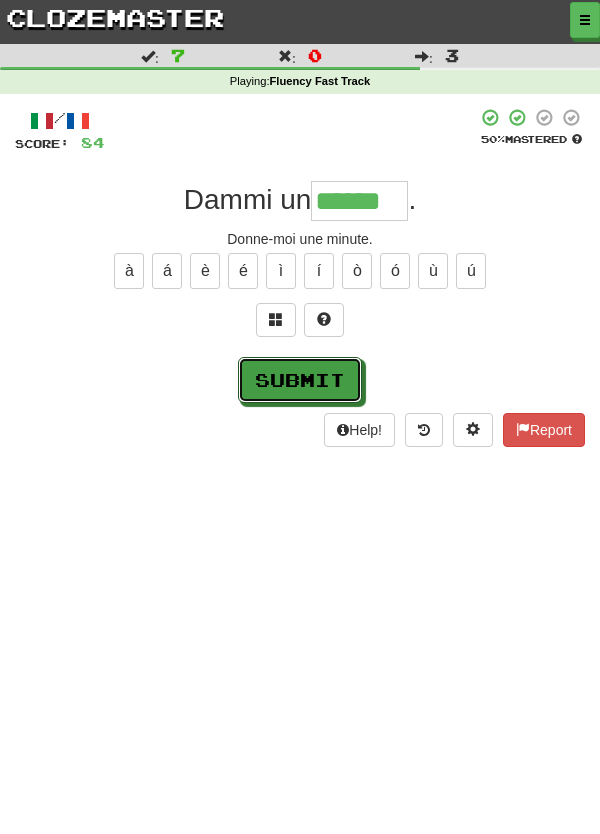 click on "Submit" at bounding box center [300, 380] 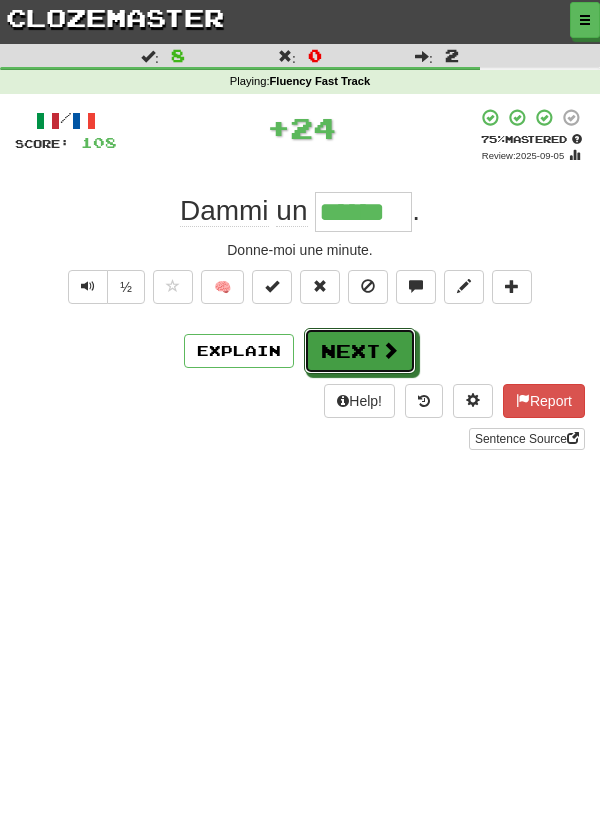 click on "Next" at bounding box center (360, 351) 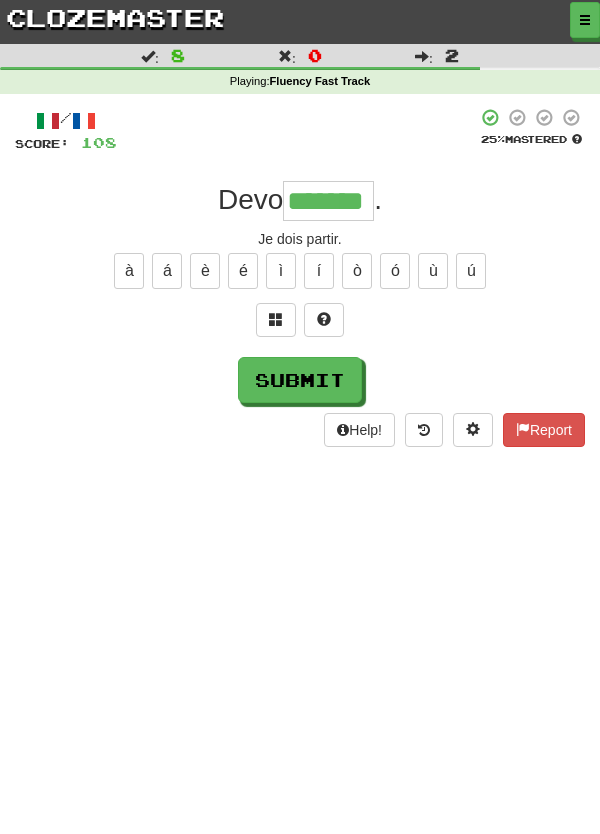 type on "*******" 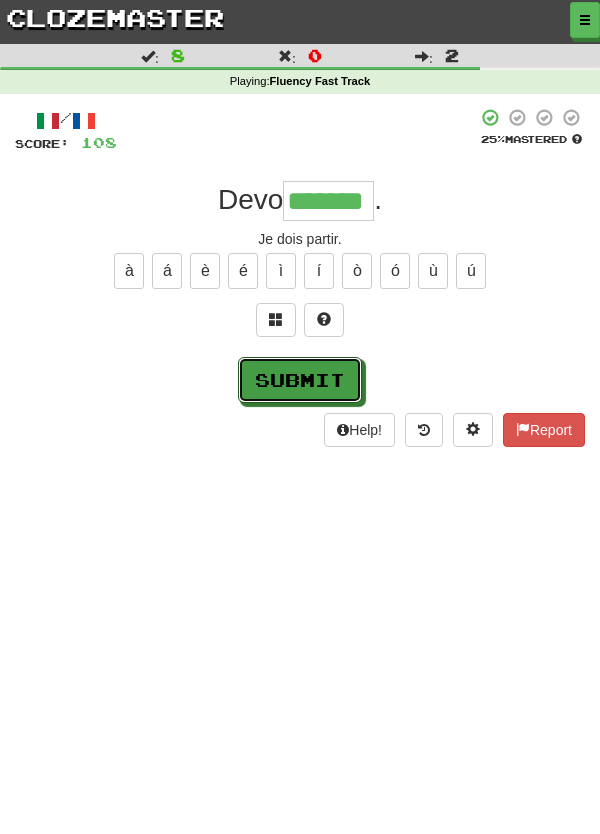 click on "Submit" at bounding box center [300, 380] 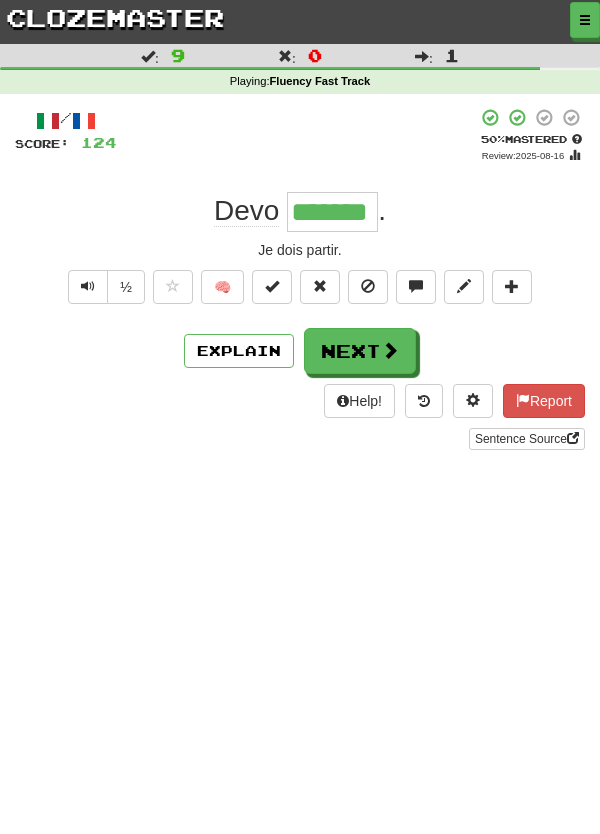 click on "Dashboard
Clozemaster
LudvinaAugusta
/
Toggle Dropdown
Dashboard
Leaderboard
Activity Feed
Notifications
Profile
Discussions
Français
/
Deutsch
Streak:
0
Review:
1,490
Points Today: 0
Français
/
English
Streak:
0
Review:
1,480
Points Today: 0
Italiano
/
English
Streak:
0
Review:
1,509
Points Today: 0
Italiano
/
Français
Streak:
0
Review:
1,503
Points Today: 0
Italiano
/
Deutsch
Streak:
0
Review:
1,505
Points Today: 0
Polski
/
Français
Streak:
1
Review:
4
Points Today: 296
Polski
/
English
Streak:
1
Review:
875
Points Today: 392
Polski" at bounding box center [300, 417] 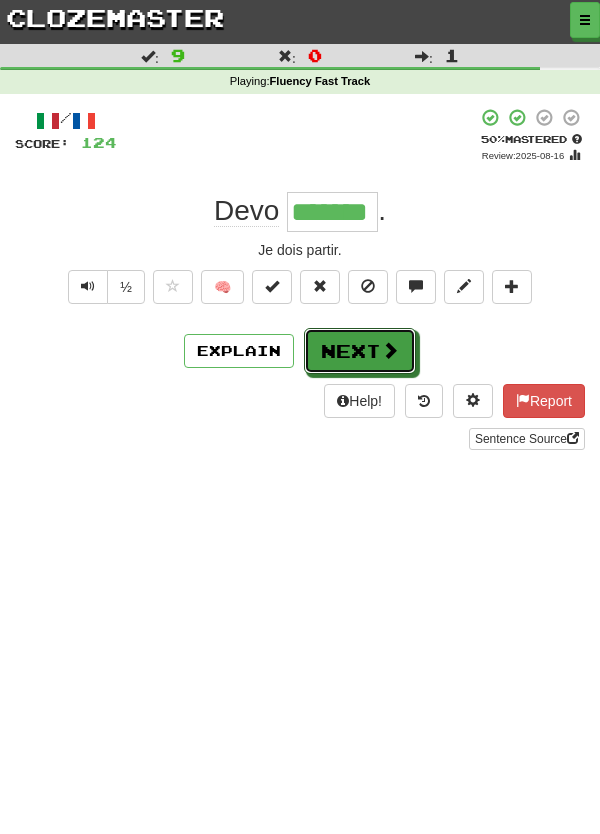 click on "Next" at bounding box center [360, 351] 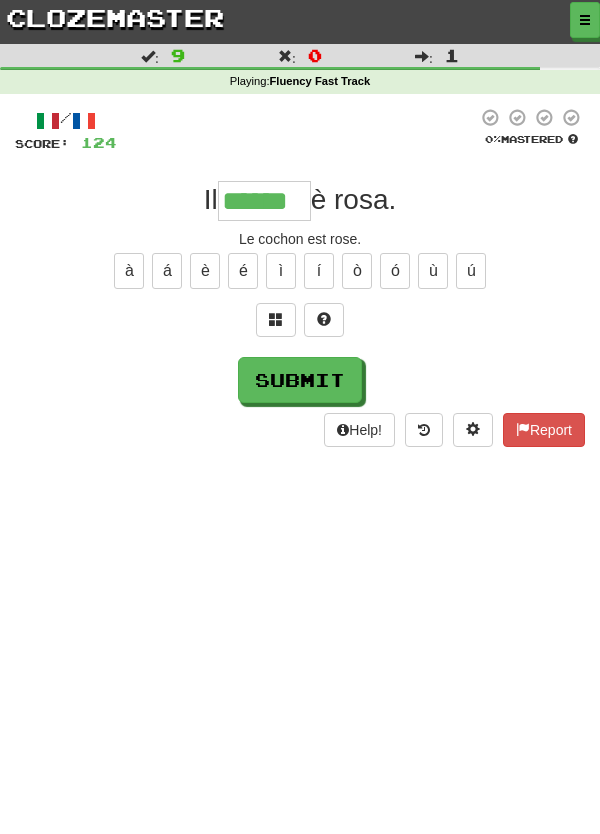 type on "******" 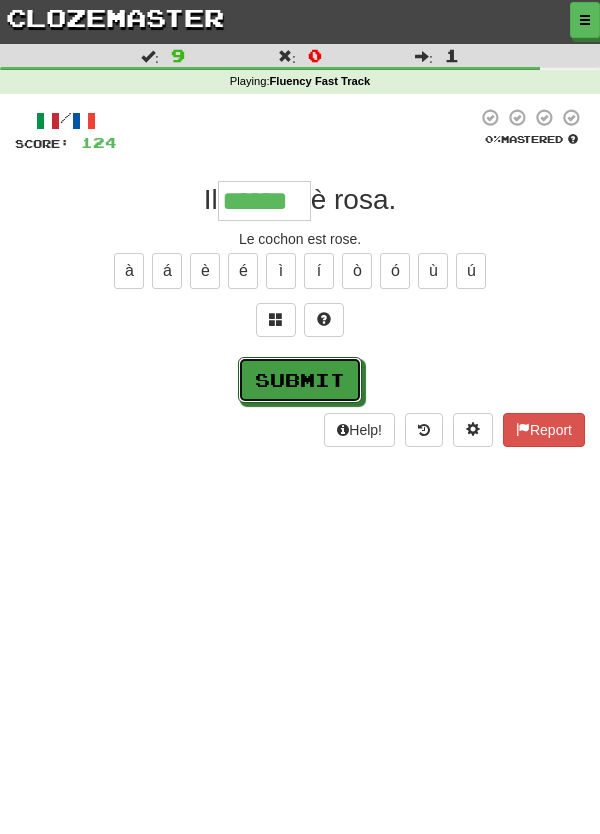 click on "Submit" at bounding box center (300, 380) 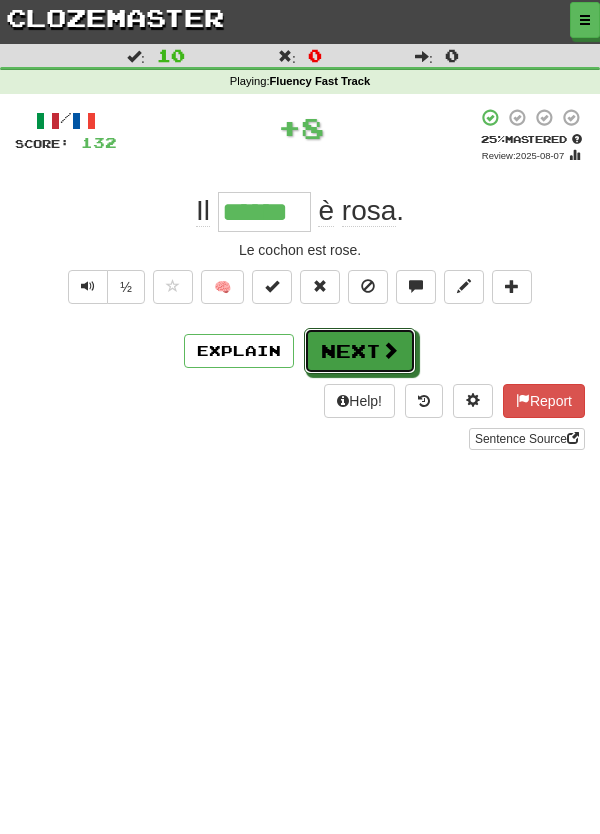 click on "Next" at bounding box center [360, 351] 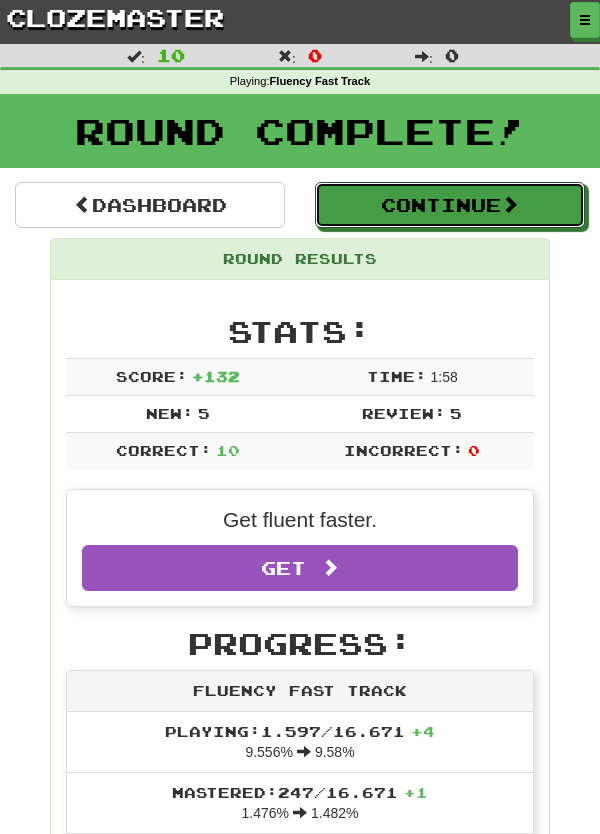 click on "Continue" at bounding box center [450, 205] 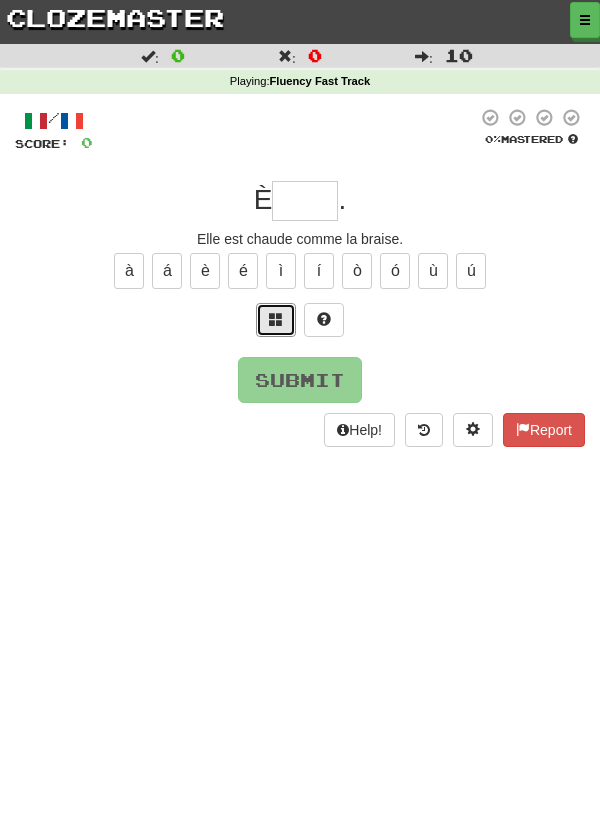 click at bounding box center (276, 319) 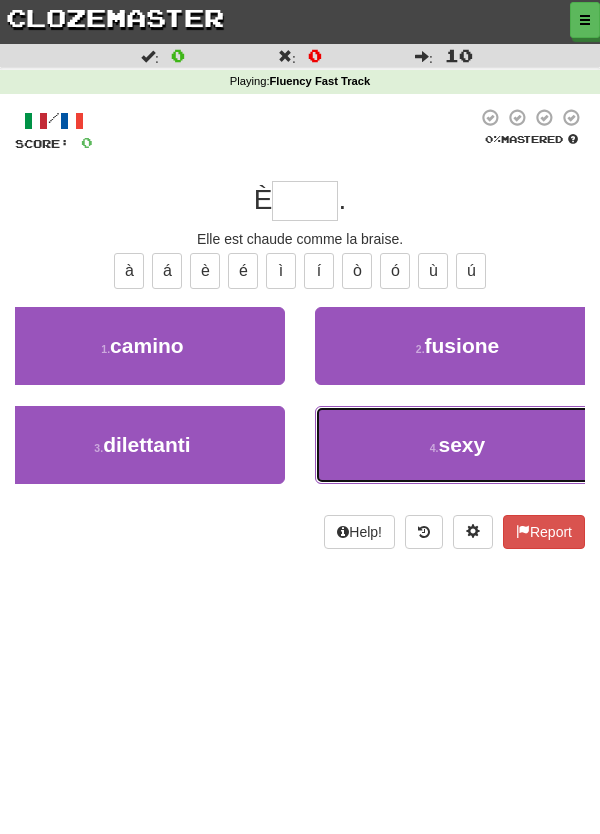 click on "4 .  sexy" at bounding box center [457, 445] 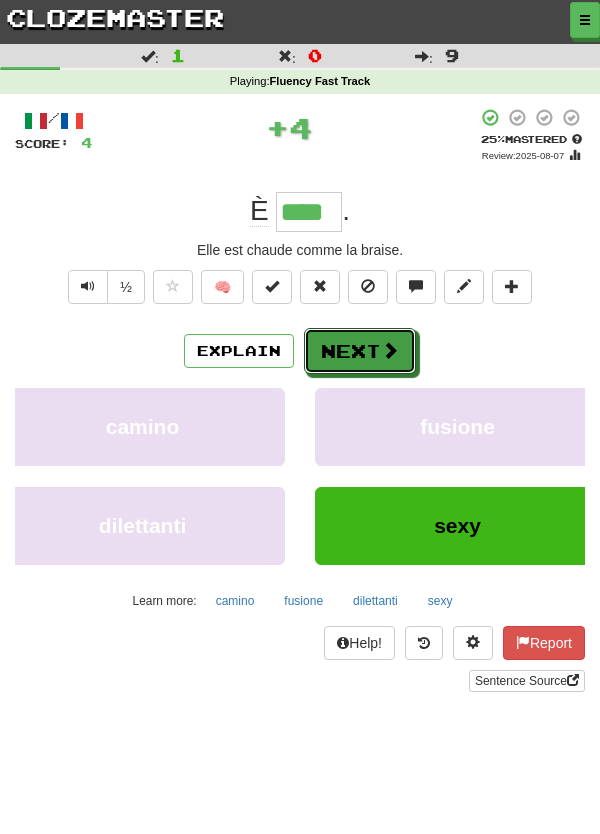 click on "Next" at bounding box center (360, 351) 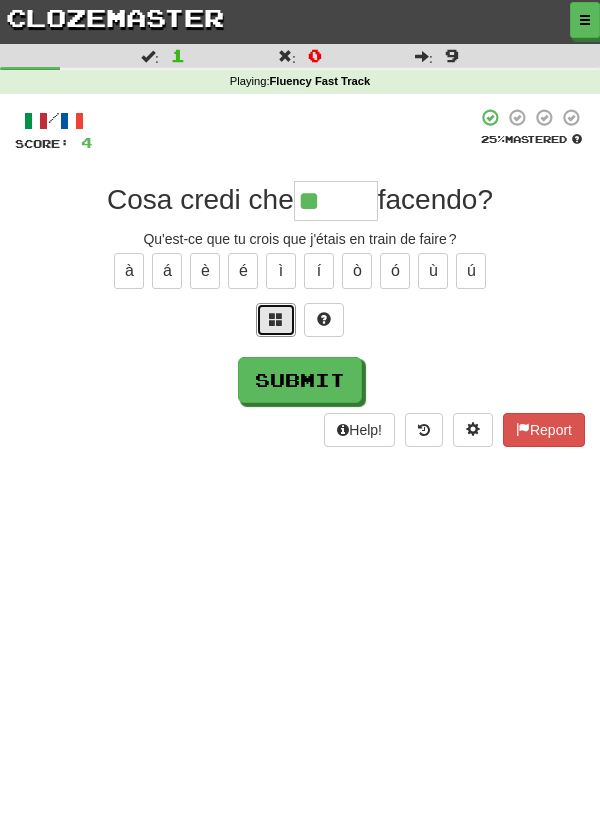 click at bounding box center [276, 319] 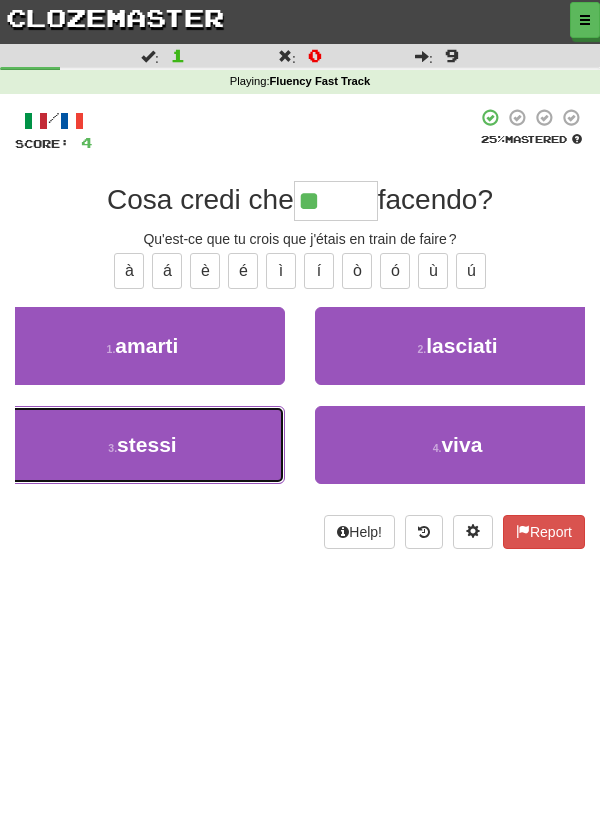 click on "3 .  stessi" at bounding box center [142, 445] 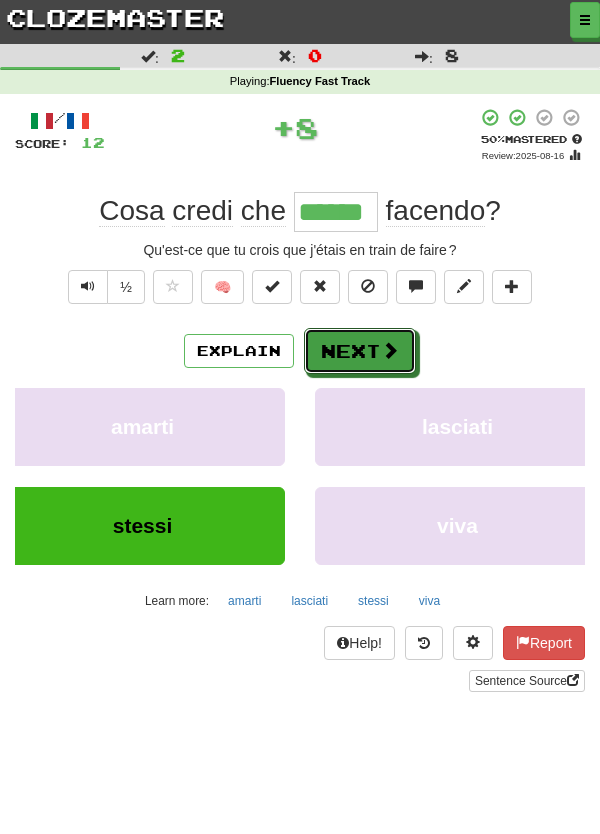 click at bounding box center (390, 350) 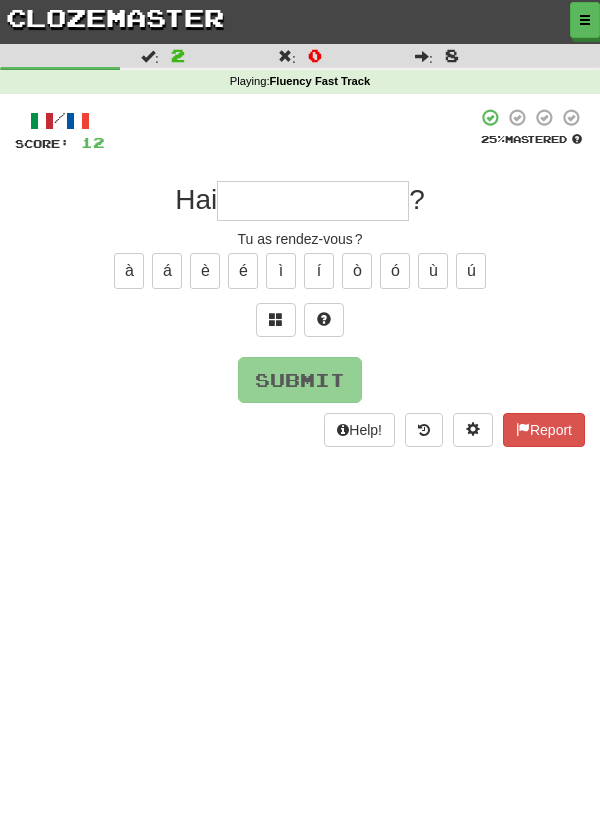 type on "*" 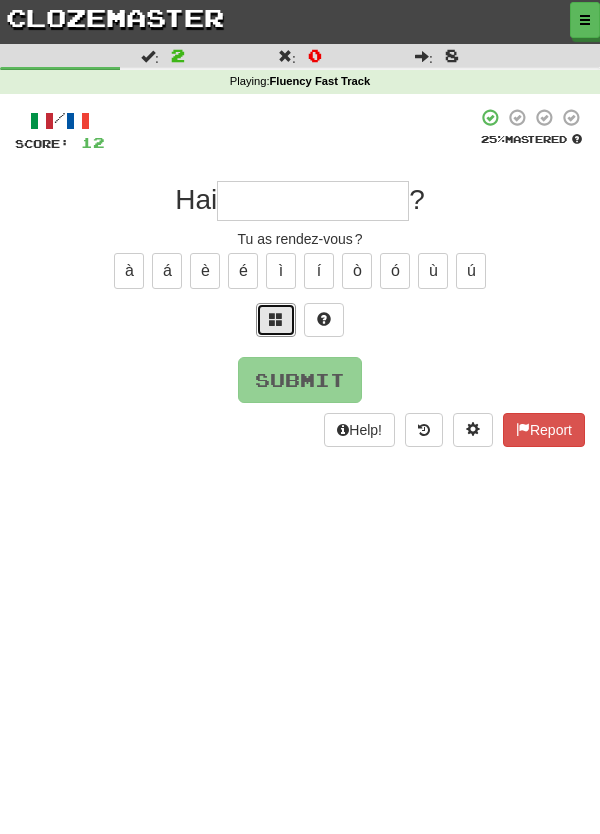 click at bounding box center (276, 319) 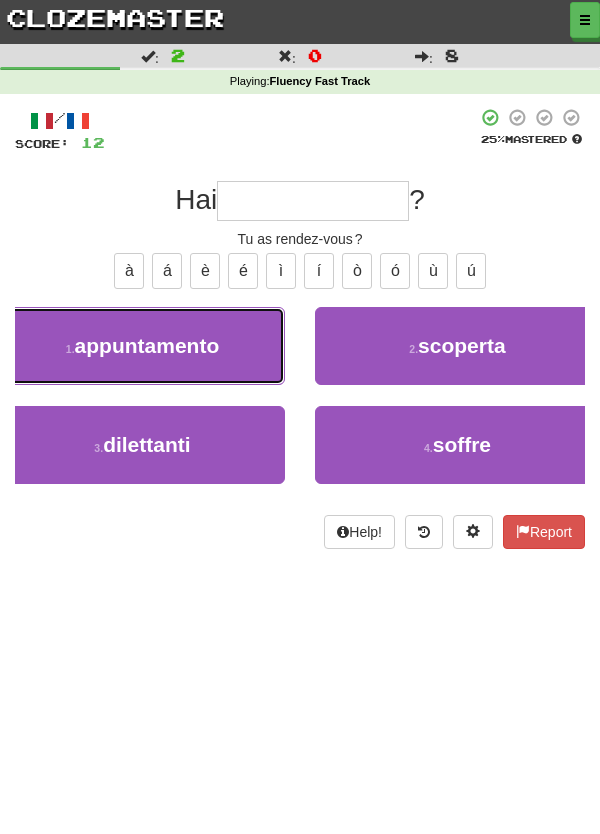 click on "1 .  appuntamento" at bounding box center [142, 346] 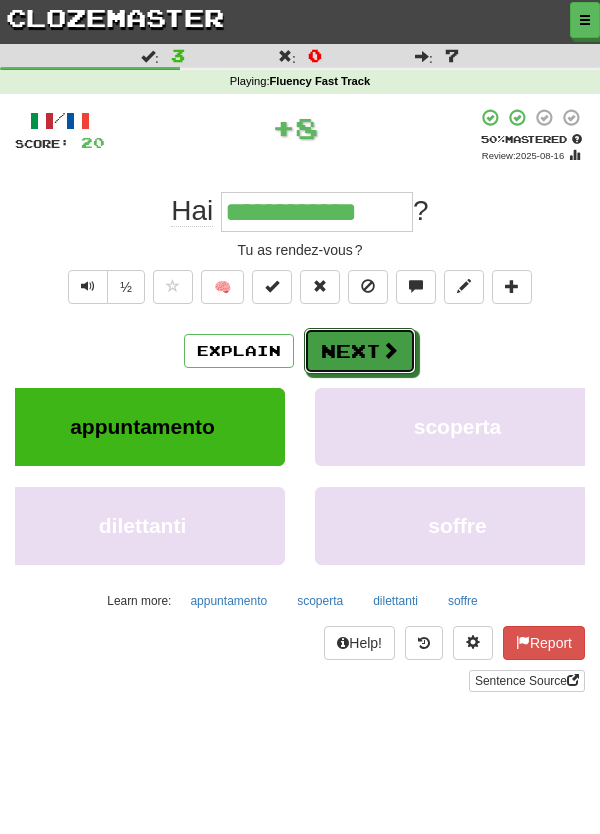 click on "Next" at bounding box center (360, 351) 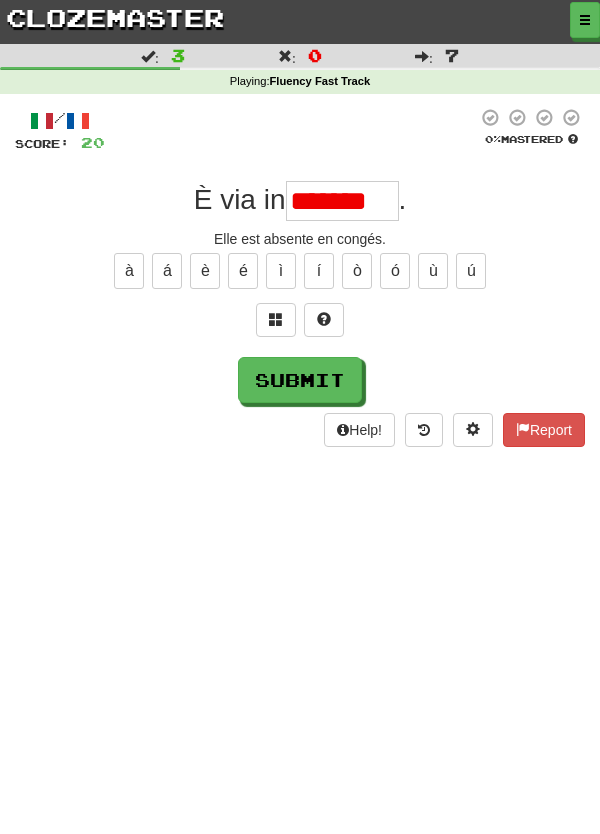 scroll, scrollTop: 0, scrollLeft: 0, axis: both 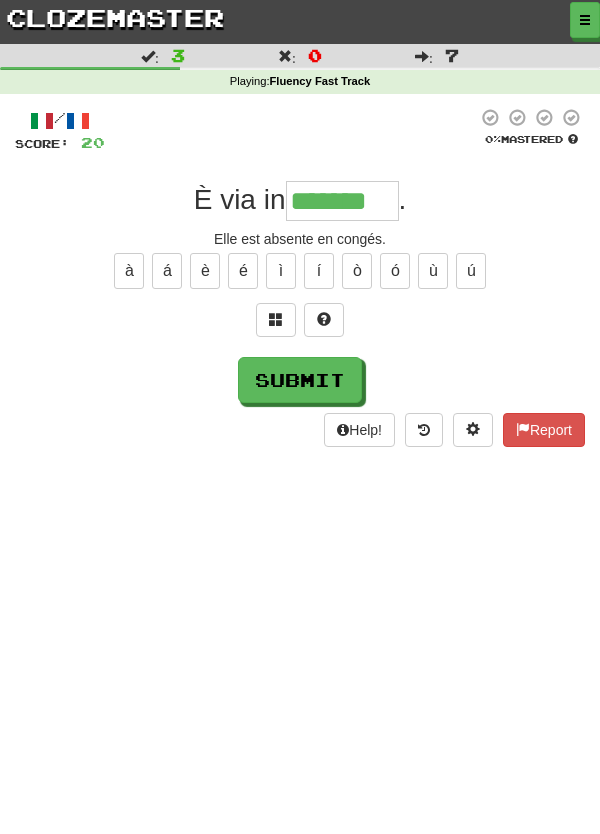 type on "*******" 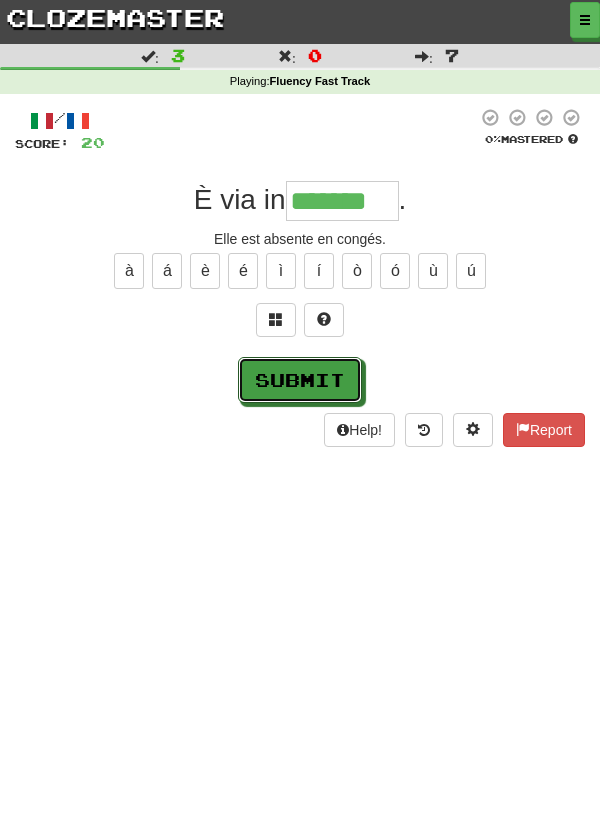 click on "Submit" at bounding box center [300, 380] 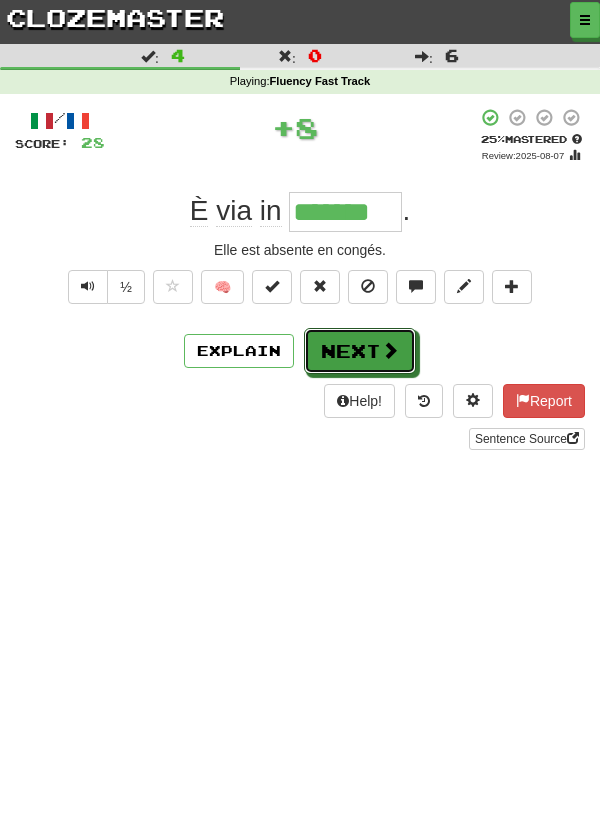 click on "Next" at bounding box center [360, 351] 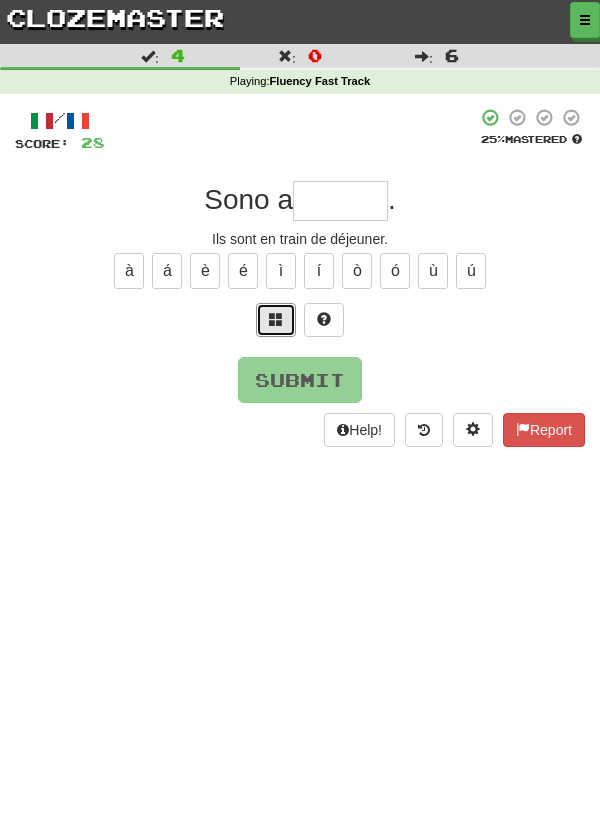 click at bounding box center (276, 319) 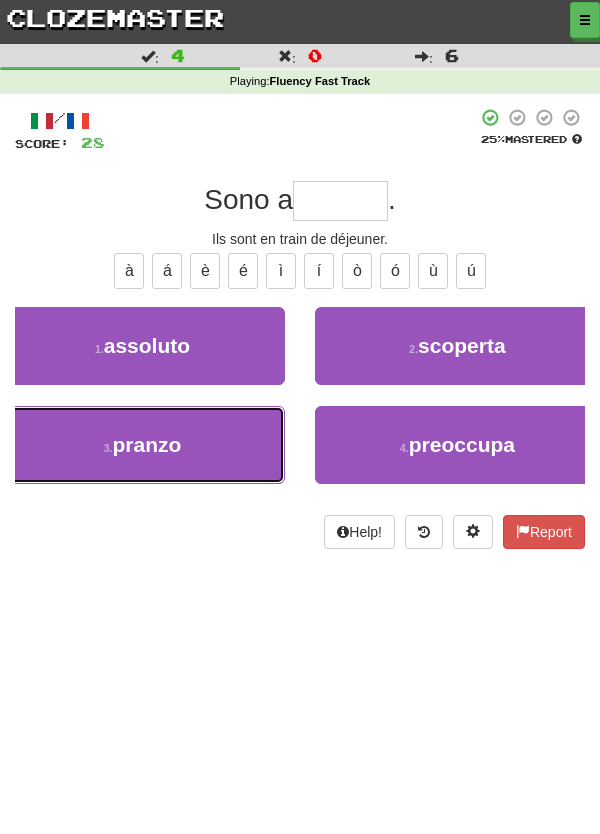 click on "3 .  pranzo" at bounding box center (142, 445) 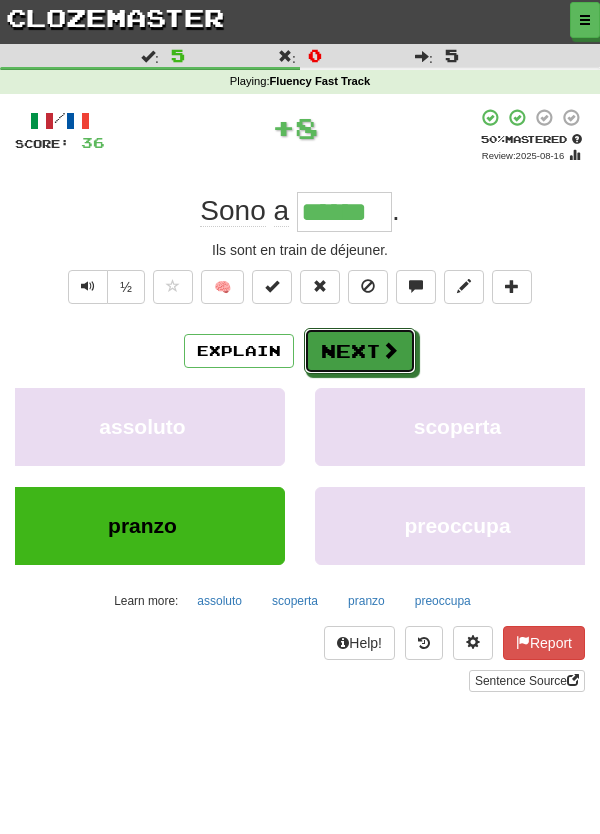 click on "Next" at bounding box center [360, 351] 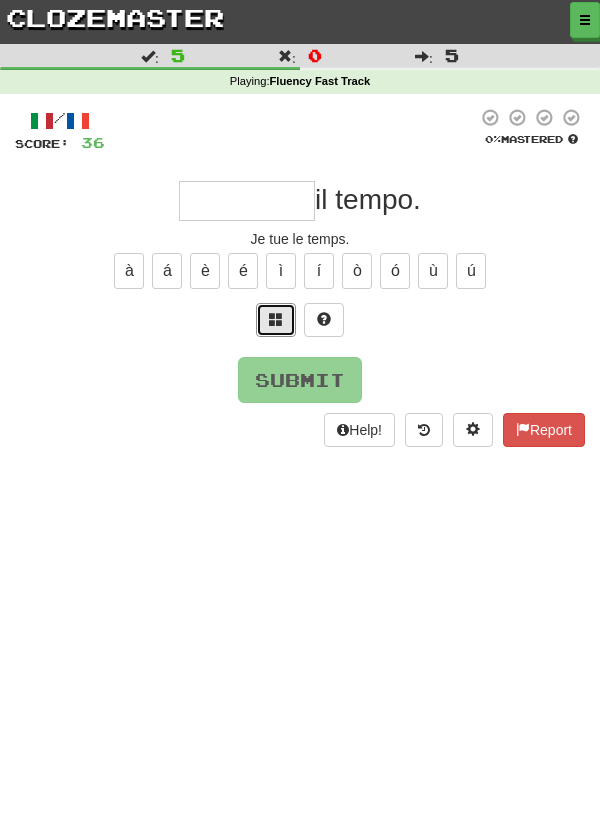 click at bounding box center [276, 319] 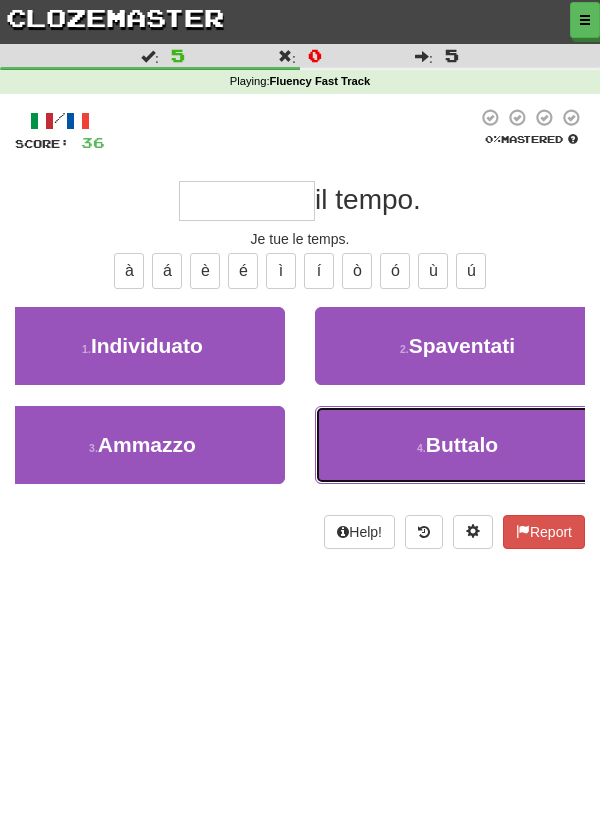click on "Buttalo" at bounding box center [462, 444] 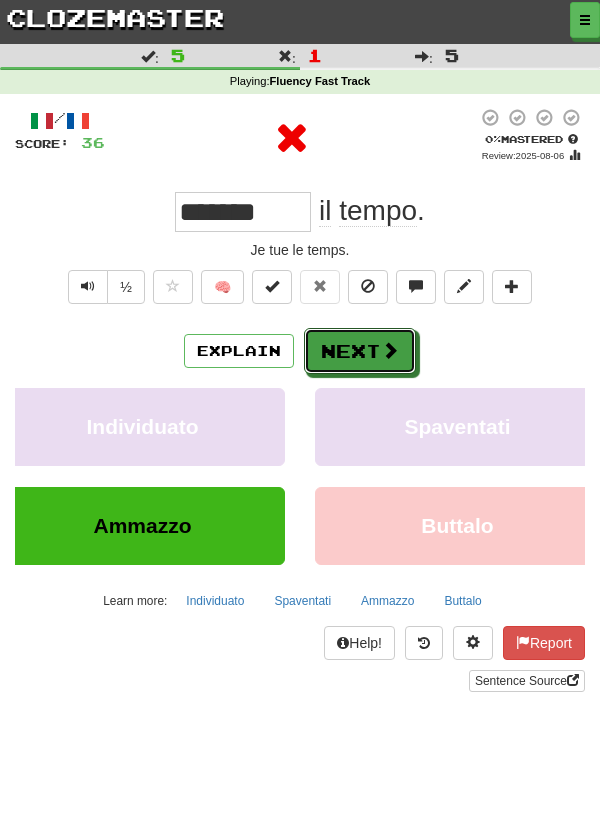 click on "Next" at bounding box center (360, 351) 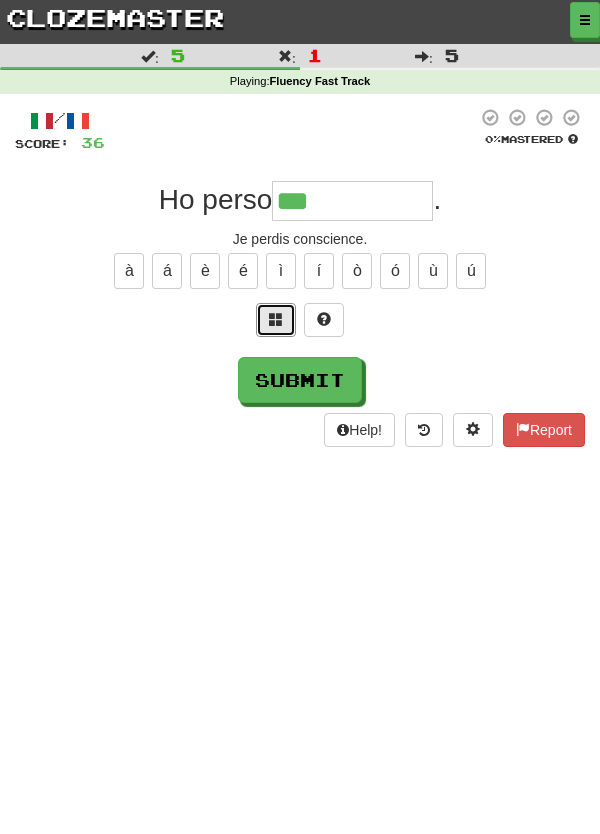 click at bounding box center (276, 320) 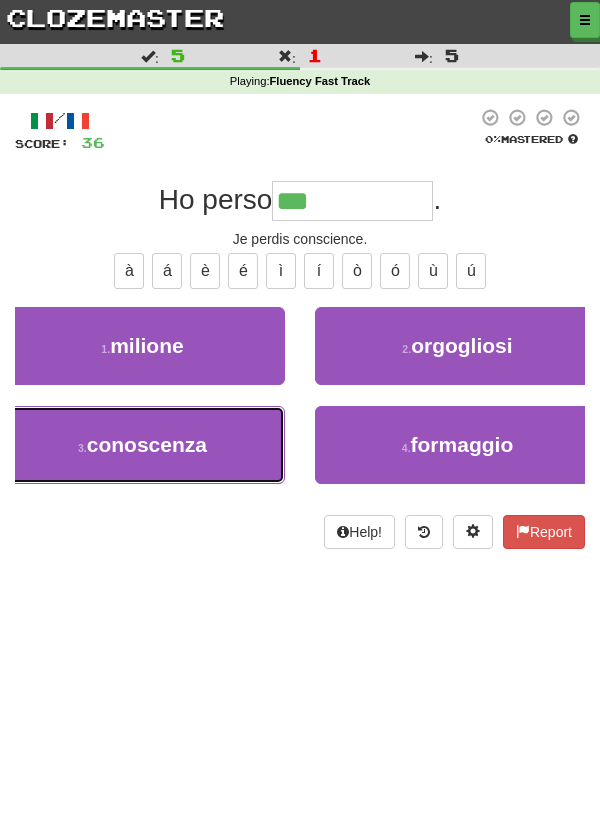 click on "3 .  conoscenza" at bounding box center (142, 445) 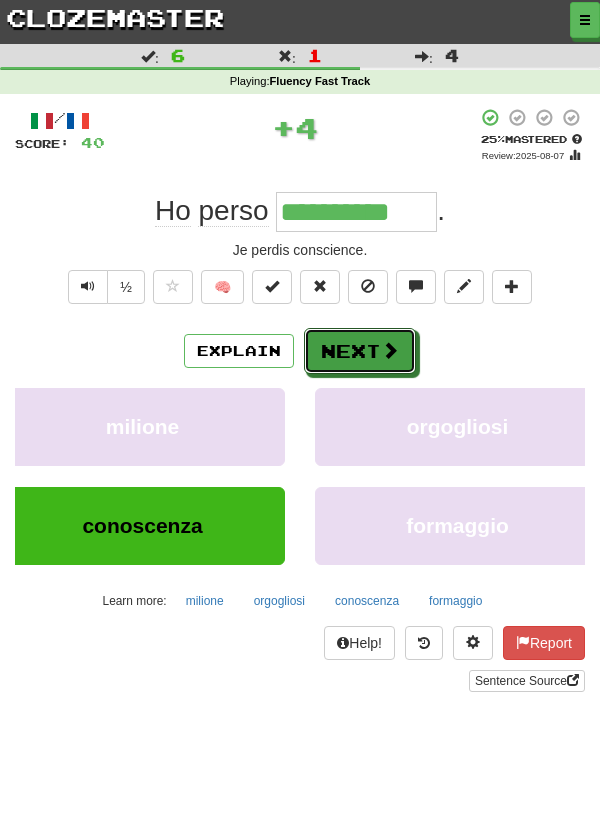 click on "Next" at bounding box center [360, 351] 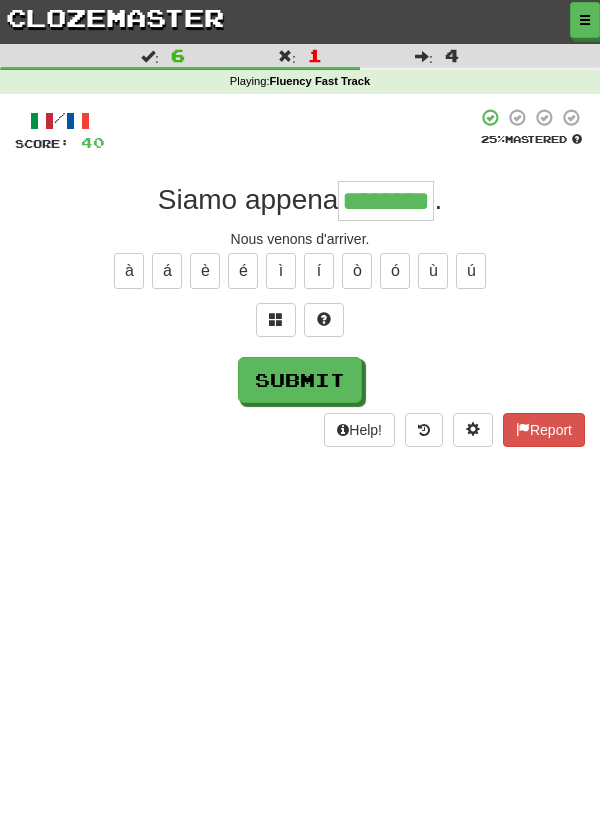 type on "********" 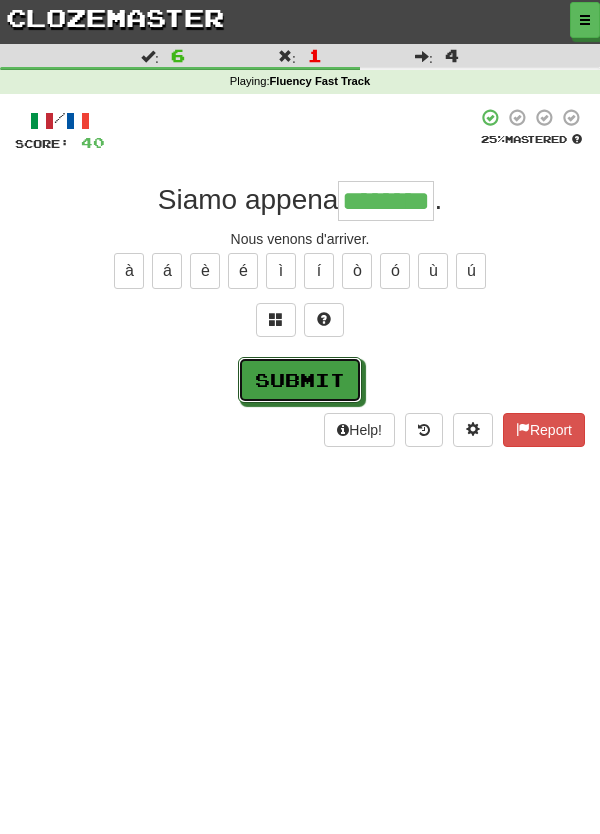 click on "Submit" at bounding box center (300, 380) 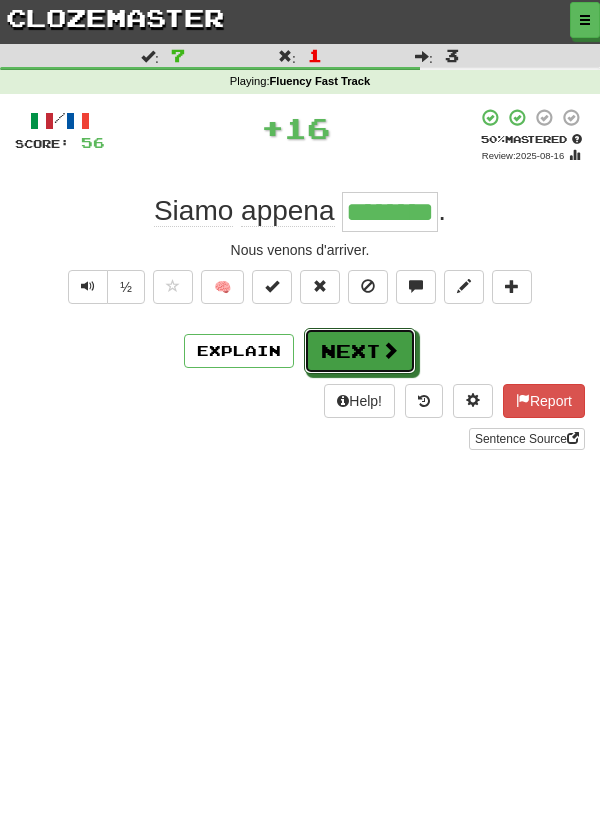 click on "Next" at bounding box center (360, 351) 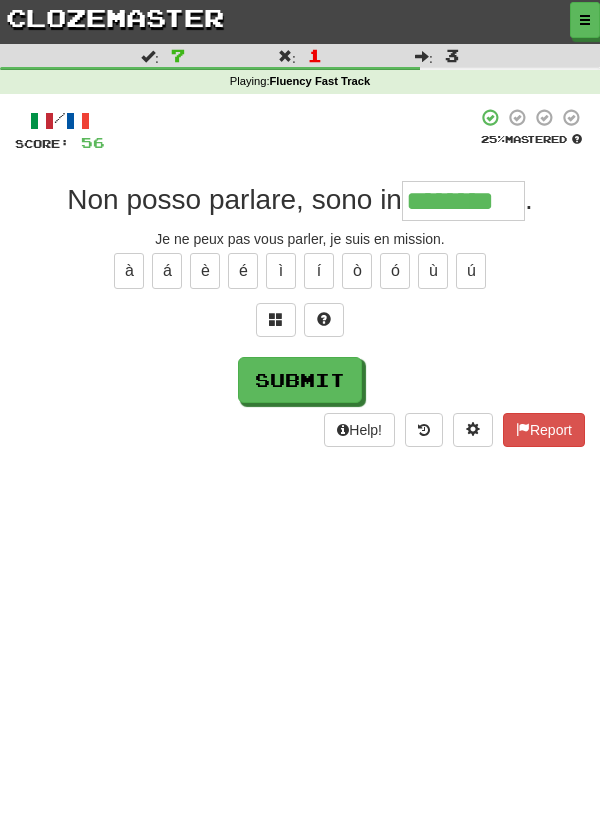 type on "********" 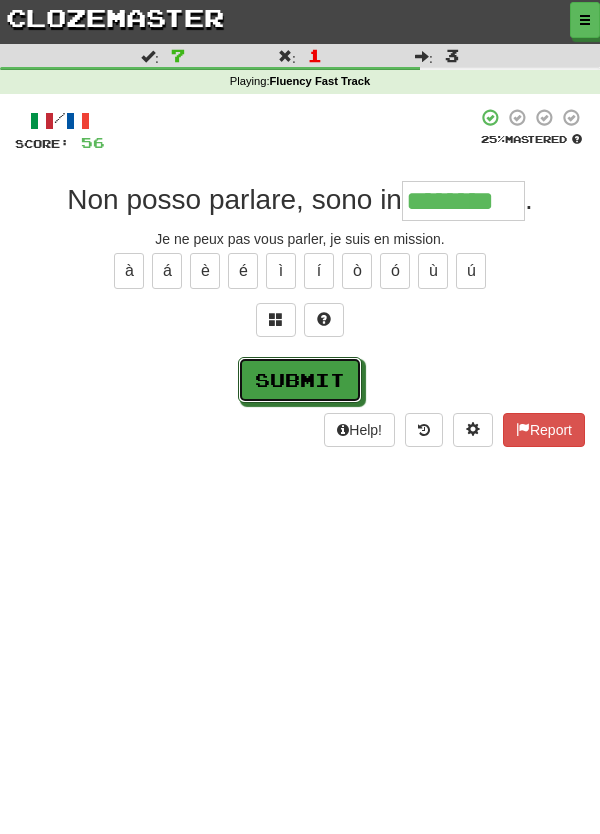 click on "Submit" at bounding box center (300, 380) 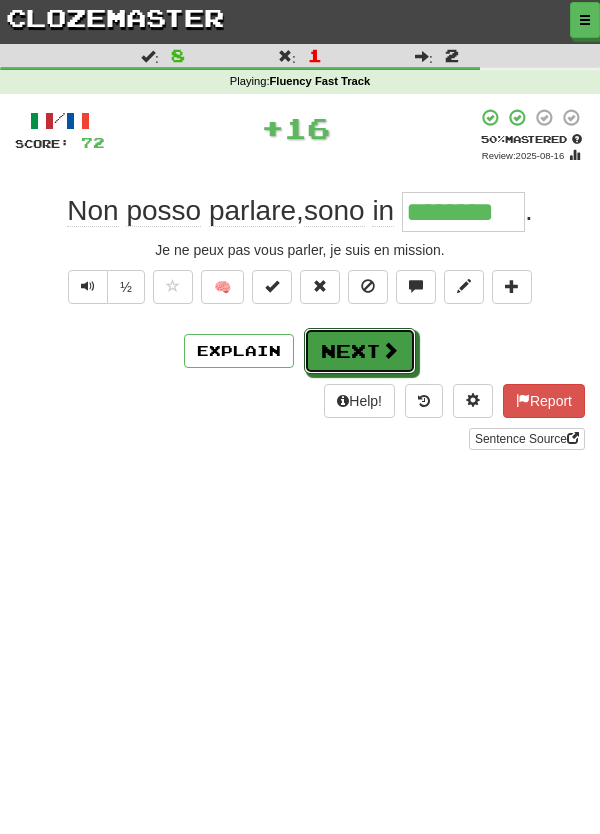 click on "Next" at bounding box center [360, 351] 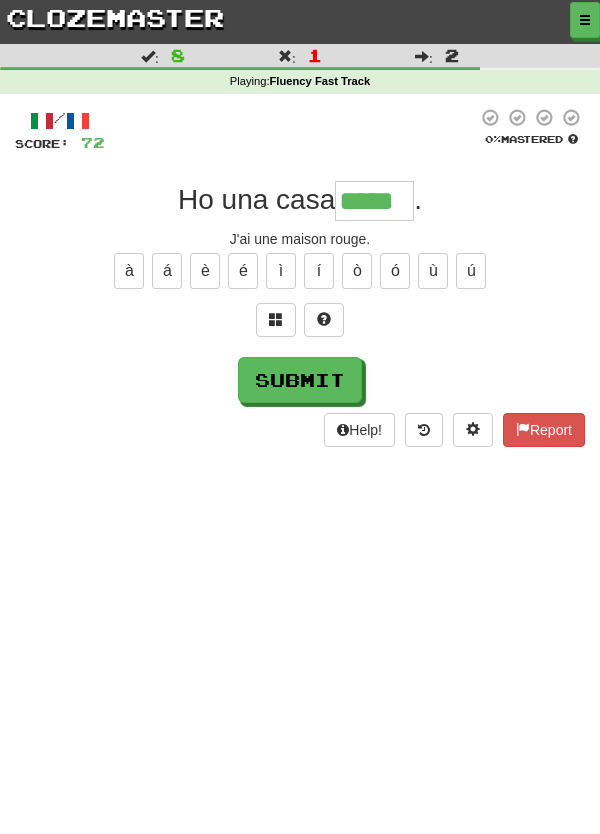 type on "*****" 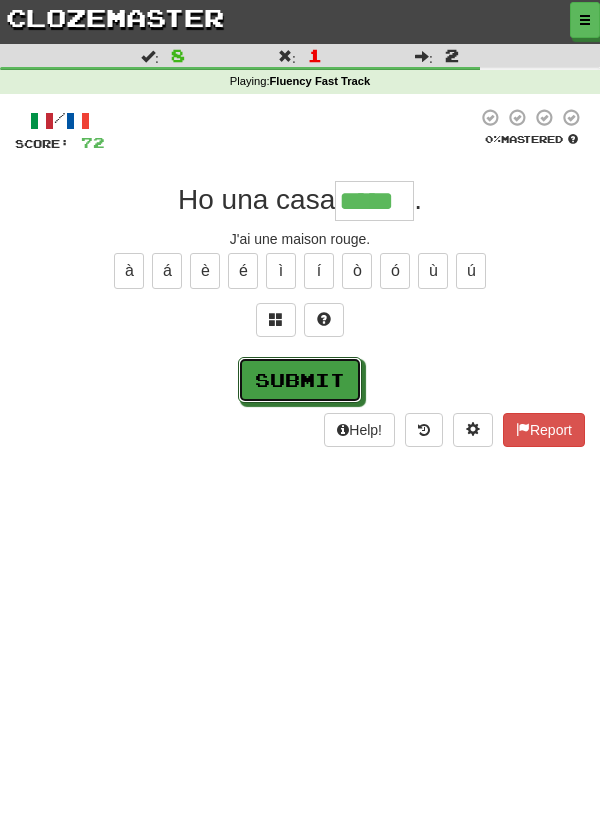 click on "Submit" at bounding box center (300, 380) 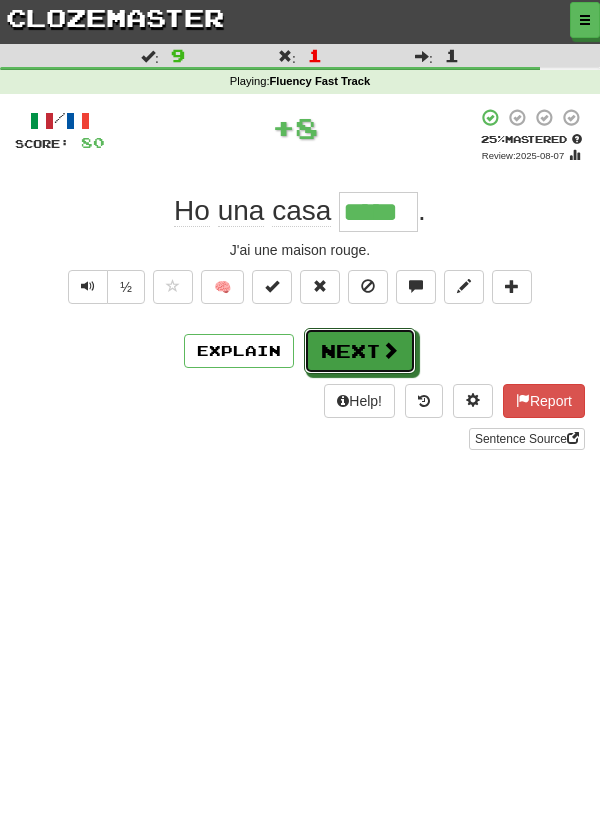 click on "Next" at bounding box center (360, 351) 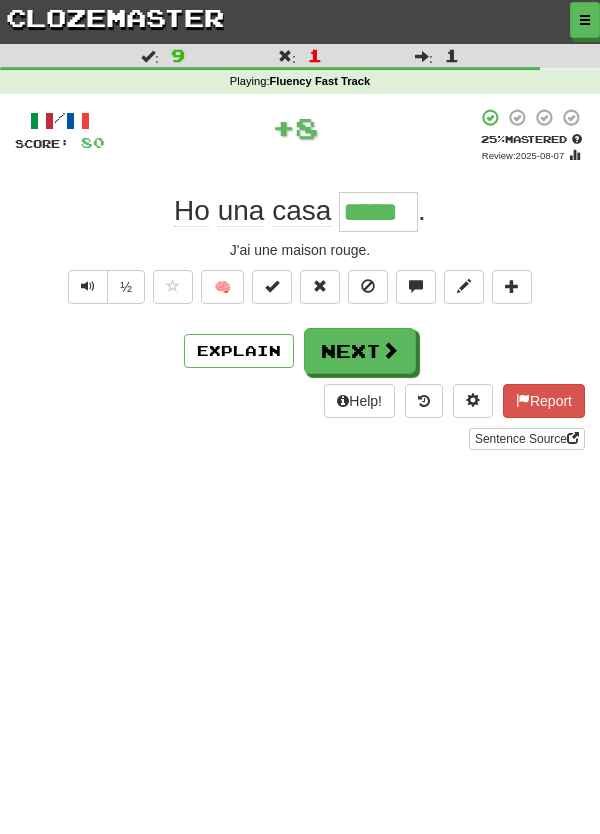 type 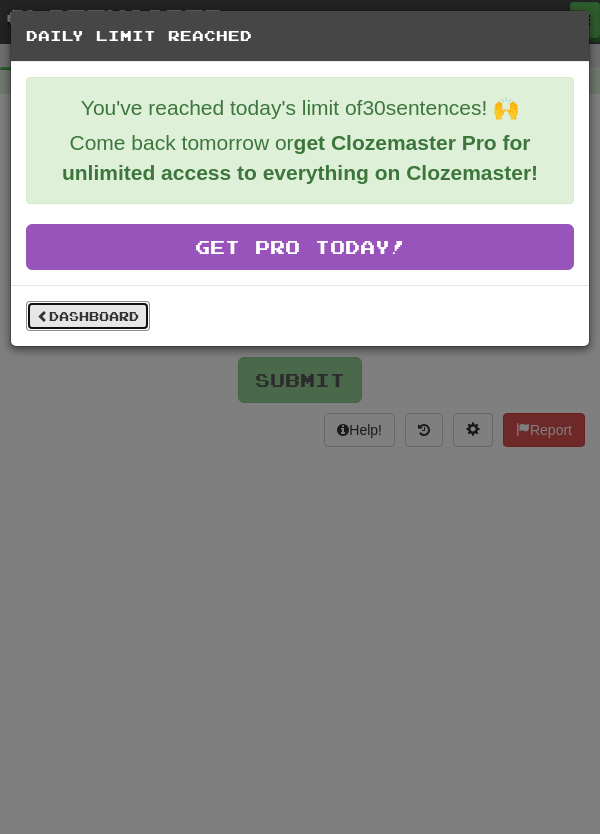 click on "Dashboard" at bounding box center (88, 316) 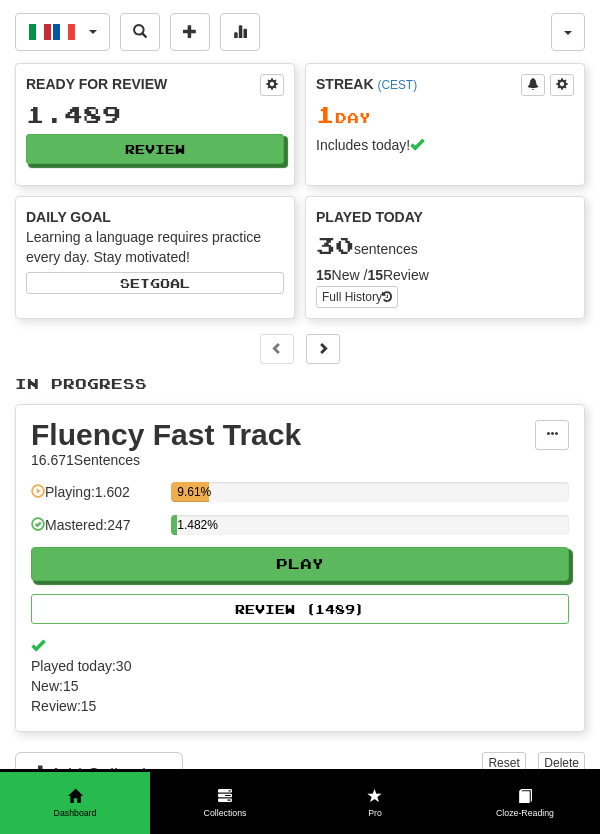 scroll, scrollTop: 0, scrollLeft: 0, axis: both 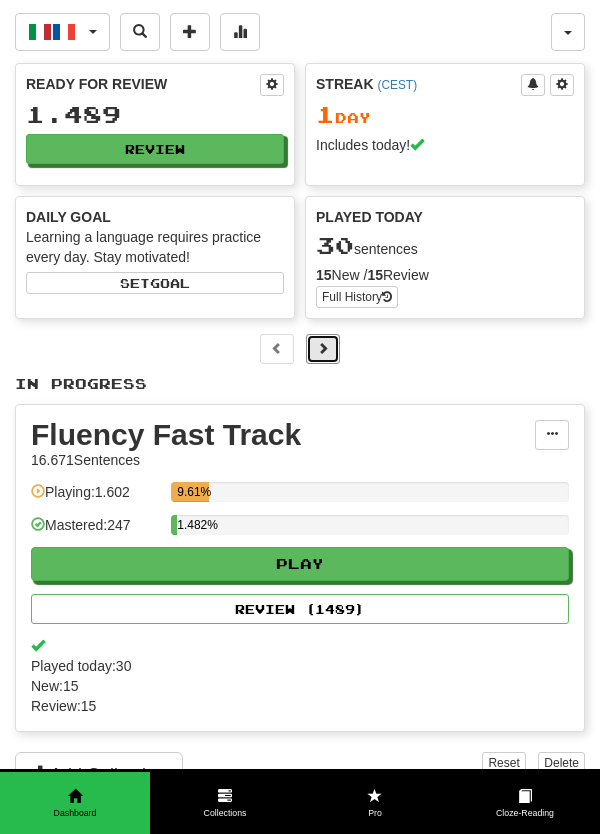 click at bounding box center (323, 348) 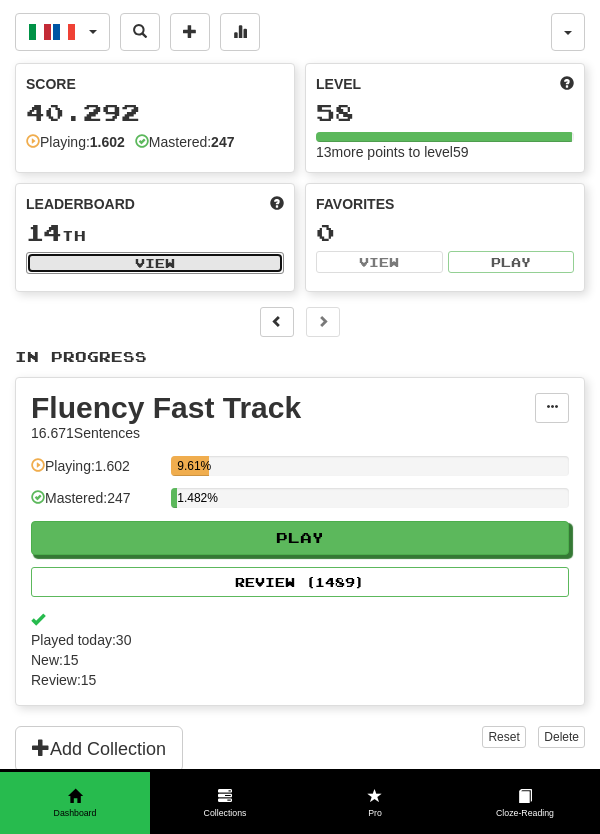 click on "View" at bounding box center (155, 263) 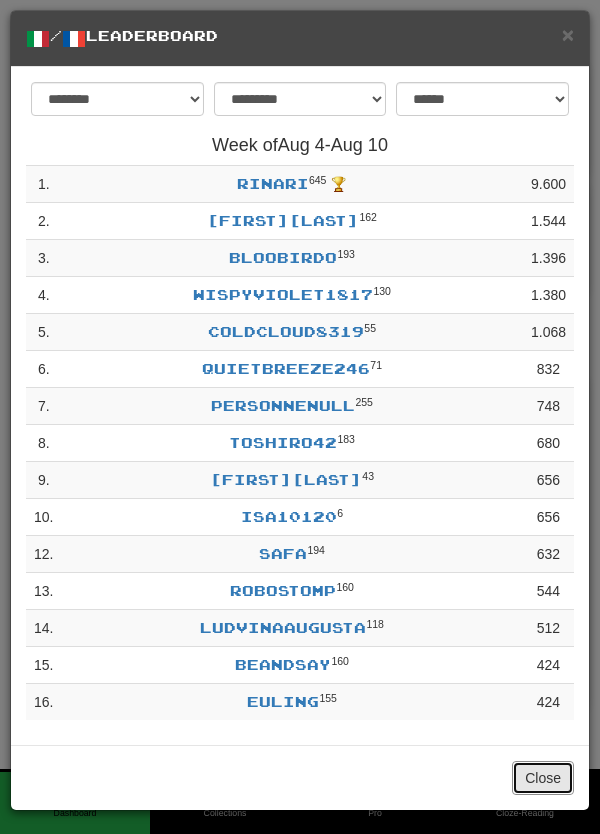 click on "Close" at bounding box center [543, 778] 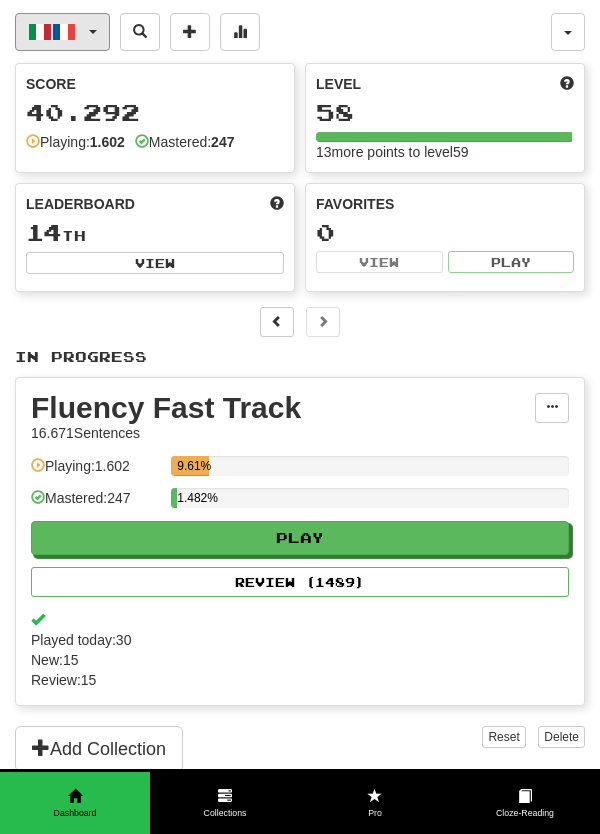 click on "Italiano  /  Français" at bounding box center (62, 32) 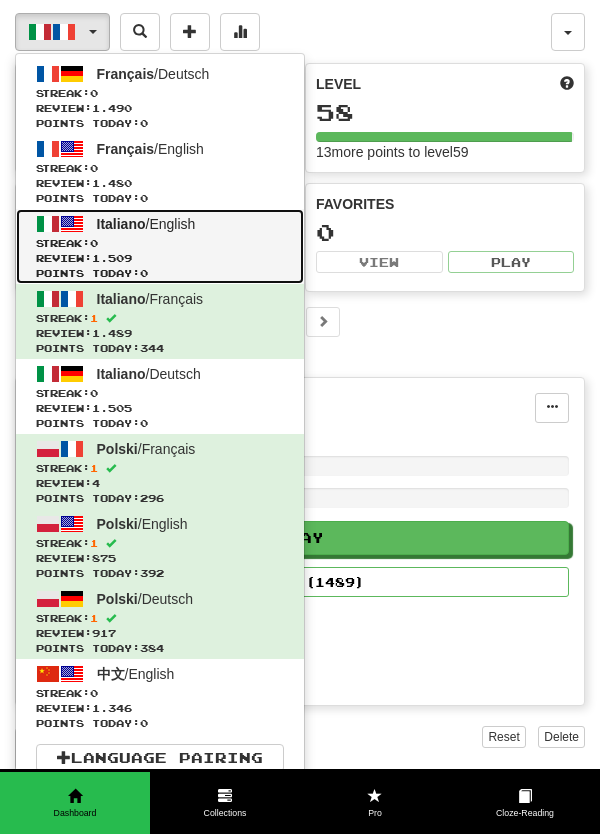 click on "Streak:  0" at bounding box center [160, 243] 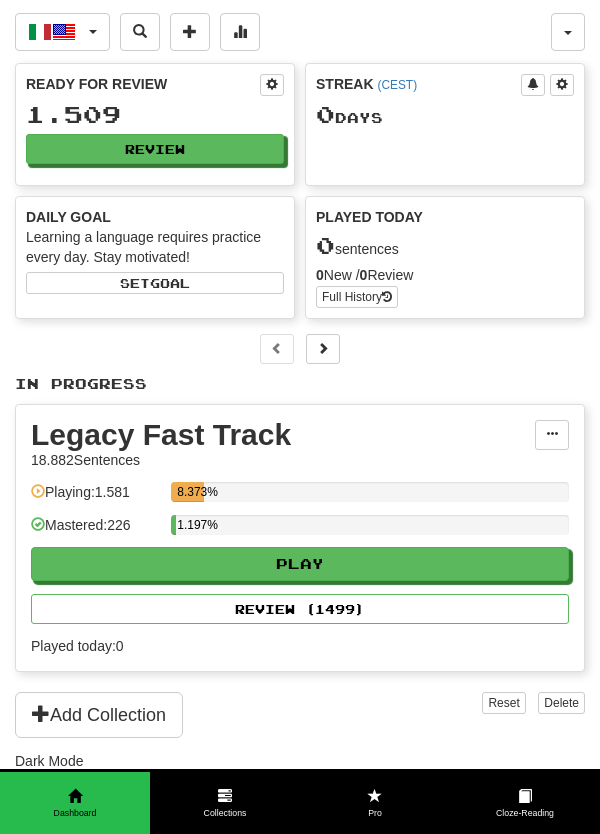scroll, scrollTop: 0, scrollLeft: 0, axis: both 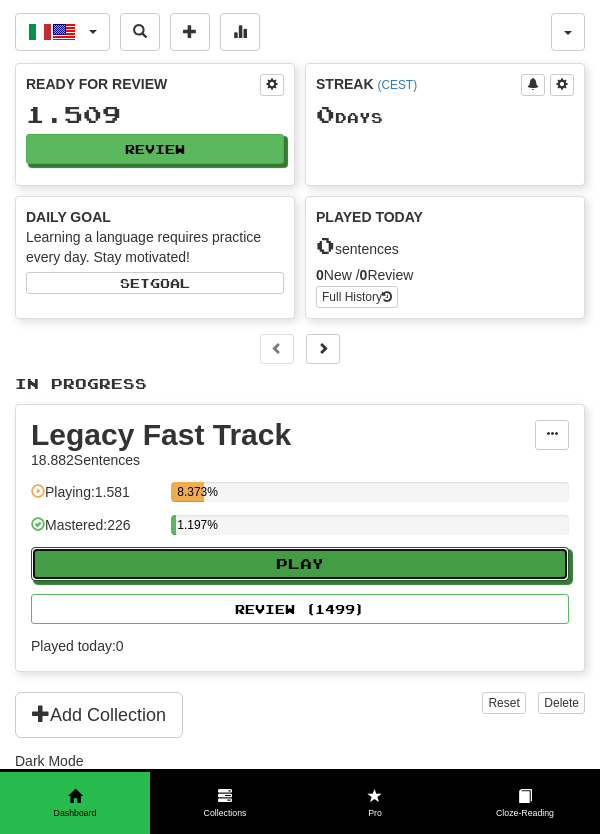 click on "Play" at bounding box center (300, 564) 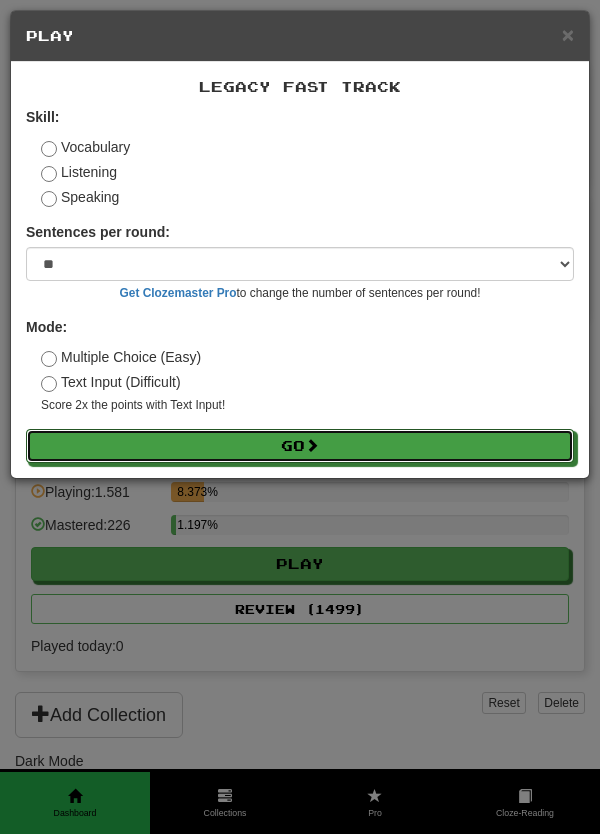 click on "Go" at bounding box center [300, 446] 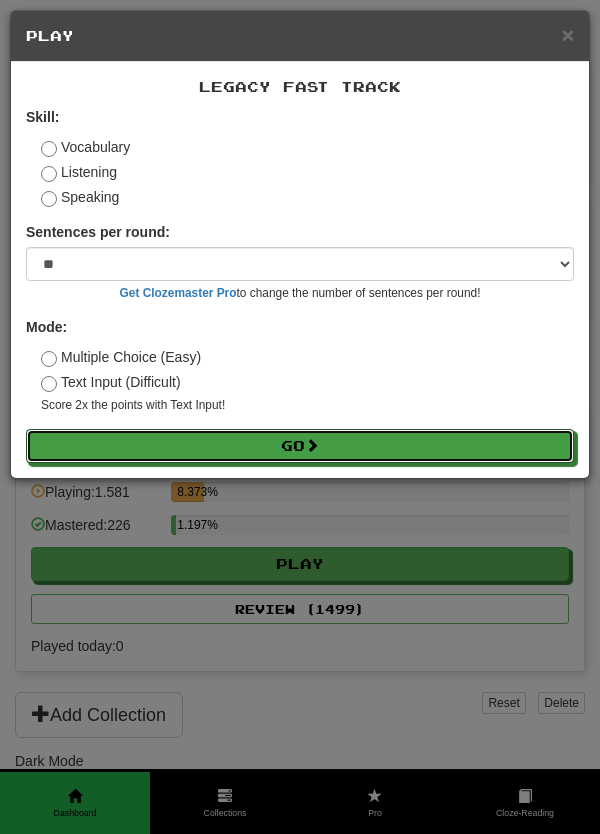 click on "Go" at bounding box center (300, 446) 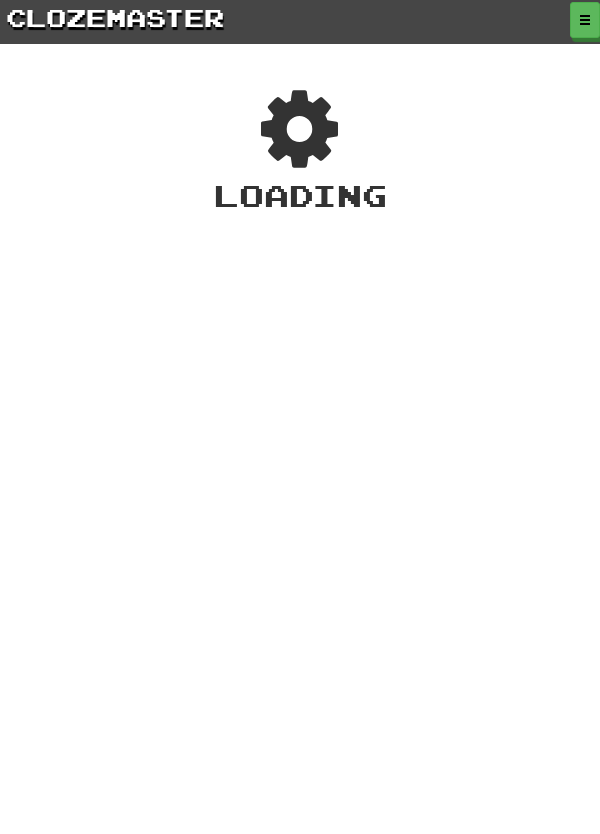 scroll, scrollTop: 0, scrollLeft: 0, axis: both 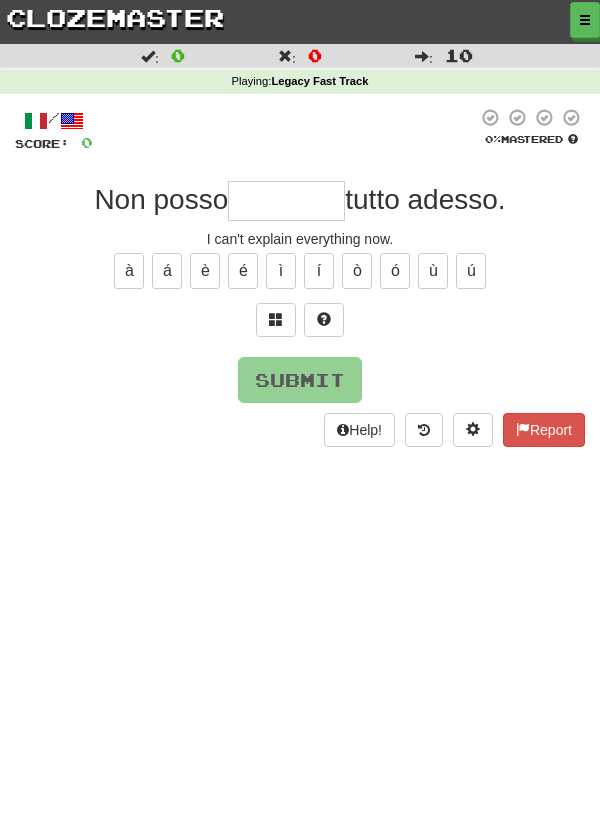 click at bounding box center (286, 201) 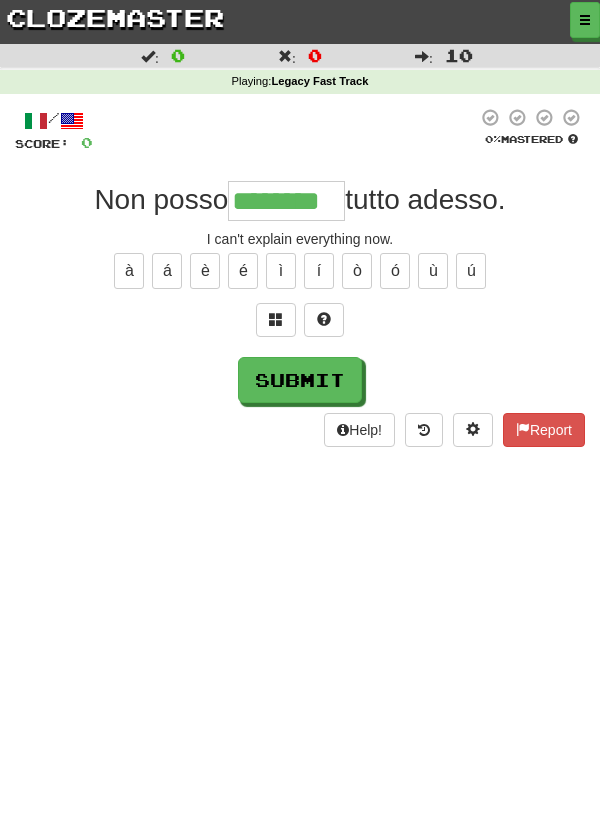 type on "********" 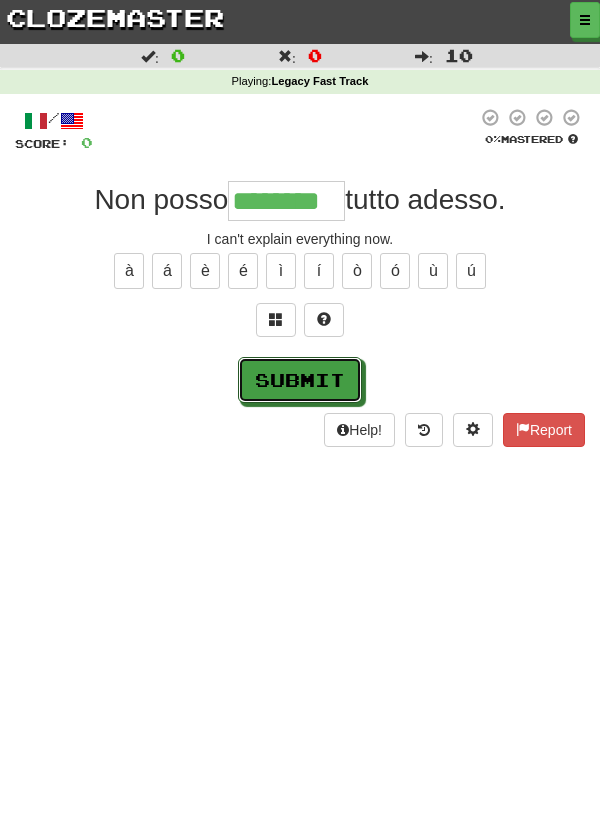 click on "Submit" at bounding box center [300, 380] 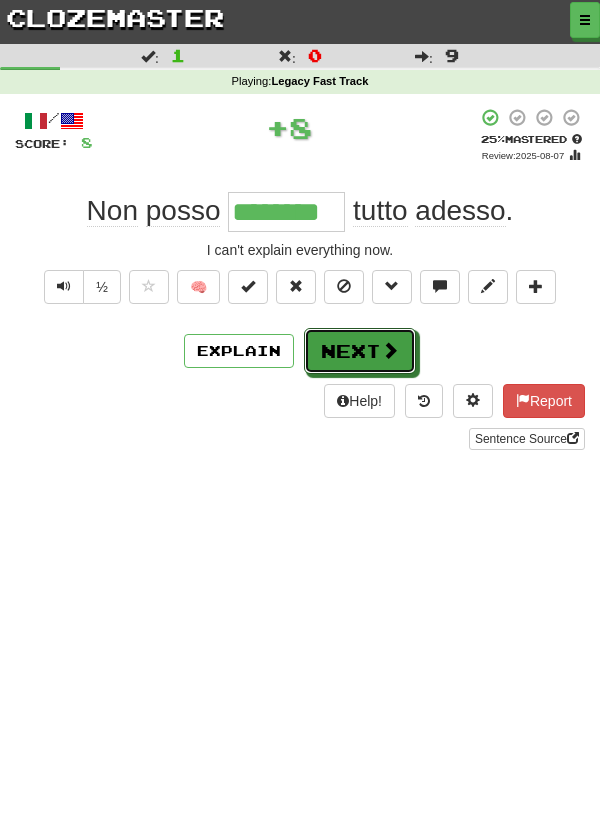 click on "Next" at bounding box center (360, 351) 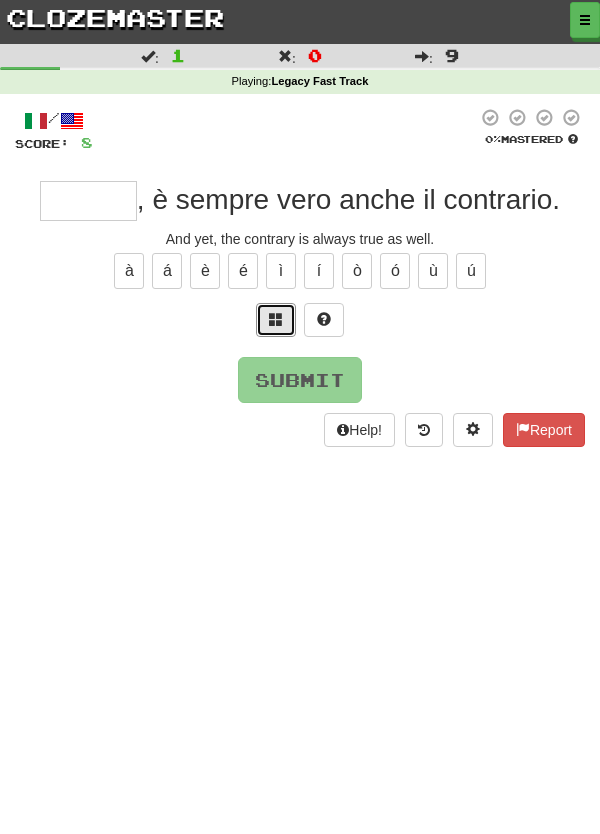 click at bounding box center [276, 319] 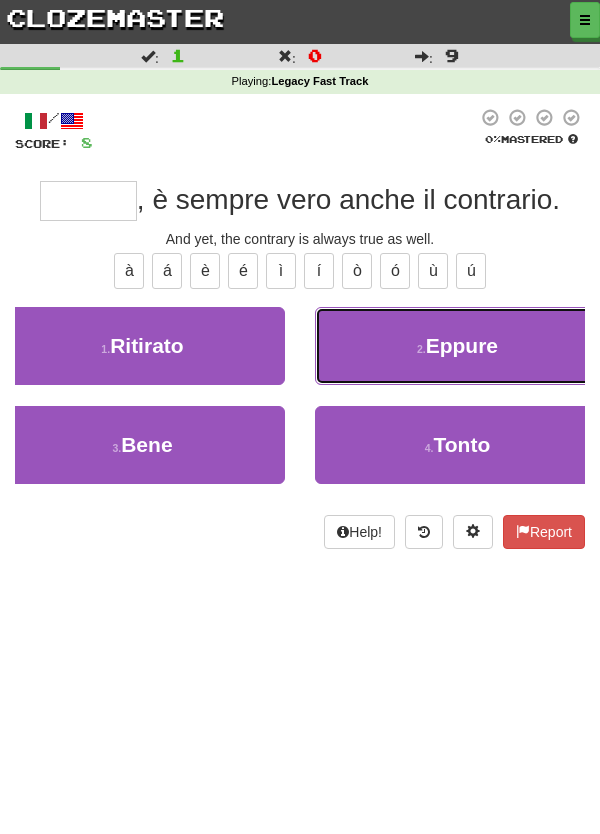 click on "2 .  Eppure" at bounding box center [457, 346] 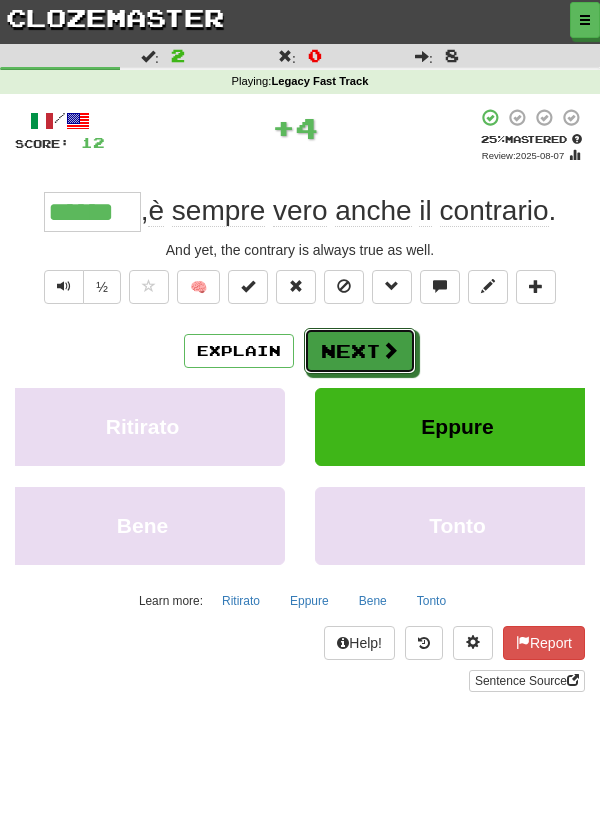 click at bounding box center [390, 350] 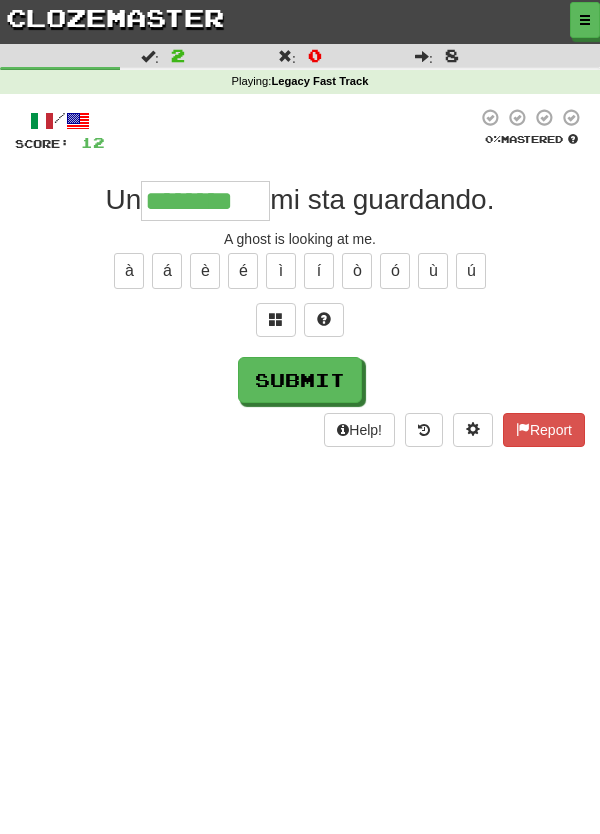 type on "********" 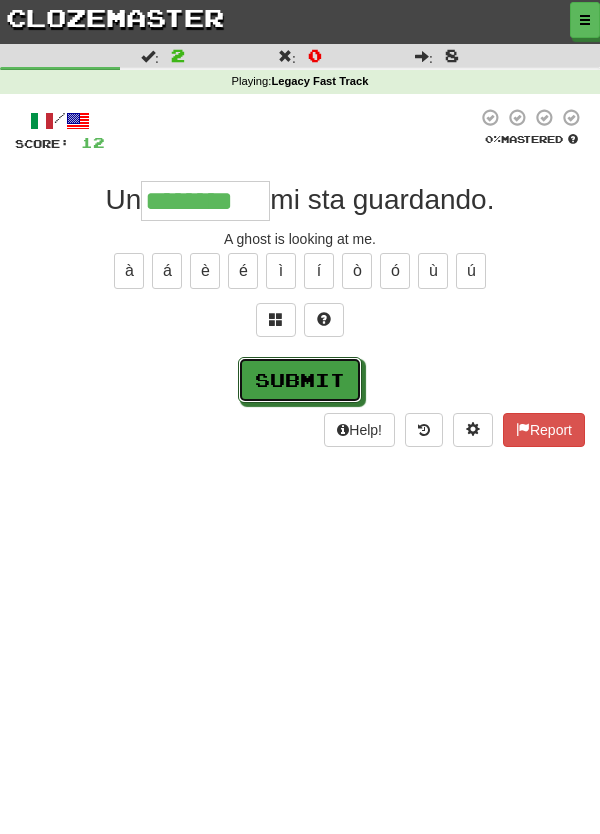 click on "Submit" at bounding box center (300, 380) 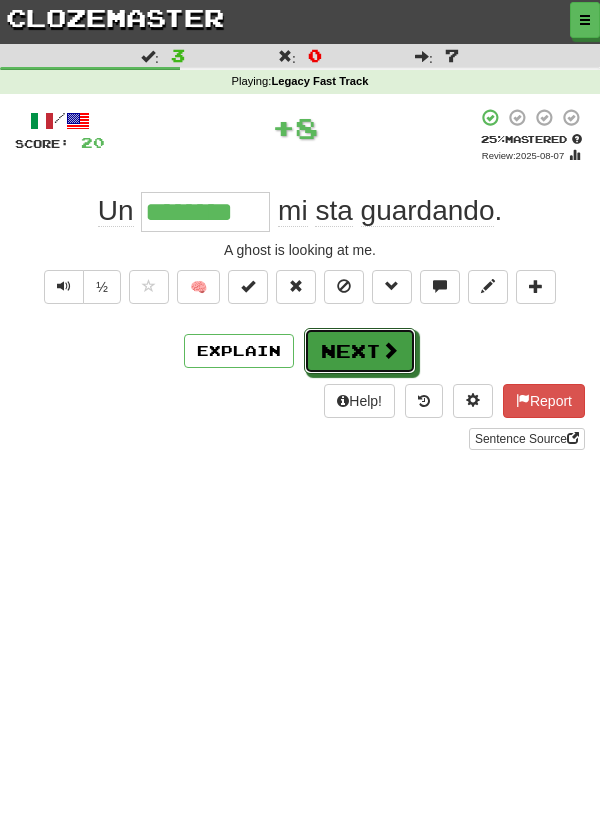 click on "Next" at bounding box center [360, 351] 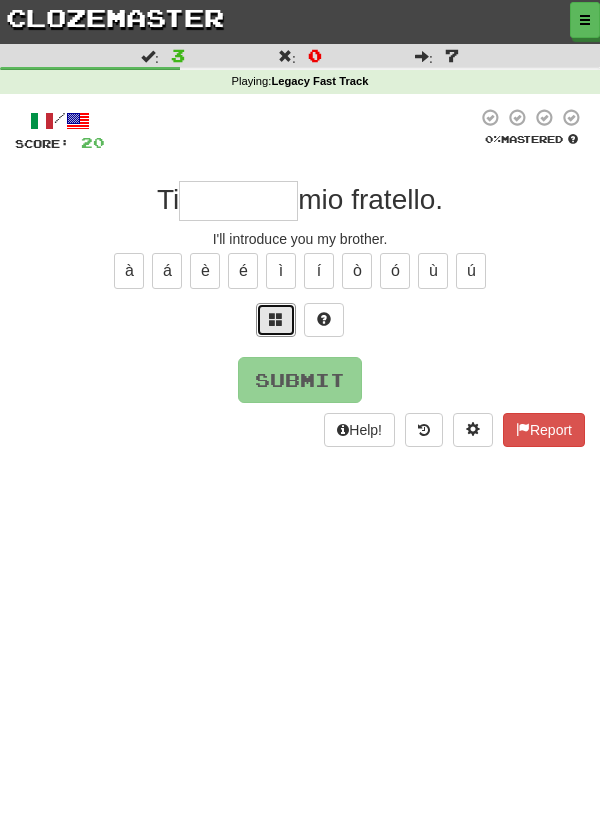 click at bounding box center [276, 319] 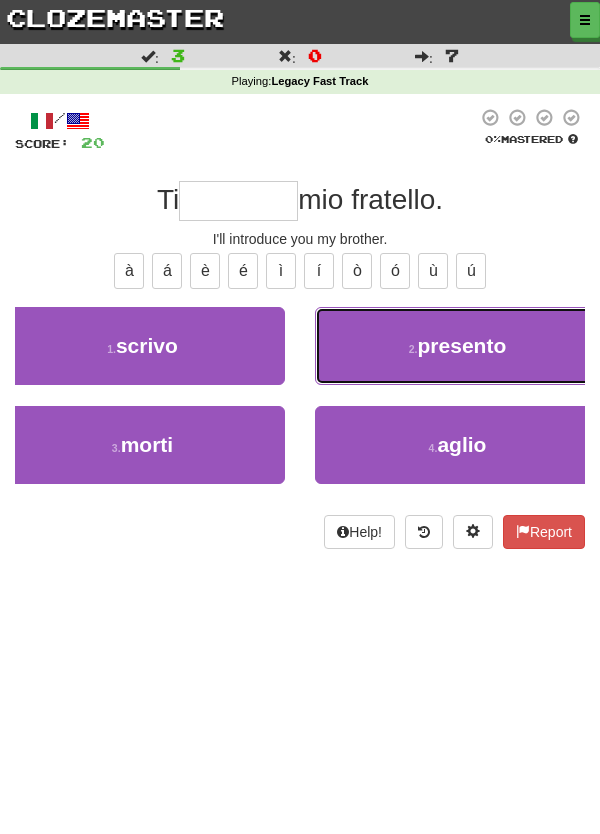 click on "2 .  presento" at bounding box center [457, 346] 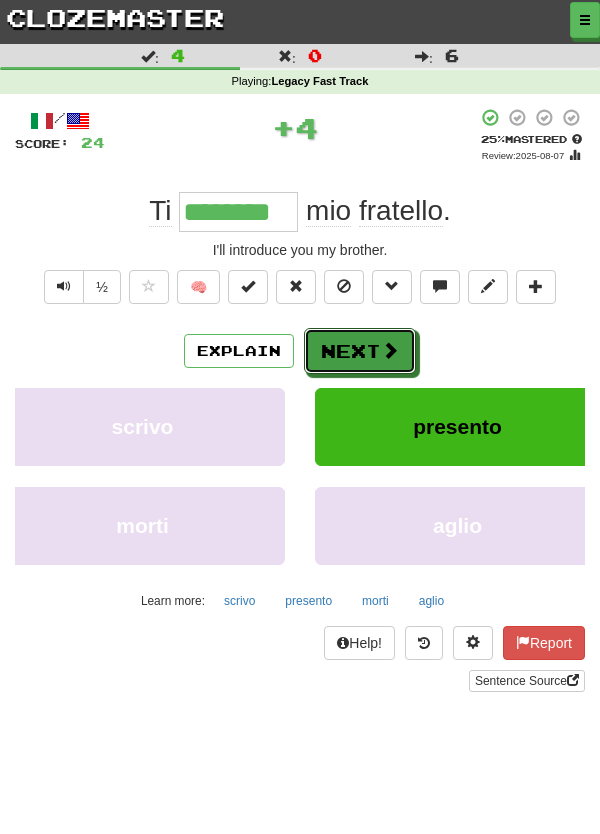 click on "Next" at bounding box center (360, 351) 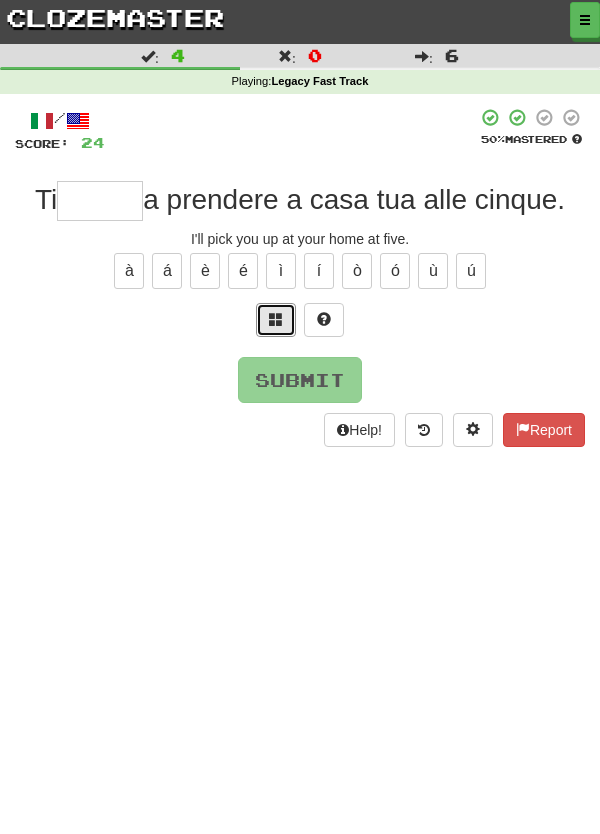 click at bounding box center (276, 319) 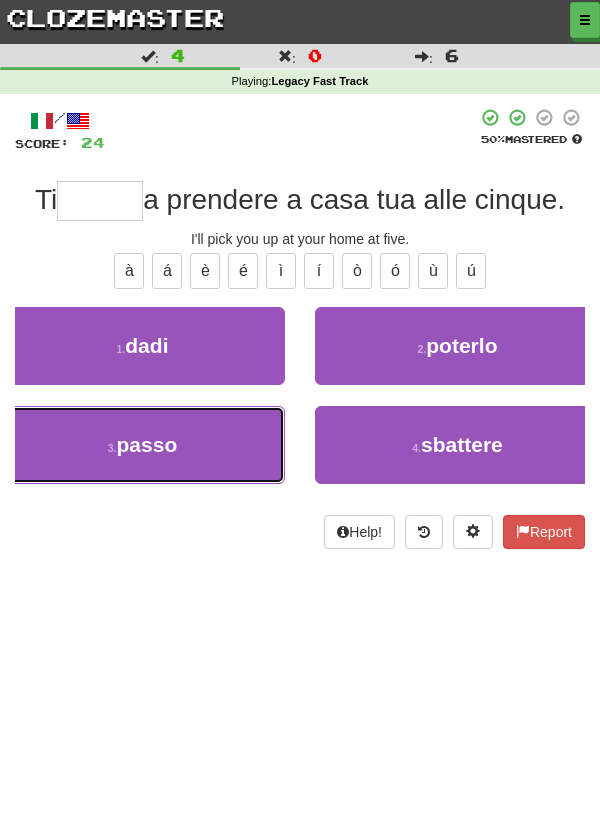click on "3 .  passo" at bounding box center [142, 445] 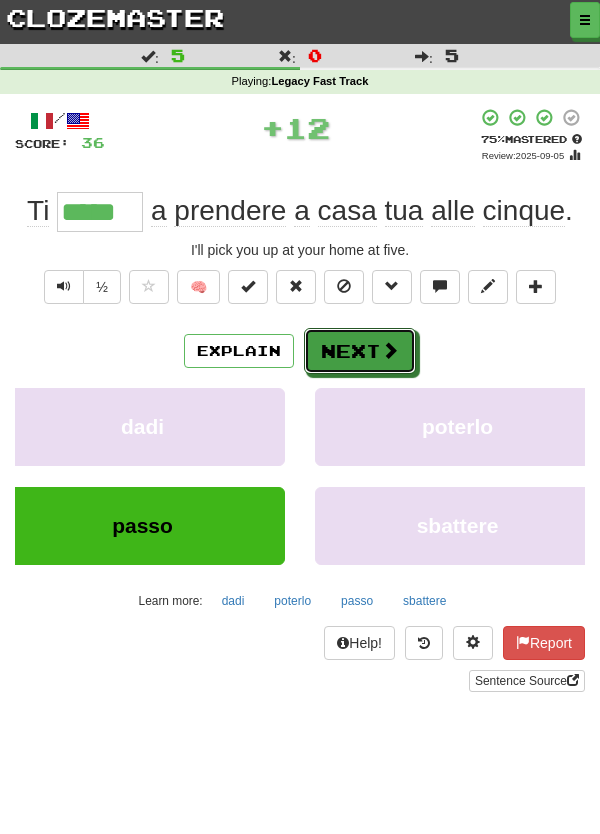 click at bounding box center [390, 350] 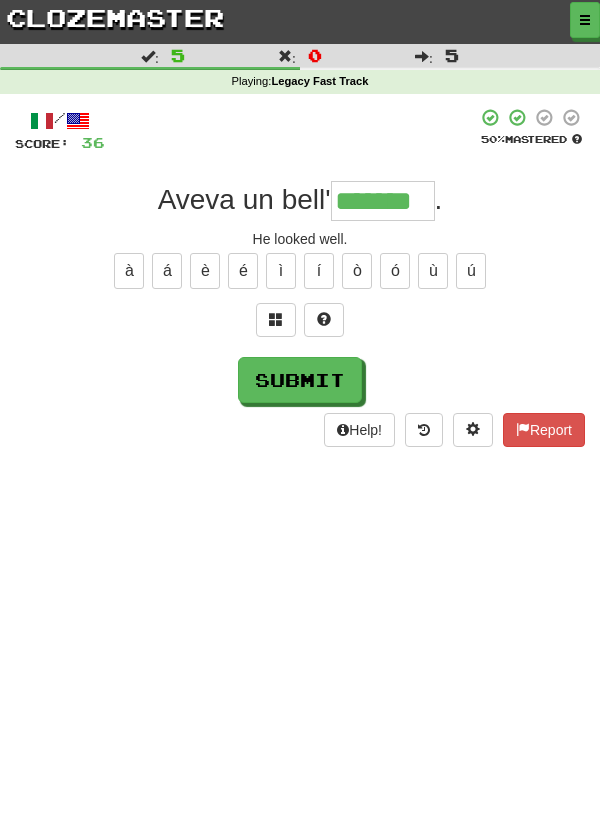 type on "*******" 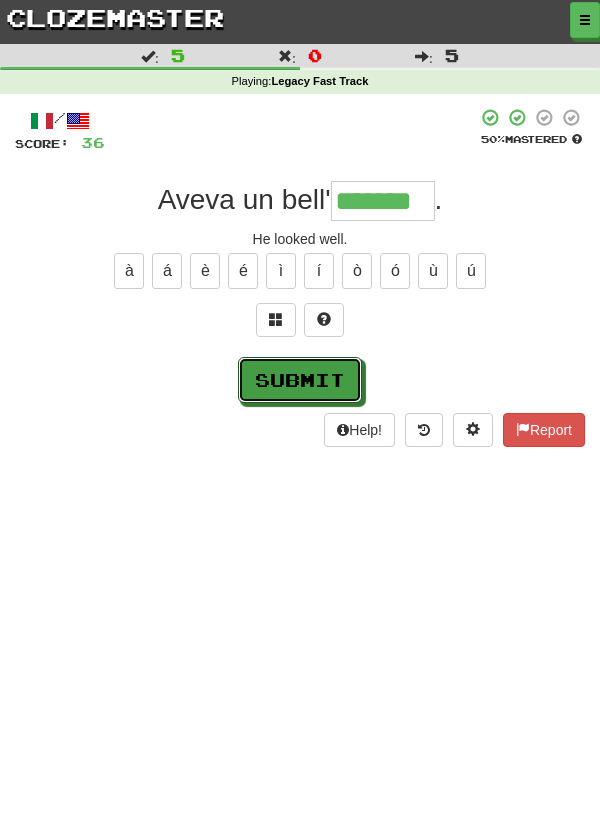 click on "Submit" at bounding box center (300, 380) 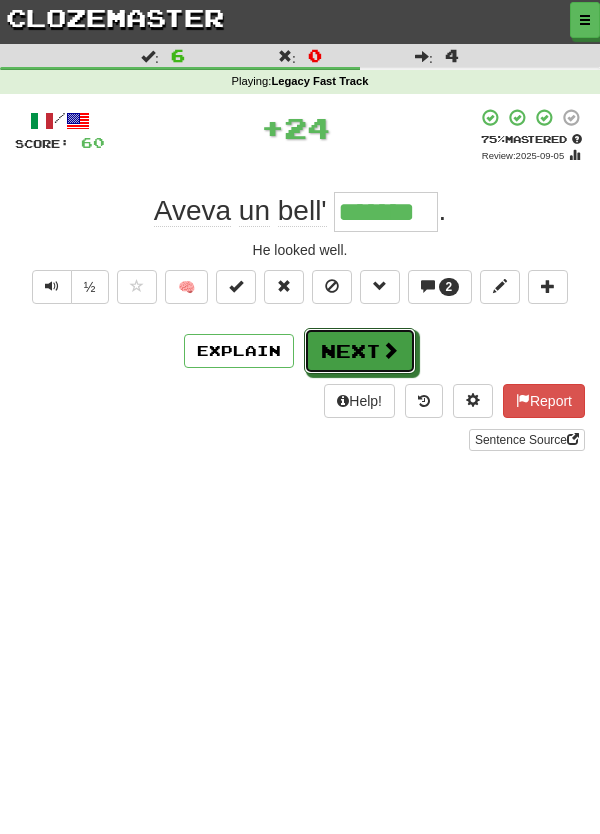 click on "Next" at bounding box center (360, 351) 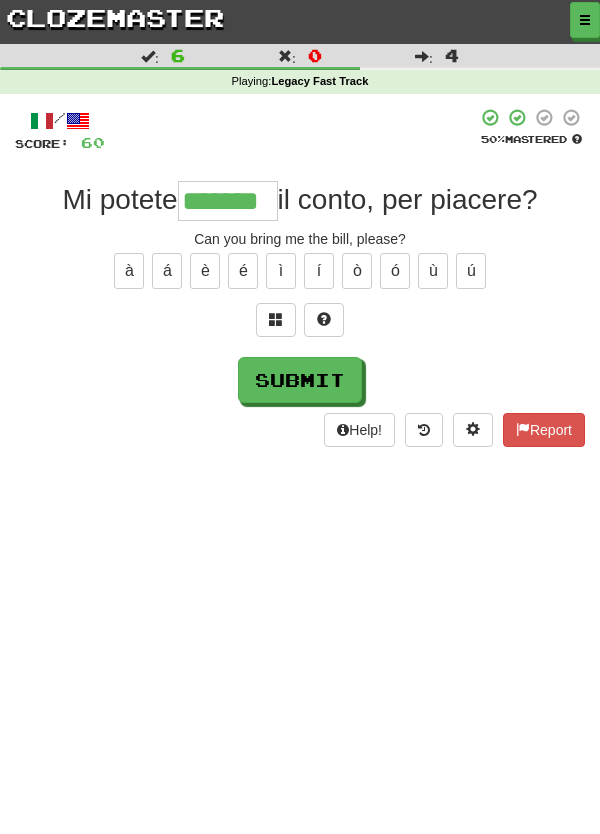 type on "*******" 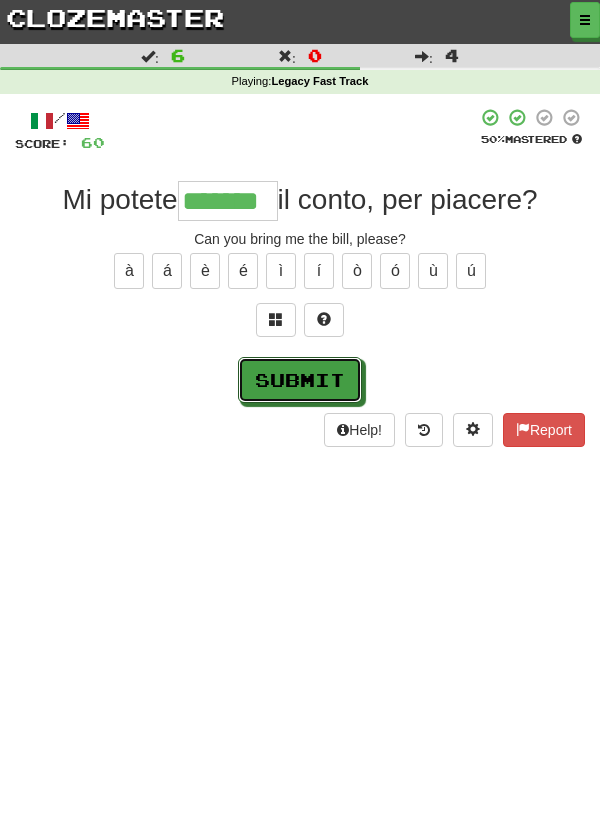 click on "Submit" at bounding box center (300, 380) 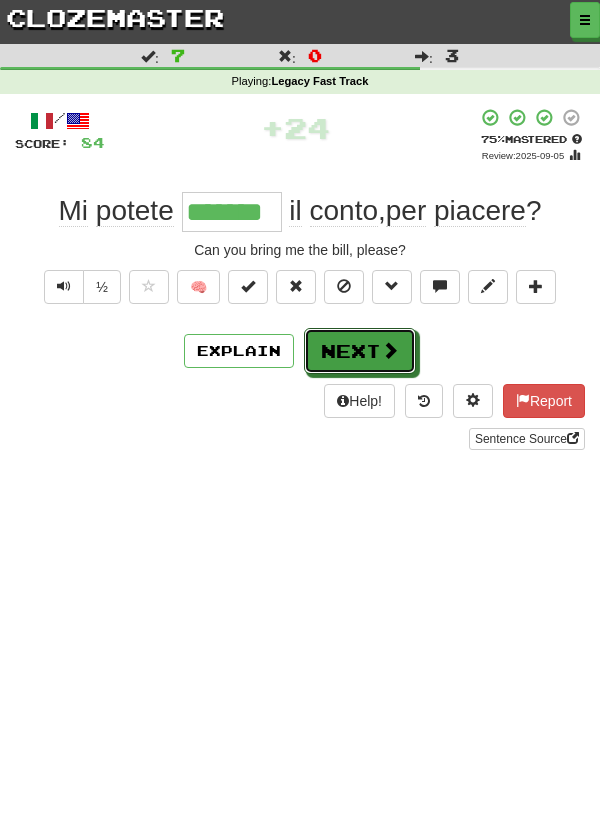 click on "Next" at bounding box center [360, 351] 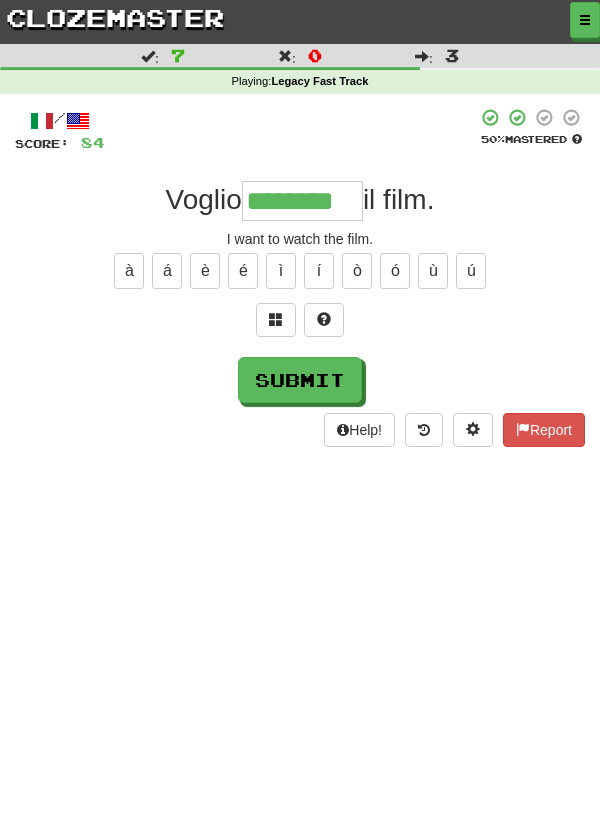 type on "********" 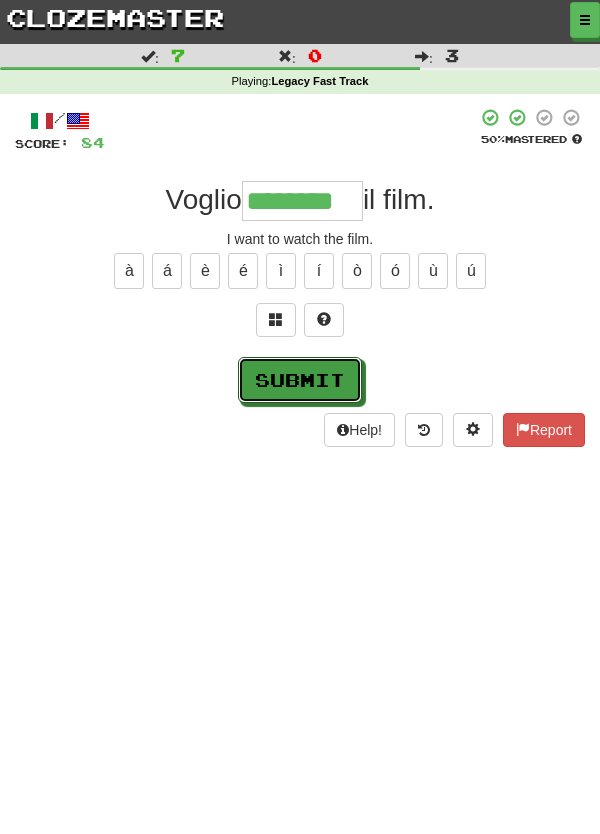 click on "Submit" at bounding box center (300, 380) 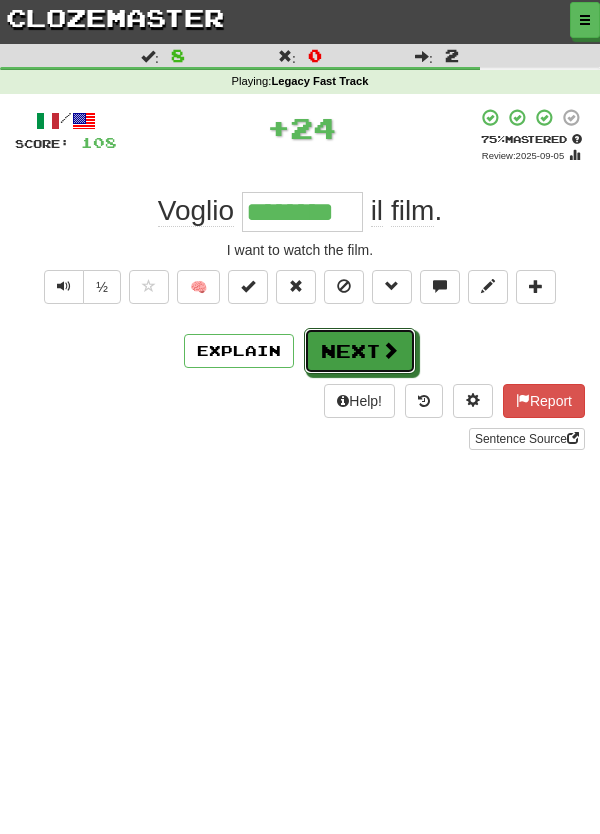 click on "Next" at bounding box center [360, 351] 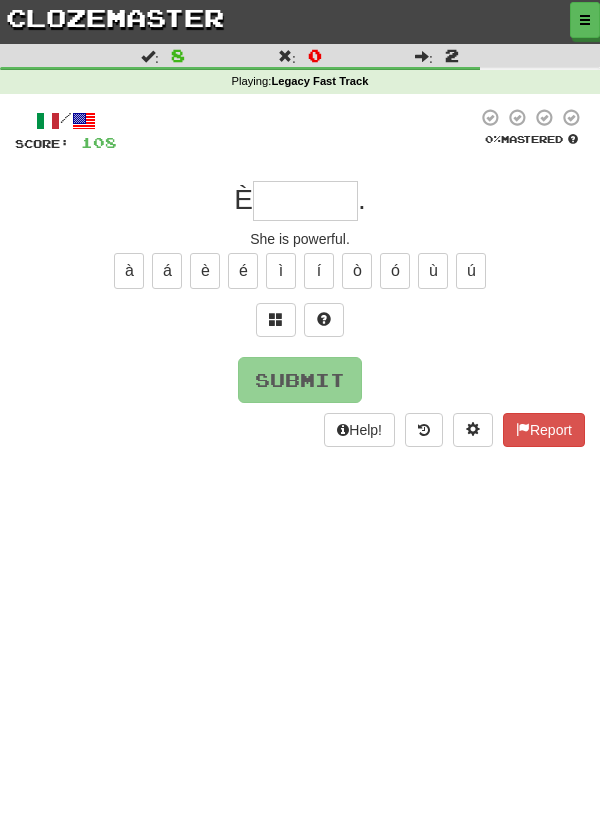 type on "*" 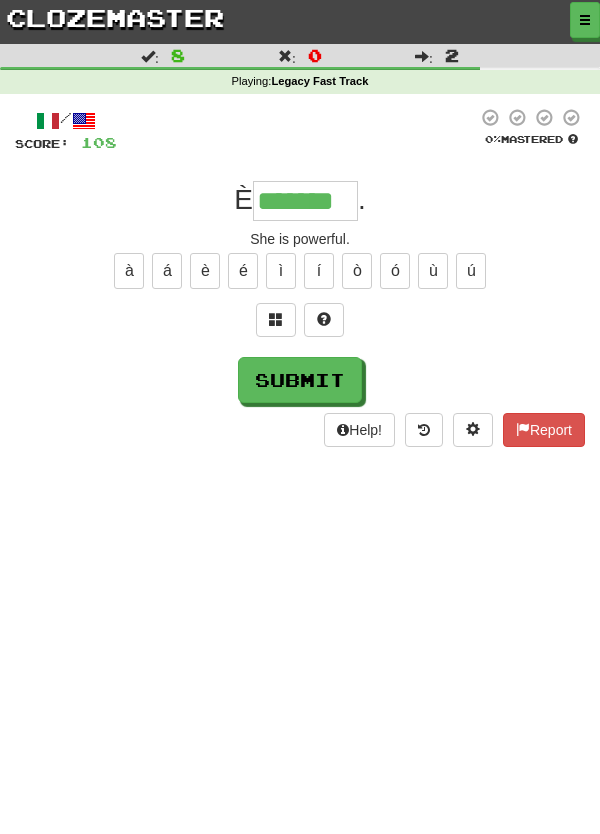 type on "*******" 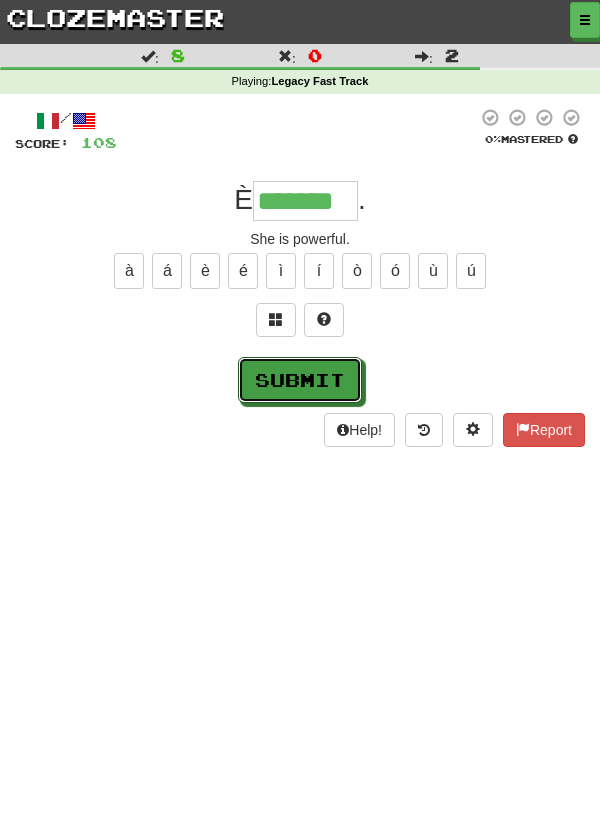 click on "Submit" at bounding box center (300, 380) 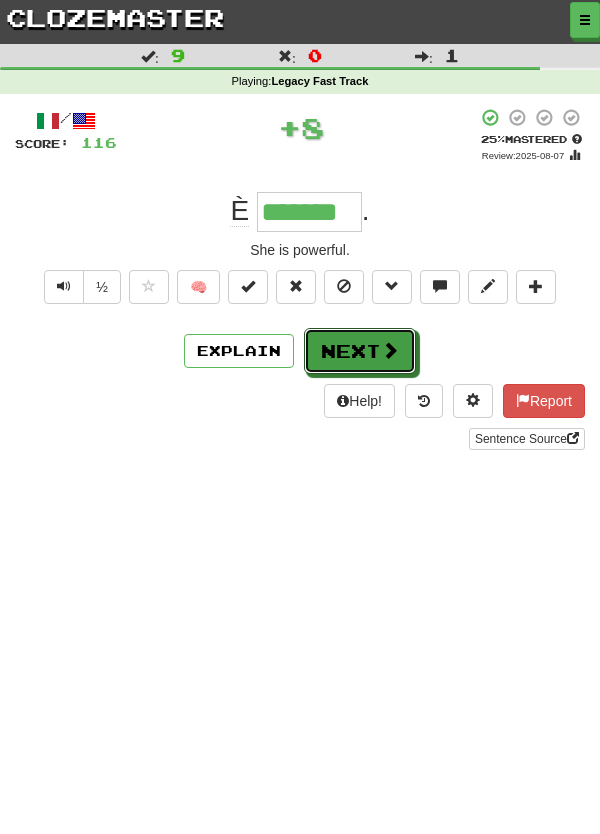 click on "Next" at bounding box center [360, 351] 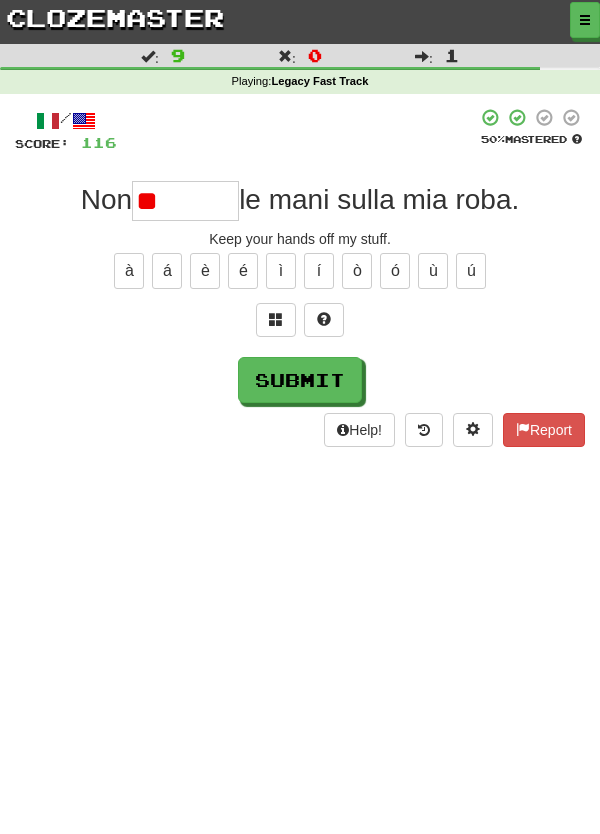 type on "*" 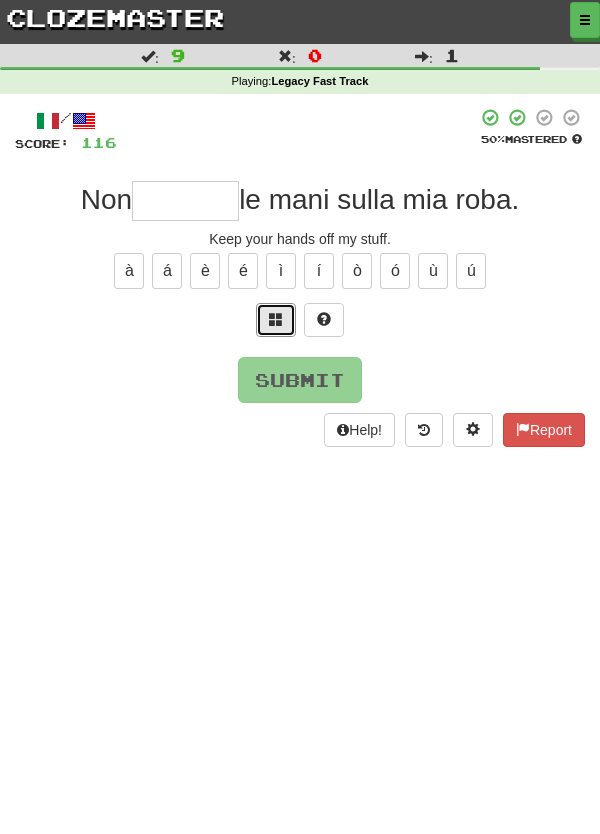 click at bounding box center [276, 319] 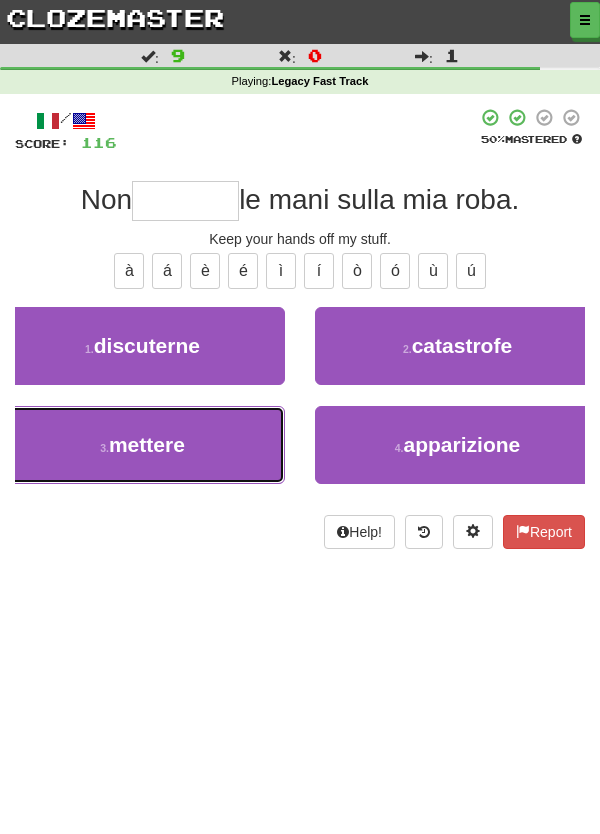click on "3 .  mettere" at bounding box center (142, 445) 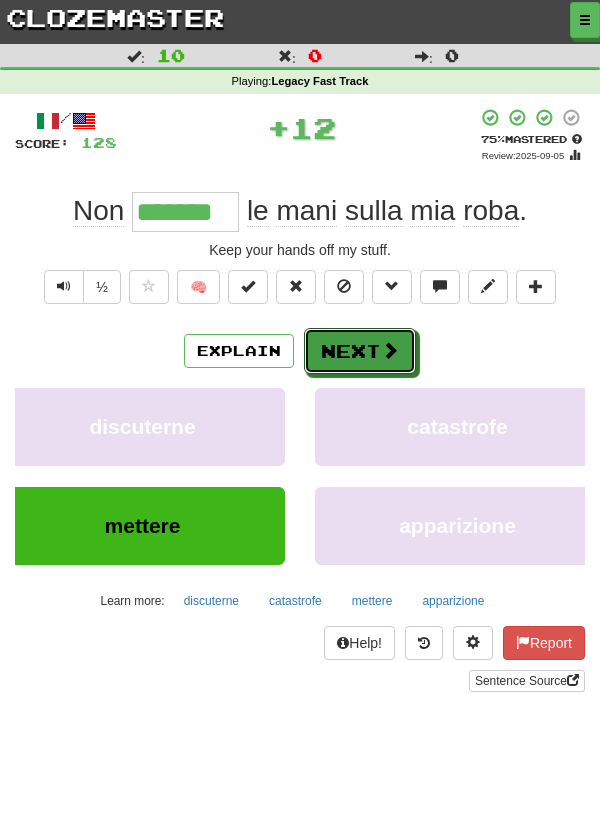 click on "Next" at bounding box center (360, 351) 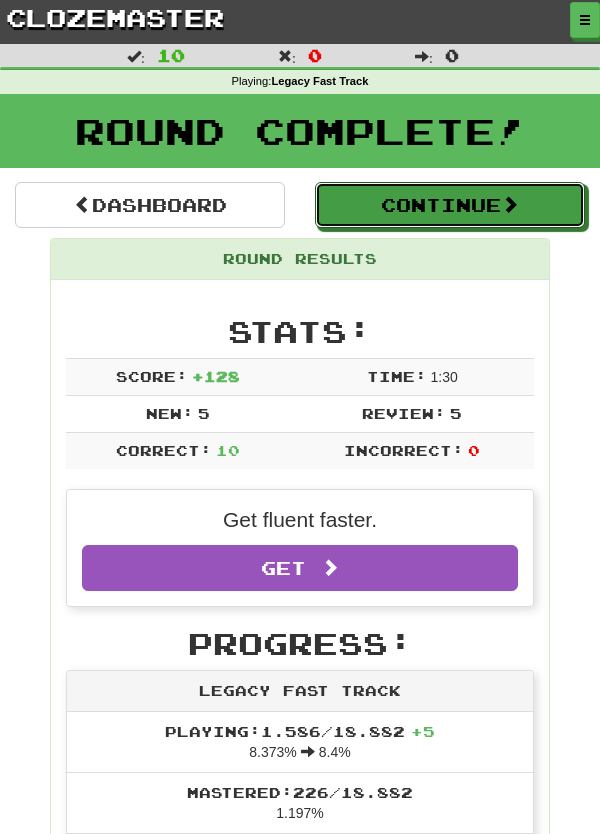 click on "Continue" at bounding box center [450, 205] 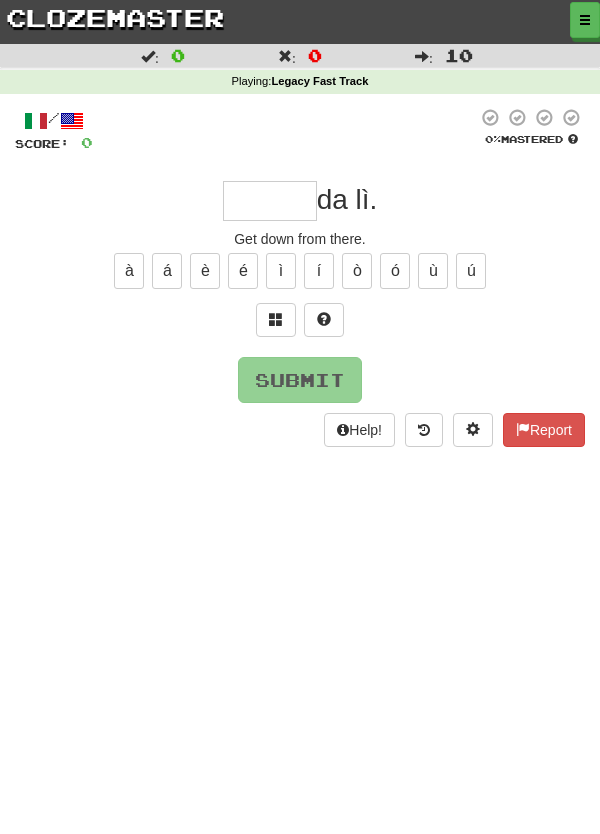 type on "*" 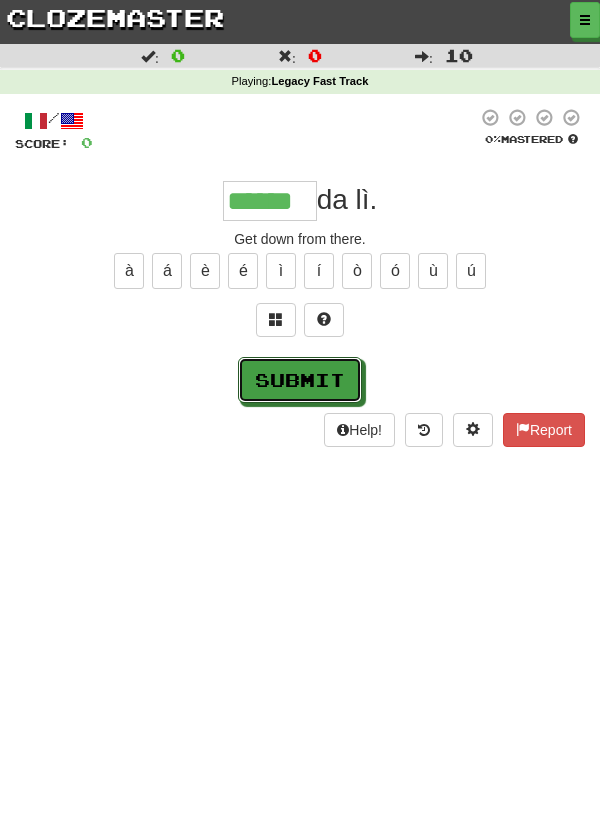 click on "Submit" at bounding box center (300, 380) 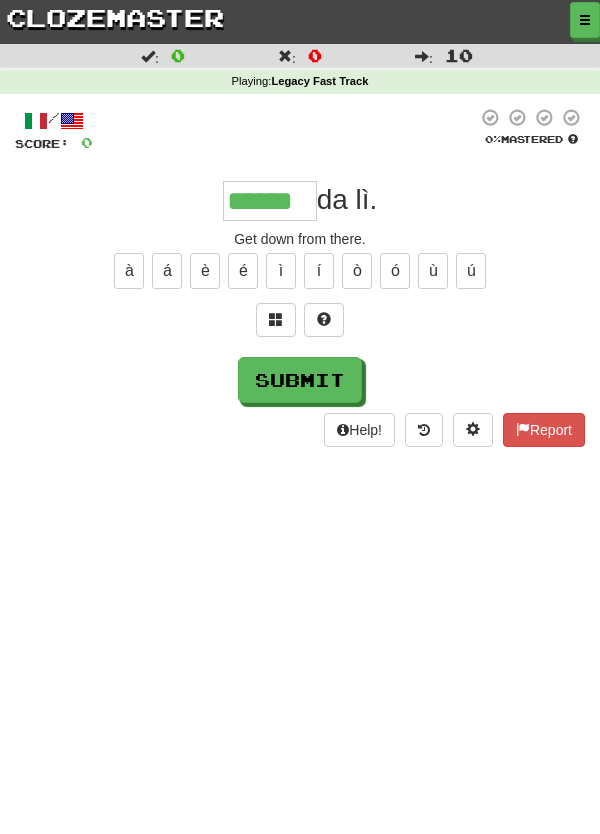 type on "******" 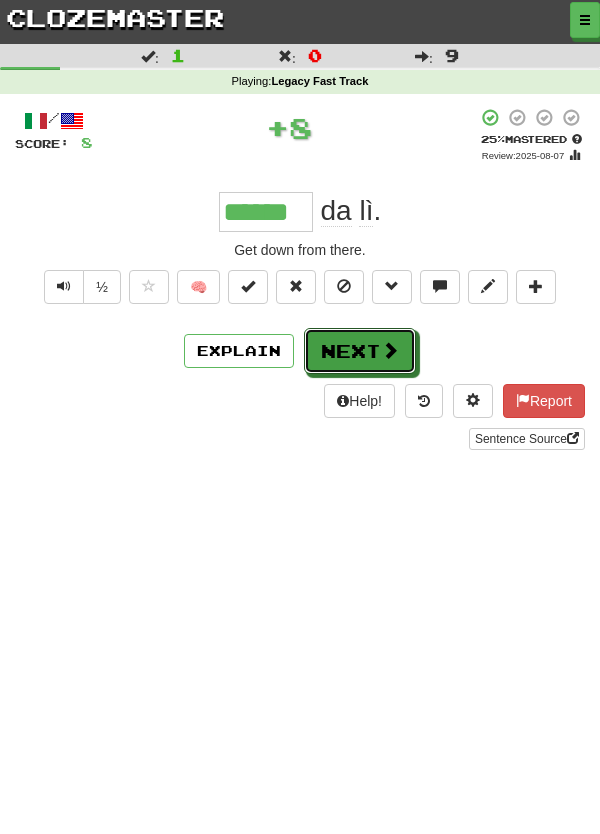 click on "Next" at bounding box center [360, 351] 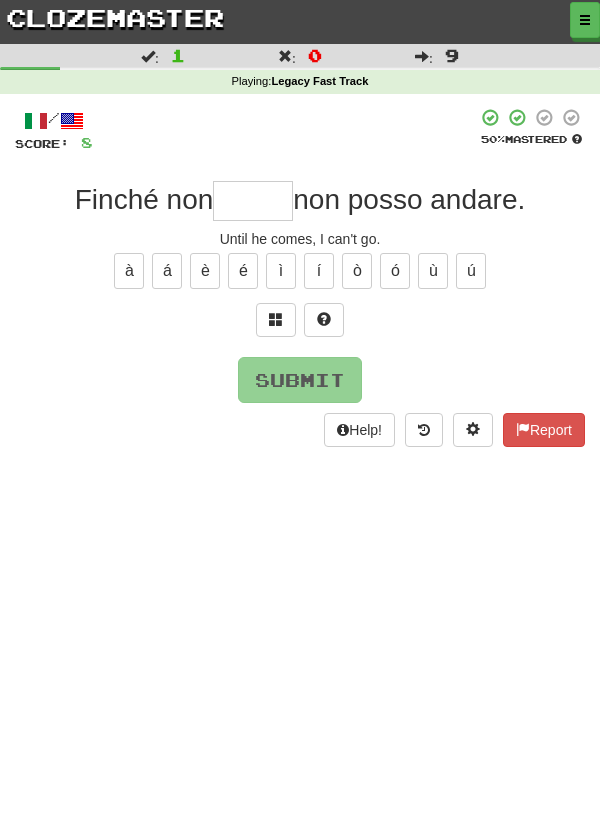 type on "*" 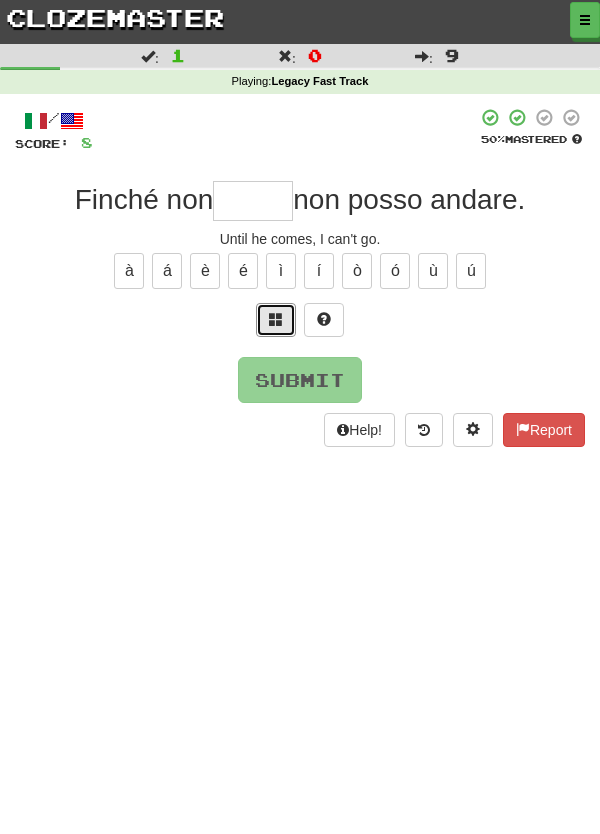 click at bounding box center [276, 319] 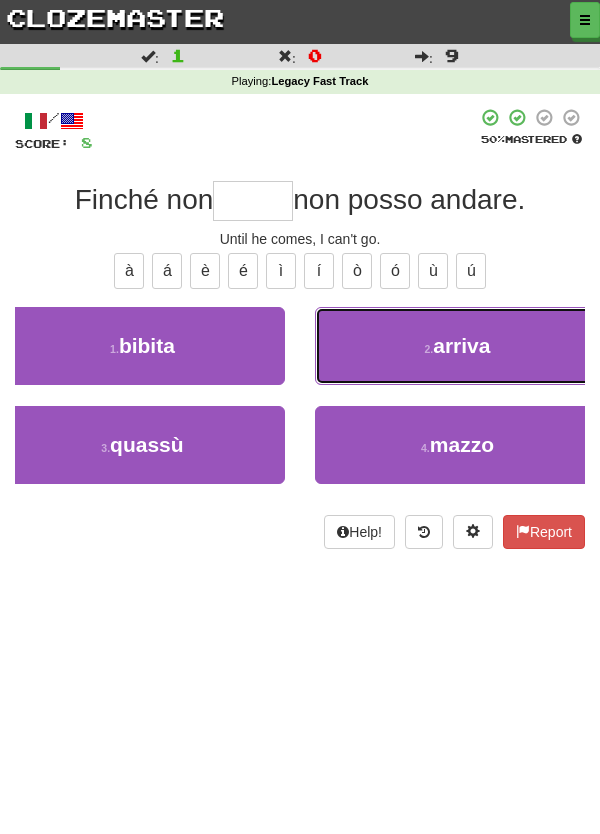 click on "2 .  arriva" at bounding box center [457, 346] 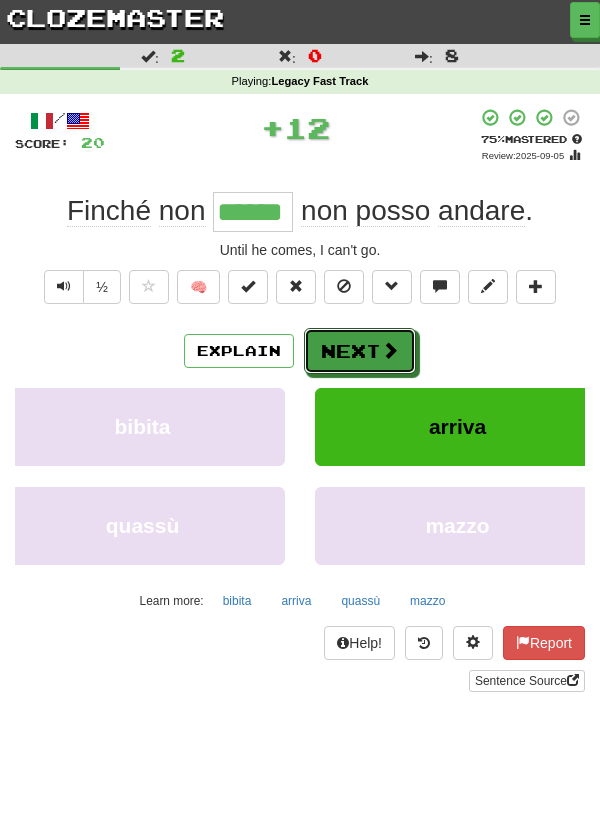 click on "Next" at bounding box center (360, 351) 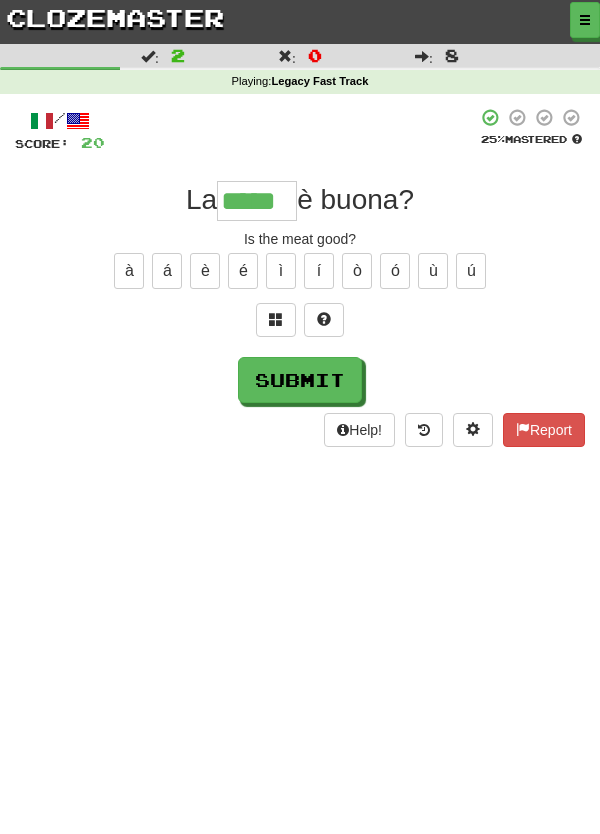 type on "*****" 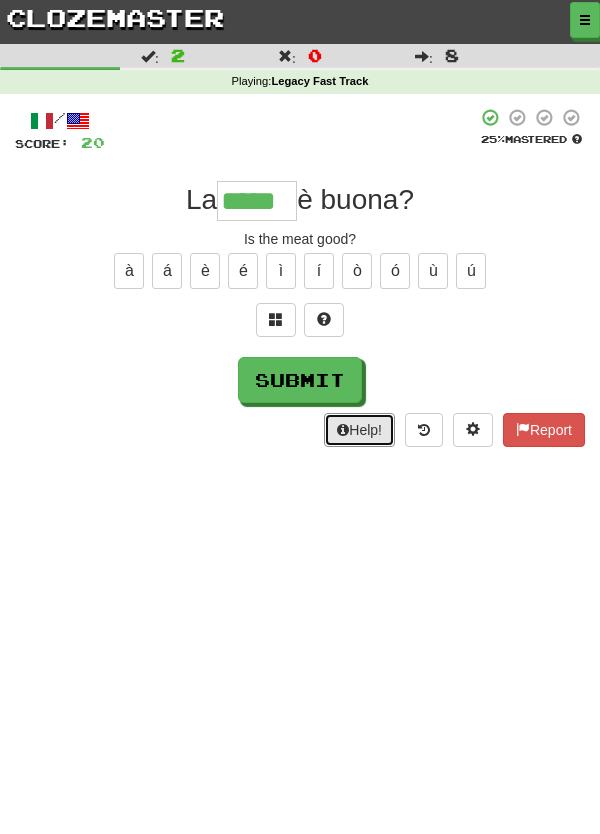 click on "Help!" at bounding box center (359, 430) 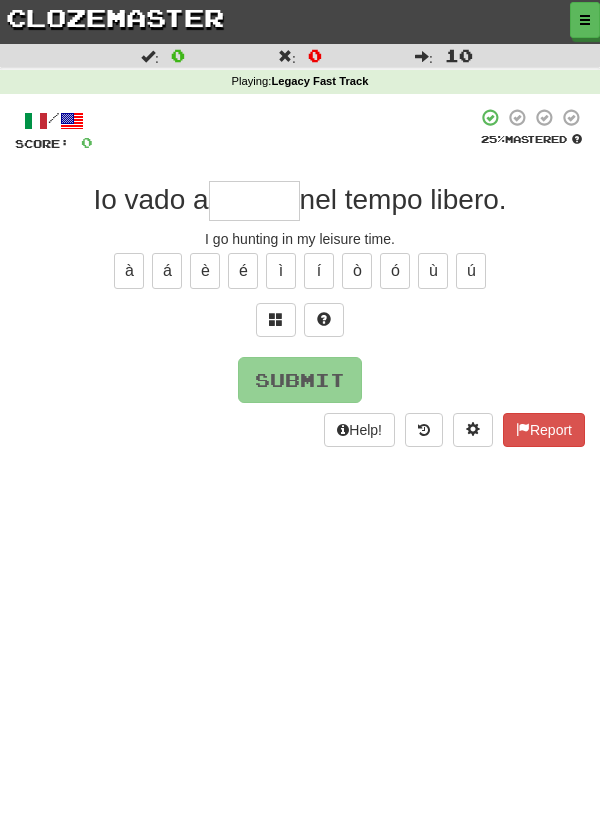 scroll, scrollTop: 0, scrollLeft: 0, axis: both 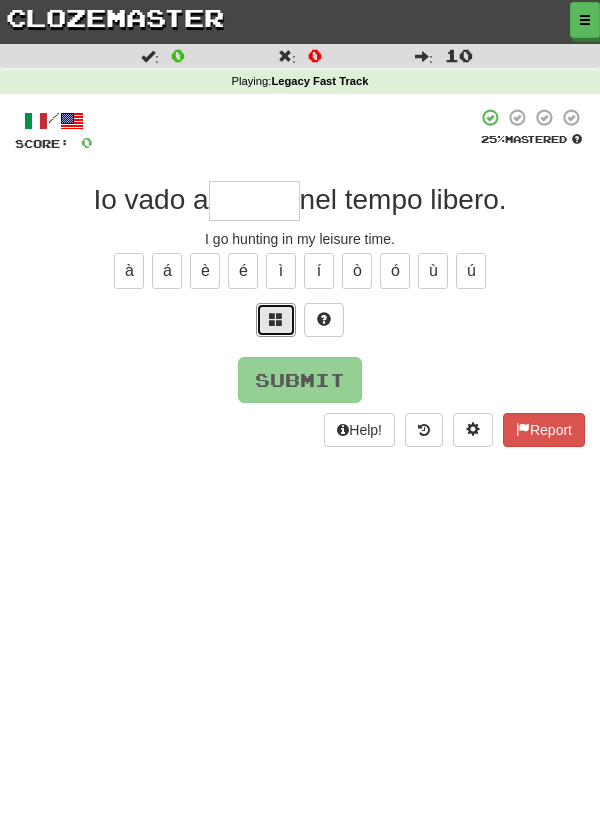 click at bounding box center (276, 319) 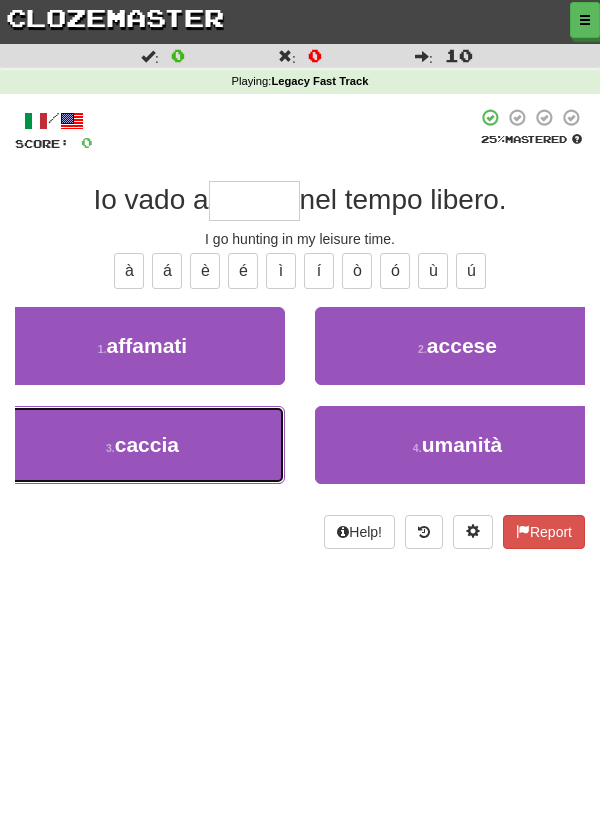 click on "3 .  caccia" at bounding box center [142, 445] 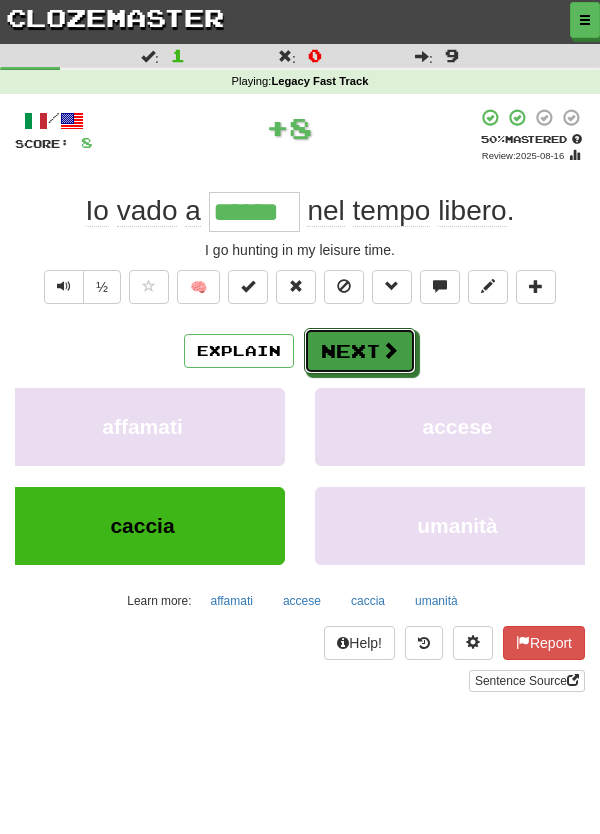 click on "Next" at bounding box center [360, 351] 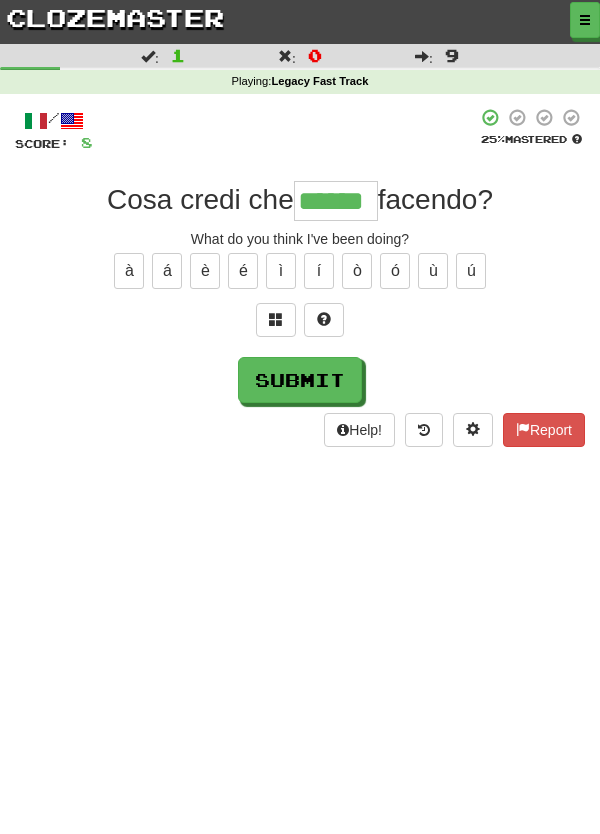 type on "******" 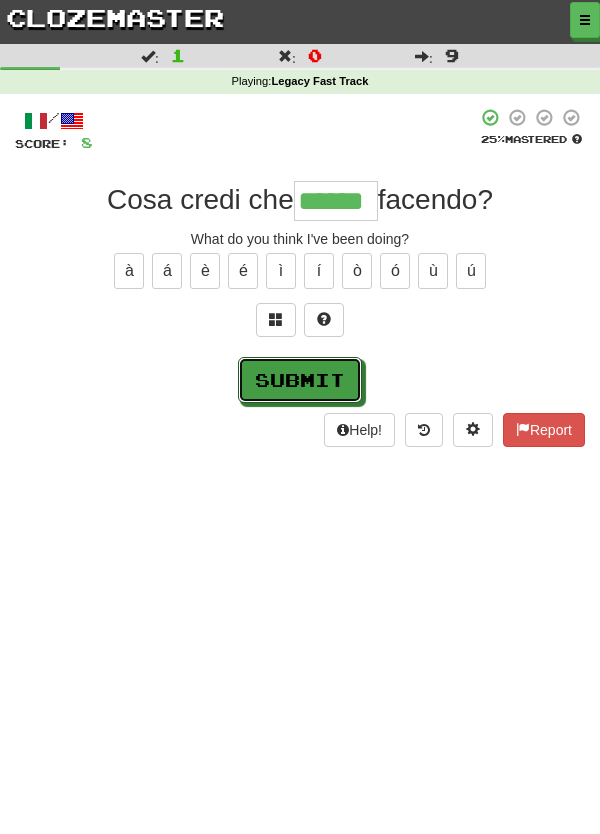 click on "Submit" at bounding box center [300, 380] 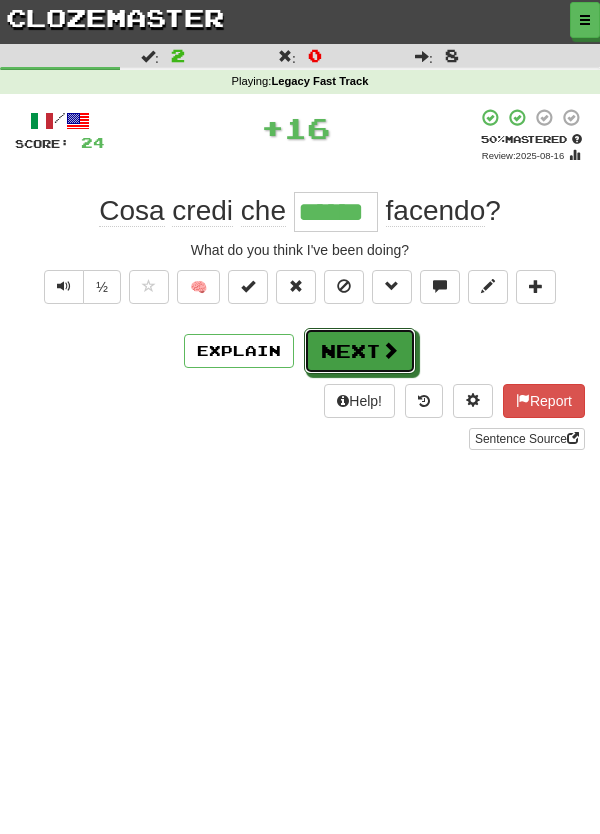 click on "Next" at bounding box center [360, 351] 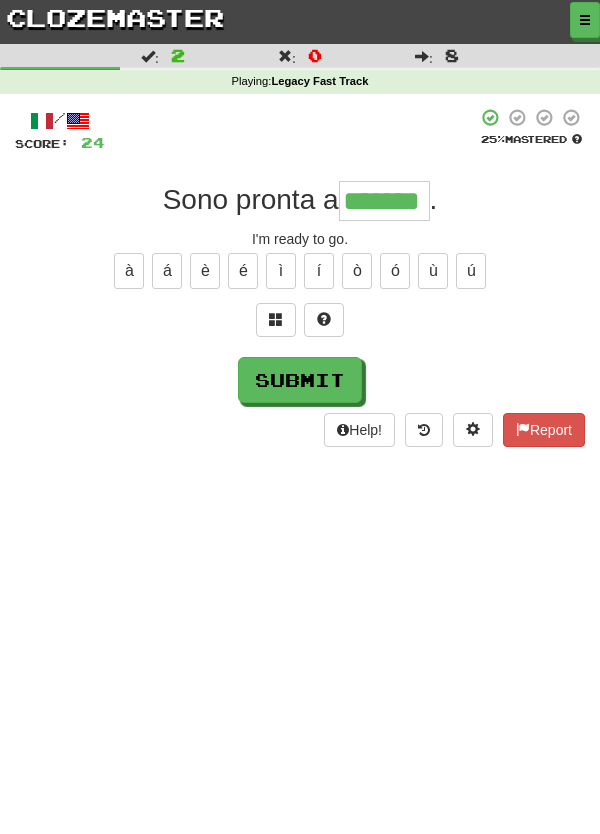 type on "*******" 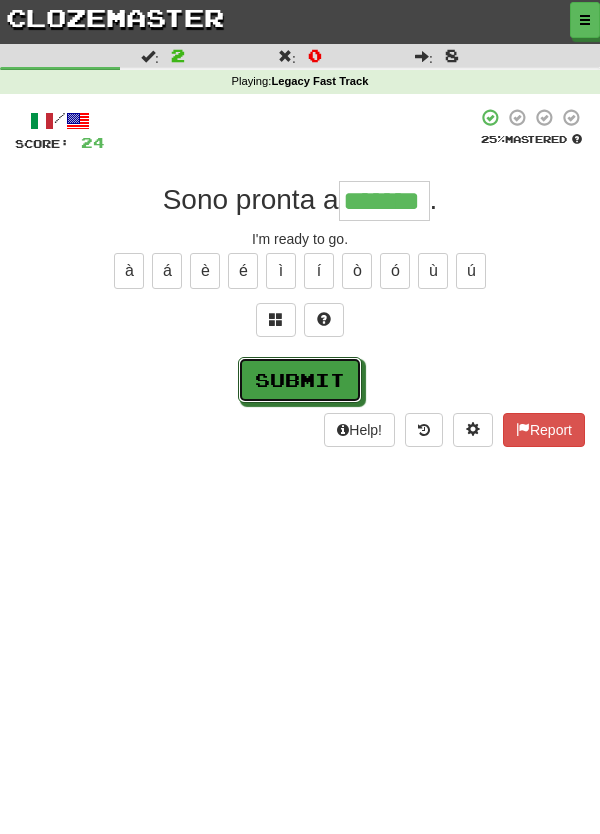 click on "Submit" at bounding box center (300, 380) 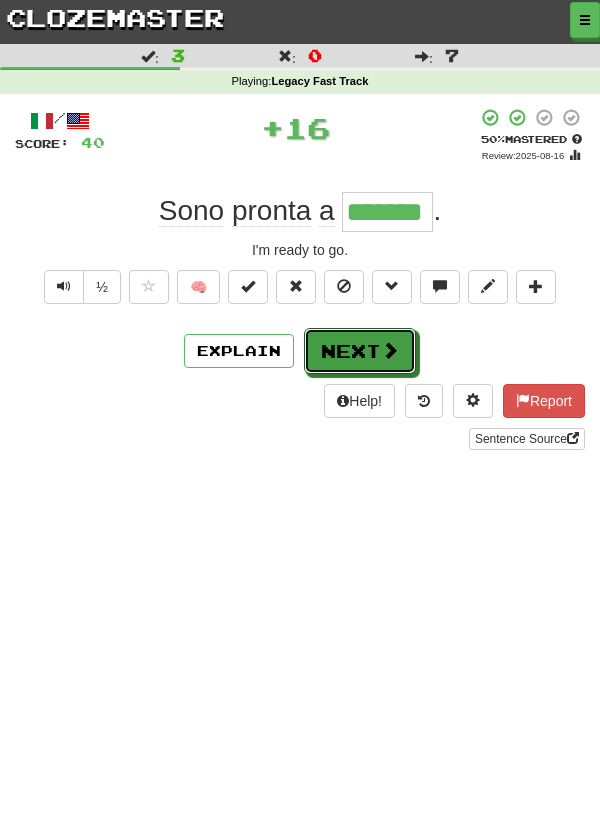 click on "Next" at bounding box center [360, 351] 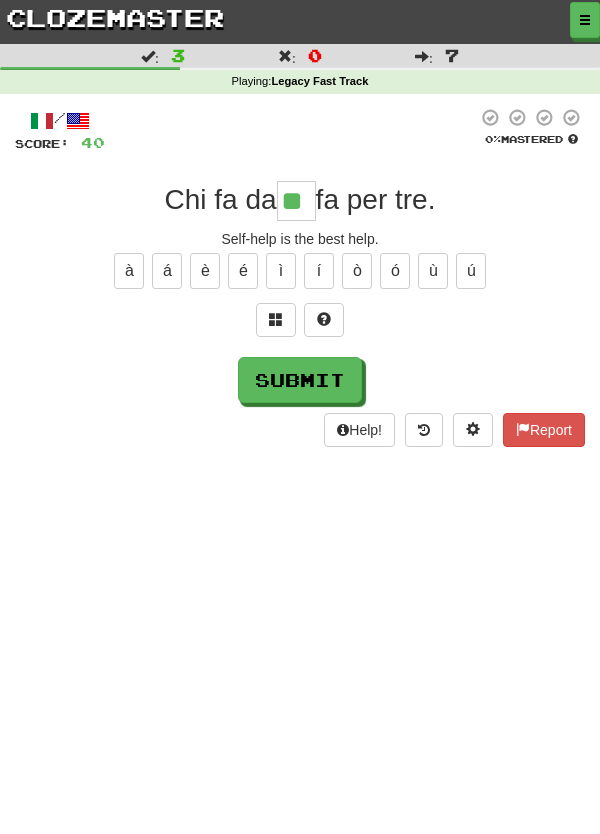 type on "**" 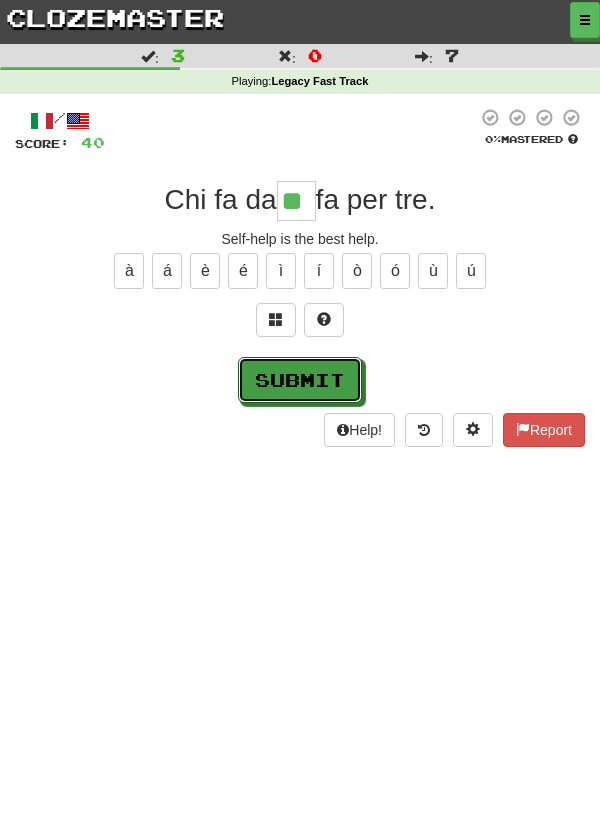 click on "Submit" at bounding box center [300, 380] 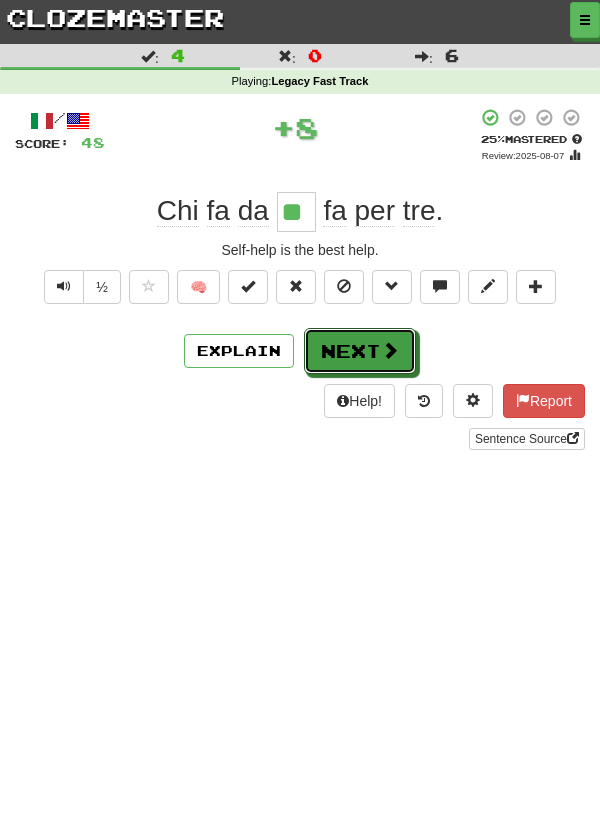 click on "Next" at bounding box center [360, 351] 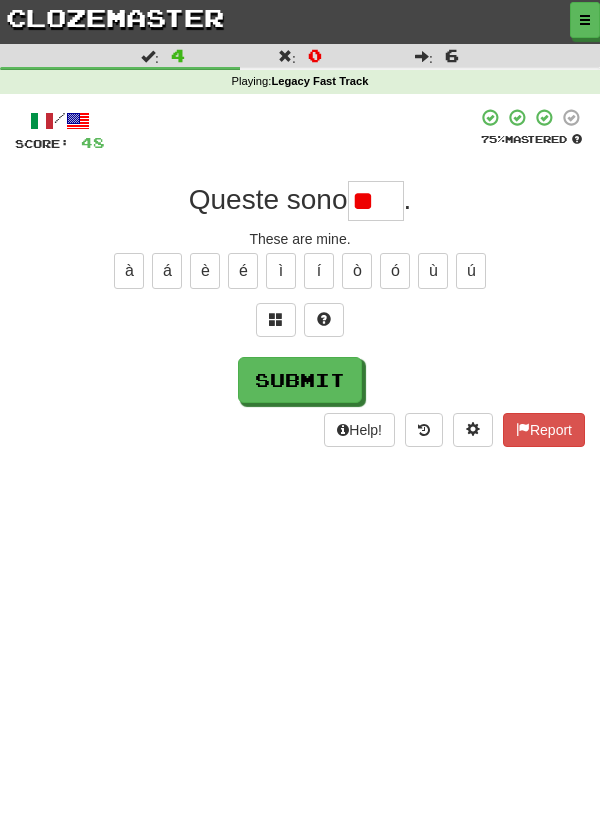type on "*" 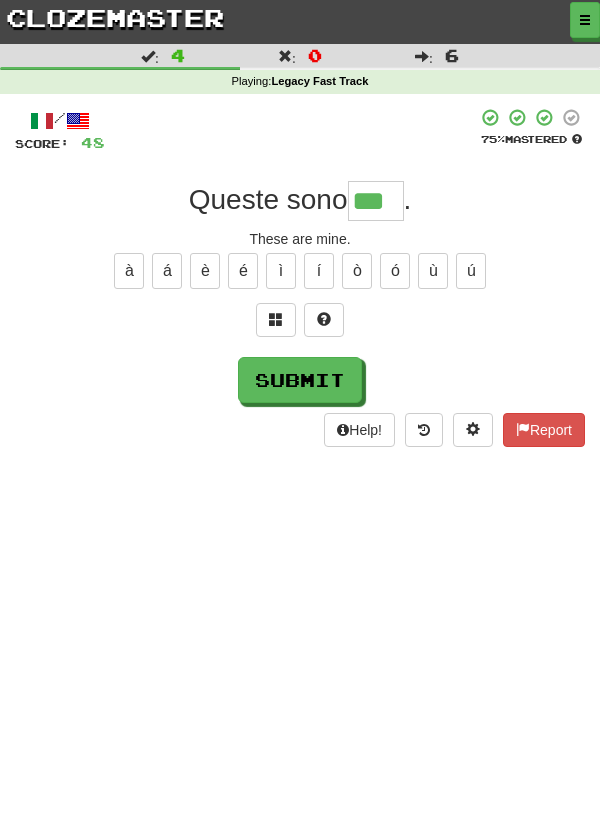 type on "***" 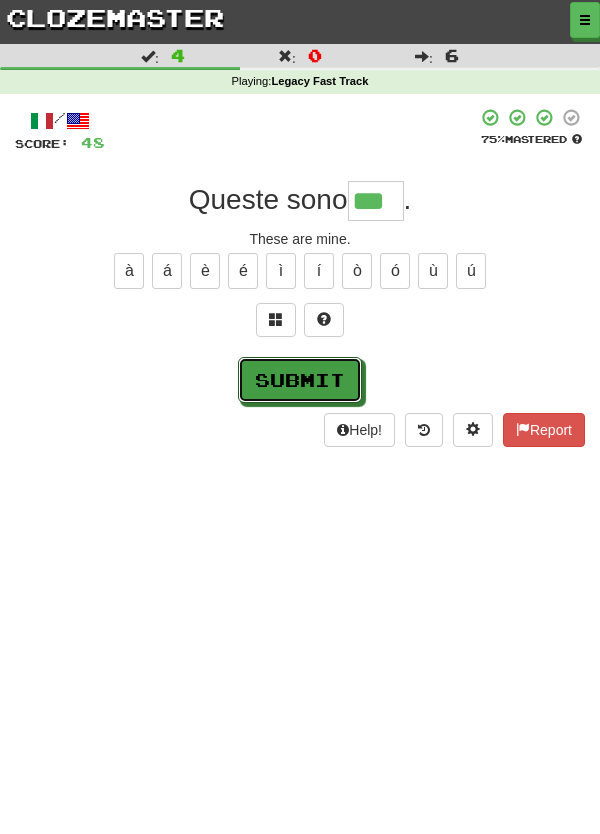 click on "Submit" at bounding box center [300, 380] 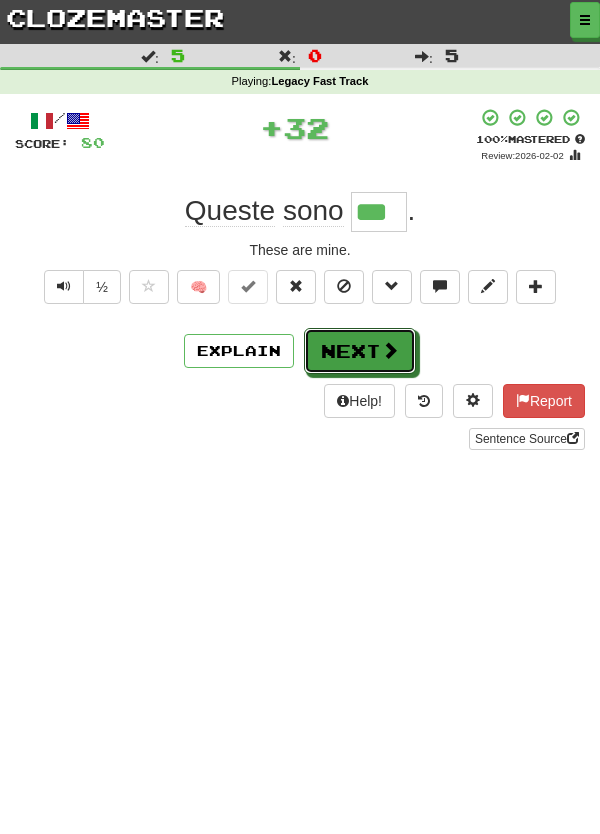 click on "Next" at bounding box center (360, 351) 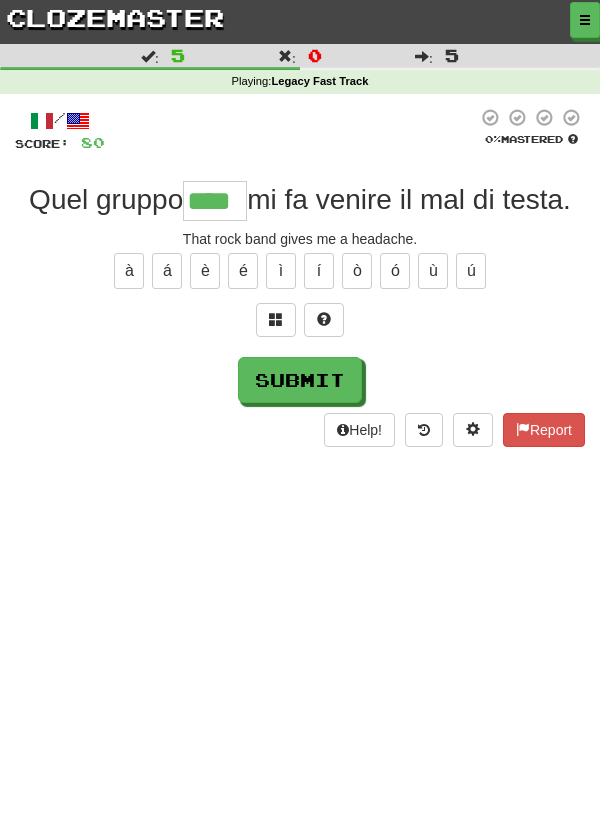 type on "****" 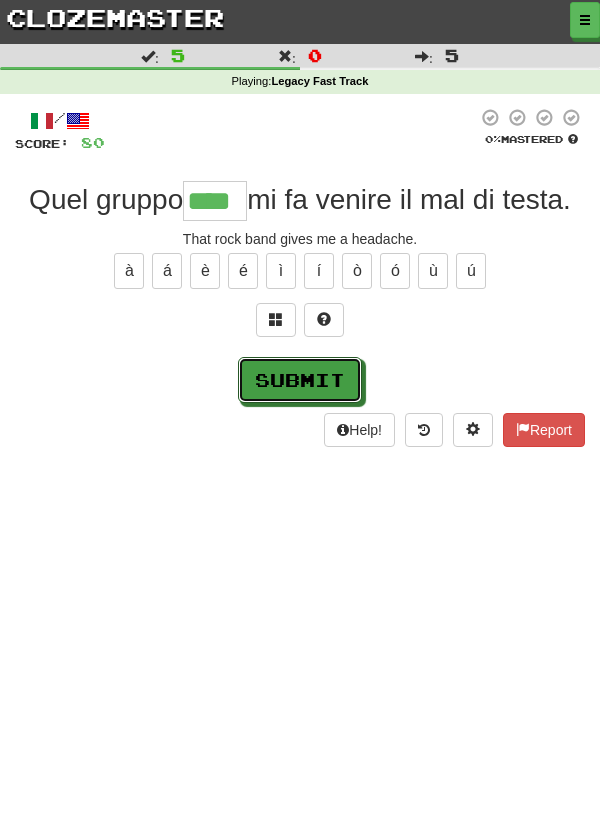 click on "Submit" at bounding box center [300, 380] 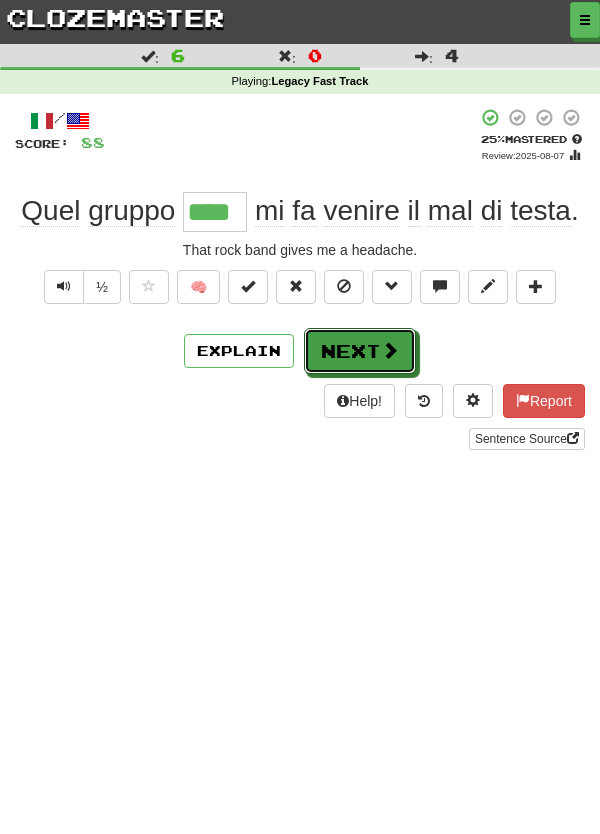 click on "Next" at bounding box center [360, 351] 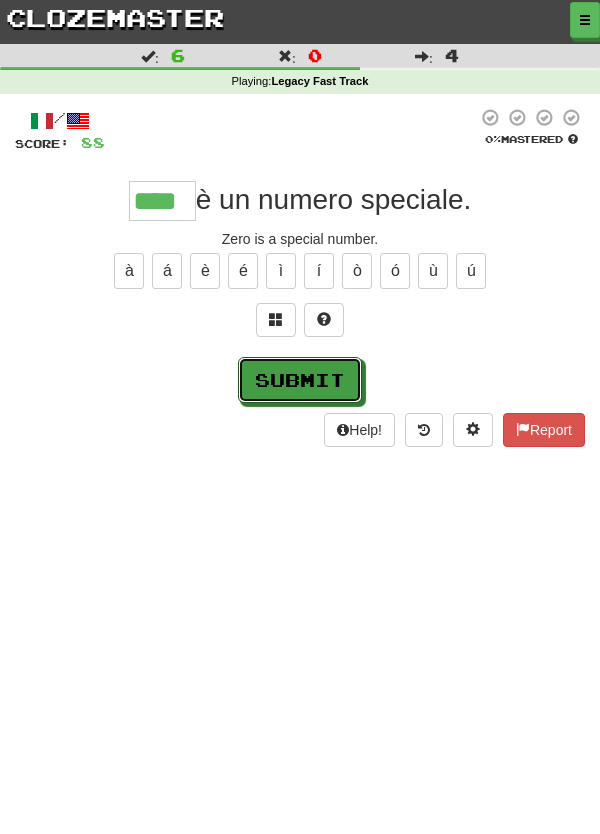 click on "Submit" at bounding box center [300, 380] 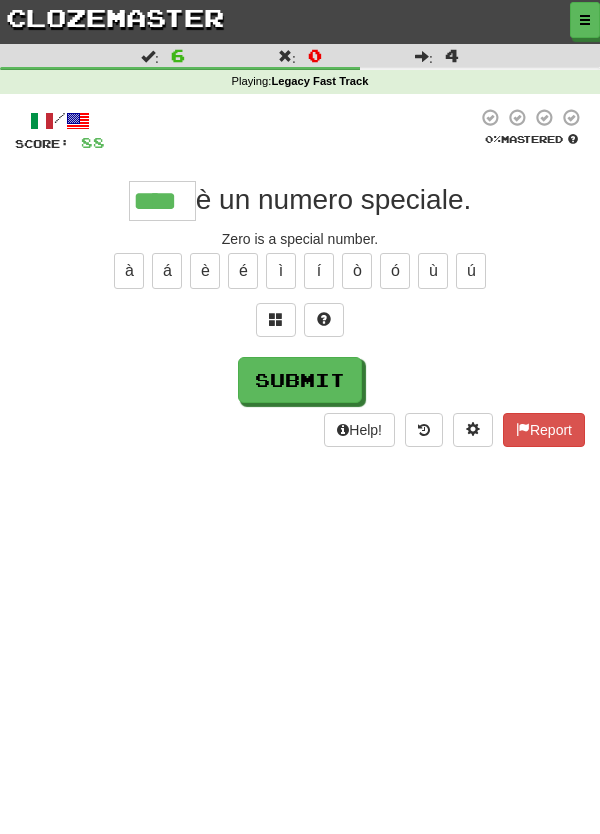type on "****" 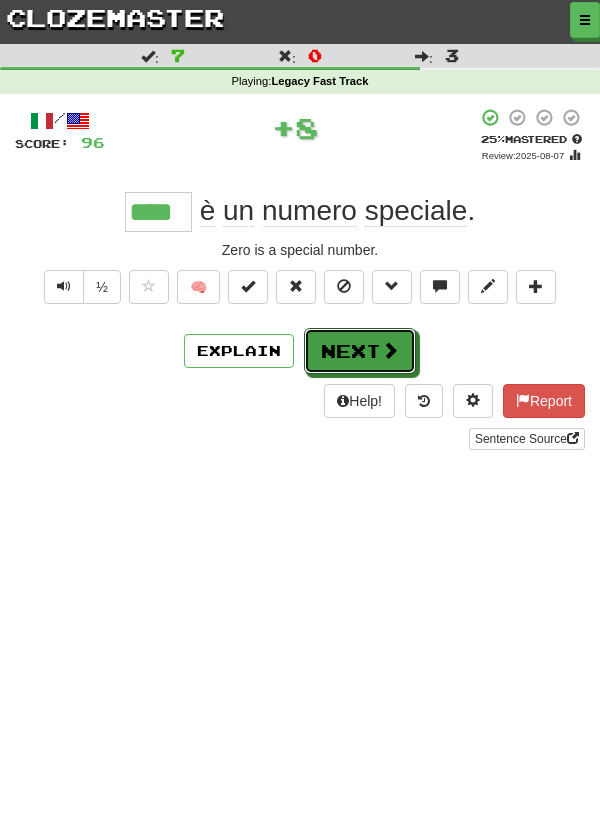 click on "Next" at bounding box center (360, 351) 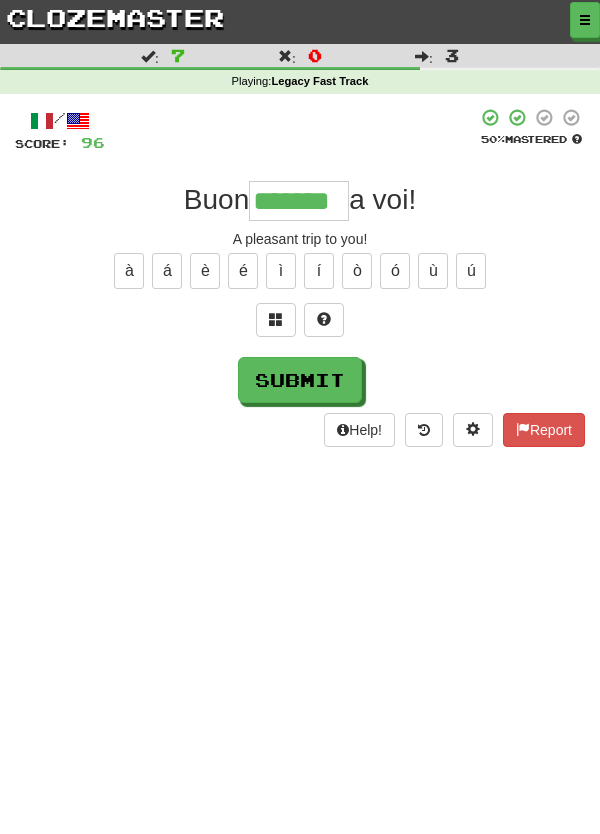 type on "*******" 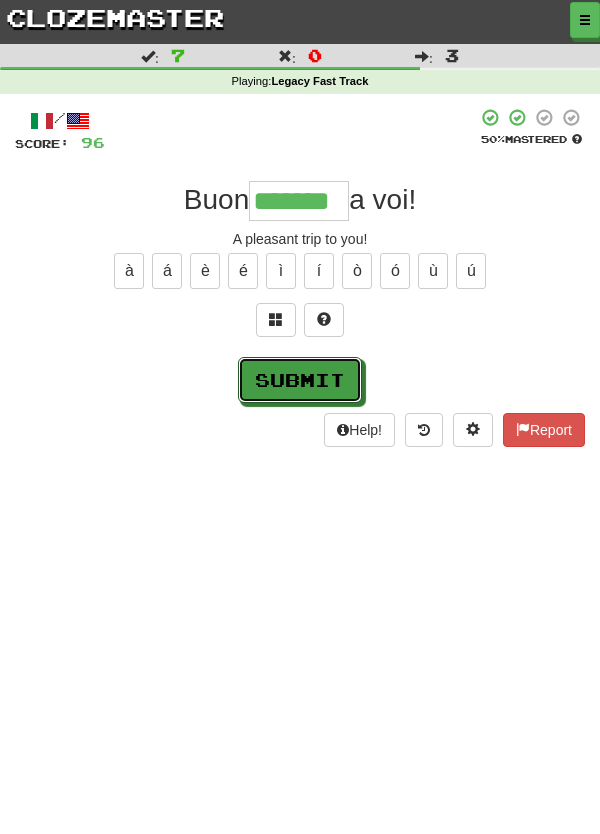 click on "Submit" at bounding box center (300, 380) 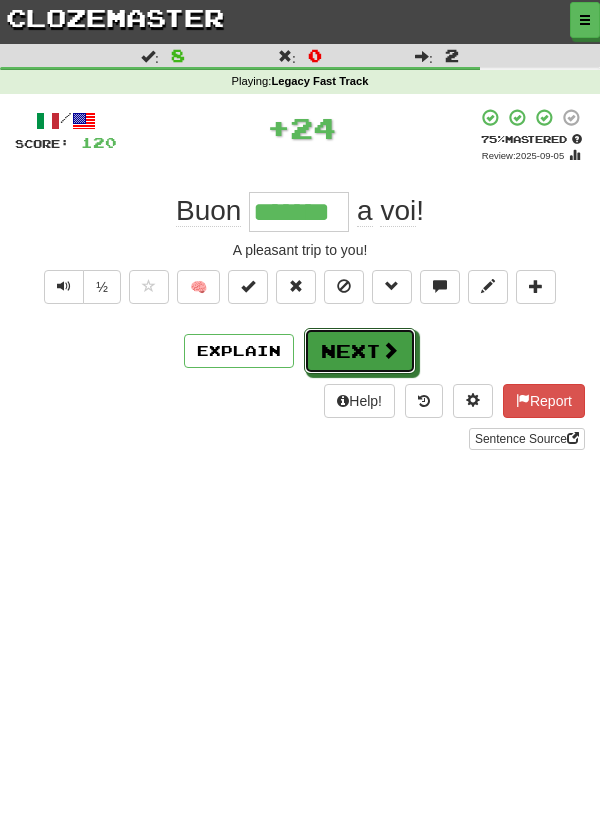 click on "Next" at bounding box center [360, 351] 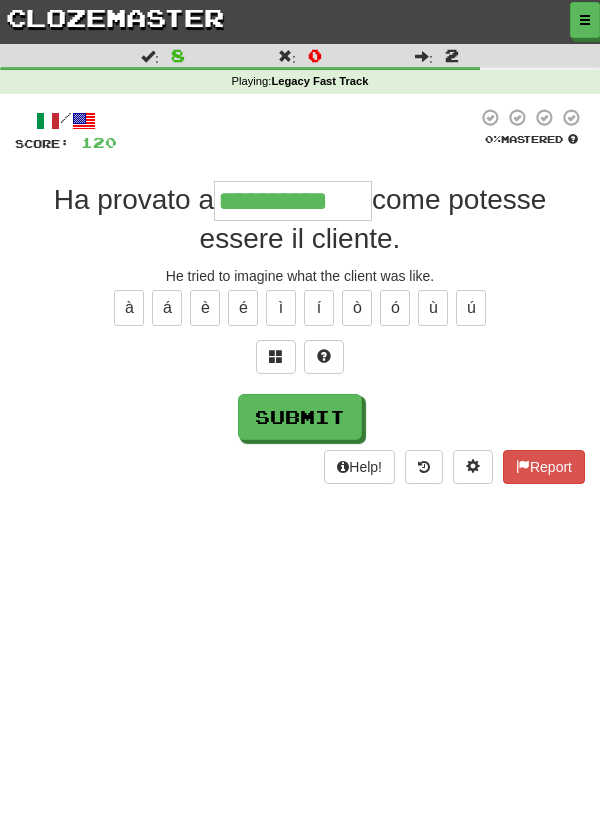 type on "**********" 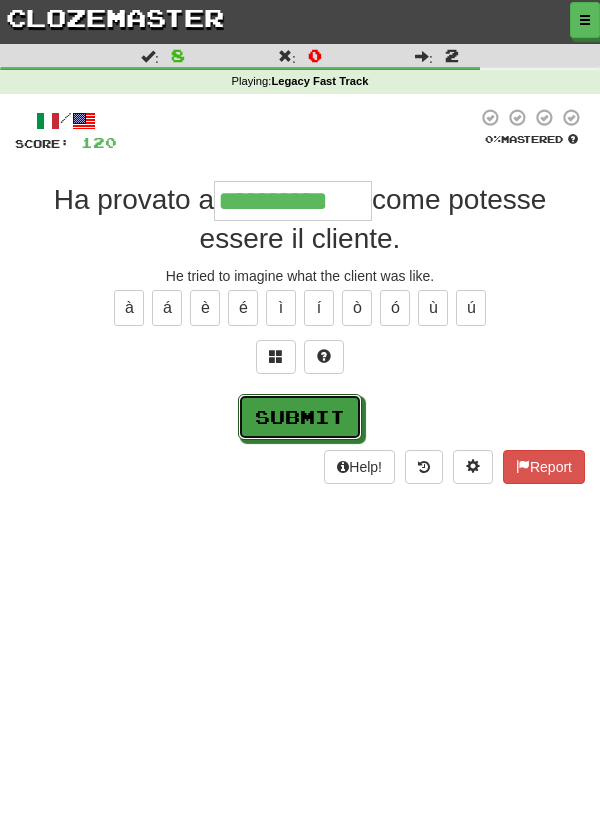 click on "Submit" at bounding box center (300, 417) 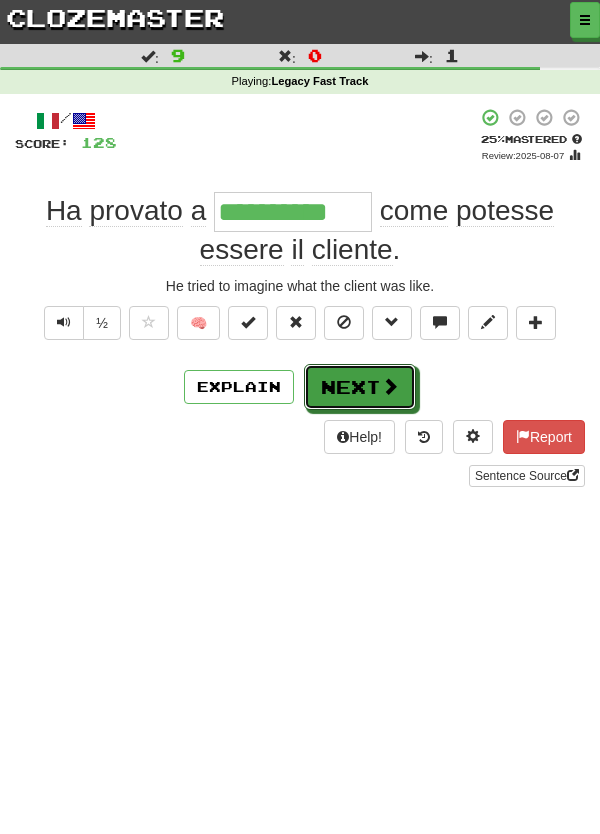 click on "Next" at bounding box center (360, 387) 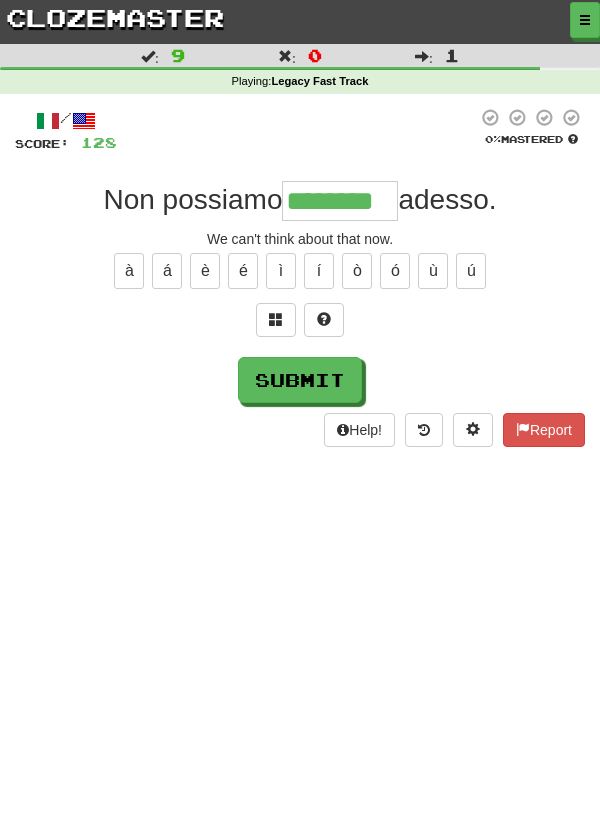 type on "********" 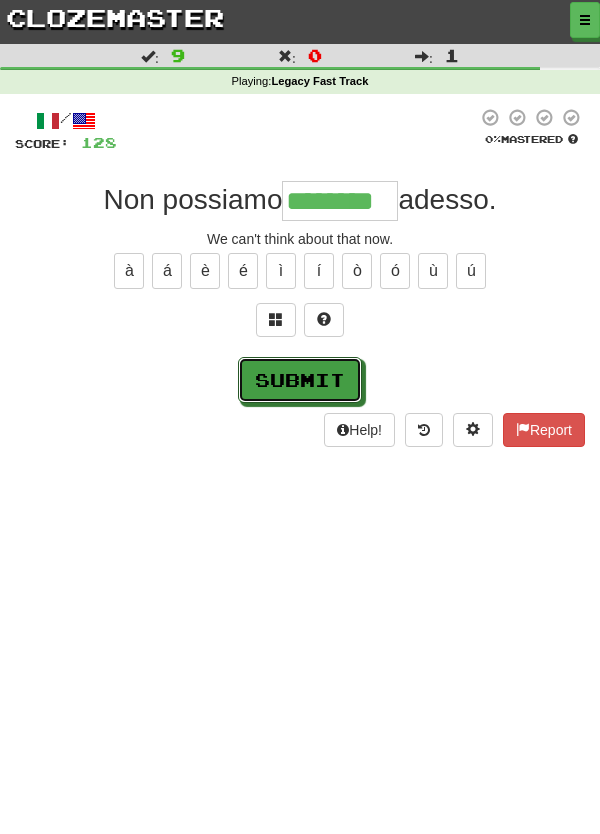 click on "Submit" at bounding box center (300, 380) 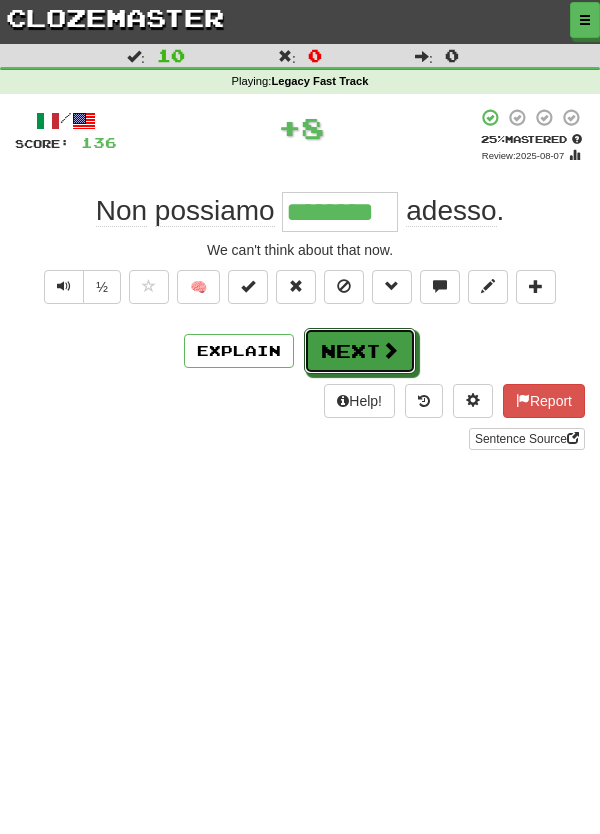 click on "Next" at bounding box center (360, 351) 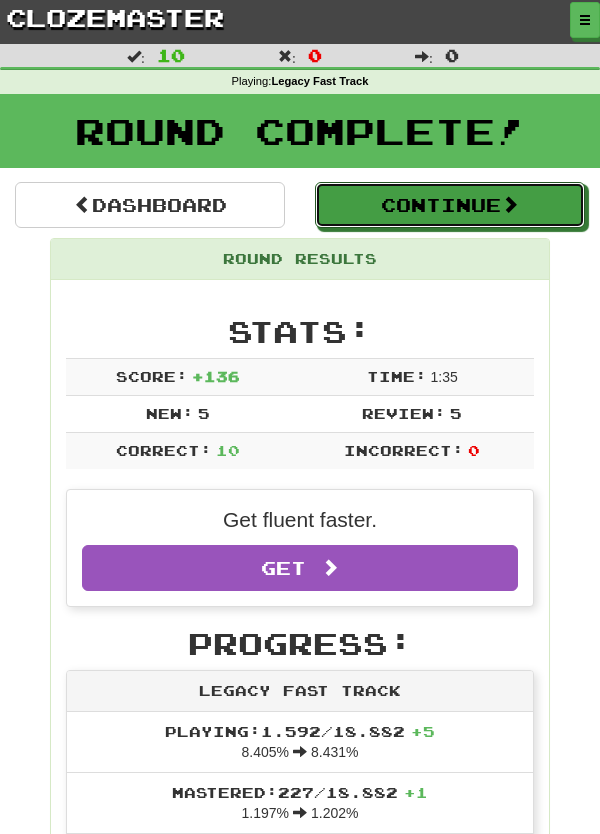 click on "Continue" at bounding box center [450, 205] 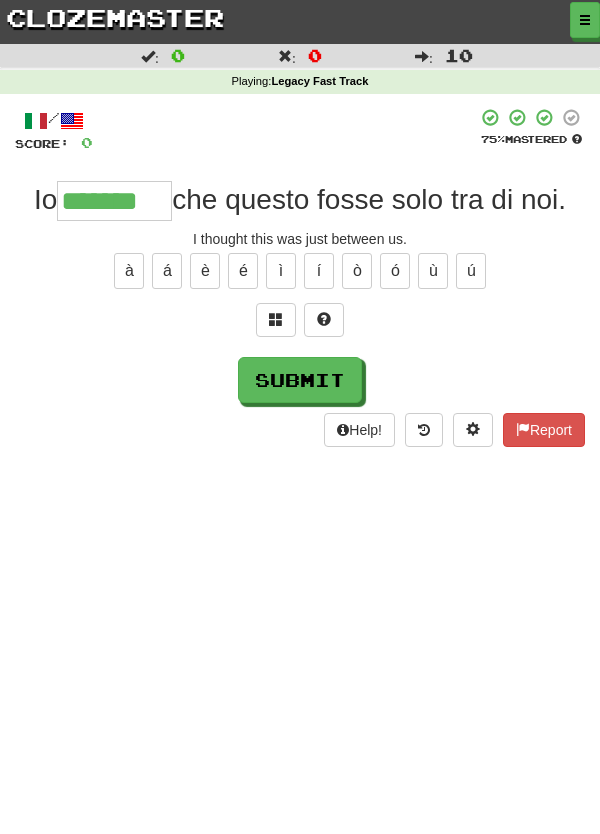 type on "*******" 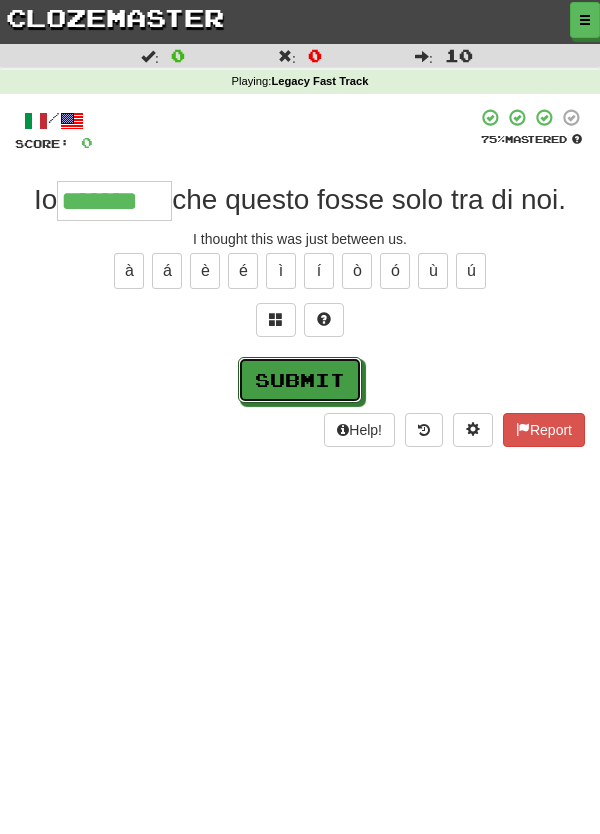 click on "Submit" at bounding box center (300, 380) 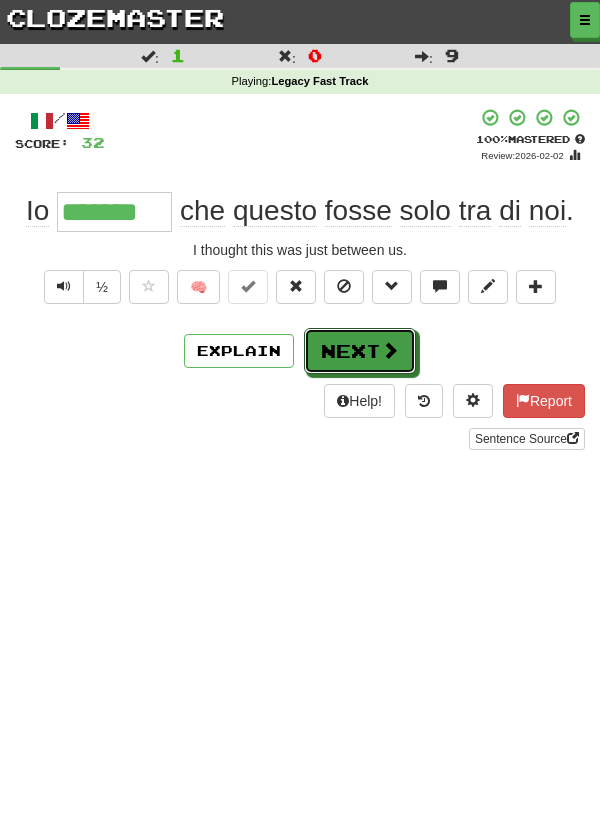 click on "Next" at bounding box center (360, 351) 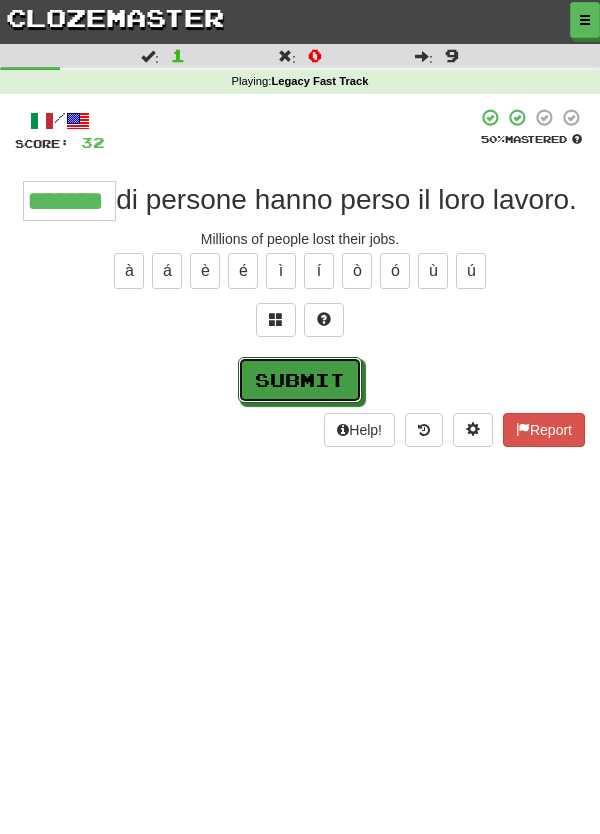 click on "Submit" at bounding box center (300, 380) 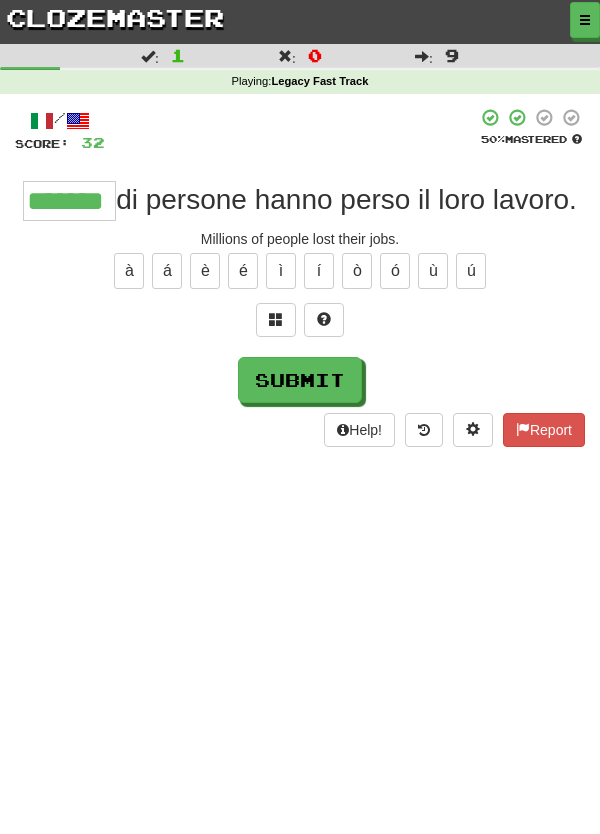 type on "*******" 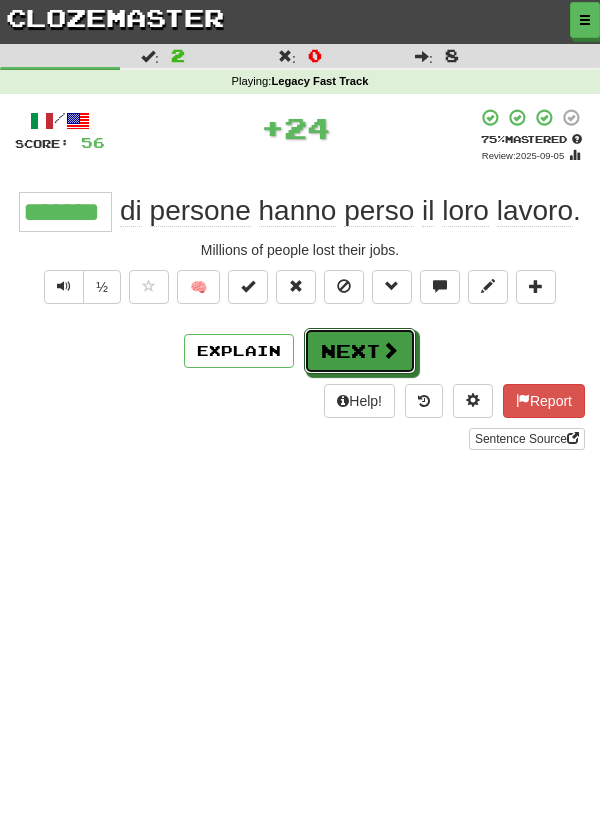 click at bounding box center [390, 350] 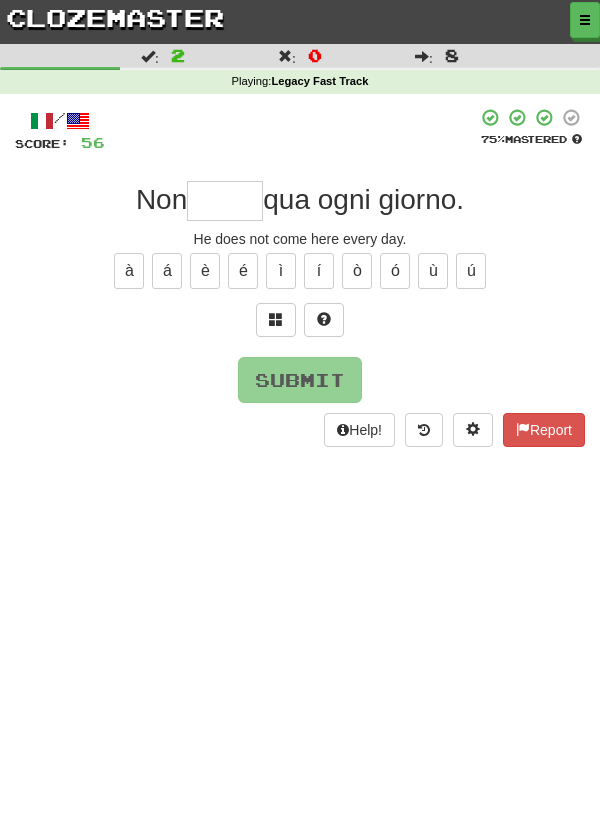 type on "*" 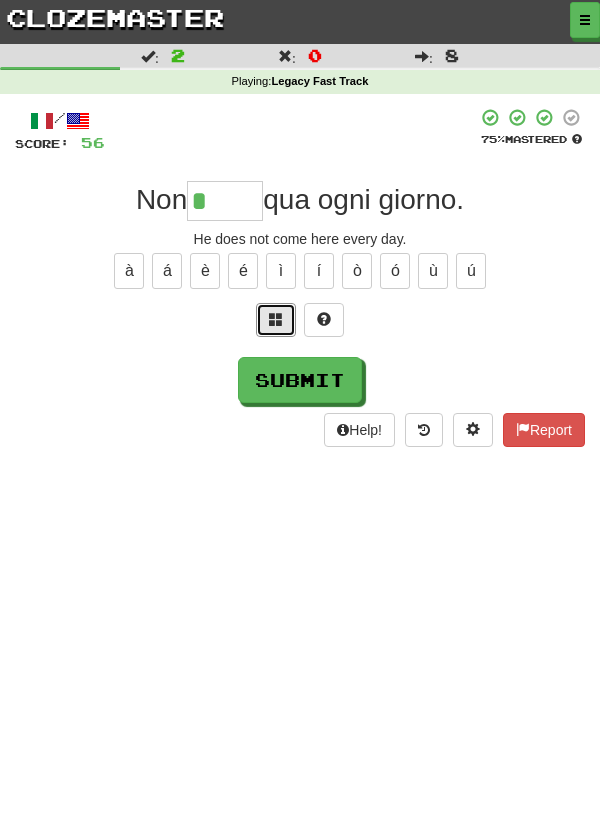click at bounding box center (276, 319) 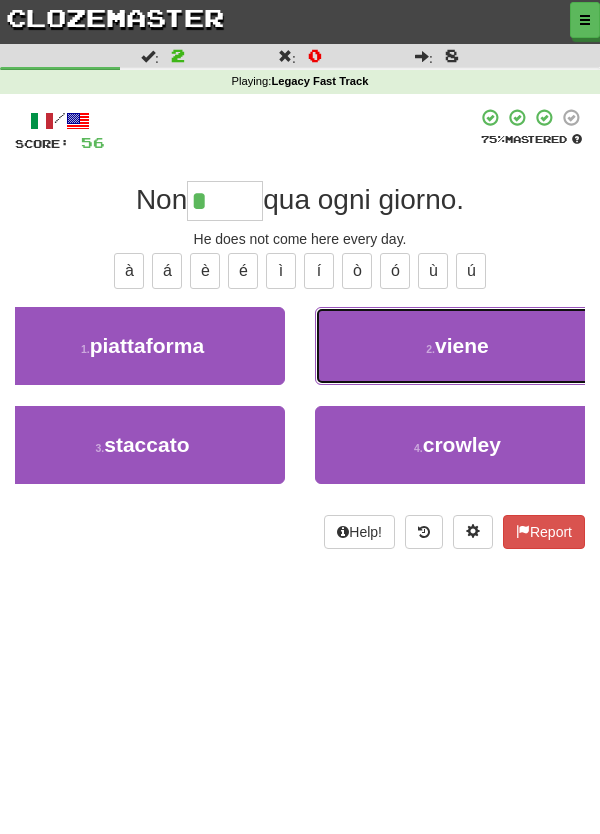 click on "2 .  viene" at bounding box center (457, 346) 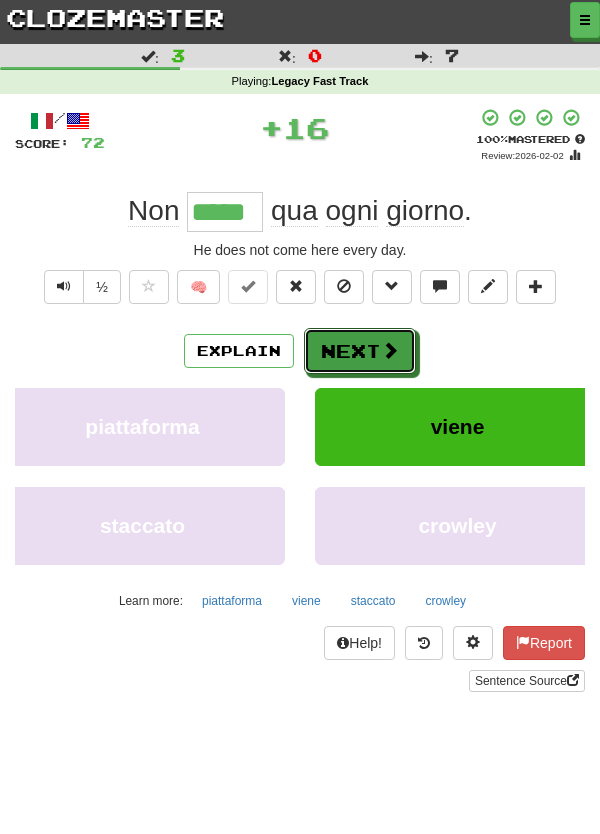 click on "Next" at bounding box center (360, 351) 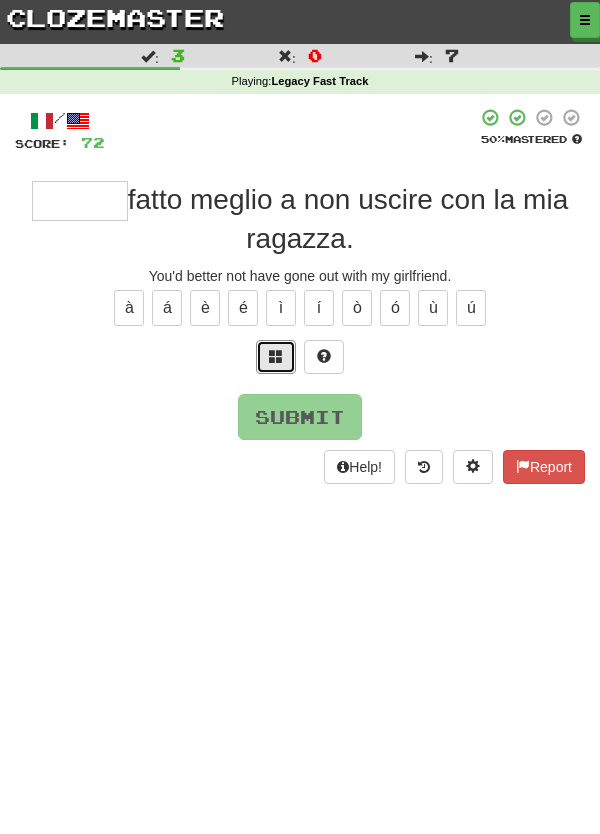 click at bounding box center [276, 356] 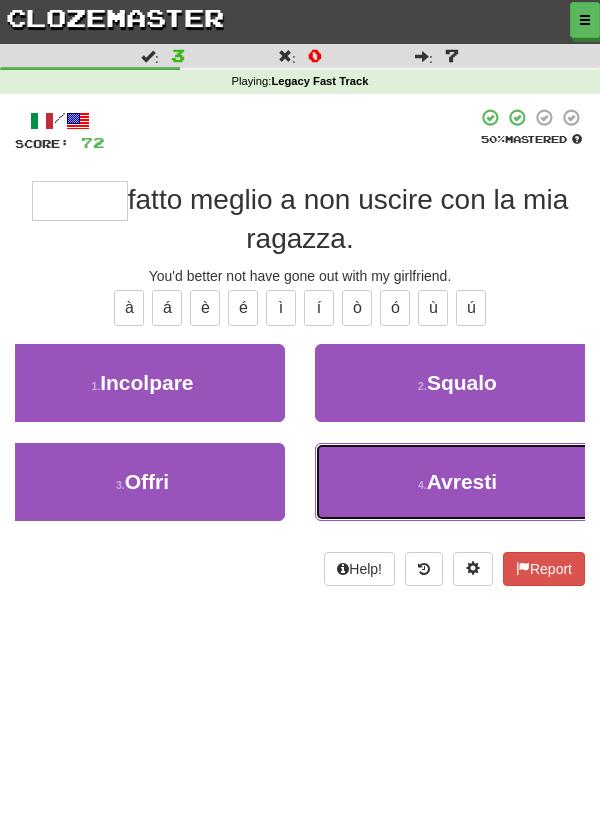 click on "Avresti" at bounding box center [462, 481] 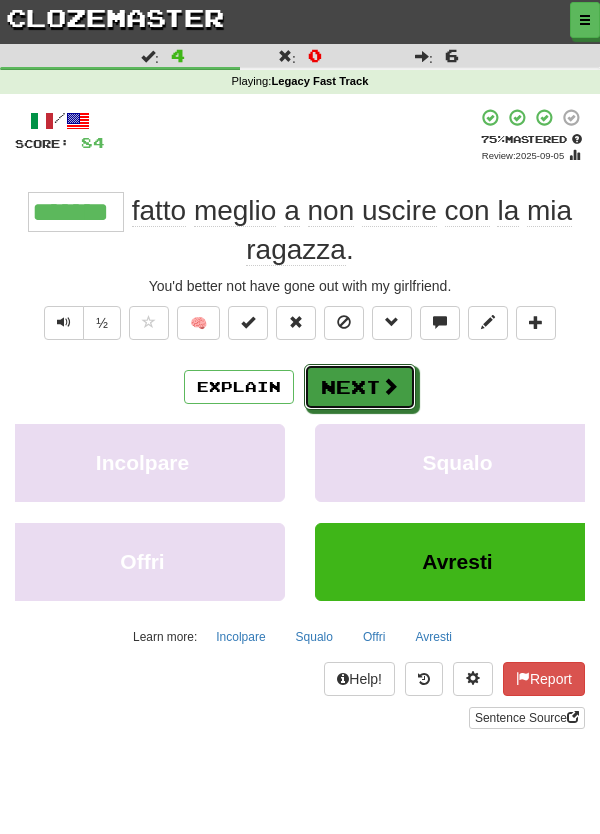 click on "Next" at bounding box center [360, 387] 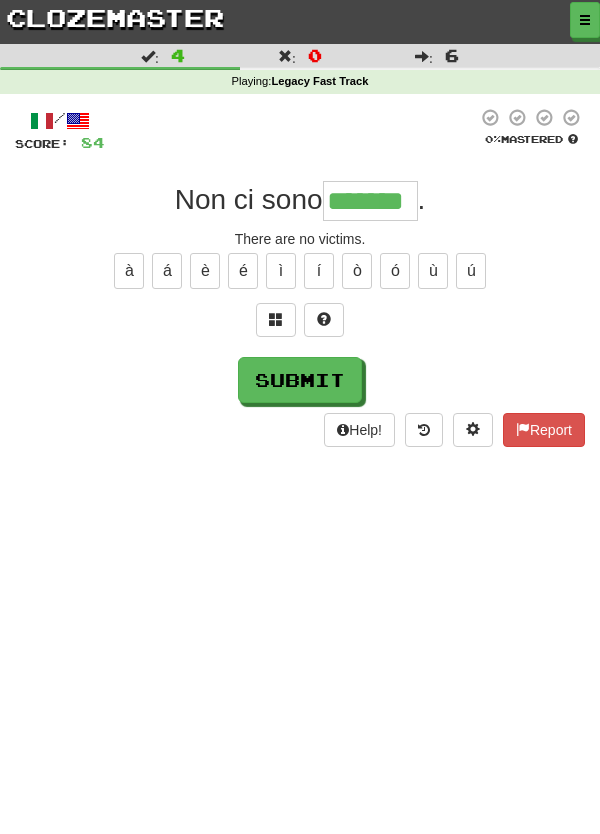 type on "*******" 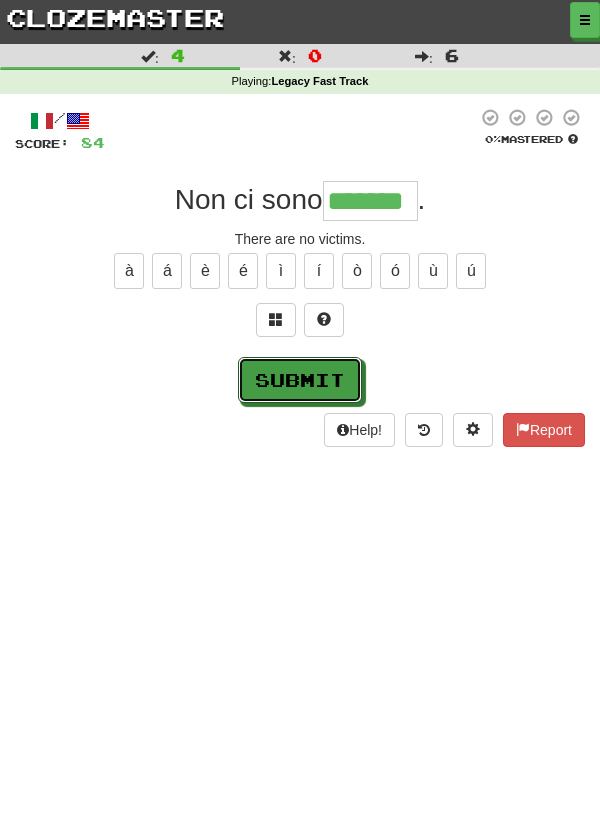click on "Submit" at bounding box center [300, 380] 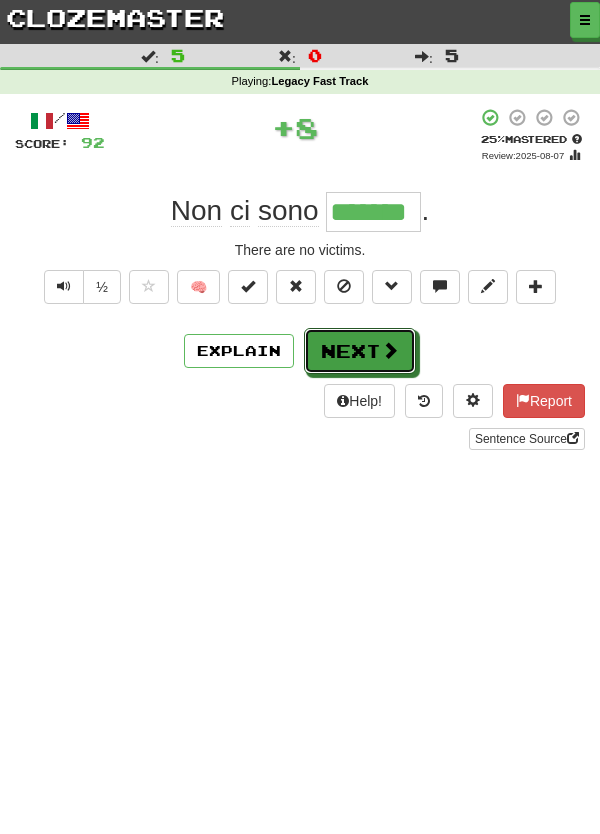 click on "Next" at bounding box center [360, 351] 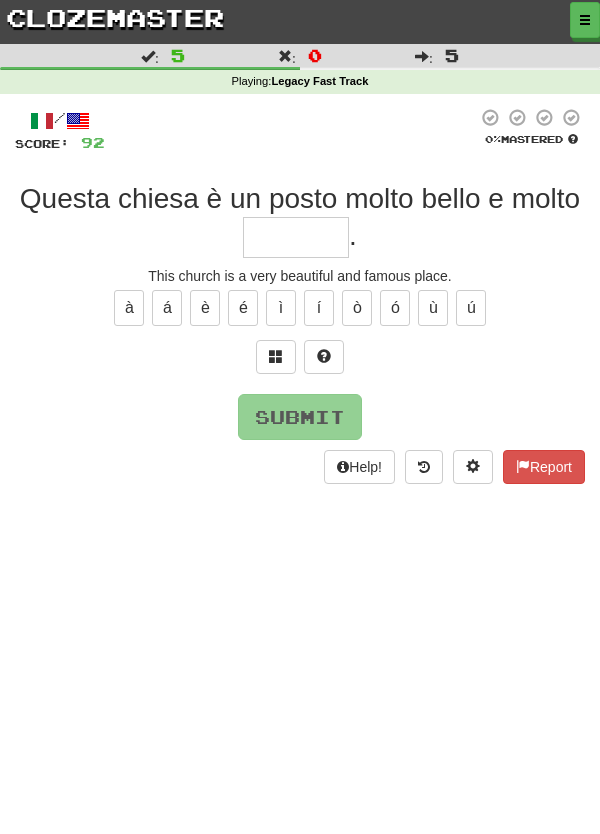 type on "*" 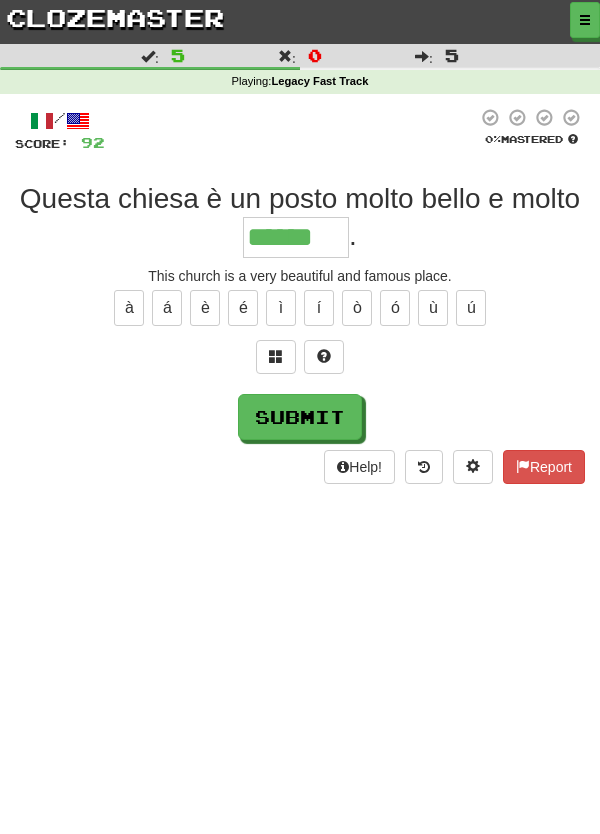type on "******" 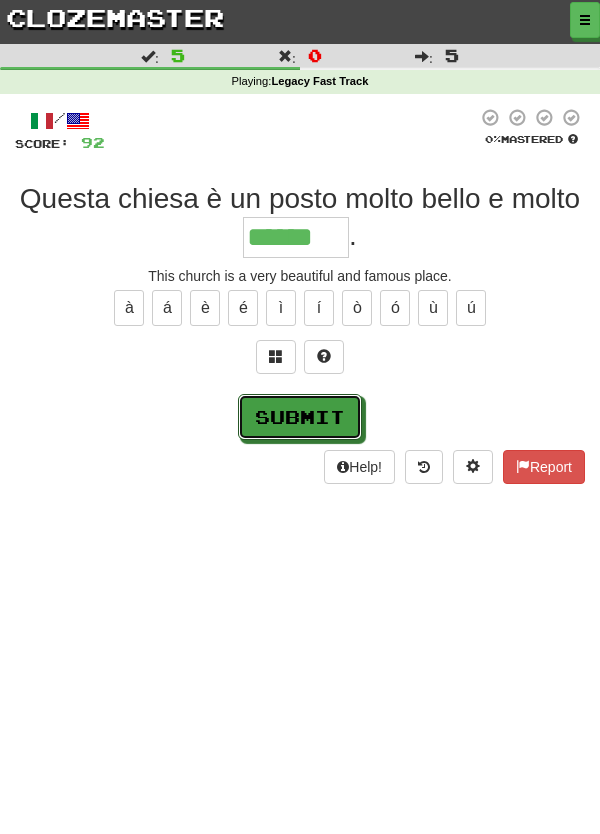 click on "Submit" at bounding box center [300, 417] 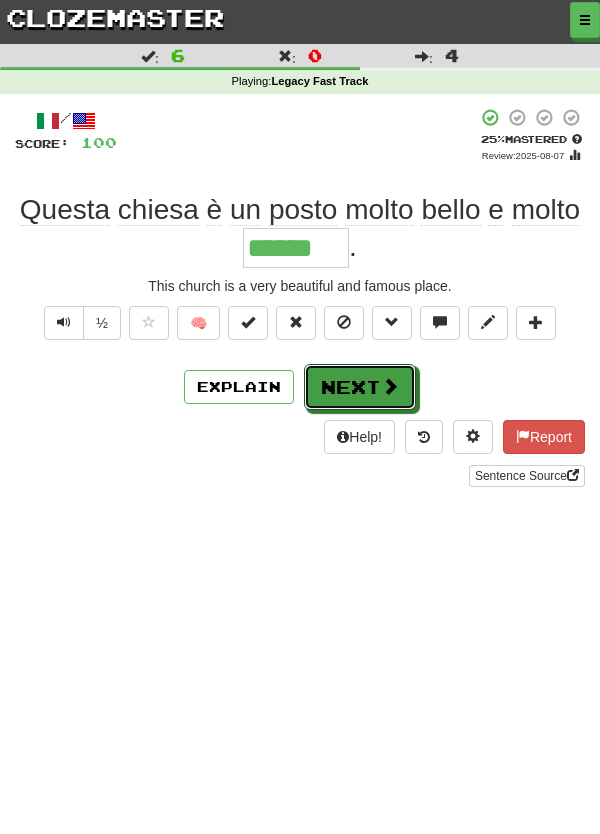 click on "Next" at bounding box center (360, 387) 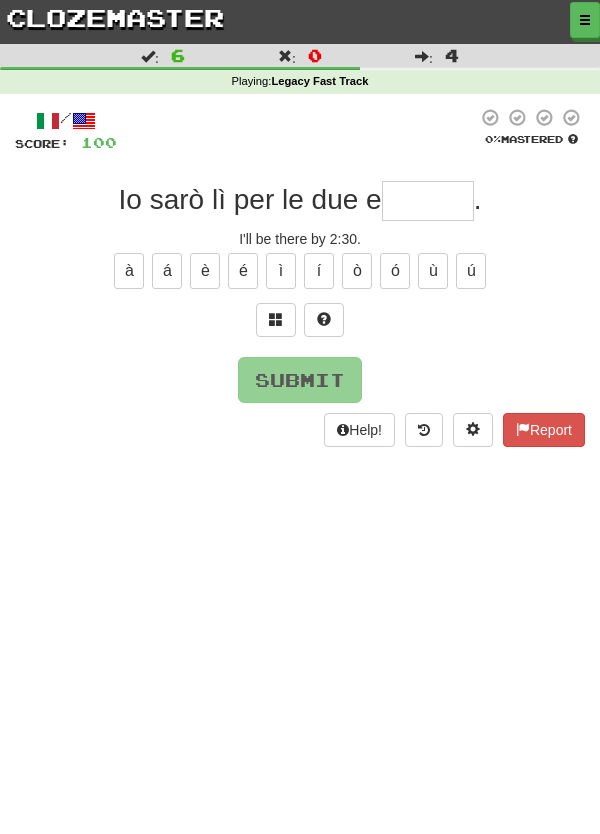 type on "*" 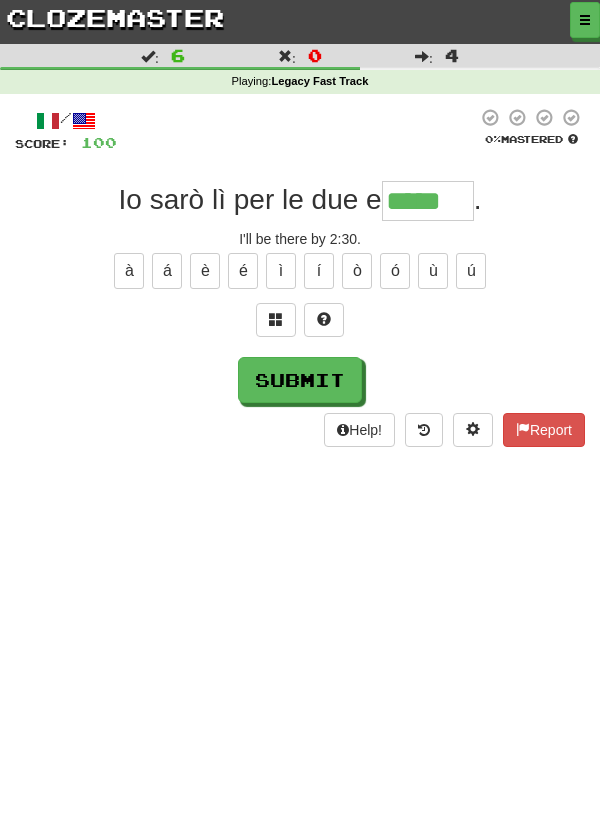 type on "*****" 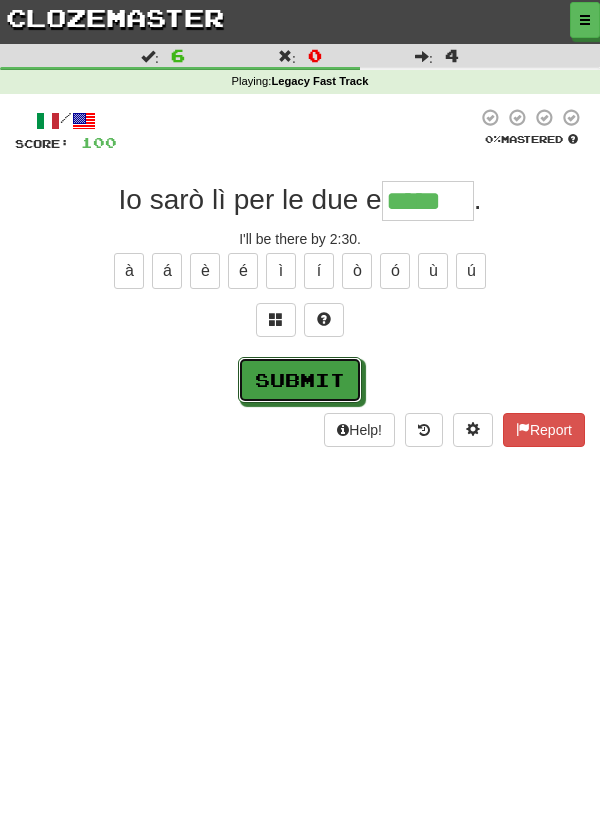 click on "Submit" at bounding box center (300, 380) 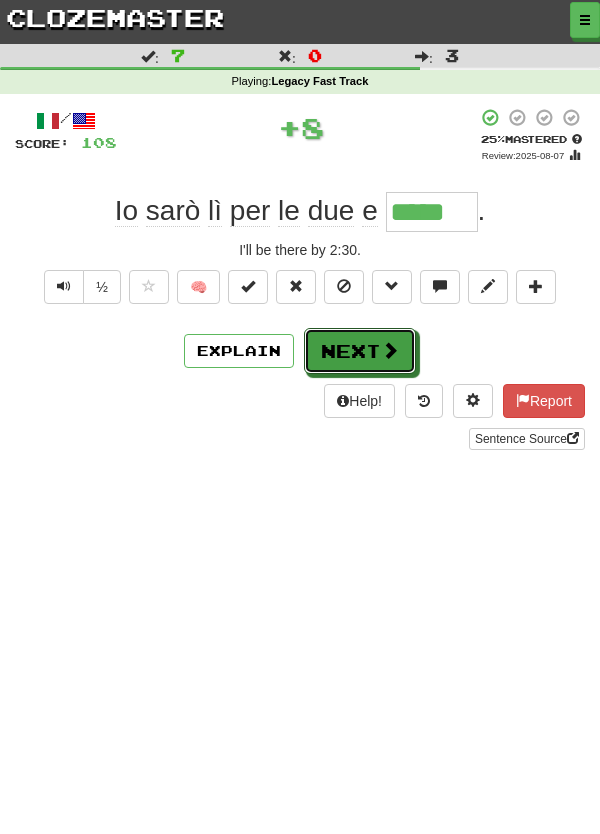 click on "Next" at bounding box center [360, 351] 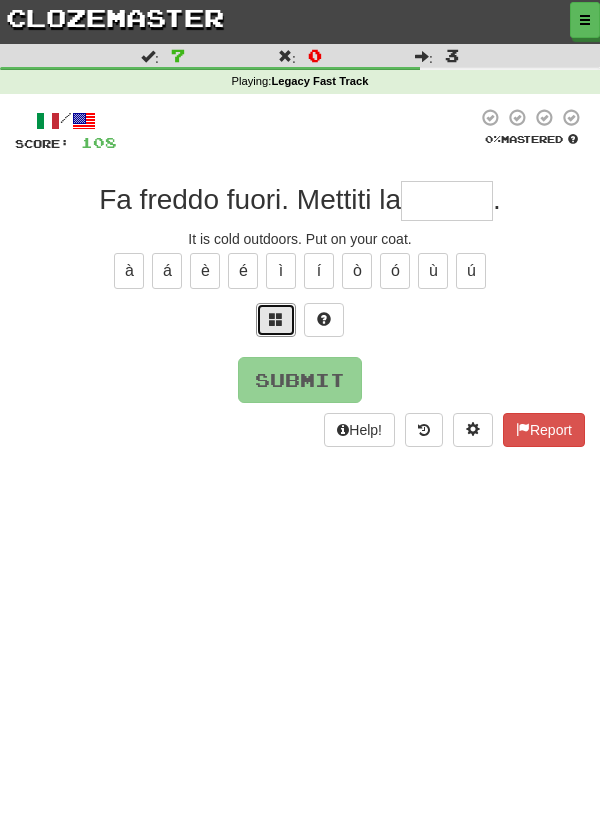 click at bounding box center [276, 320] 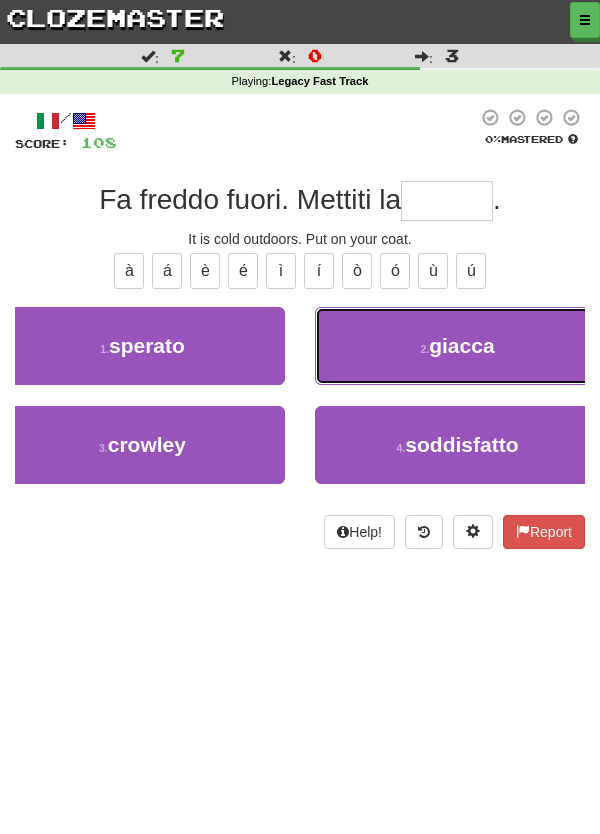 click on "2 .  giacca" at bounding box center [457, 346] 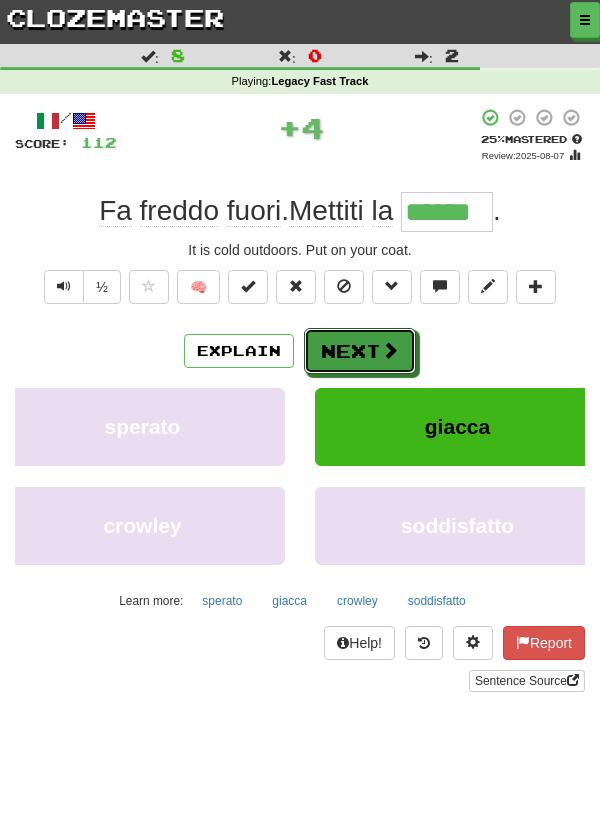 click on "Next" at bounding box center [360, 351] 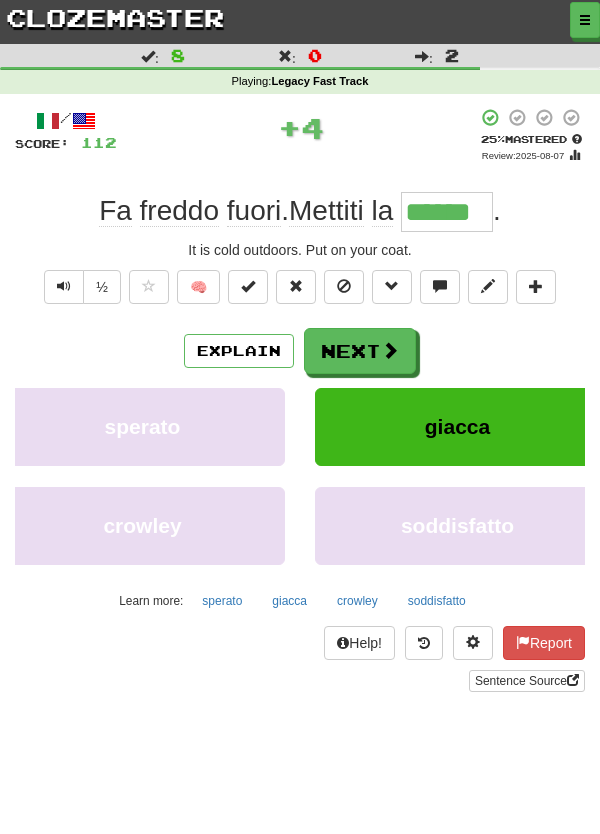 type 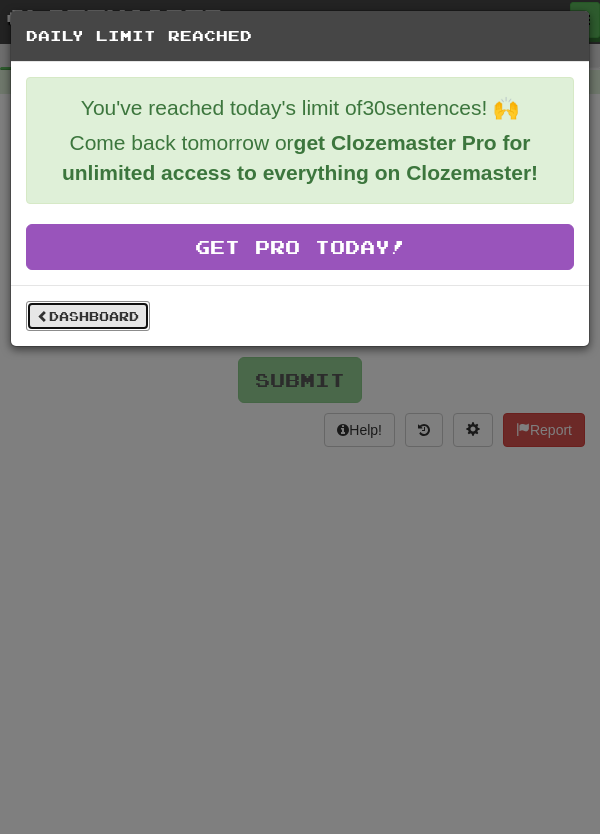 click on "Dashboard" at bounding box center [88, 316] 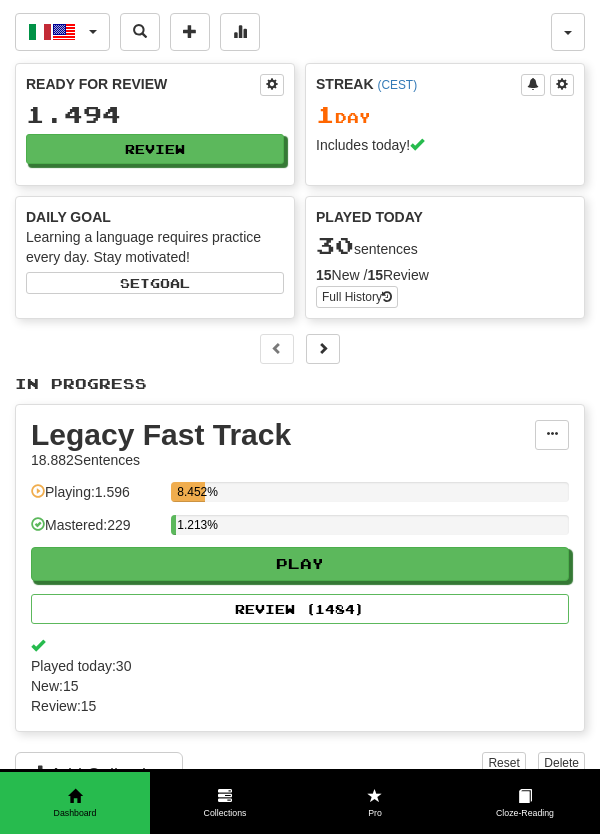 scroll, scrollTop: 0, scrollLeft: 0, axis: both 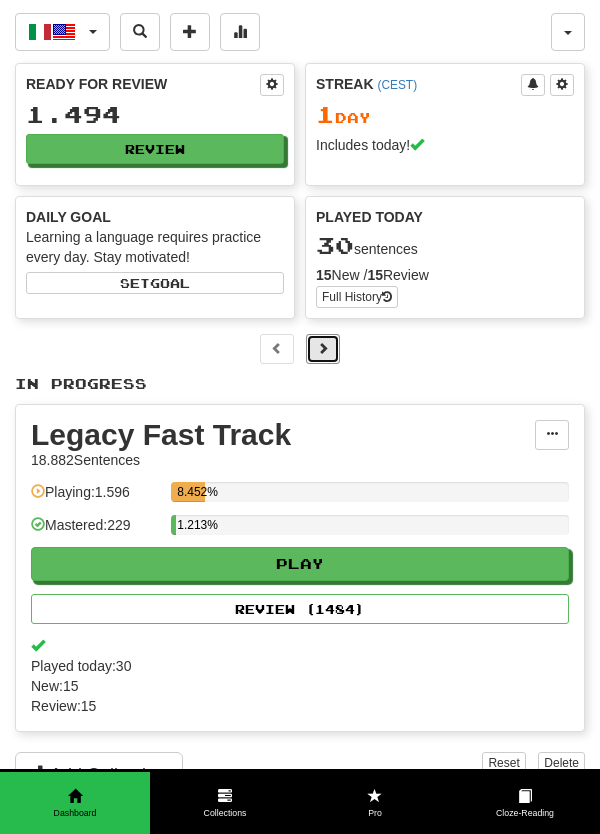 click at bounding box center (323, 349) 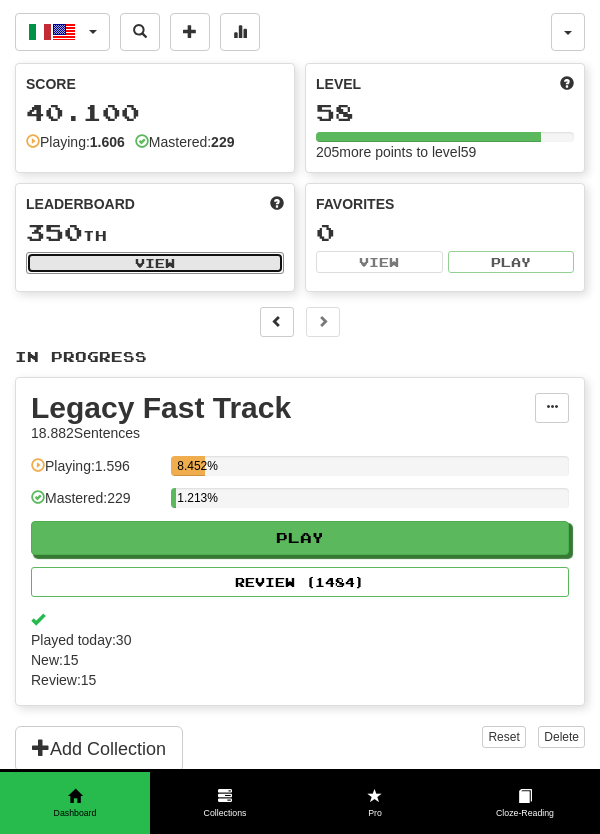 click on "View" at bounding box center [155, 263] 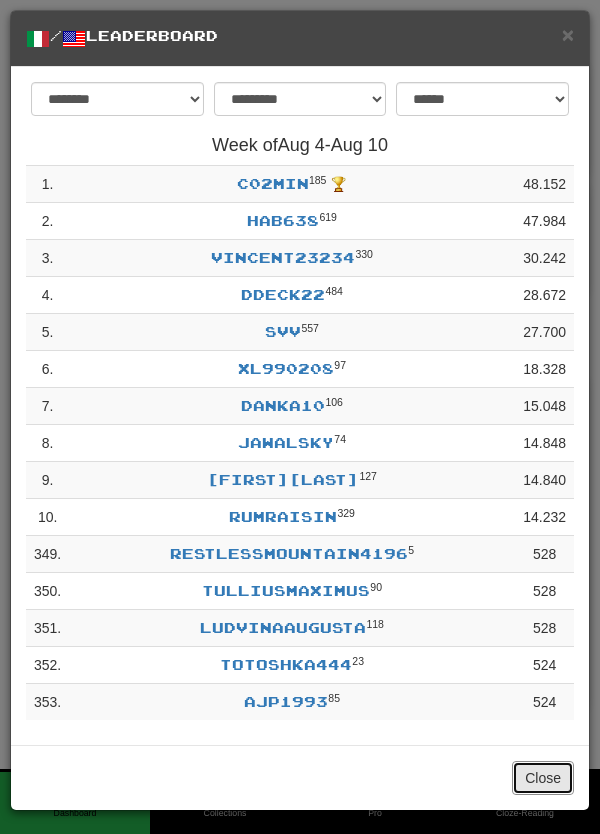 click on "Close" at bounding box center [543, 778] 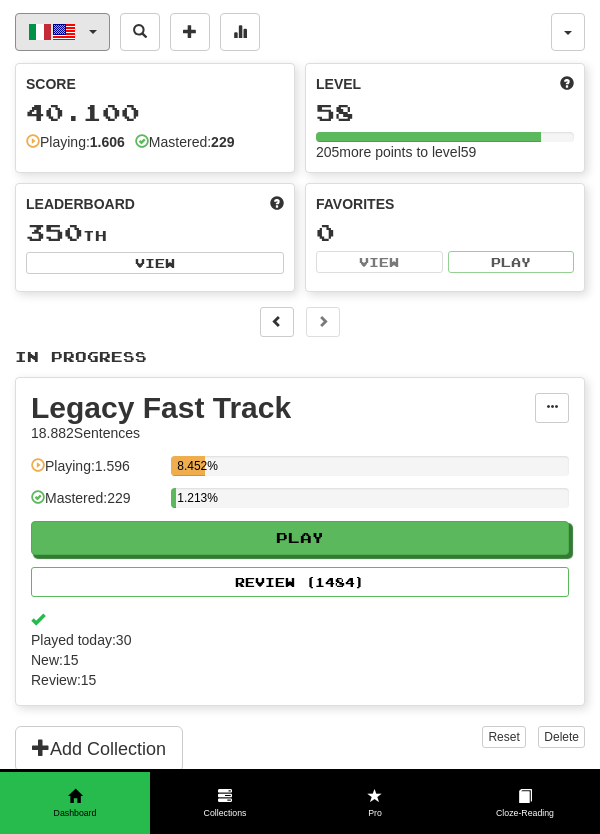 click at bounding box center [93, 32] 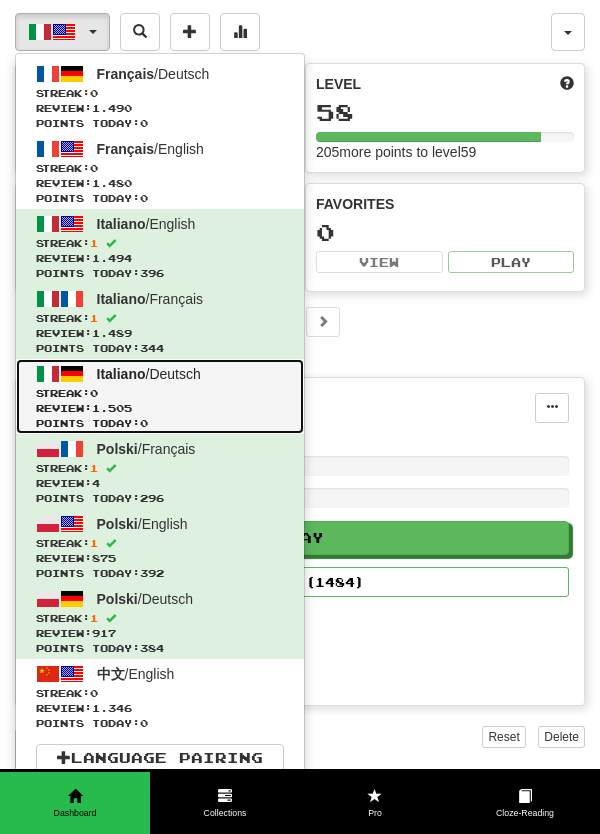 click on "Streak:  0" at bounding box center [160, 393] 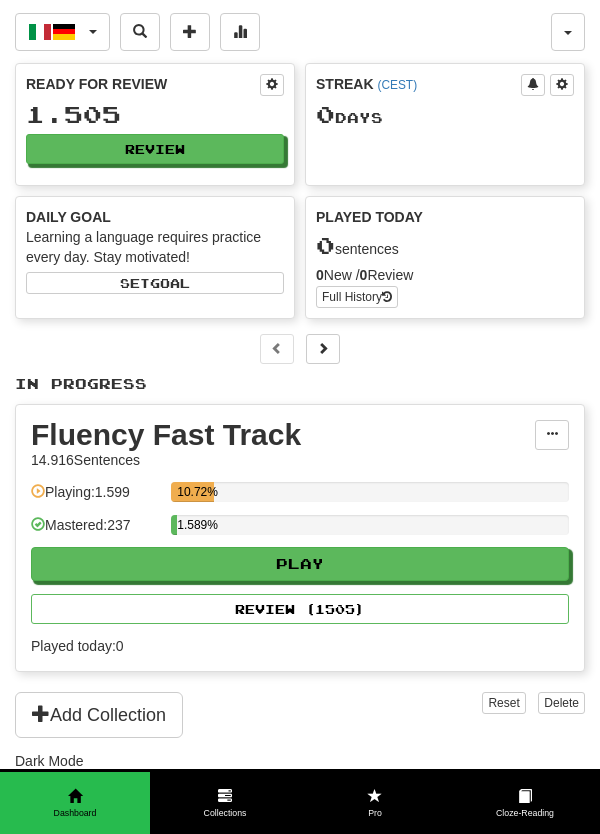 scroll, scrollTop: 0, scrollLeft: 0, axis: both 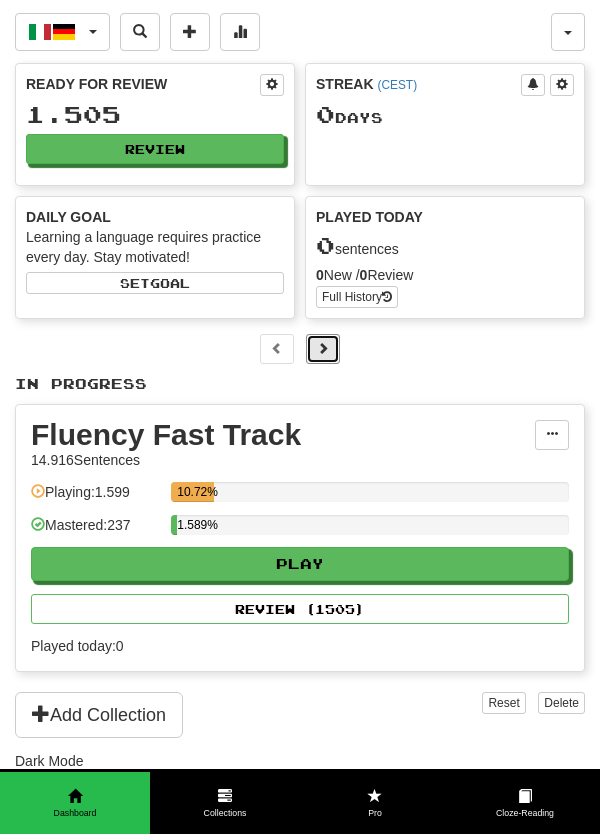 click at bounding box center [323, 348] 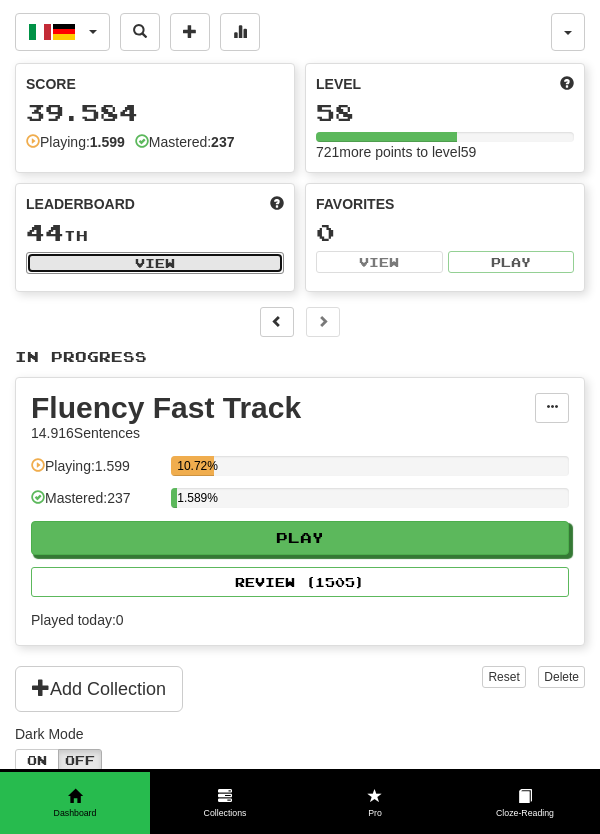 click on "View" at bounding box center [155, 263] 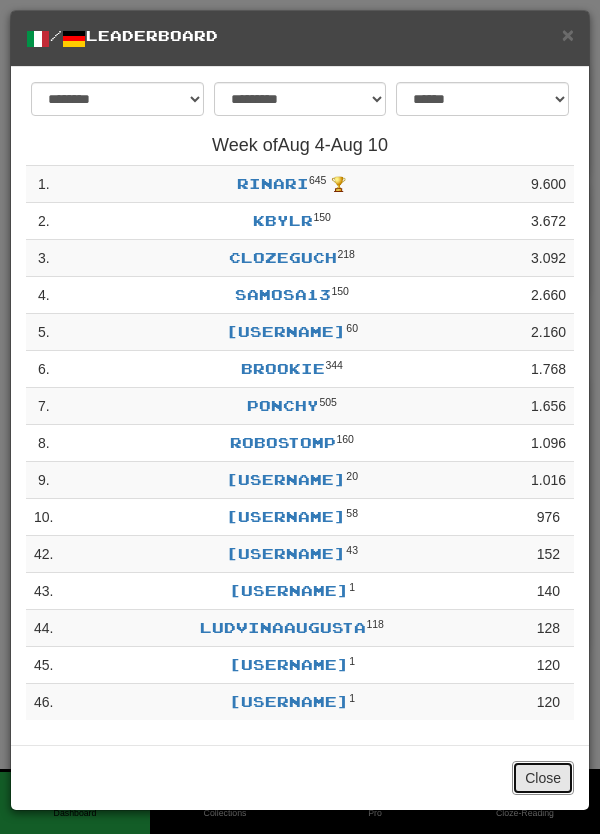 click on "Close" at bounding box center (543, 778) 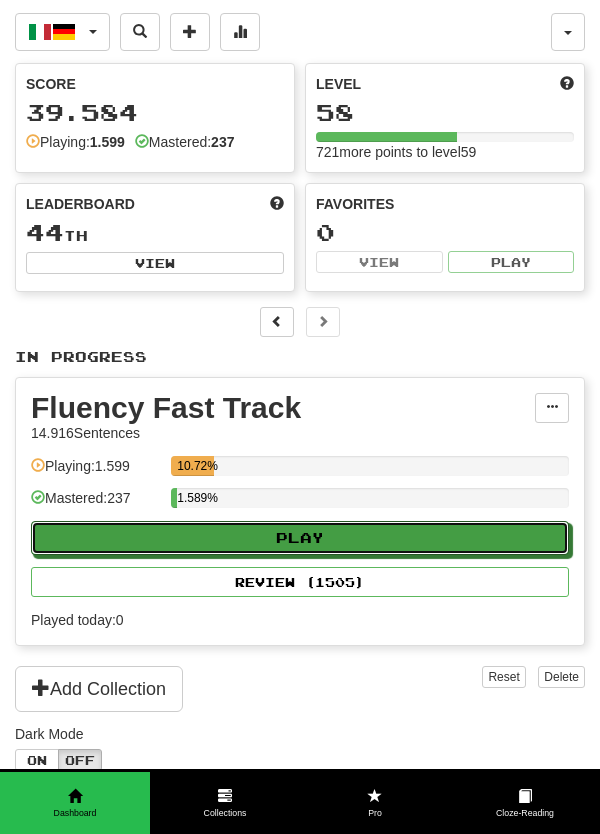 click on "Play" at bounding box center [300, 538] 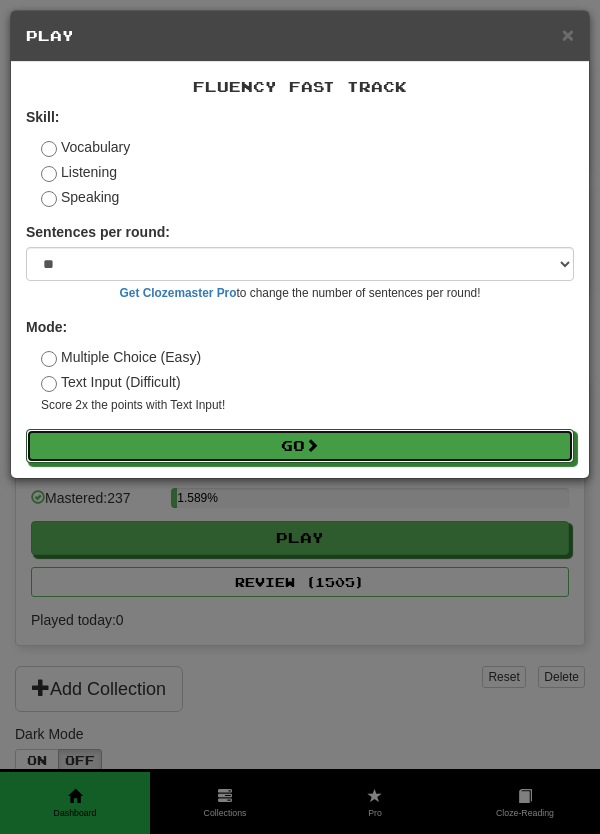 click on "Go" at bounding box center (300, 446) 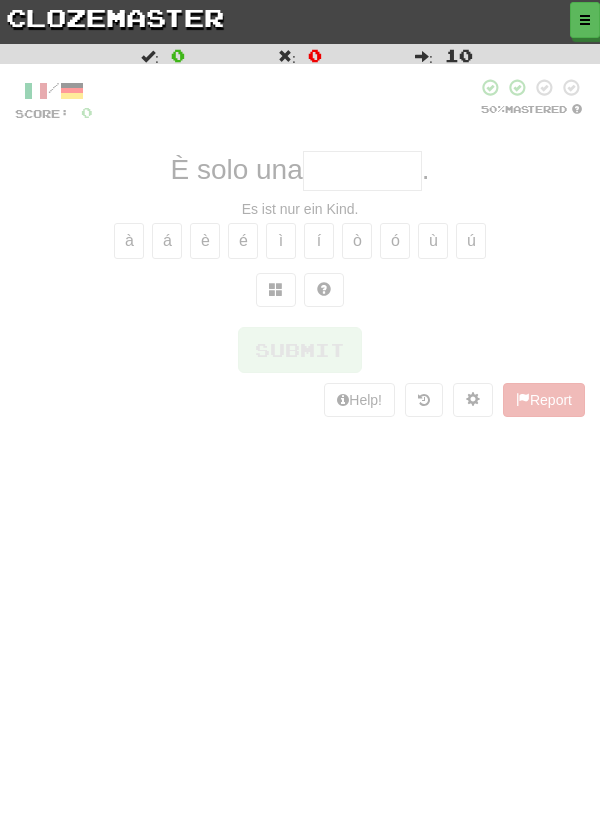 scroll, scrollTop: 0, scrollLeft: 0, axis: both 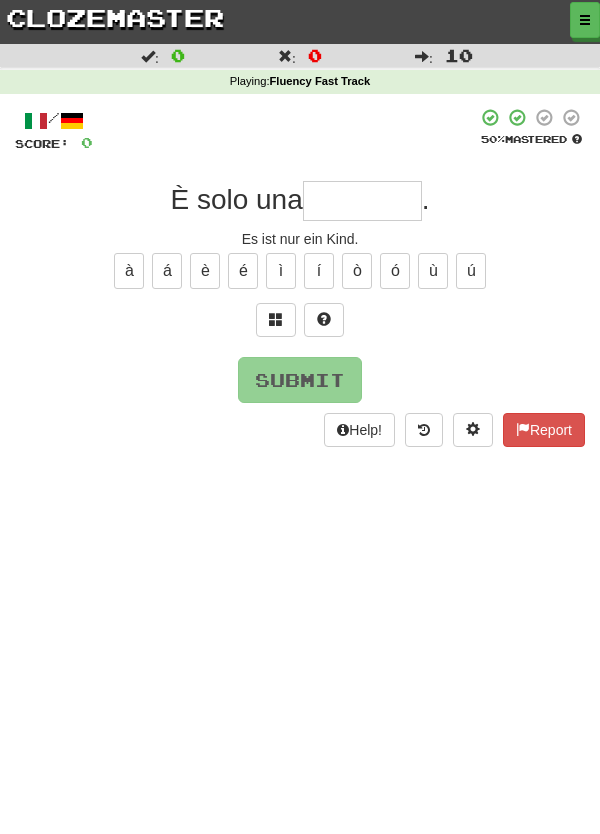 click at bounding box center (362, 201) 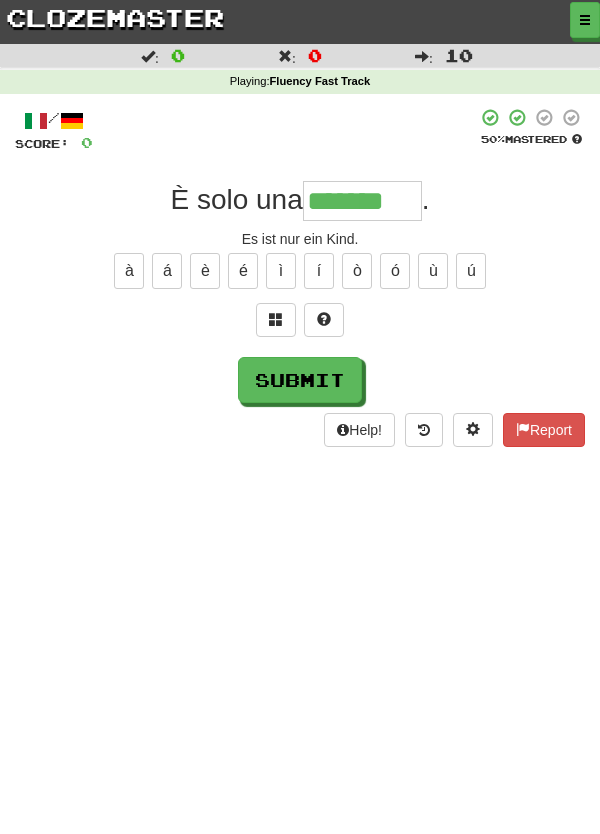 type on "*******" 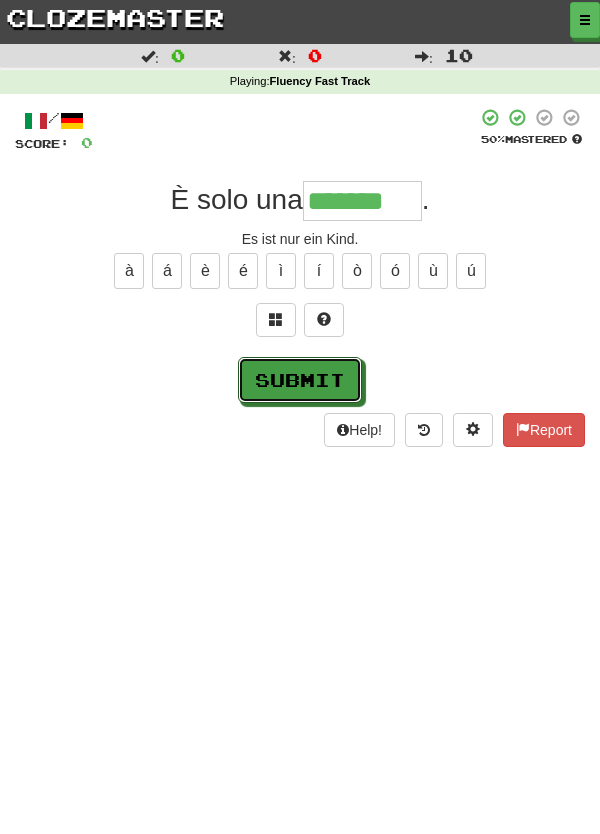 click on "Submit" at bounding box center [300, 380] 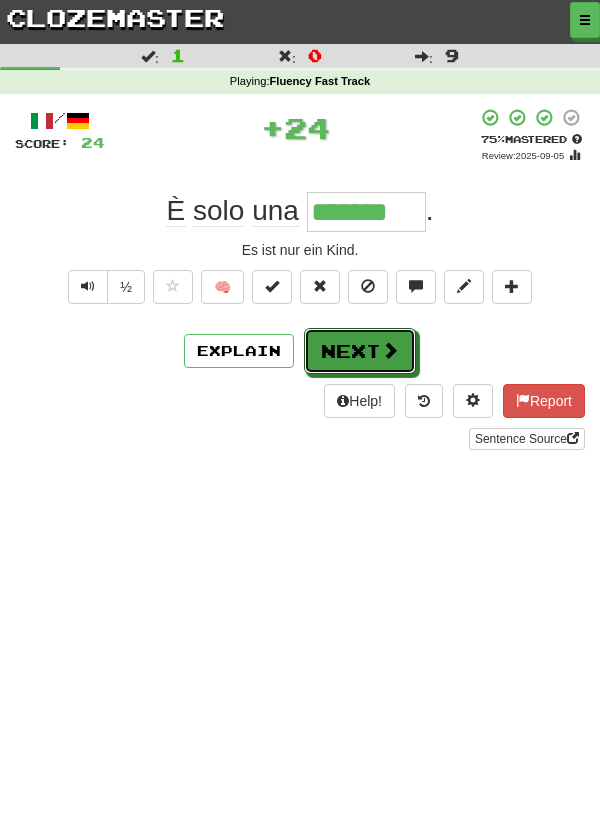click on "Next" at bounding box center [360, 351] 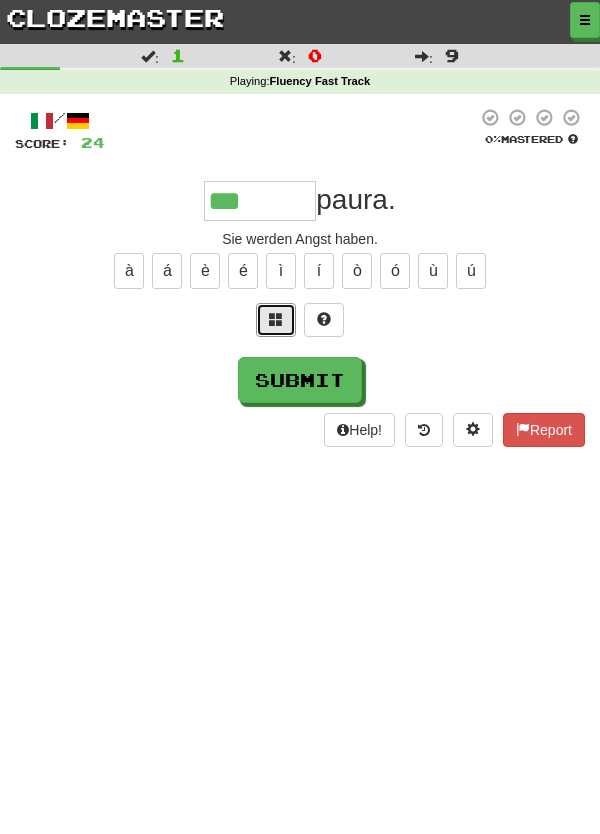 click at bounding box center [276, 320] 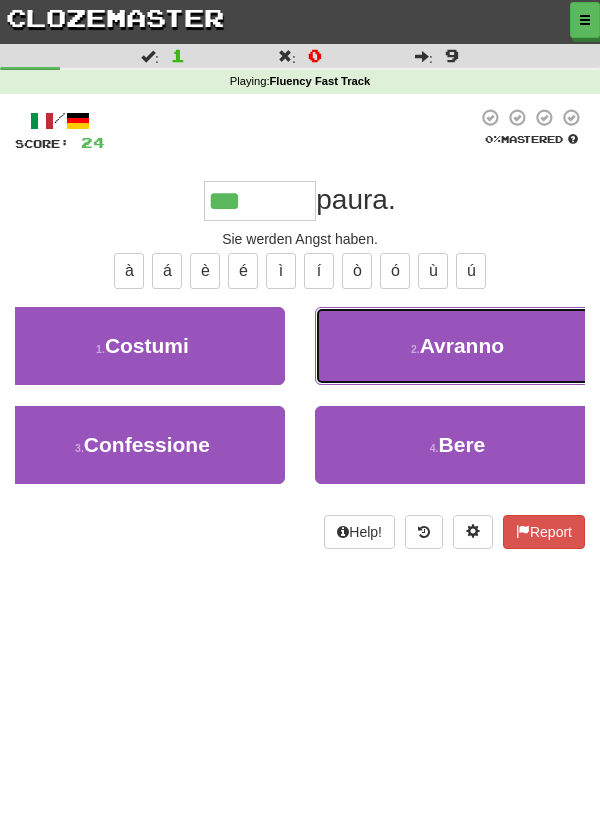 click on "Avranno" at bounding box center [462, 345] 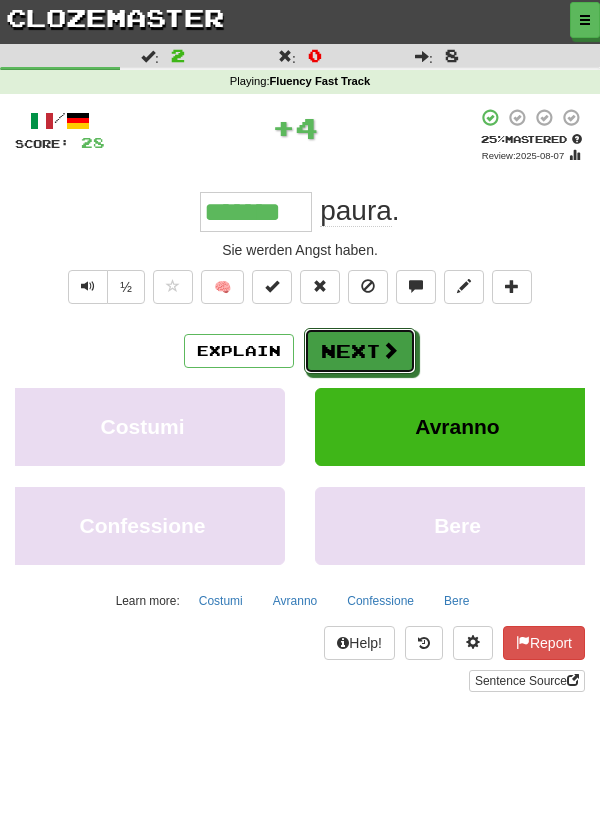 click on "Next" at bounding box center (360, 351) 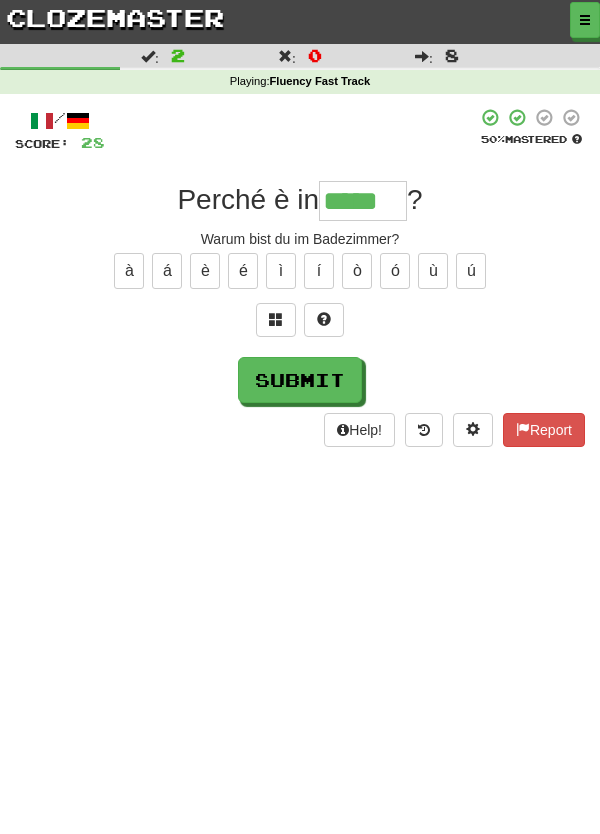 type on "*****" 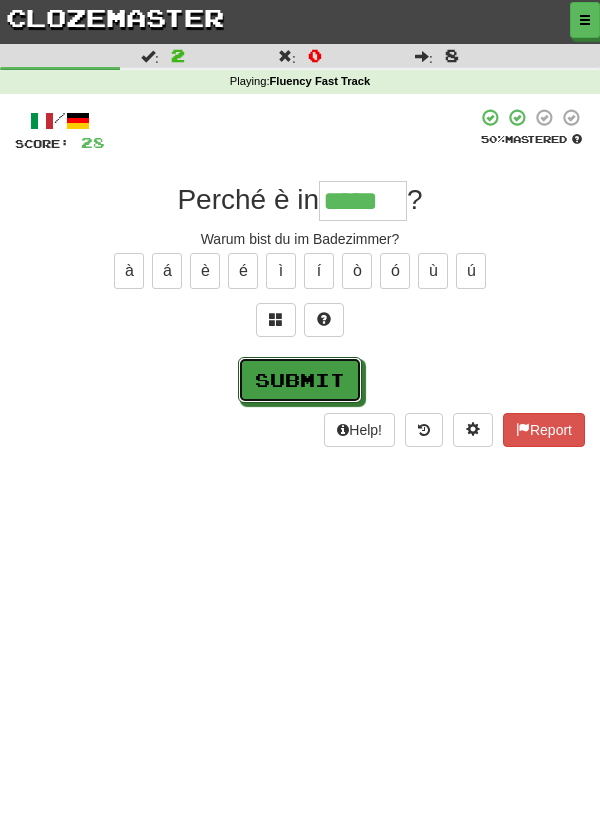 click on "Submit" at bounding box center [300, 380] 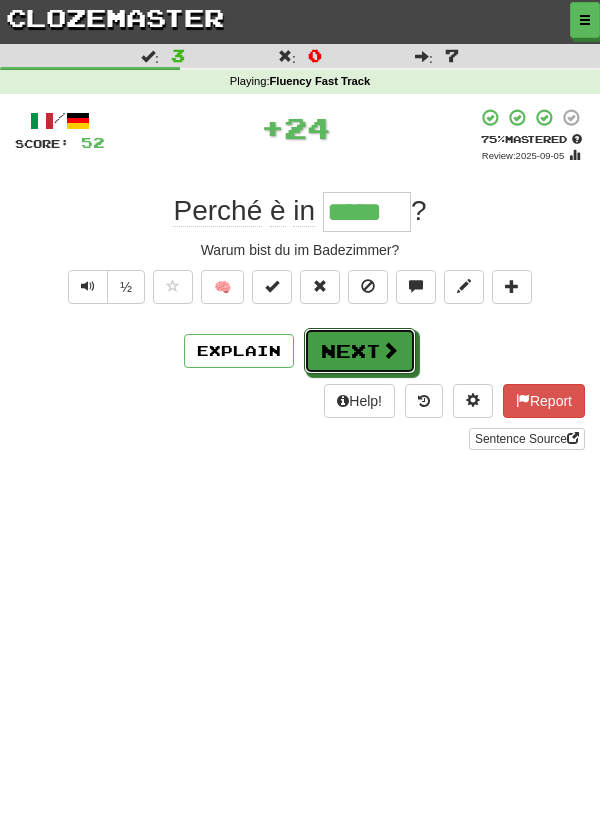 click on "Next" at bounding box center [360, 351] 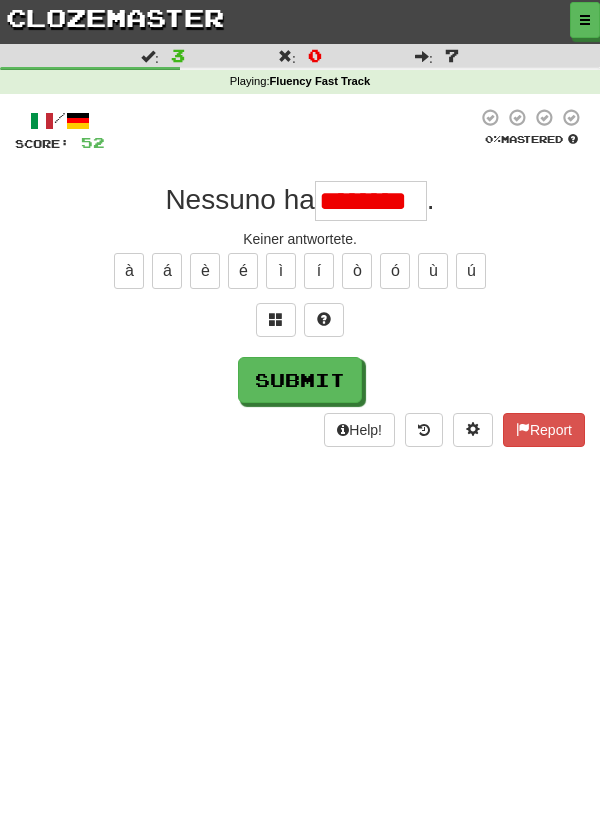 scroll, scrollTop: 0, scrollLeft: 0, axis: both 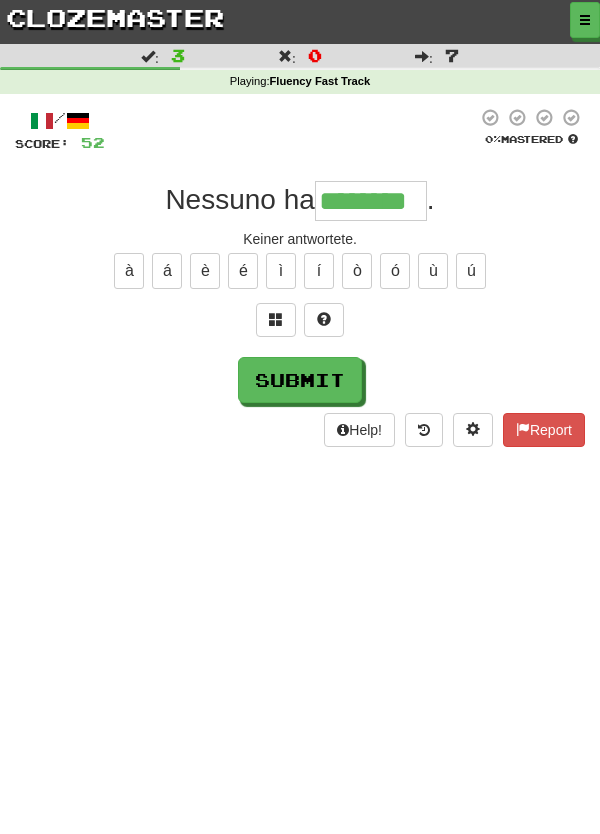 type on "********" 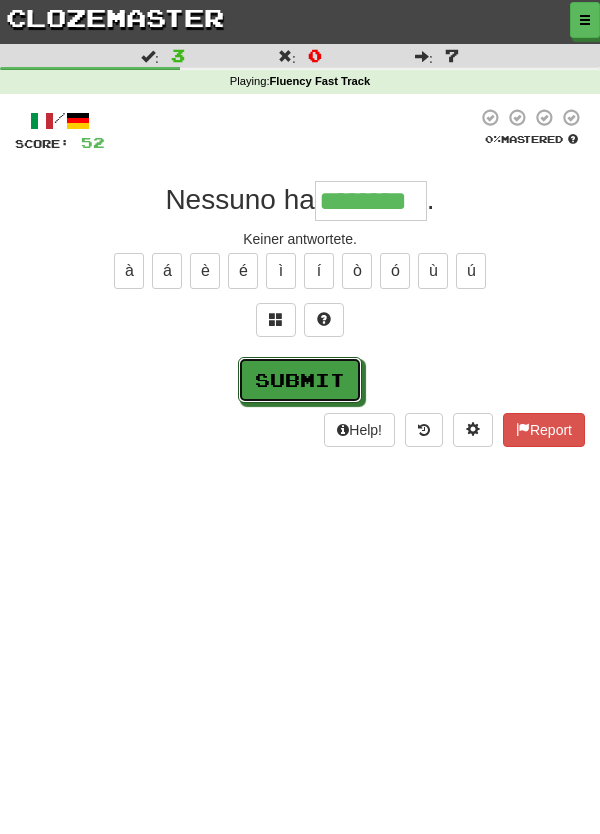 click on "Submit" at bounding box center [300, 380] 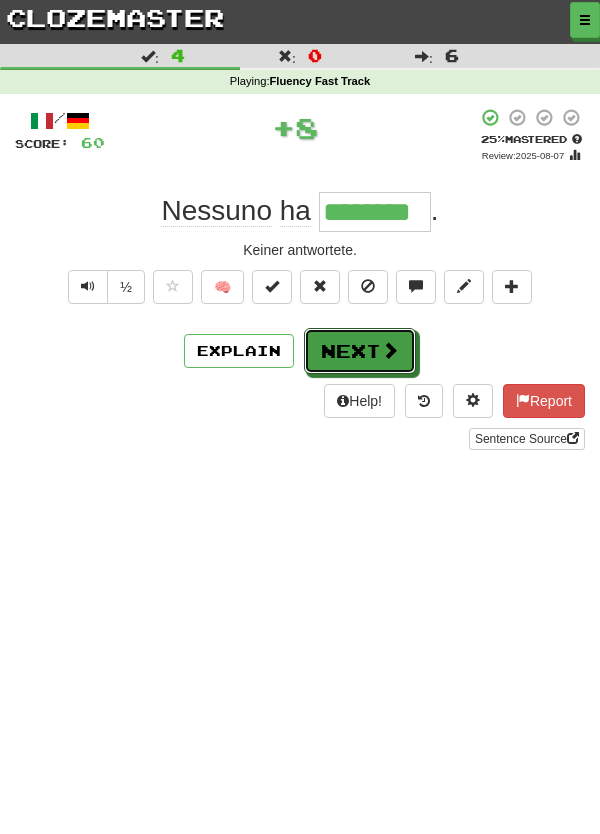 click on "Next" at bounding box center [360, 351] 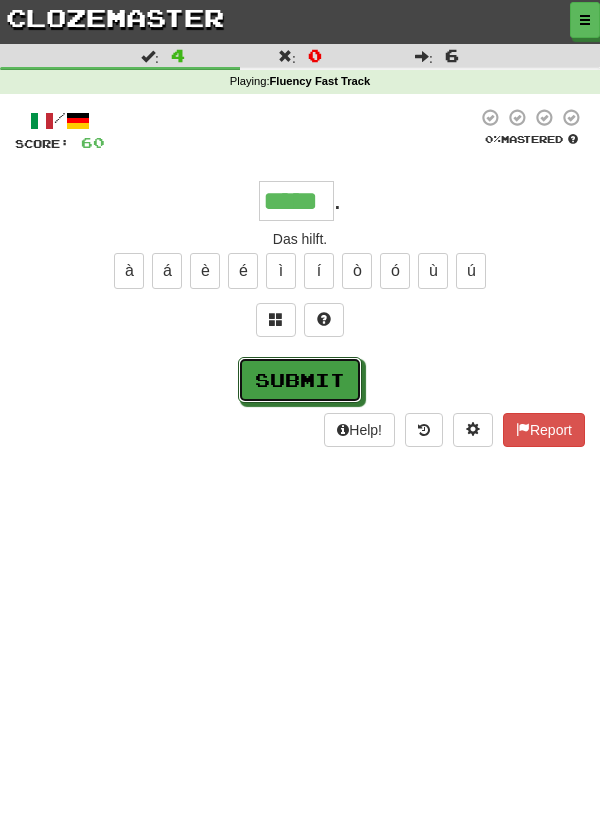 click on "Submit" at bounding box center (300, 380) 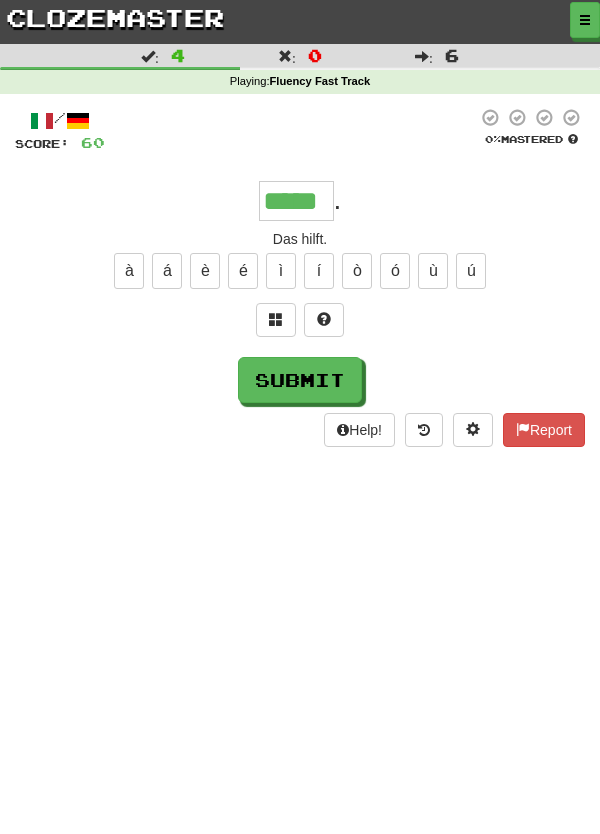 type on "*****" 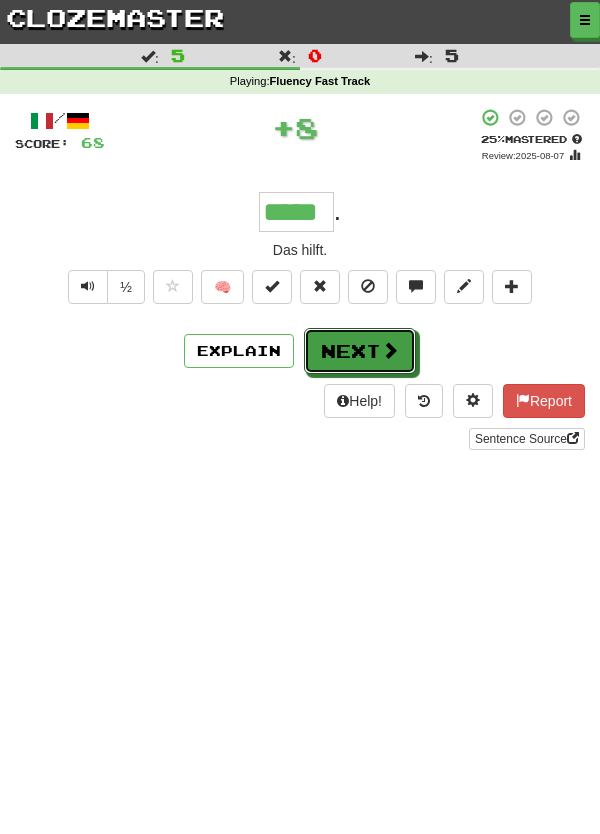 click on "Next" at bounding box center [360, 351] 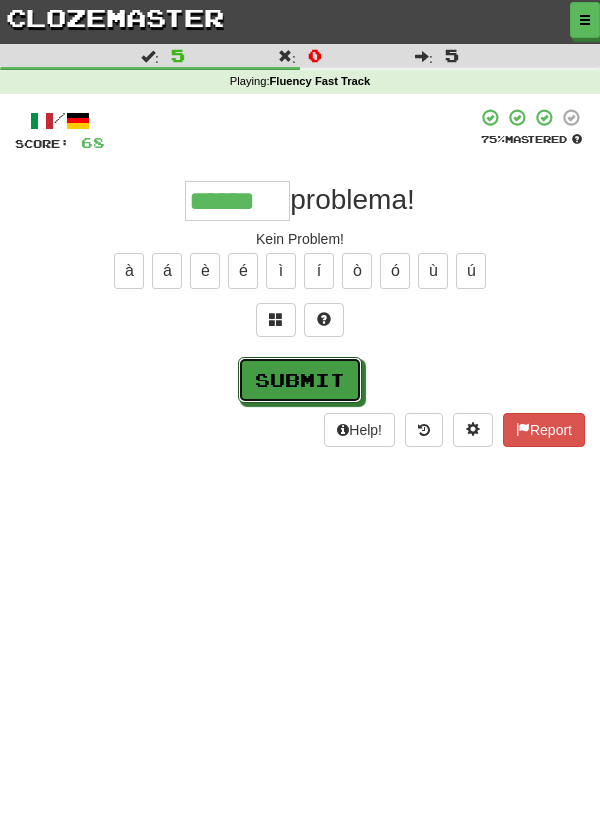 click on "Submit" at bounding box center [300, 380] 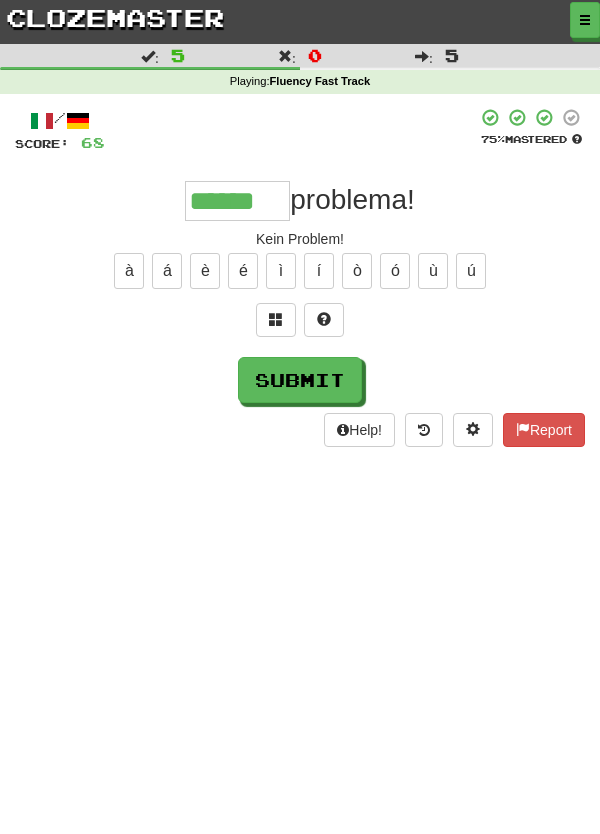 type on "******" 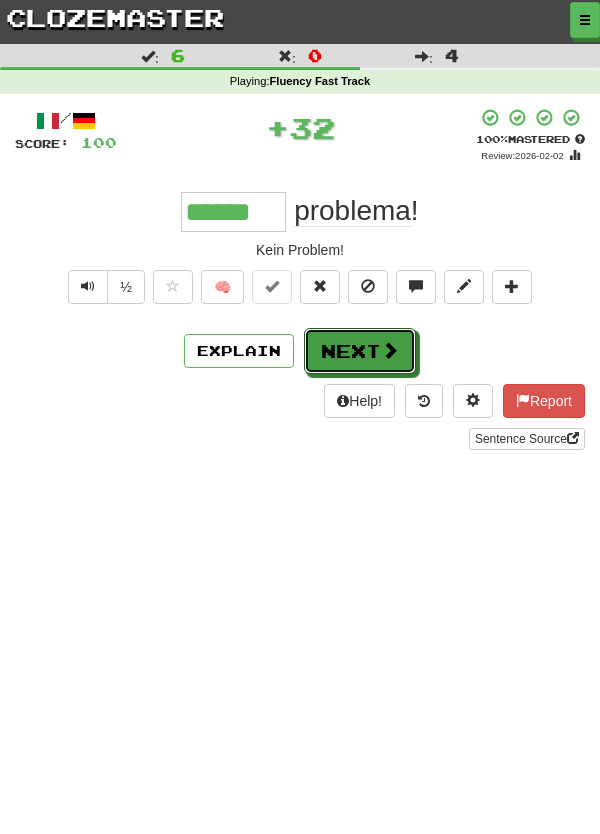 click at bounding box center [390, 350] 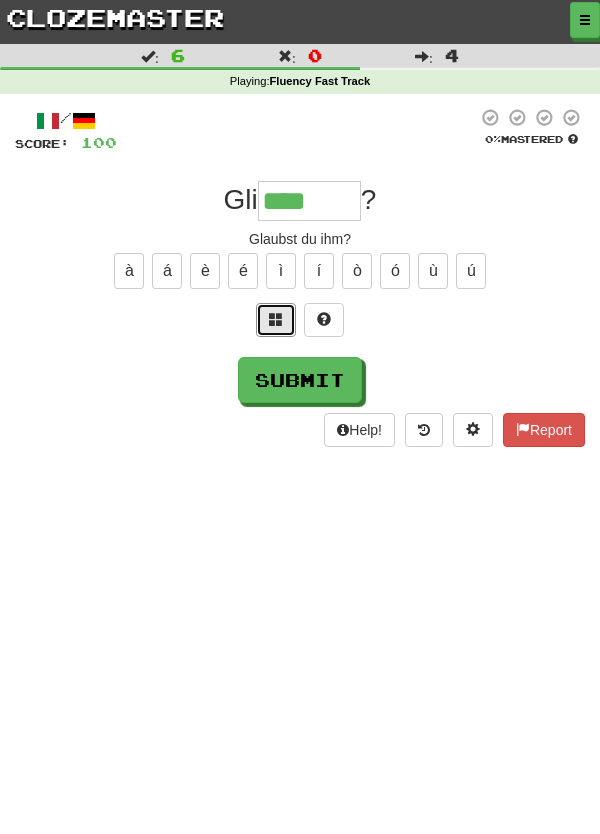 click at bounding box center (276, 319) 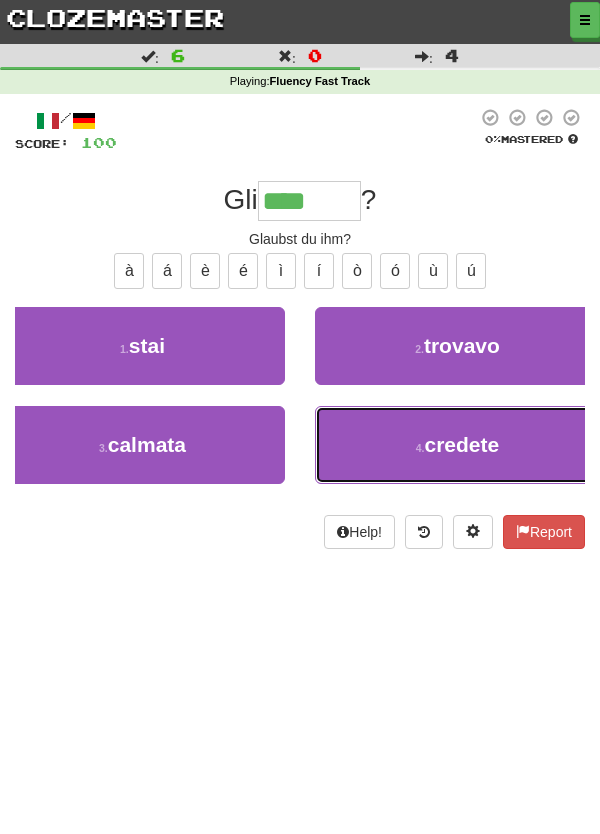 click on "credete" at bounding box center (462, 444) 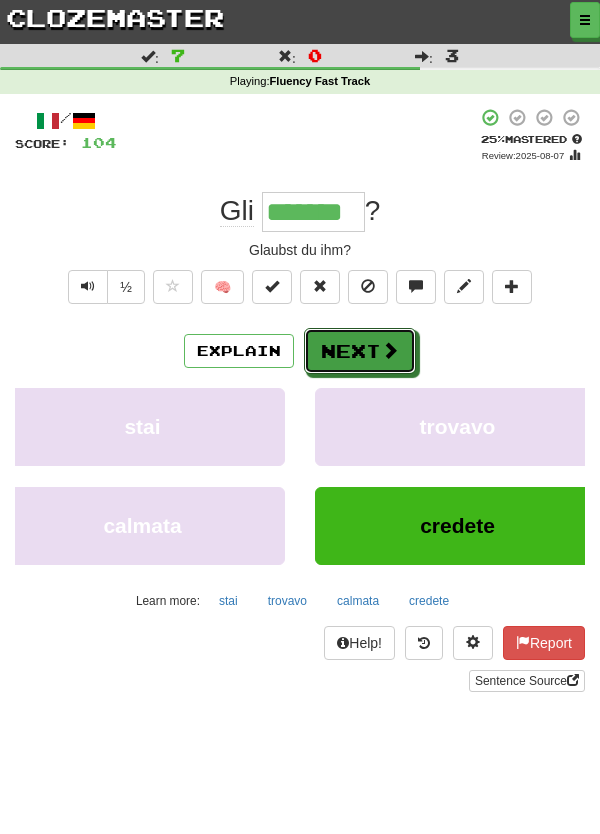 click on "Next" at bounding box center [360, 351] 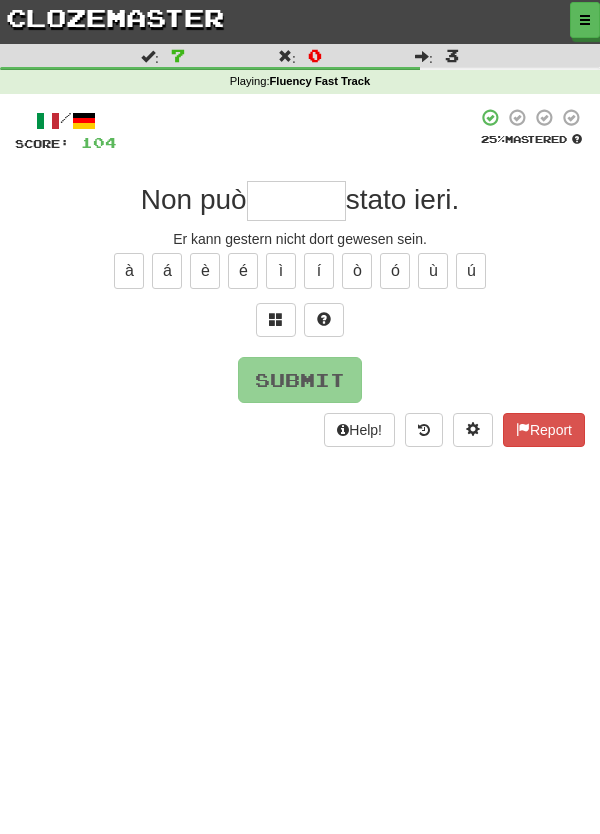 click at bounding box center [296, 201] 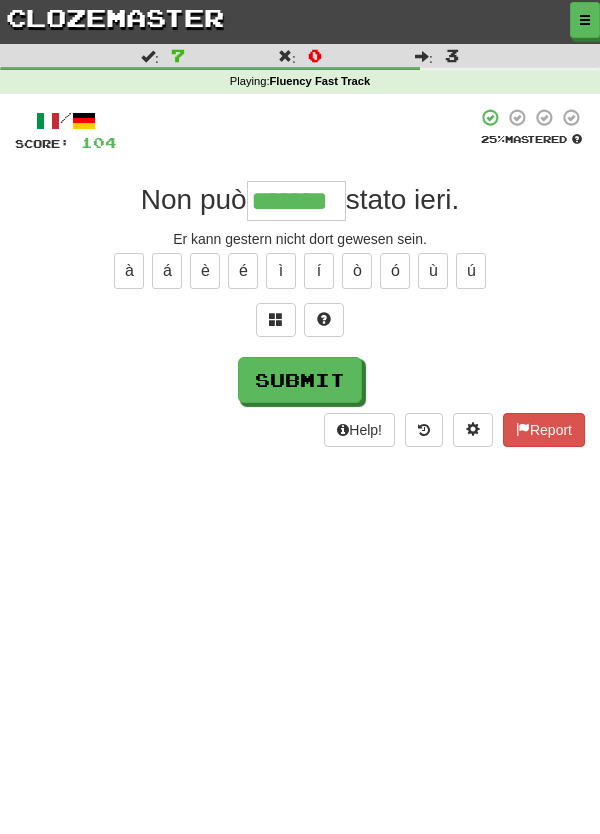 type on "*******" 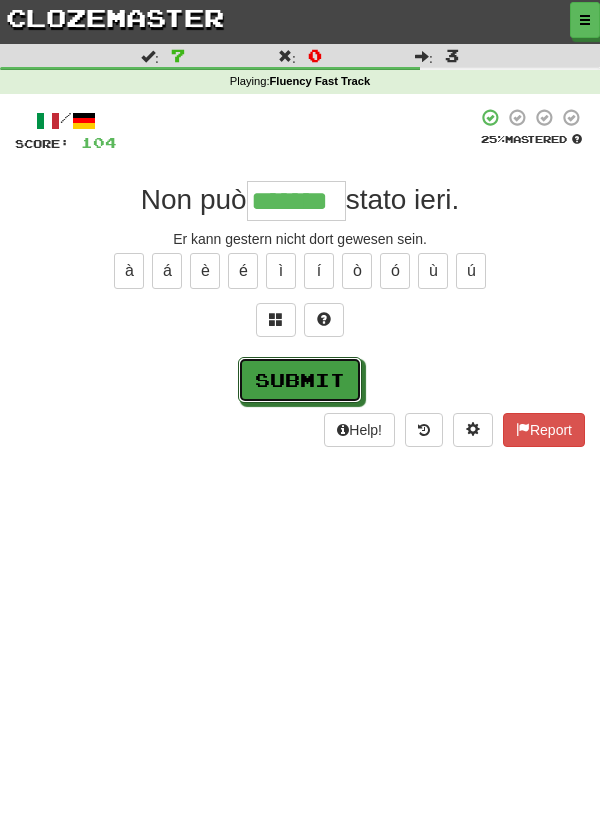 click on "Submit" at bounding box center (300, 380) 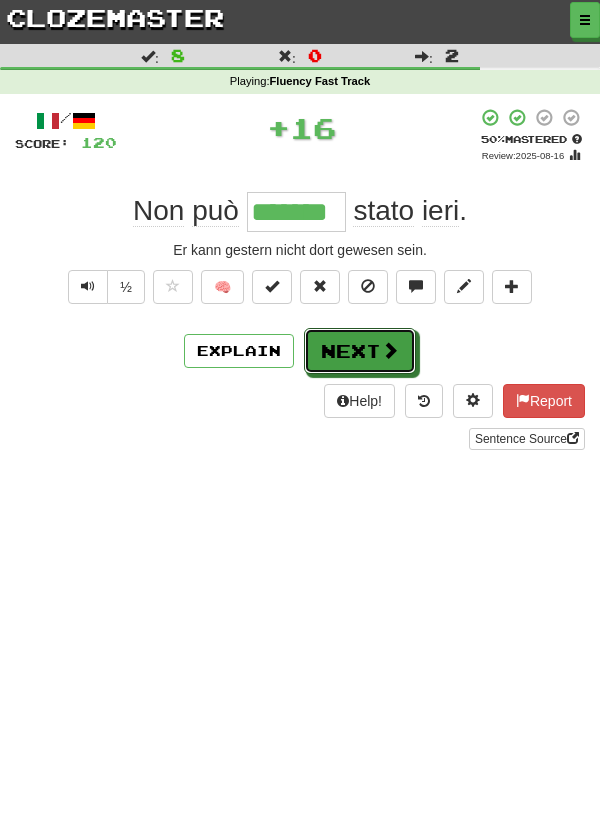 click on "Next" at bounding box center (360, 351) 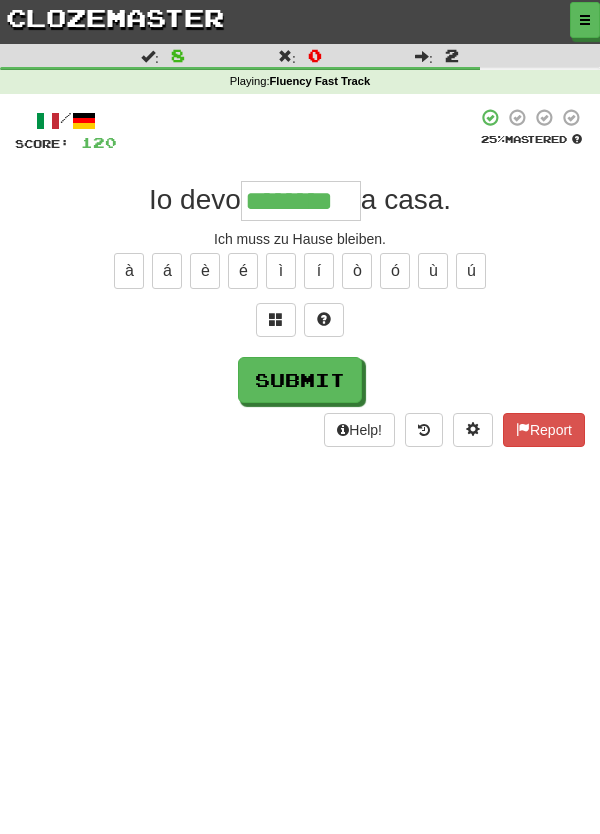 type on "********" 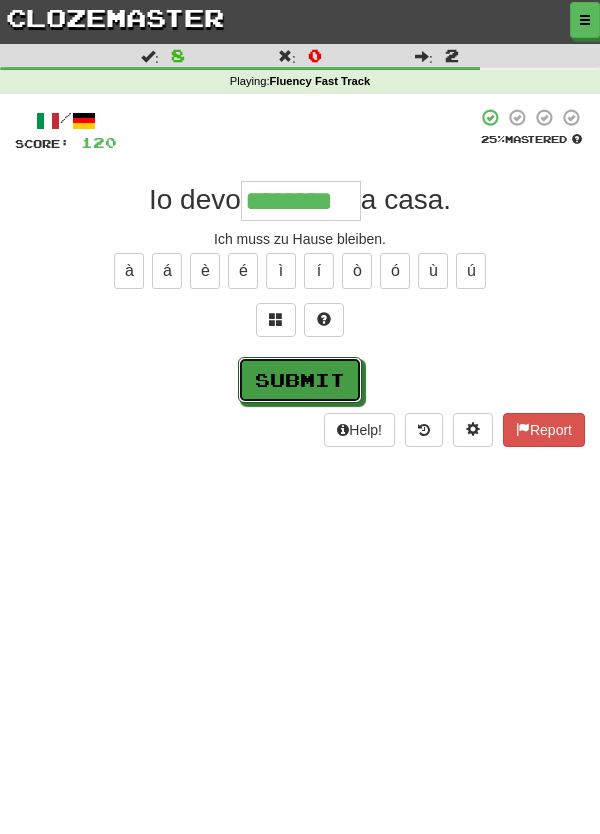 click on "Submit" at bounding box center [300, 380] 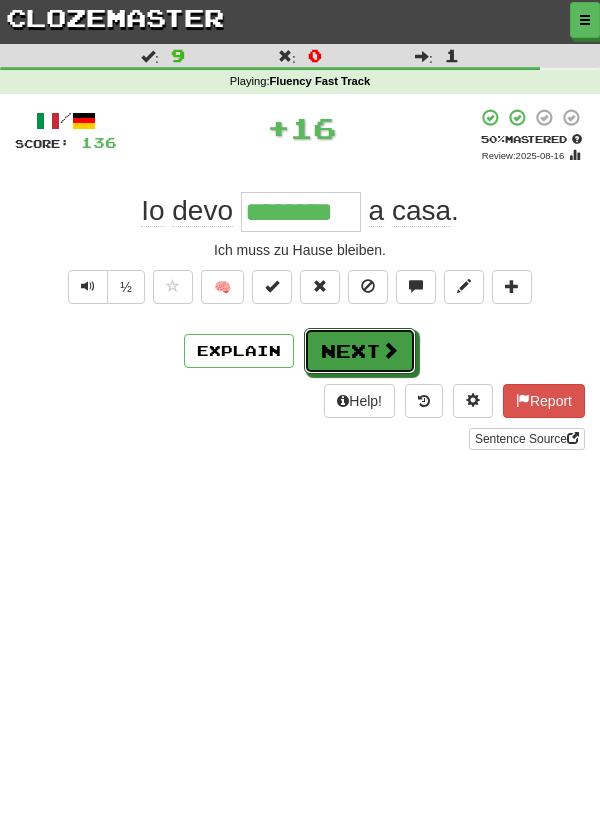 click on "Next" at bounding box center (360, 351) 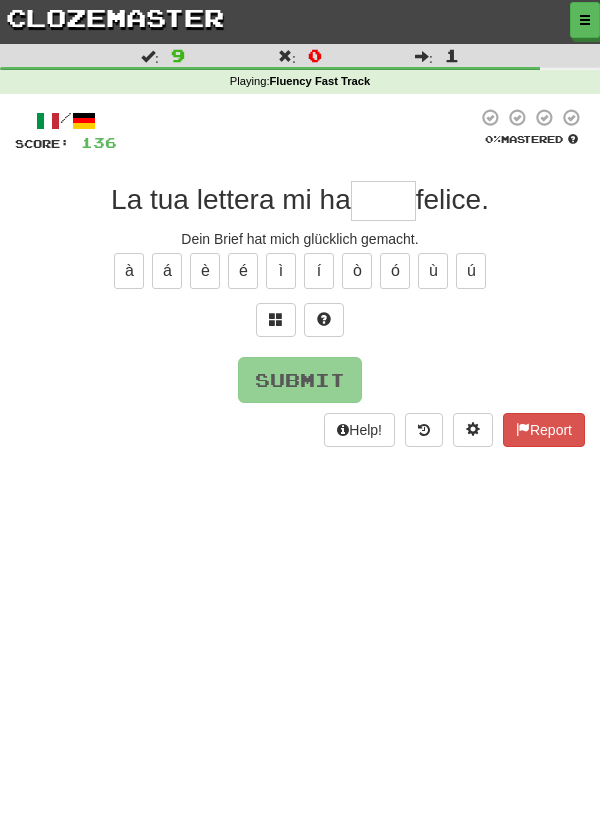 type on "*" 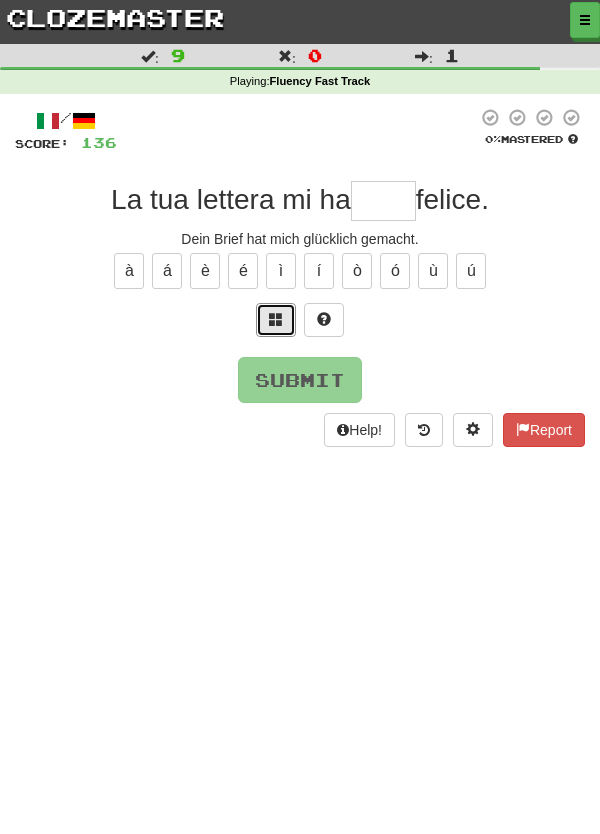 click at bounding box center [276, 319] 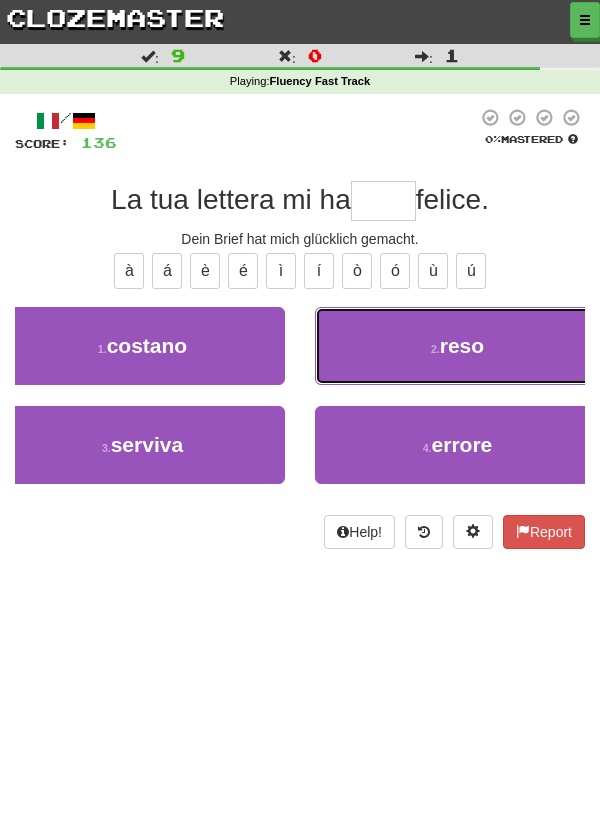 click on "2 .  reso" at bounding box center (457, 346) 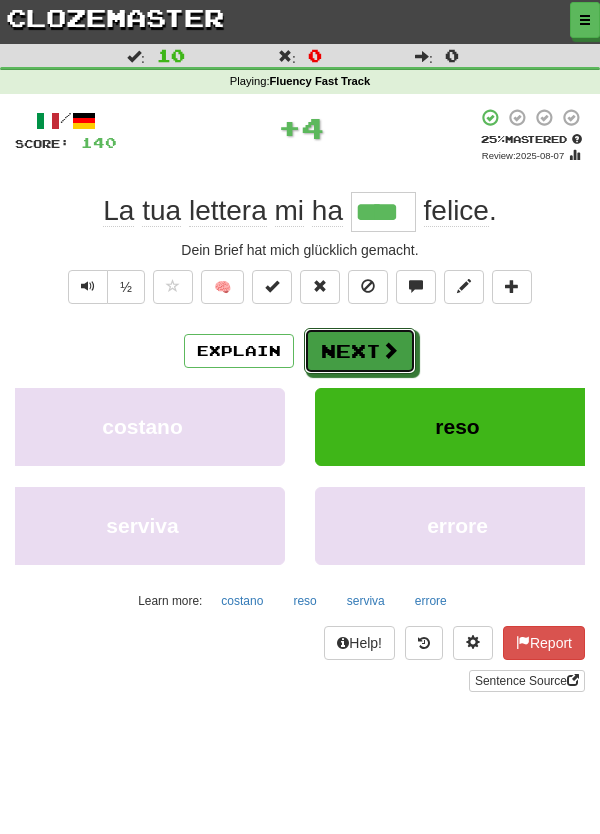 click on "Next" at bounding box center (360, 351) 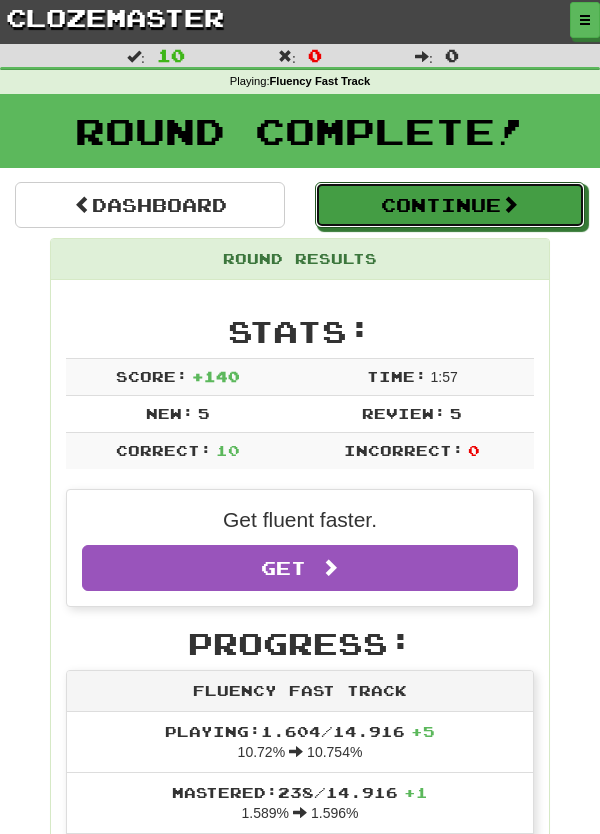 click on "Continue" at bounding box center (450, 205) 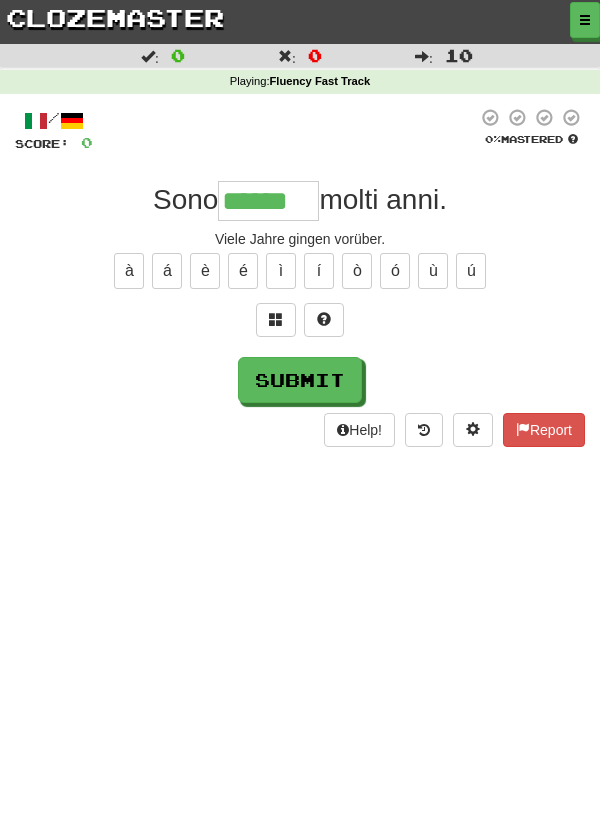 scroll, scrollTop: 0, scrollLeft: 0, axis: both 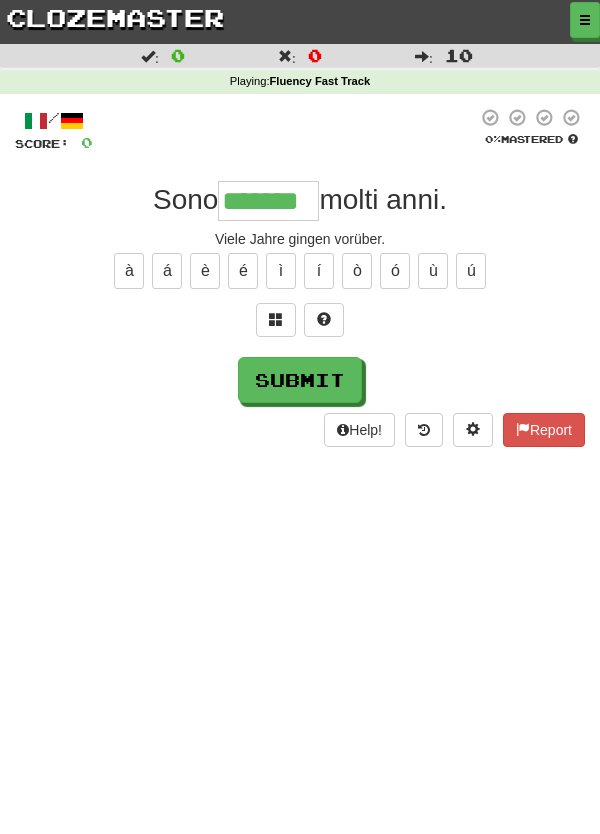 type on "*******" 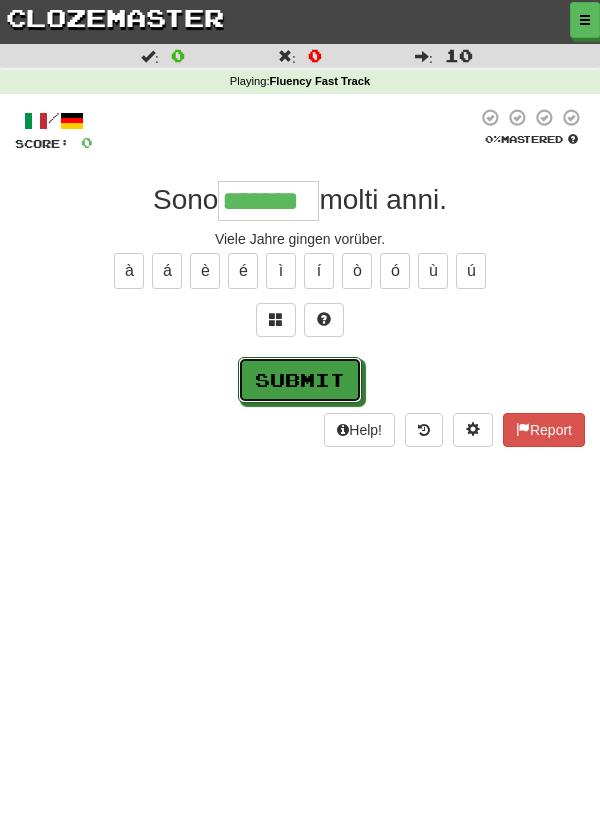 click on "Submit" at bounding box center [300, 380] 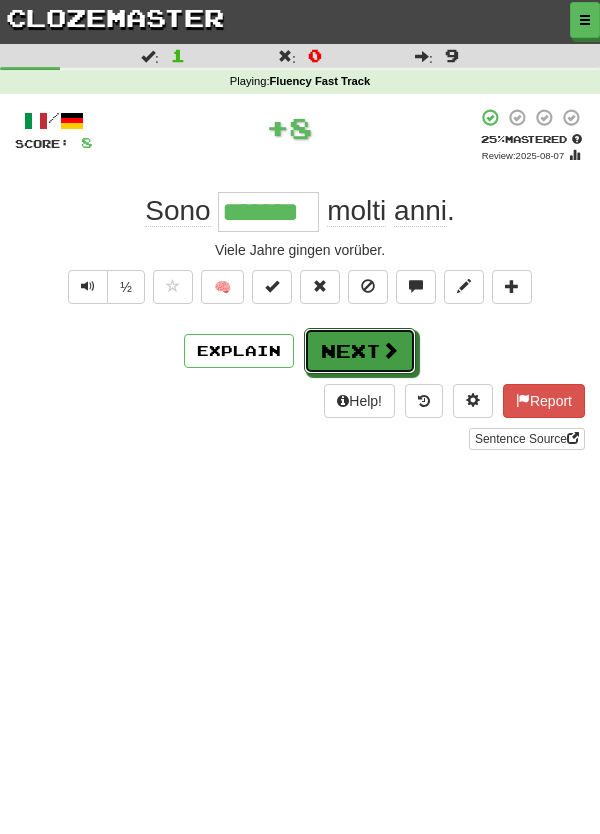 click on "Next" at bounding box center (360, 351) 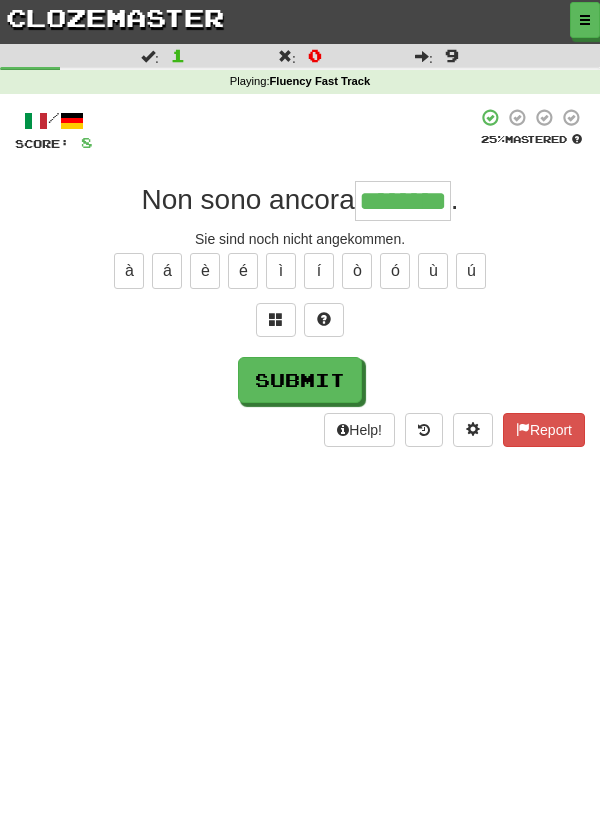 type on "********" 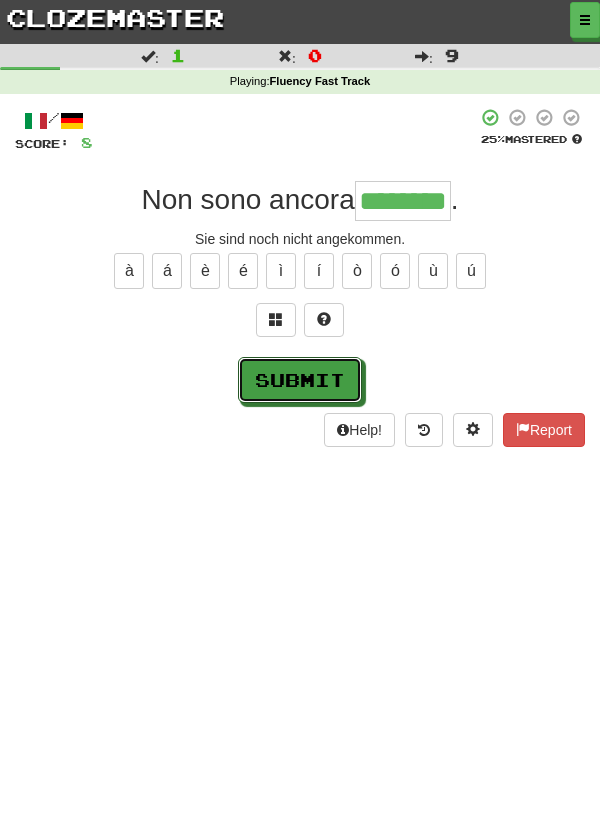click on "Submit" at bounding box center (300, 380) 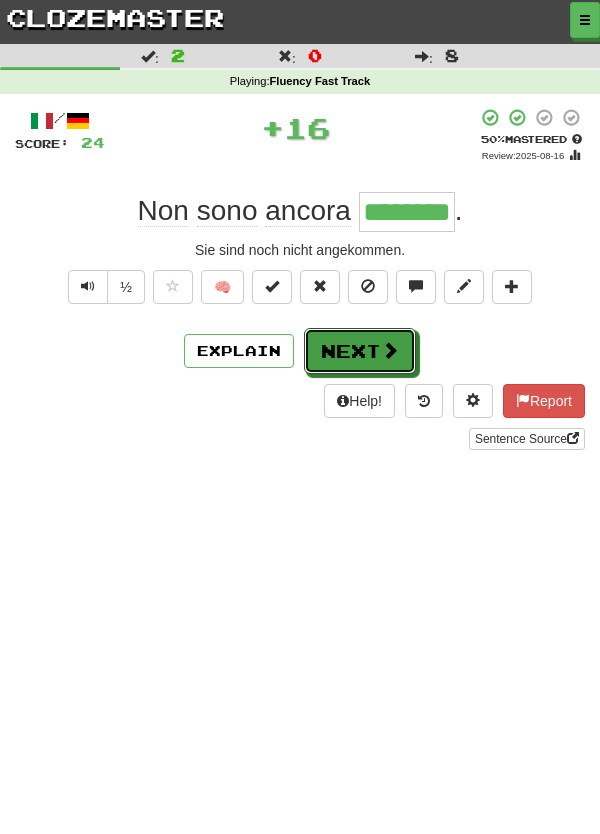 click on "Next" at bounding box center (360, 351) 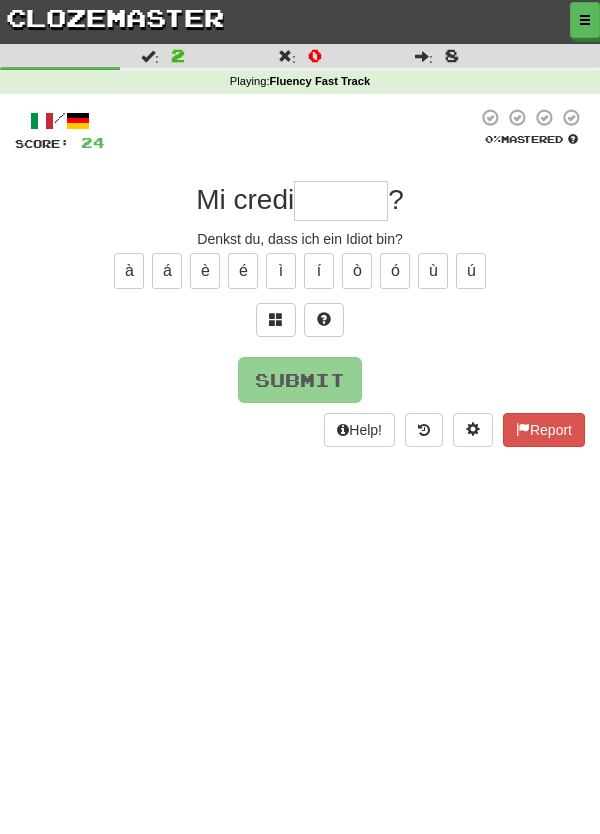 type on "*" 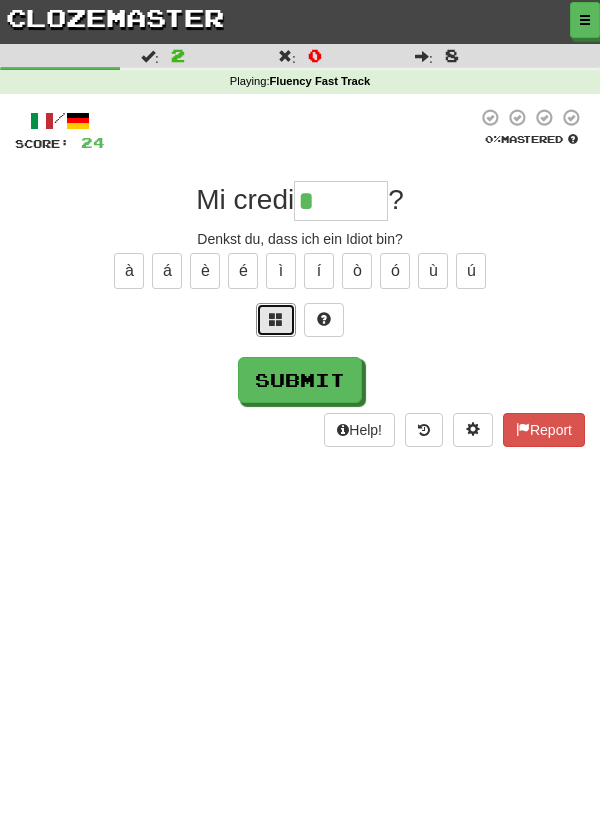 click at bounding box center [276, 319] 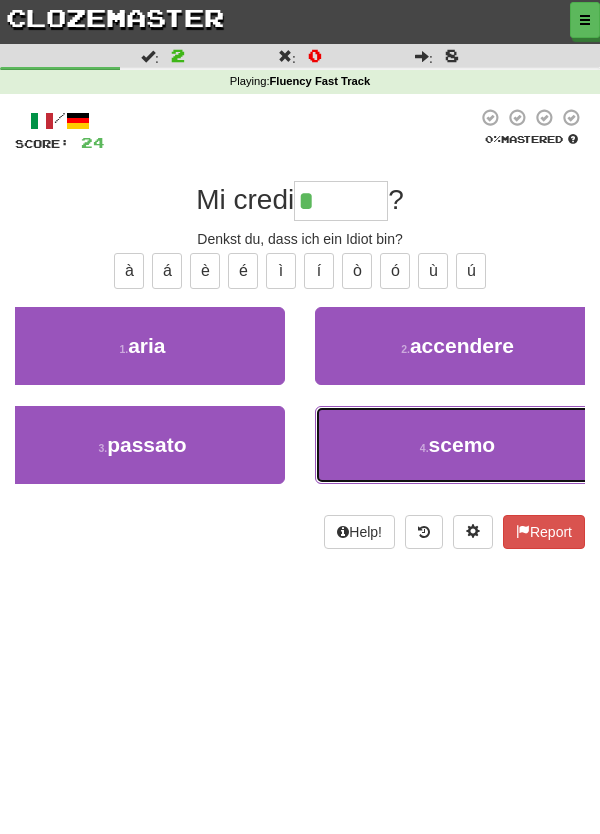 click on "4 .  scemo" at bounding box center [457, 445] 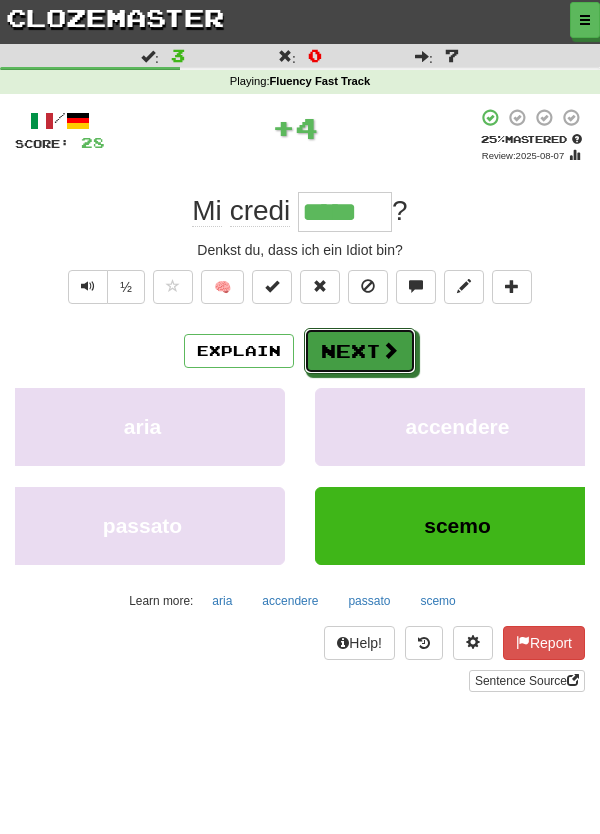 click on "Next" at bounding box center [360, 351] 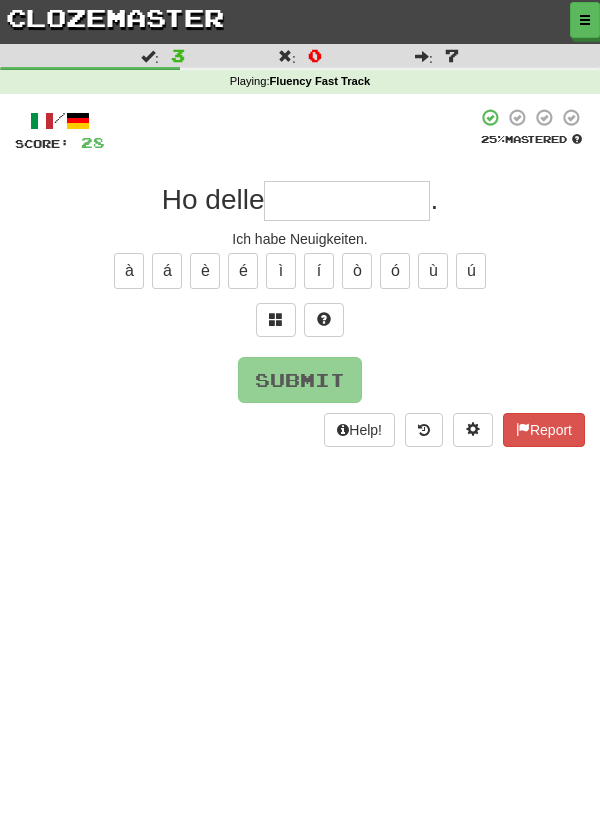 type on "*" 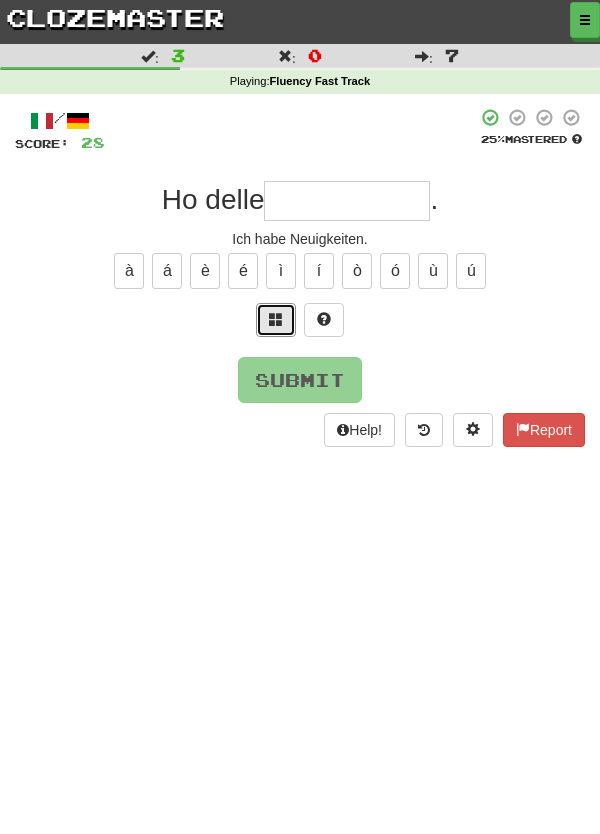 click at bounding box center [276, 319] 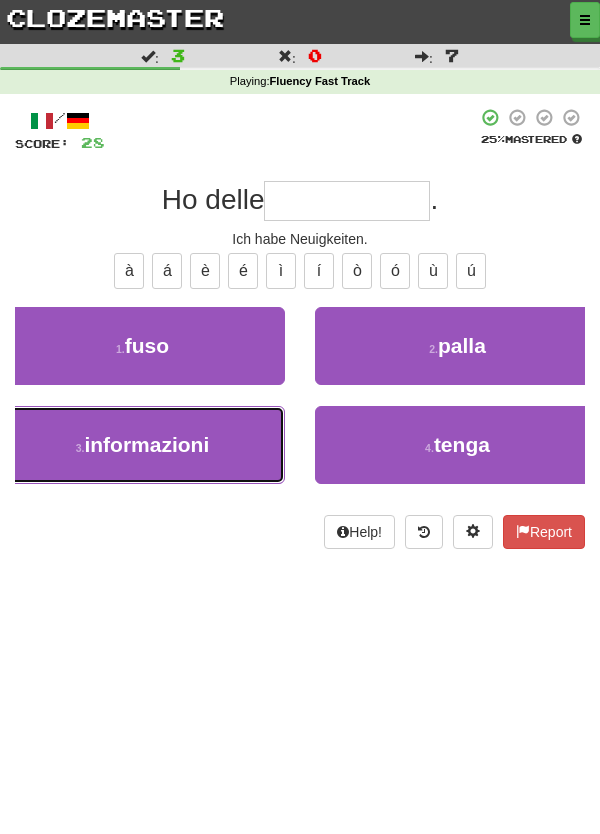 click on "3 .  informazioni" at bounding box center (142, 445) 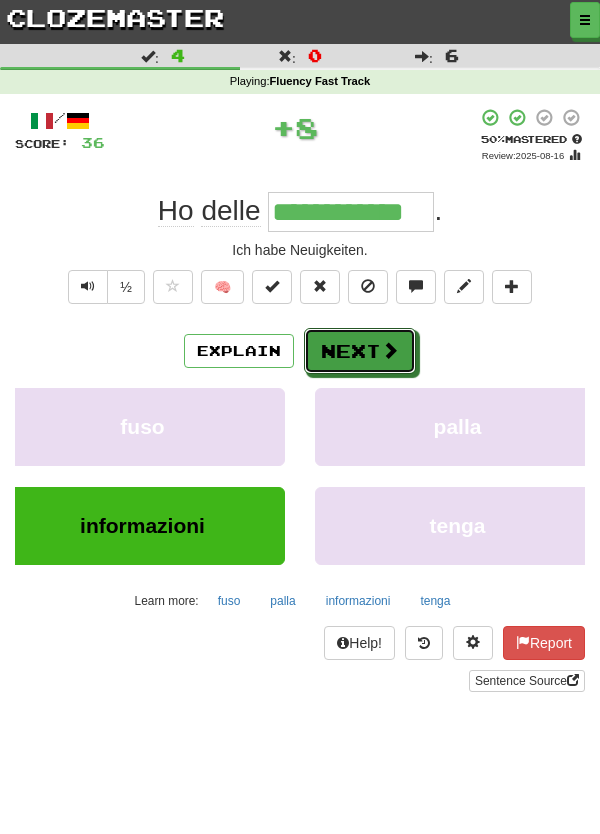 click on "Next" at bounding box center (360, 351) 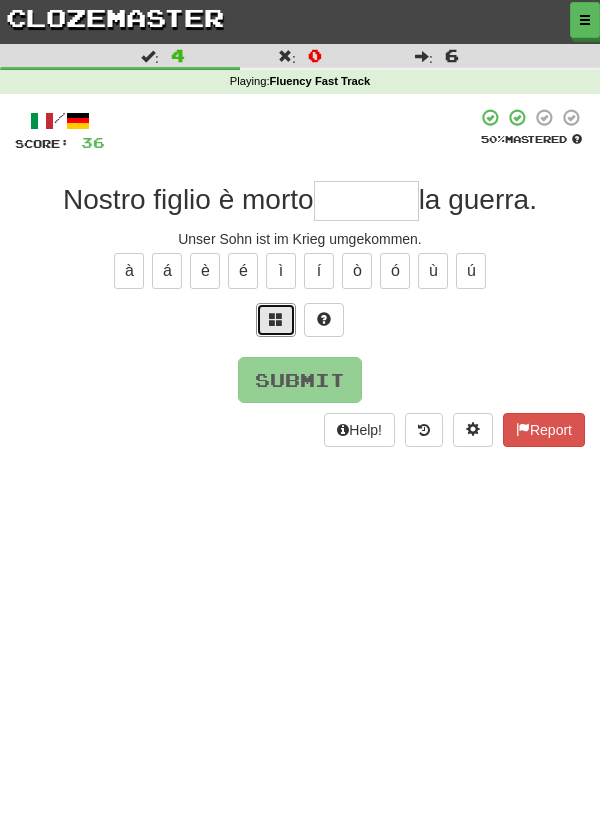 click at bounding box center [276, 320] 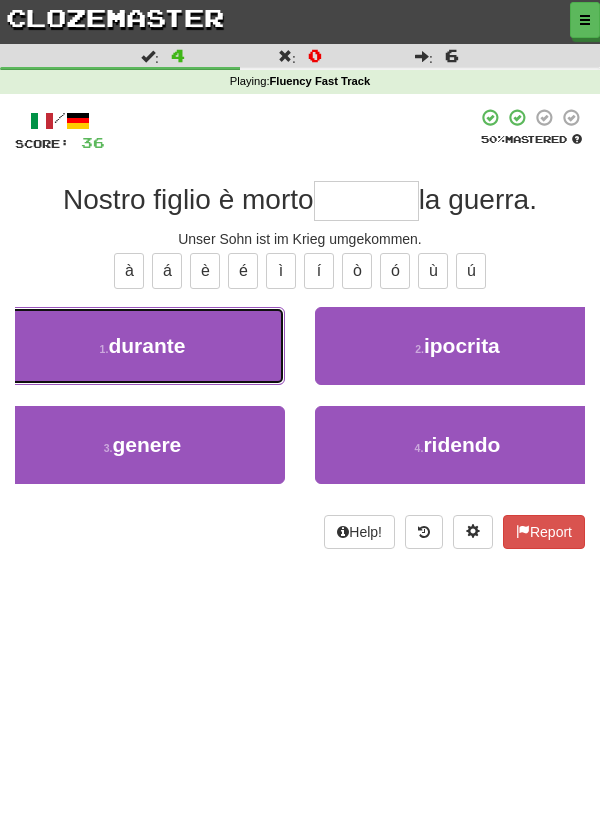 click on "1 .  durante" at bounding box center [142, 346] 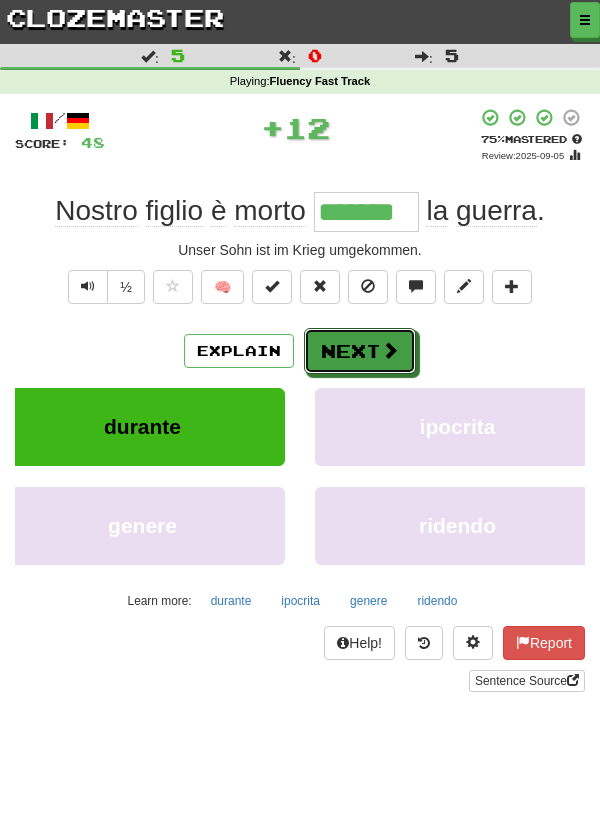 click on "Next" at bounding box center (360, 351) 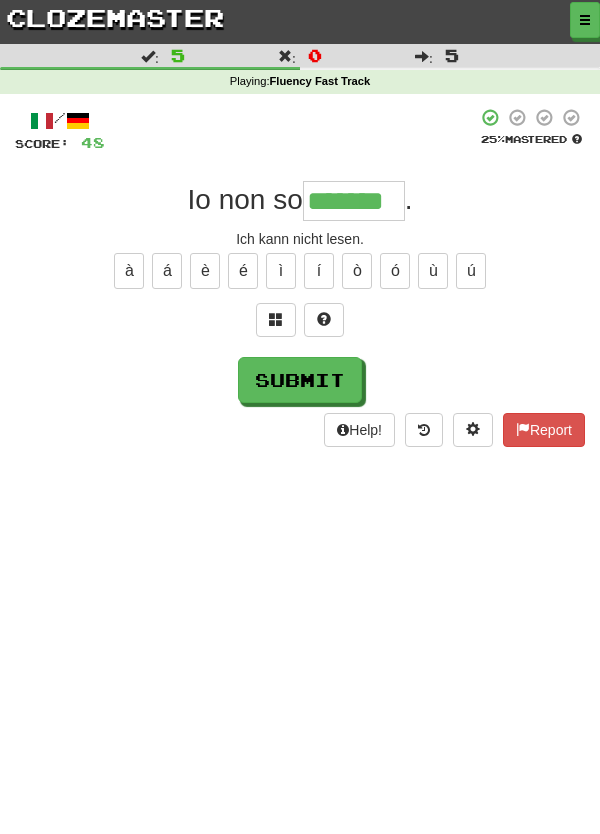 type on "*******" 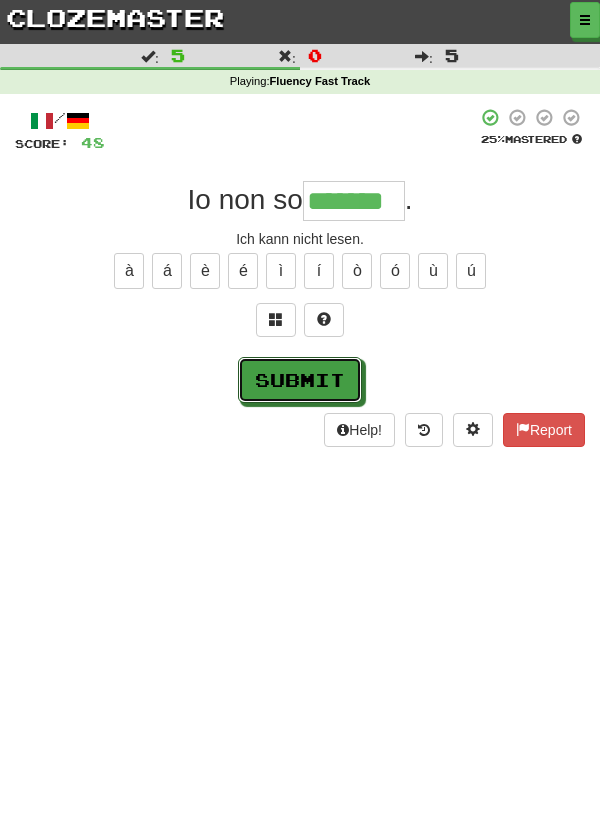 click on "Submit" at bounding box center [300, 380] 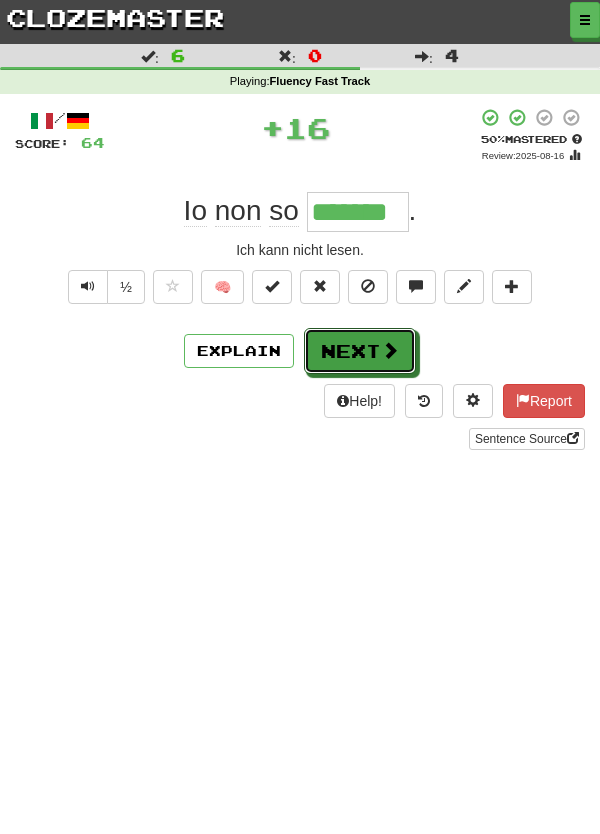 click on "Next" at bounding box center (360, 351) 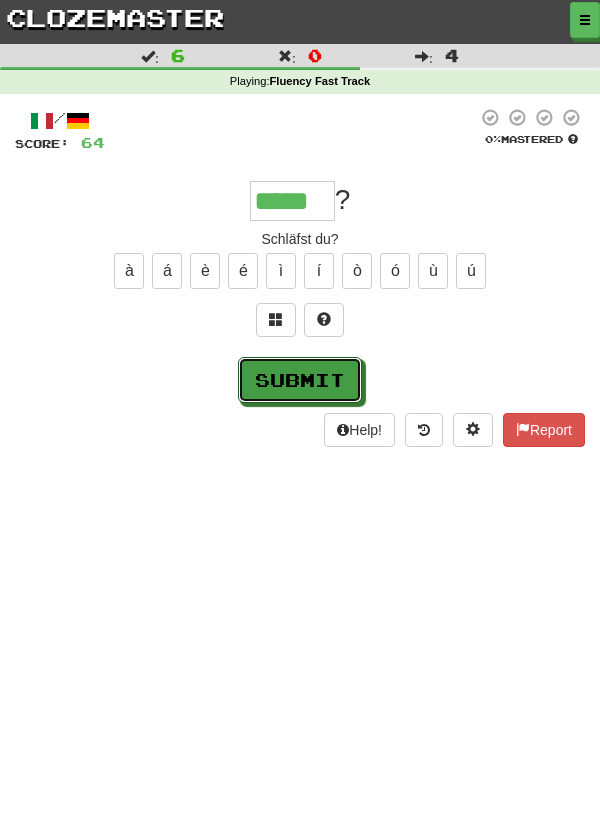 click on "Submit" at bounding box center (300, 380) 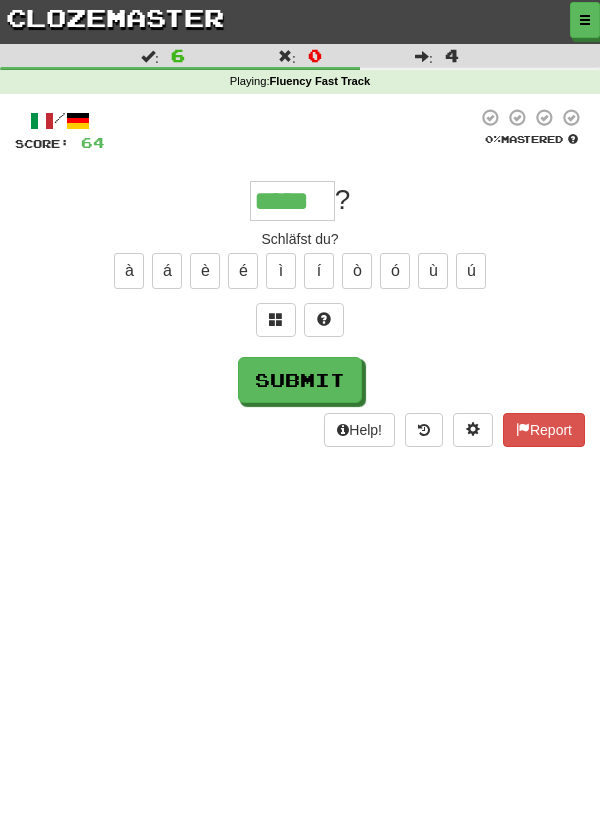 type on "*****" 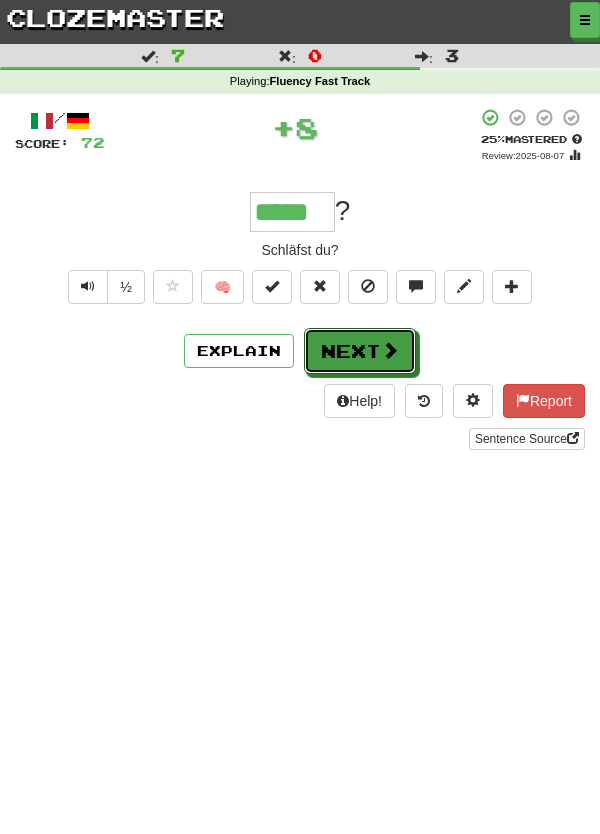 click on "Next" at bounding box center [360, 351] 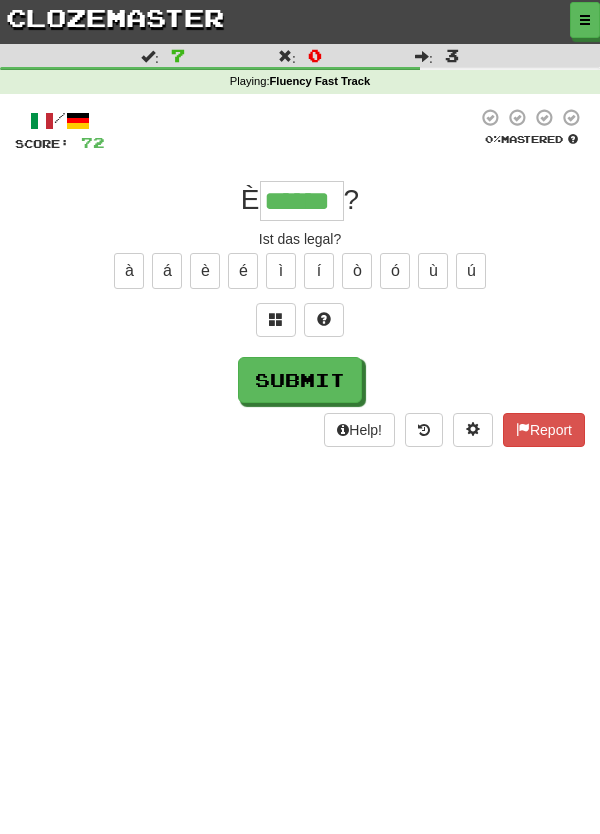 type on "******" 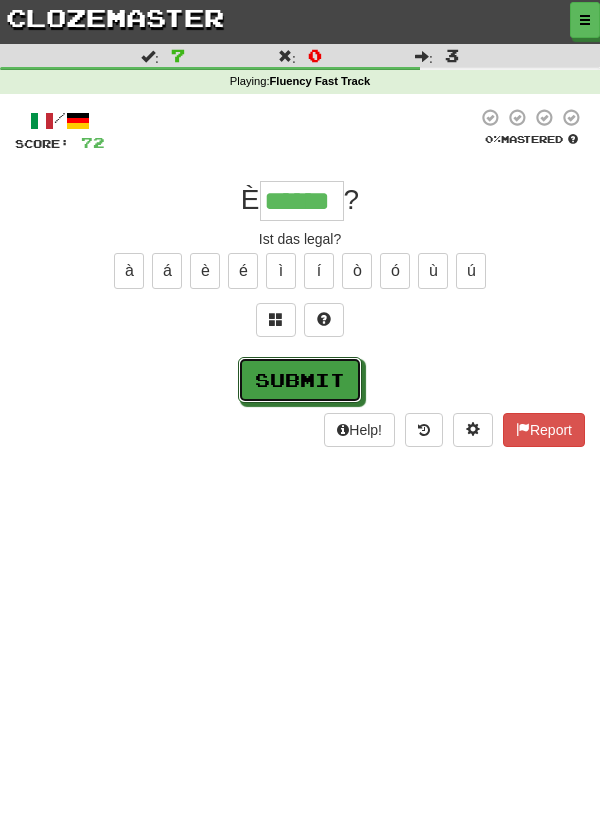 click on "Submit" at bounding box center [300, 380] 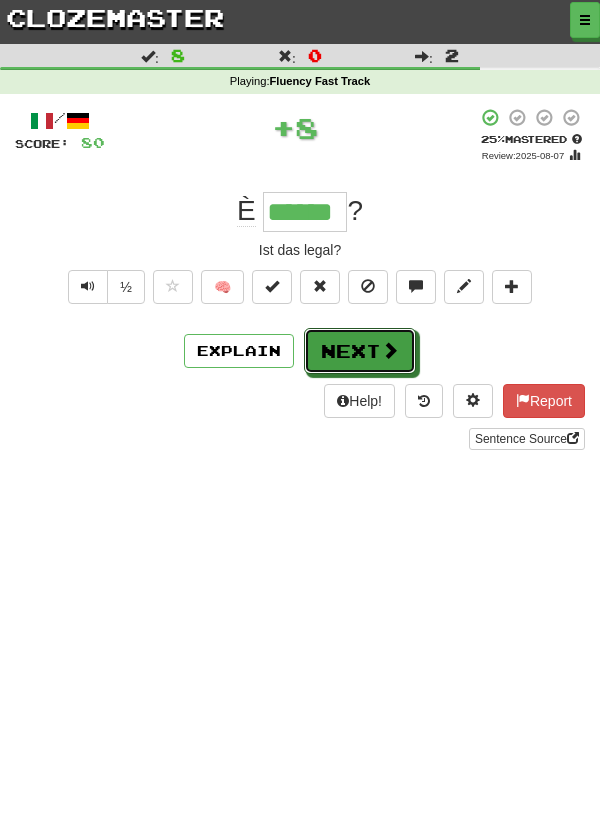click on "Next" at bounding box center (360, 351) 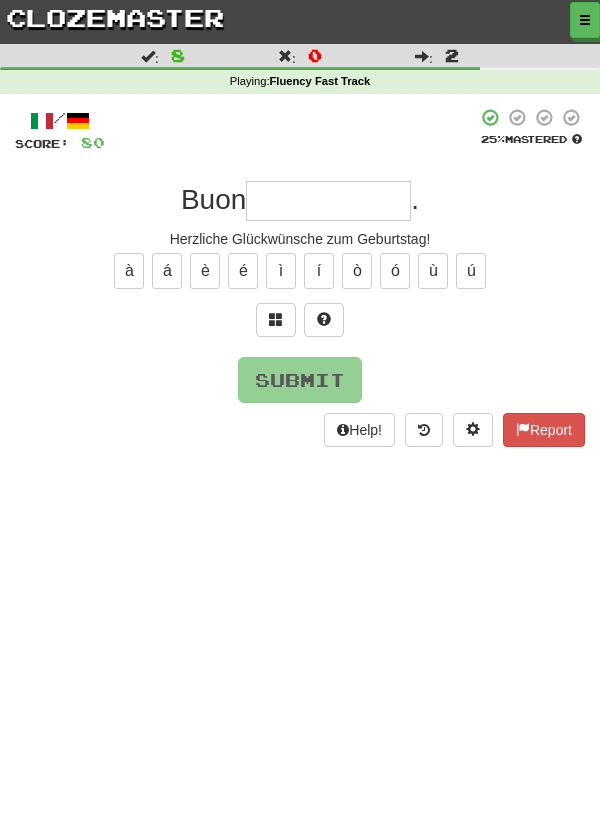 type on "*" 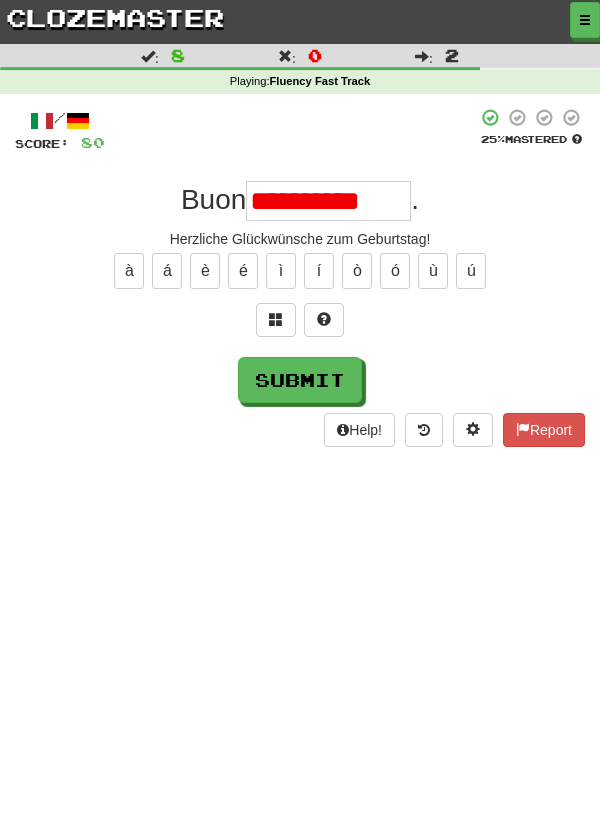 scroll, scrollTop: 0, scrollLeft: 0, axis: both 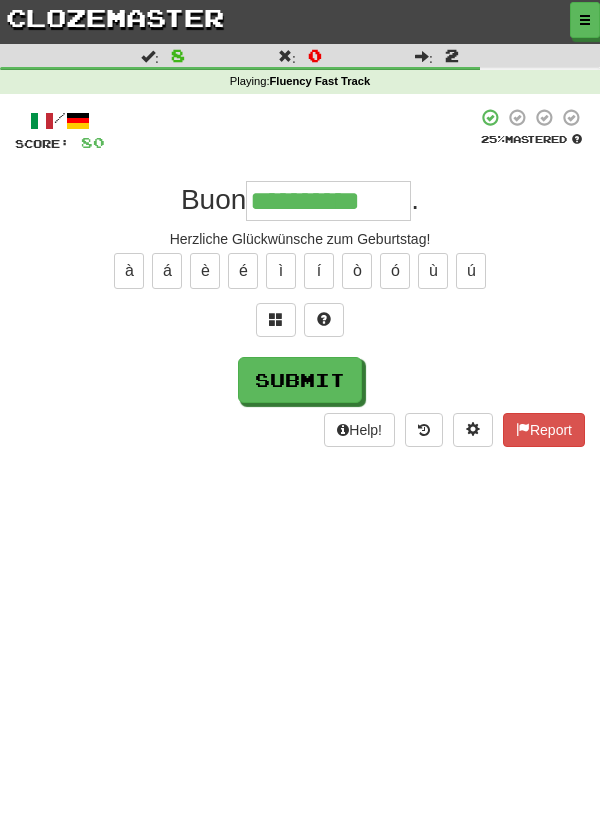 type on "**********" 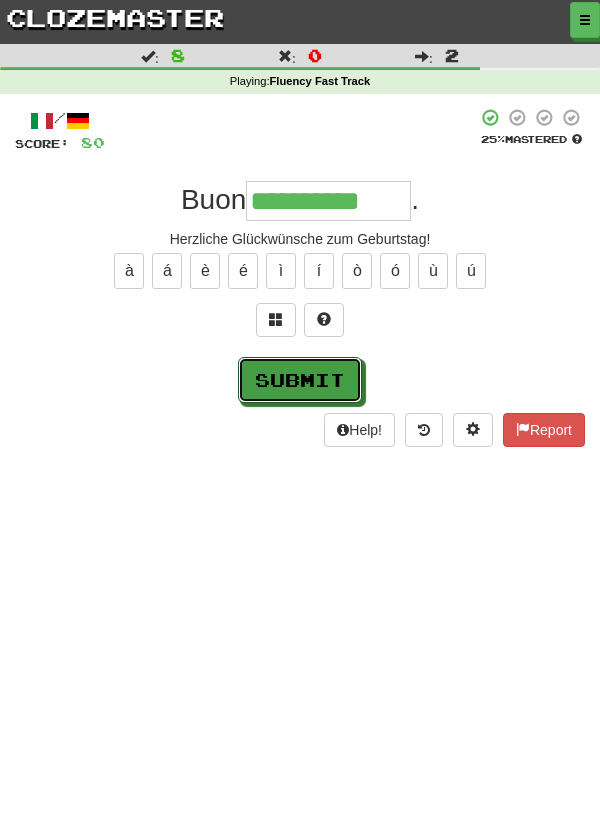 click on "Submit" at bounding box center [300, 380] 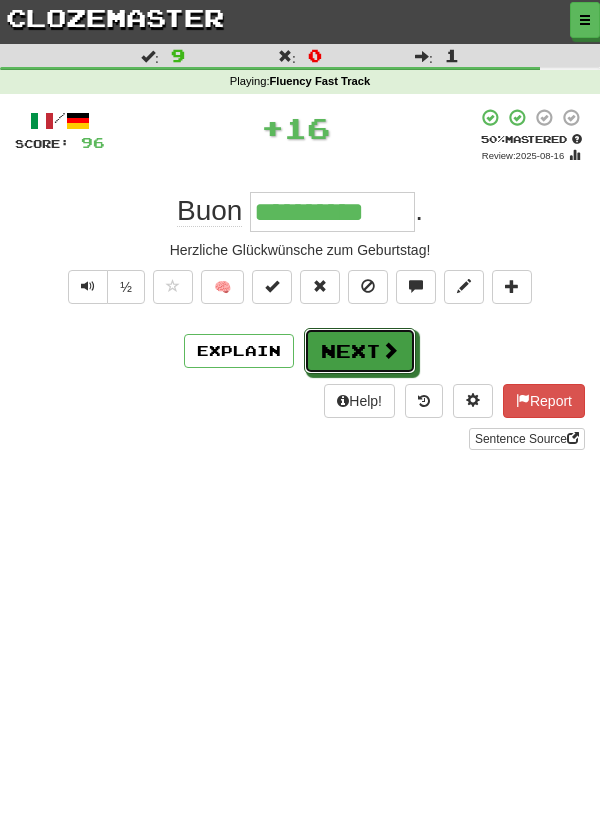 click on "Next" at bounding box center (360, 351) 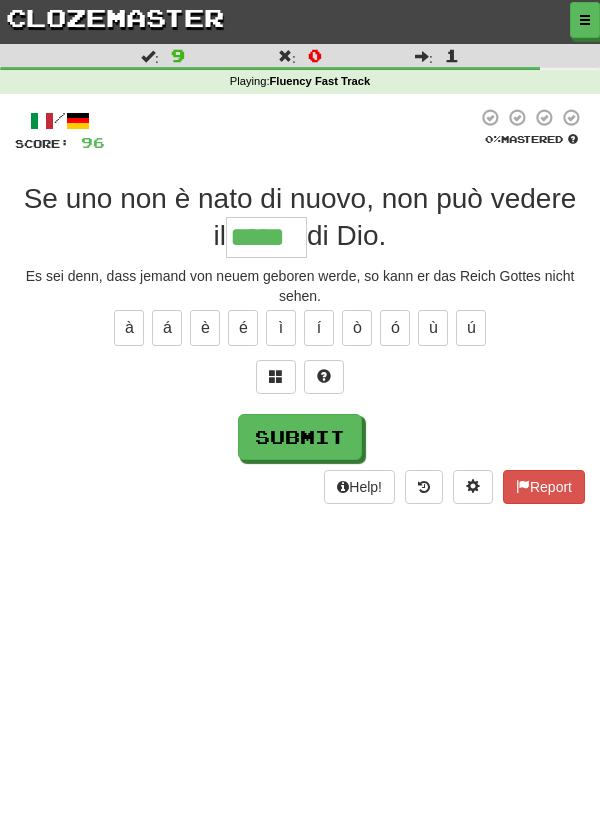 type on "*****" 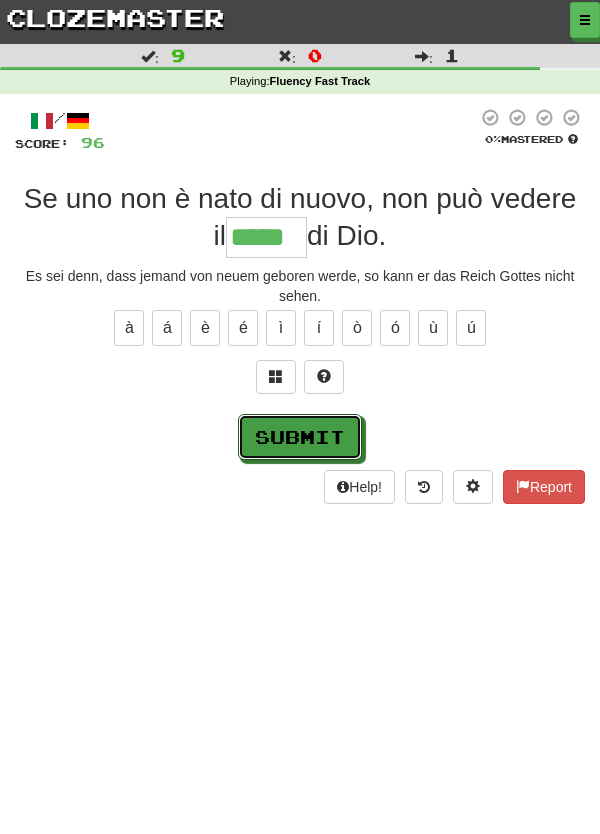 click on "Submit" at bounding box center (300, 437) 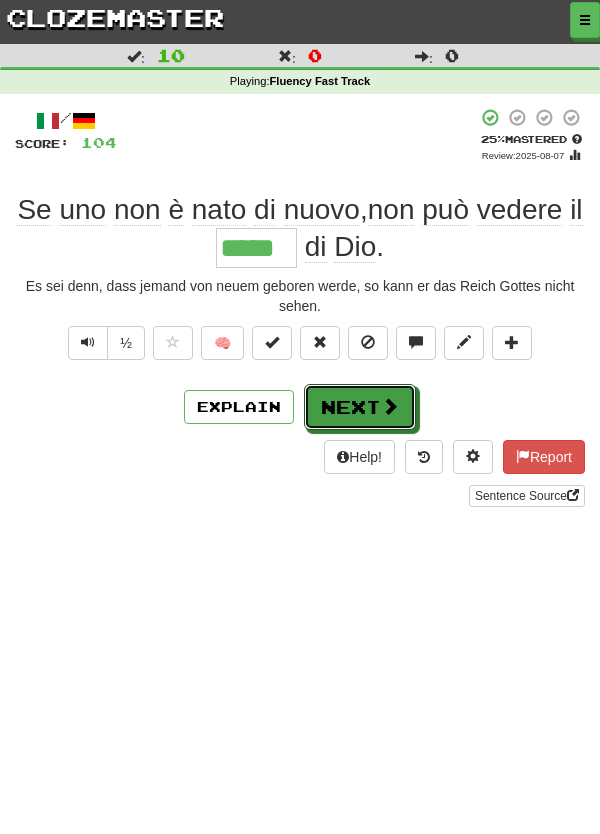 click on "Next" at bounding box center [360, 407] 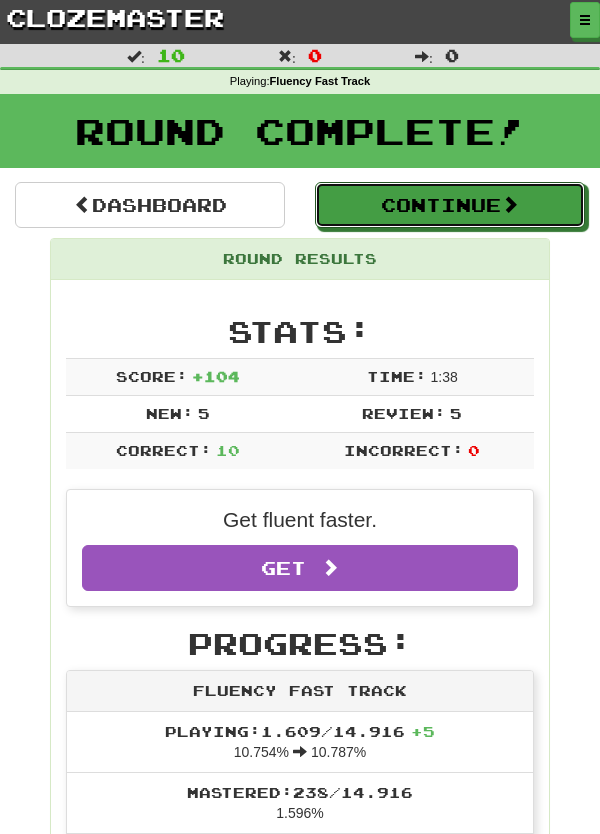 click on "Continue" at bounding box center (450, 205) 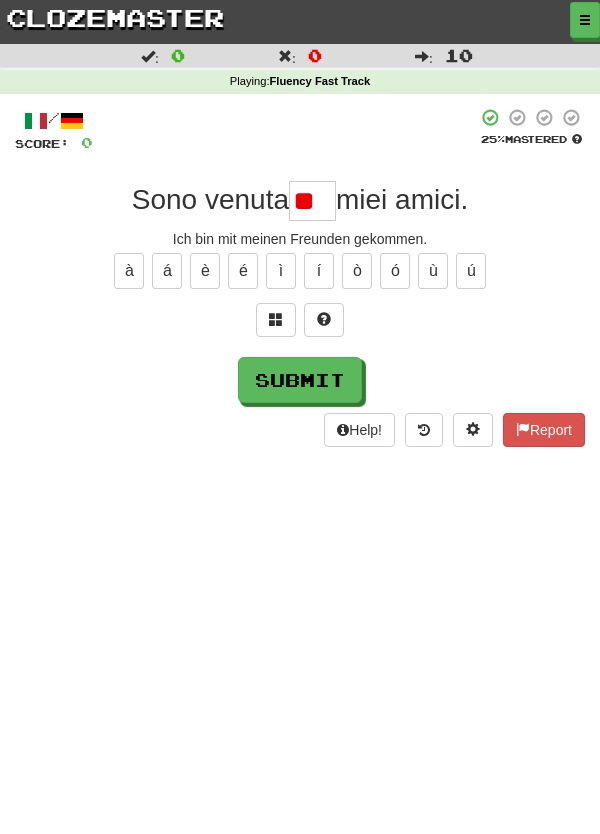 scroll, scrollTop: 0, scrollLeft: 0, axis: both 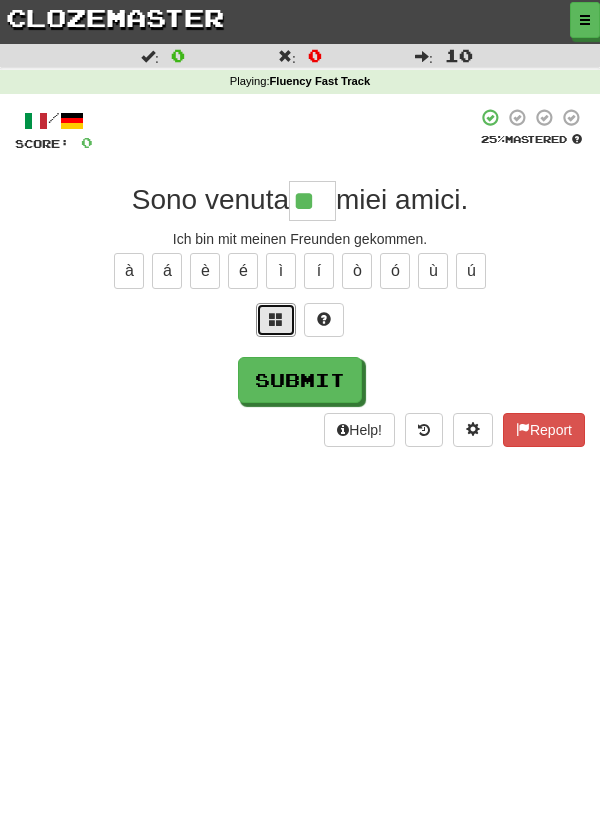 click at bounding box center [276, 319] 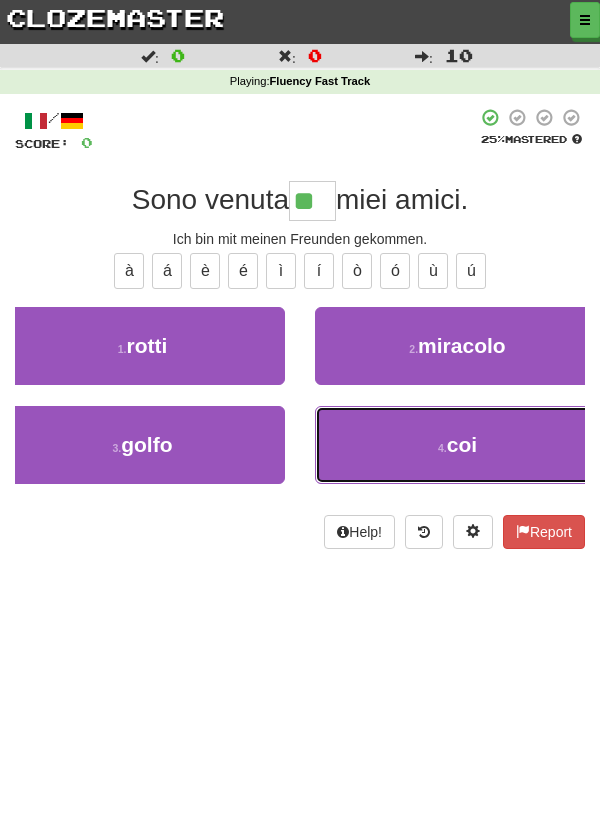 click on "4 .  coi" at bounding box center [457, 445] 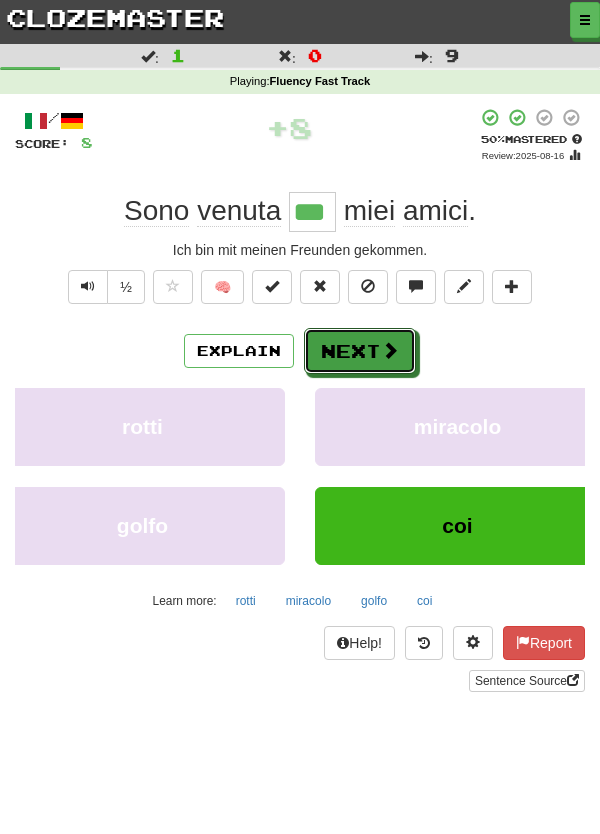 click on "Next" at bounding box center [360, 351] 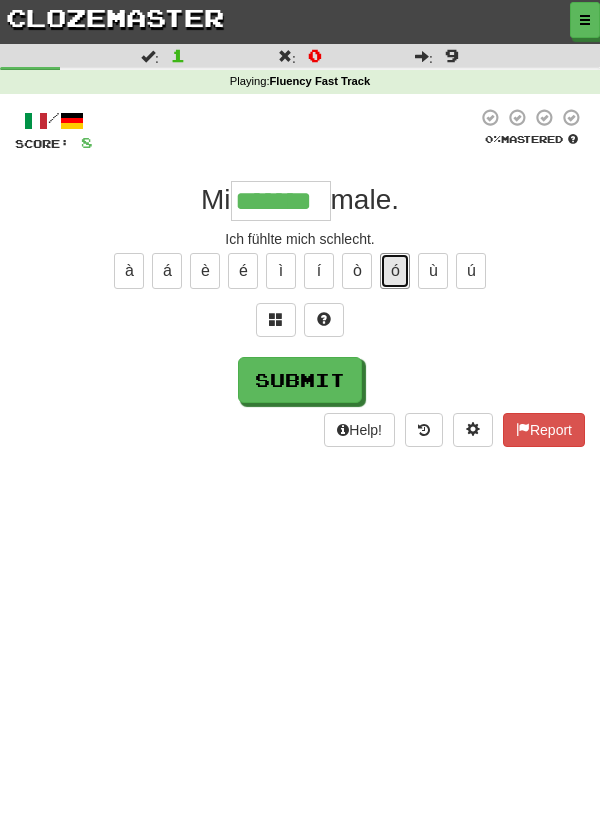 click on "ó" at bounding box center [395, 271] 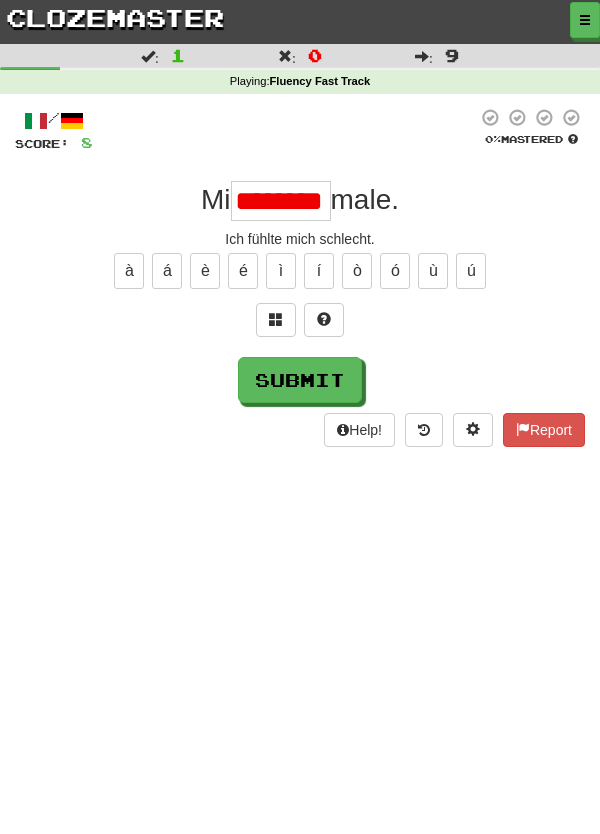 scroll, scrollTop: 0, scrollLeft: 14, axis: horizontal 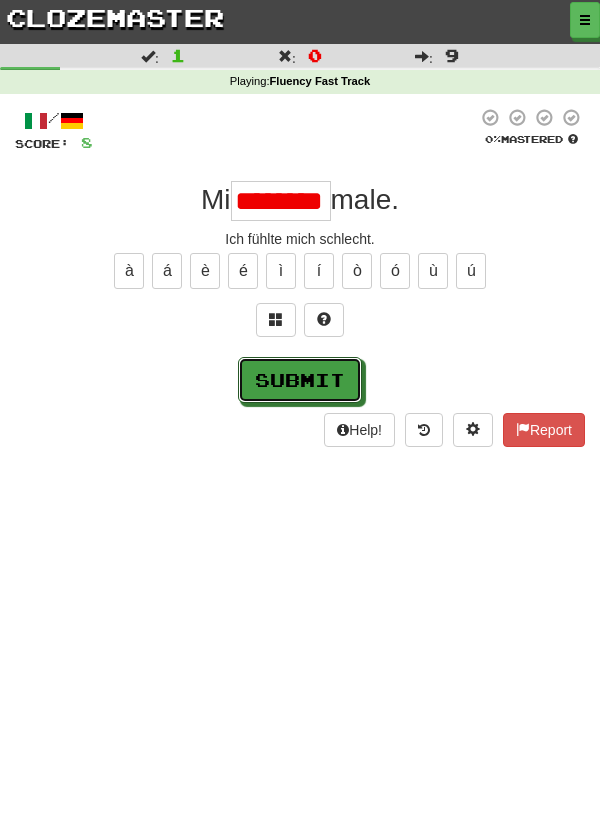 click on "Submit" at bounding box center (300, 380) 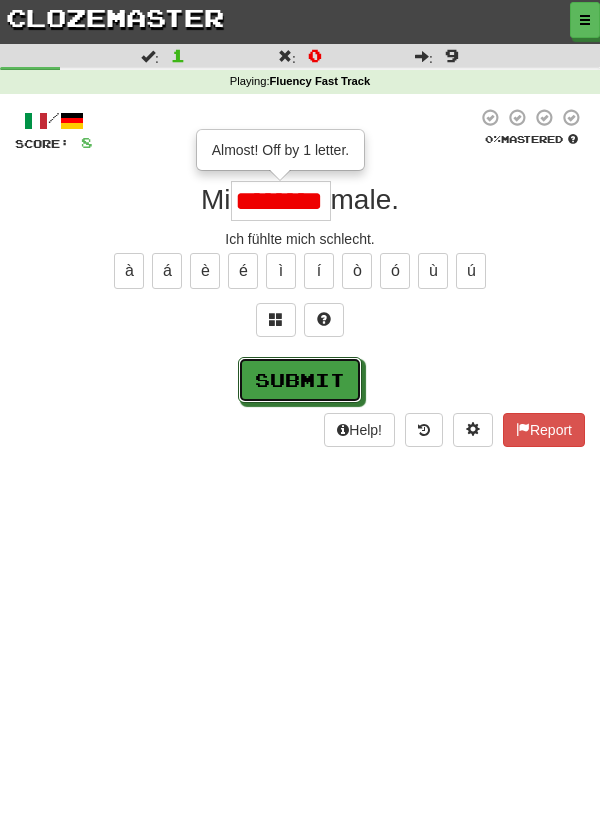 scroll, scrollTop: 0, scrollLeft: 0, axis: both 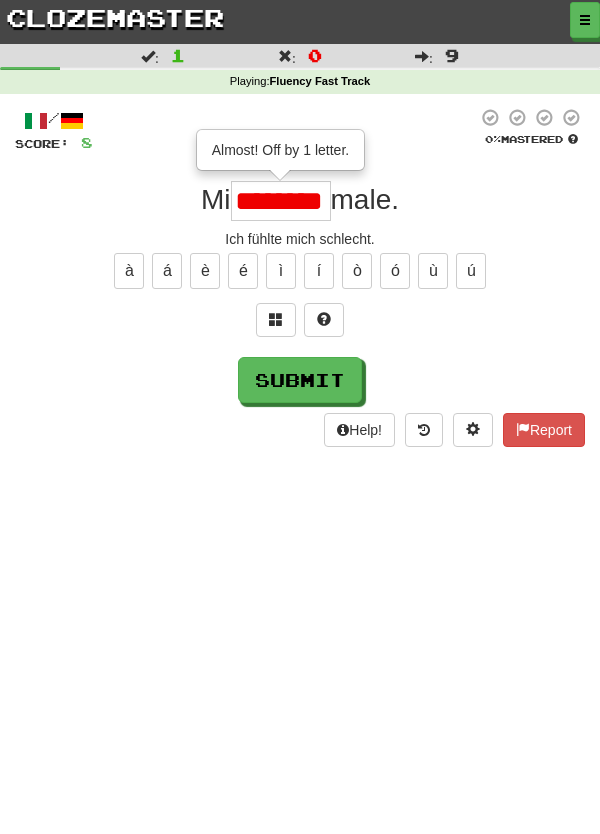 click on "********" at bounding box center (281, 201) 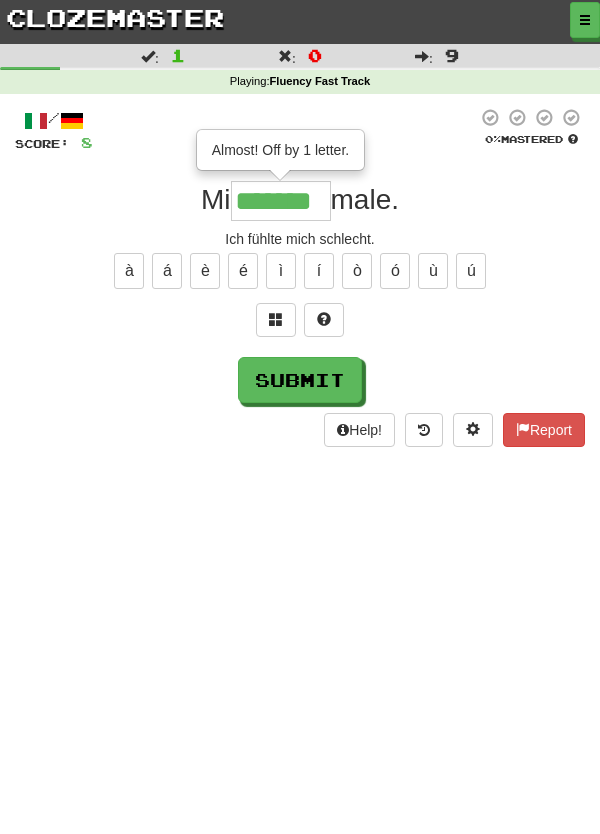 type on "*******" 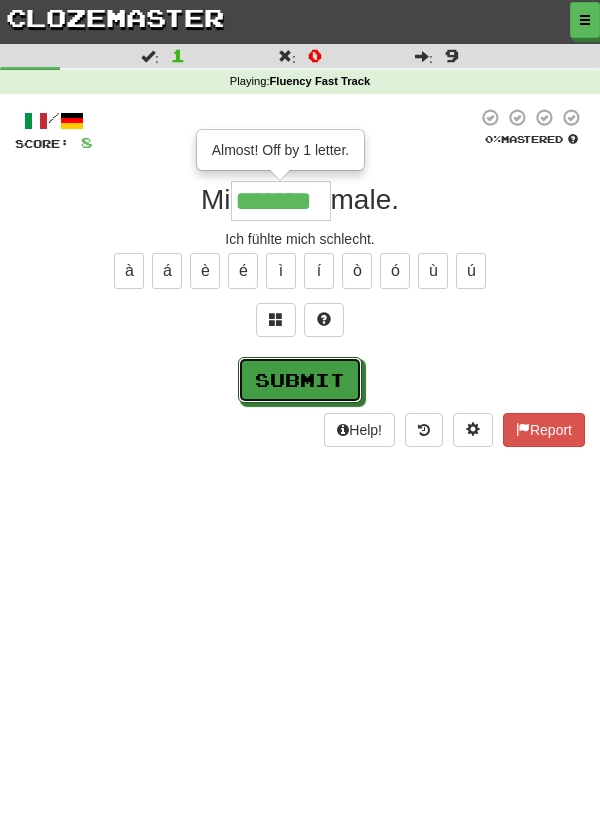 click on "Submit" at bounding box center [300, 380] 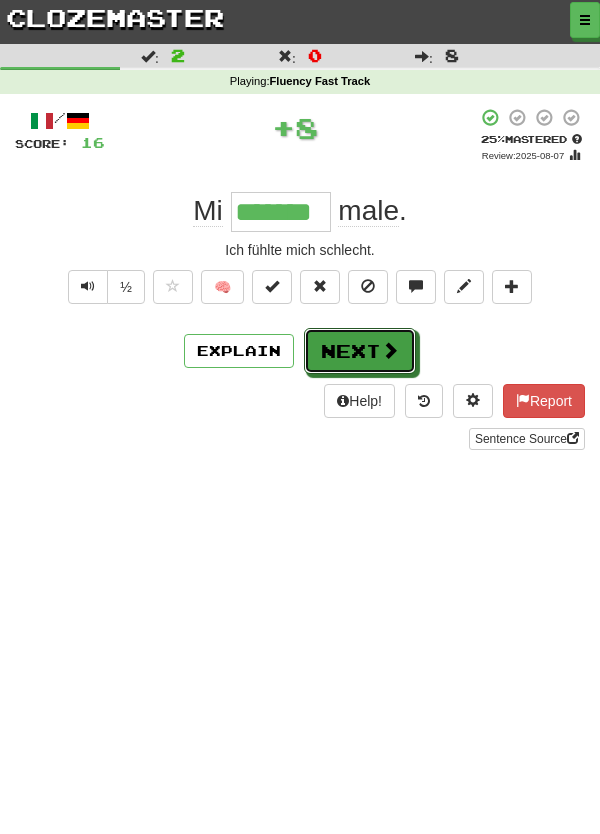 click on "Next" at bounding box center [360, 351] 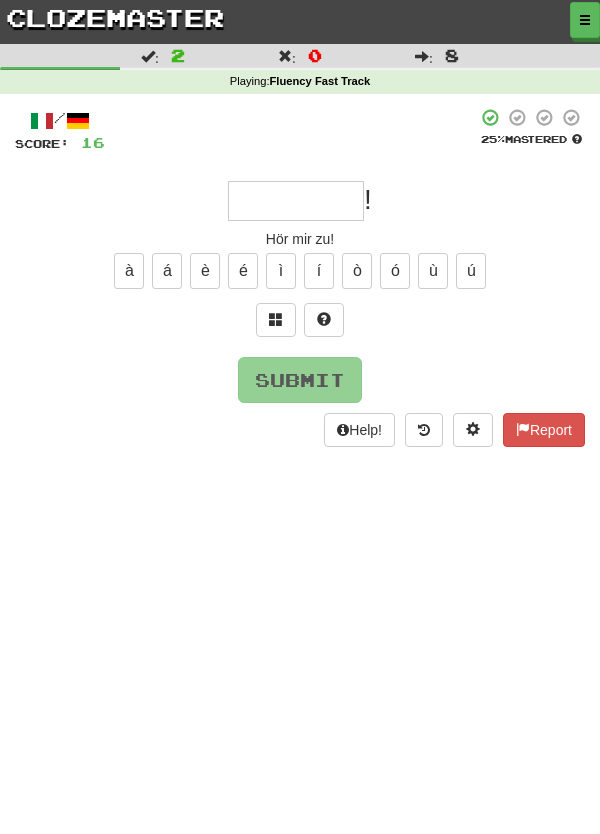 type on "*" 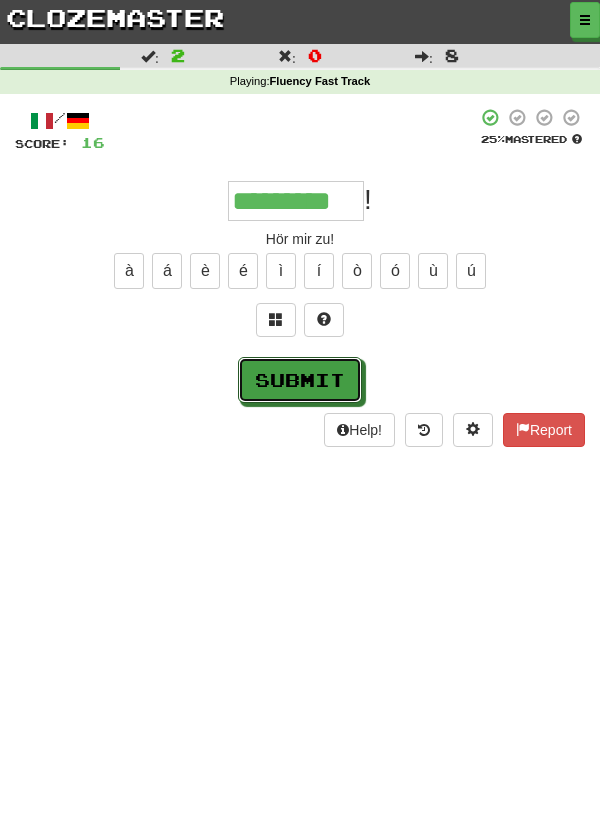 click on "Submit" at bounding box center [300, 380] 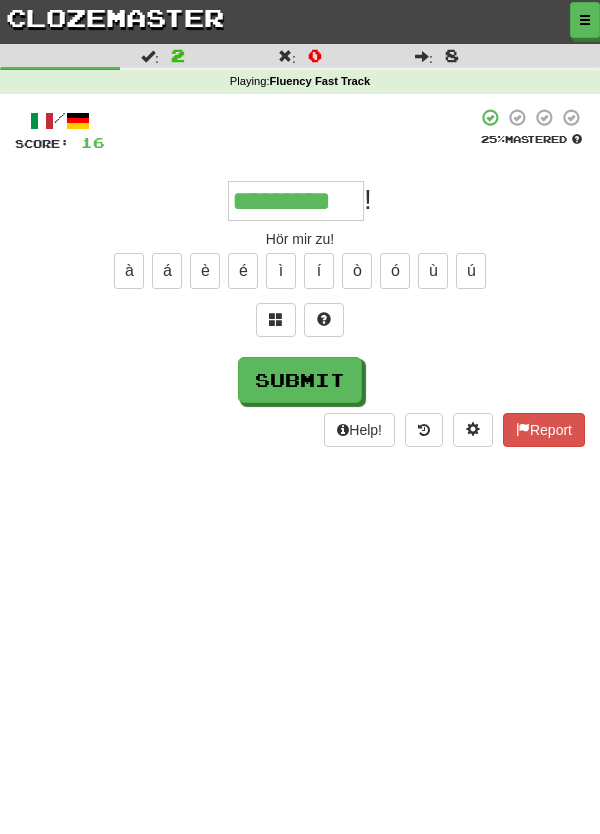type on "*********" 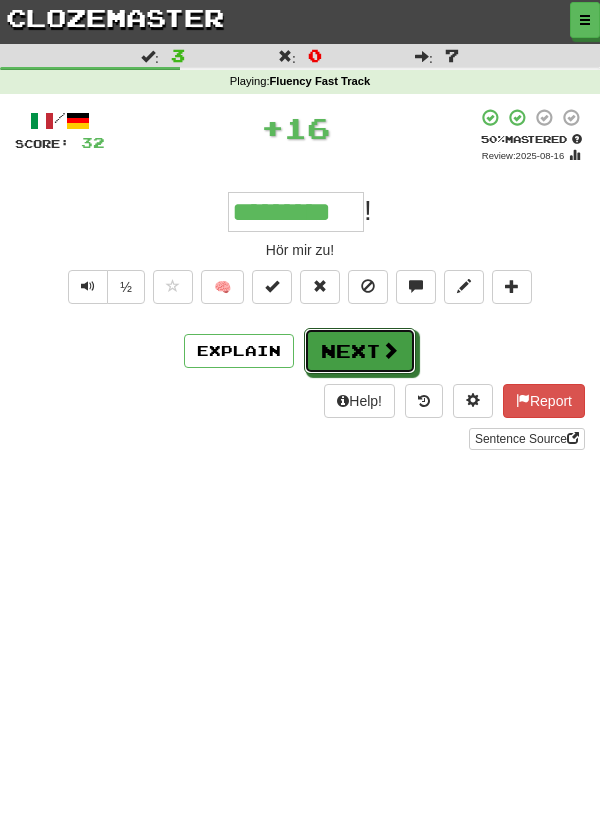 click on "Next" at bounding box center (360, 351) 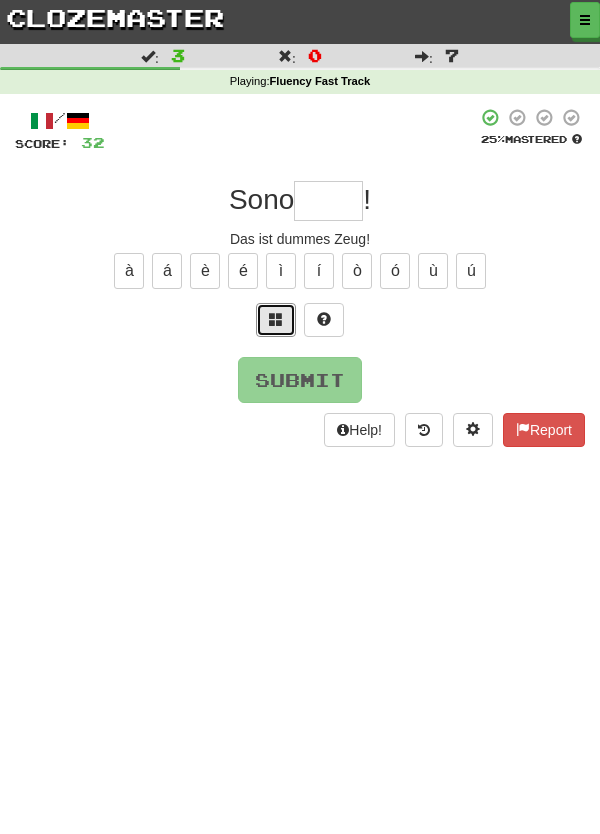 click at bounding box center (276, 319) 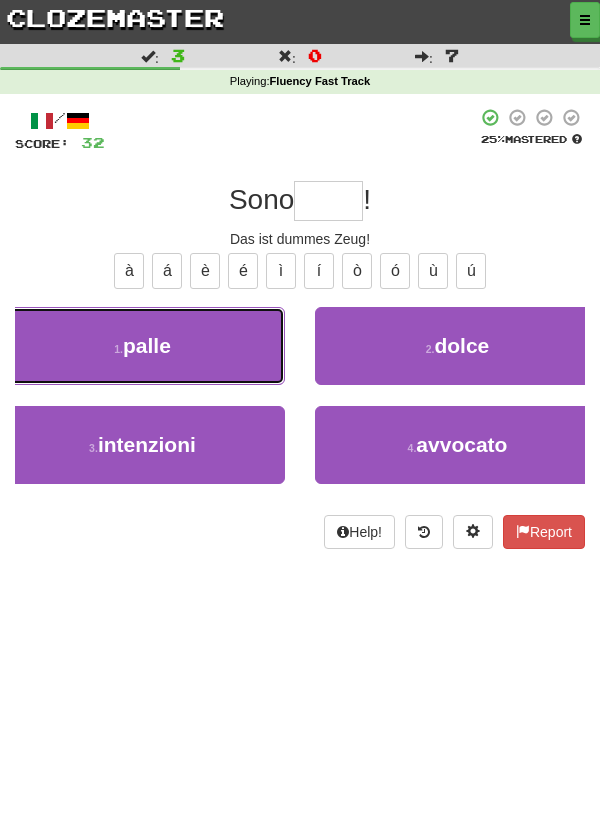 click on "1 .  palle" at bounding box center (142, 346) 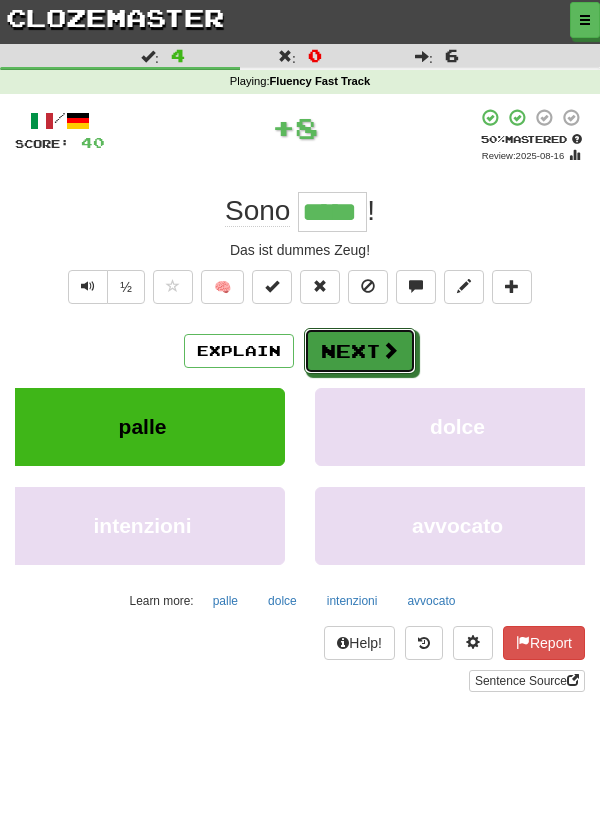 click on "Next" at bounding box center (360, 351) 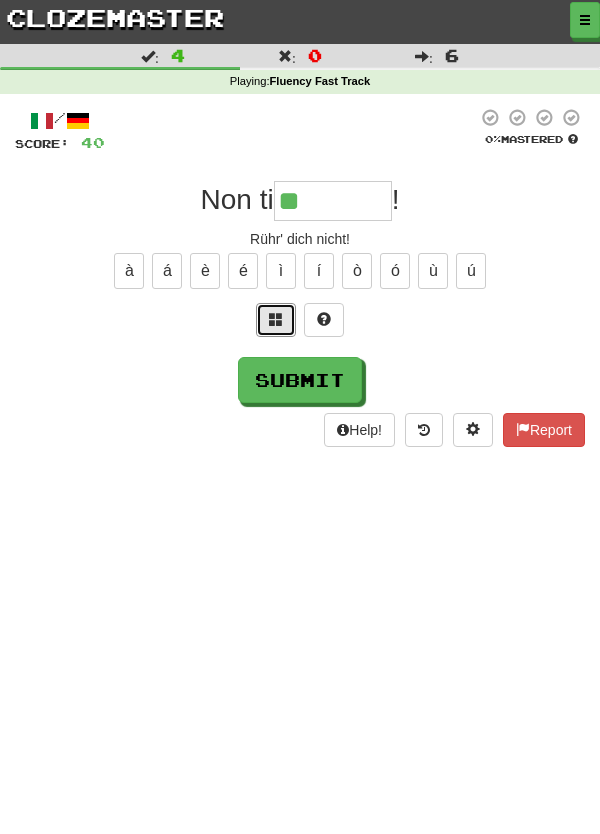 click at bounding box center (276, 320) 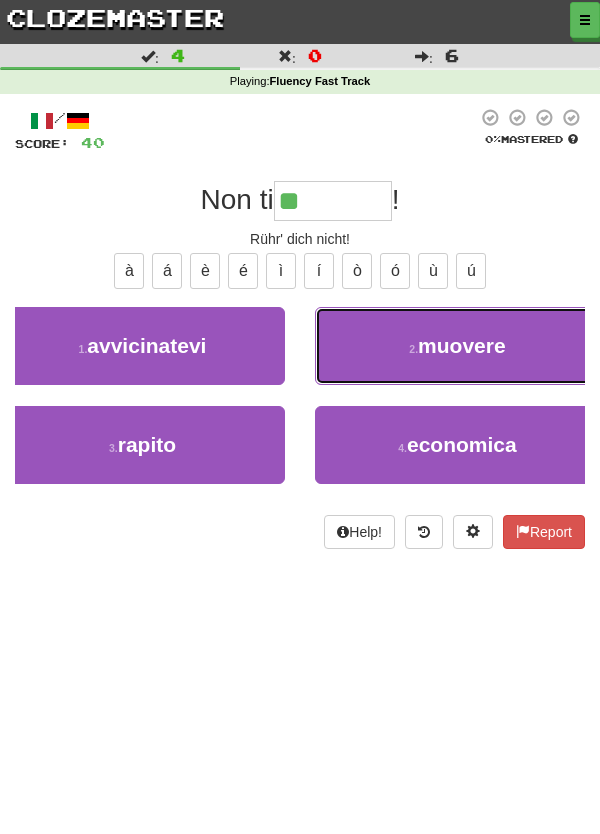 click on "muovere" at bounding box center (462, 345) 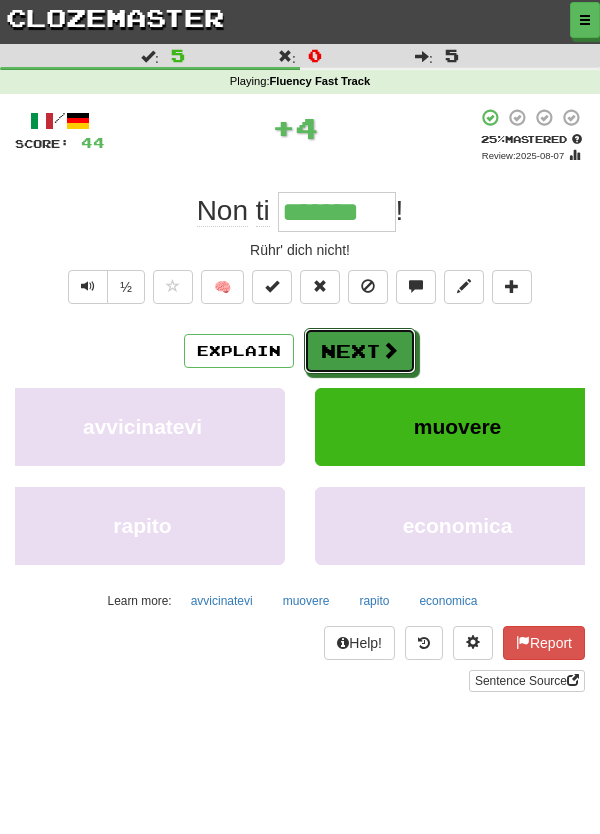 click on "Next" at bounding box center (360, 351) 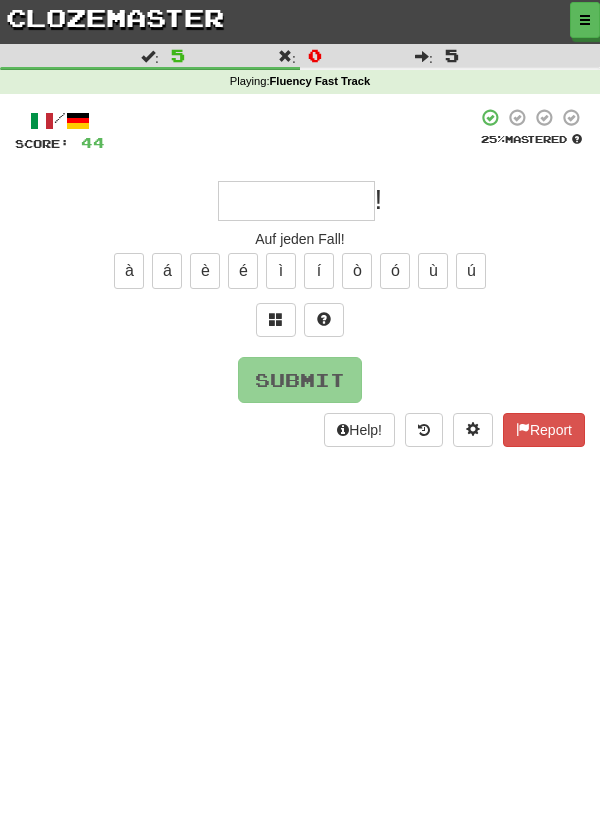 click on "/  Score:   44 25 %  Mastered ! Auf jeden Fall! à á è é ì í ò ó ù ú Submit  Help!  Report" at bounding box center (300, 284) 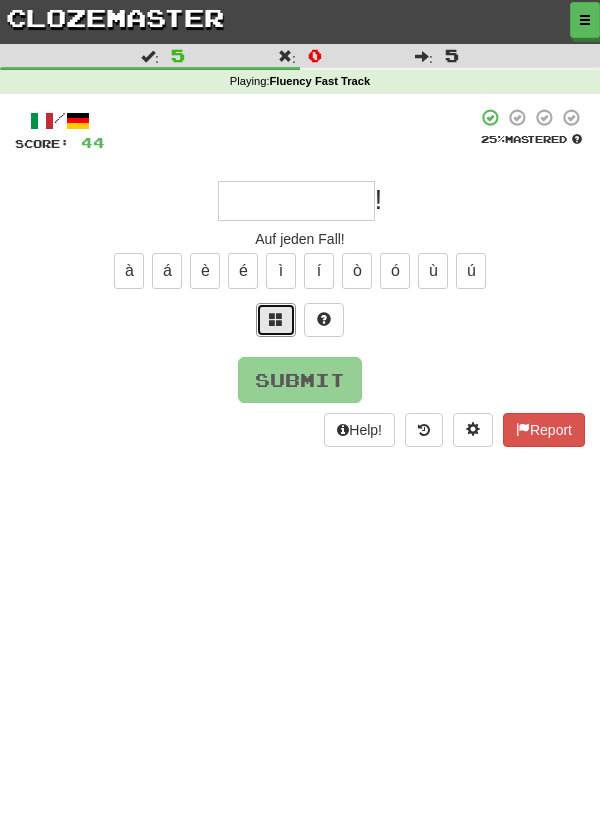 click at bounding box center (276, 319) 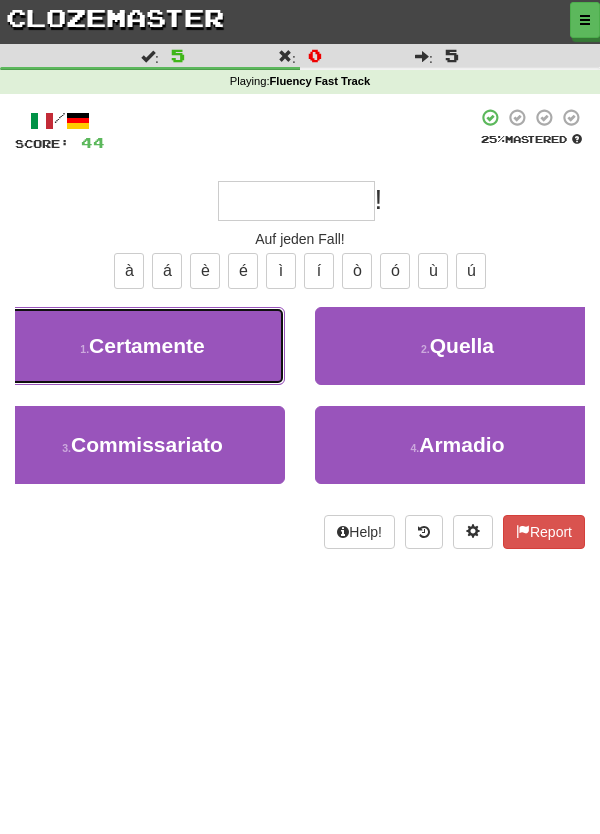 click on "1 .  Certamente" at bounding box center [142, 346] 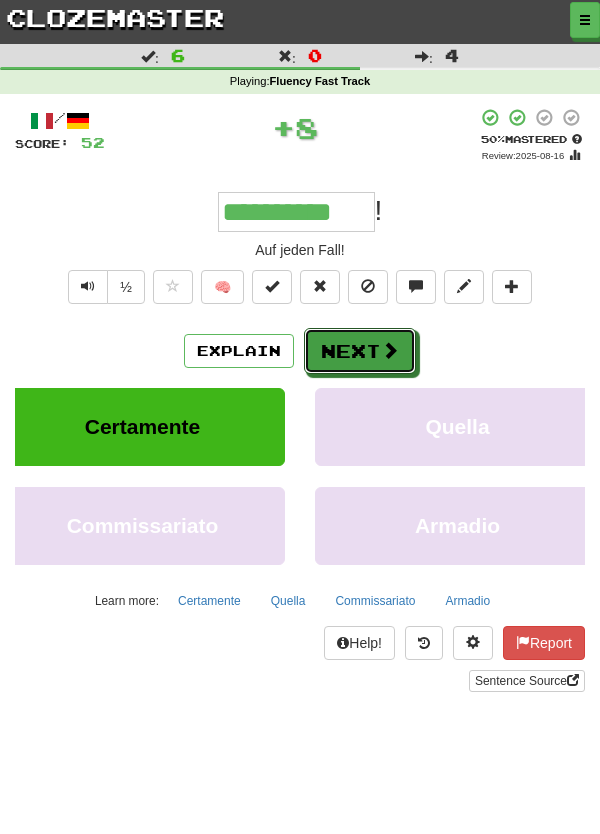 click on "Next" at bounding box center [360, 351] 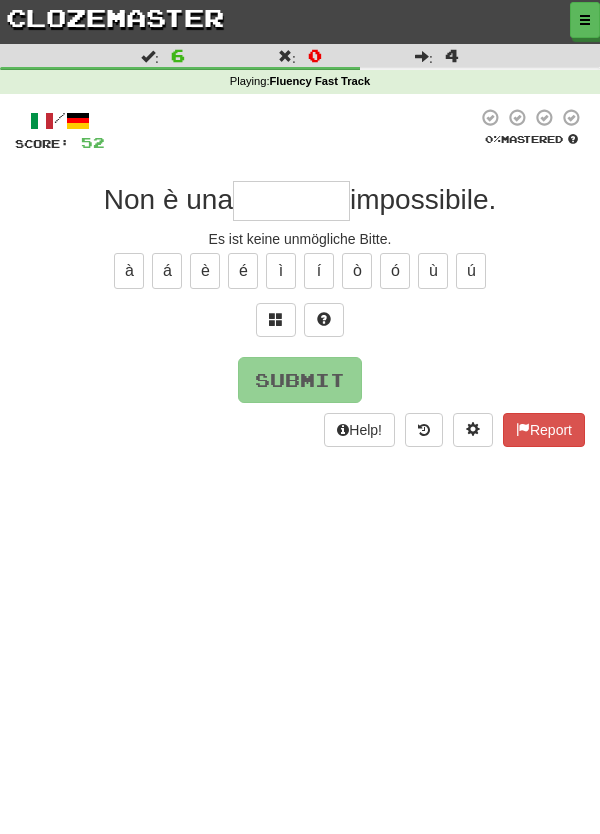 type on "*" 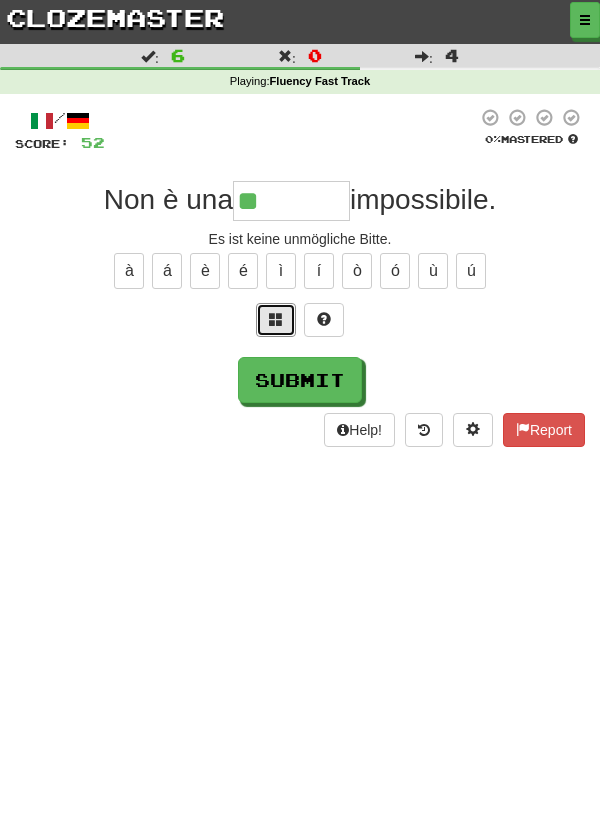 click at bounding box center [276, 320] 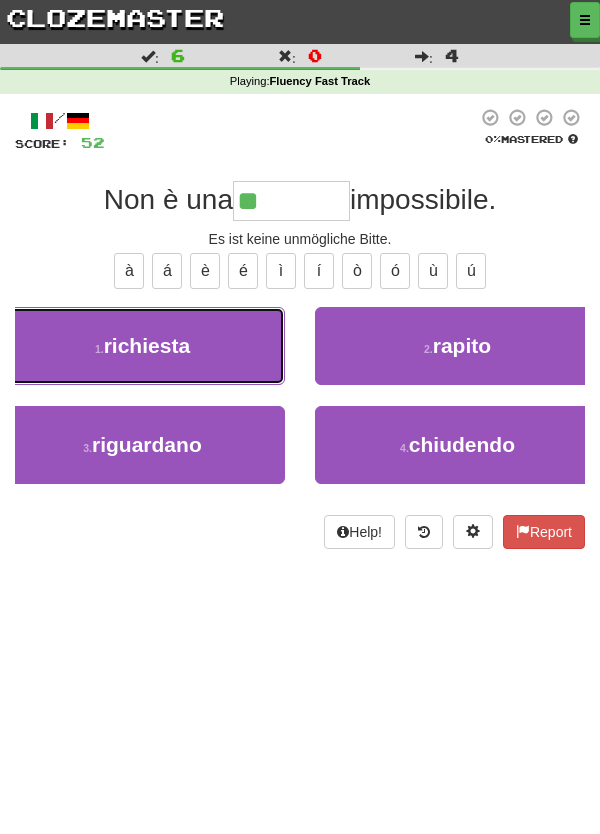 click on "1 .  richiesta" at bounding box center [142, 346] 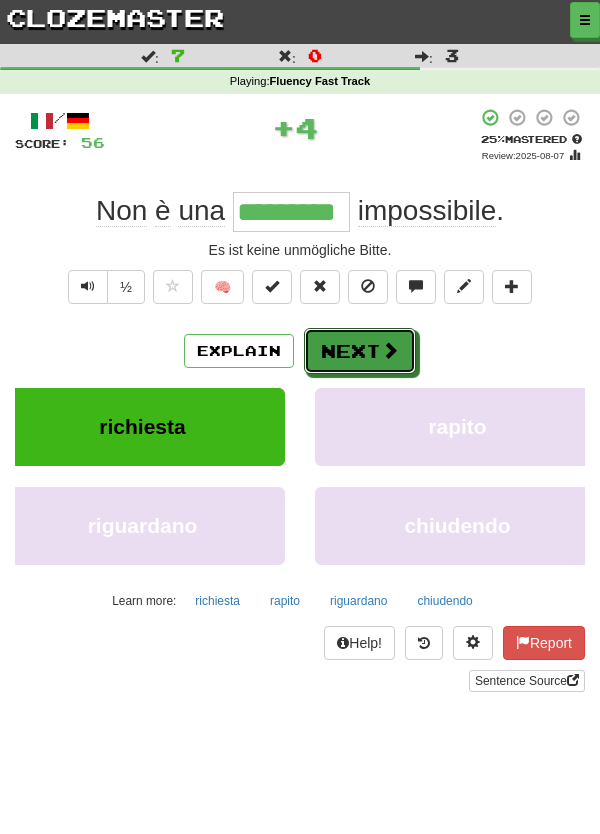 click on "Next" at bounding box center [360, 351] 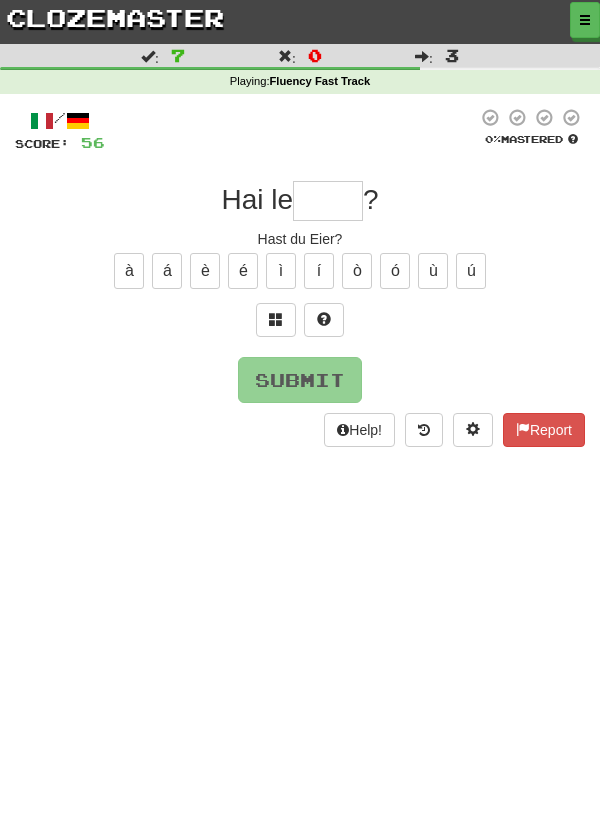 type on "*" 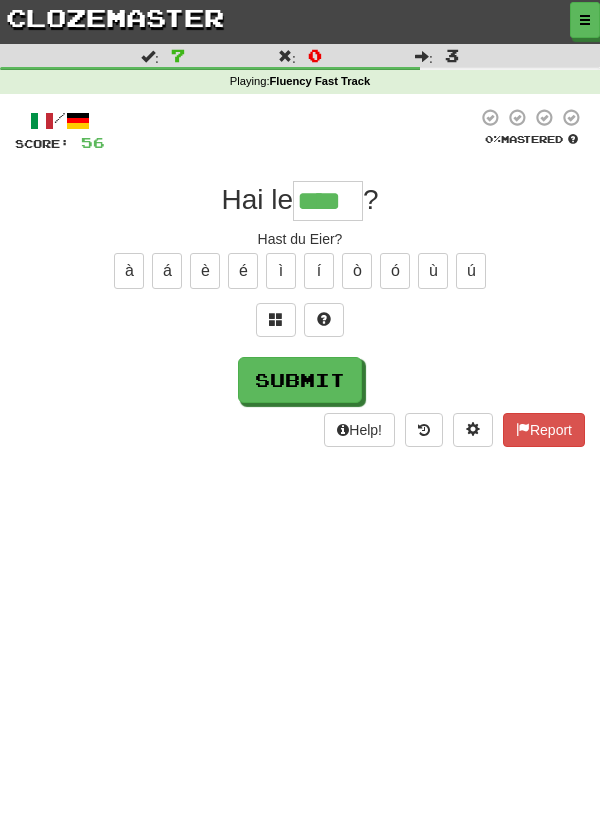 type on "****" 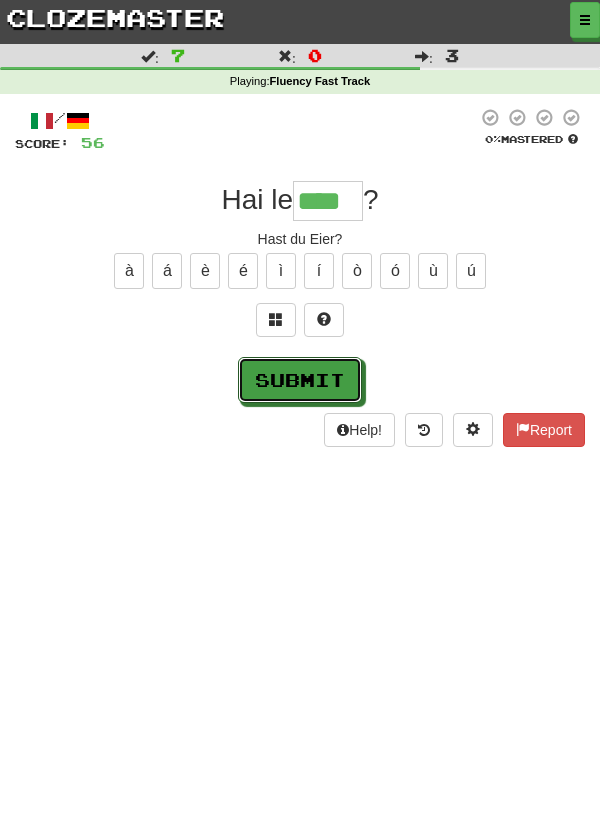 click on "Submit" at bounding box center [300, 380] 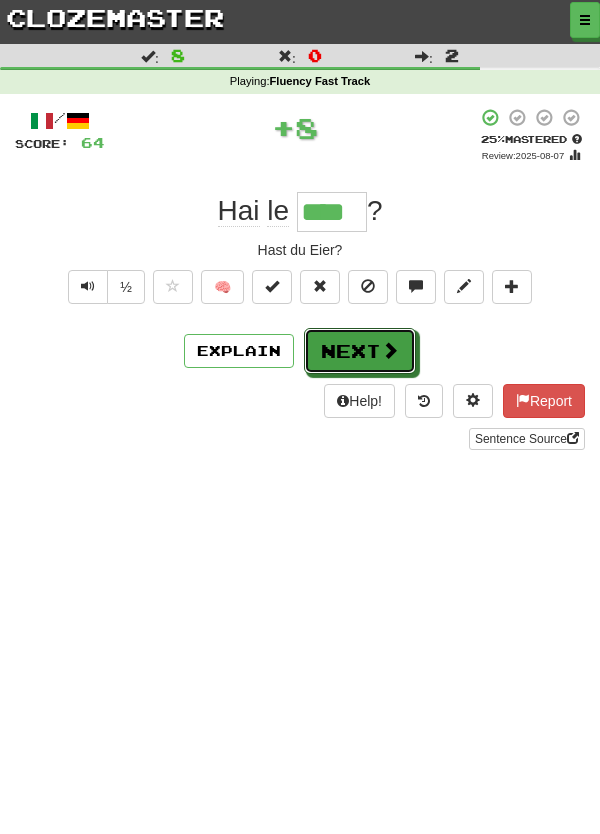 click on "Next" at bounding box center (360, 351) 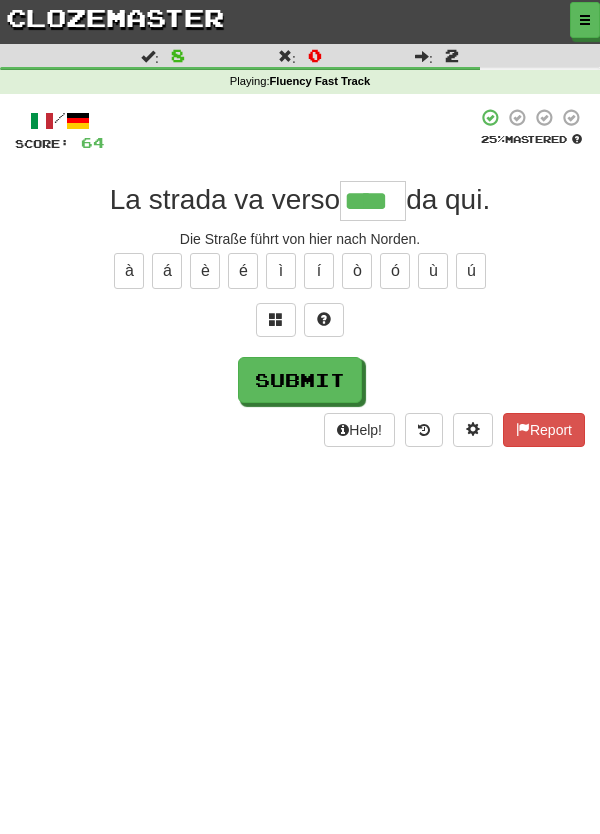 type on "****" 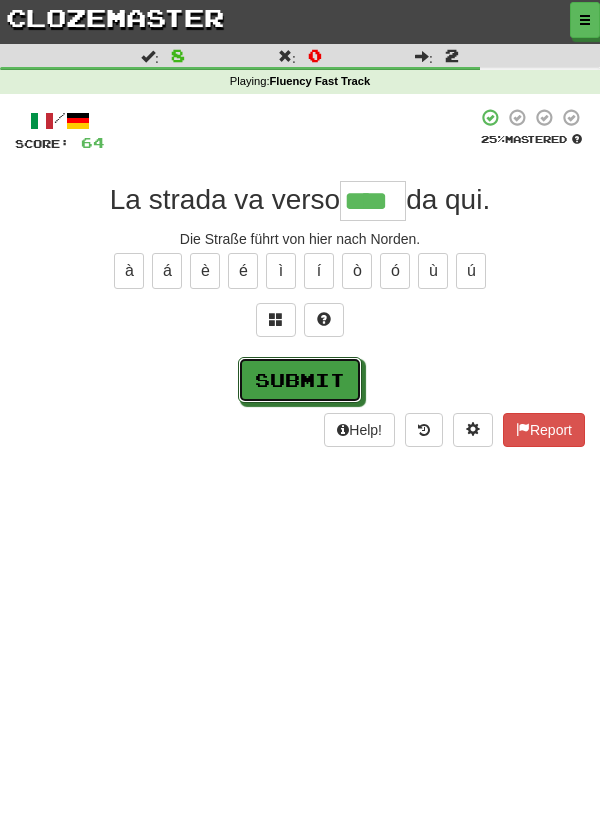 click on "Submit" at bounding box center (300, 380) 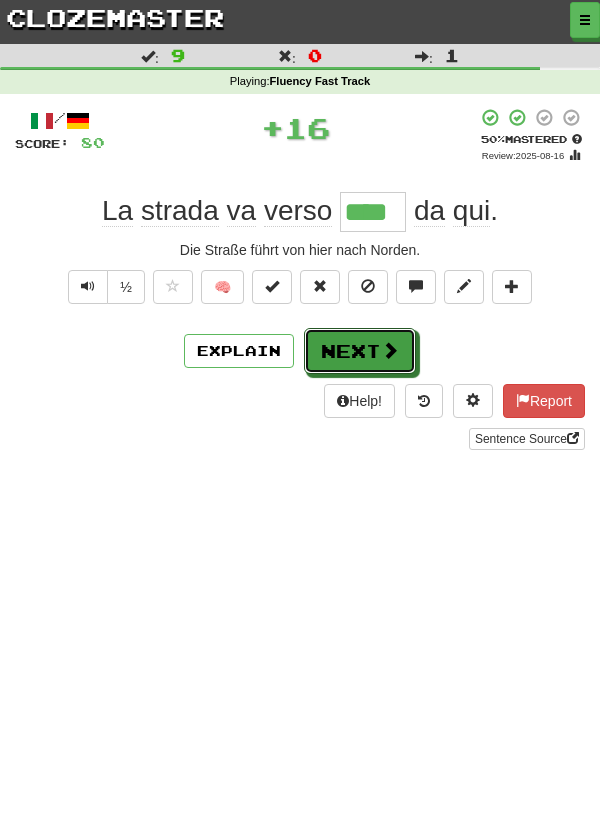 click on "Next" at bounding box center (360, 351) 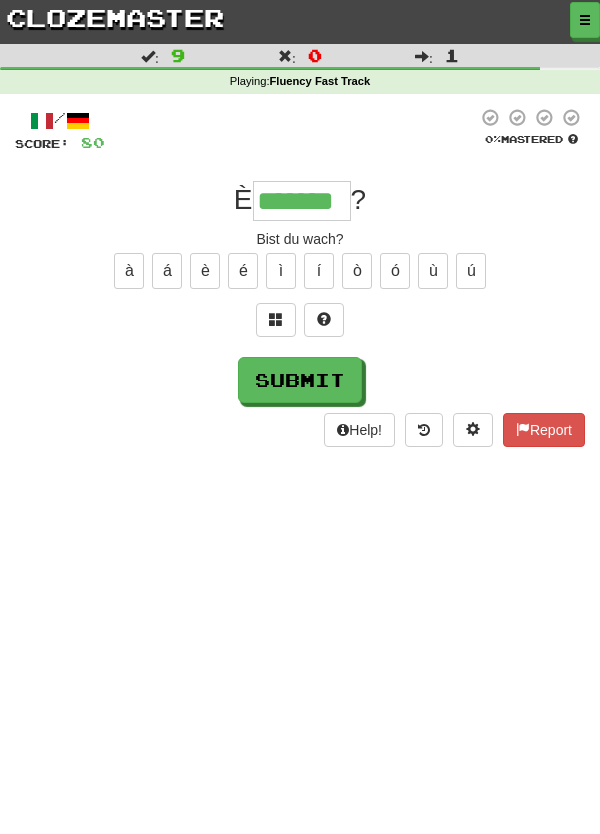 type on "*******" 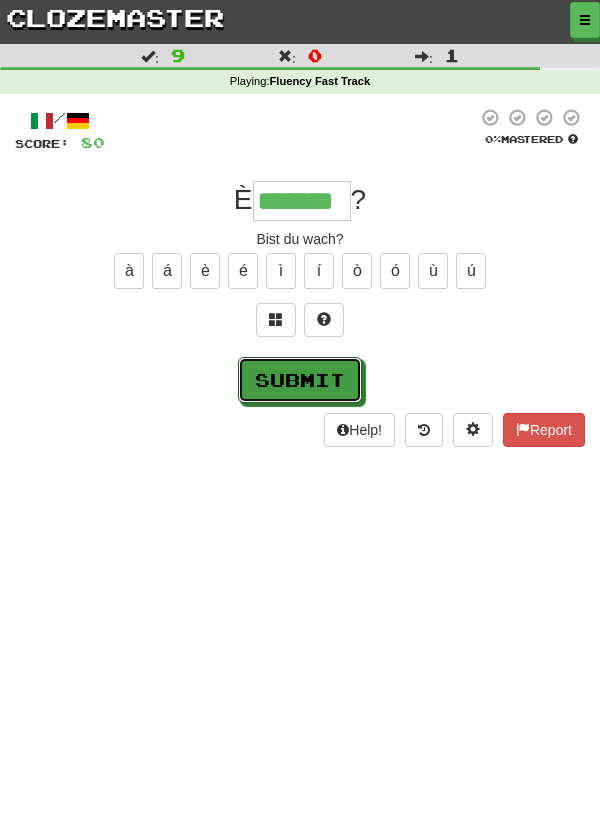 click on "Submit" at bounding box center [300, 380] 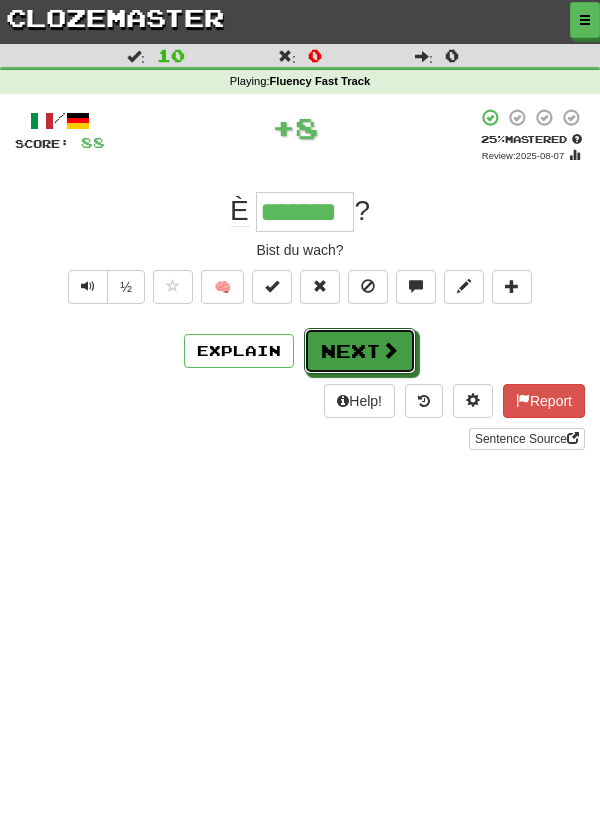 click on "Next" at bounding box center [360, 351] 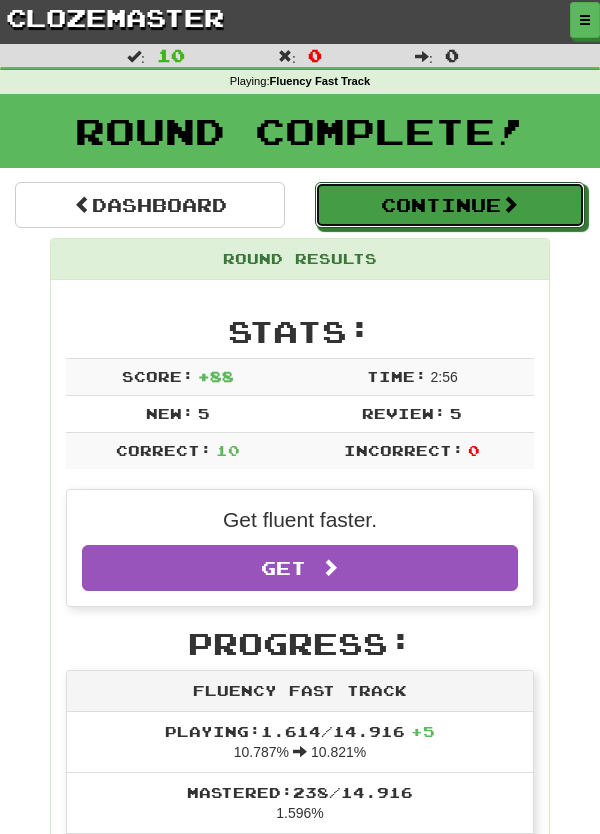 click at bounding box center [510, 204] 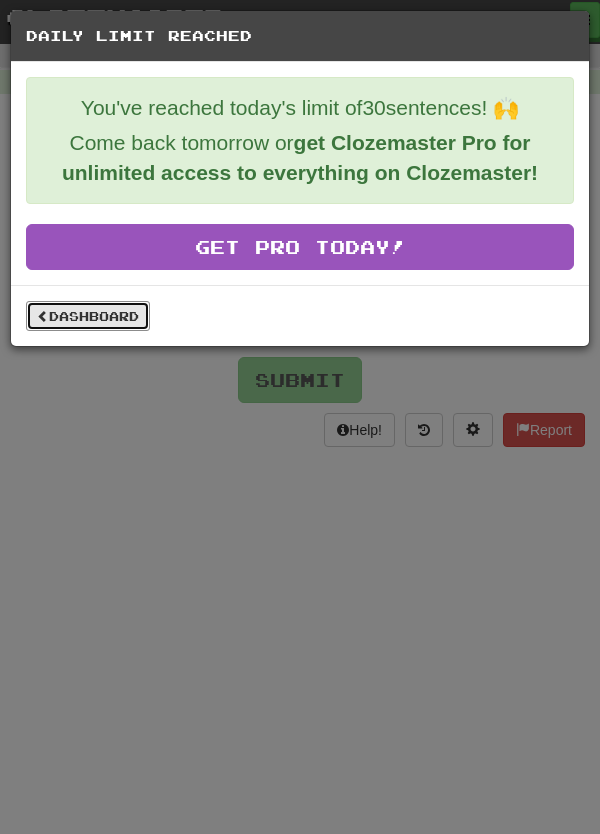 click on "Dashboard" at bounding box center (88, 316) 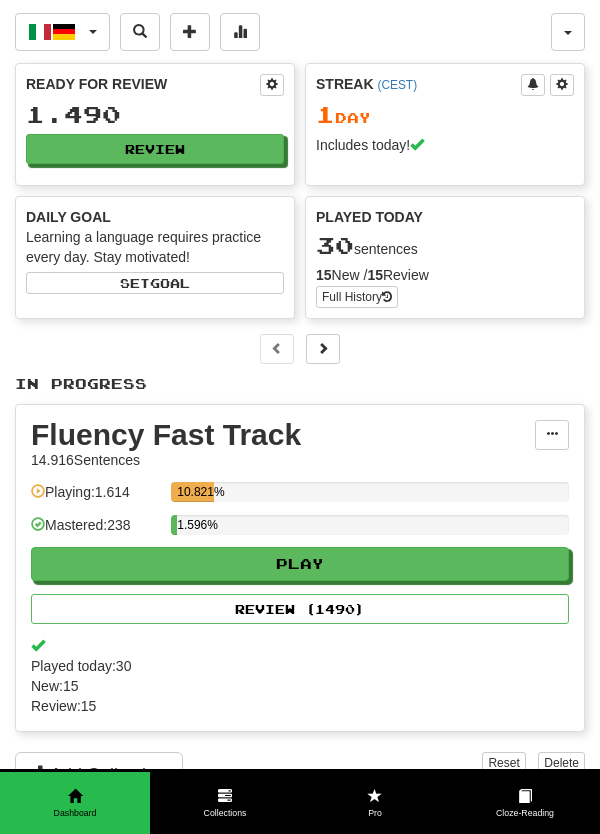 scroll, scrollTop: 0, scrollLeft: 0, axis: both 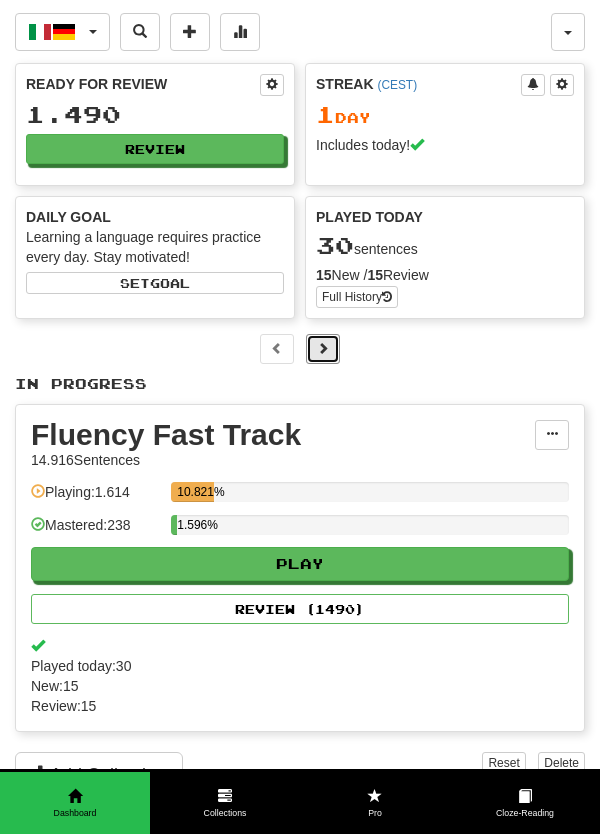 click at bounding box center [323, 348] 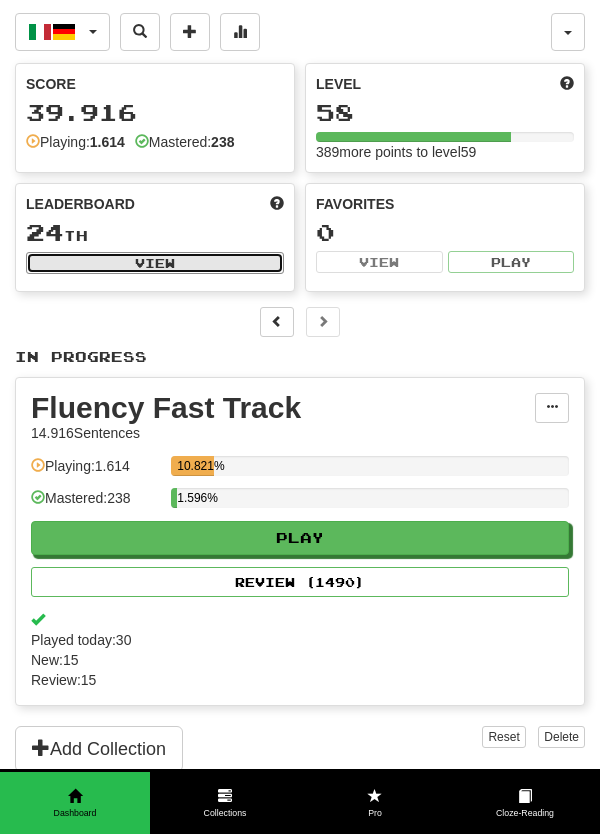 click on "View" at bounding box center [155, 263] 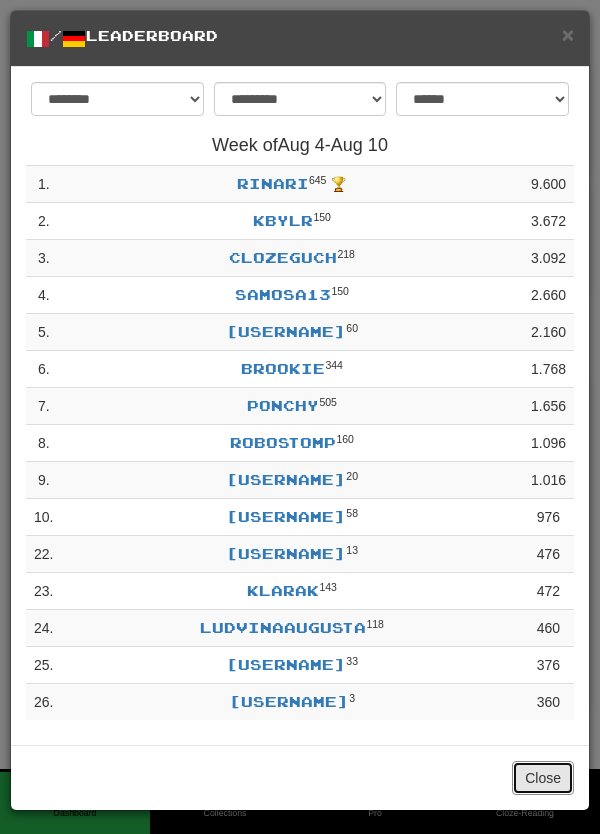 click on "Close" at bounding box center [543, 778] 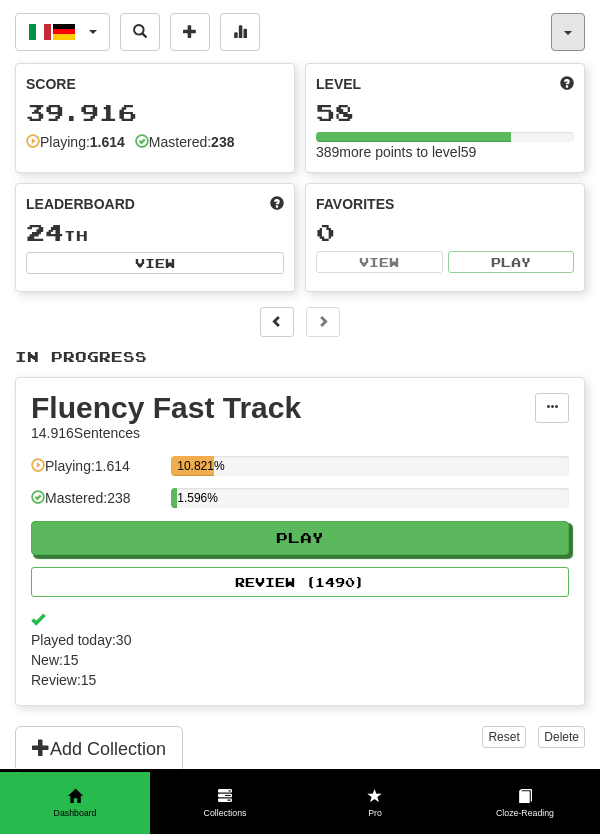 click at bounding box center (568, 32) 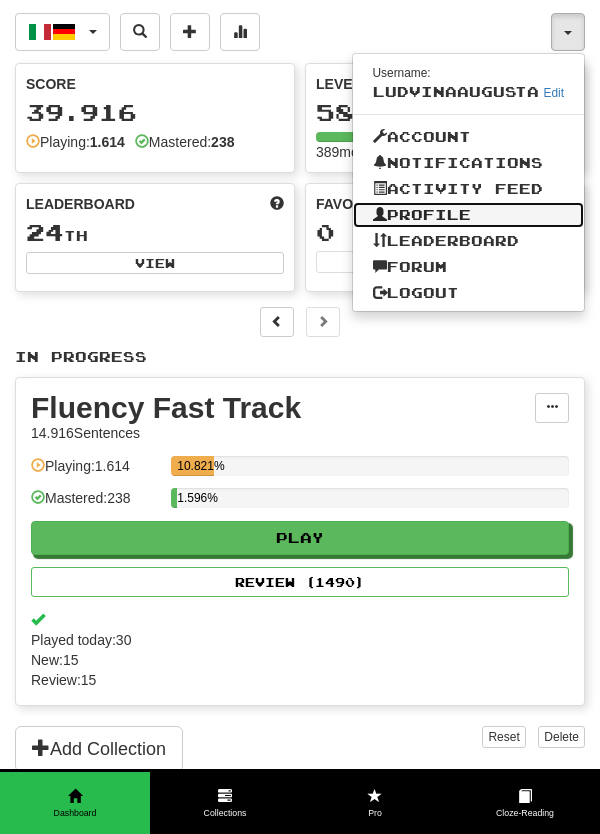click on "Profile" at bounding box center [469, 215] 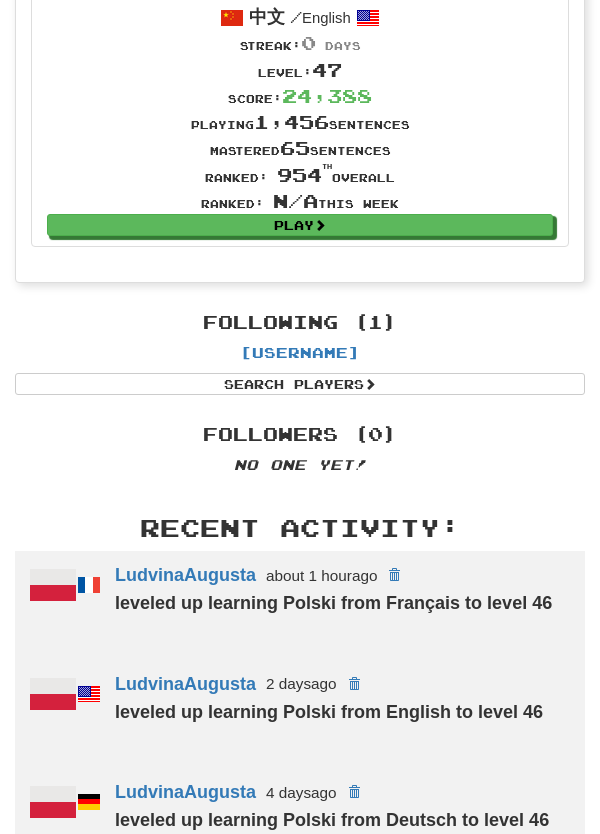 scroll, scrollTop: 2592, scrollLeft: 0, axis: vertical 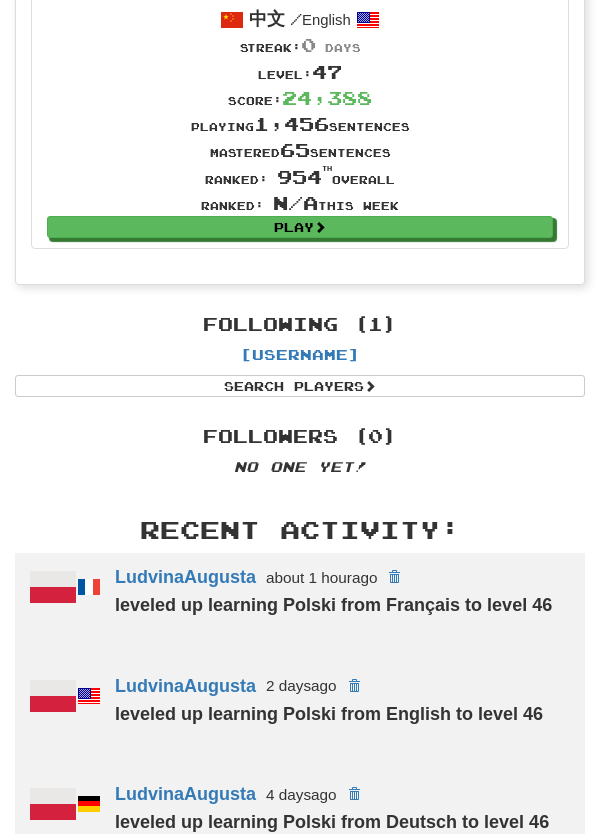 click on "Following (1)
[USERNAME]
Search Players" at bounding box center (300, 351) 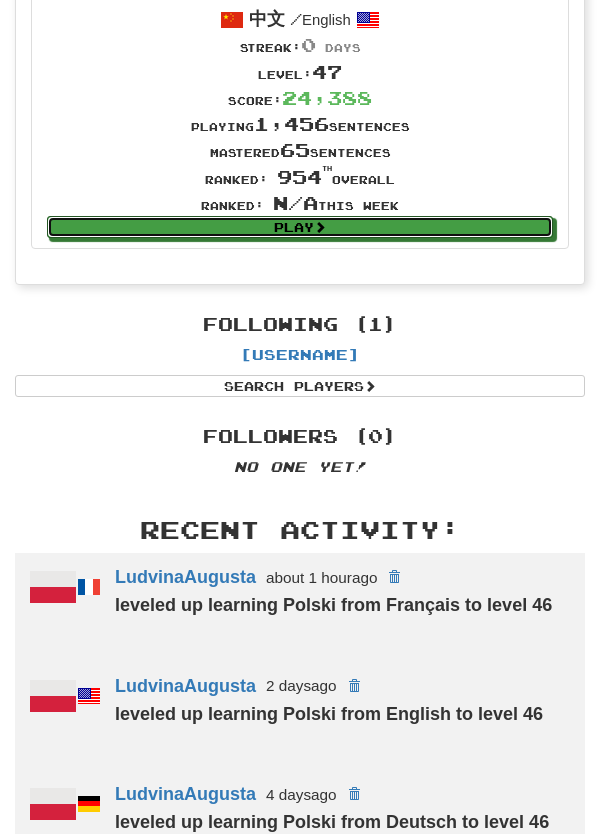 click on "Play" at bounding box center [300, 227] 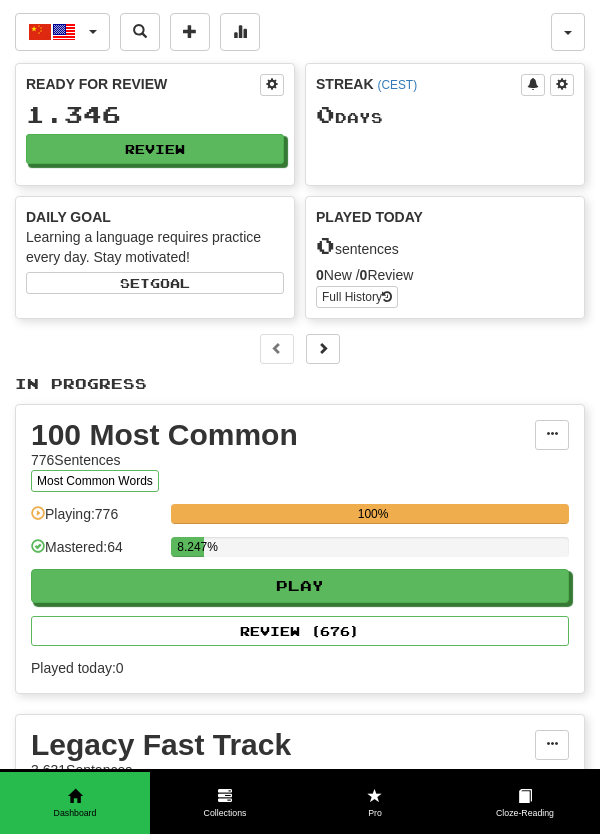 scroll, scrollTop: 0, scrollLeft: 0, axis: both 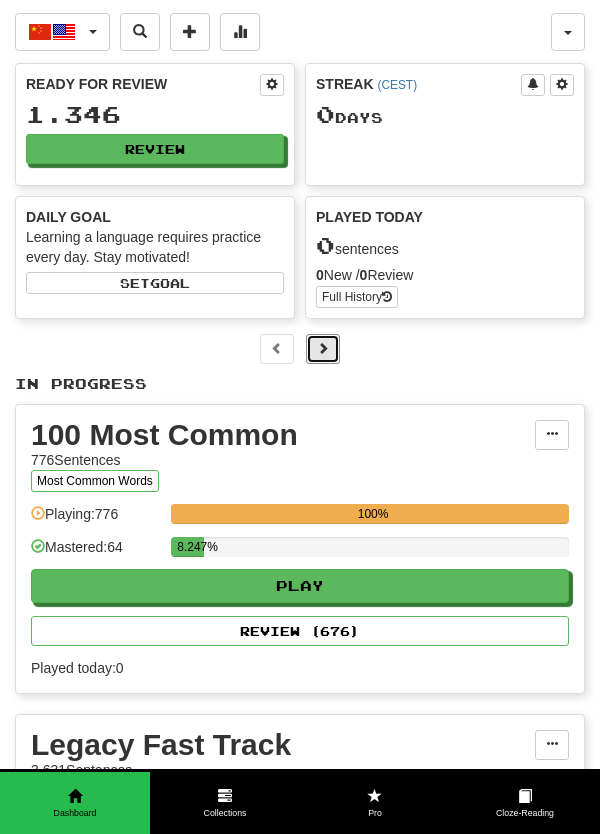 click at bounding box center [323, 349] 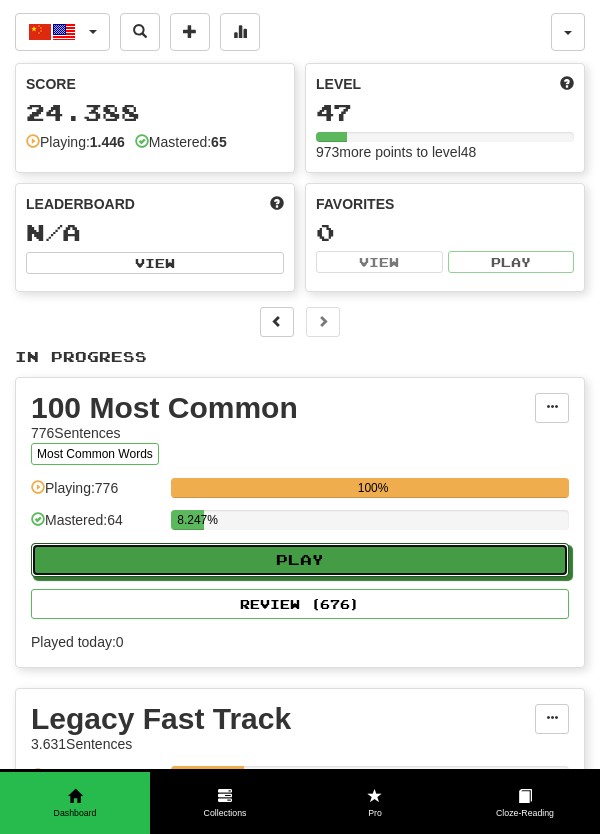 click on "Play" at bounding box center [300, 560] 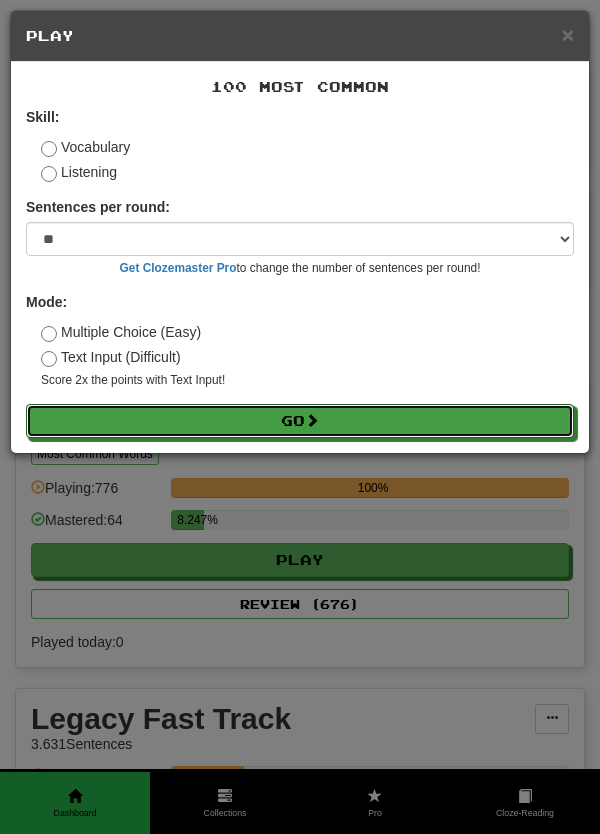 click on "Go" at bounding box center [300, 421] 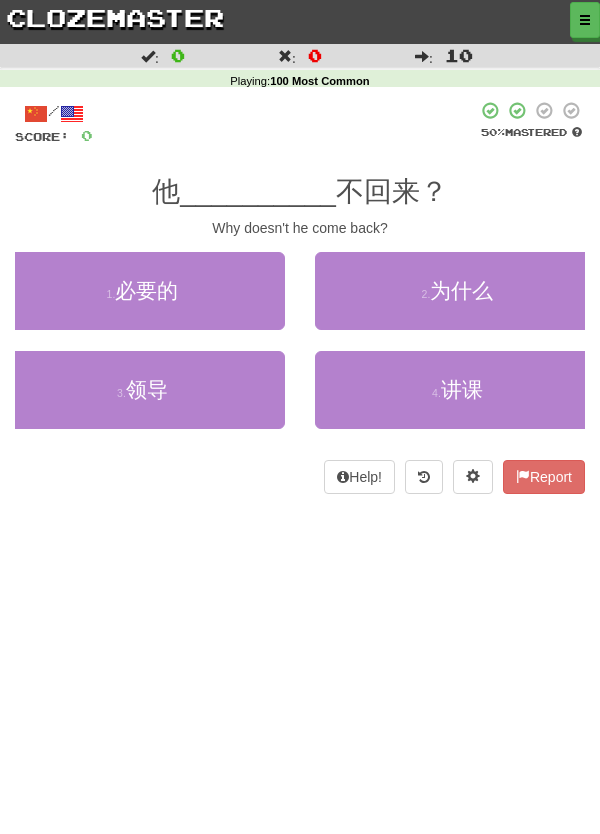 scroll, scrollTop: 0, scrollLeft: 0, axis: both 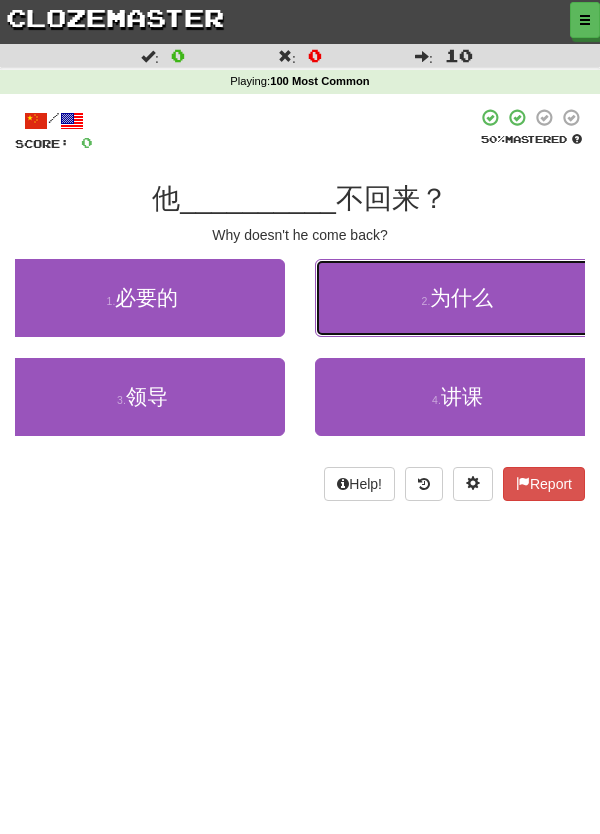 click on "2 .  为什么" at bounding box center [457, 298] 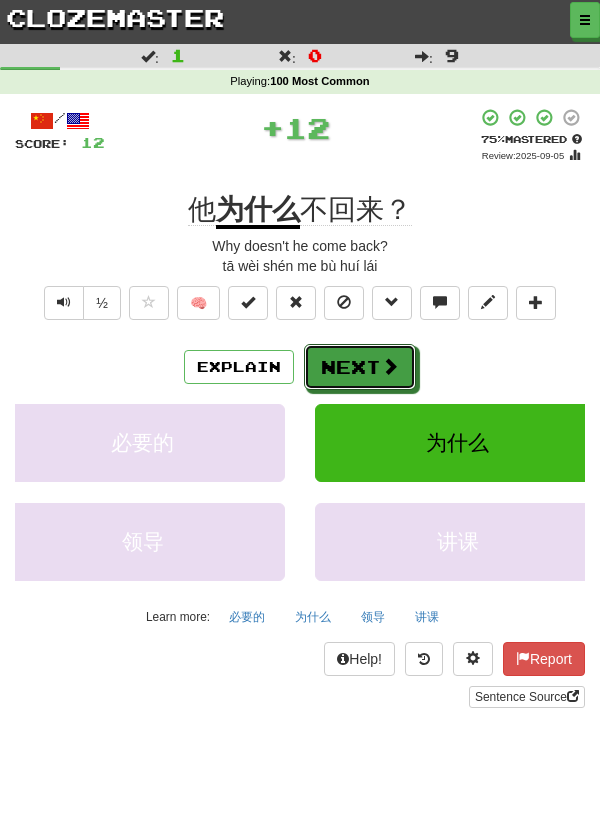 click on "Next" at bounding box center (360, 367) 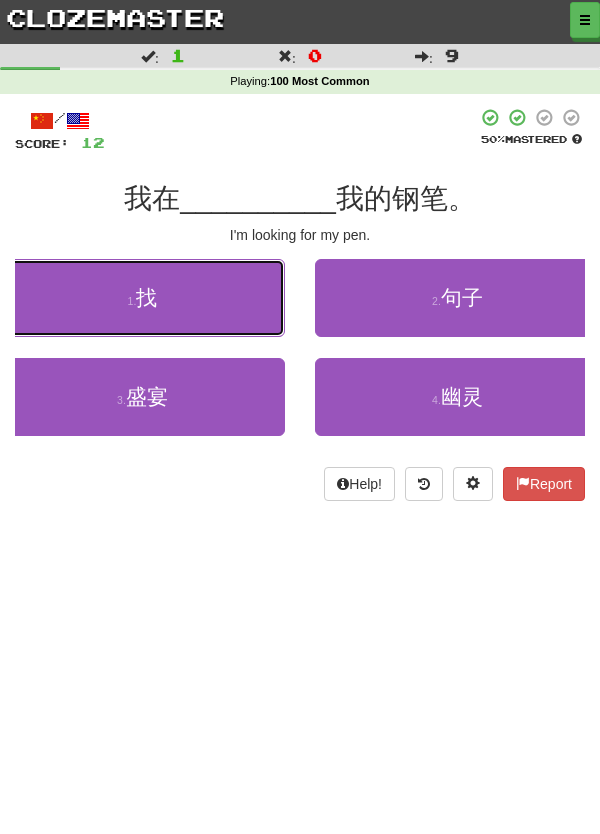 click on "1 .  找" at bounding box center [142, 298] 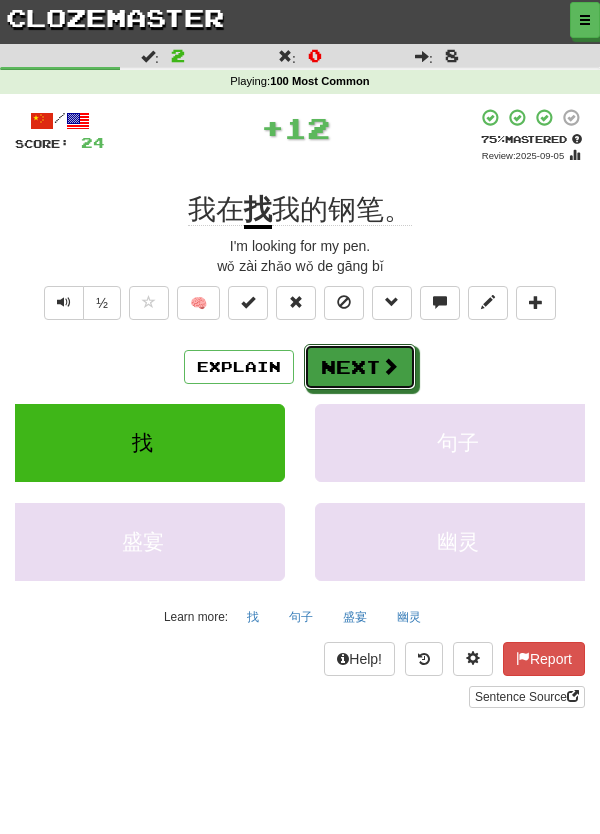 click on "Next" at bounding box center [360, 367] 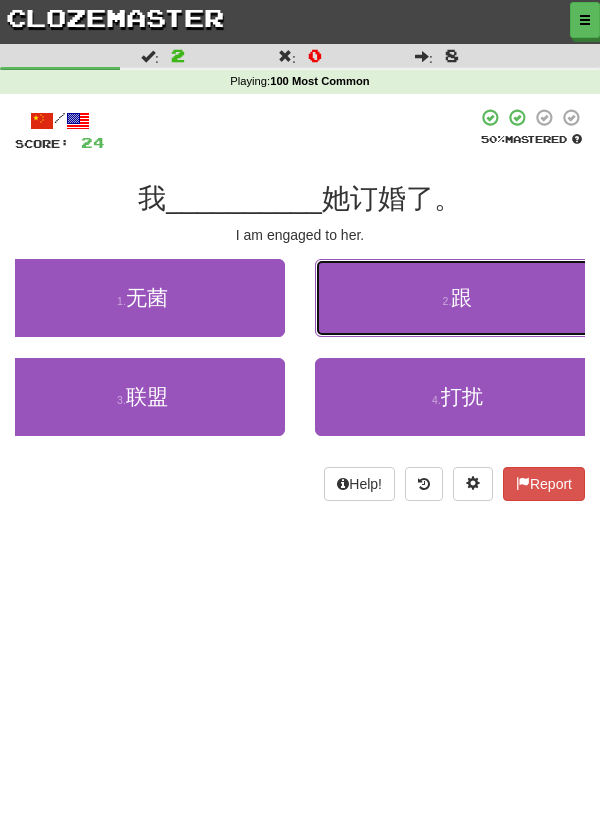 click on "2 .  跟" at bounding box center (457, 298) 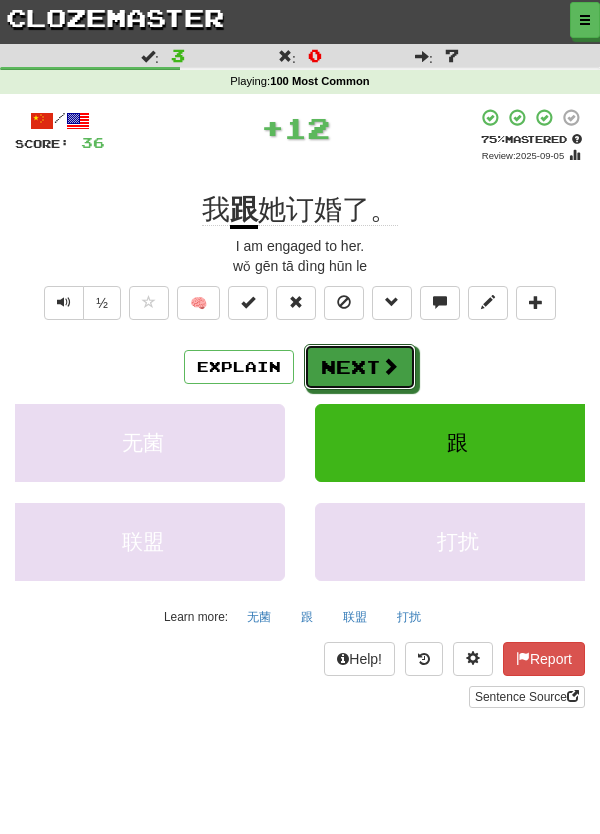 click on "Next" at bounding box center [360, 367] 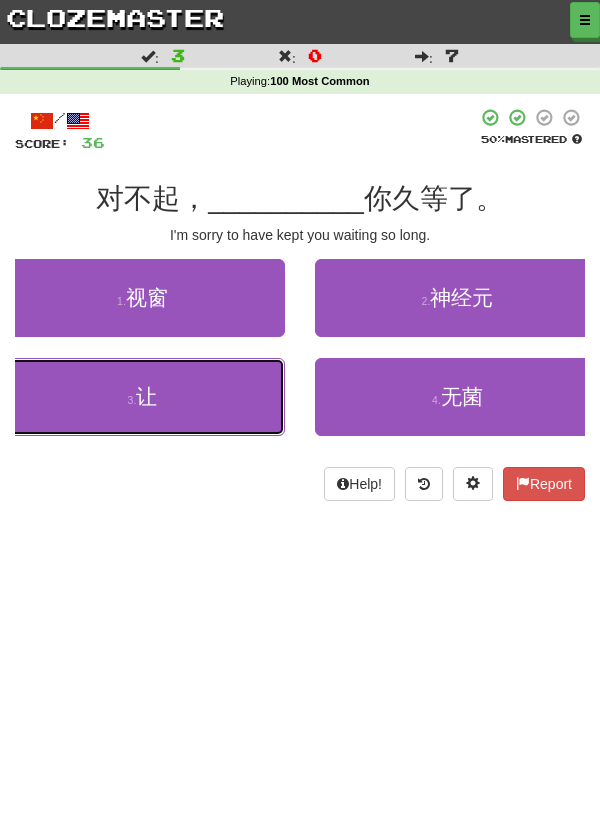 click on "3 .  让" at bounding box center [142, 397] 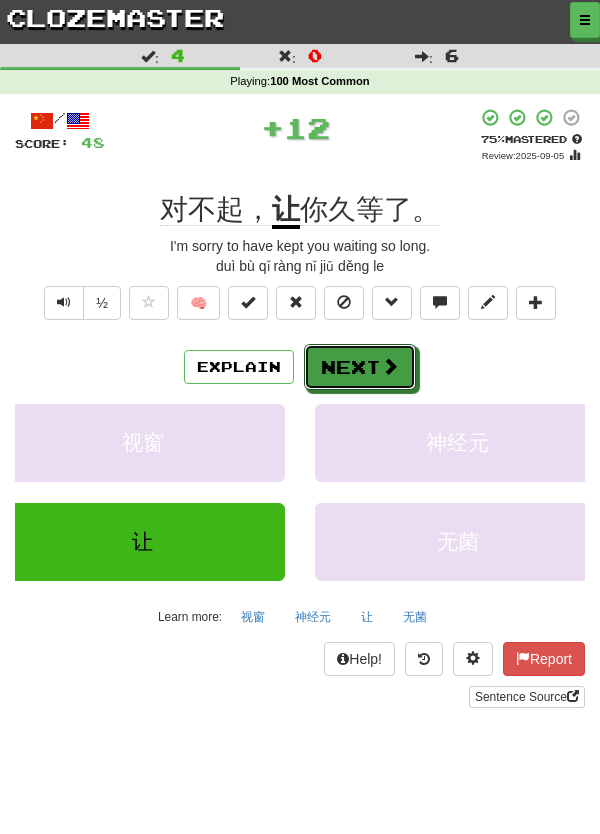 click on "Next" at bounding box center [360, 367] 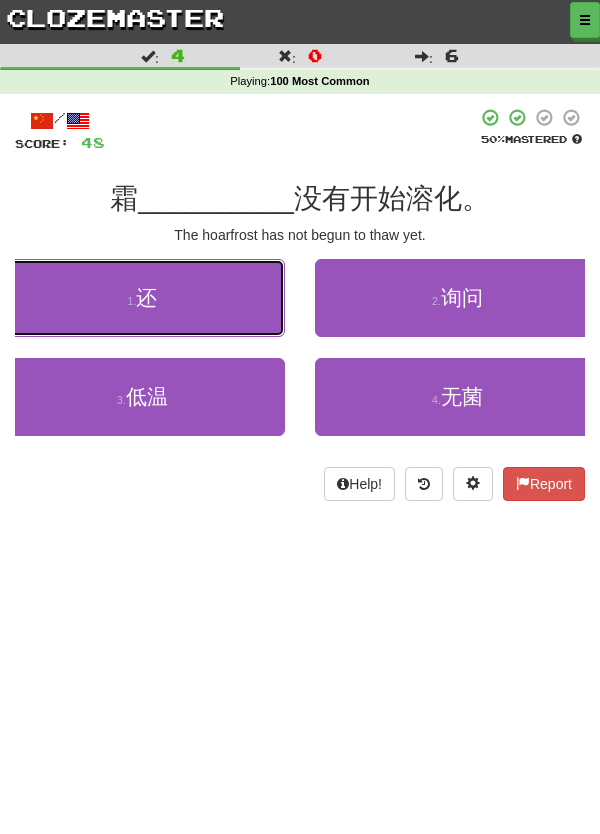 click on "1 .  还" at bounding box center [142, 298] 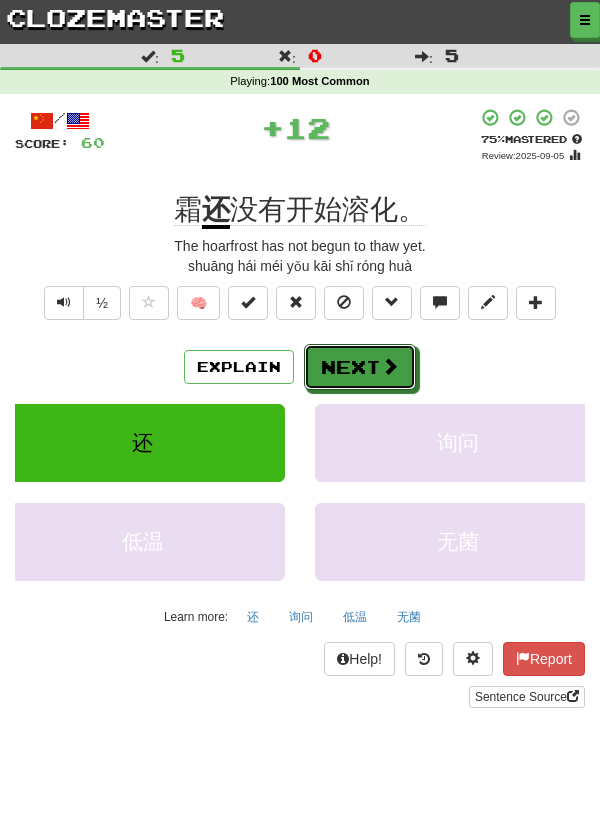 click on "Next" at bounding box center [360, 367] 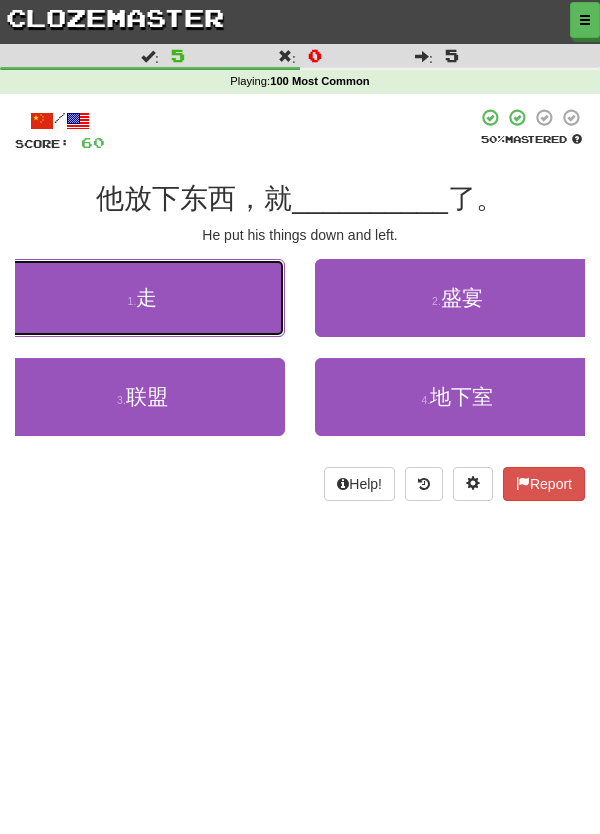 click on "1 .  走" at bounding box center (142, 298) 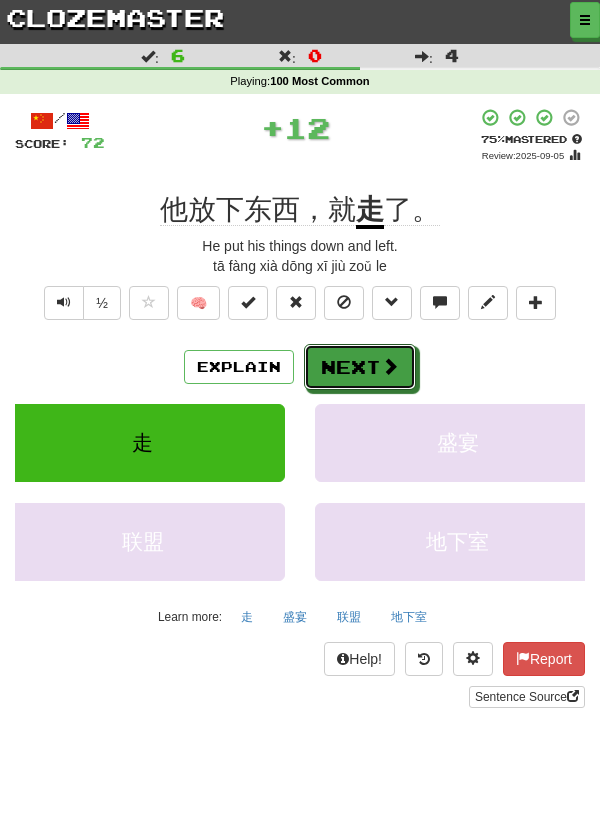 click on "Next" at bounding box center (360, 367) 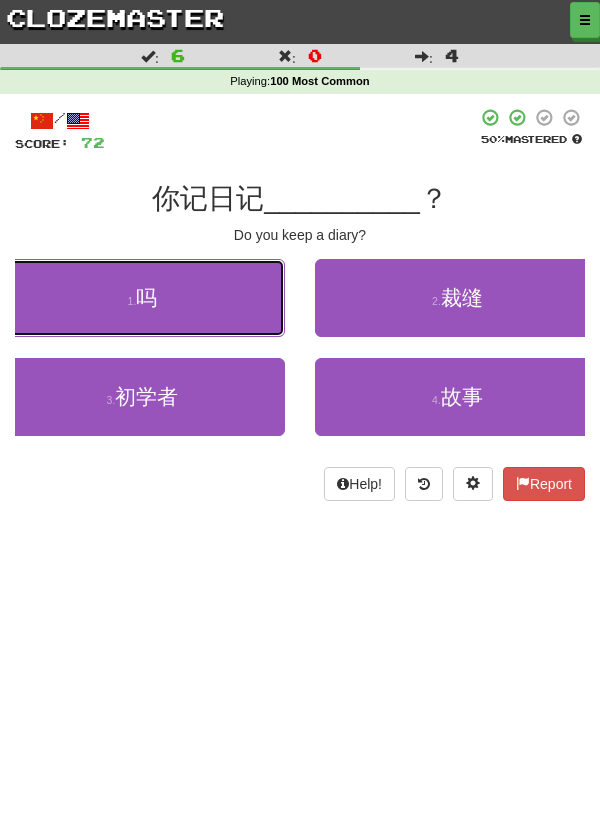 click on "1 .  吗" at bounding box center [142, 298] 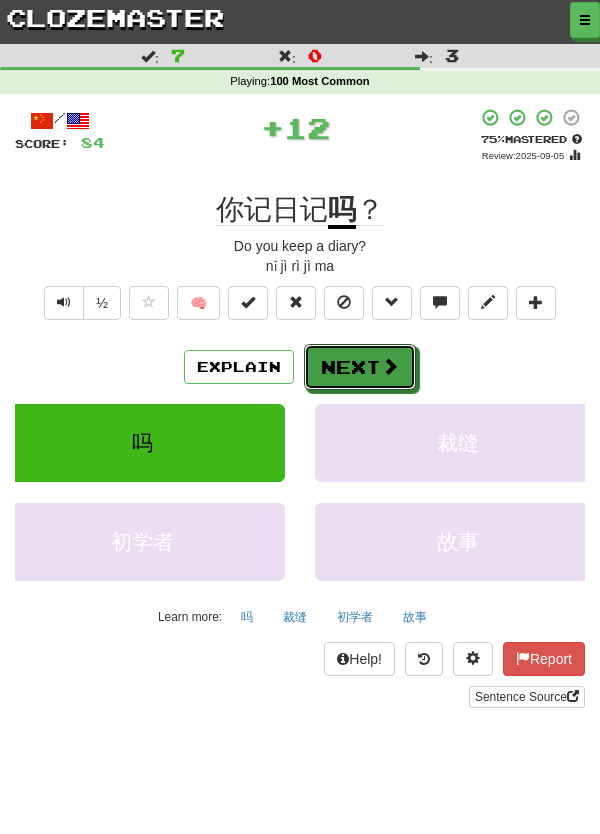 click on "Next" at bounding box center [360, 367] 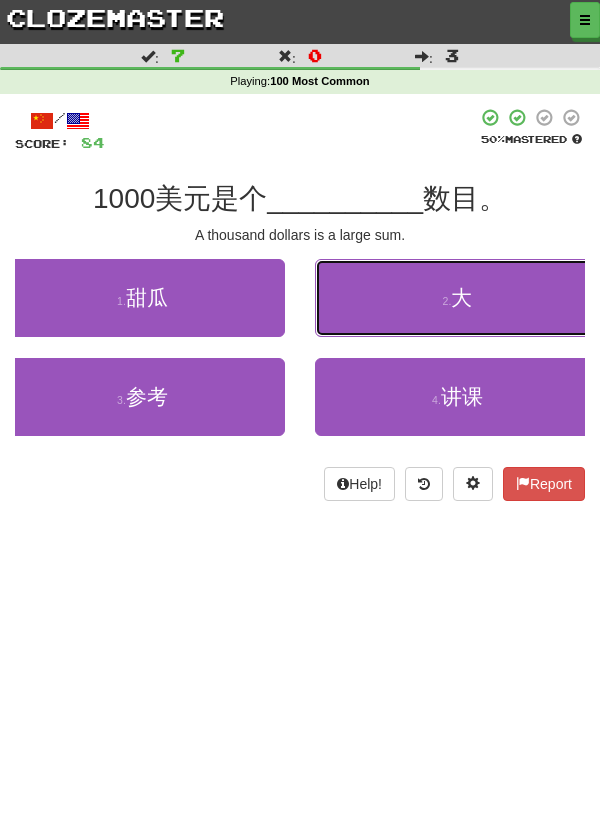 click on "2 .  大" at bounding box center [457, 298] 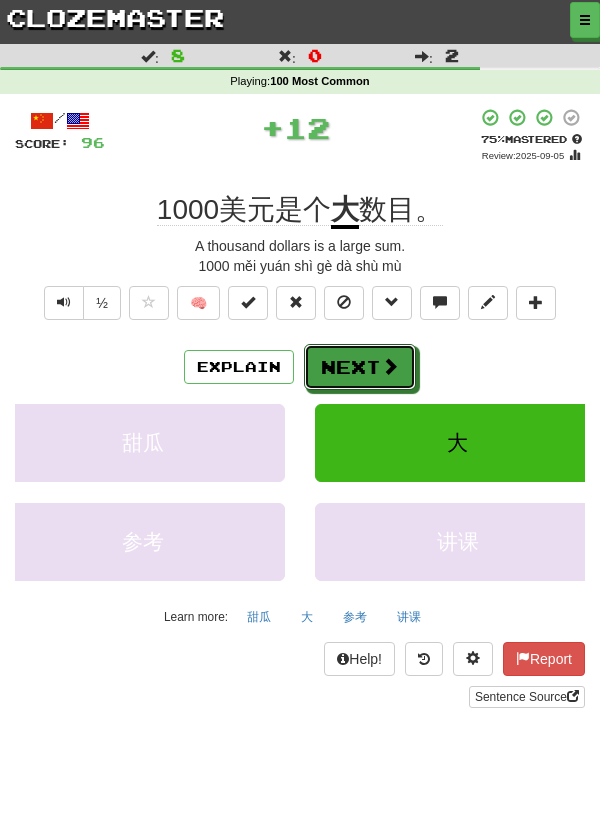 click on "Next" at bounding box center (360, 367) 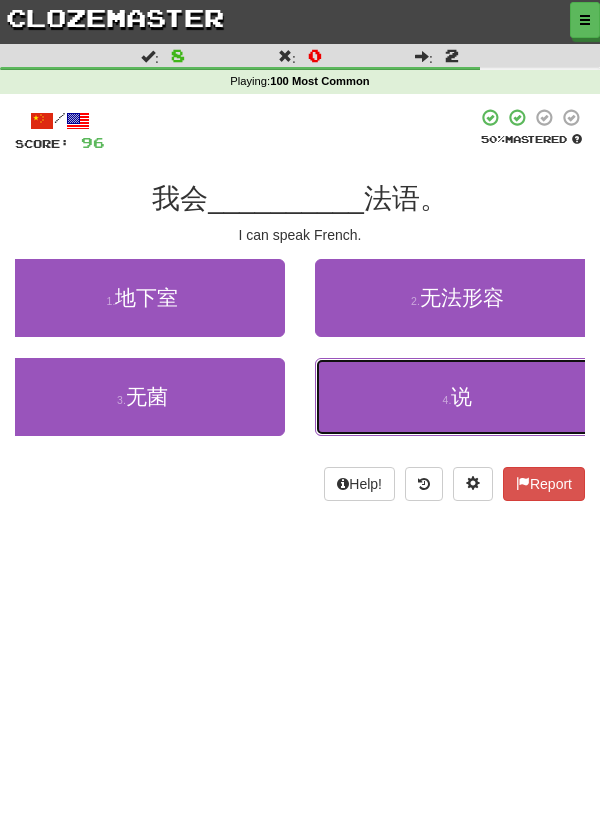 click on "4 .  说" at bounding box center [457, 397] 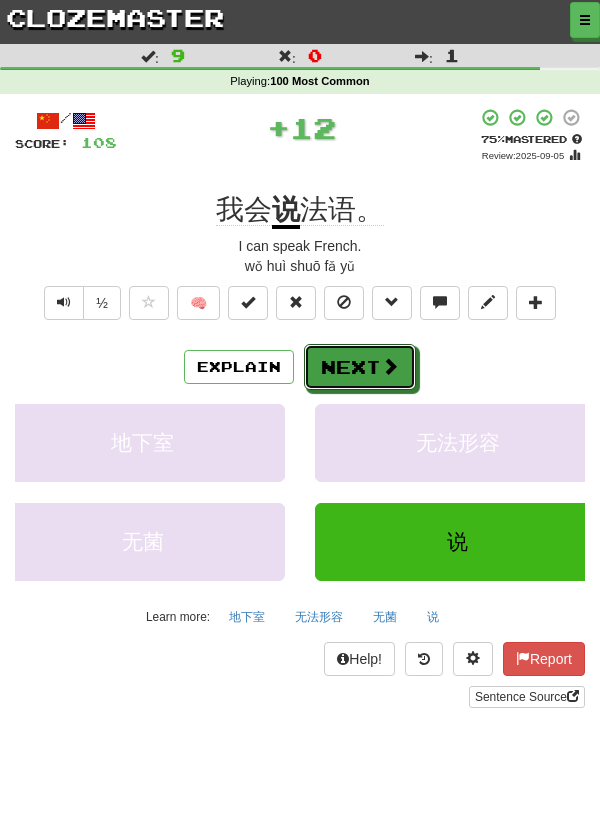 click on "Next" at bounding box center (360, 367) 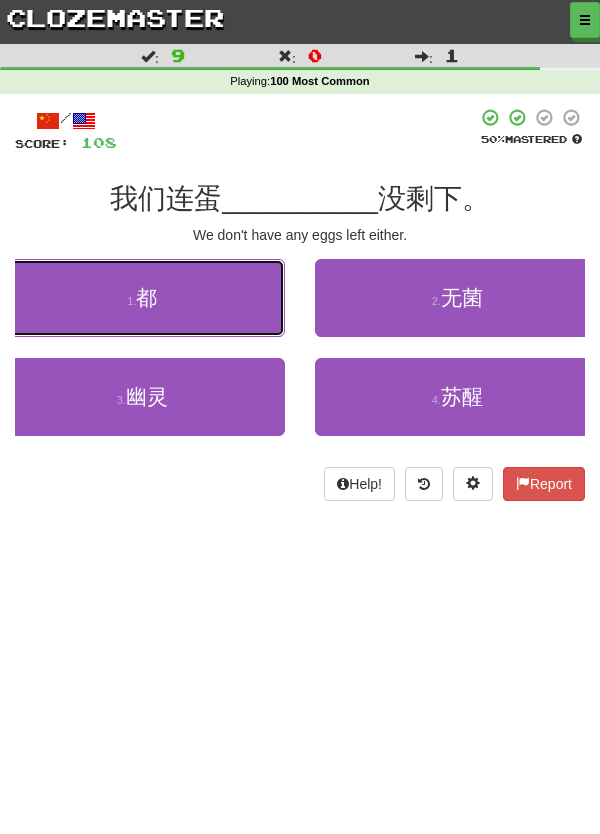 click on "1 .  都" at bounding box center [142, 298] 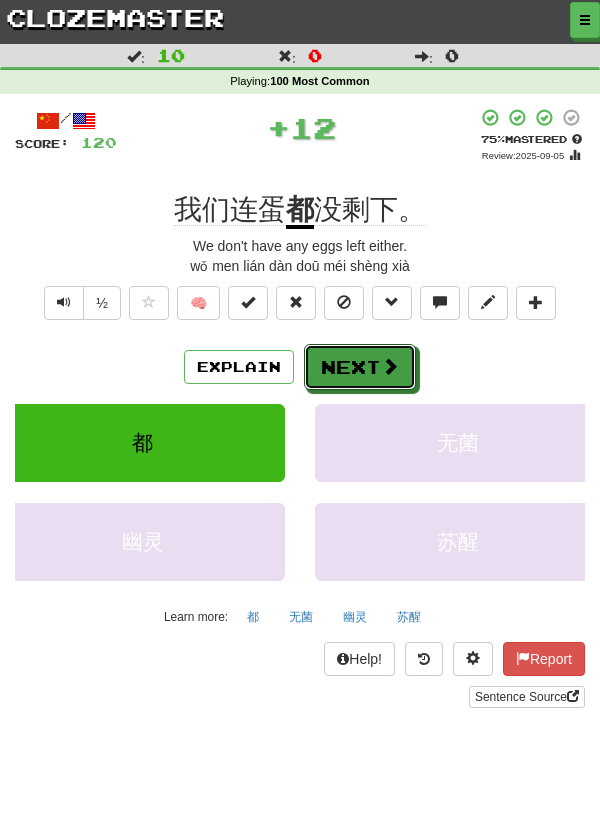 click on "Next" at bounding box center [360, 367] 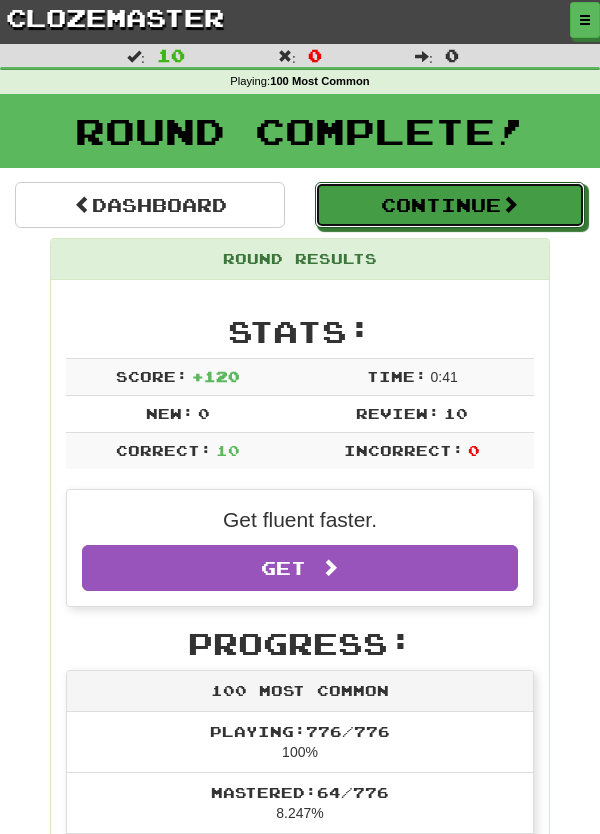 click at bounding box center (510, 204) 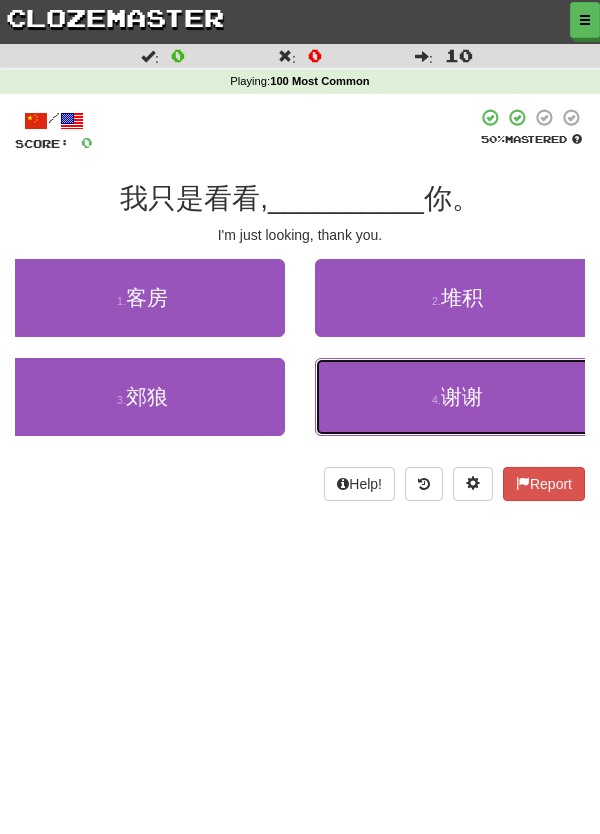 click on "4 .  谢谢" at bounding box center [457, 397] 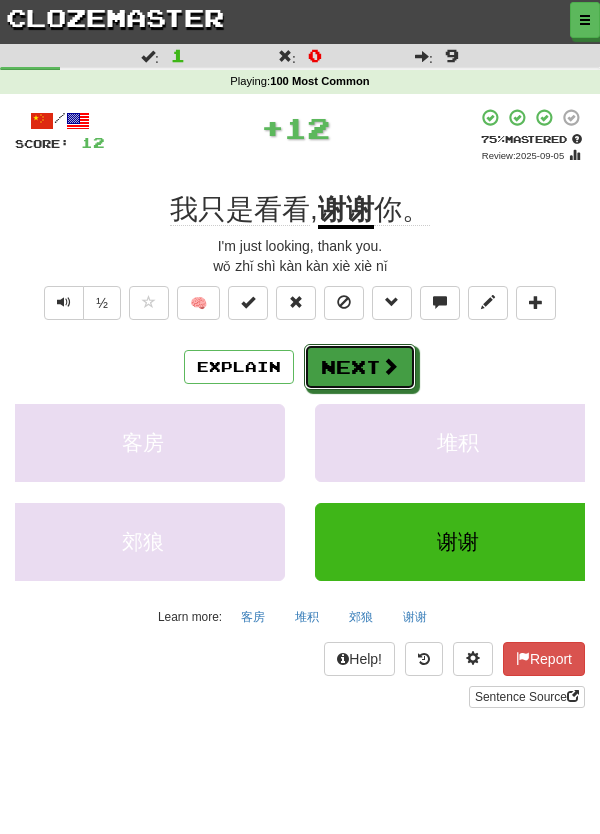 click on "Next" at bounding box center [360, 367] 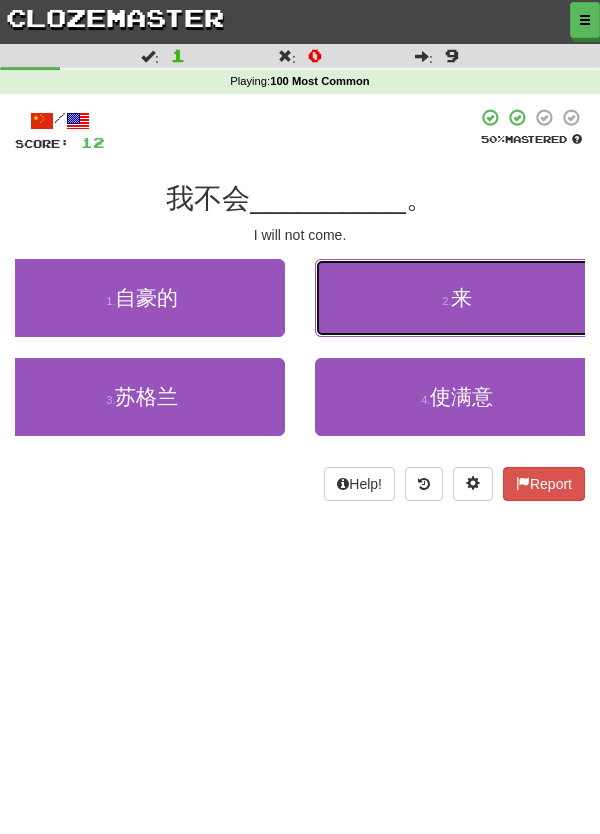 click on "2 .  来" at bounding box center (457, 298) 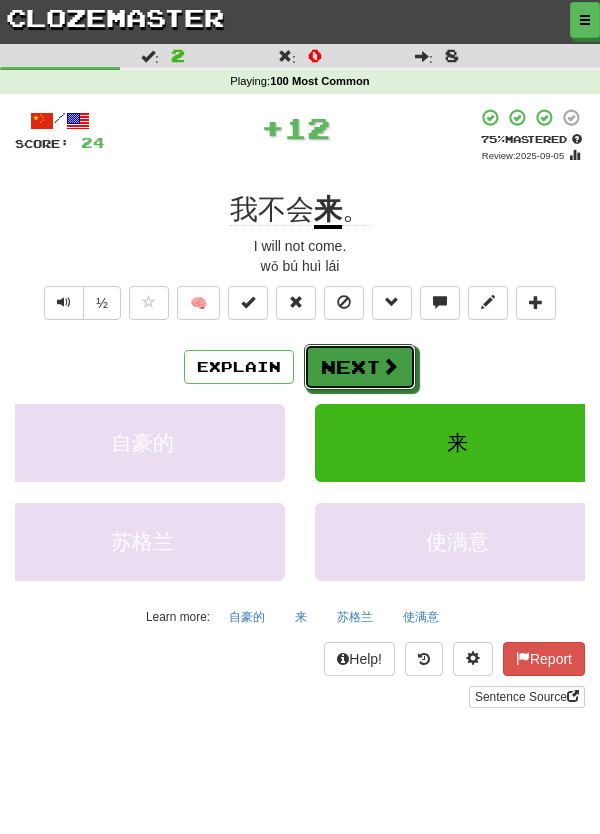 click on "Next" at bounding box center (360, 367) 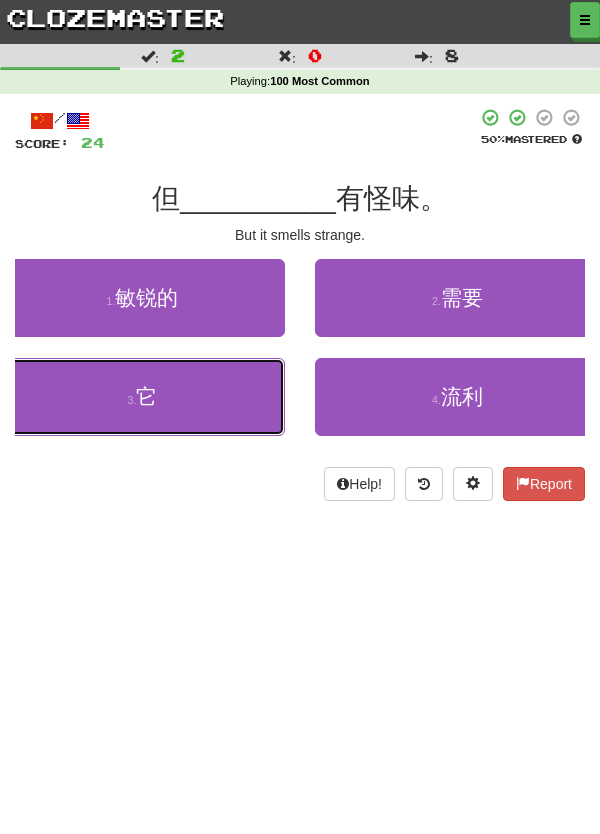 click on "3 .  它" at bounding box center [142, 397] 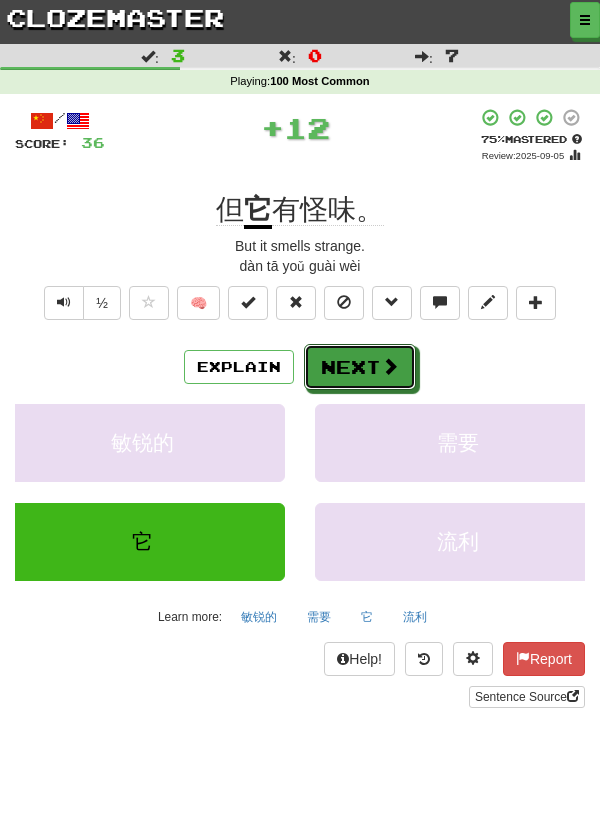 click on "Next" at bounding box center (360, 367) 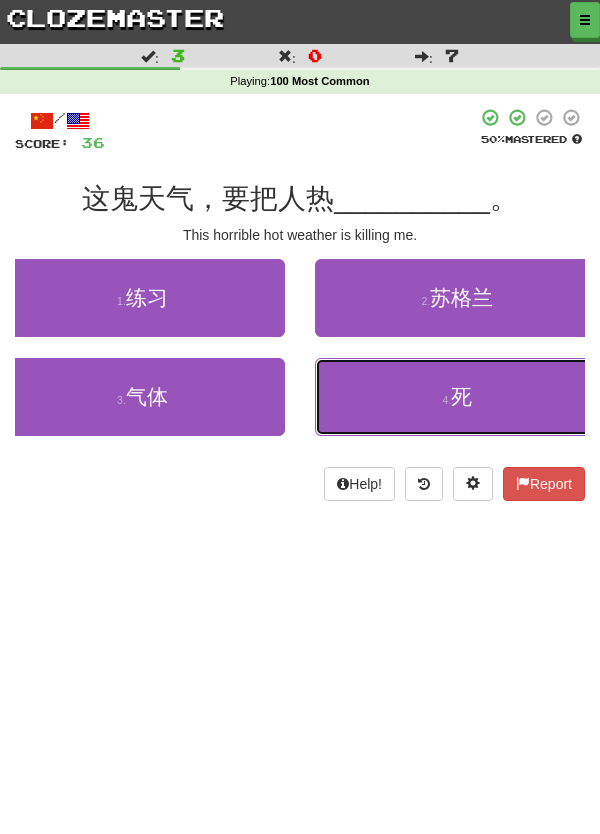 click on "4 .  死" at bounding box center (457, 397) 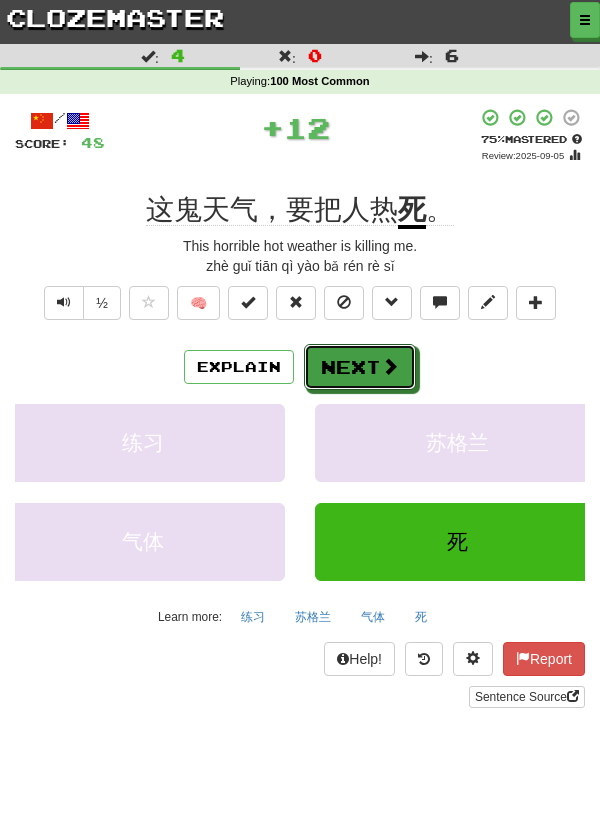 click on "Next" at bounding box center [360, 367] 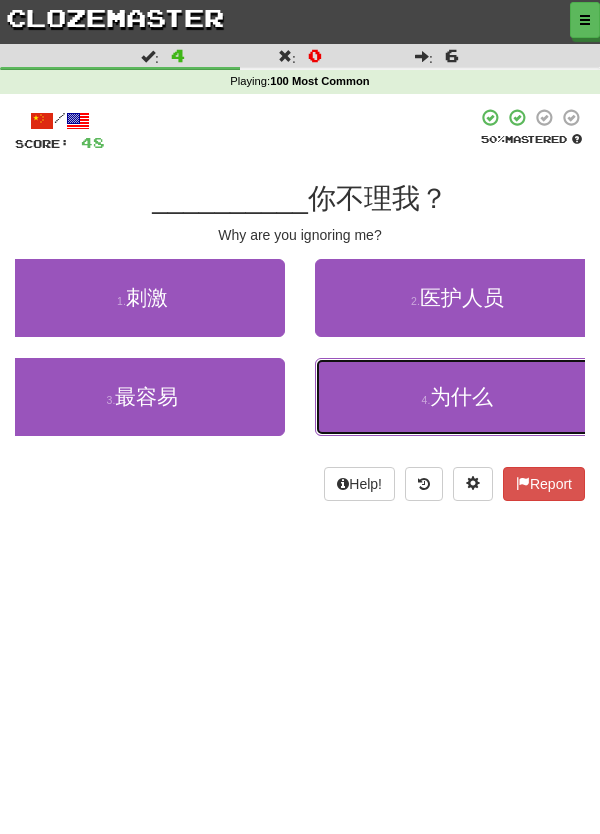 click on "为什么" at bounding box center [461, 396] 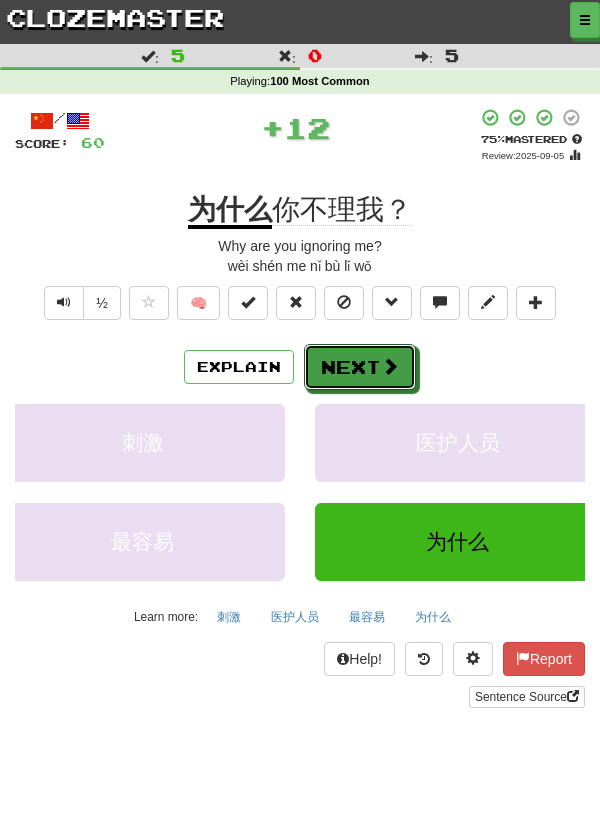 click at bounding box center (390, 366) 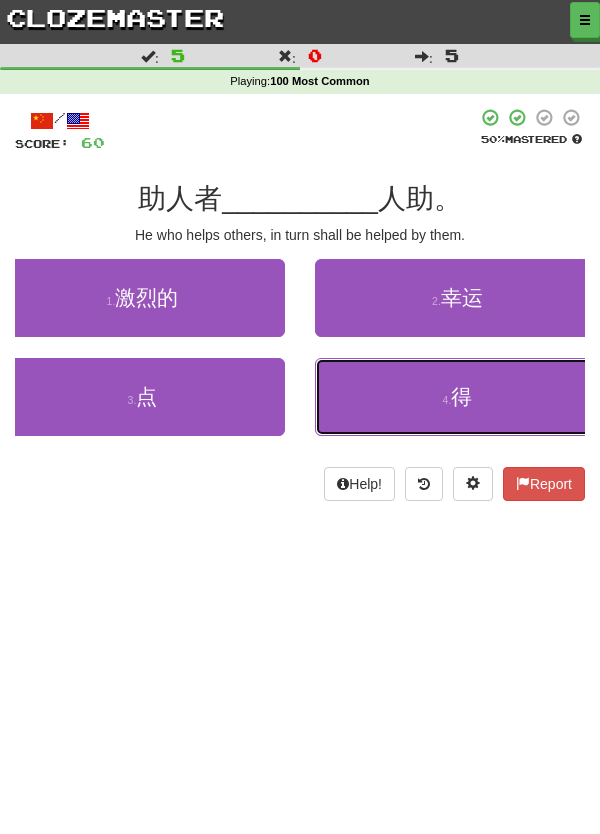 click on "得" at bounding box center (461, 396) 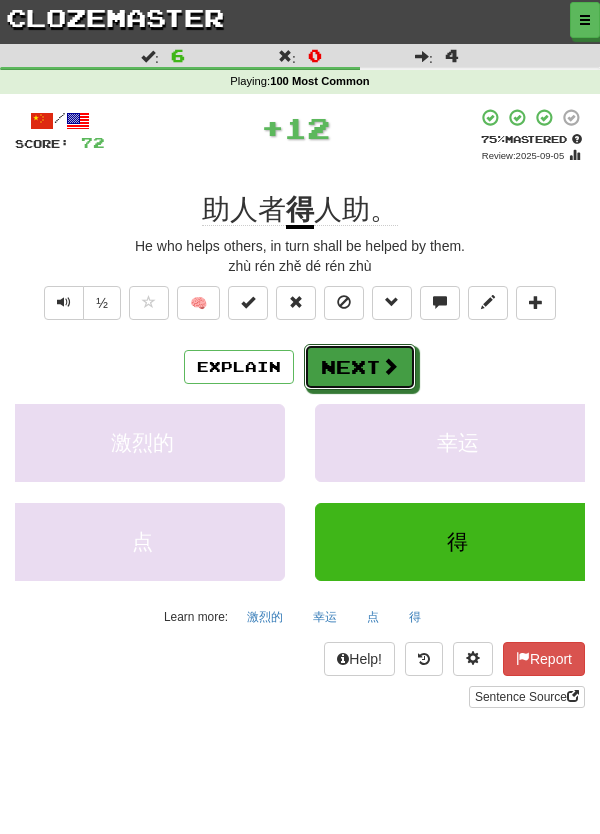 click at bounding box center (390, 366) 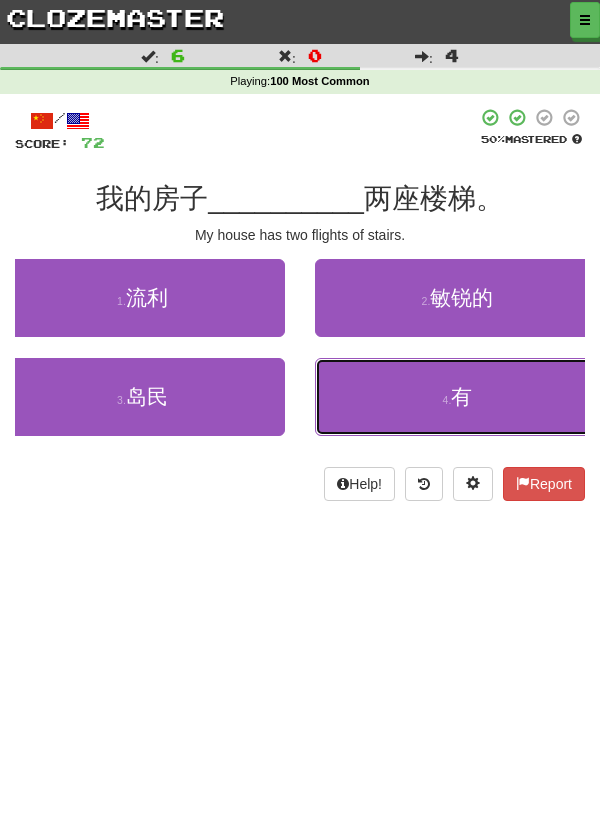 click on "4 .  有" at bounding box center (457, 397) 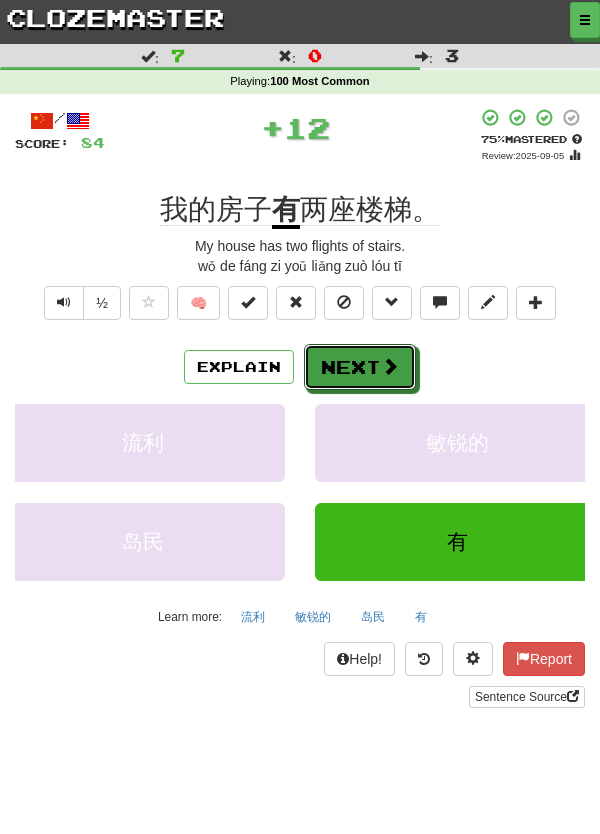 click on "Next" at bounding box center (360, 367) 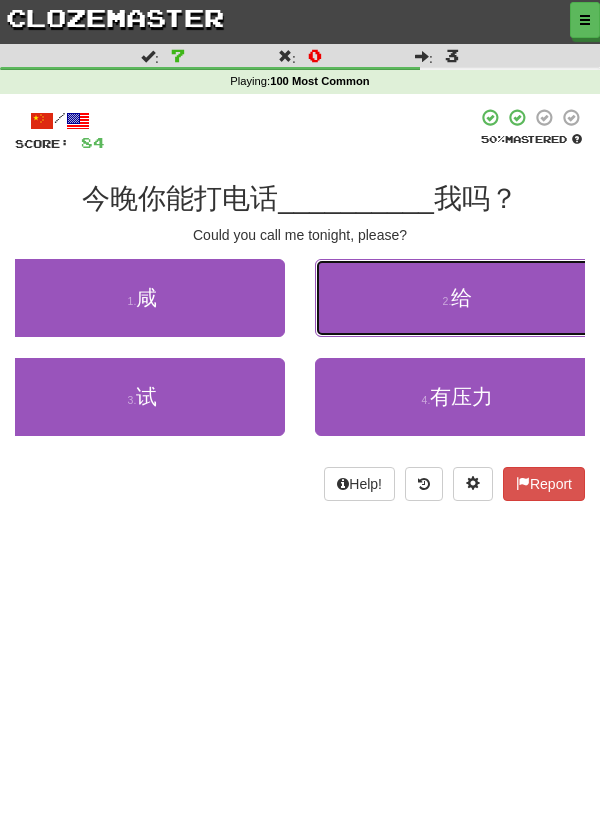 click on "2 .  给" at bounding box center (457, 298) 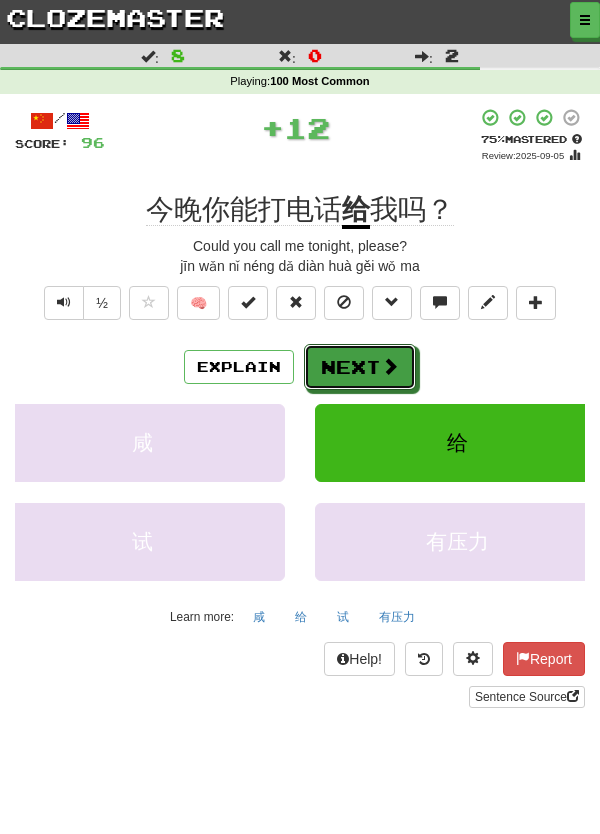 click on "Next" at bounding box center (360, 367) 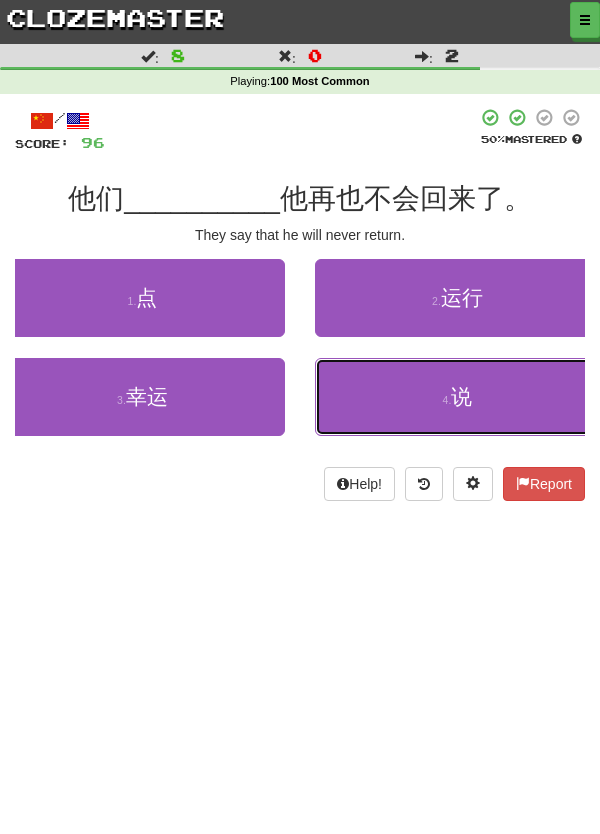 click on "4 .  说" at bounding box center (457, 397) 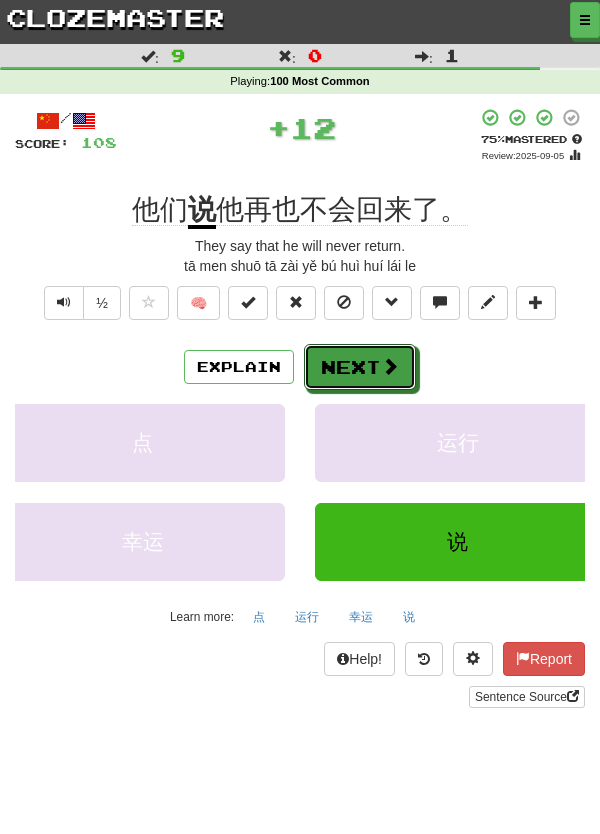 click on "Next" at bounding box center [360, 367] 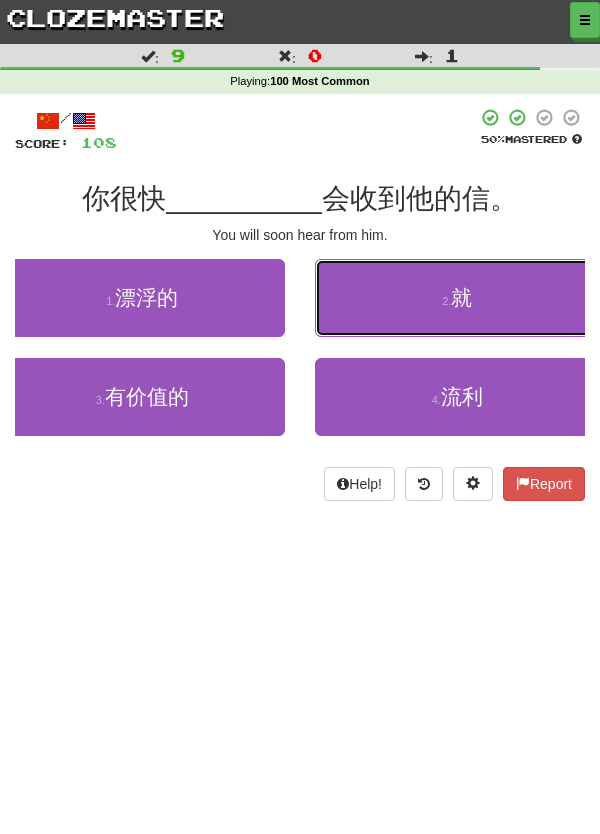 click on "2 .  就" at bounding box center [457, 298] 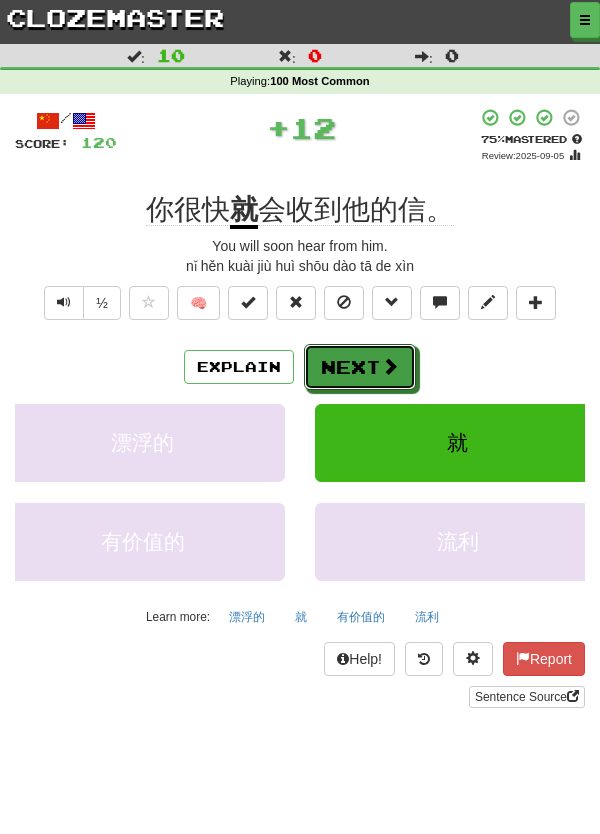 click on "Next" at bounding box center [360, 367] 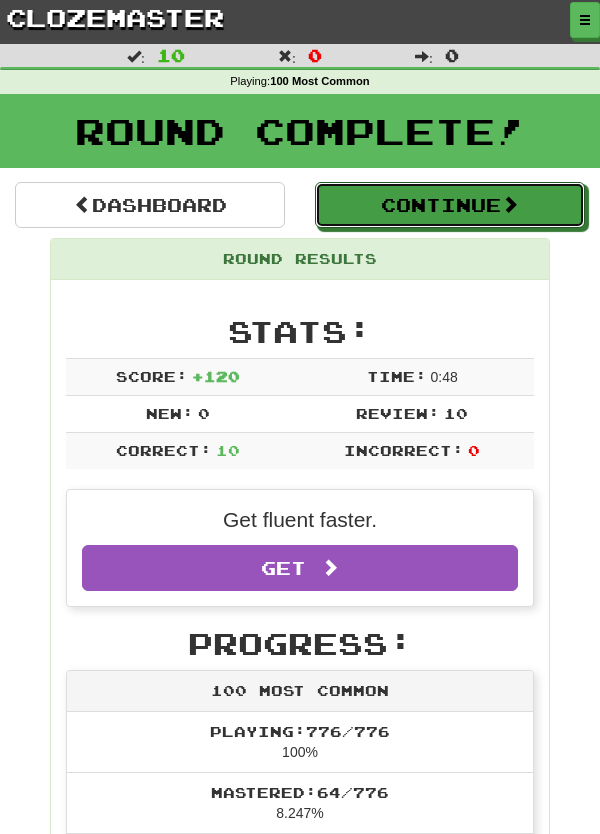 click on "Continue" at bounding box center (450, 205) 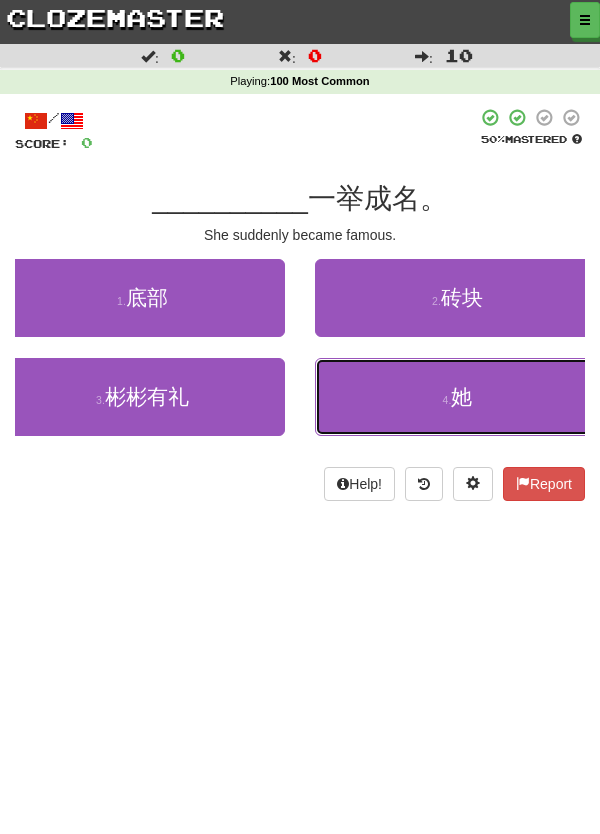 click on "4 .  她" at bounding box center (457, 397) 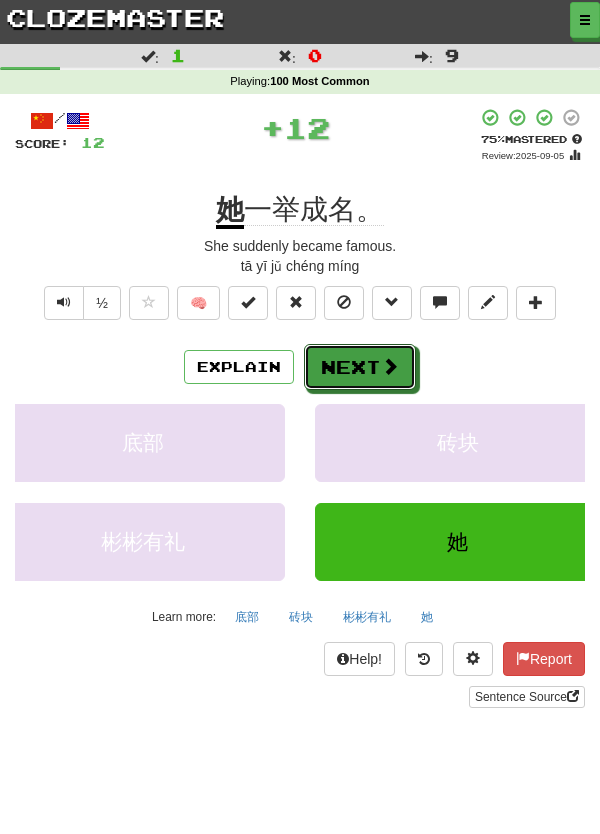 click on "Next" at bounding box center (360, 367) 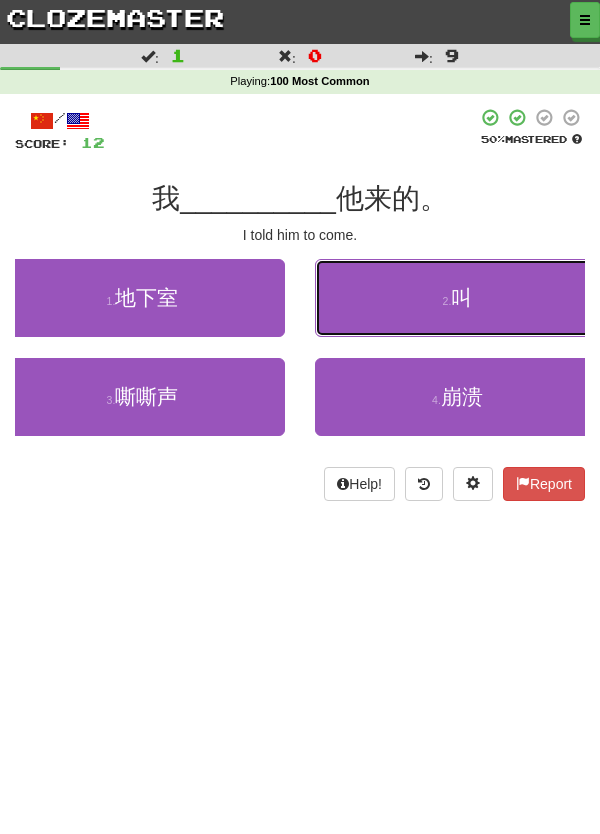 click on "2 .  叫" at bounding box center (457, 298) 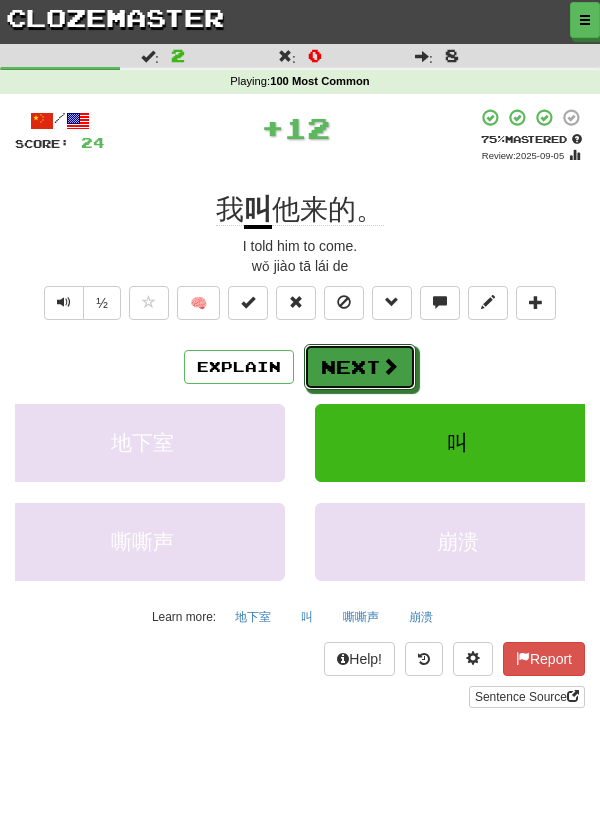 click at bounding box center [390, 366] 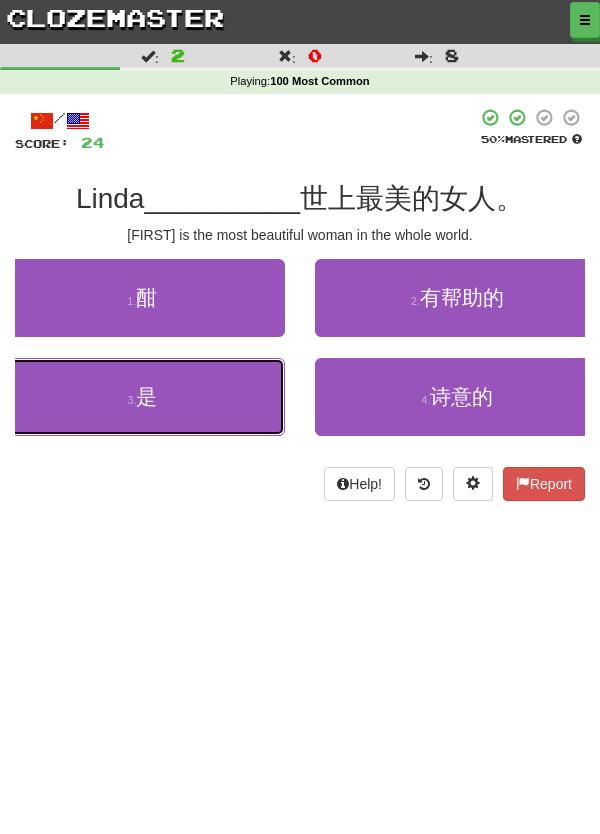 click on "3 .  是" at bounding box center [142, 397] 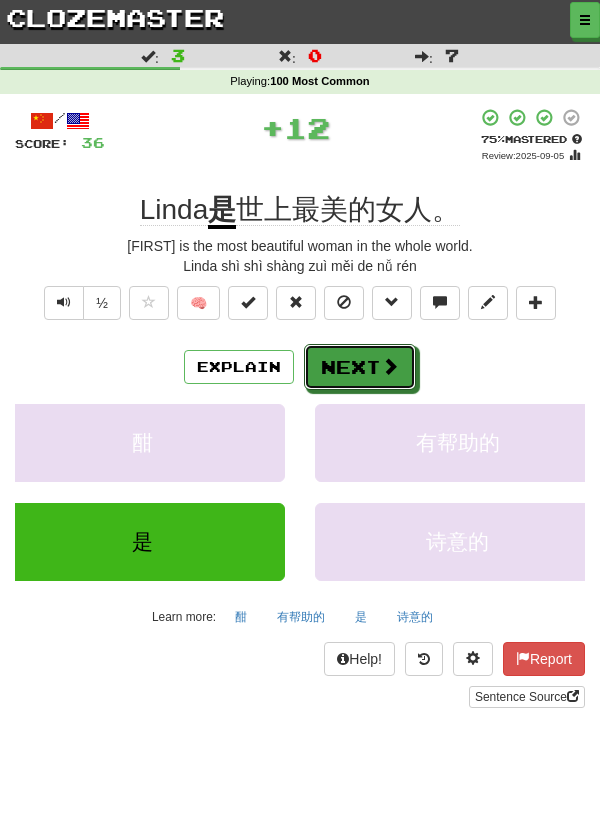 click on "Next" at bounding box center (360, 367) 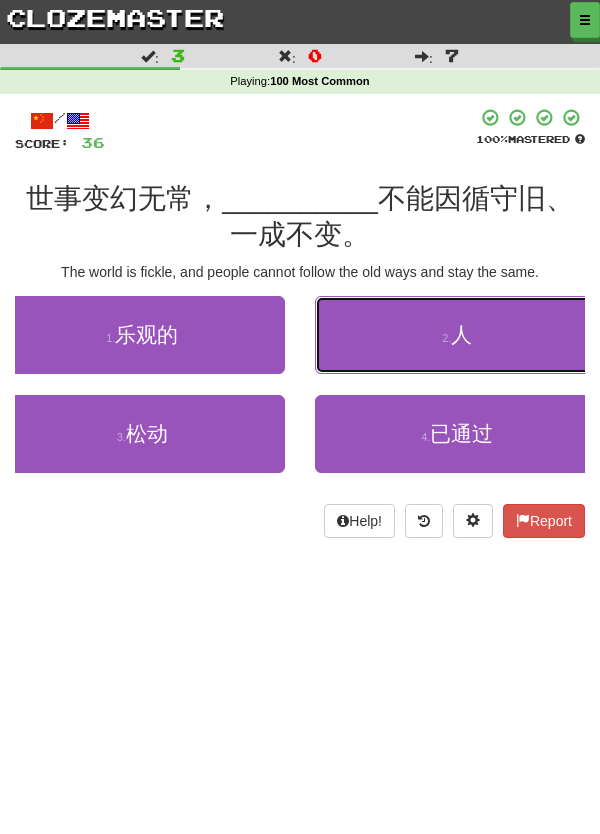 click on "2 .  人" at bounding box center [457, 335] 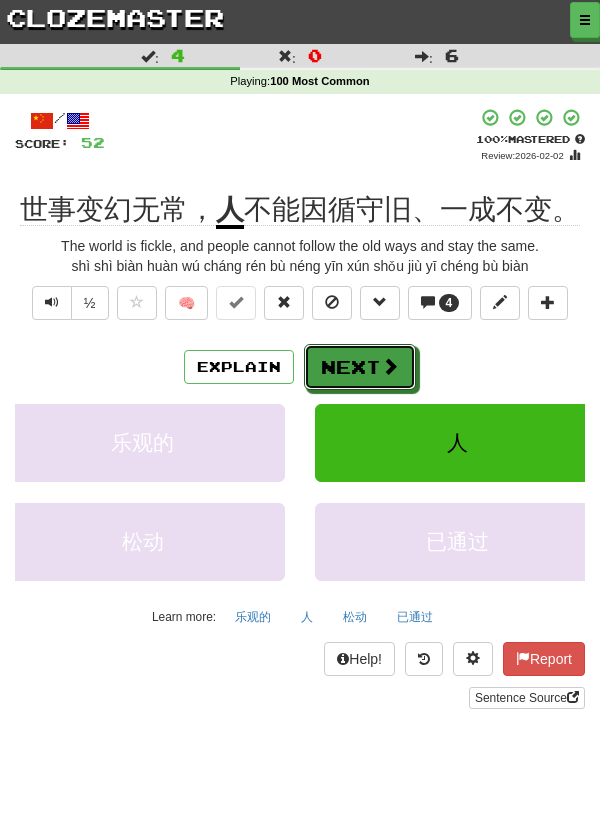 click at bounding box center (390, 366) 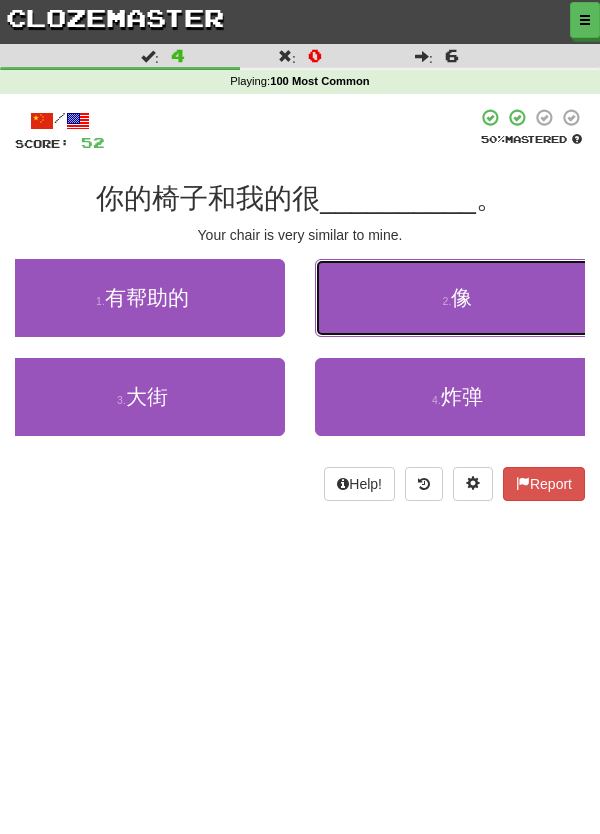 click on "2 .  像" at bounding box center (457, 298) 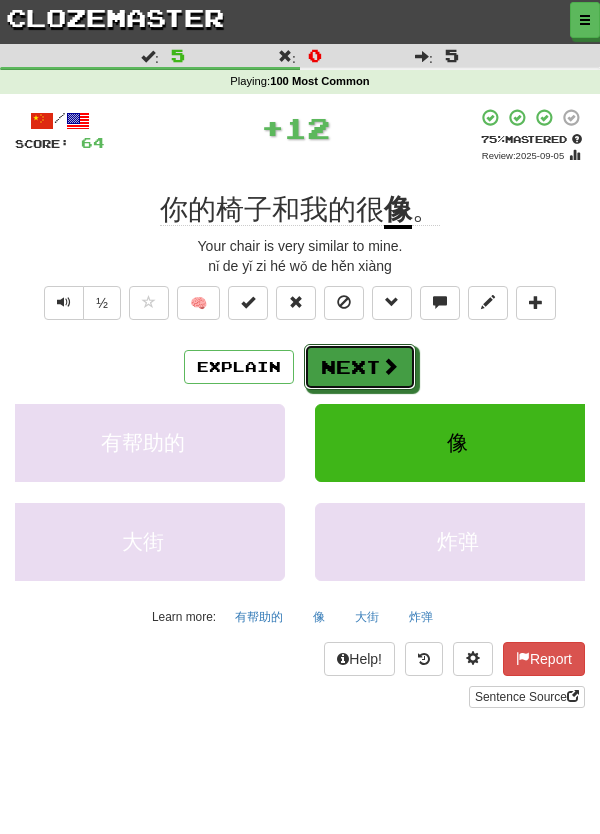 click at bounding box center [390, 366] 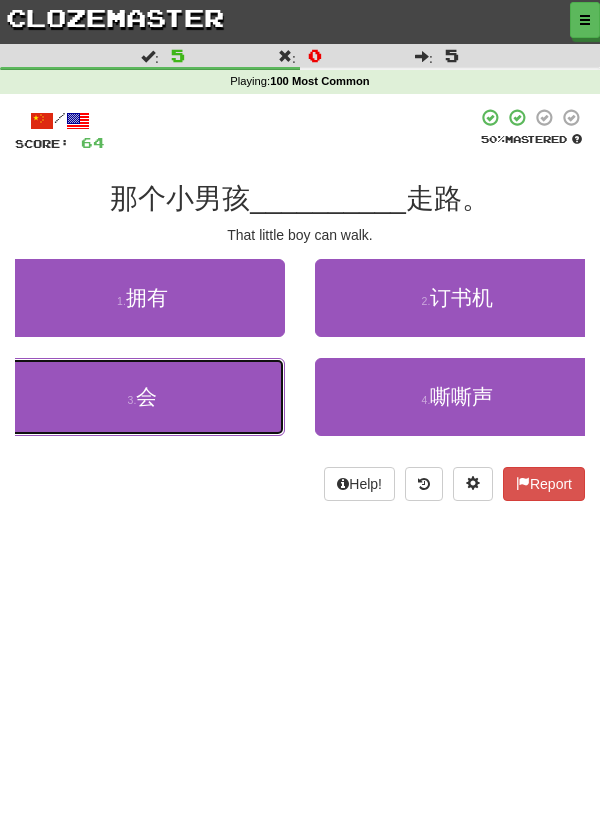 click on "3 .  会" at bounding box center (142, 397) 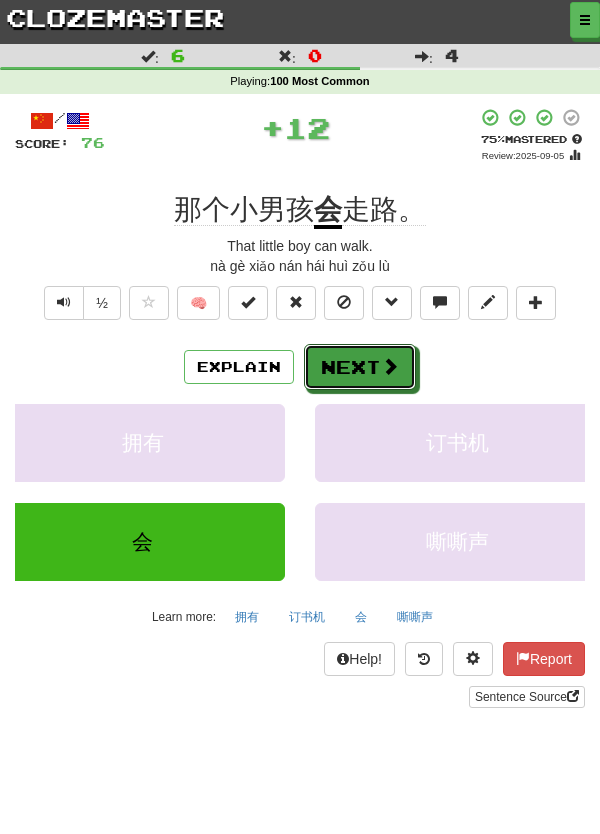 click on "Next" at bounding box center (360, 367) 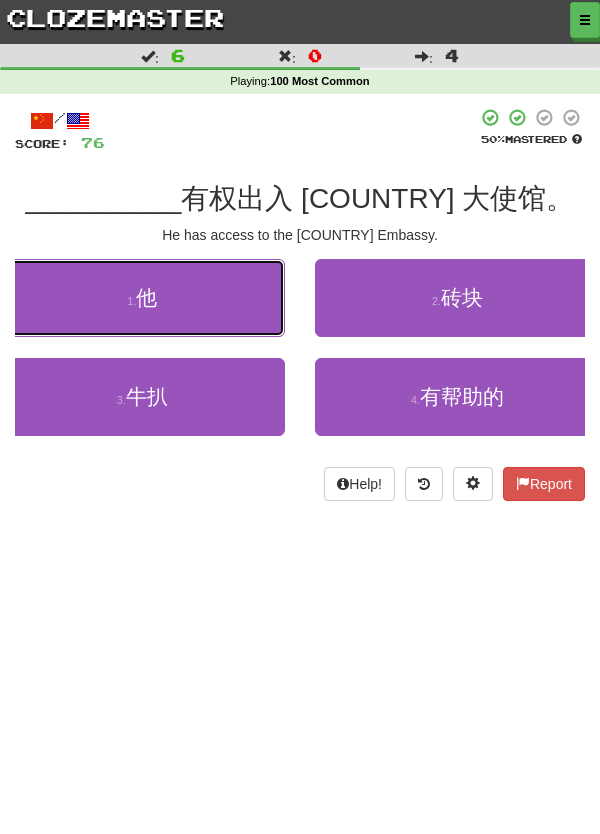 click on "1 .  他" at bounding box center [142, 298] 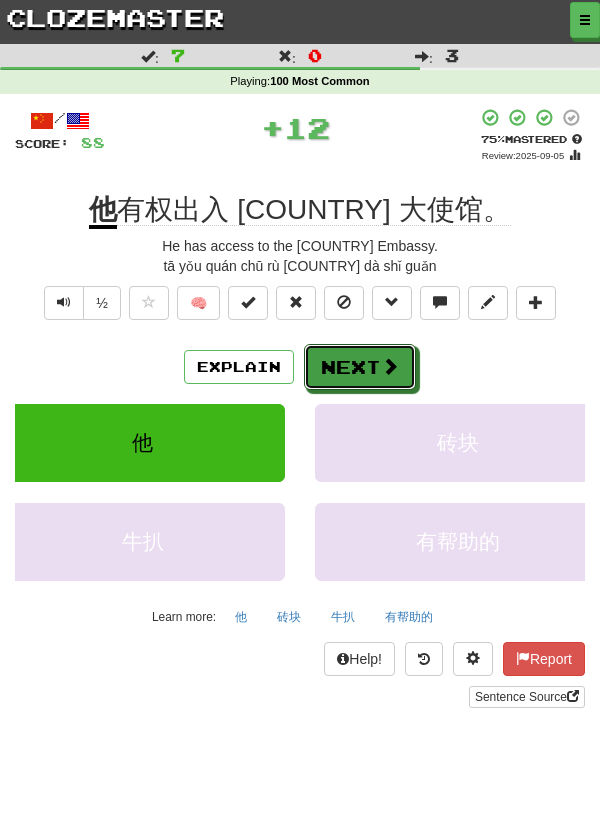 click on "Next" at bounding box center (360, 367) 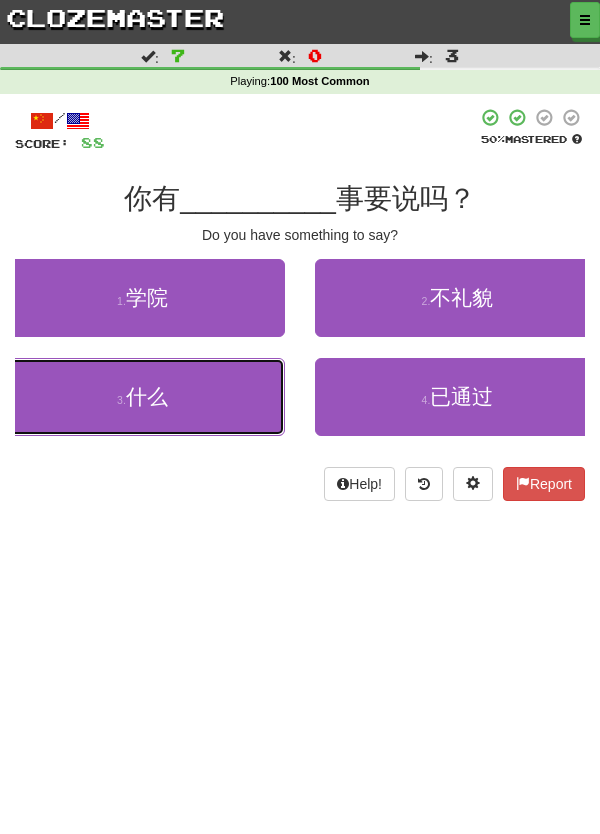 click on "3 .  什么" at bounding box center (142, 397) 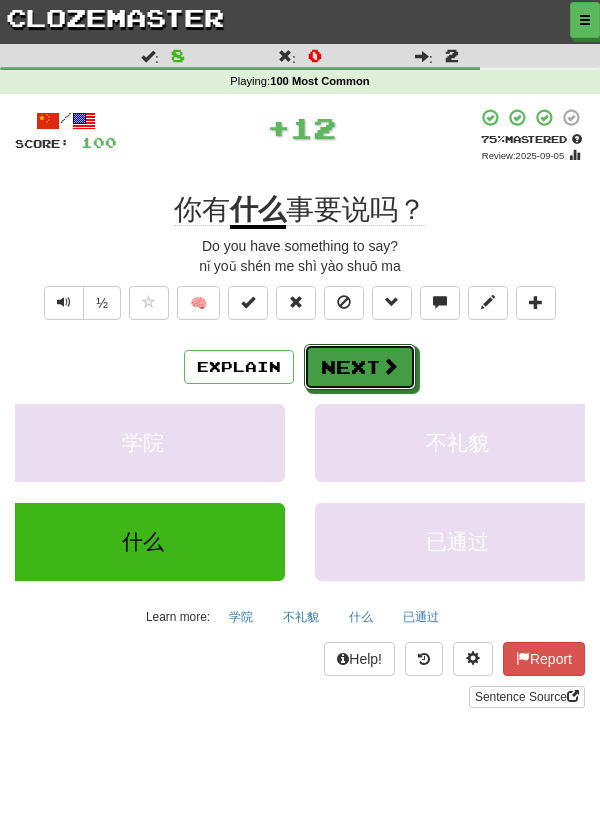 click on "Next" at bounding box center (360, 367) 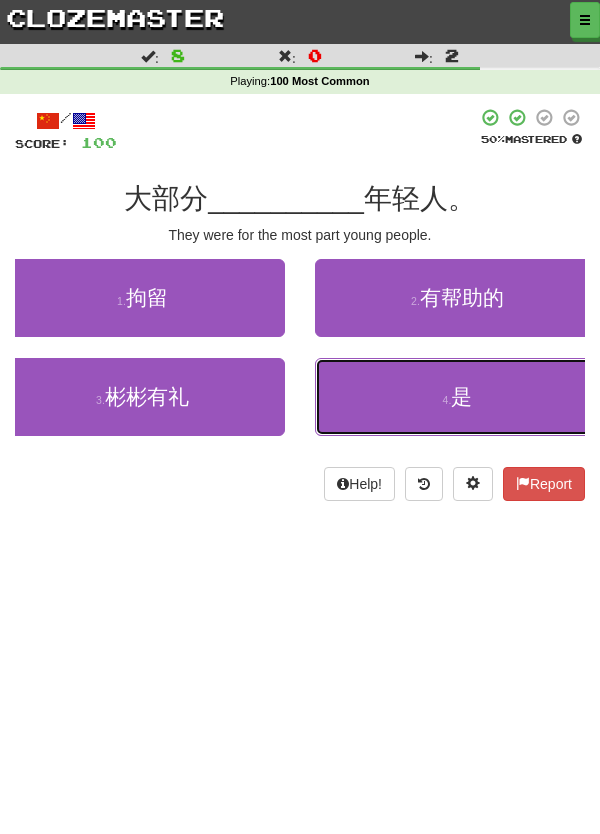 click on "4 .  是" at bounding box center (457, 397) 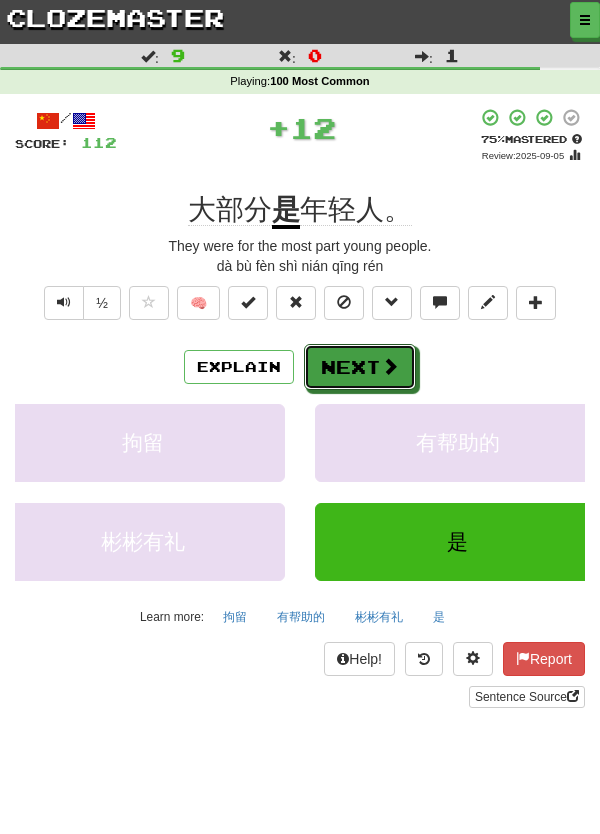 click on "Next" at bounding box center [360, 367] 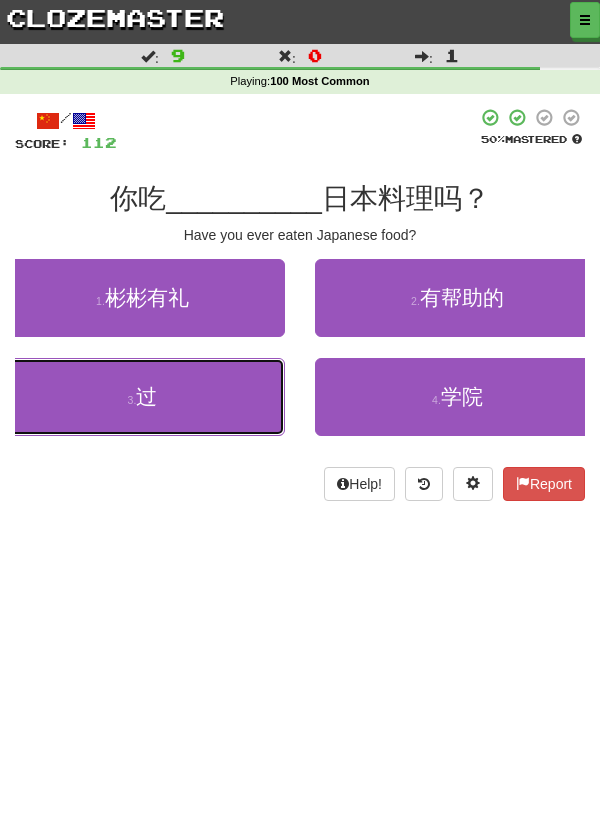 click on "3 .  过" at bounding box center (142, 397) 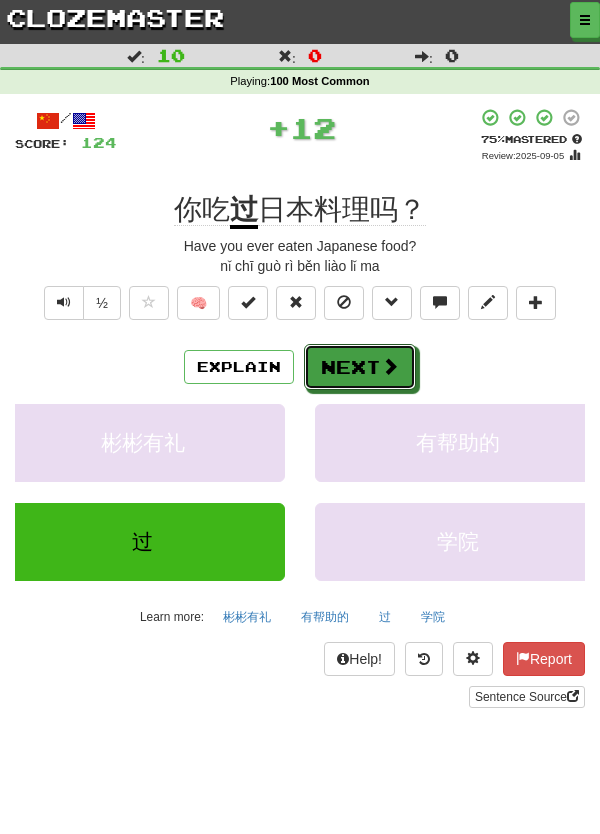 click on "Next" at bounding box center (360, 367) 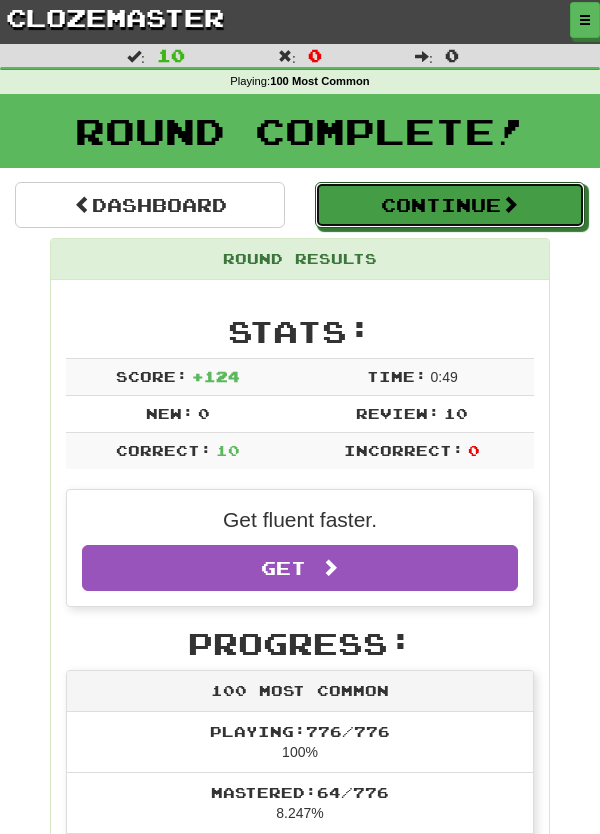 click on "Continue" at bounding box center (450, 205) 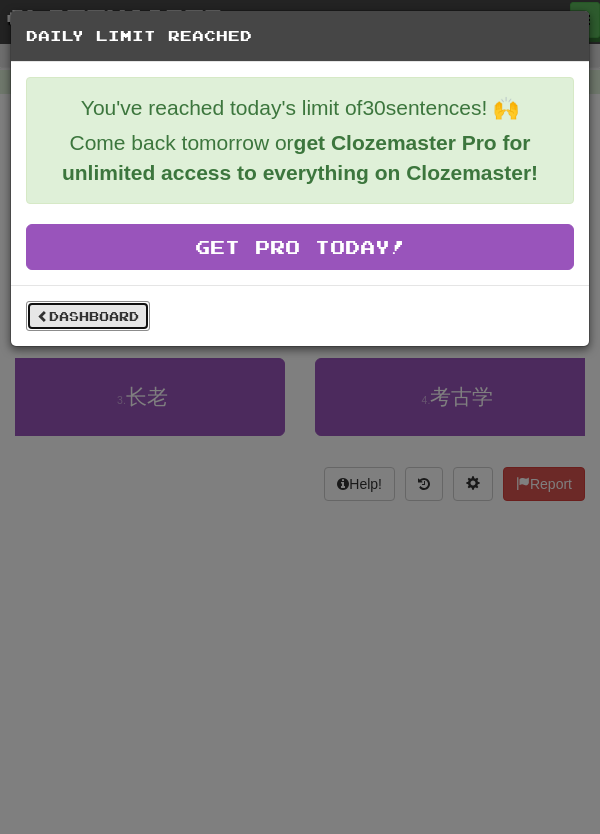 click on "Dashboard" at bounding box center [88, 316] 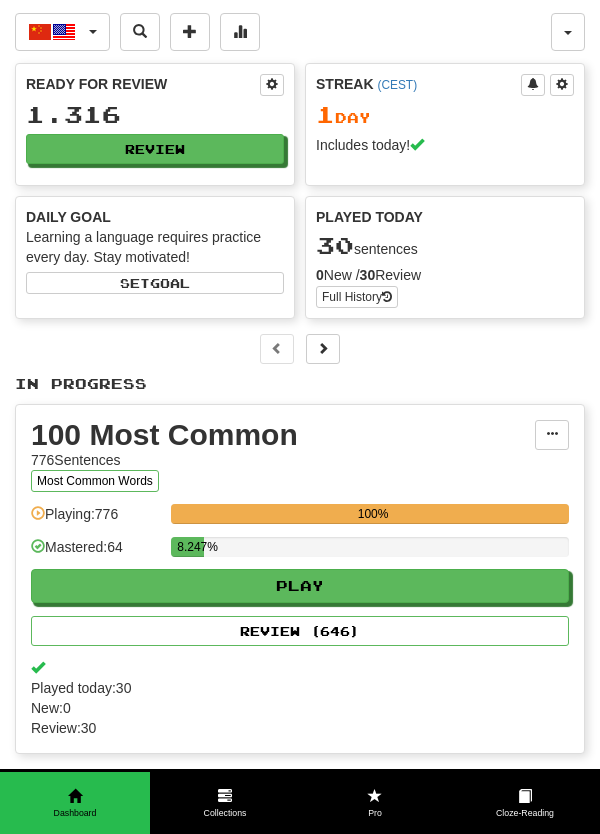 scroll, scrollTop: 0, scrollLeft: 0, axis: both 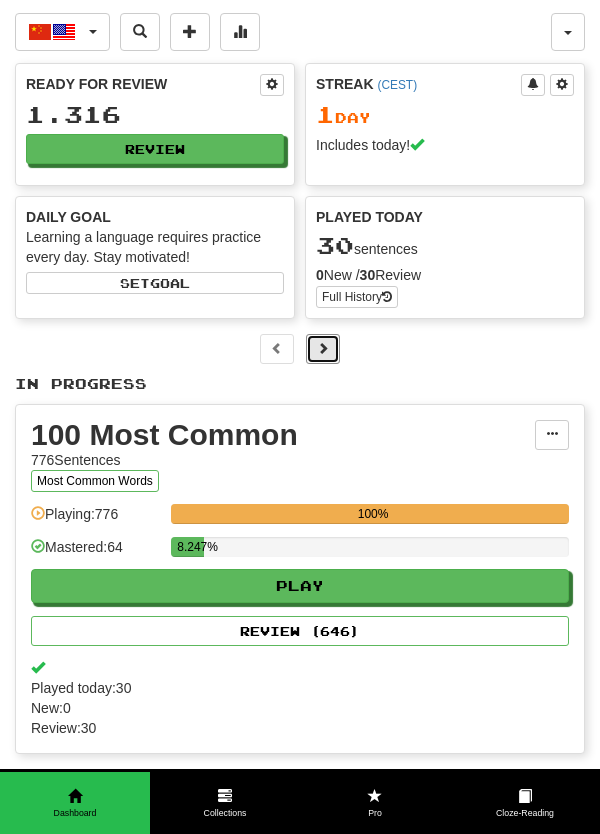 click at bounding box center (323, 348) 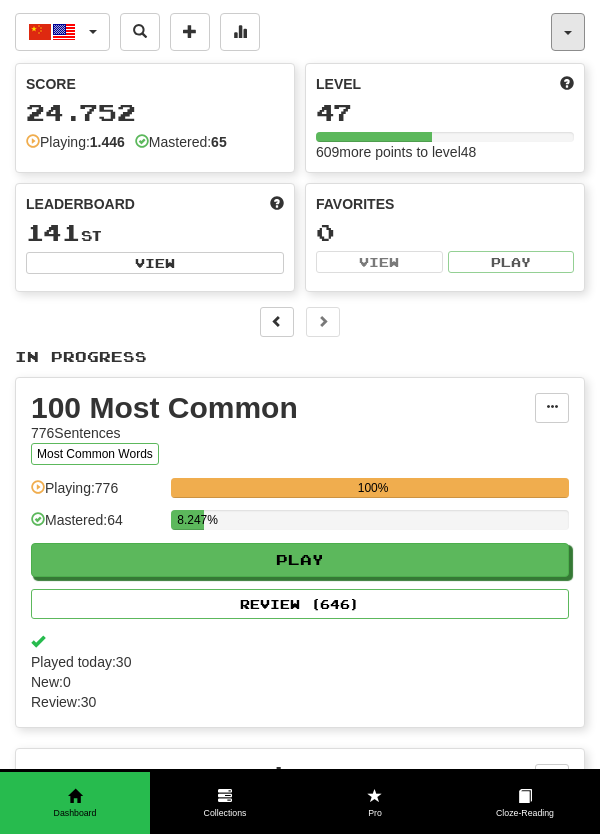 click at bounding box center [568, 32] 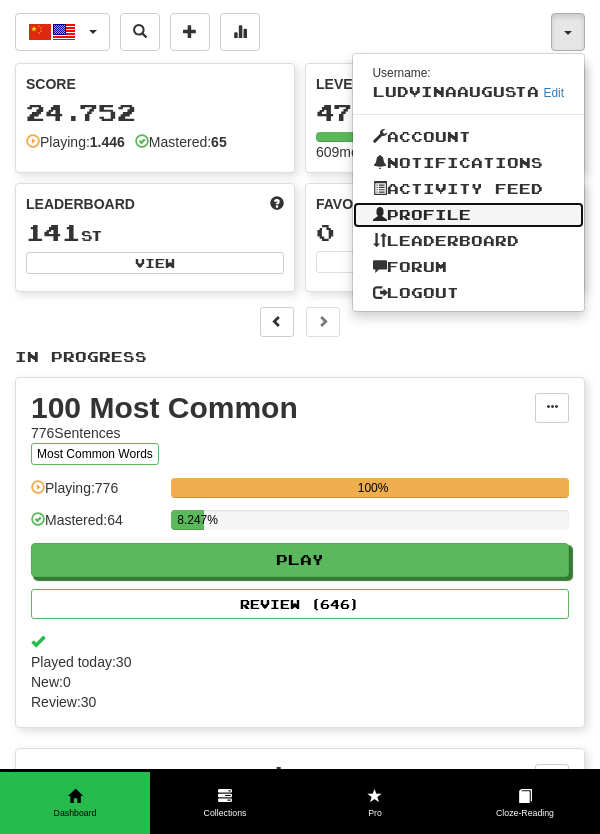 click on "Profile" at bounding box center (469, 215) 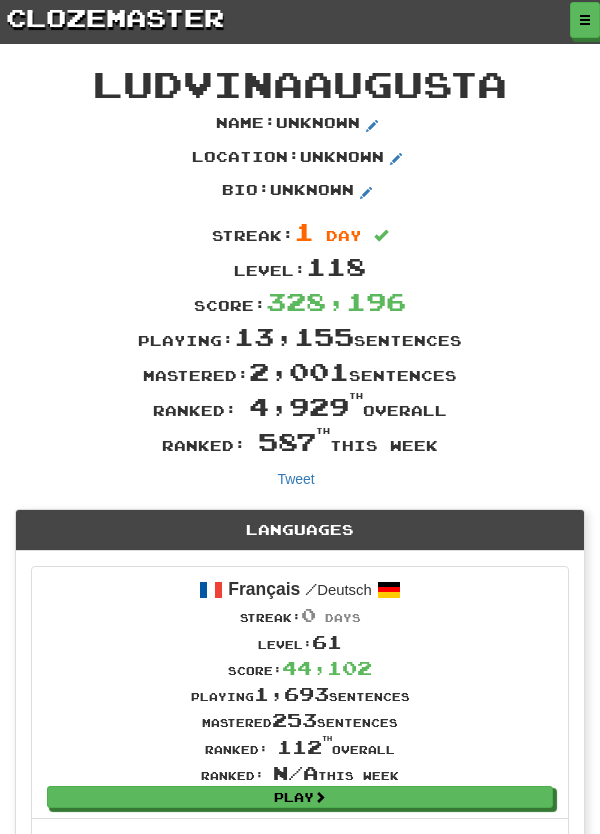 scroll, scrollTop: 0, scrollLeft: 0, axis: both 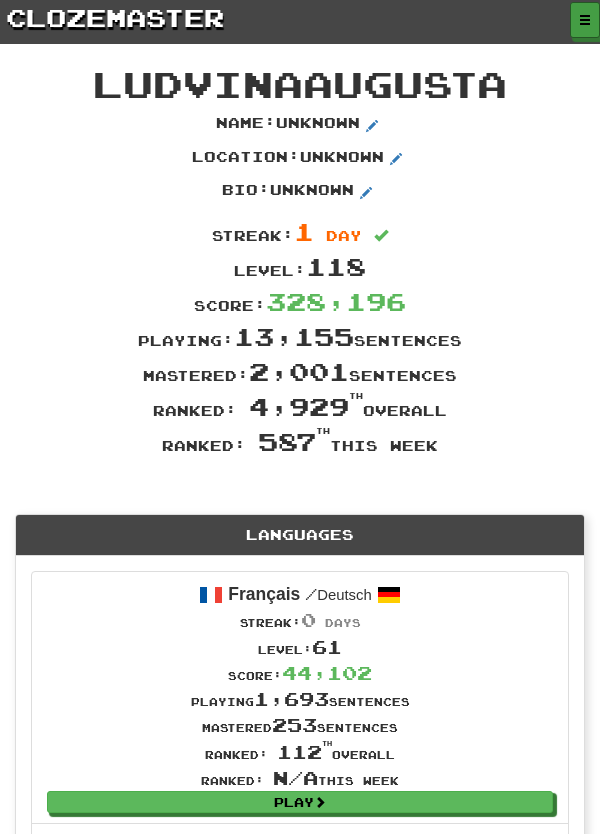 click at bounding box center [585, 20] 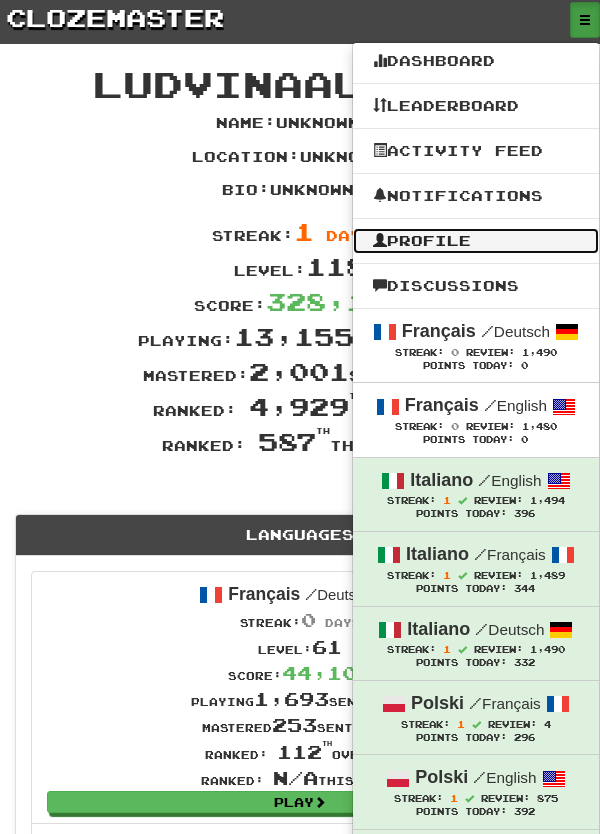 click on "Profile" at bounding box center [476, 241] 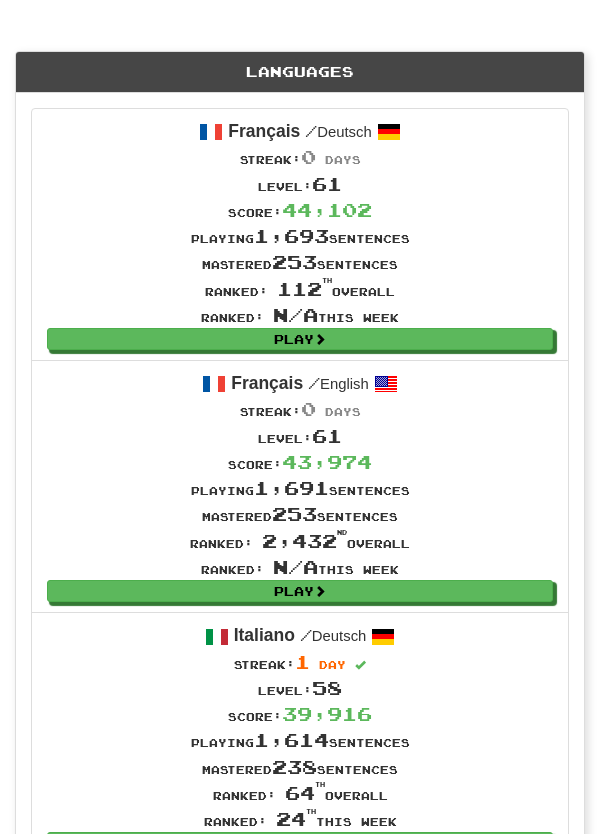 scroll, scrollTop: 464, scrollLeft: 0, axis: vertical 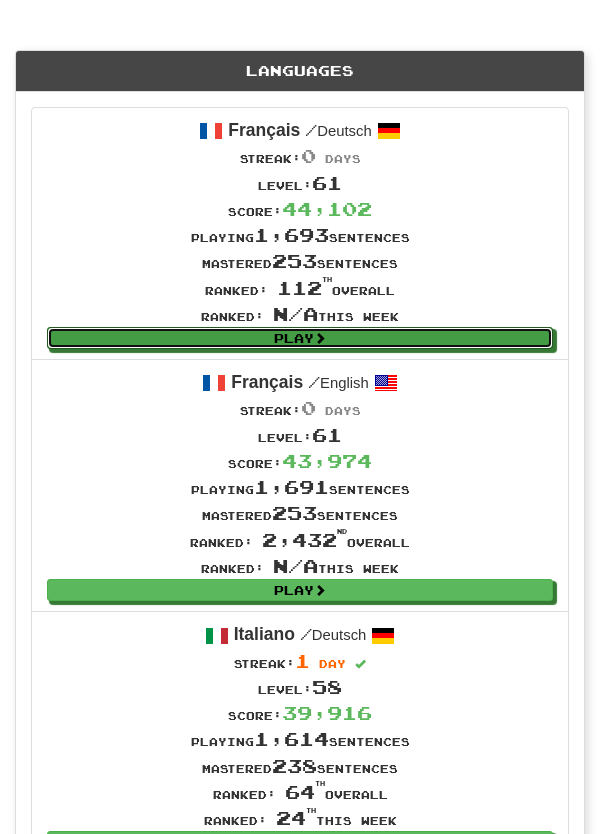 click on "Play" at bounding box center [300, 338] 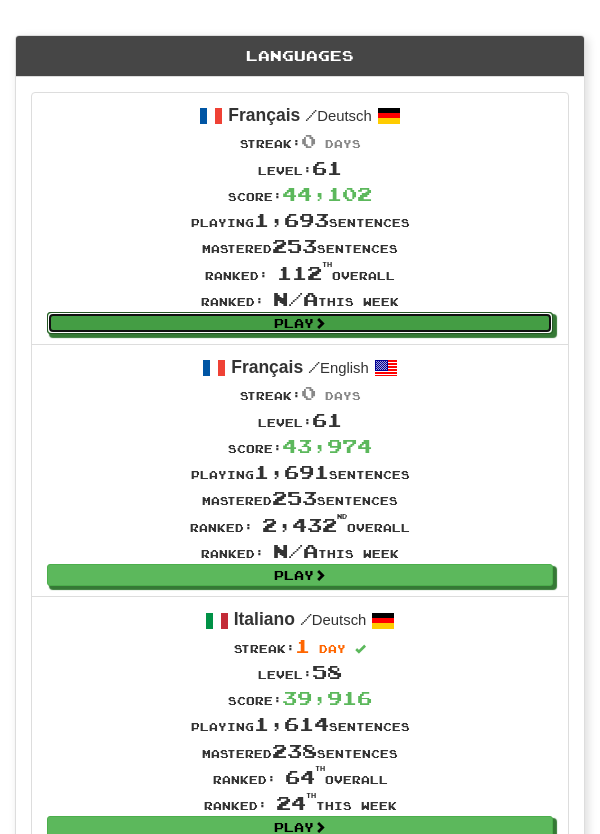 scroll, scrollTop: 558, scrollLeft: 0, axis: vertical 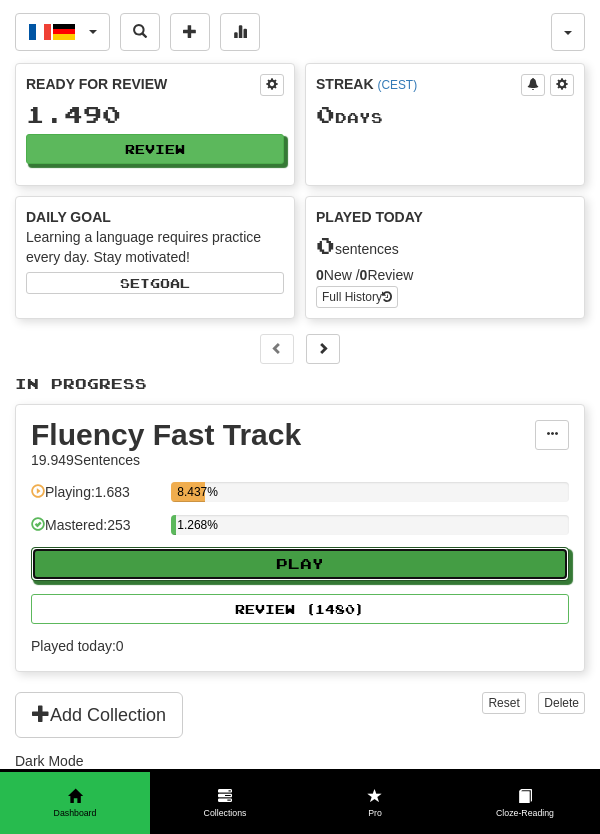click on "Play" at bounding box center (300, 564) 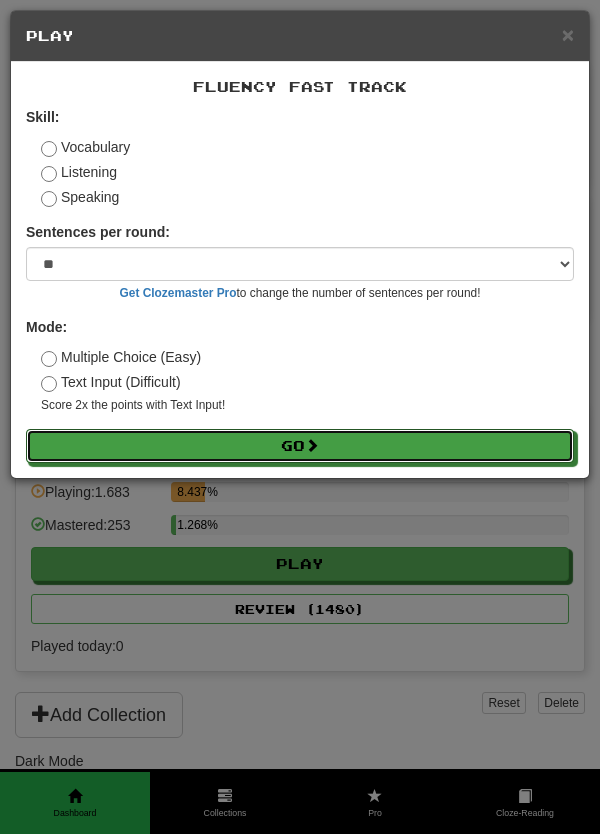 click on "Go" at bounding box center (300, 446) 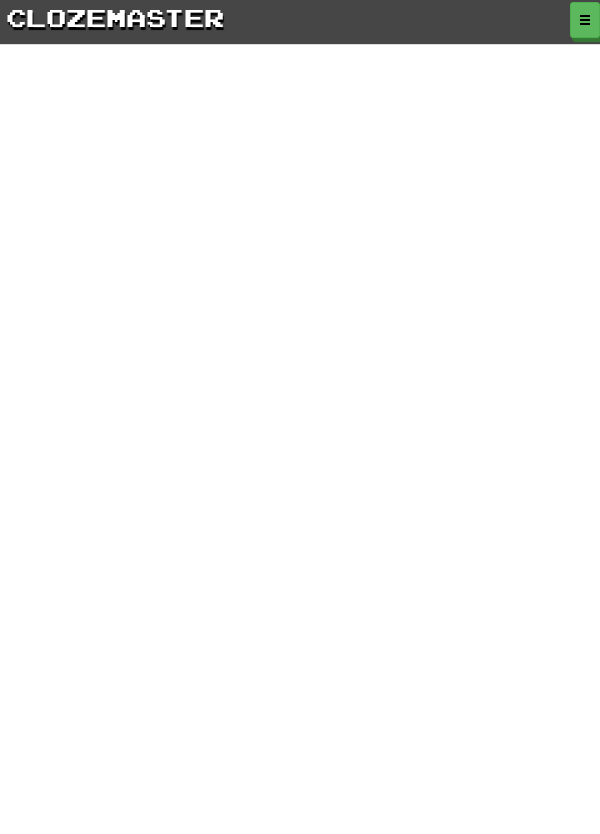 scroll, scrollTop: 0, scrollLeft: 0, axis: both 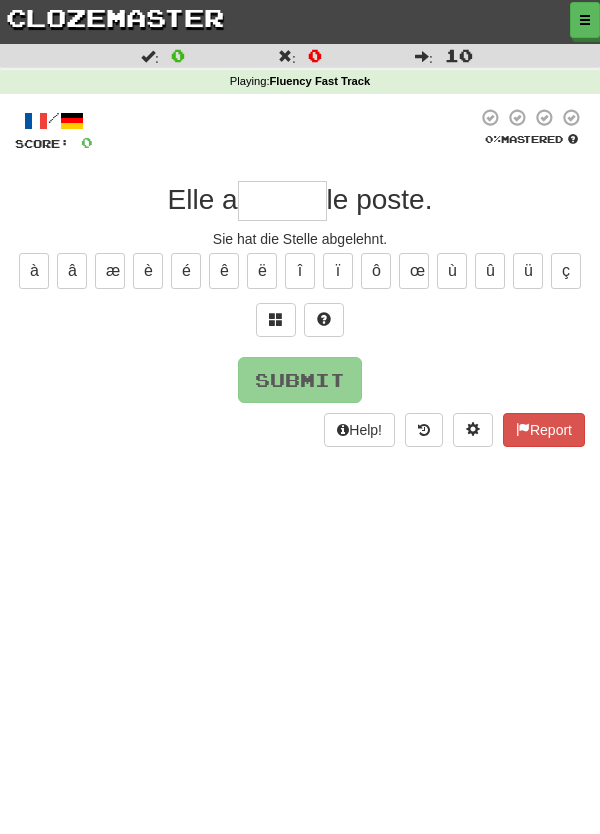 click at bounding box center [282, 201] 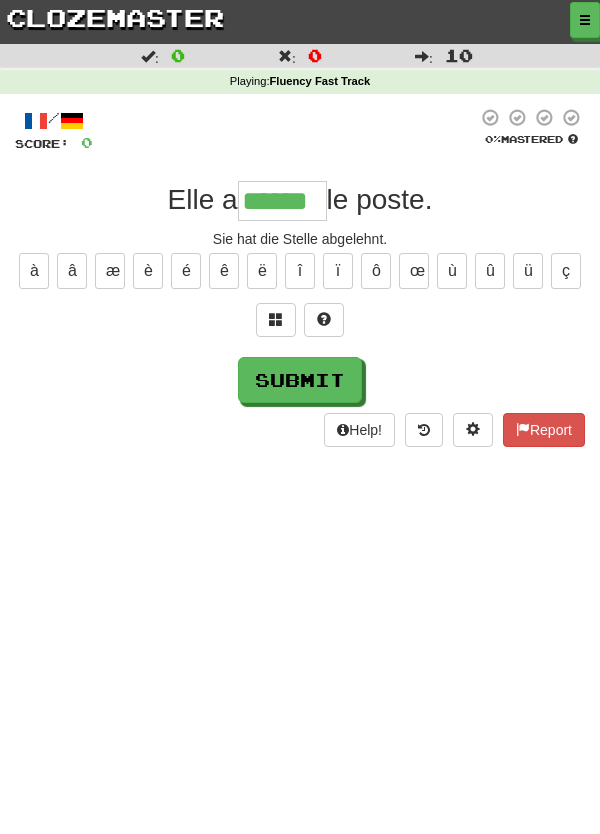 type on "******" 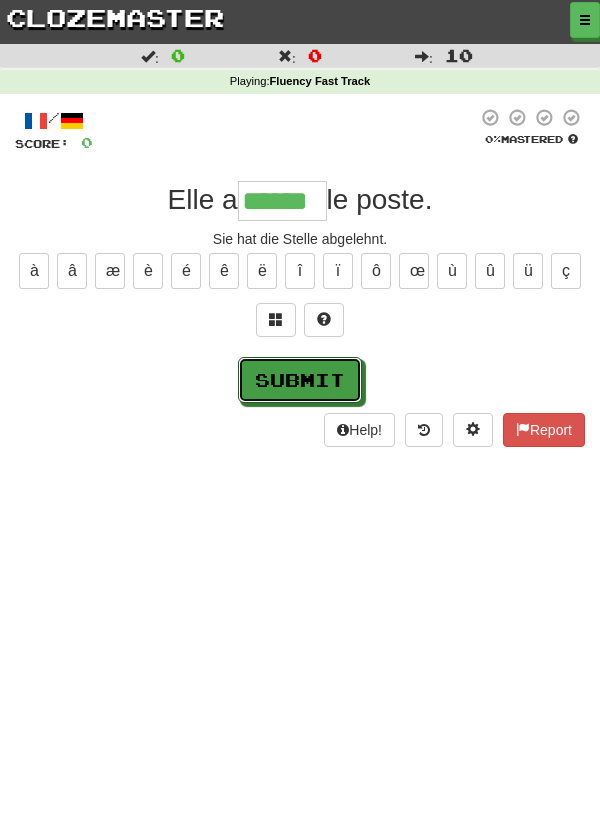 click on "Submit" at bounding box center [300, 380] 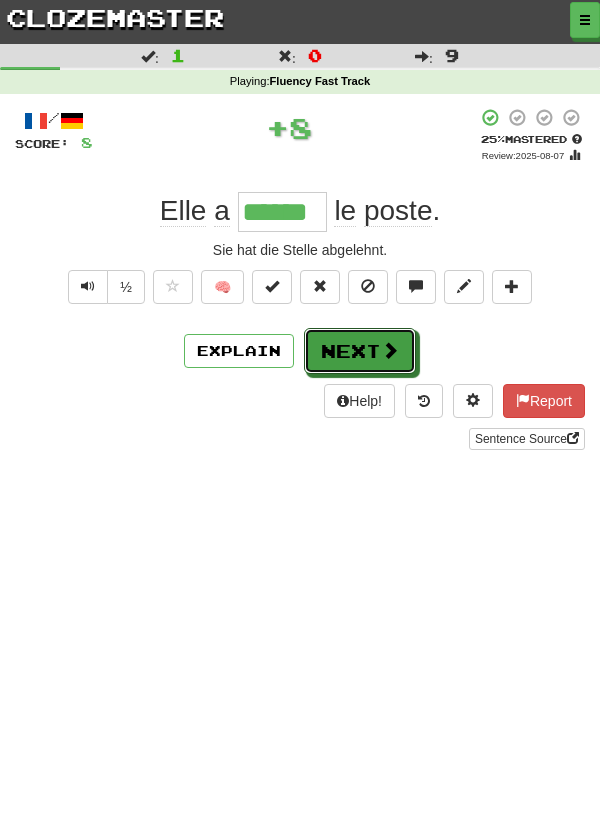 click on "Next" at bounding box center (360, 351) 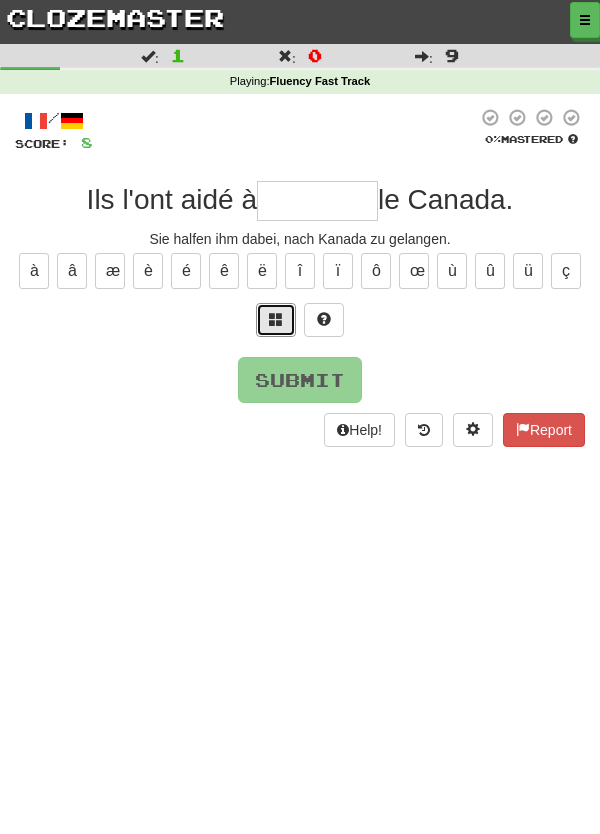 click at bounding box center (276, 319) 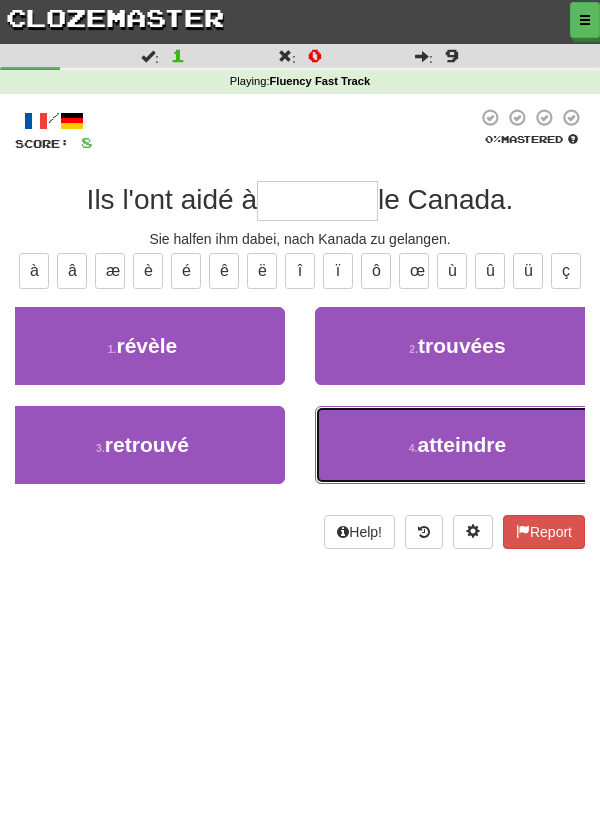 click on "atteindre" at bounding box center [462, 444] 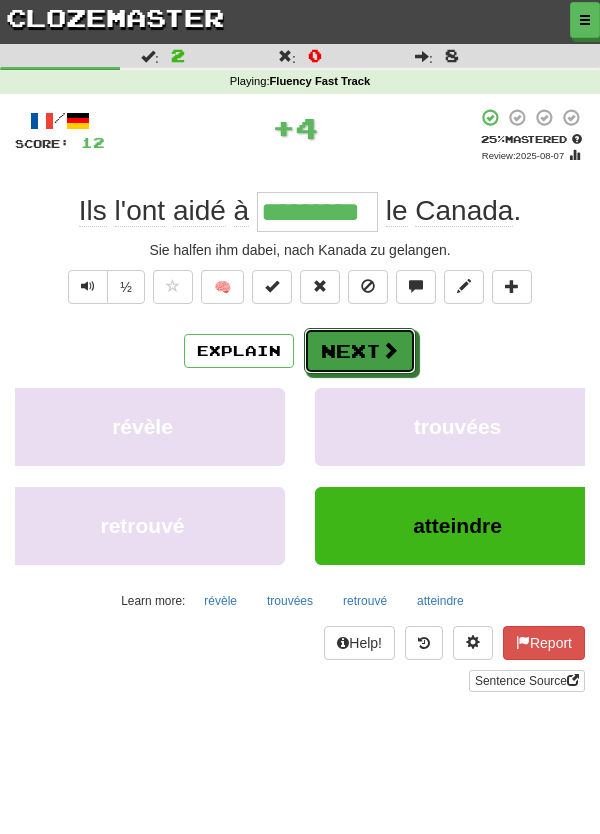 click on "Next" at bounding box center [360, 351] 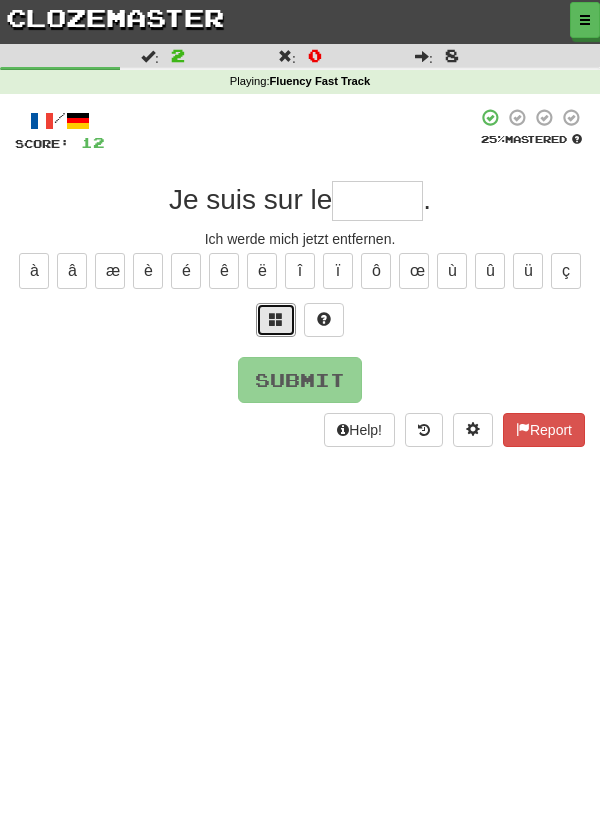 click at bounding box center (276, 319) 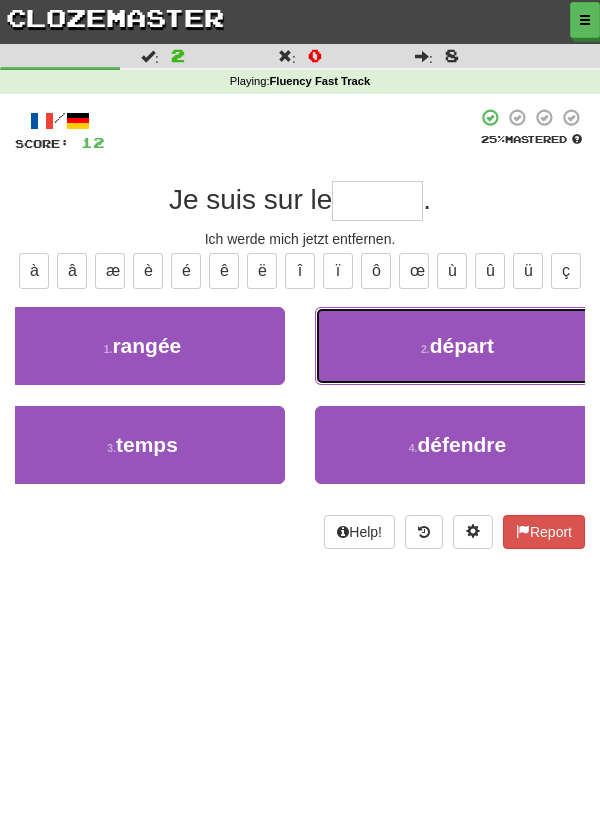 click on "2 .  départ" at bounding box center (457, 346) 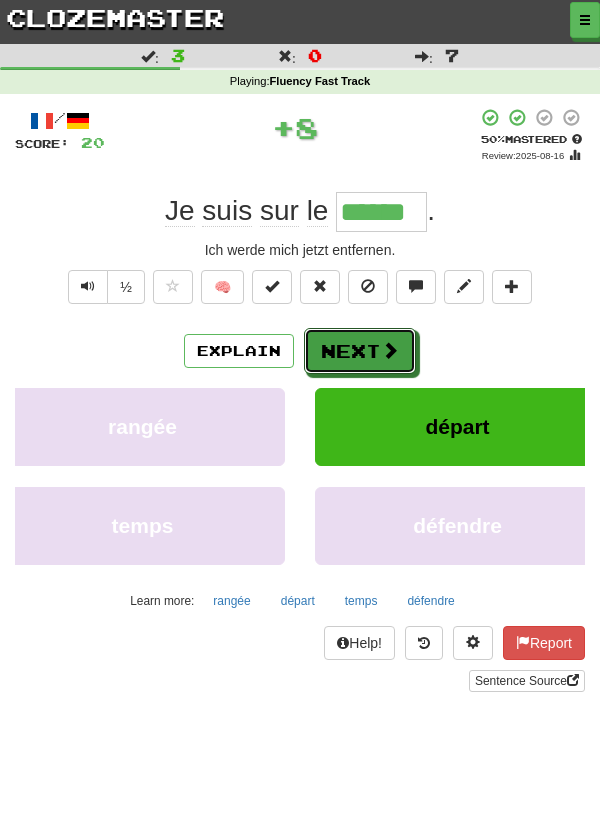 click on "Next" at bounding box center [360, 351] 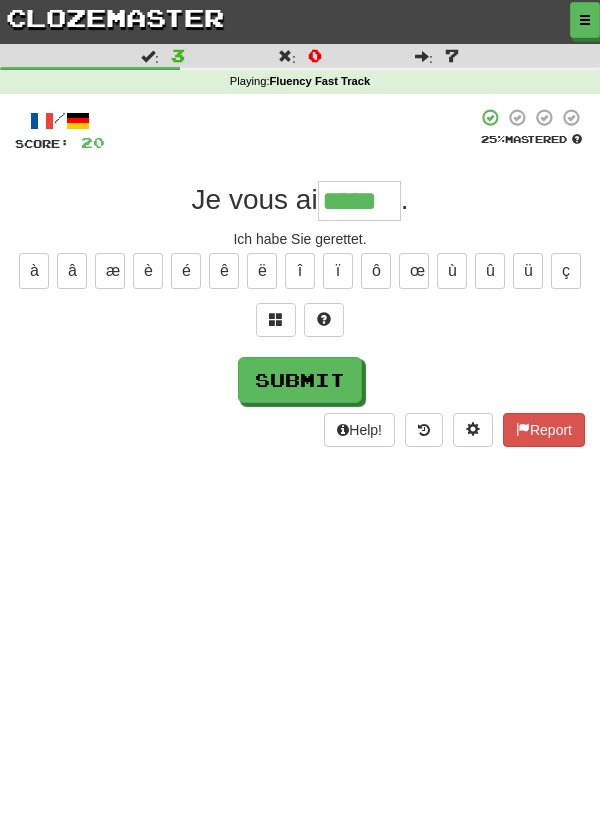 type on "*****" 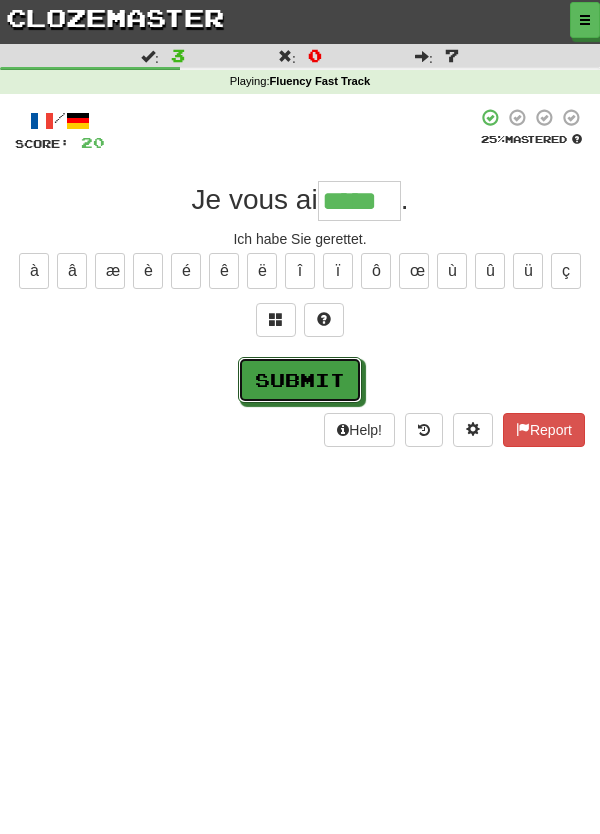 click on "Submit" at bounding box center (300, 380) 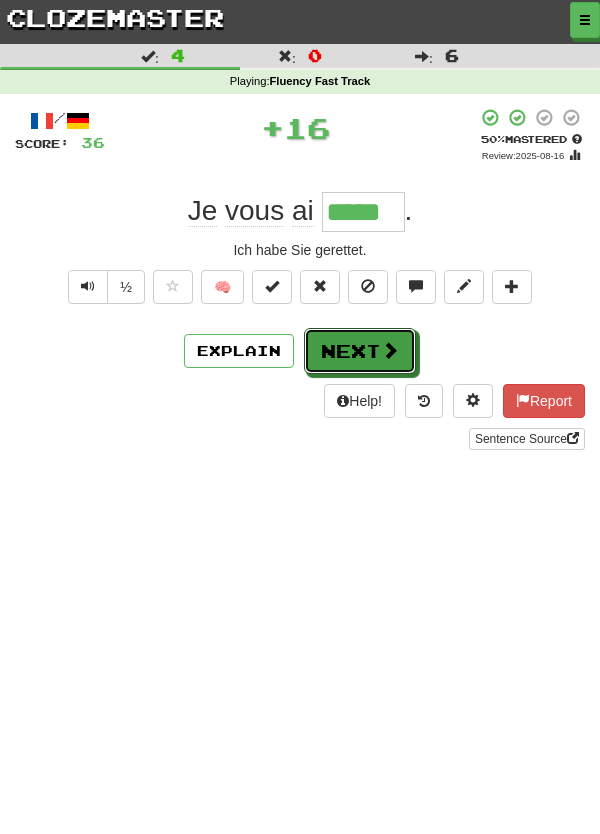 click on "Next" at bounding box center (360, 351) 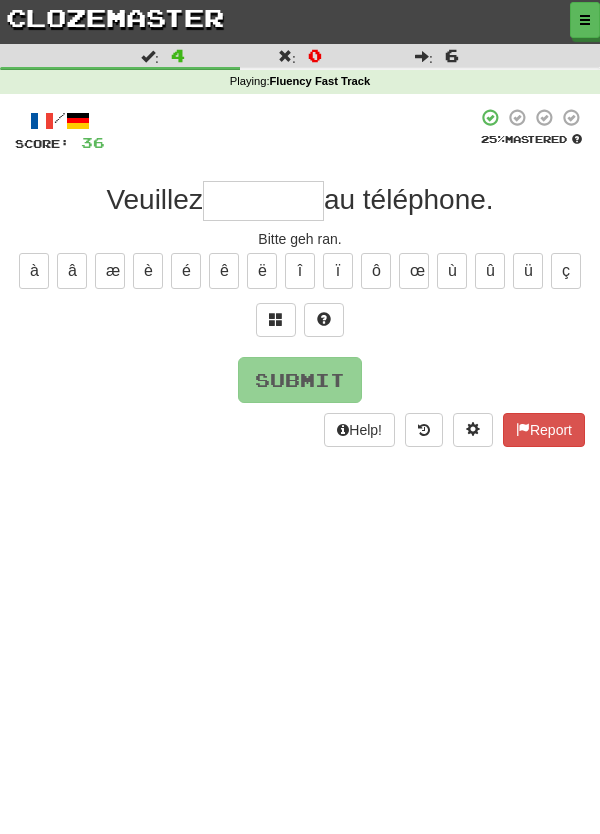 type on "*" 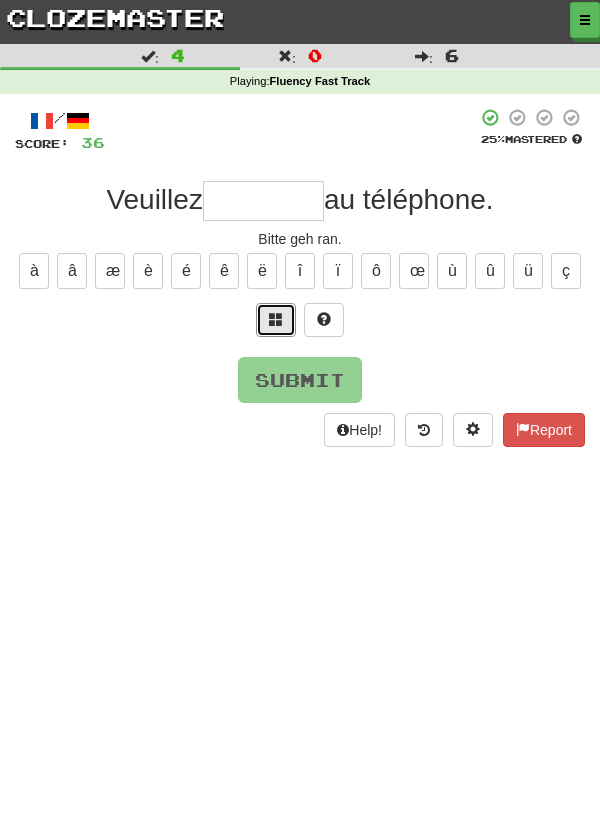click at bounding box center [276, 320] 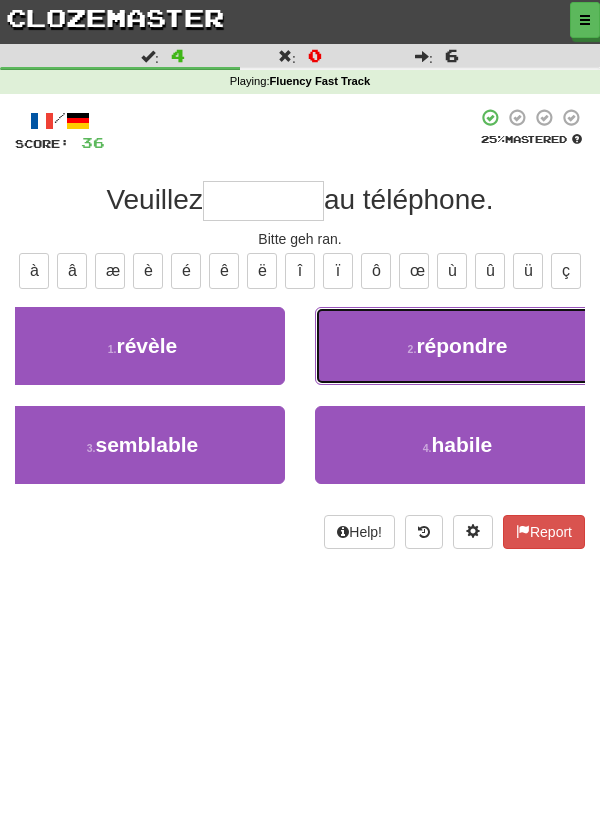 click on "2 .  répondre" at bounding box center [457, 346] 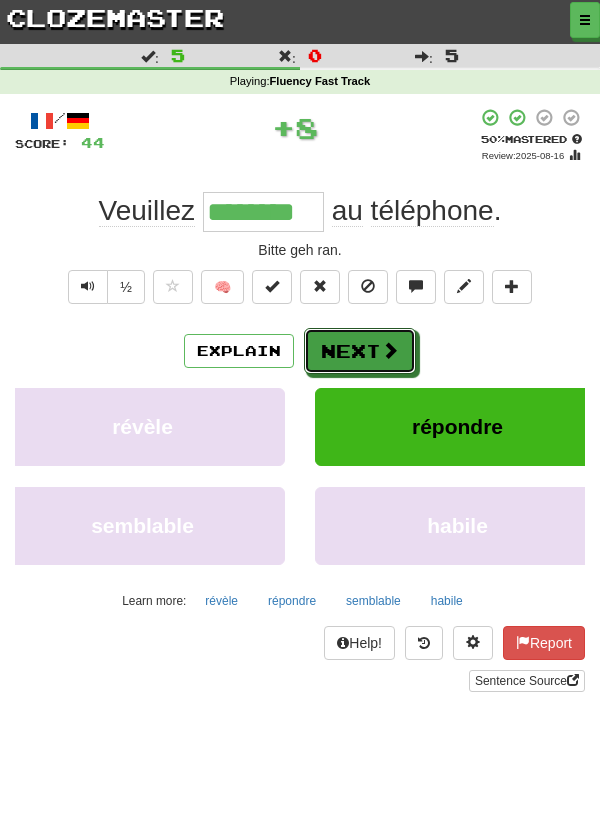click at bounding box center (390, 350) 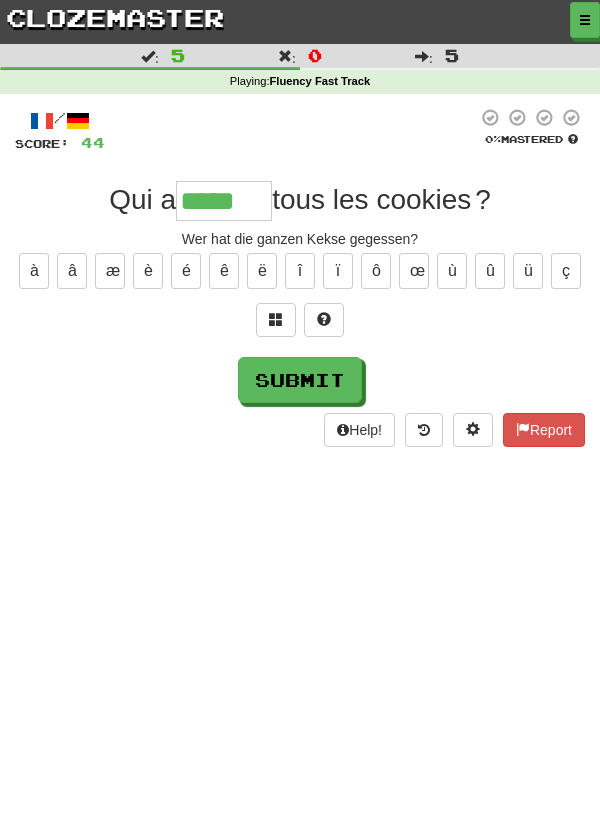 type on "*****" 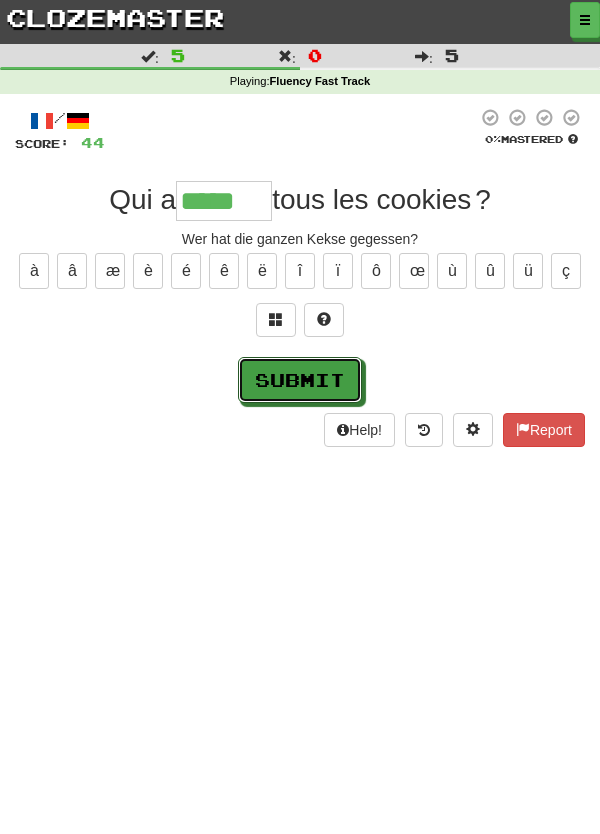 click on "Submit" at bounding box center [300, 380] 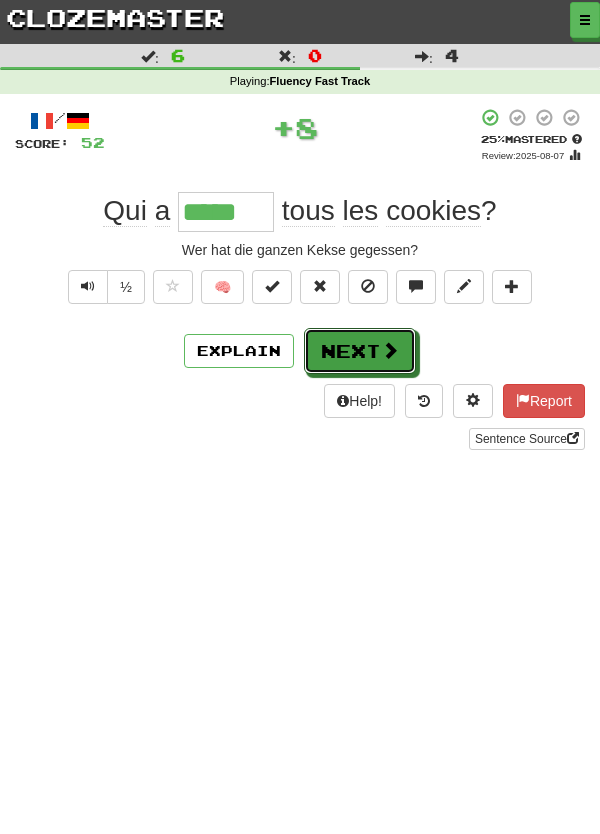 click on "Next" at bounding box center [360, 351] 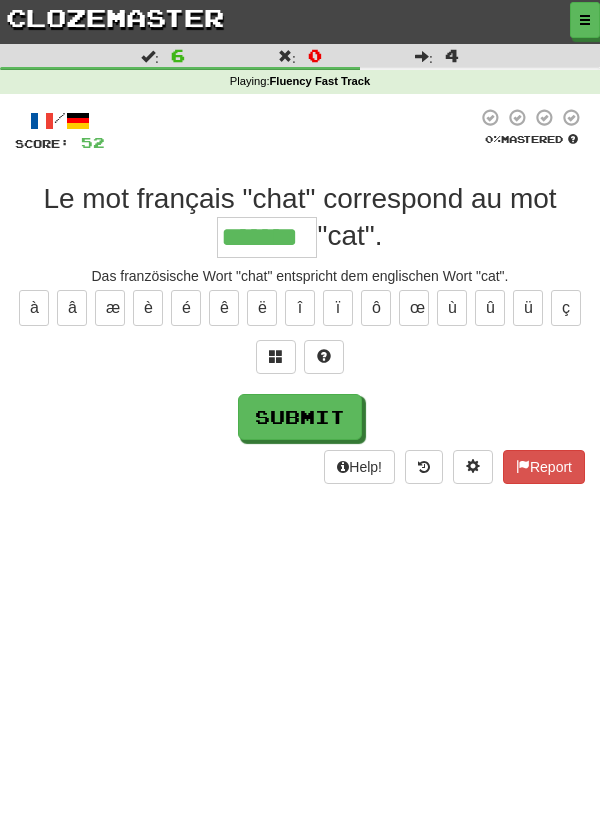 type on "*******" 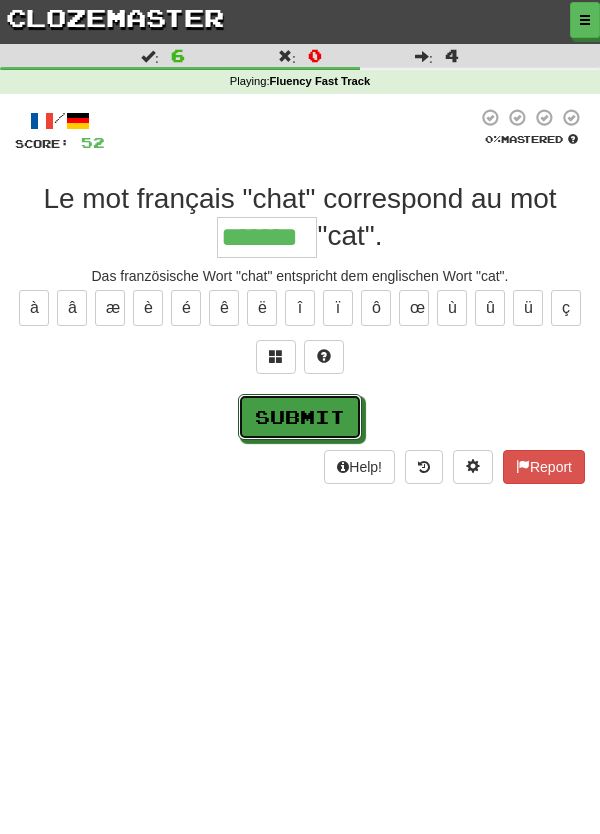 click on "Submit" at bounding box center [300, 417] 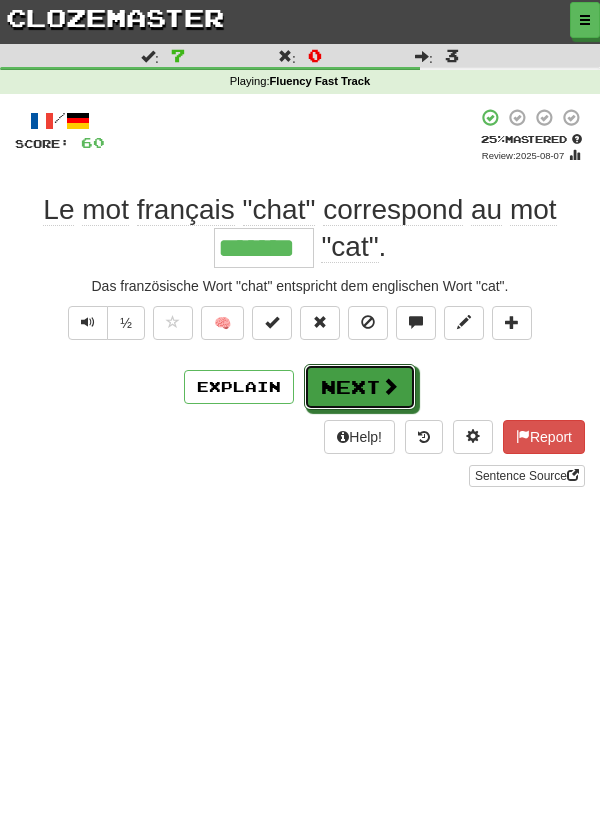 click on "Next" at bounding box center [360, 387] 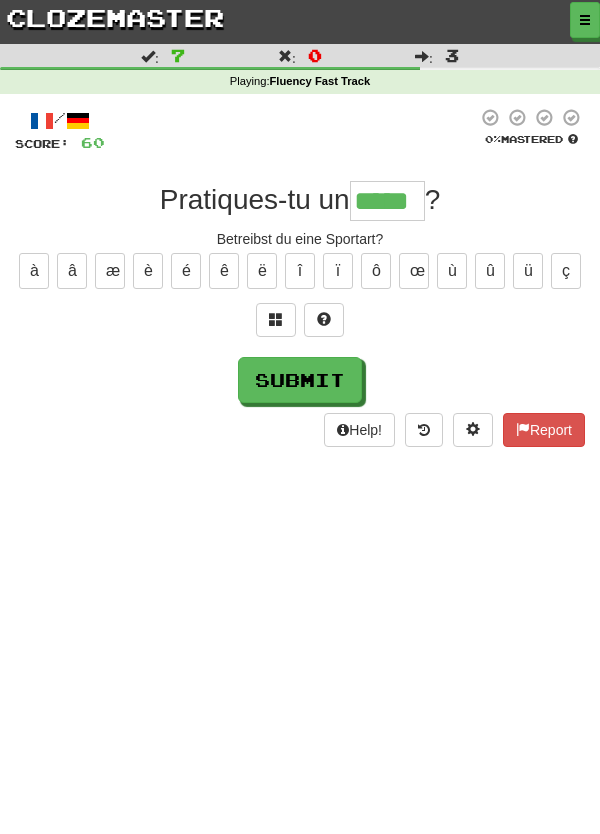 type on "*****" 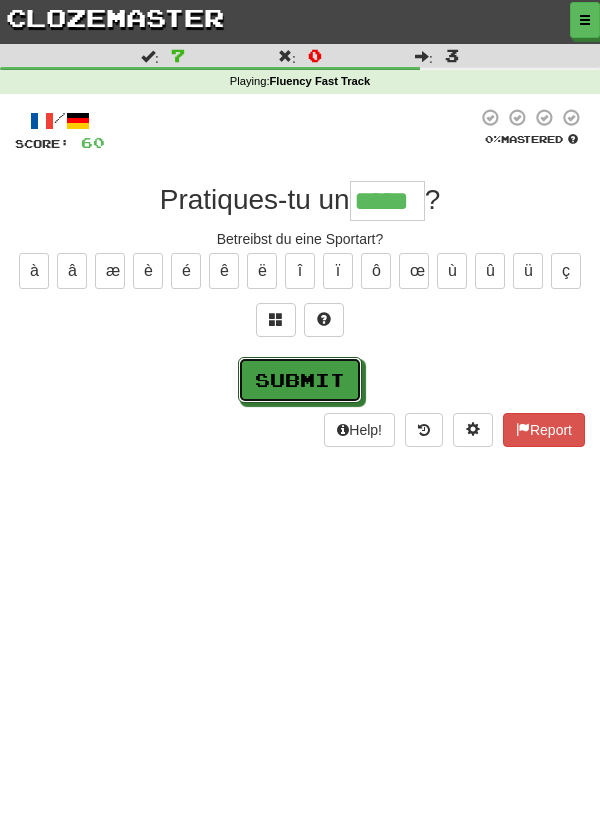click on "Submit" at bounding box center [300, 380] 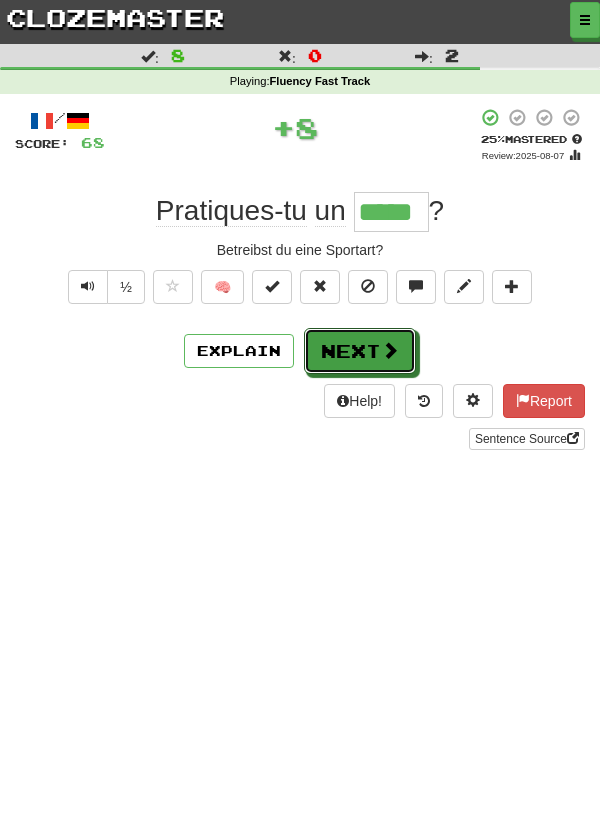 click on "Next" at bounding box center (360, 351) 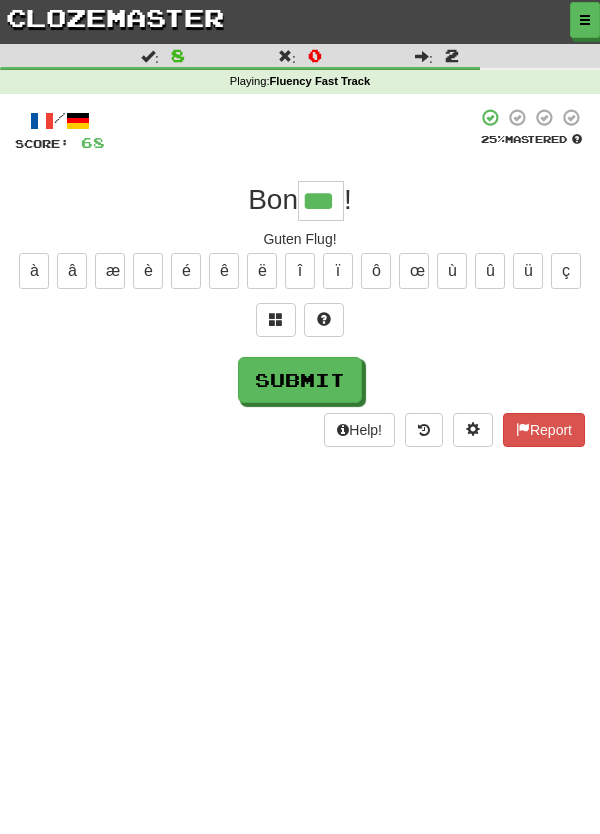 type on "***" 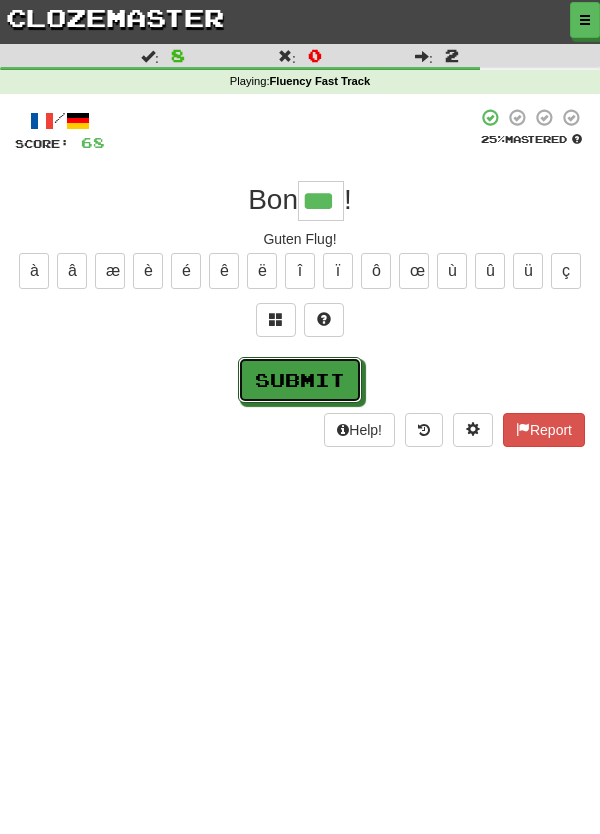 click on "Submit" at bounding box center (300, 380) 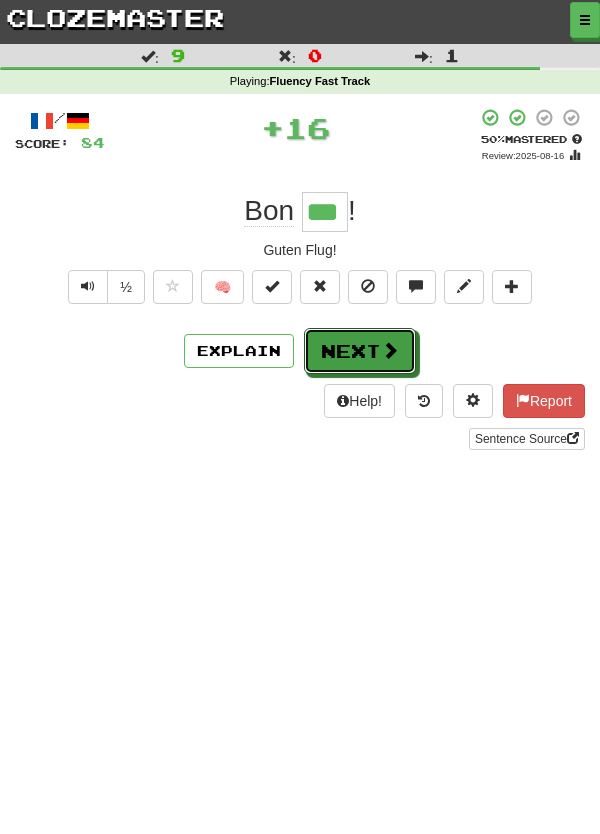 click on "Next" at bounding box center [360, 351] 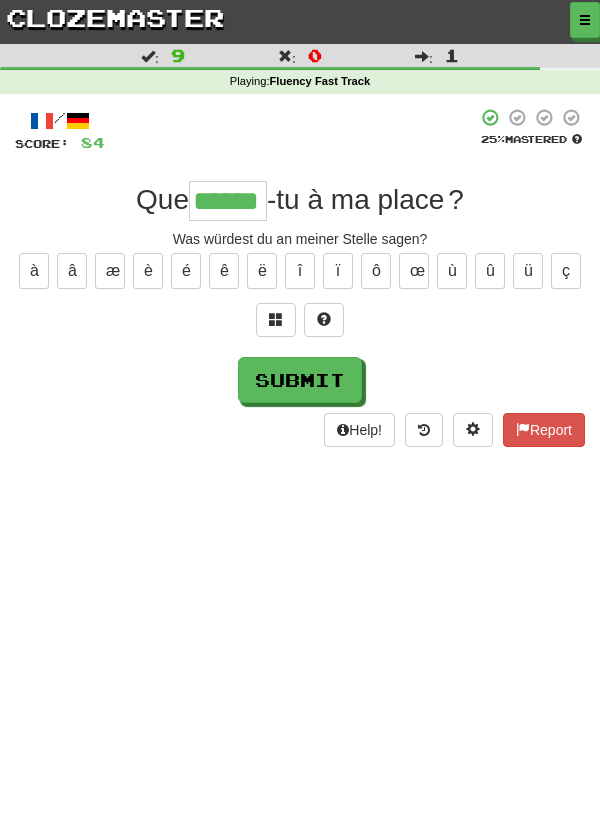 type on "******" 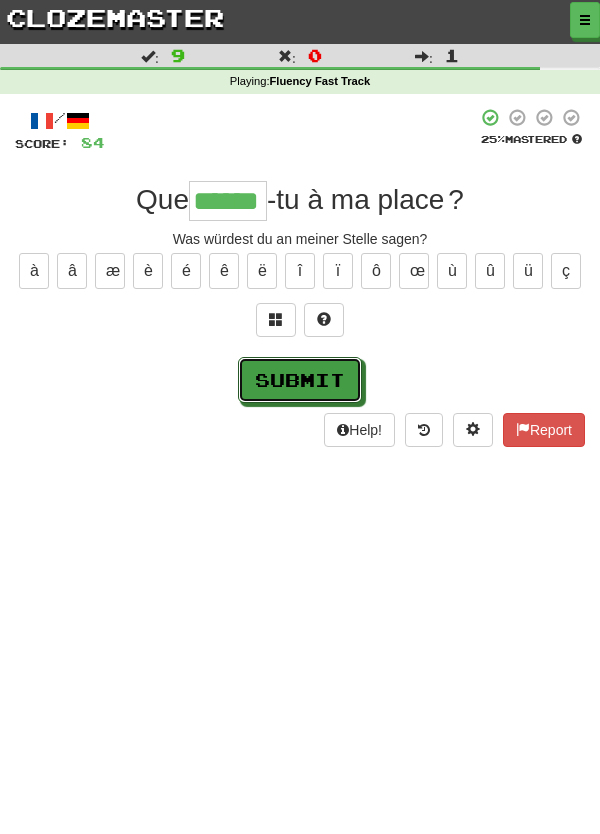 click on "Submit" at bounding box center (300, 380) 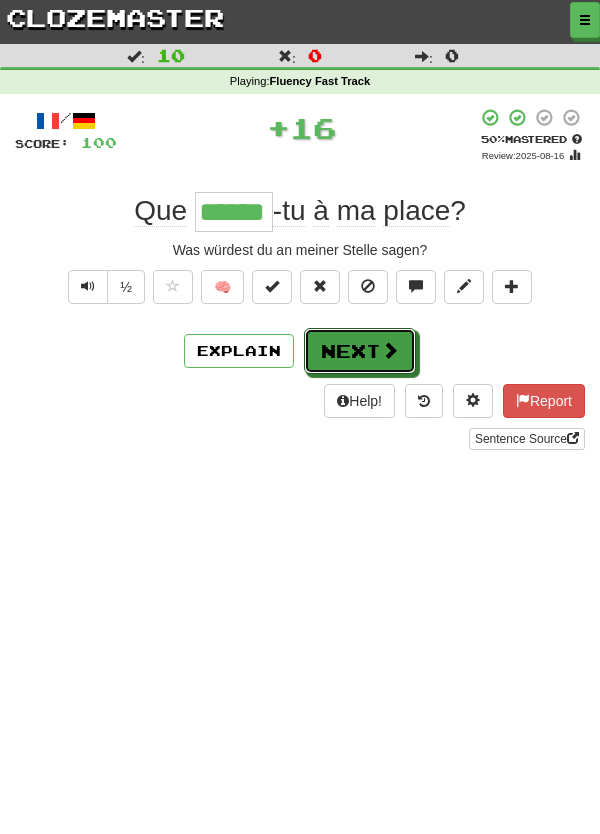 click on "Next" at bounding box center (360, 351) 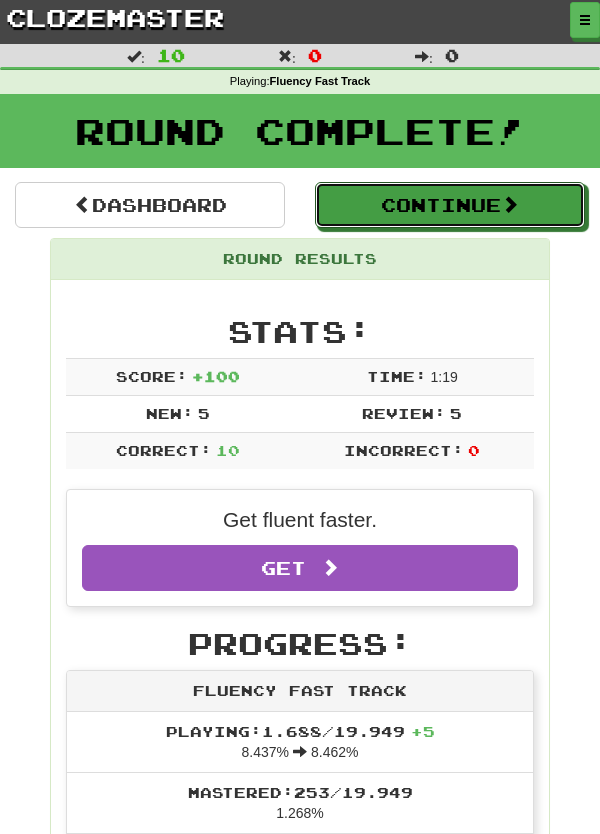 click on "Continue" at bounding box center [450, 205] 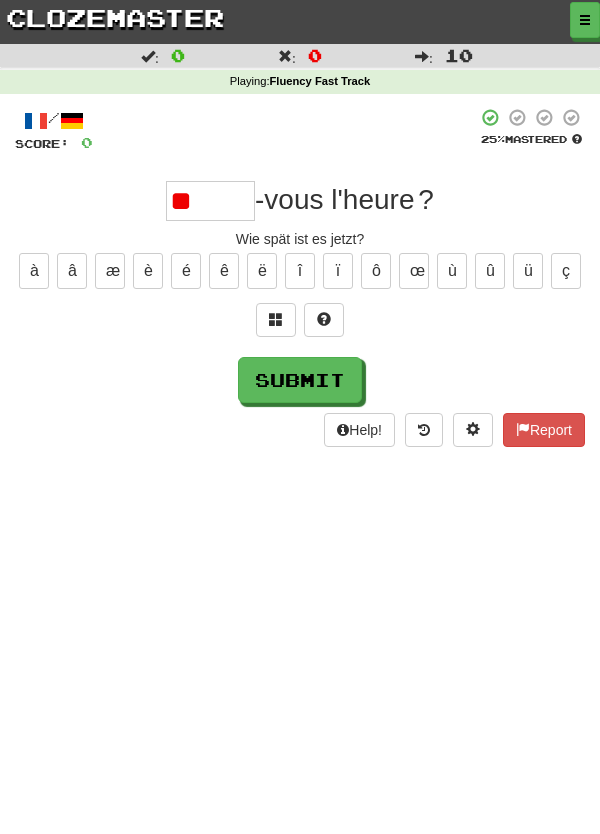 type on "*" 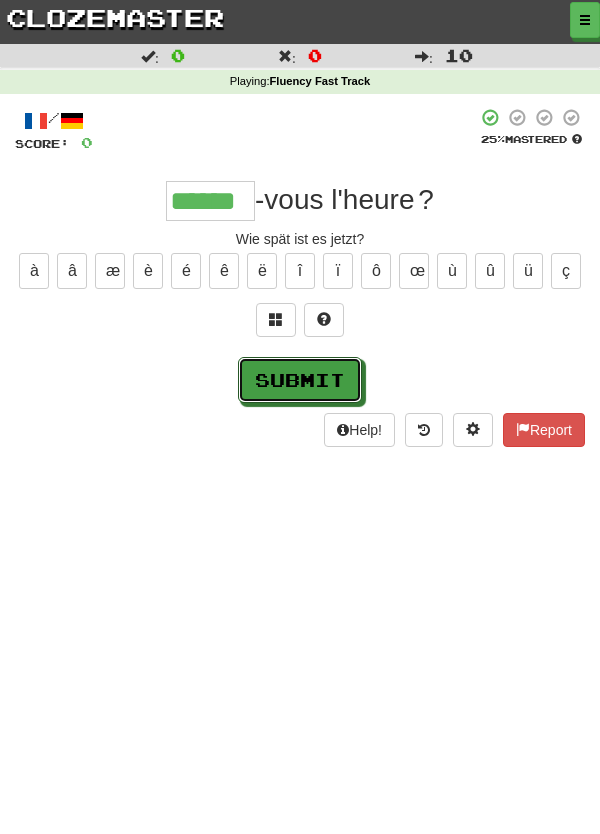 click on "Submit" at bounding box center (300, 380) 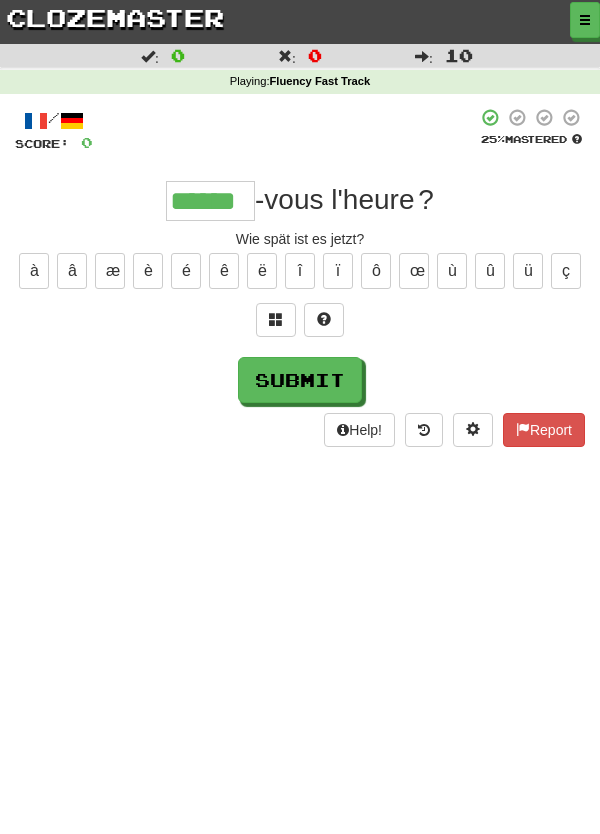 type on "******" 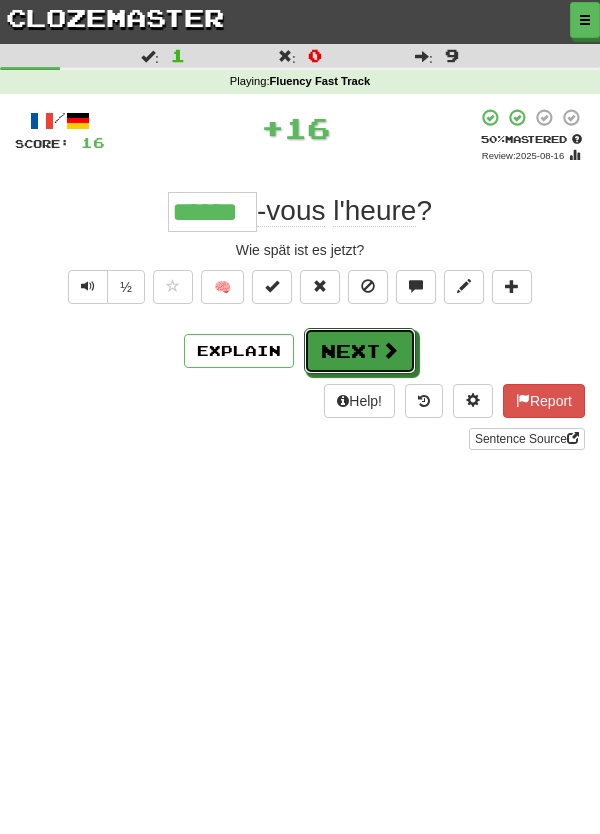 click at bounding box center (390, 350) 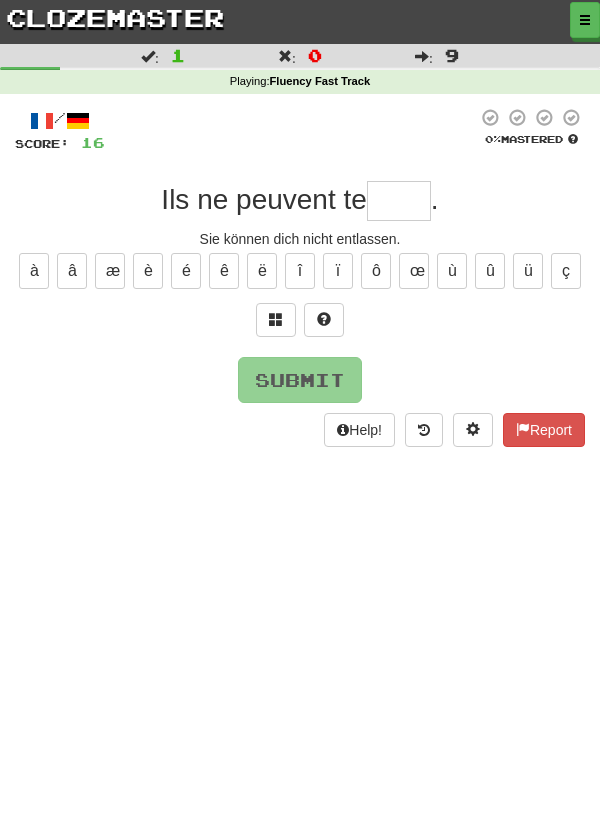 type on "*" 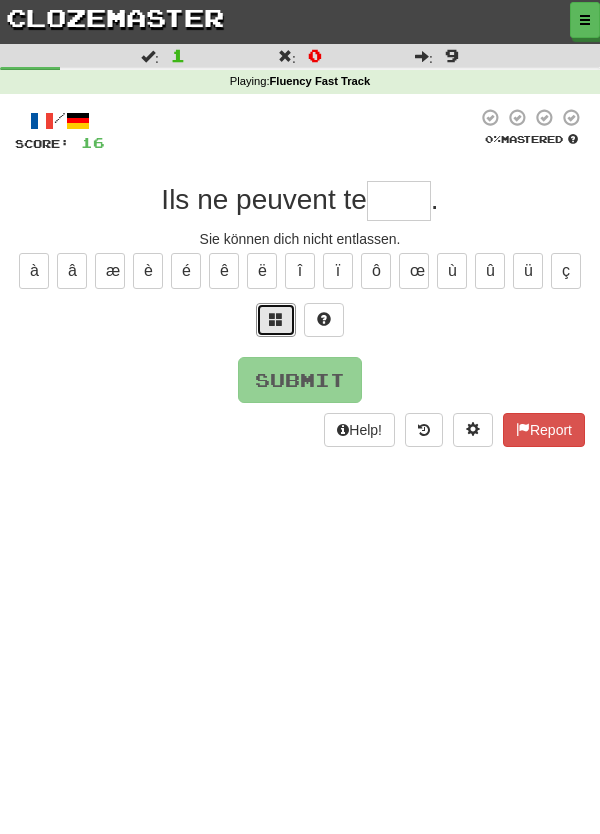 click at bounding box center (276, 319) 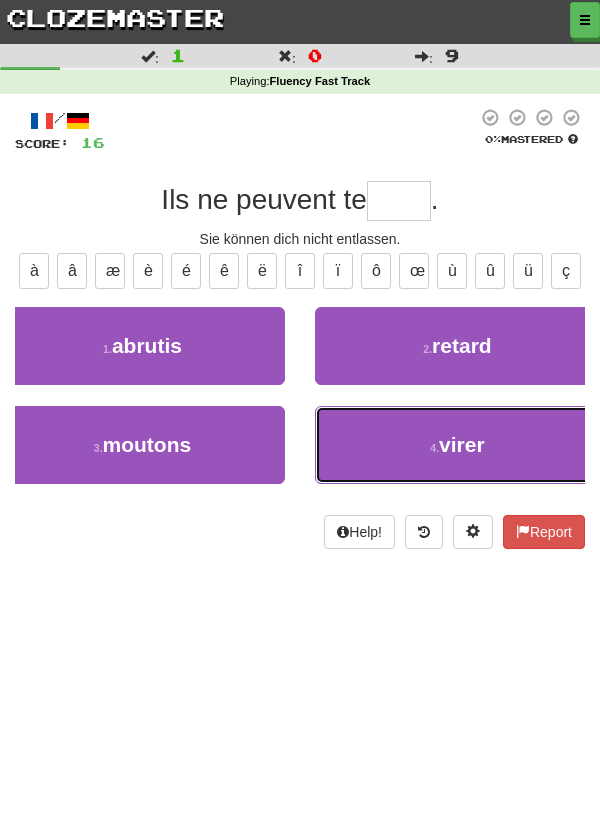 click on "virer" at bounding box center [462, 444] 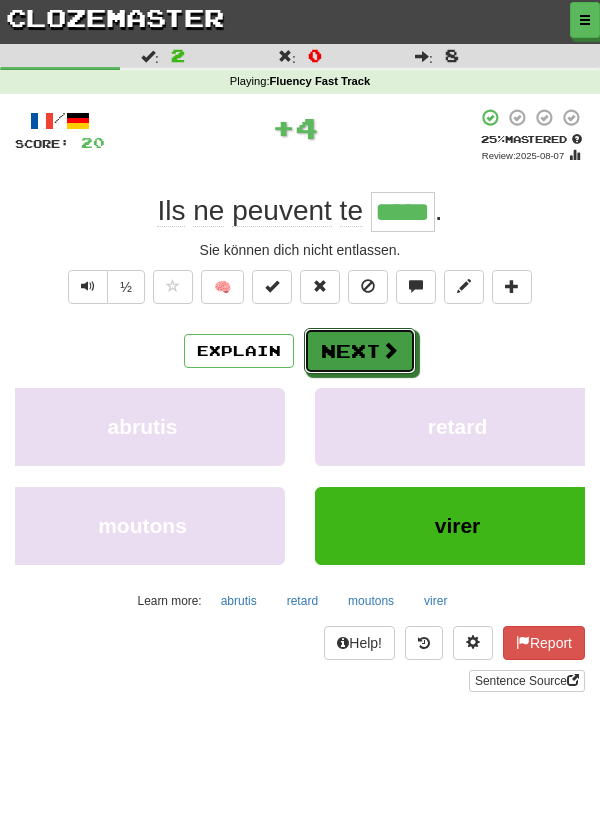 click on "Next" at bounding box center [360, 351] 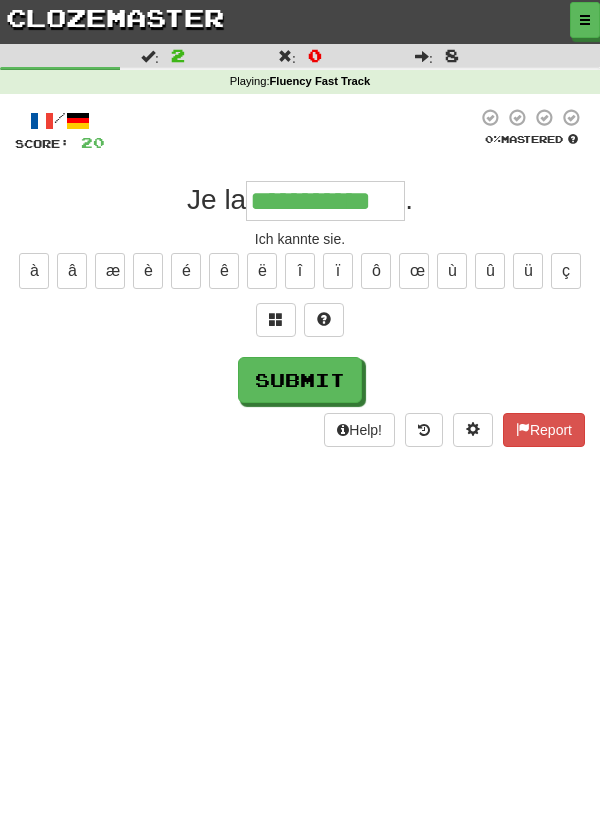 type on "**********" 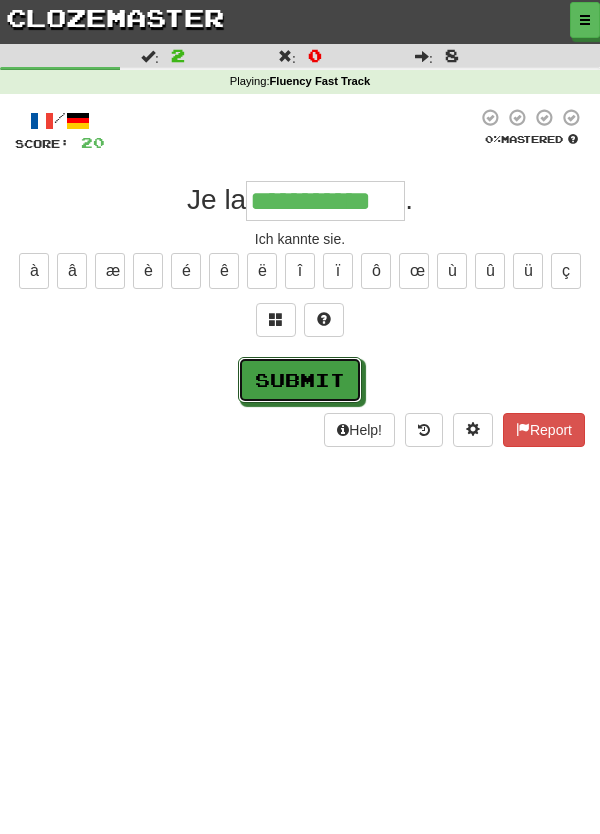 click on "Submit" at bounding box center (300, 380) 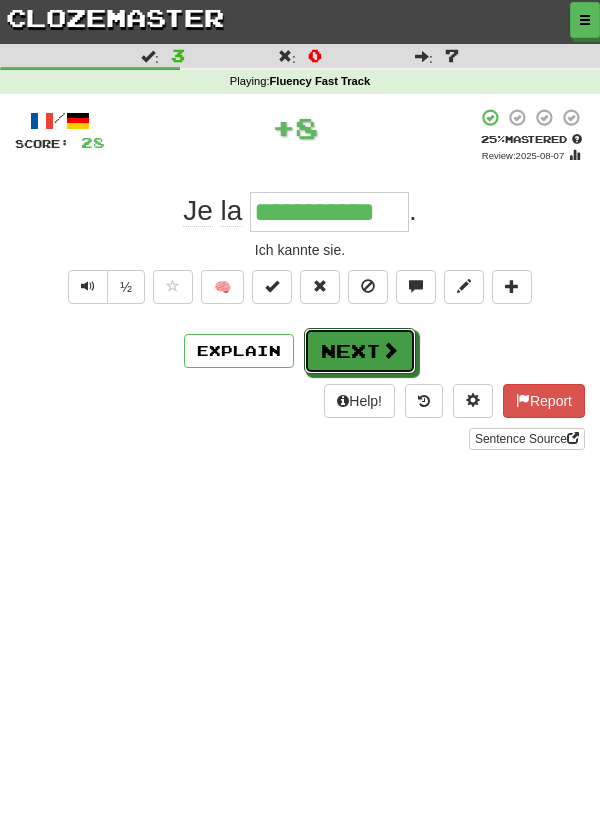 click on "Next" at bounding box center [360, 351] 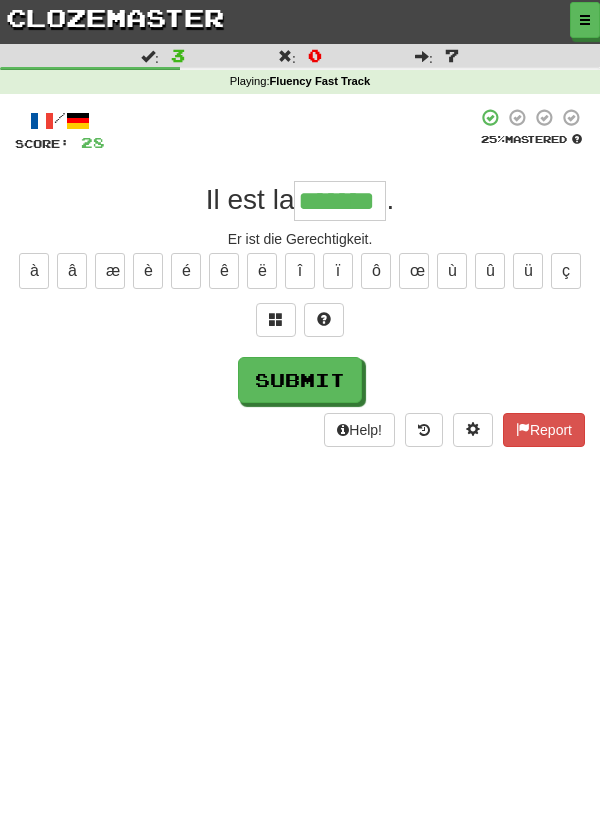type on "*******" 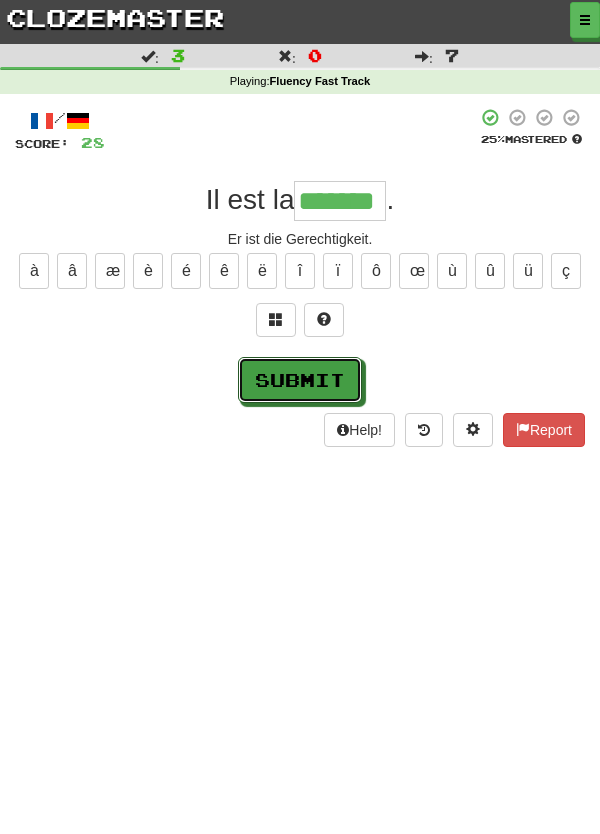 click on "Submit" at bounding box center (300, 380) 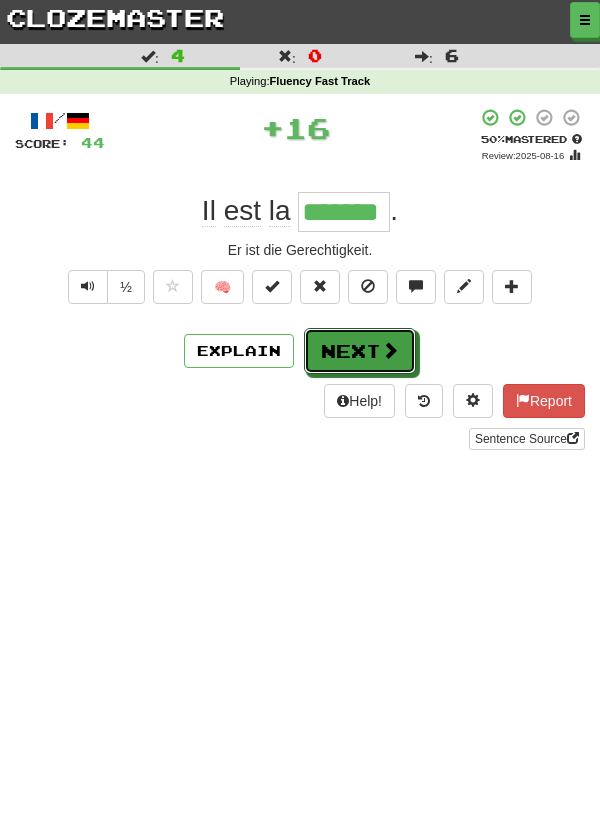click on "Next" at bounding box center (360, 351) 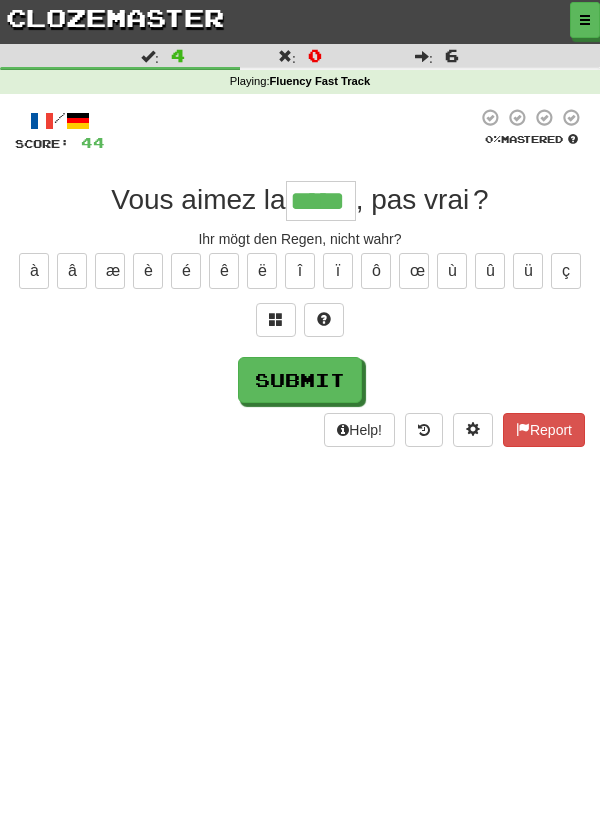 type on "*****" 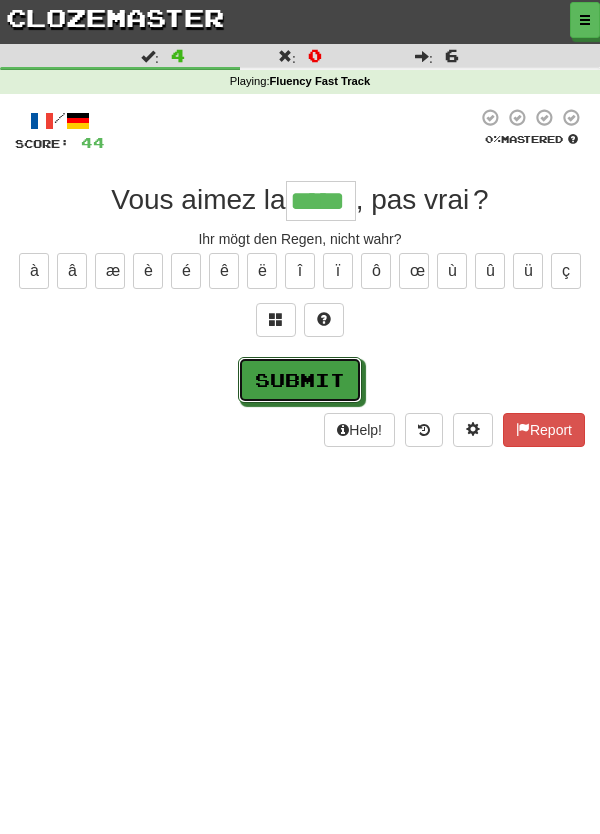 click on "Submit" at bounding box center (300, 380) 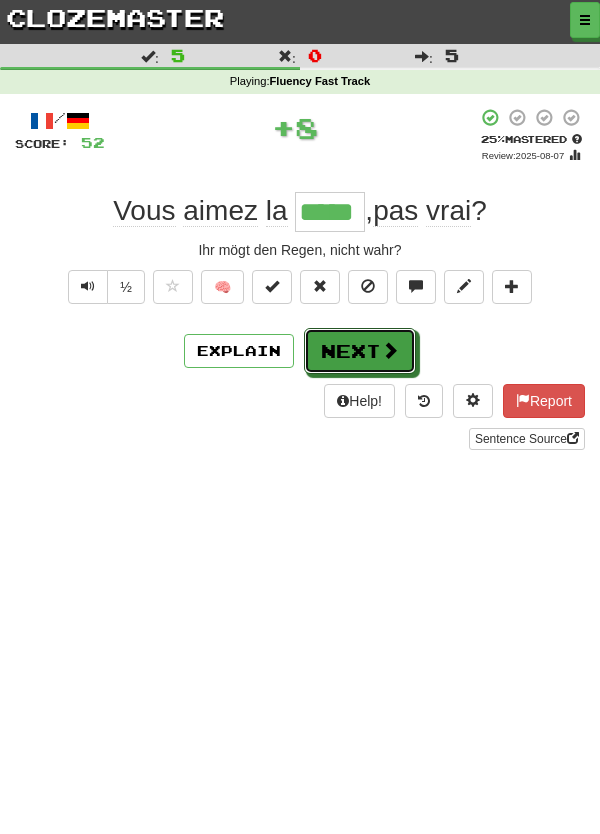 click on "Next" at bounding box center [360, 351] 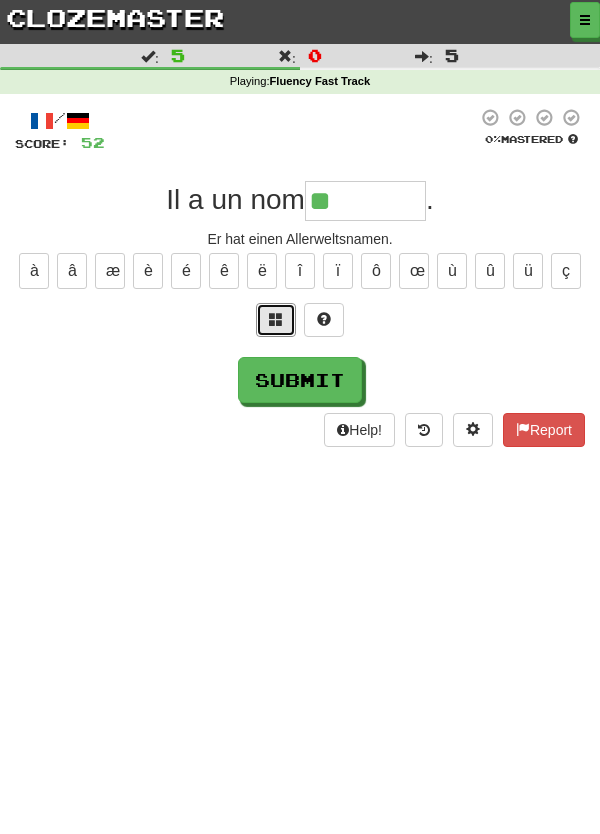 click at bounding box center (276, 320) 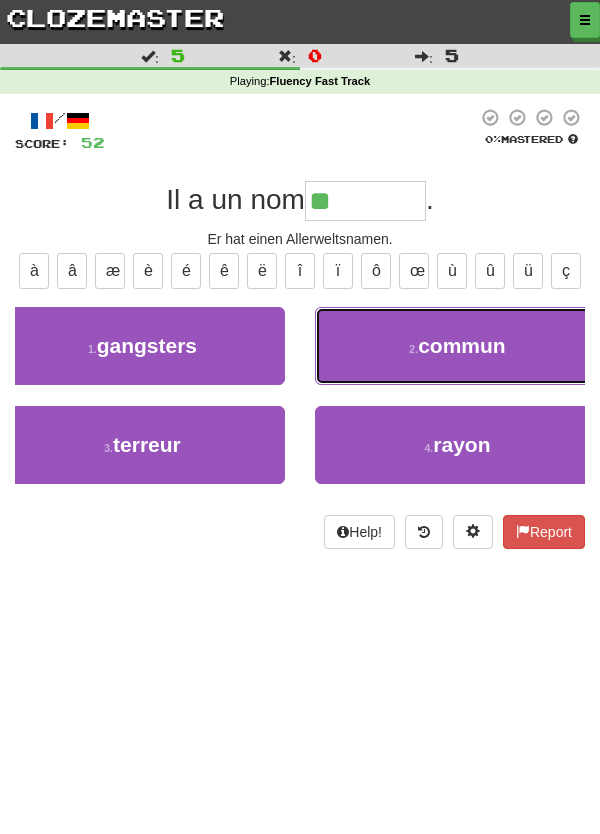 click on "2 .  commun" at bounding box center [457, 346] 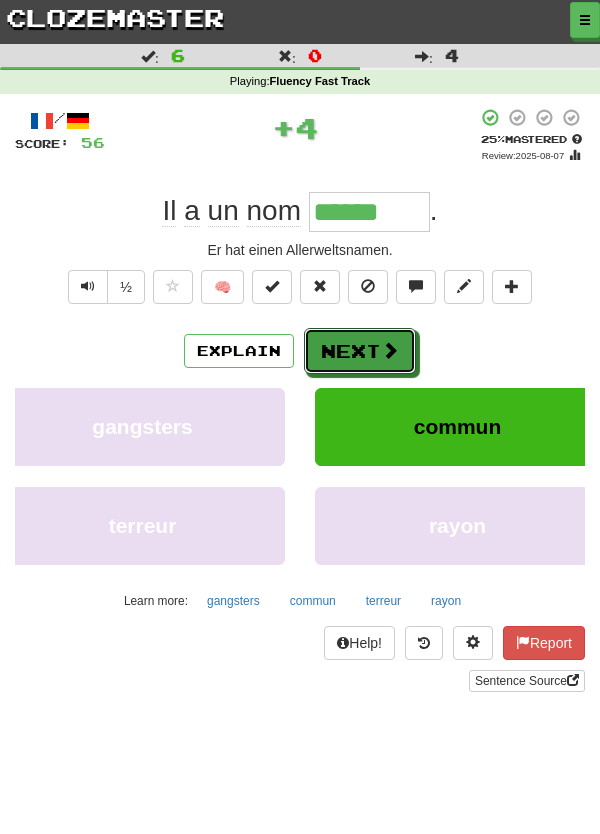 click on "Next" at bounding box center [360, 351] 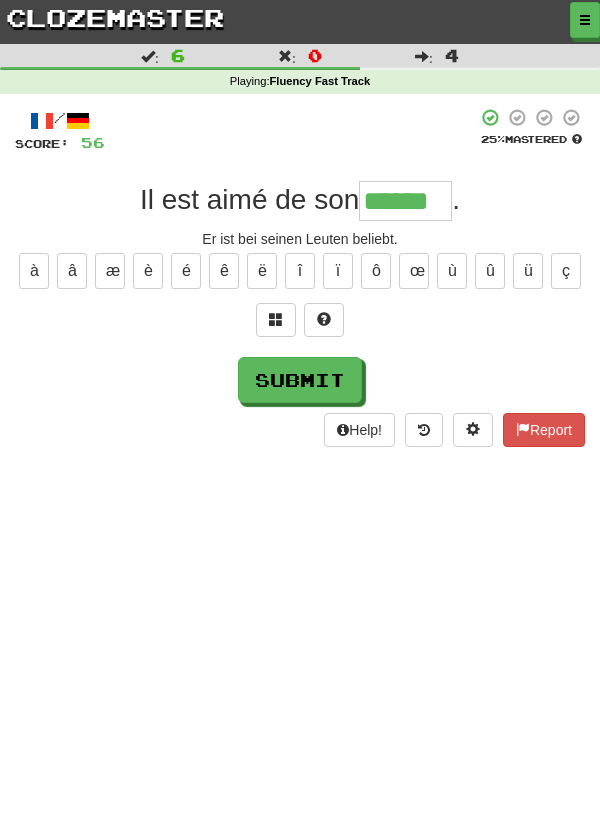 type on "******" 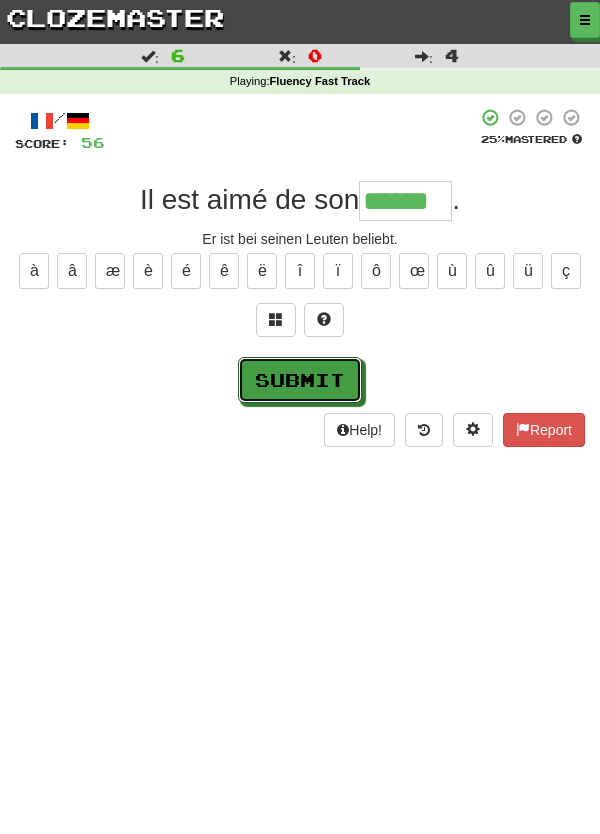 click on "Submit" at bounding box center [300, 380] 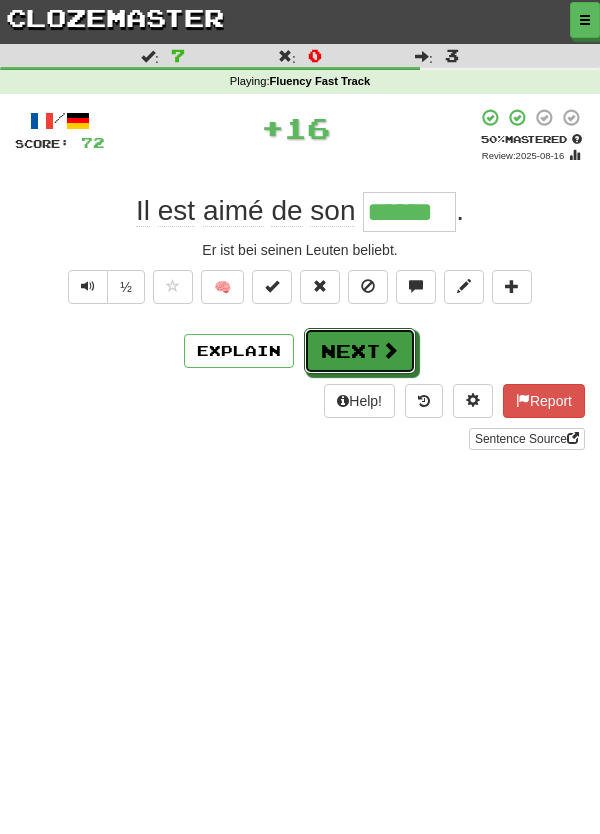 click on "Next" at bounding box center (360, 351) 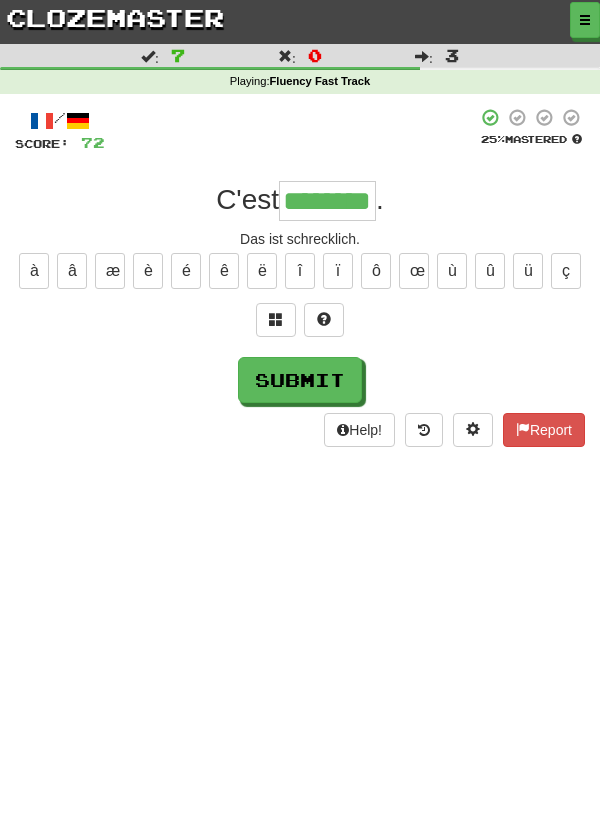 type on "********" 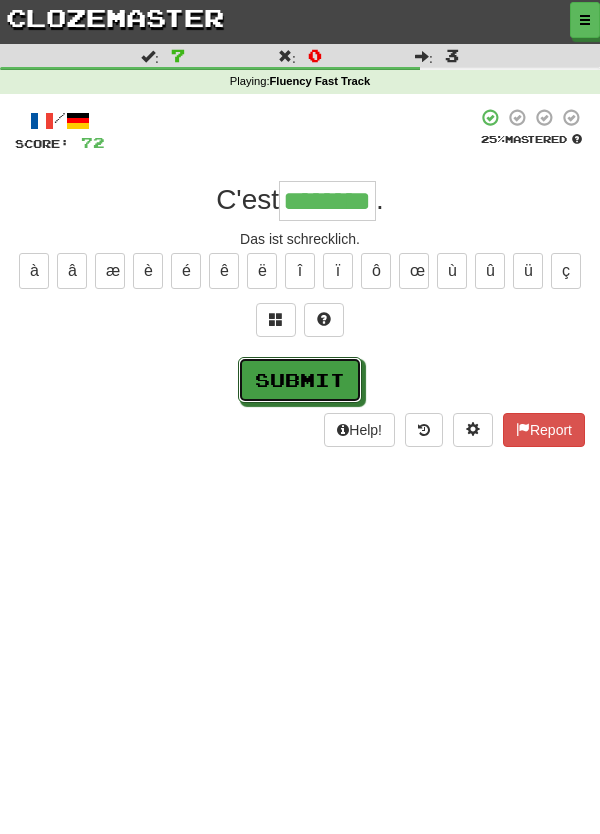 click on "Submit" at bounding box center [300, 380] 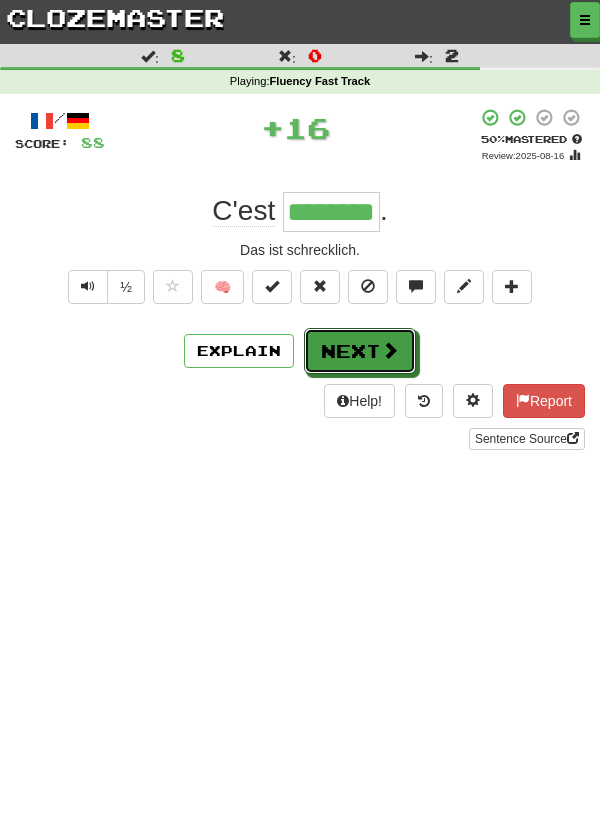 click on "Next" at bounding box center (360, 351) 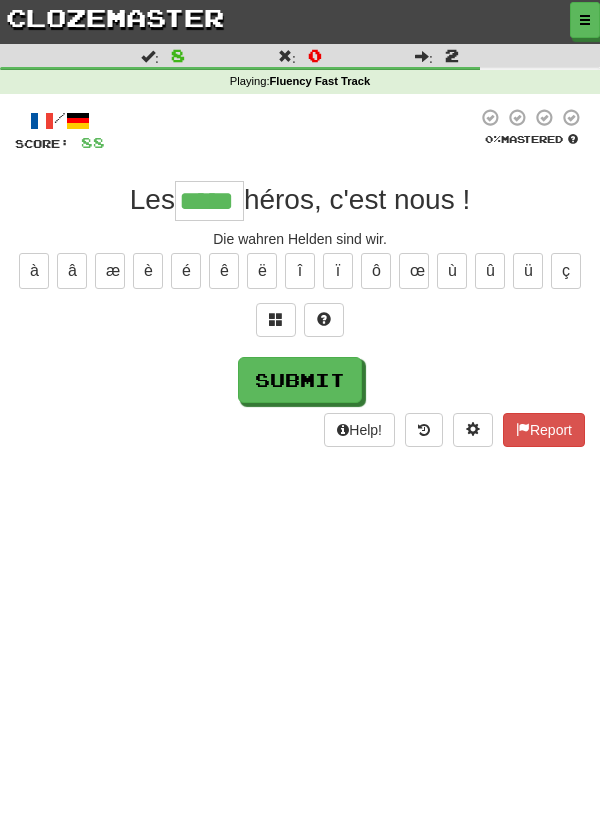type on "*****" 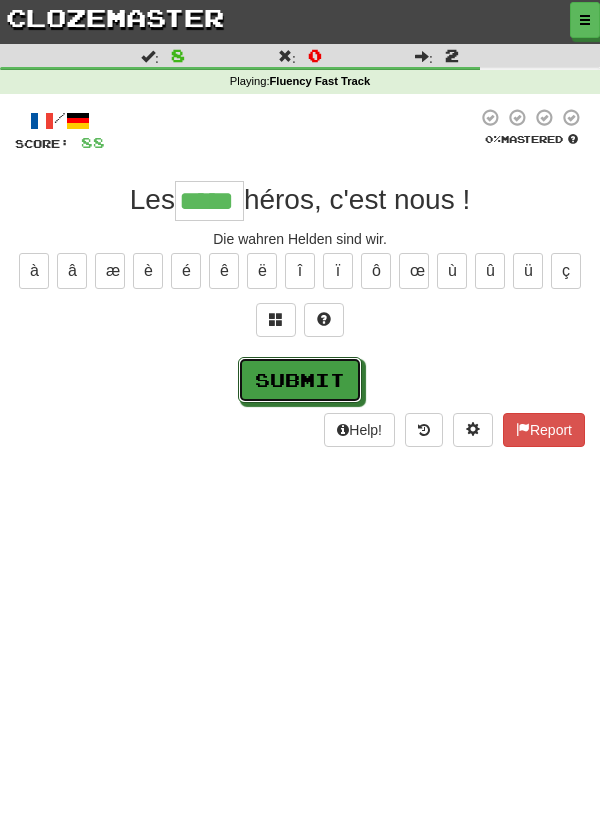 click on "Submit" at bounding box center (300, 380) 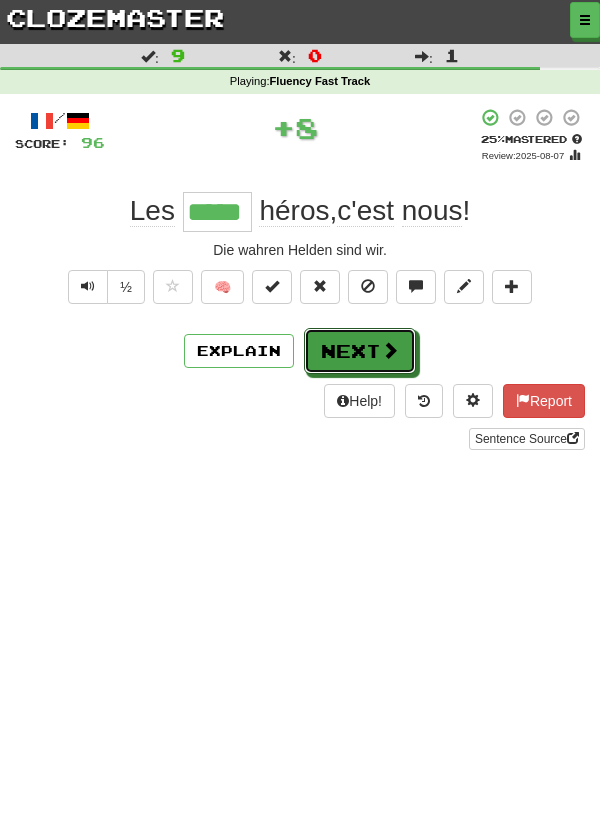 click on "Next" at bounding box center (360, 351) 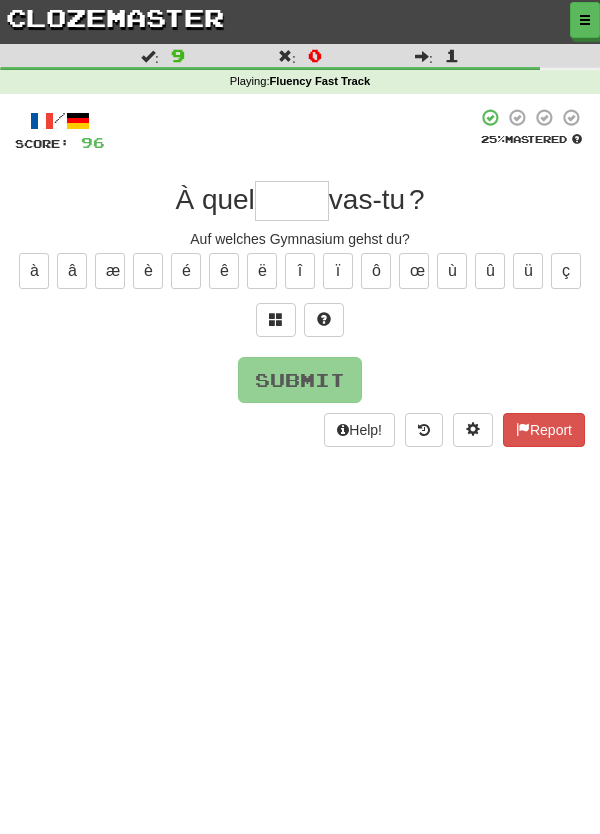 type on "*" 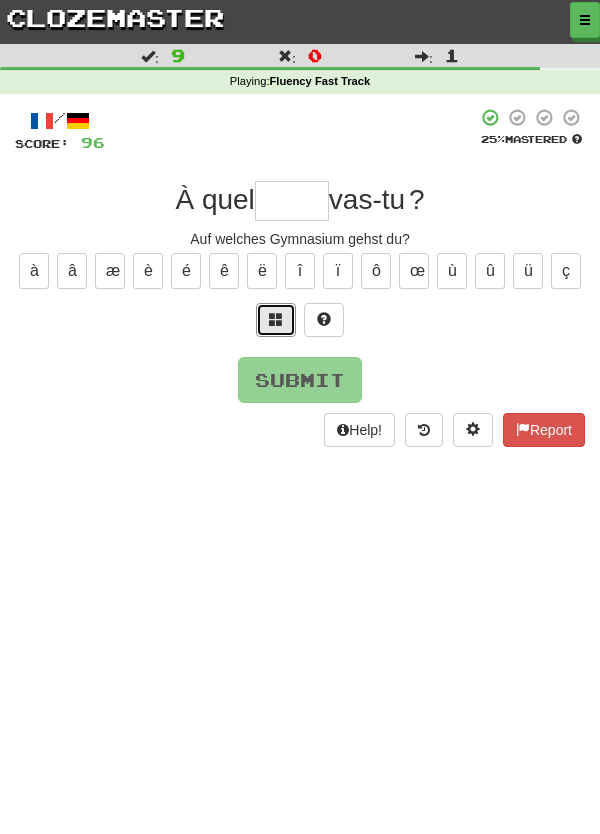 click at bounding box center (276, 319) 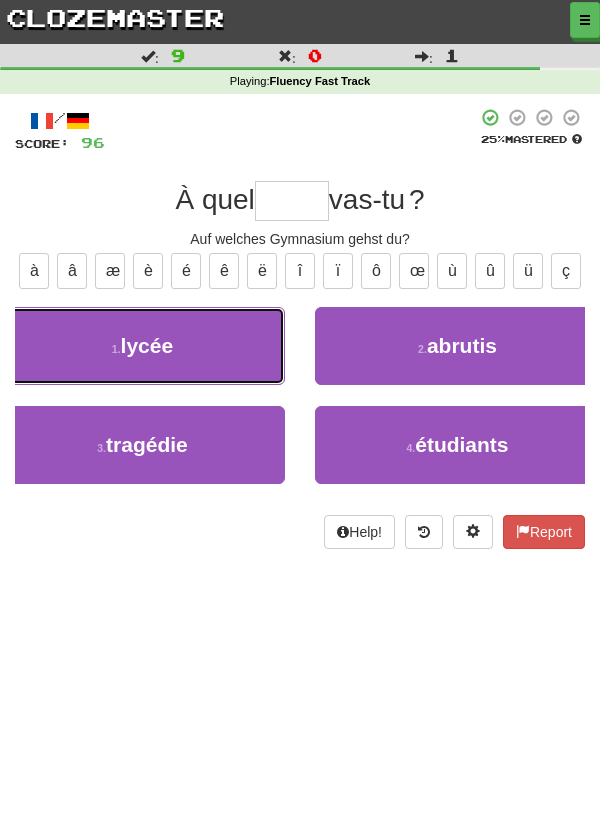 click on "1 .  lycée" at bounding box center (142, 346) 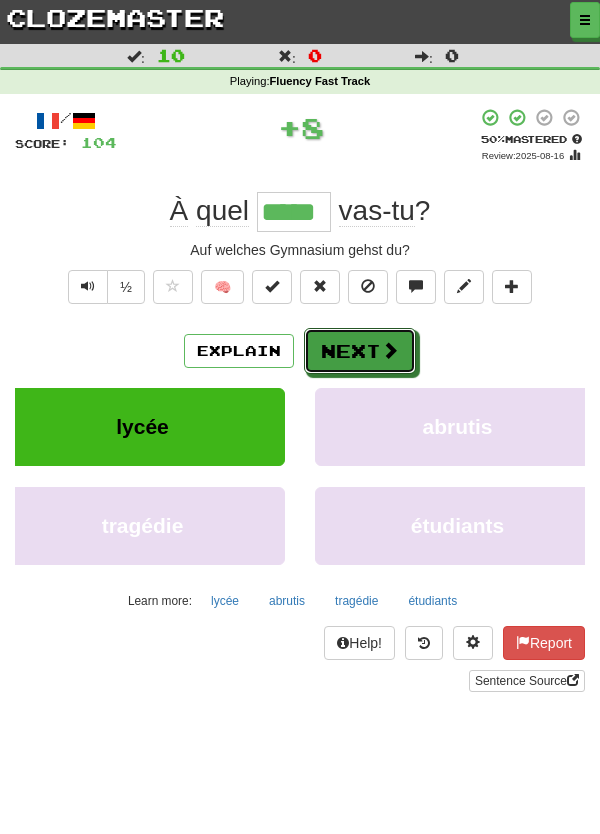 click on "Next" at bounding box center [360, 351] 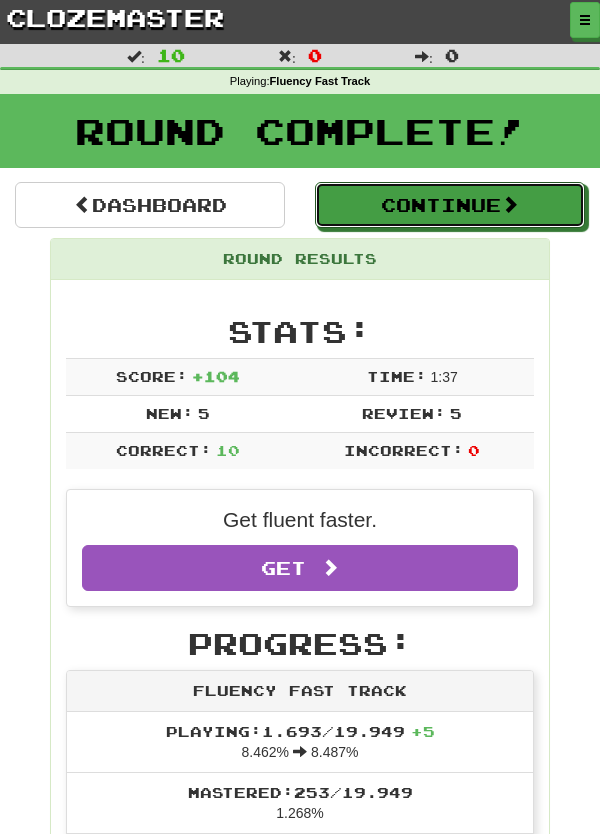 click at bounding box center (510, 204) 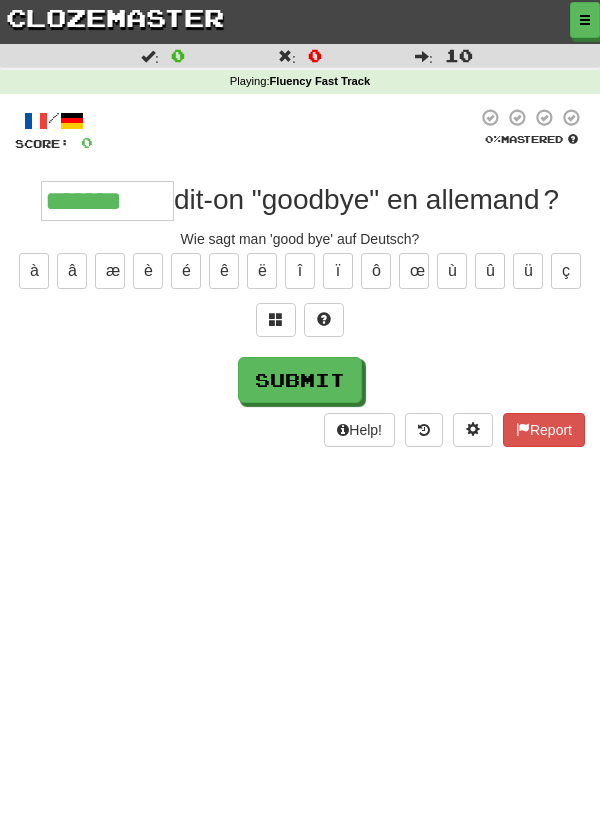 scroll, scrollTop: 0, scrollLeft: 0, axis: both 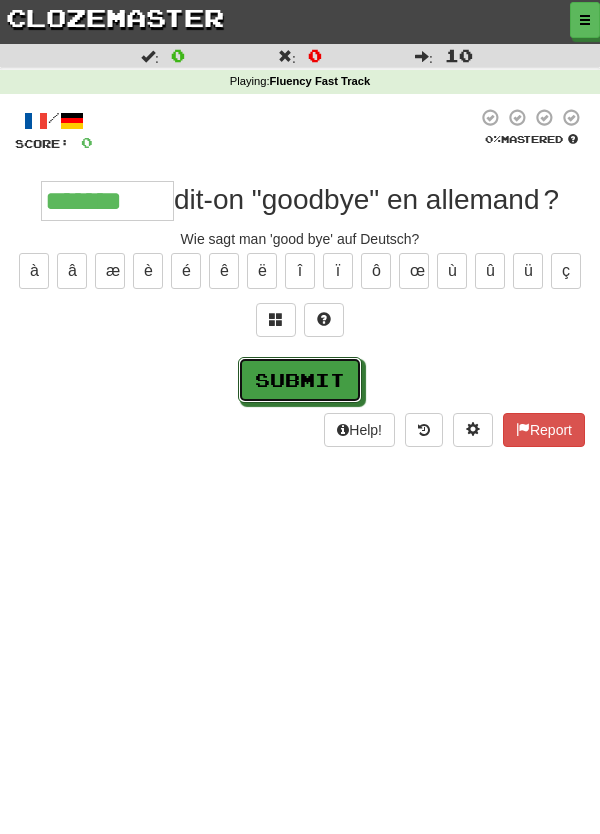 click on "Submit" at bounding box center [300, 380] 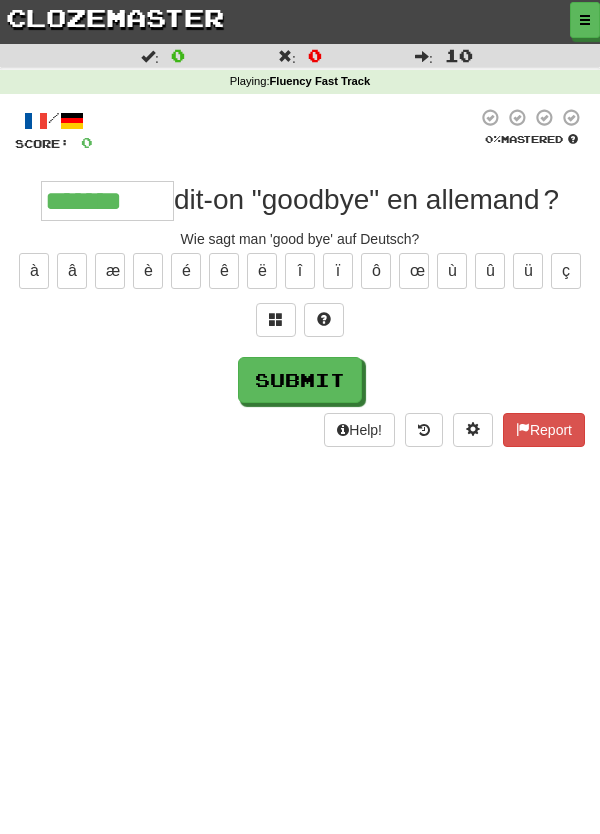 type on "*******" 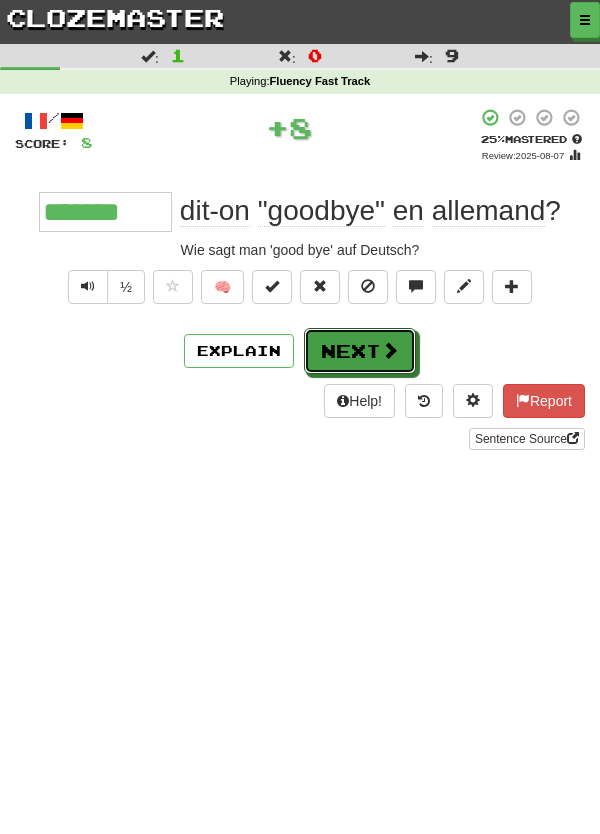 click on "Next" at bounding box center [360, 351] 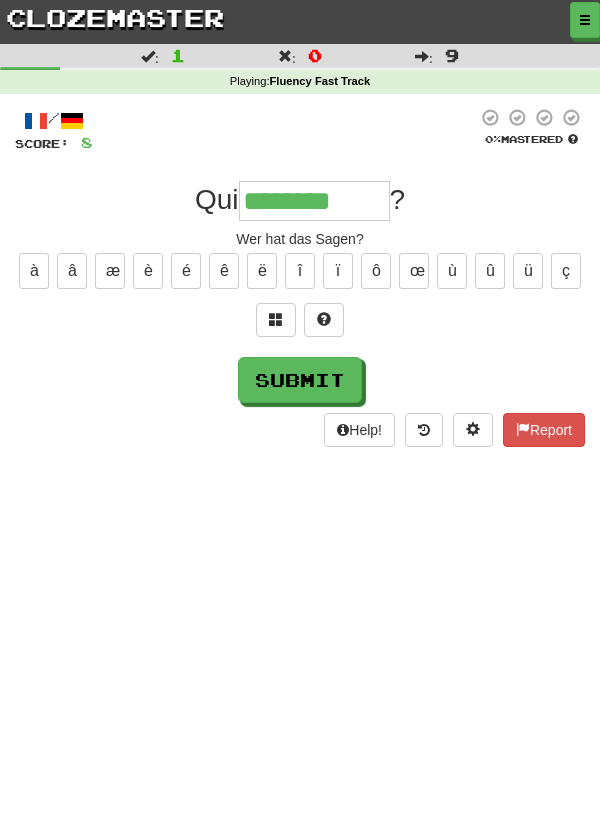 type on "********" 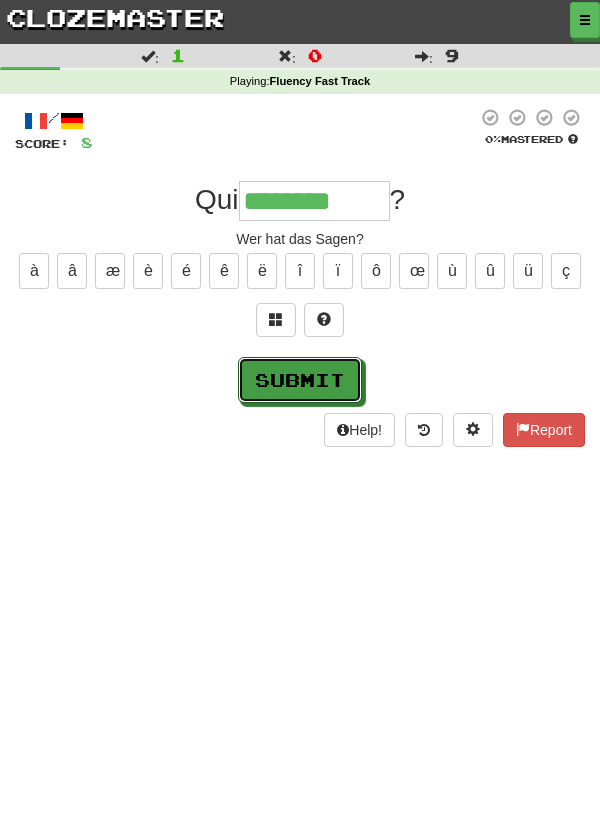 click on "Submit" at bounding box center [300, 380] 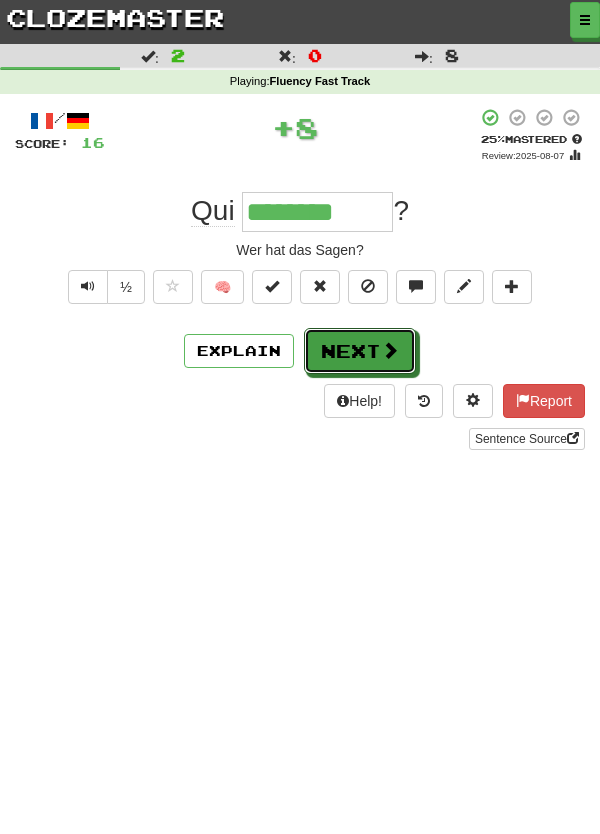 click on "Next" at bounding box center (360, 351) 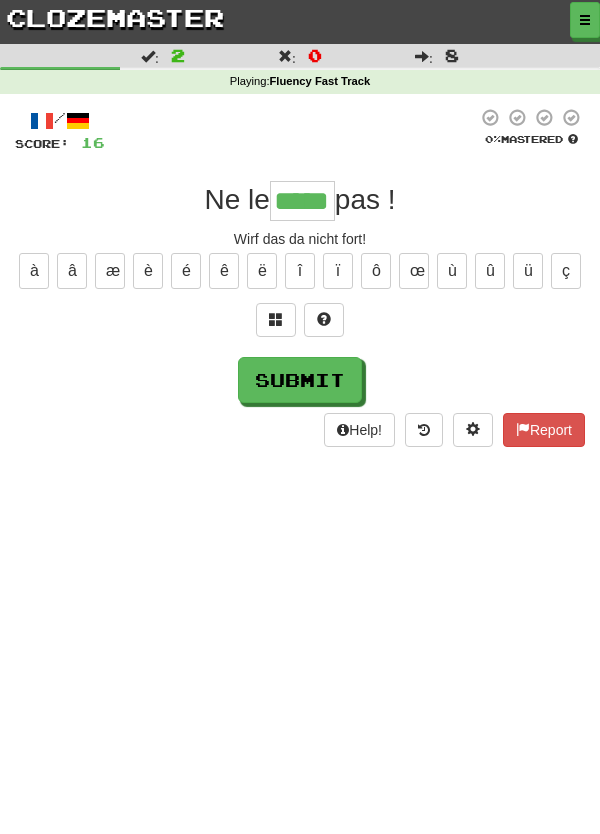 type on "*****" 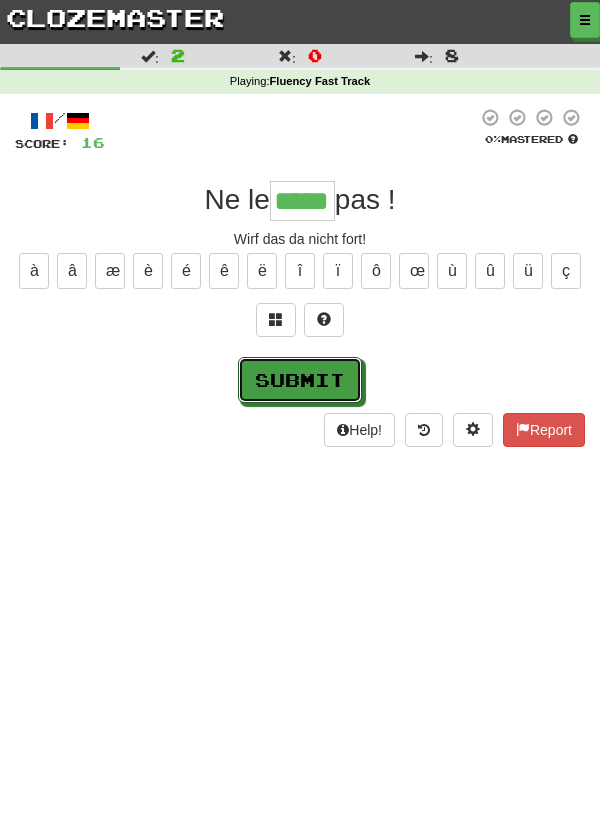 click on "Submit" at bounding box center (300, 380) 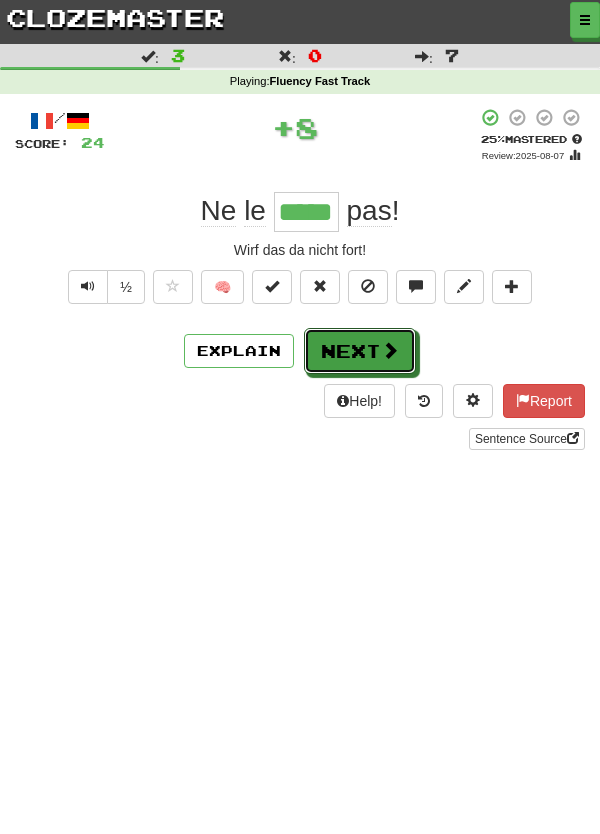 click on "Next" at bounding box center [360, 351] 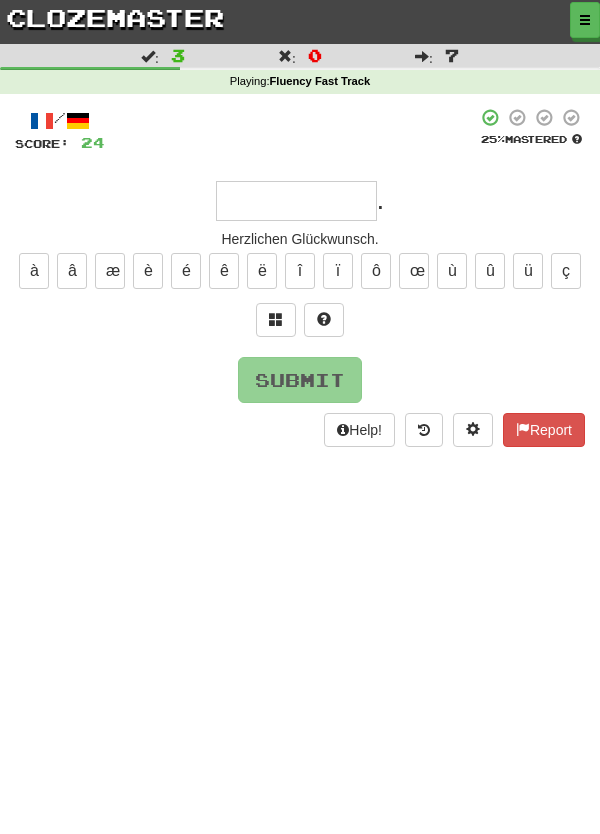 type on "*" 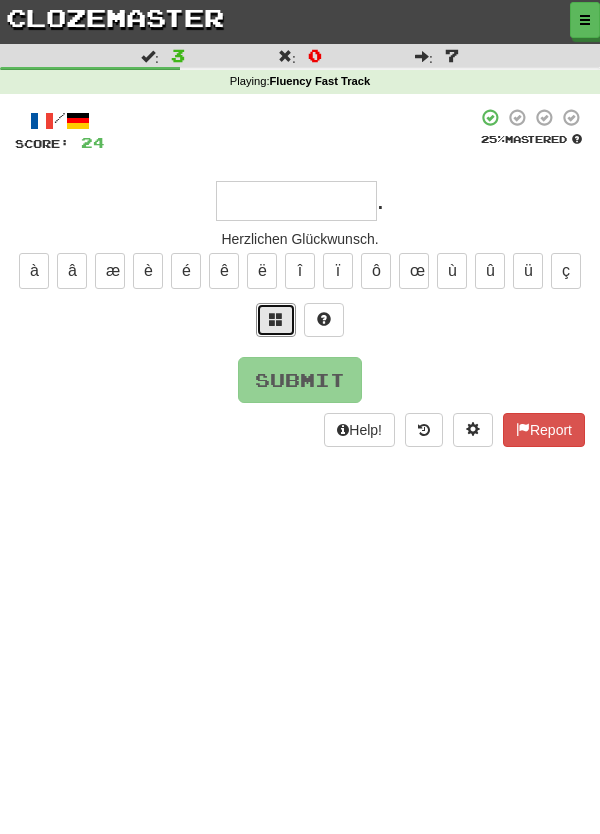 click at bounding box center (276, 319) 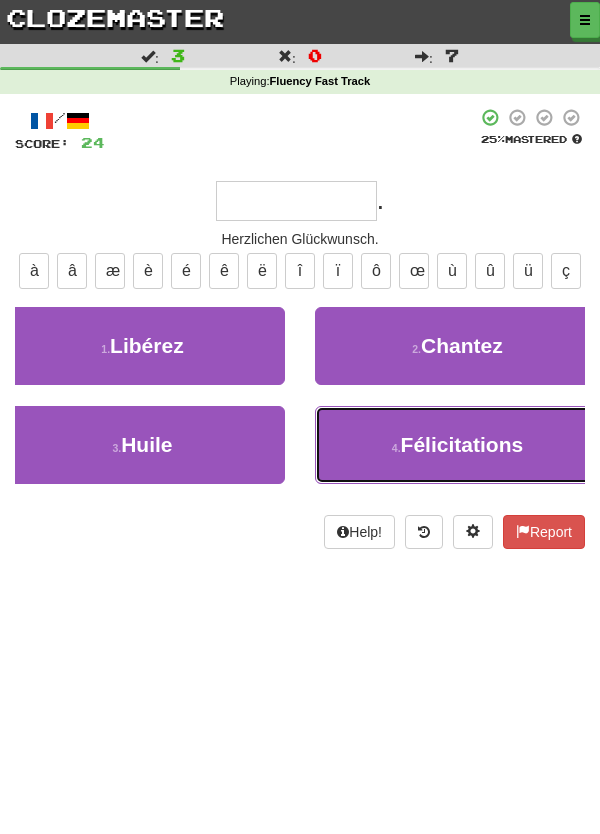 click on "Félicitations" at bounding box center [462, 444] 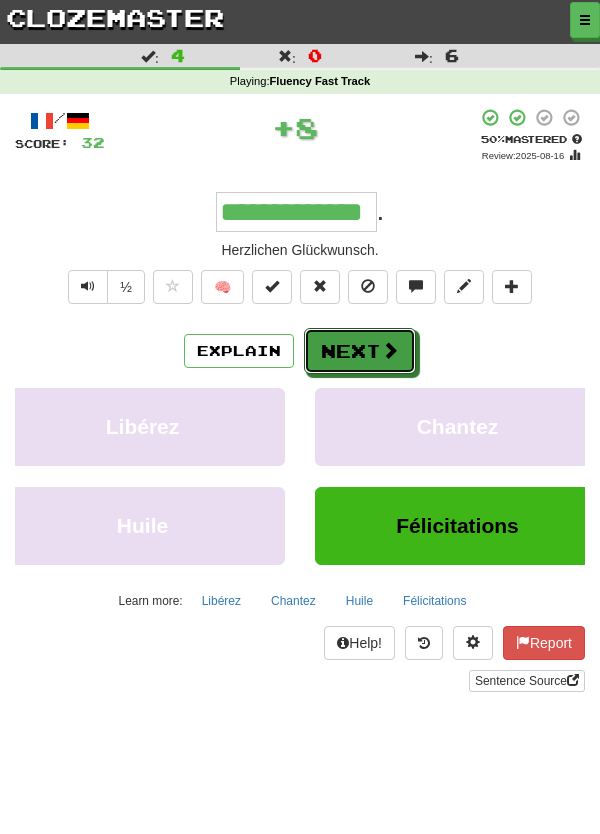click on "Next" at bounding box center (360, 351) 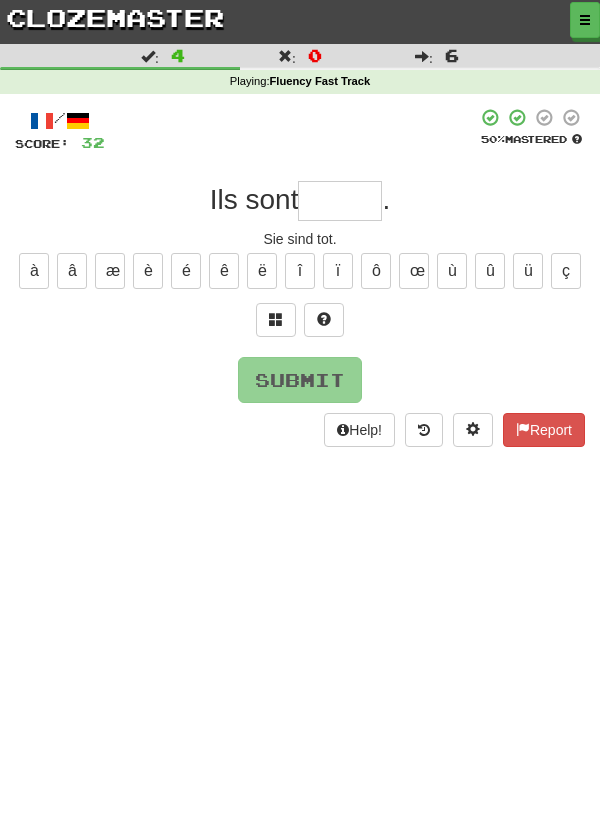 type on "*" 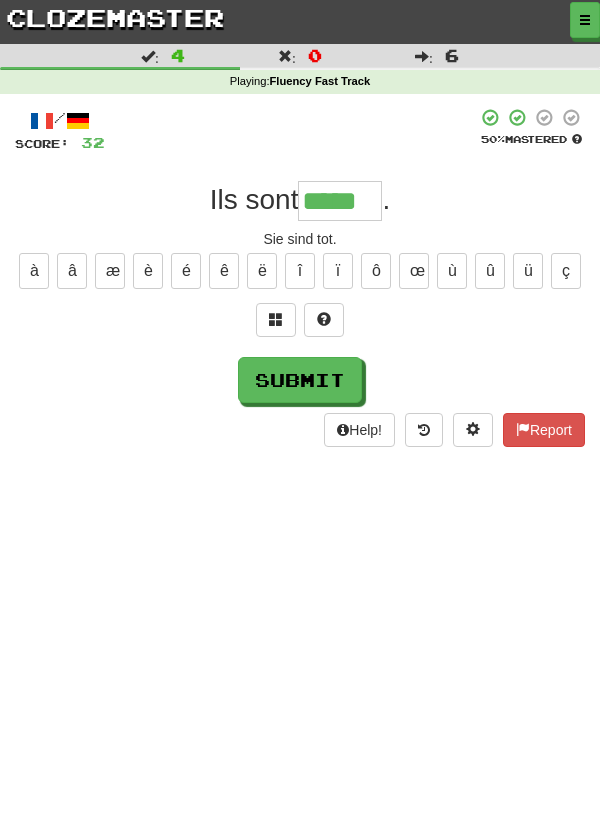 type on "*****" 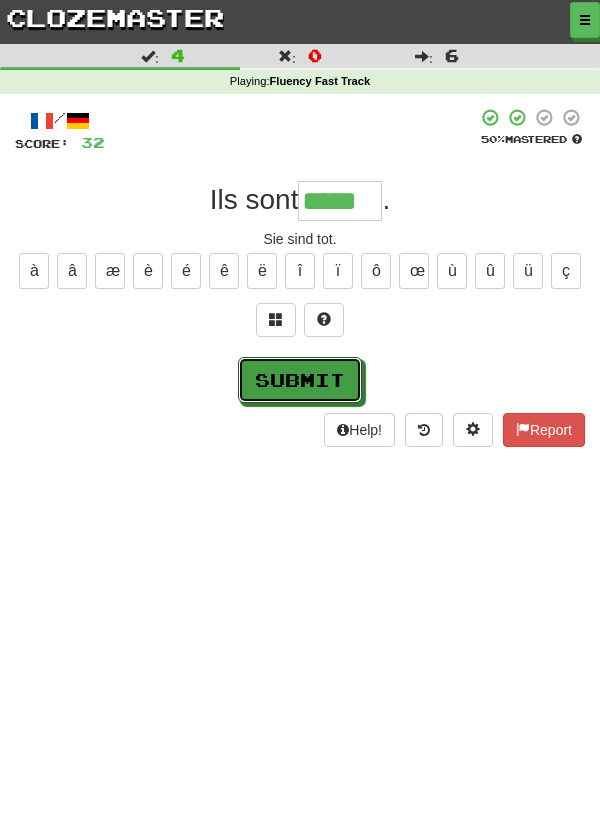 click on "Submit" at bounding box center (300, 380) 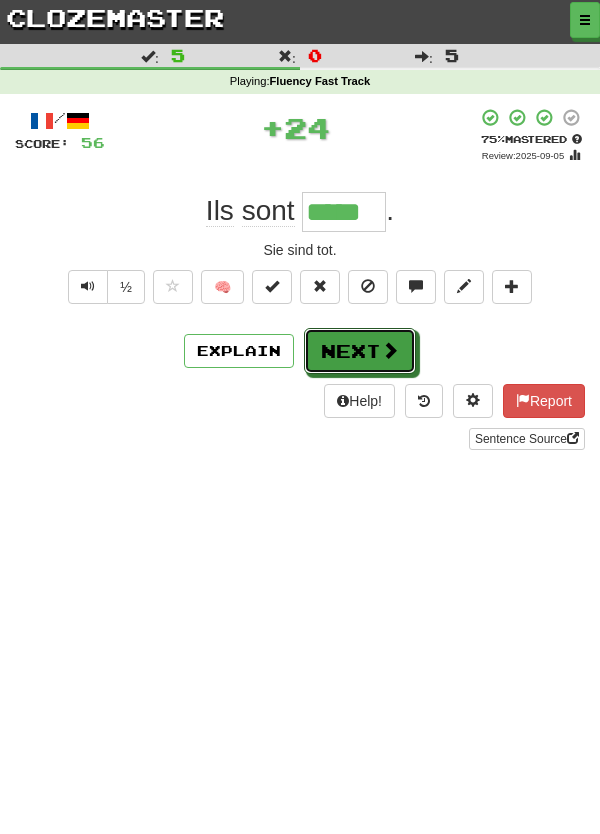 click on "Next" at bounding box center [360, 351] 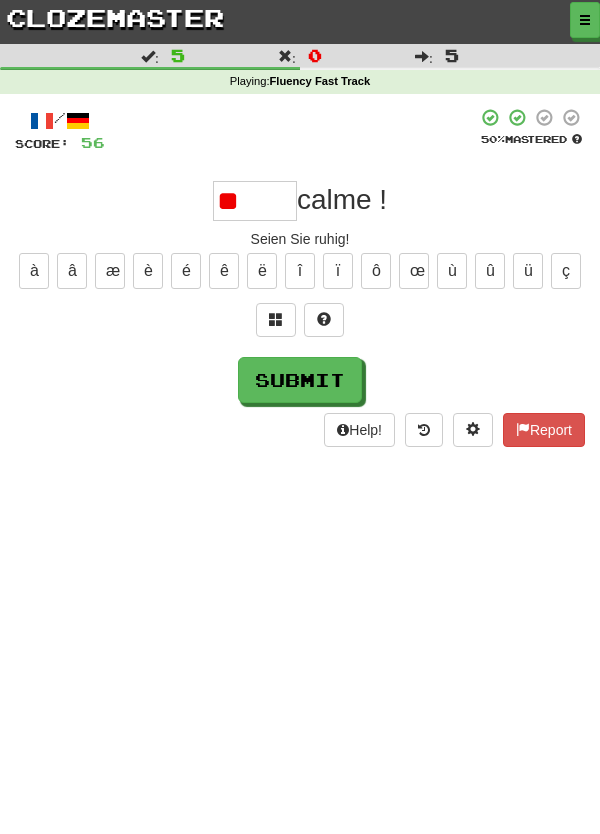 type on "*" 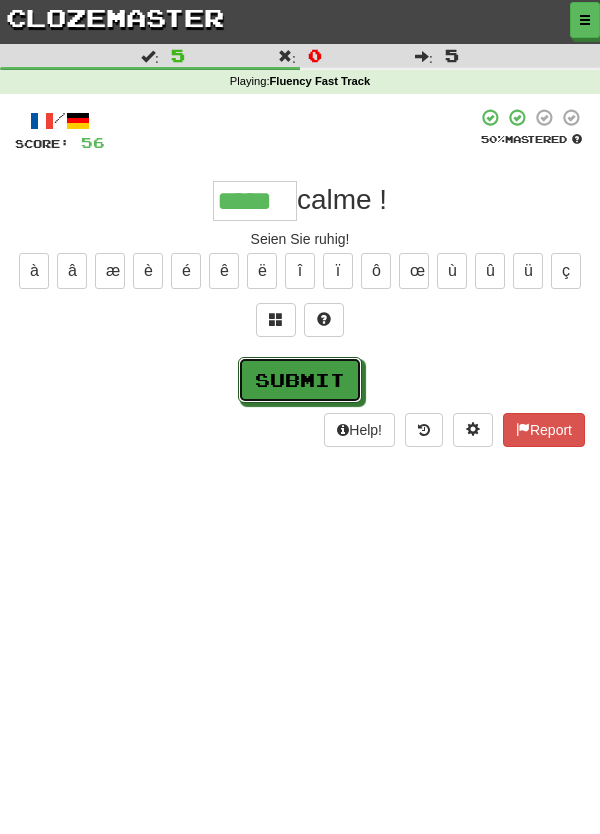 click on "Submit" at bounding box center (300, 380) 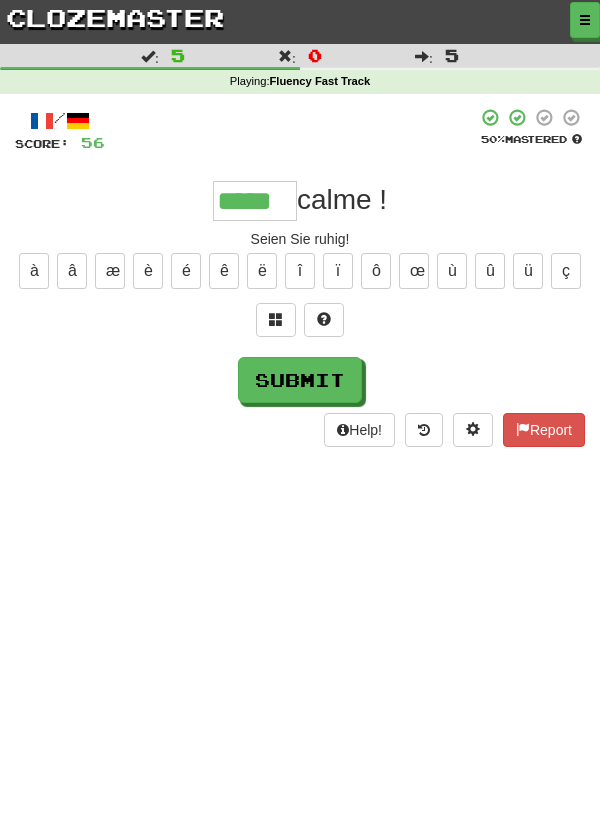 type on "*****" 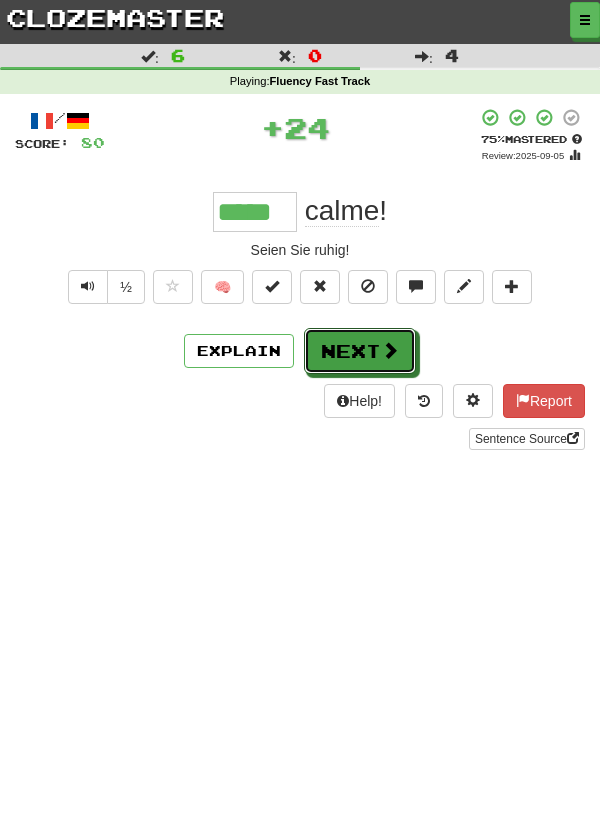 click on "Next" at bounding box center (360, 351) 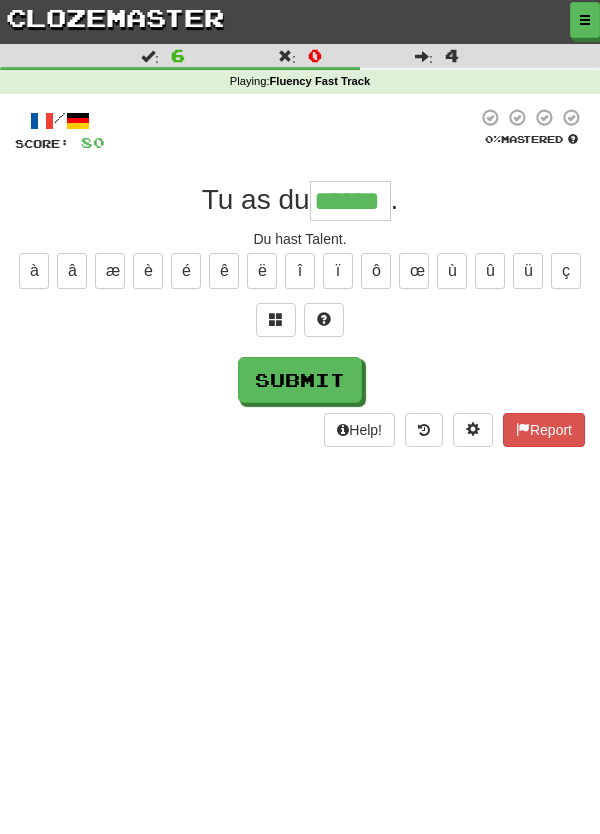type on "******" 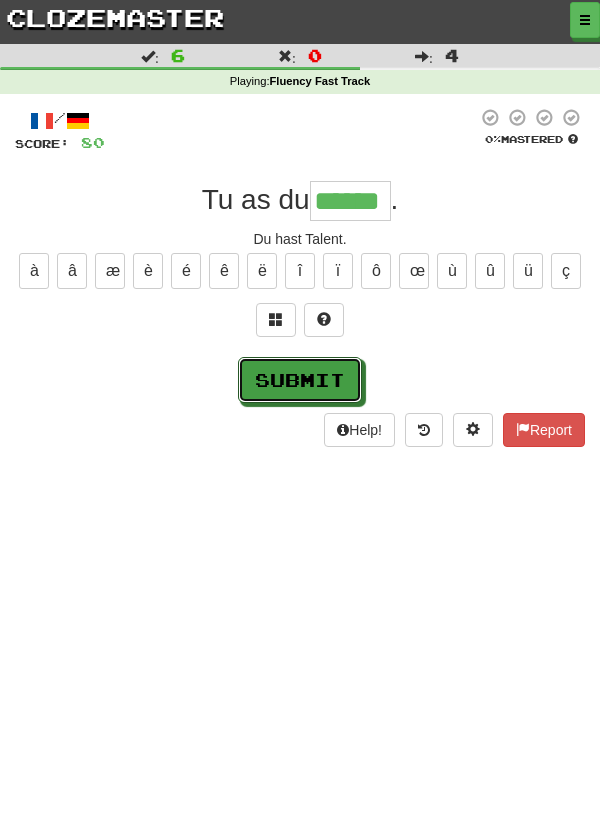 click on "Submit" at bounding box center [300, 380] 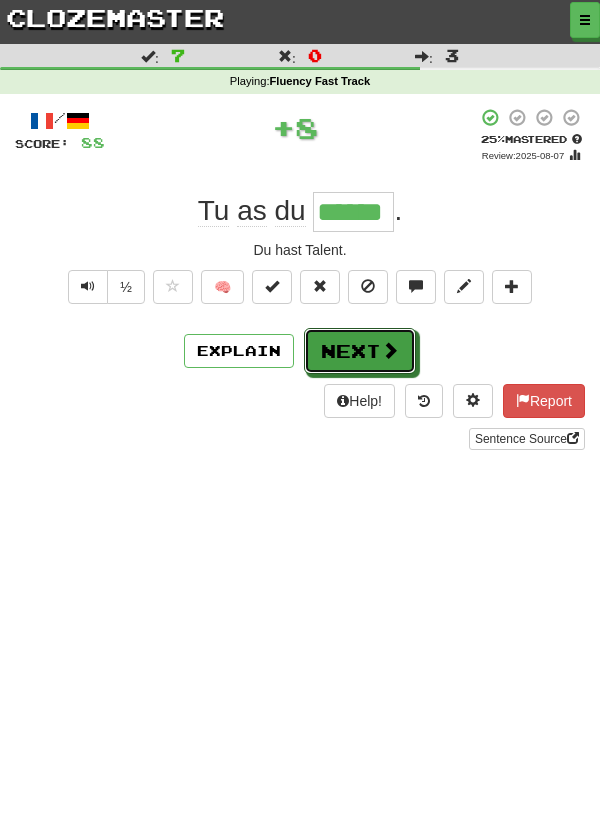 click on "Next" at bounding box center (360, 351) 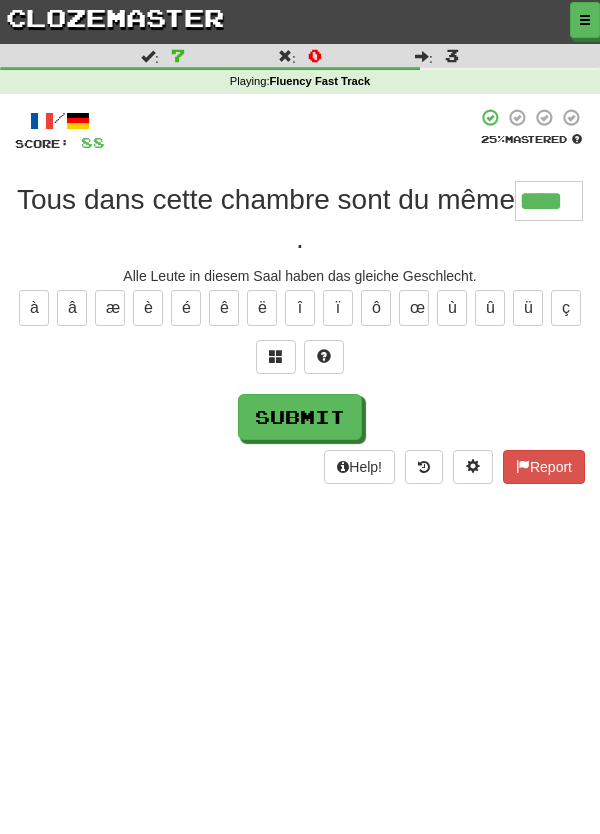 type on "****" 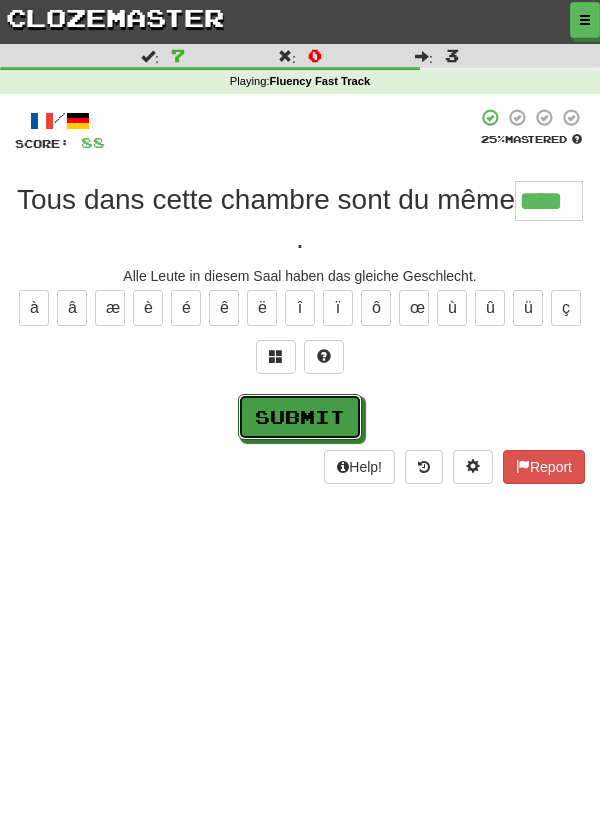 click on "Submit" at bounding box center (300, 417) 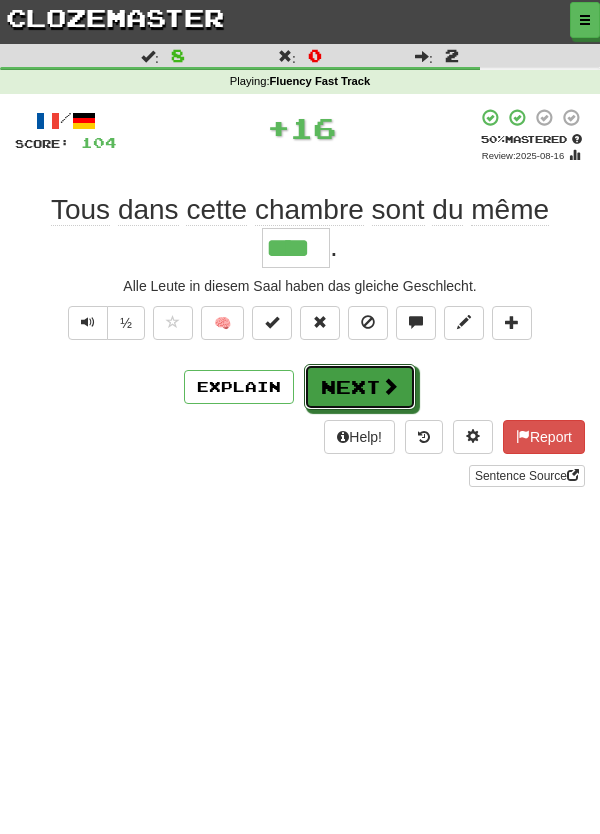 click on "Next" at bounding box center (360, 387) 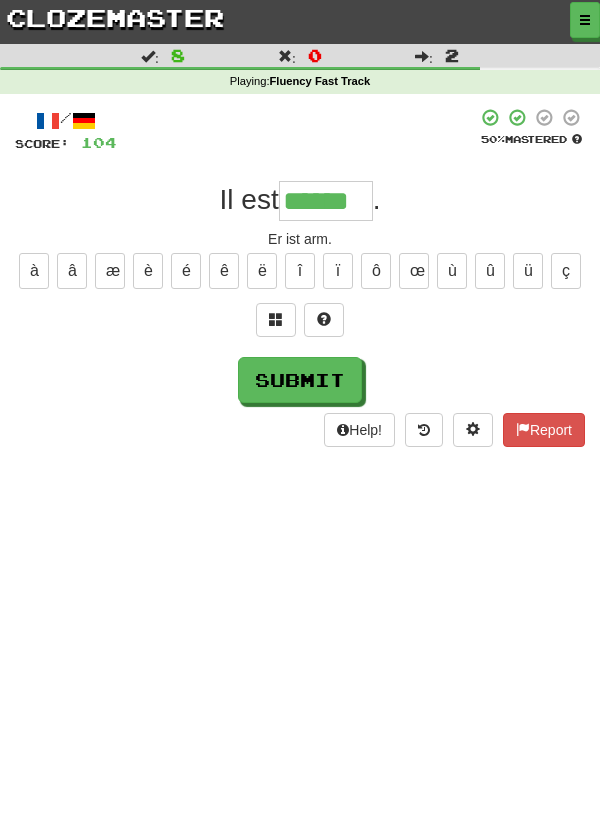type on "******" 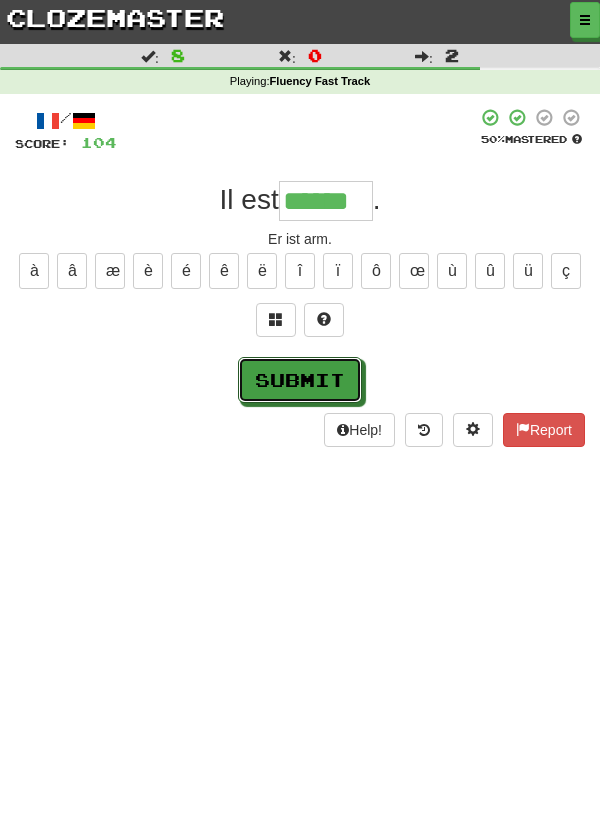 click on "Submit" at bounding box center [300, 380] 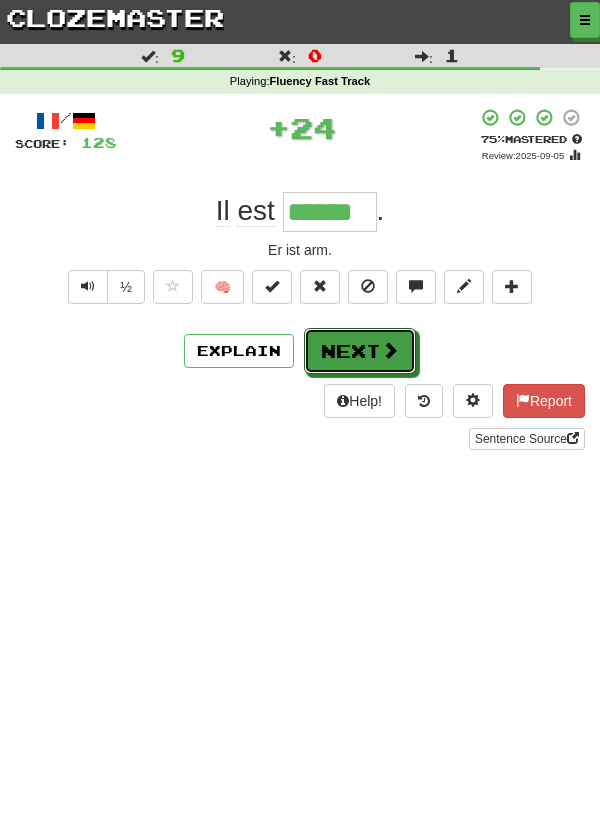 click on "Next" at bounding box center [360, 351] 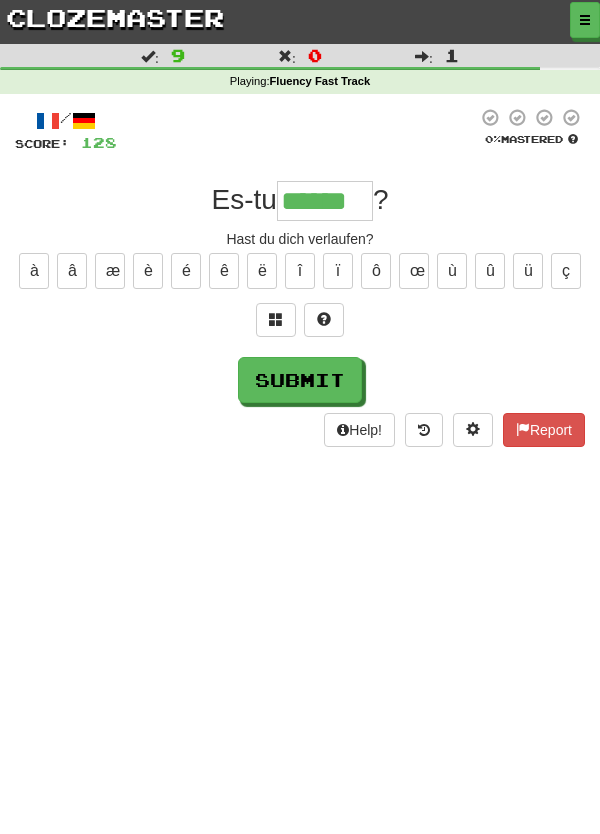 type on "******" 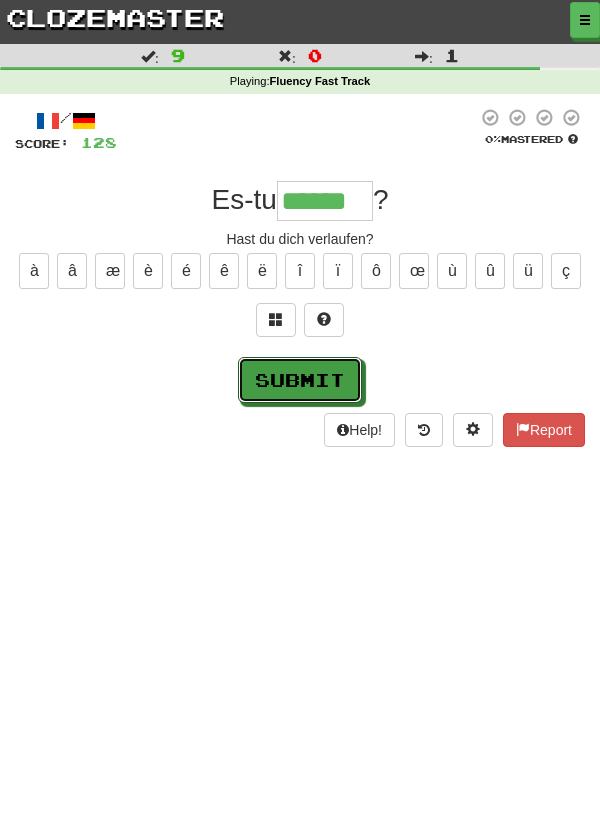 click on "Submit" at bounding box center [300, 380] 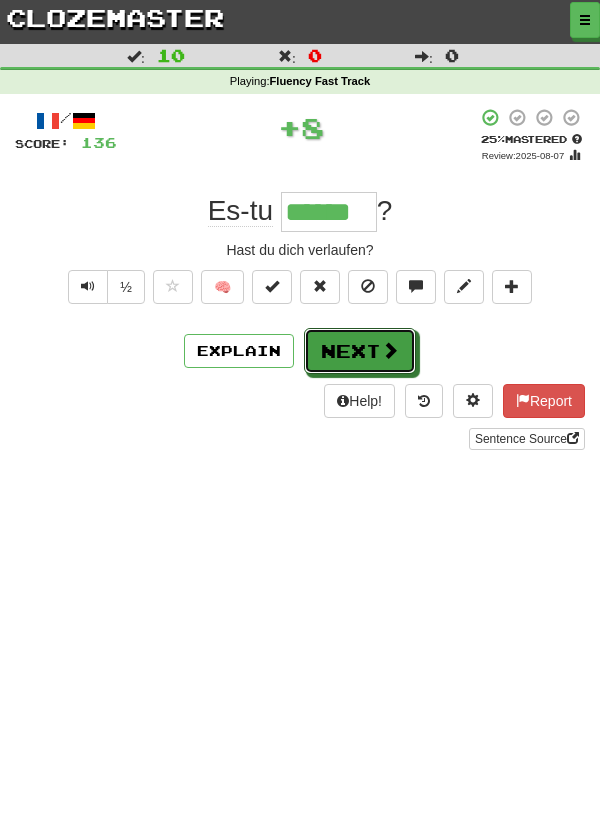 click on "Next" at bounding box center (360, 351) 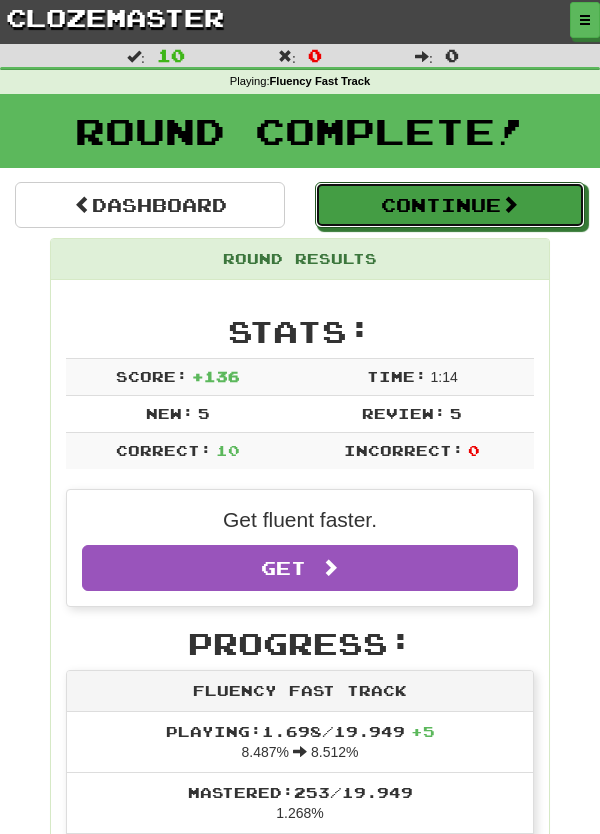 click on "Continue" at bounding box center (450, 205) 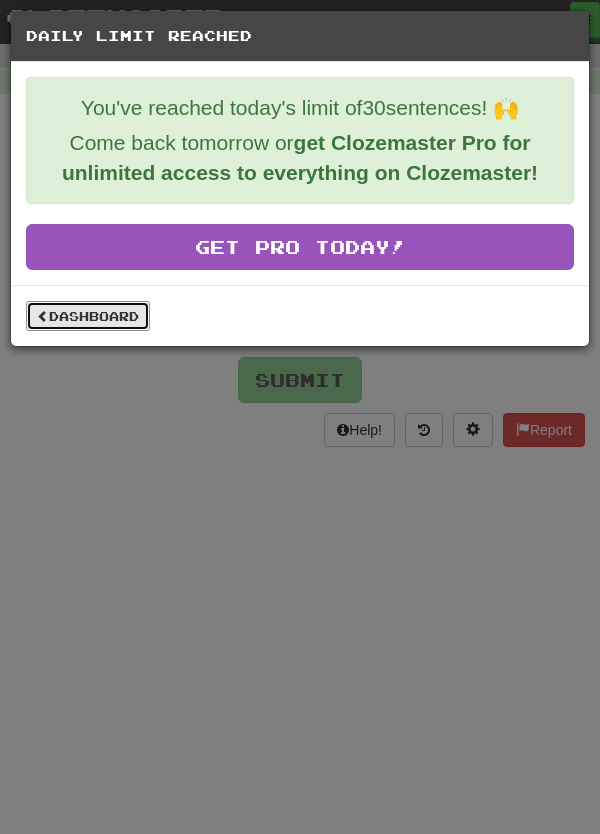 click on "Dashboard" at bounding box center [88, 316] 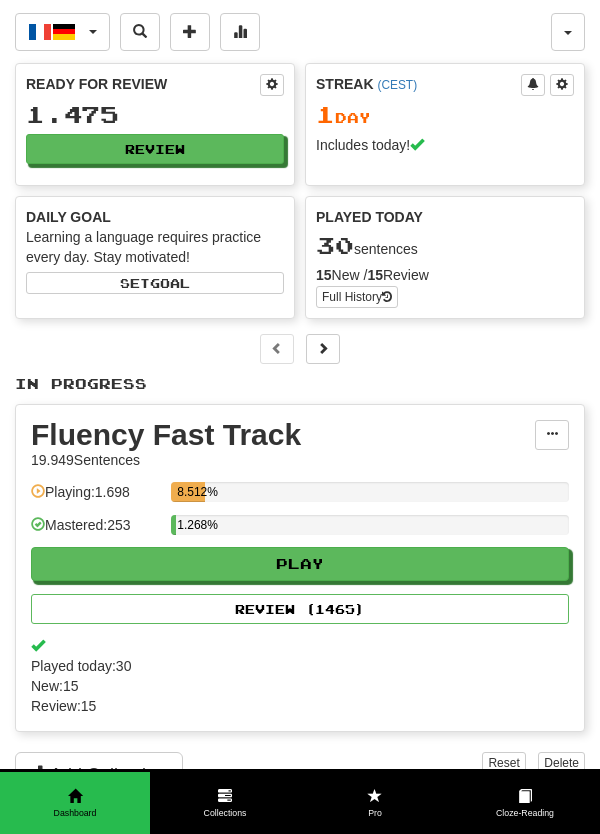 scroll, scrollTop: 0, scrollLeft: 0, axis: both 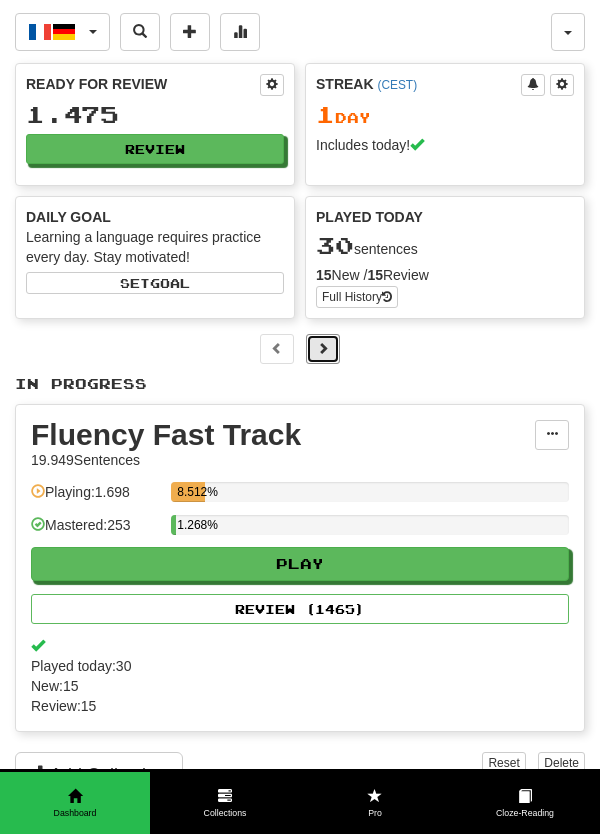 click 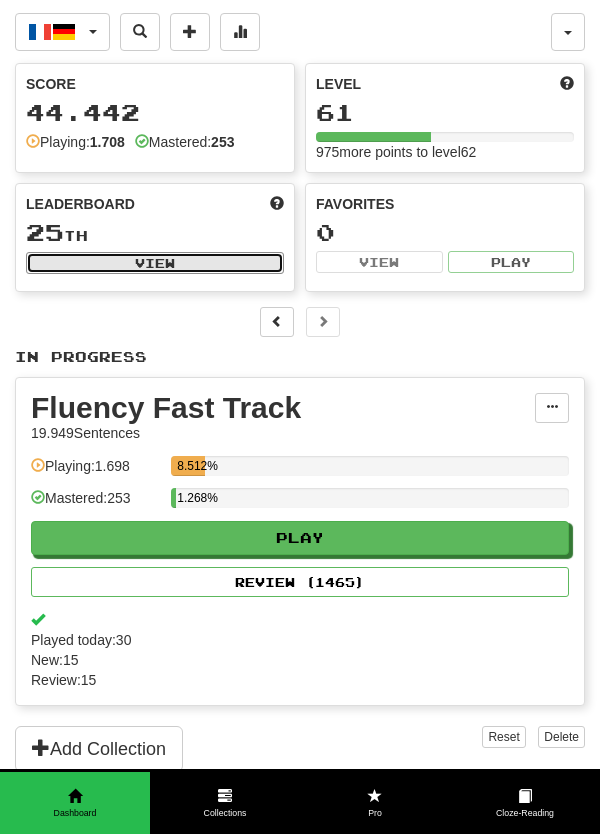 click on "View" 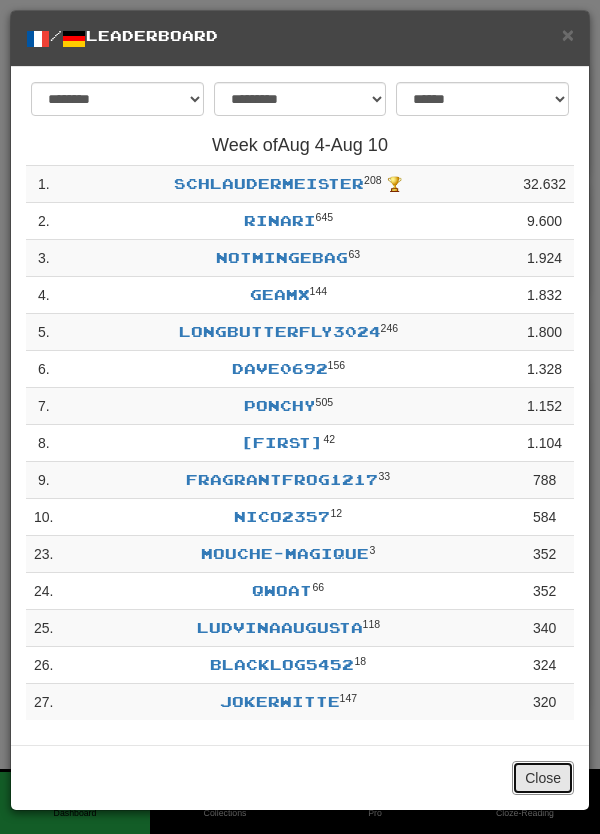 click on "Close" at bounding box center (543, 778) 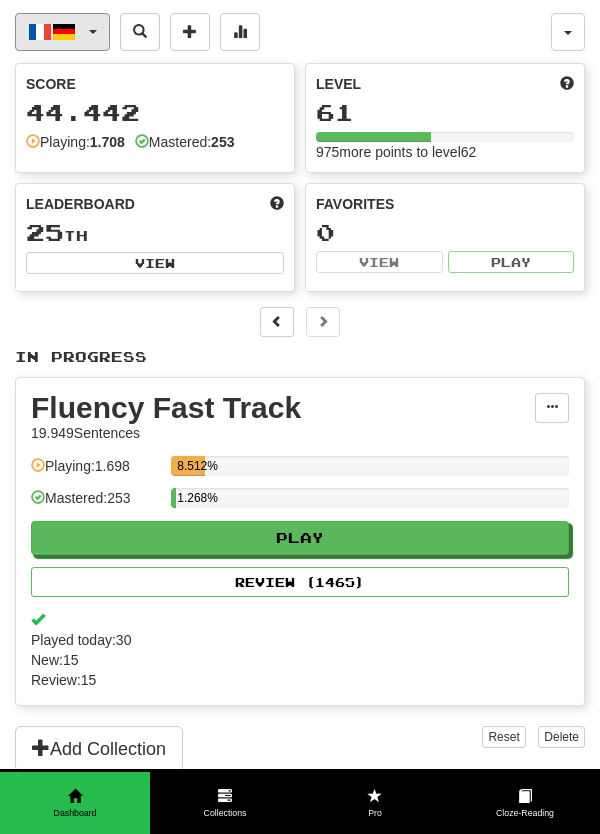 click 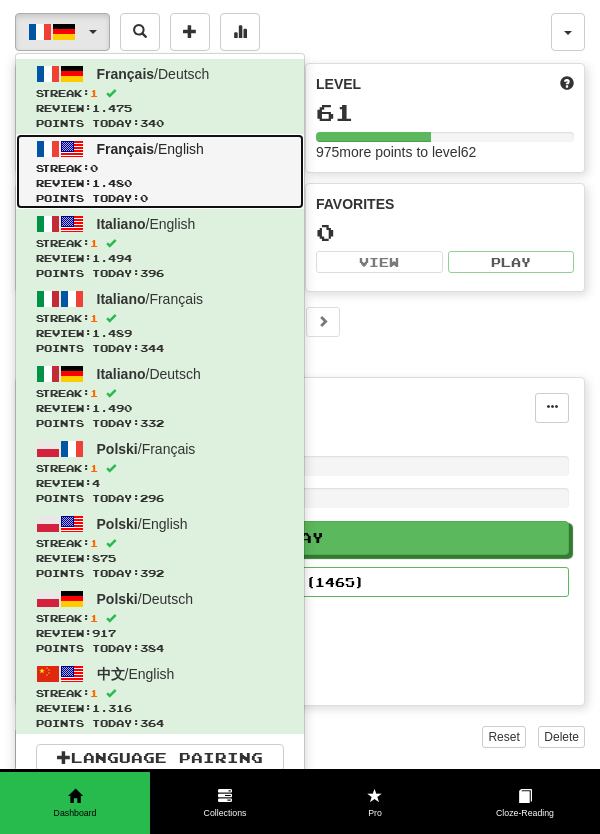 click on "Streak:  0" 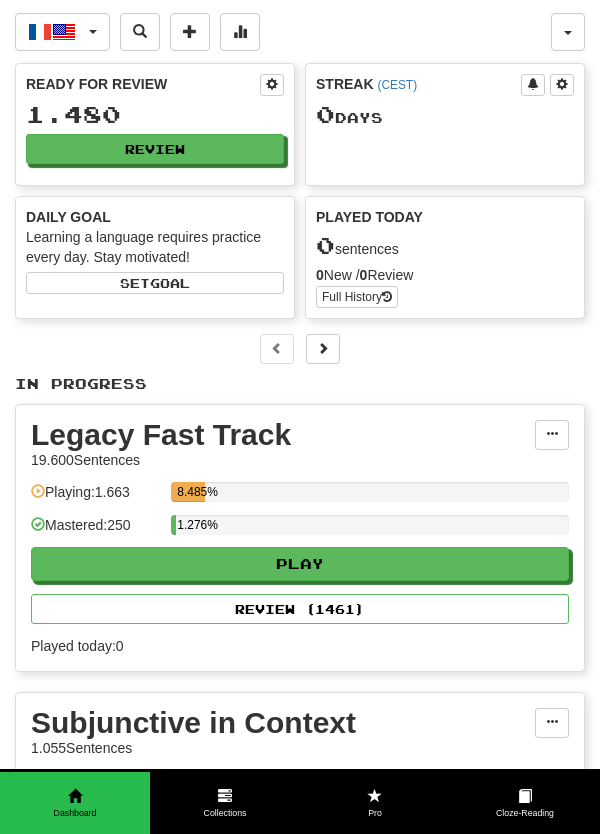 scroll, scrollTop: 0, scrollLeft: 0, axis: both 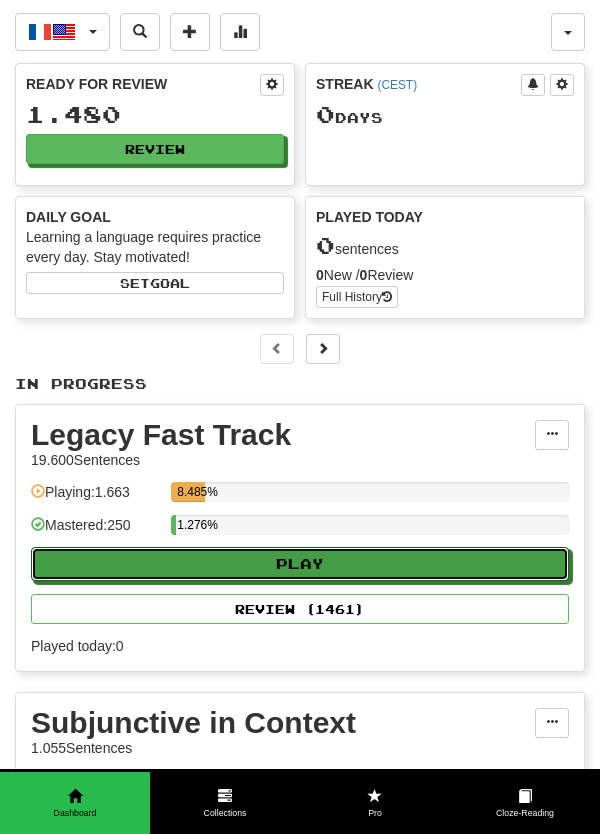 click on "Play" at bounding box center (300, 564) 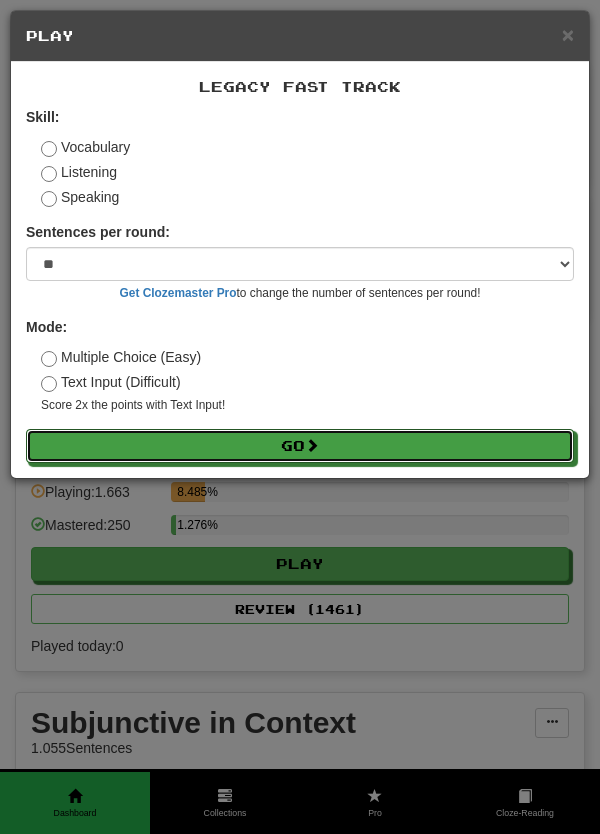 click on "Go" at bounding box center [300, 446] 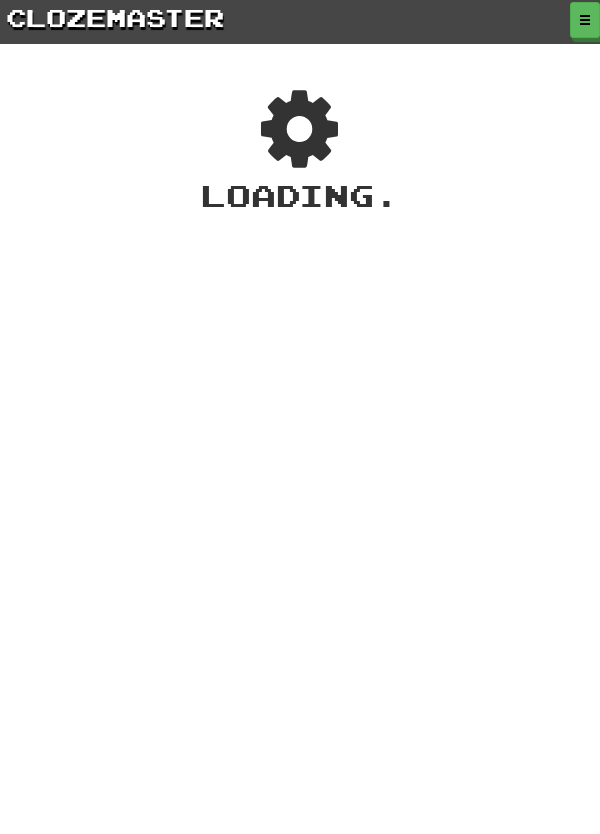 scroll, scrollTop: 0, scrollLeft: 0, axis: both 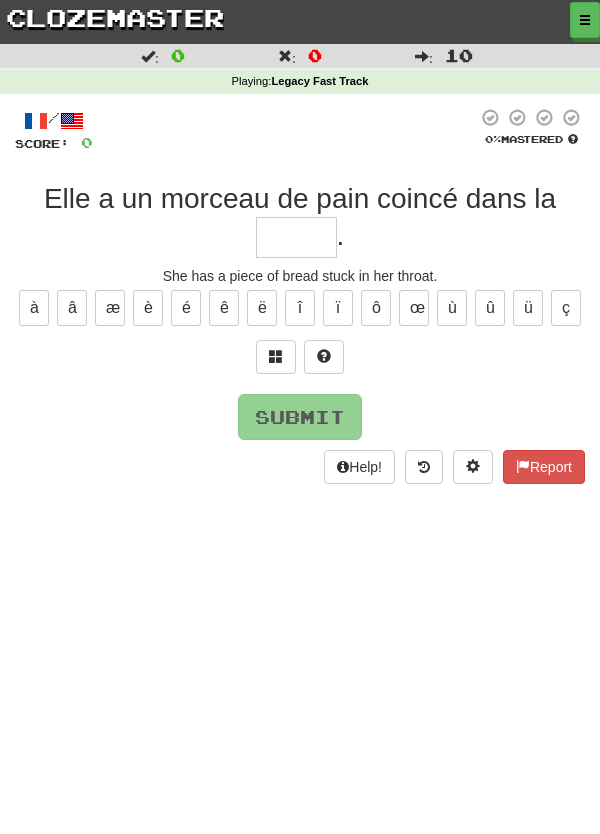 click at bounding box center [296, 237] 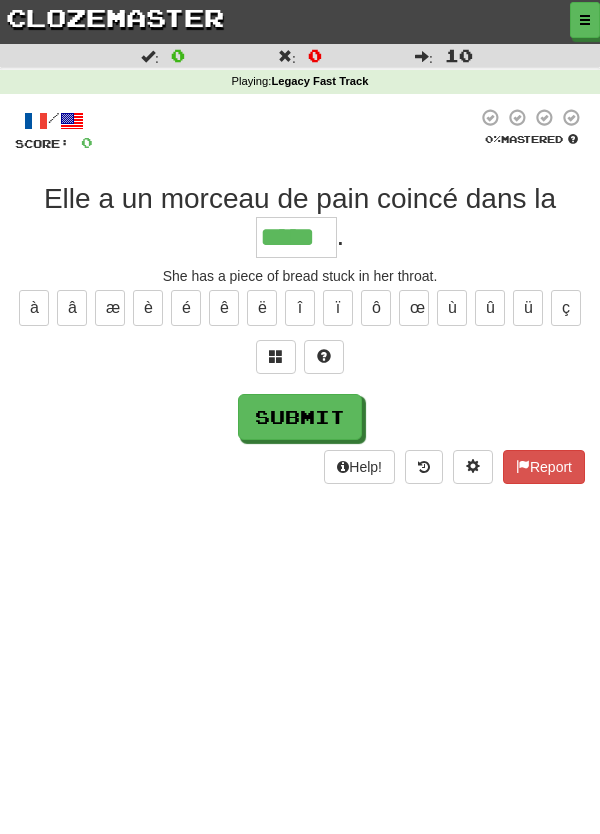 type on "*****" 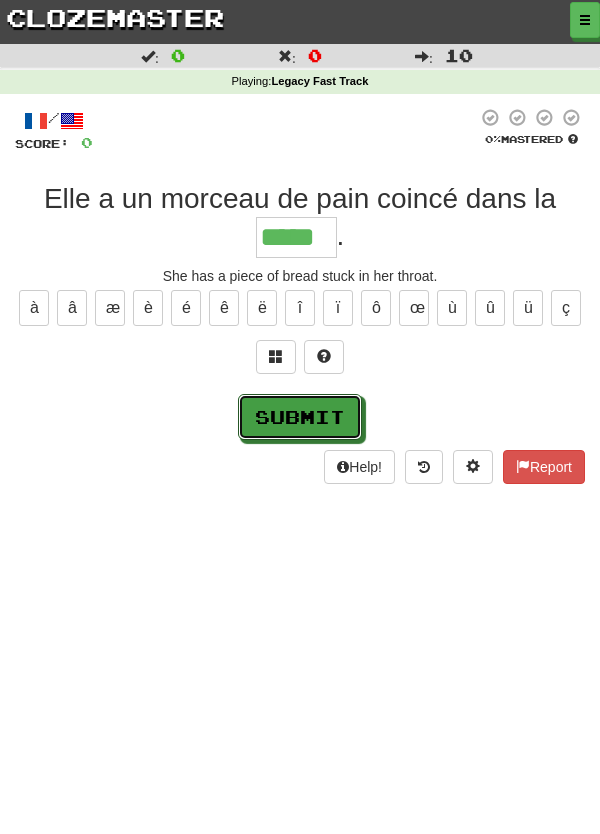 click on "Submit" at bounding box center (300, 417) 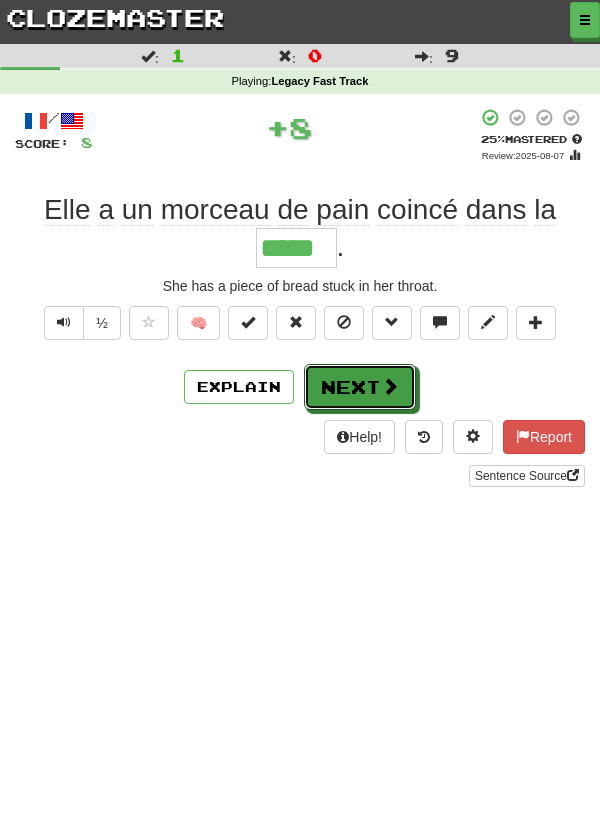 click on "Next" at bounding box center (360, 387) 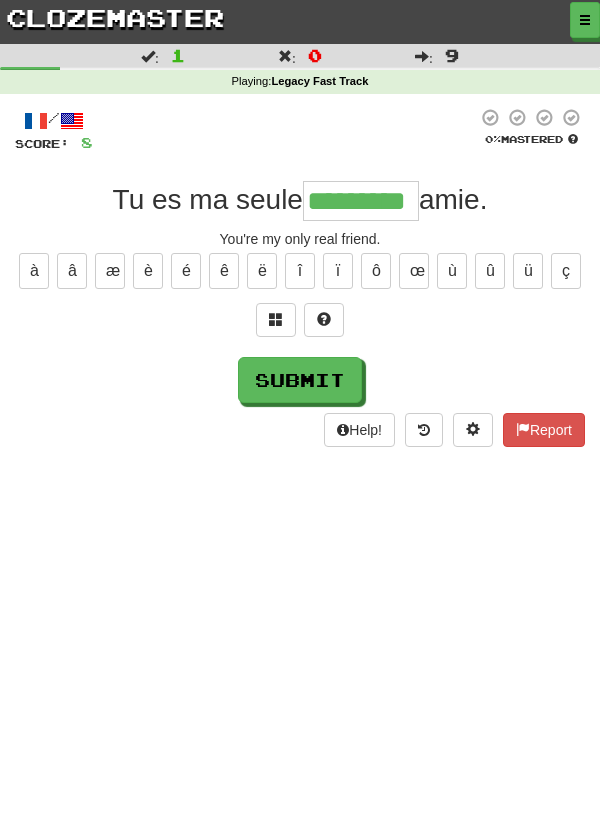 type on "*********" 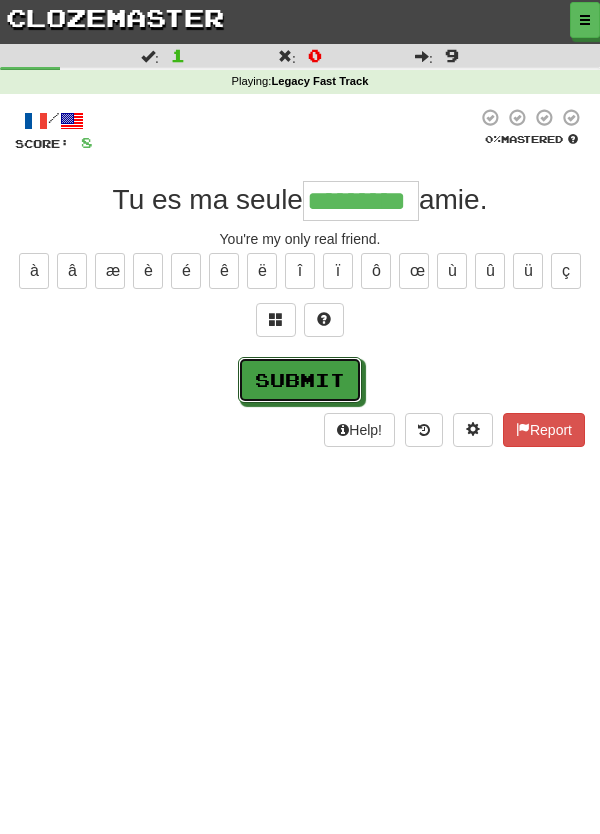 click on "Submit" at bounding box center [300, 380] 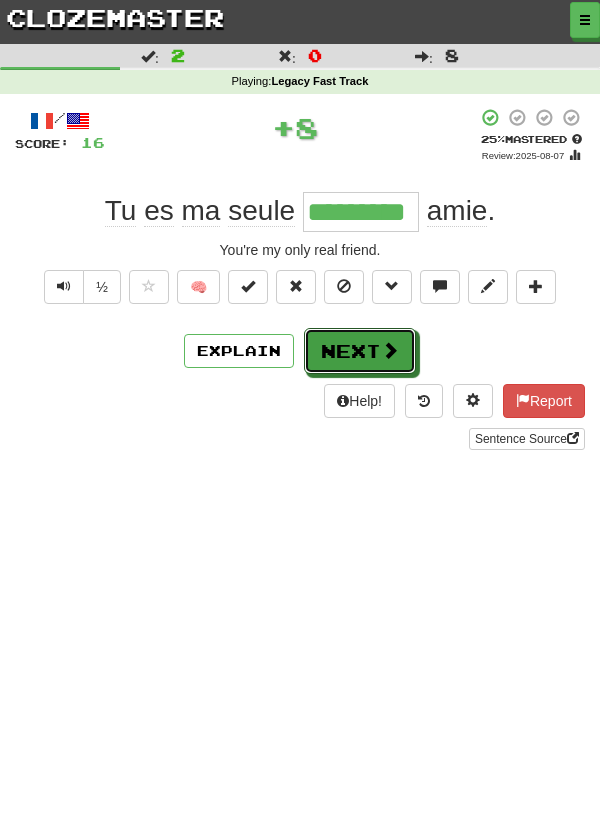click on "Next" at bounding box center (360, 351) 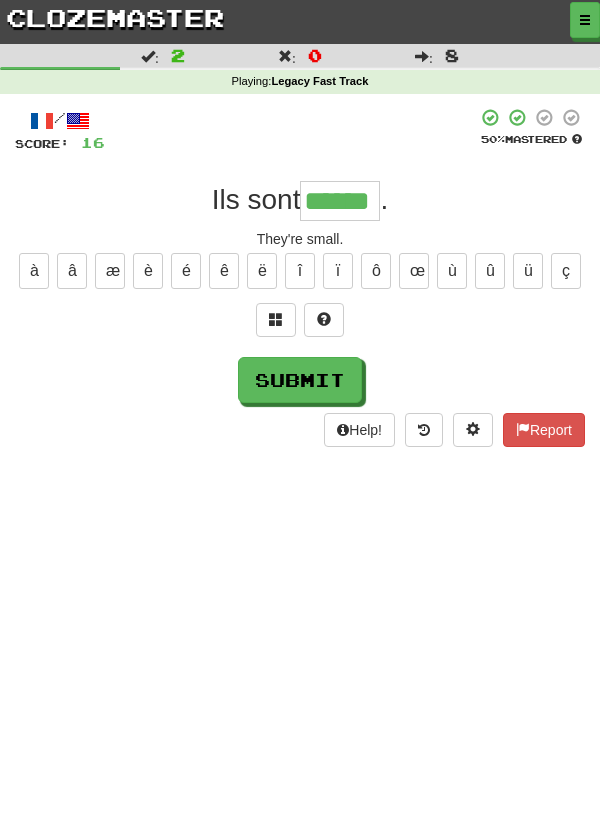 type on "******" 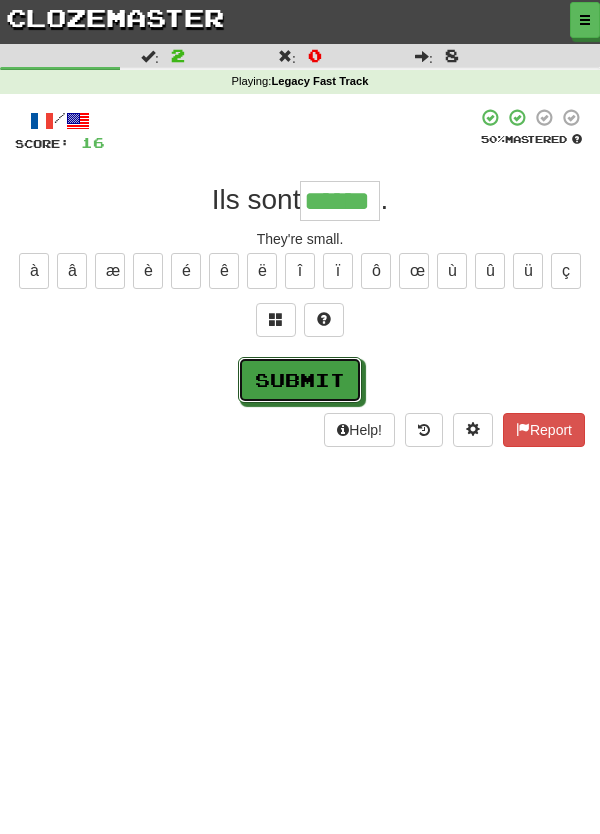 click on "Submit" at bounding box center [300, 380] 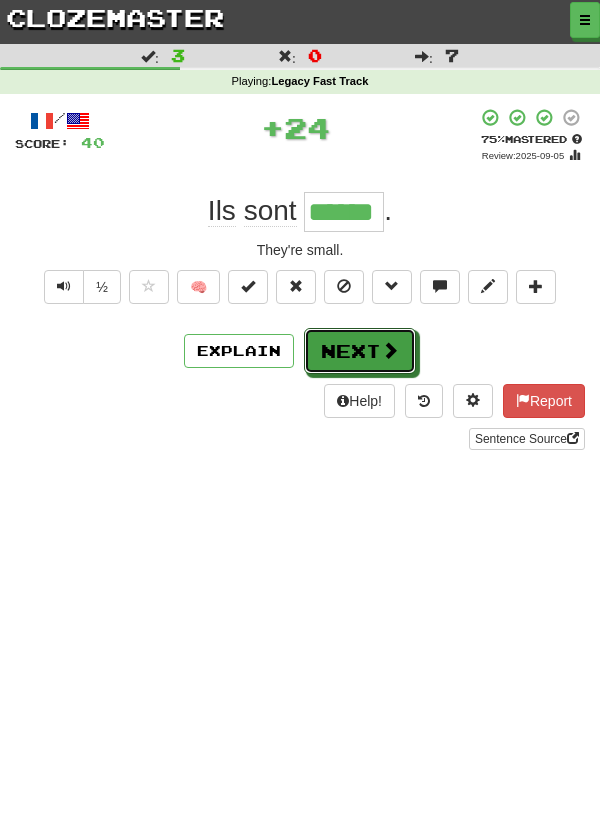 click on "Next" at bounding box center (360, 351) 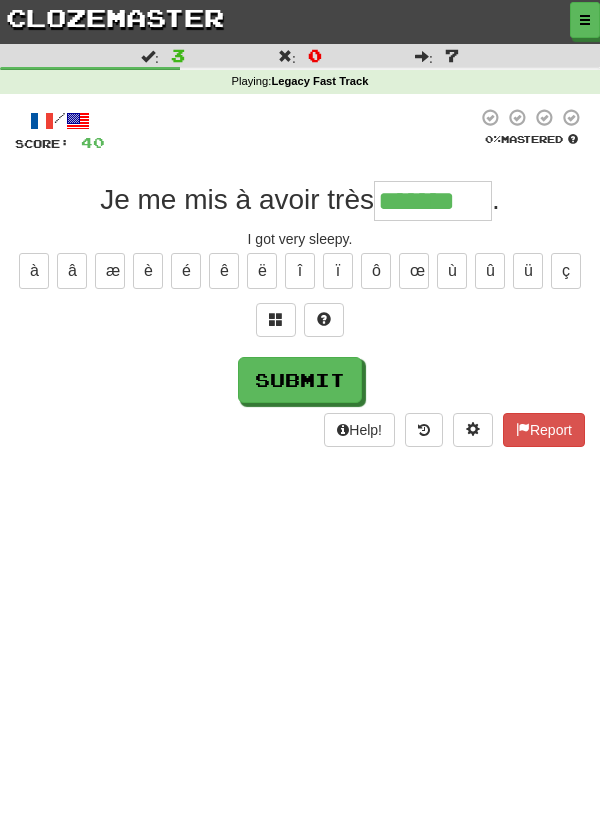 type on "*******" 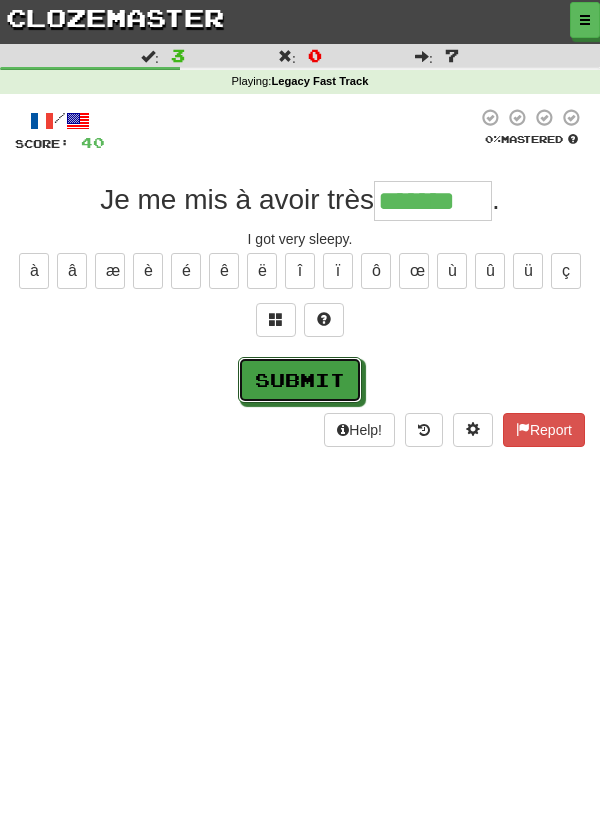 click on "Submit" at bounding box center (300, 380) 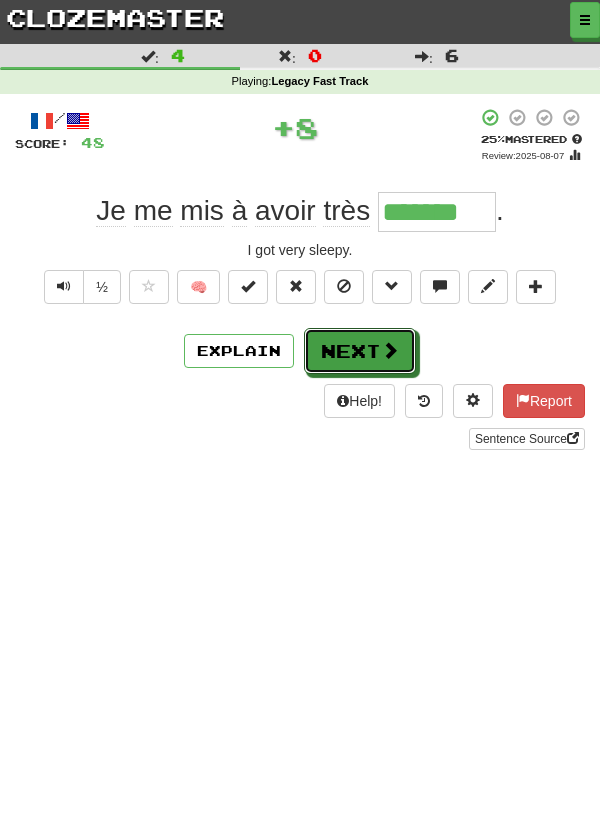 click on "Next" at bounding box center (360, 351) 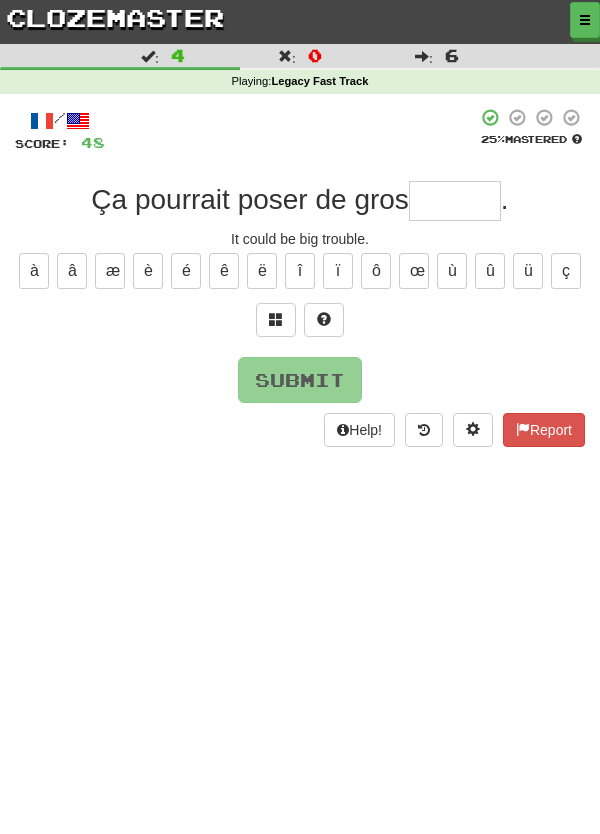 type on "*" 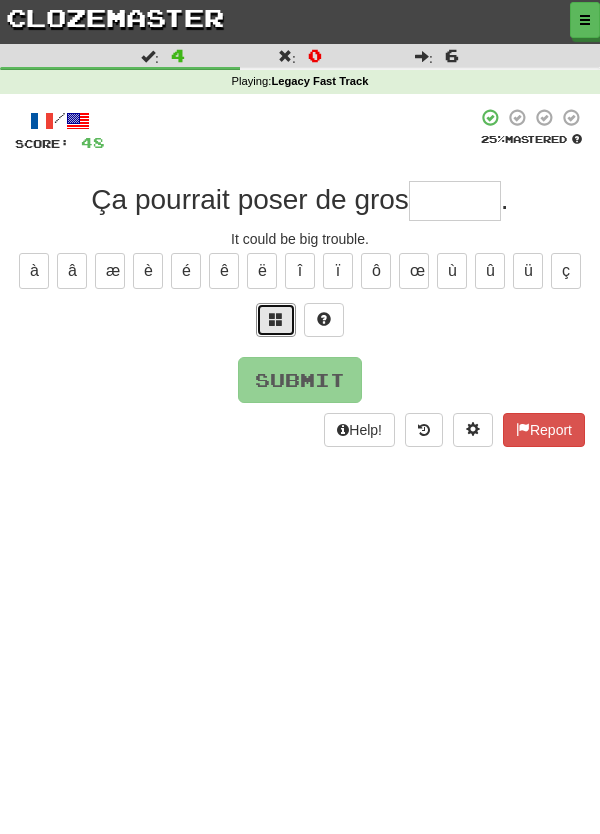 click at bounding box center (276, 319) 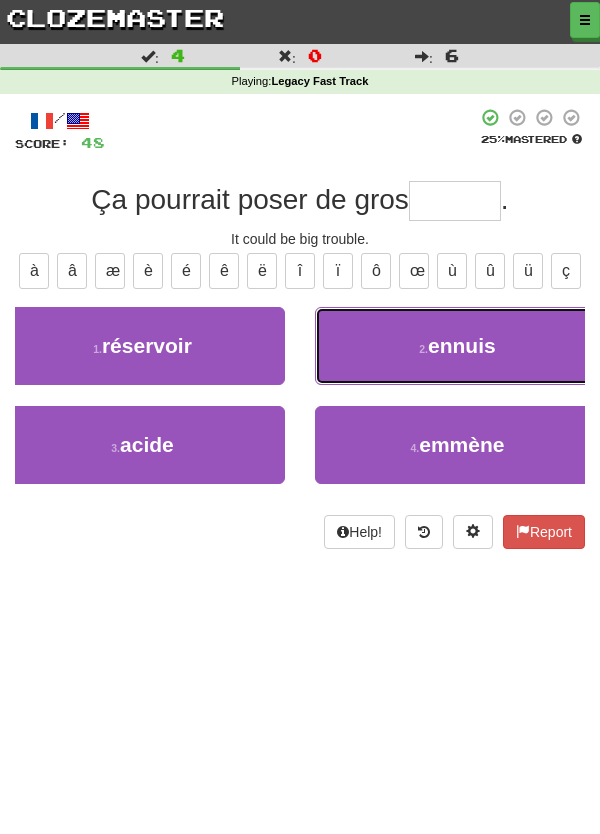 click on "ennuis" at bounding box center (462, 345) 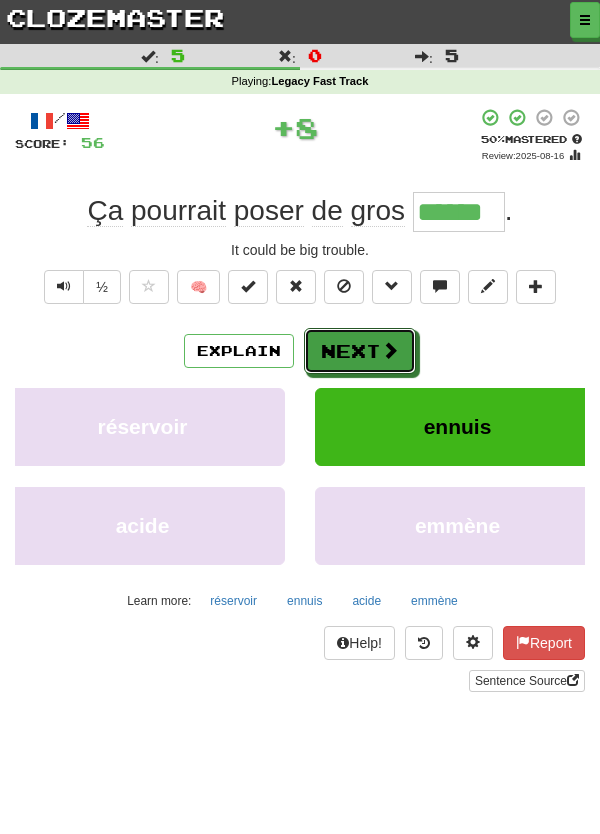 click on "Next" at bounding box center [360, 351] 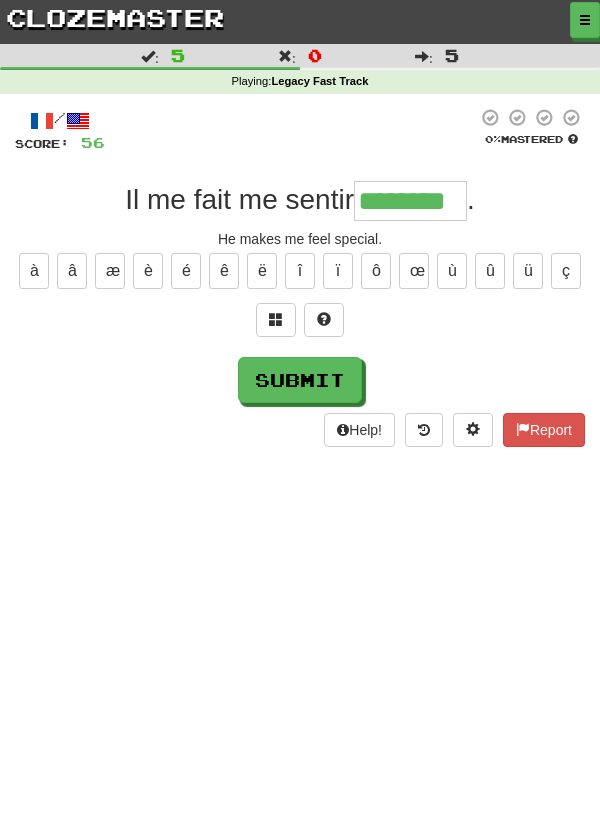 type on "********" 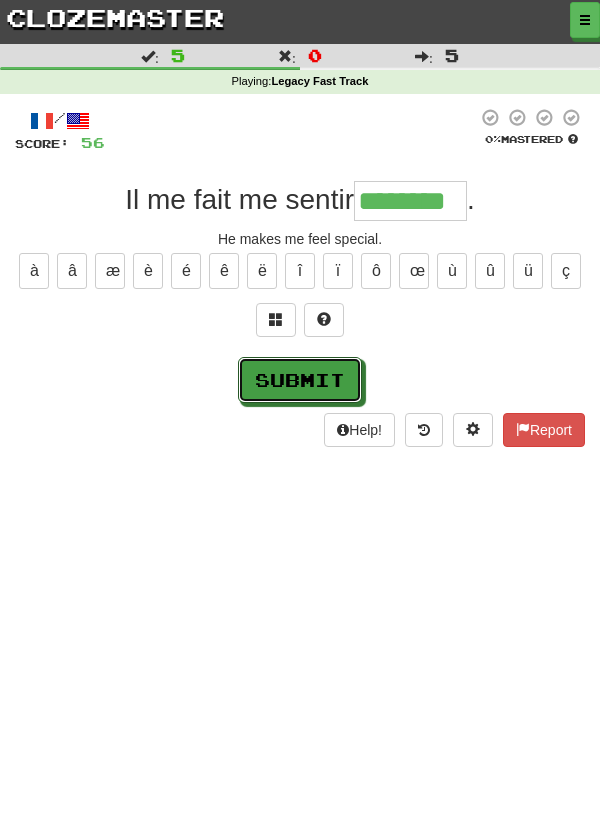 click on "Submit" at bounding box center [300, 380] 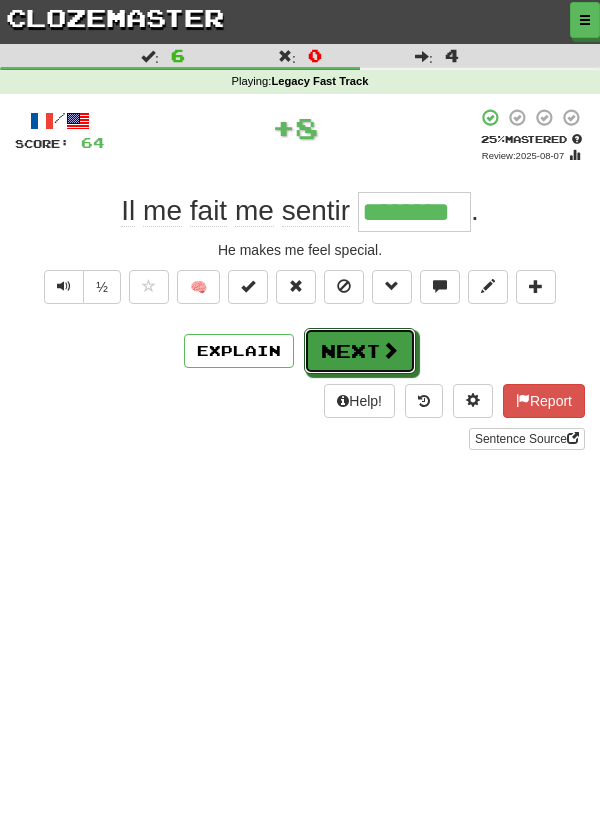 click on "Next" at bounding box center [360, 351] 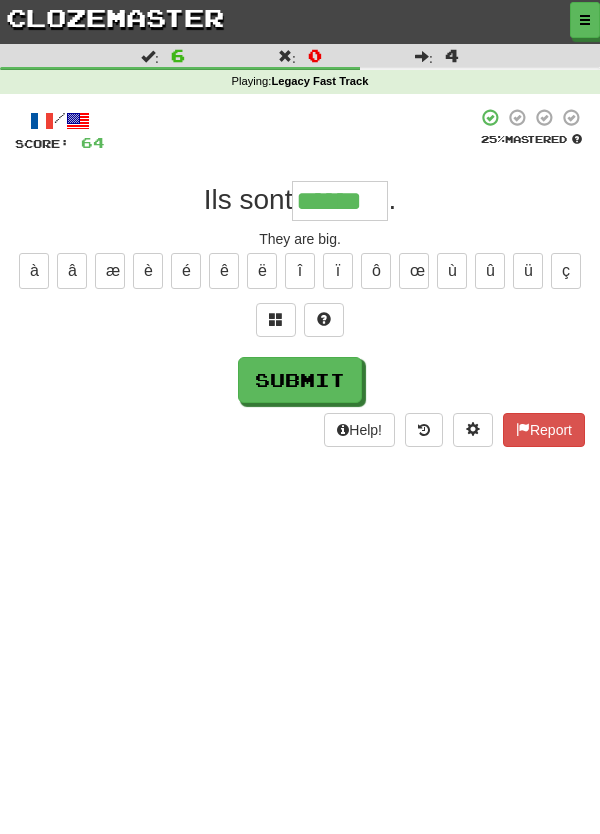 type on "******" 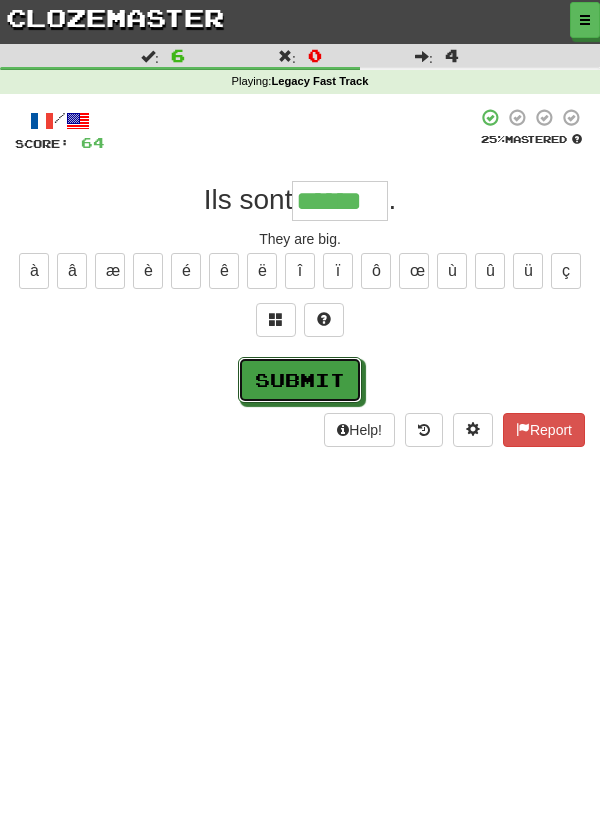 click on "Submit" at bounding box center [300, 380] 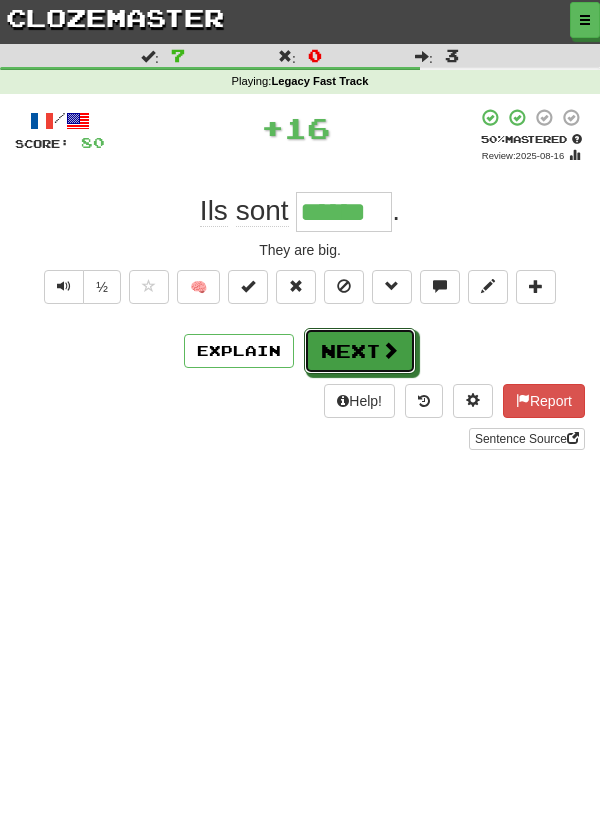 click on "Next" at bounding box center [360, 351] 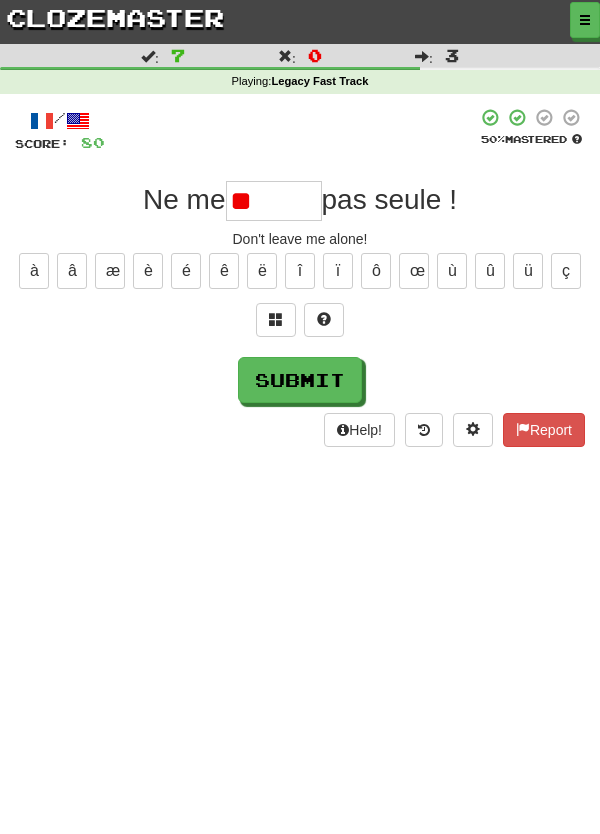 type on "*" 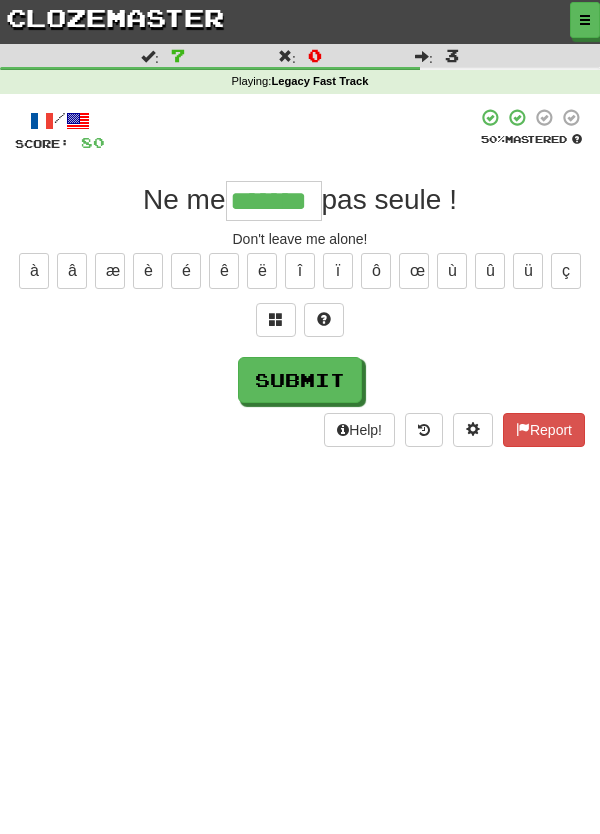 type on "*******" 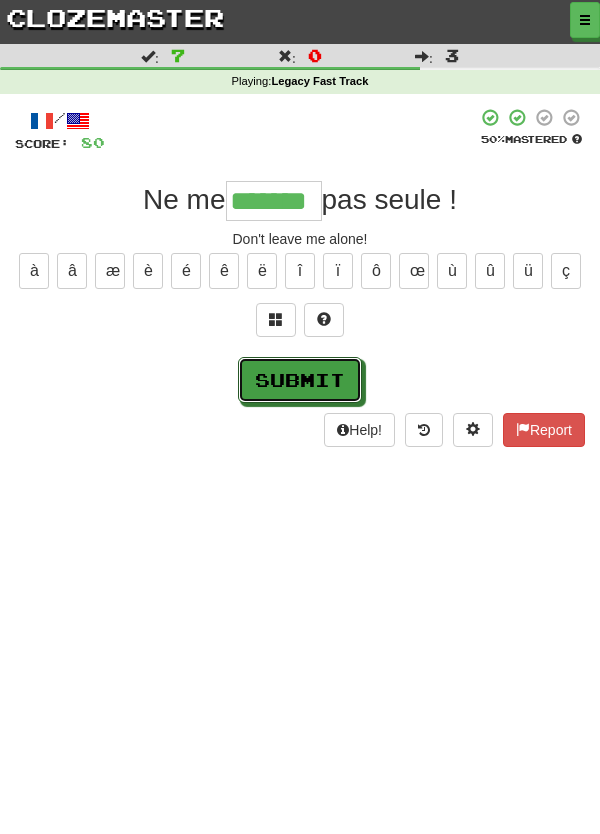 click on "Submit" at bounding box center (300, 380) 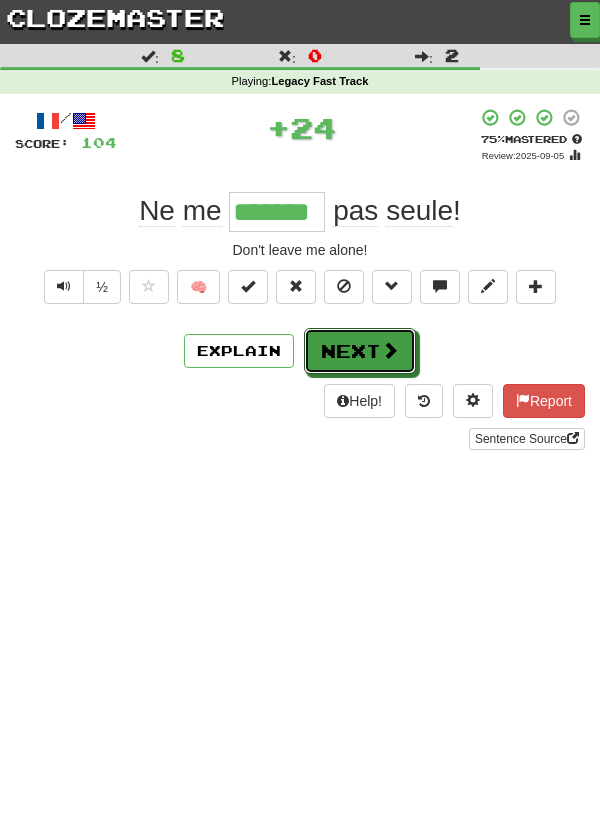 click on "Next" at bounding box center [360, 351] 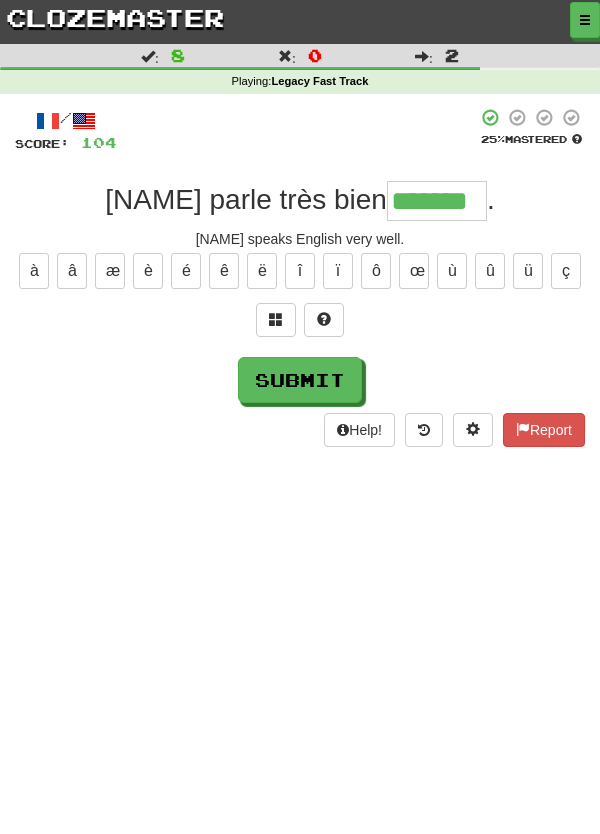 type on "*******" 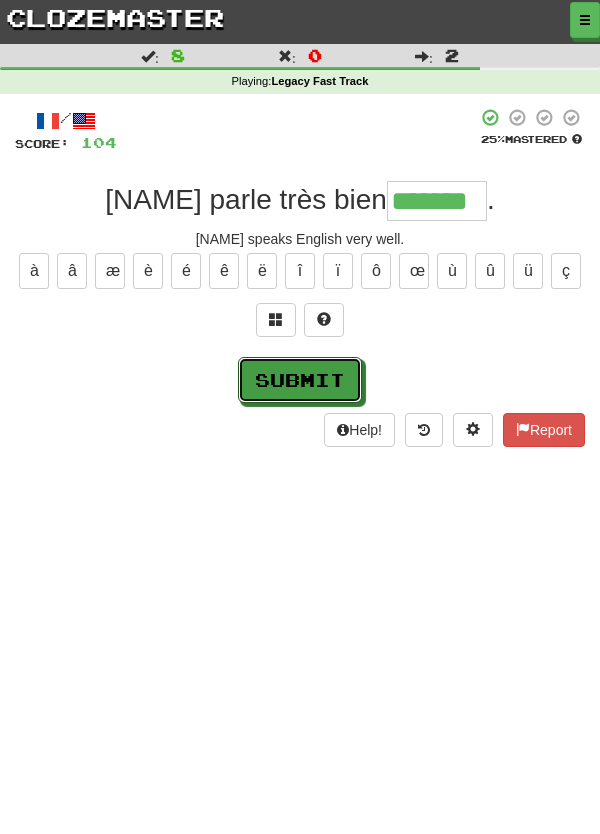 click on "Submit" at bounding box center (300, 380) 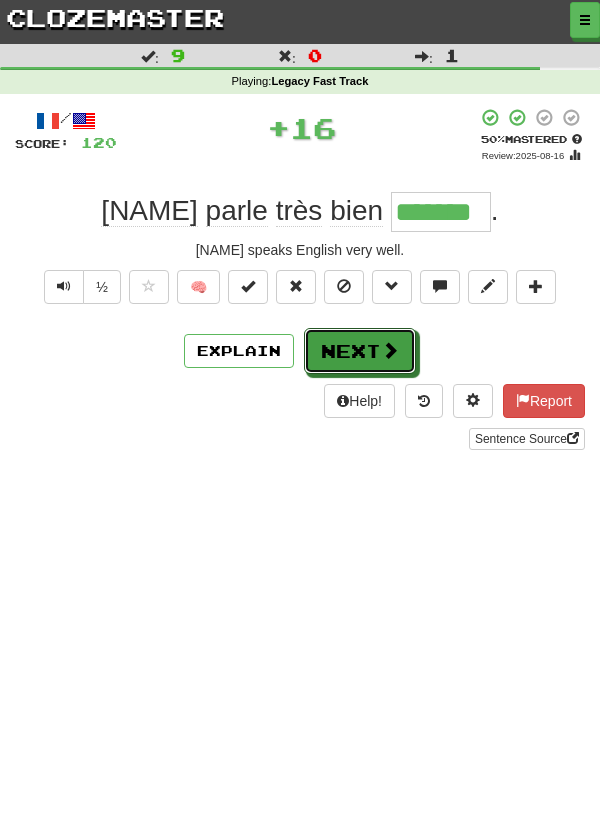 click on "Next" at bounding box center [360, 351] 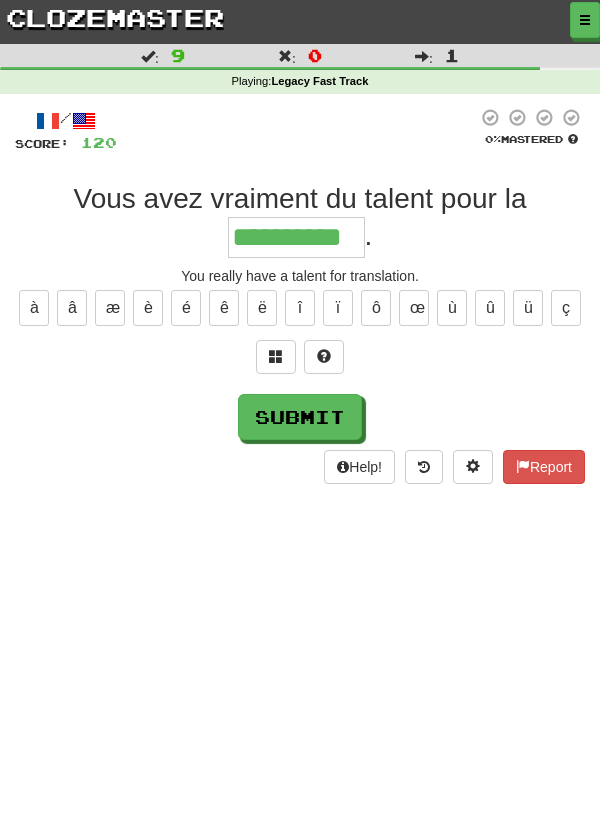 type on "**********" 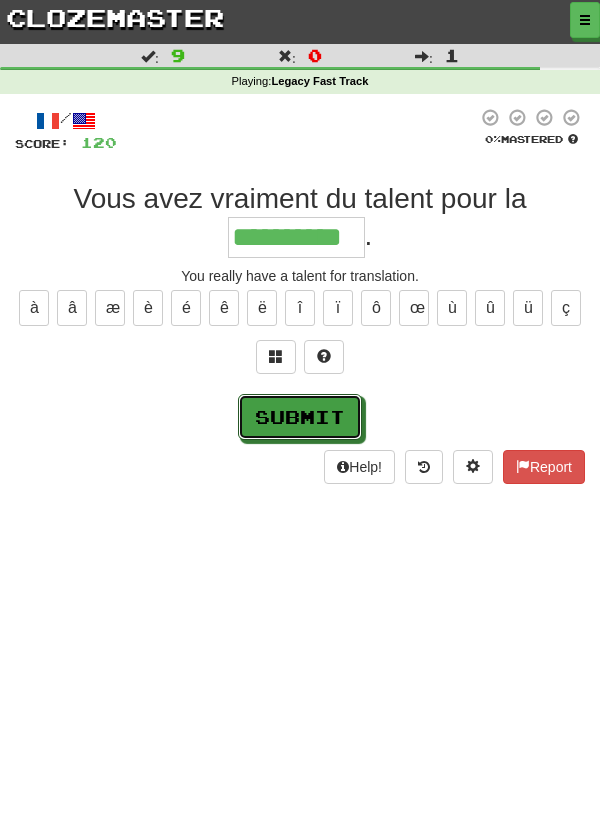 click on "Submit" at bounding box center [300, 417] 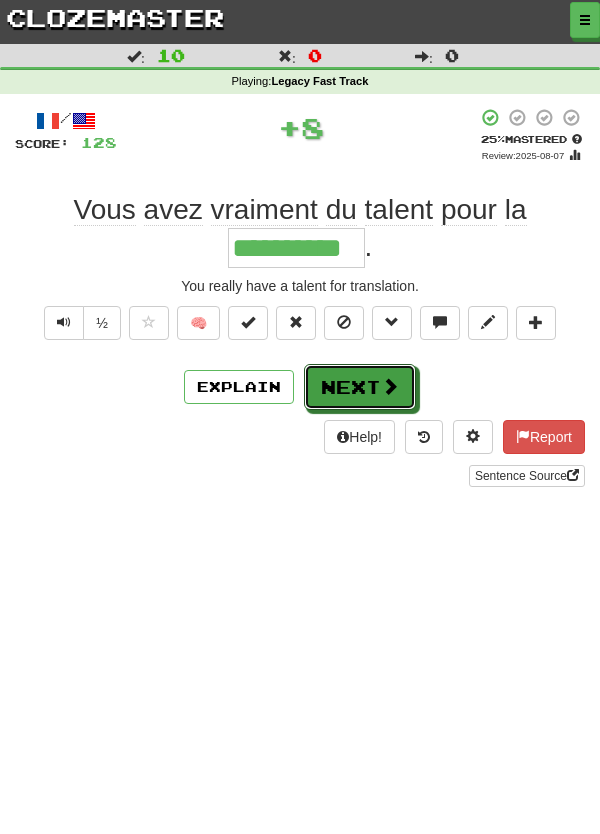 click on "Next" at bounding box center (360, 387) 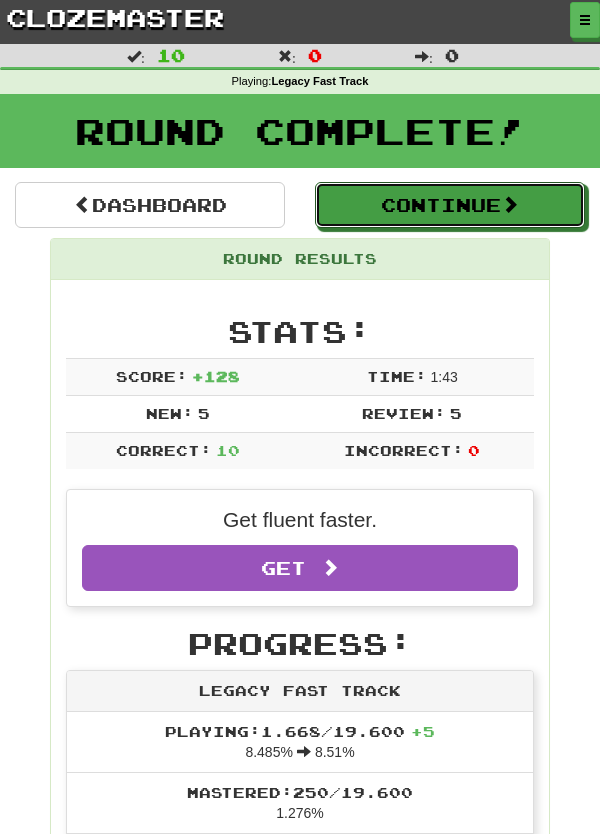 click at bounding box center [510, 204] 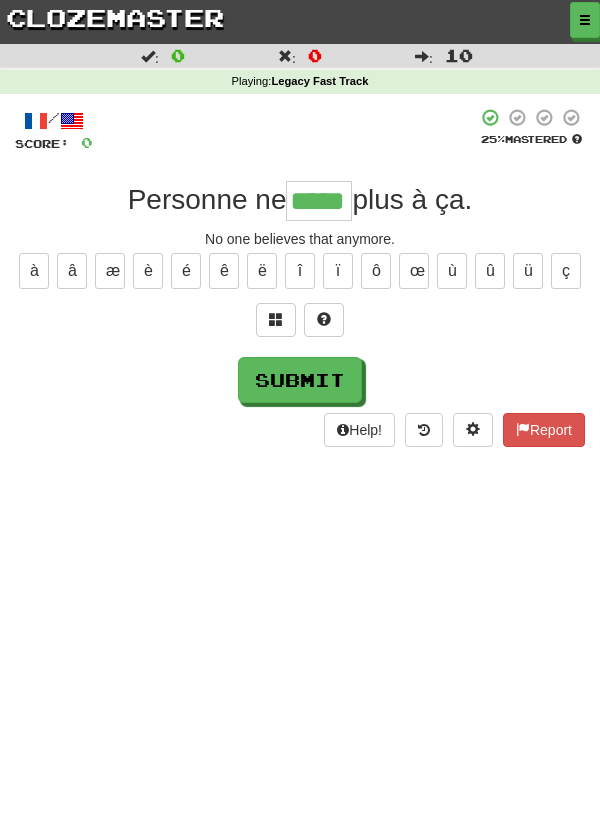 type on "*****" 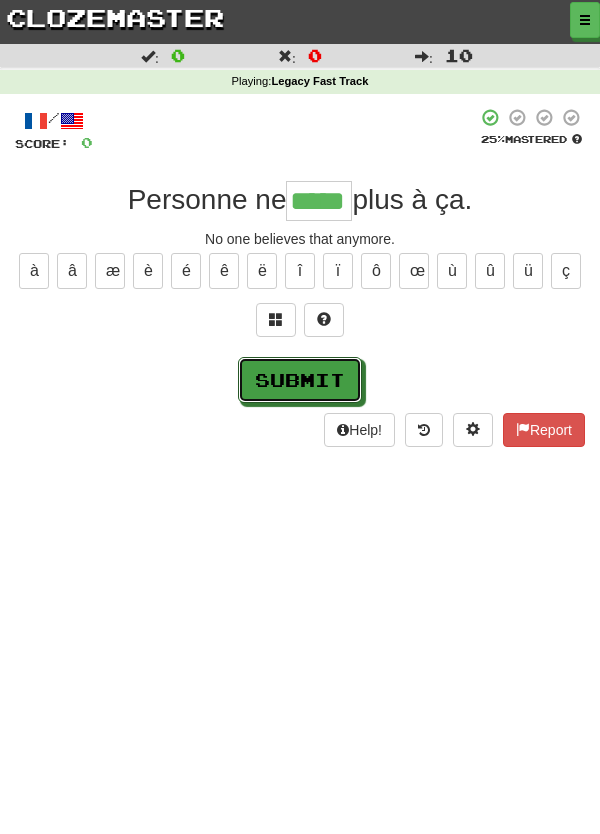 click on "Submit" at bounding box center [300, 380] 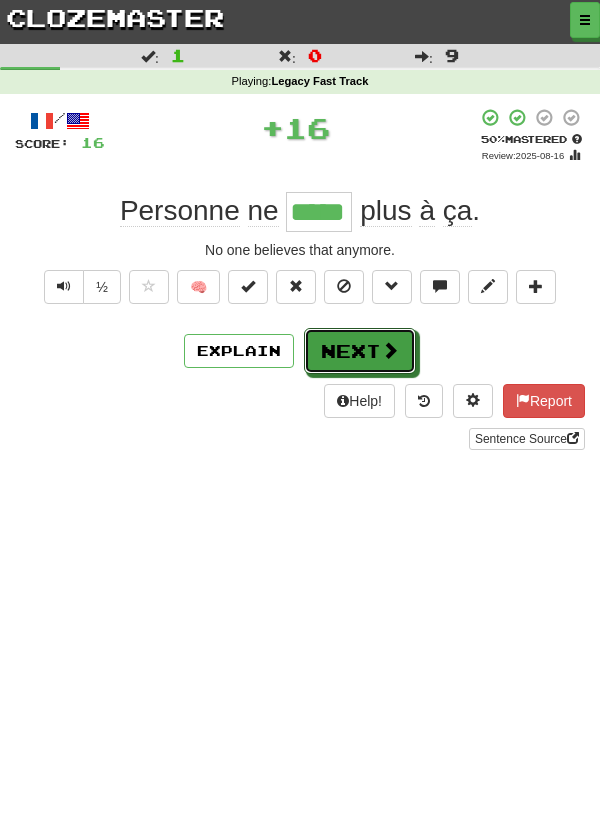 click on "Next" at bounding box center [360, 351] 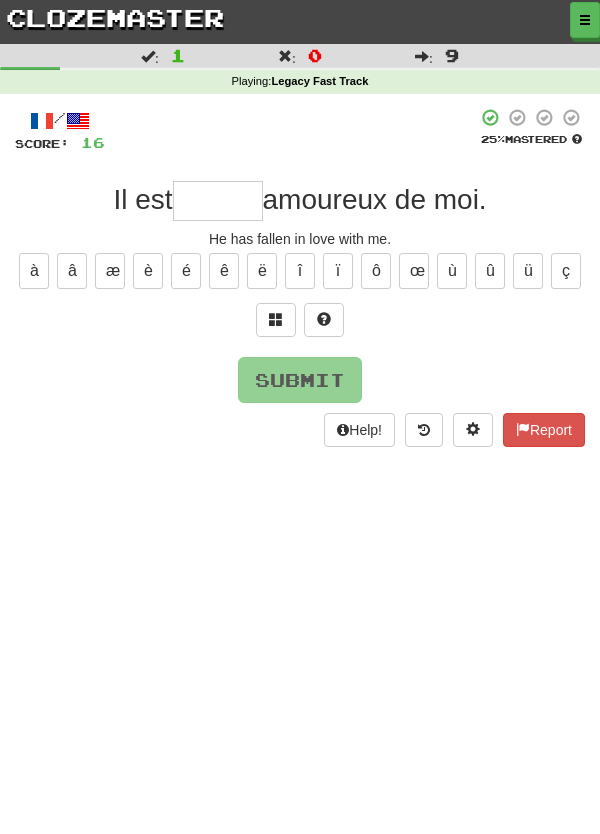 type on "*" 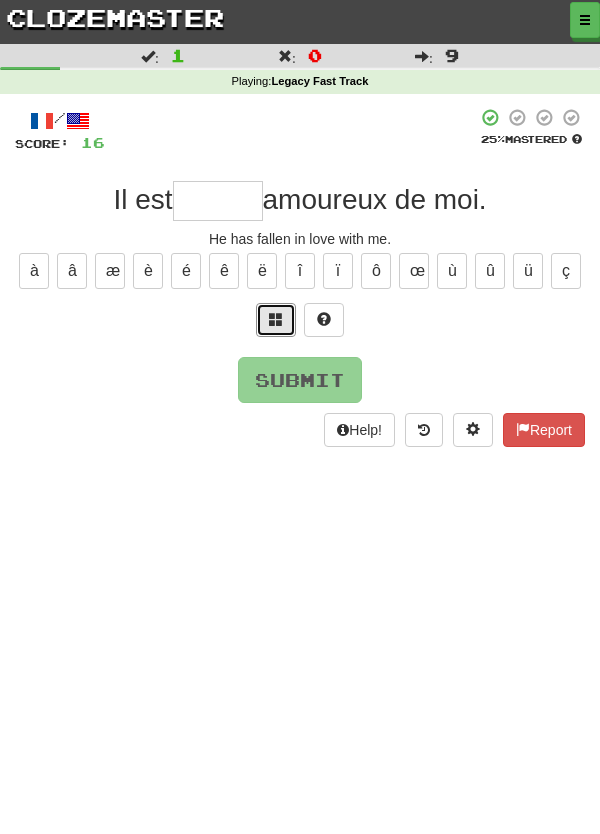 click at bounding box center [276, 319] 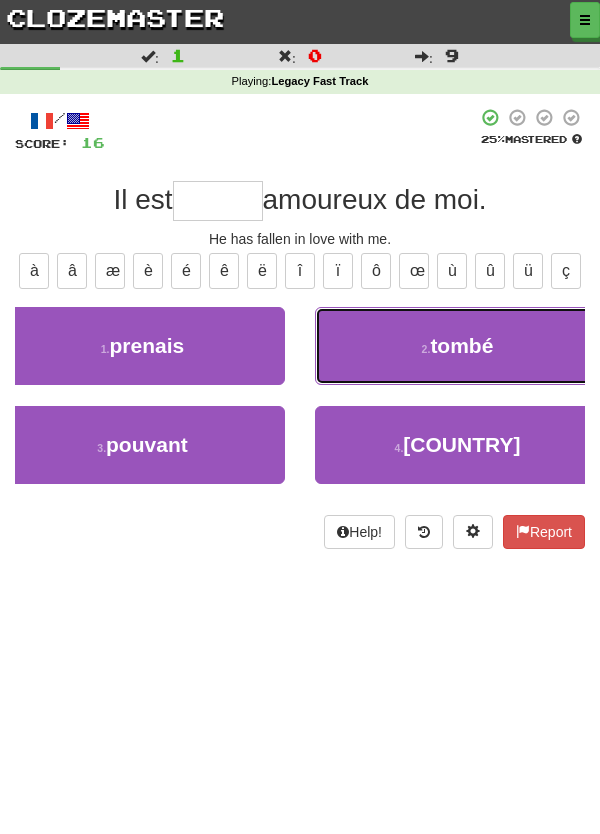 click on "tombé" at bounding box center [461, 345] 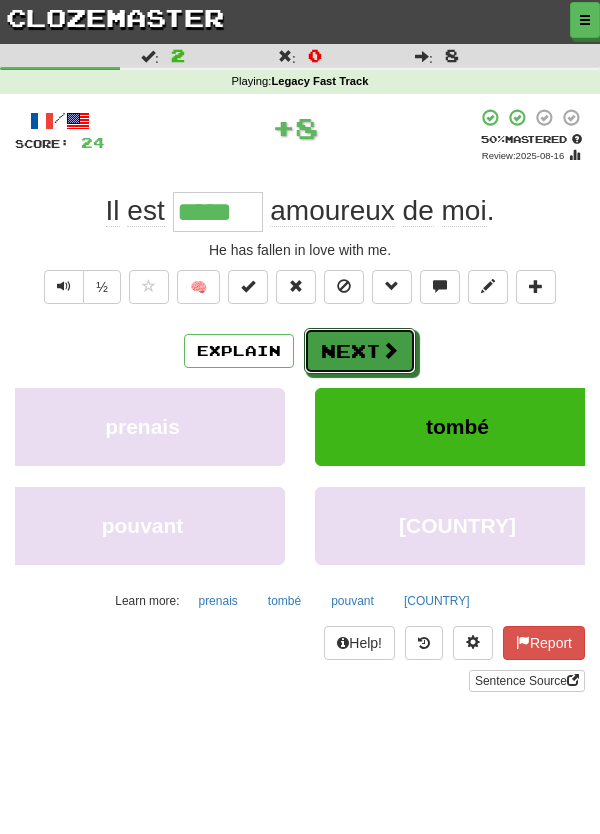 click on "Next" at bounding box center (360, 351) 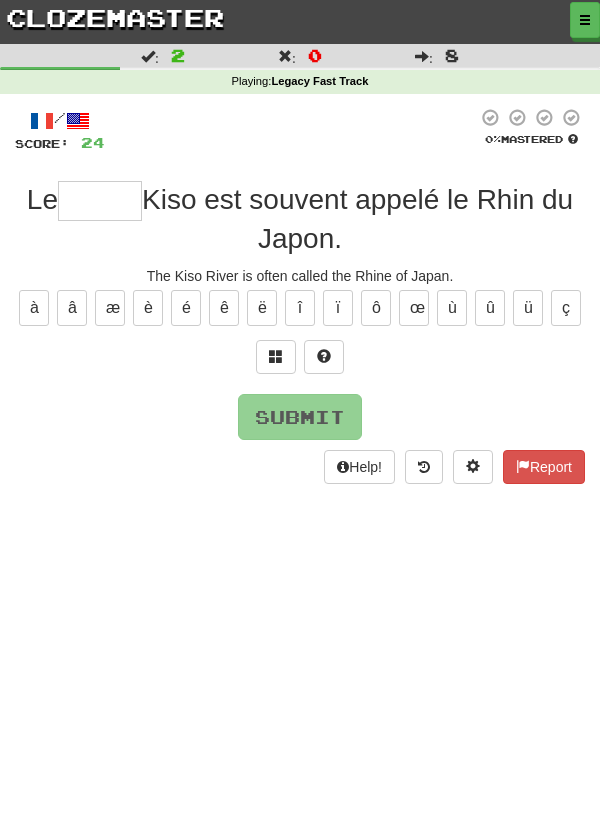 type on "*" 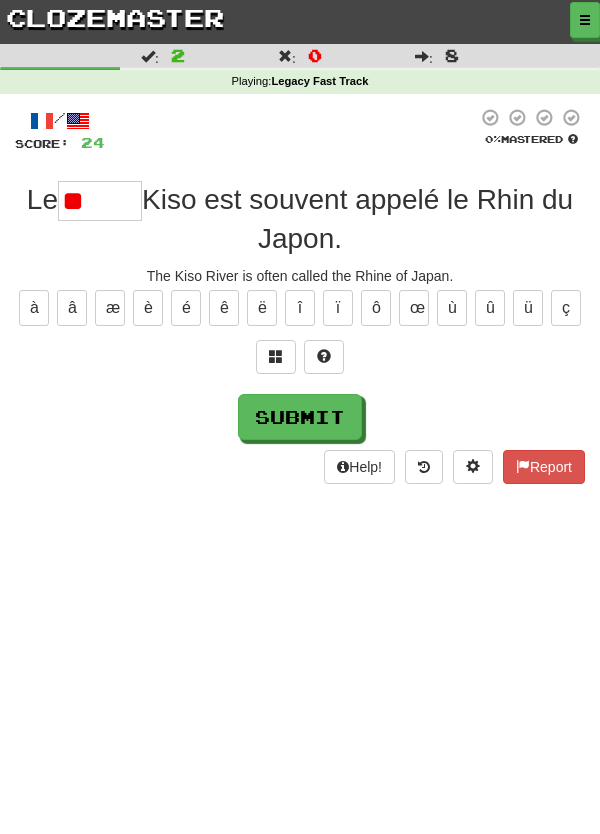 type on "*" 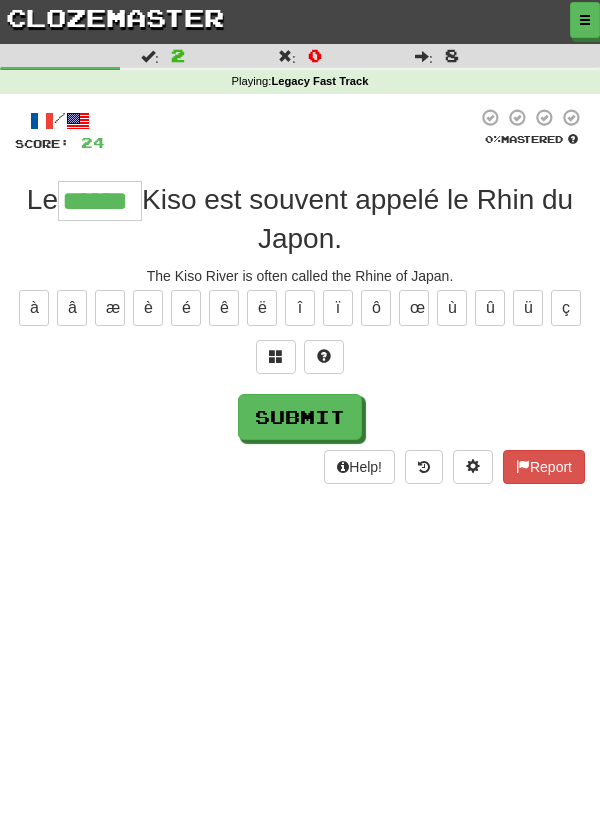 type on "******" 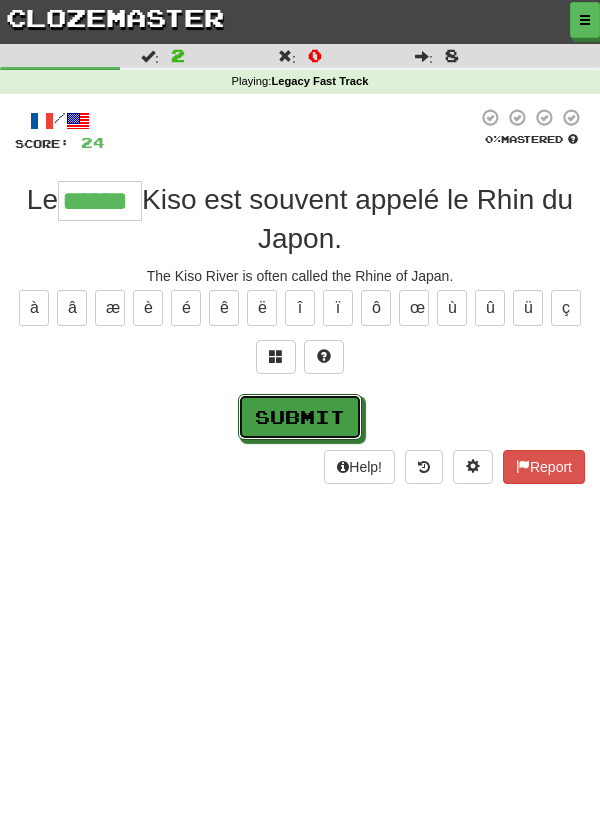 click on "Submit" at bounding box center [300, 417] 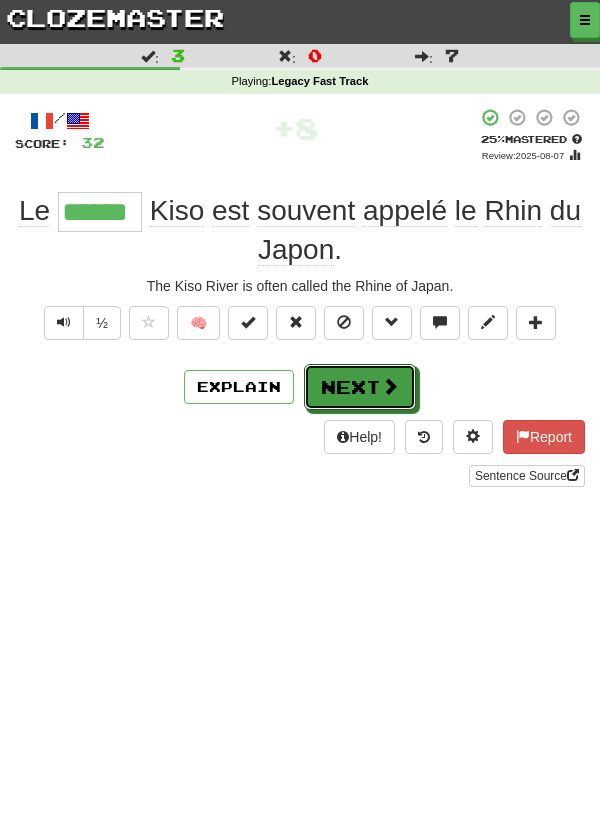 click on "Next" at bounding box center [360, 387] 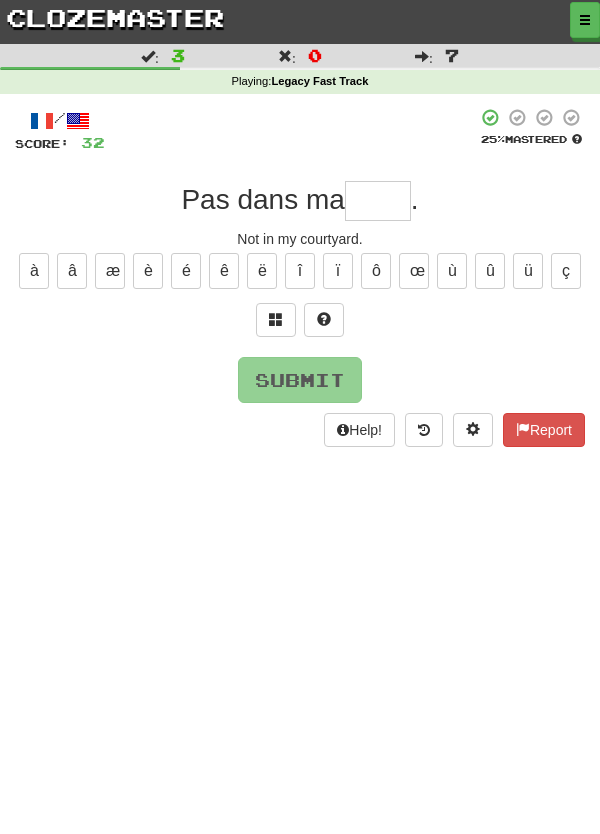 type on "*" 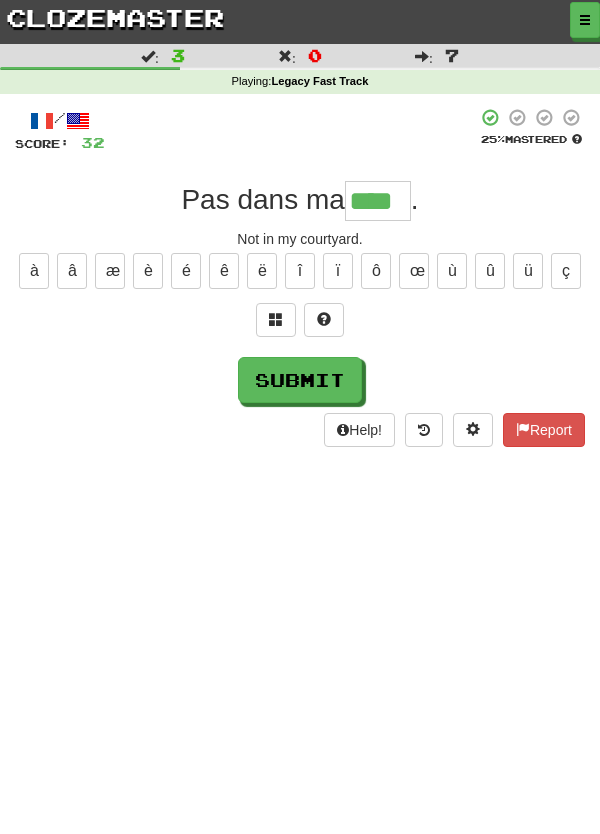 type on "****" 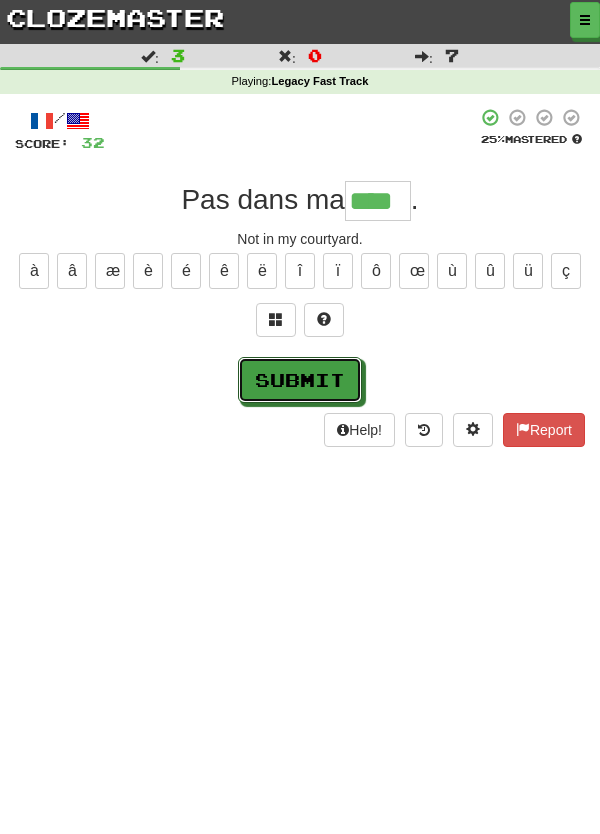 click on "Submit" at bounding box center [300, 380] 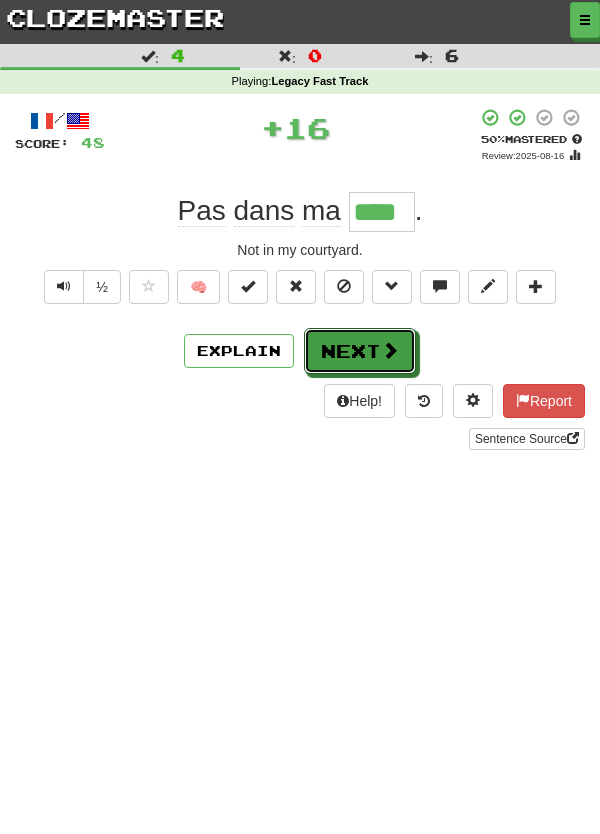 click on "Next" at bounding box center [360, 351] 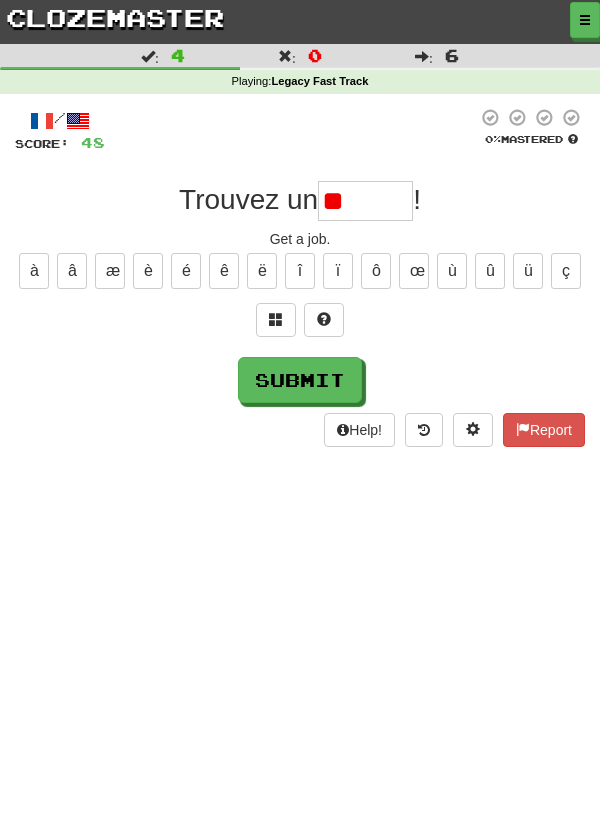 type on "*" 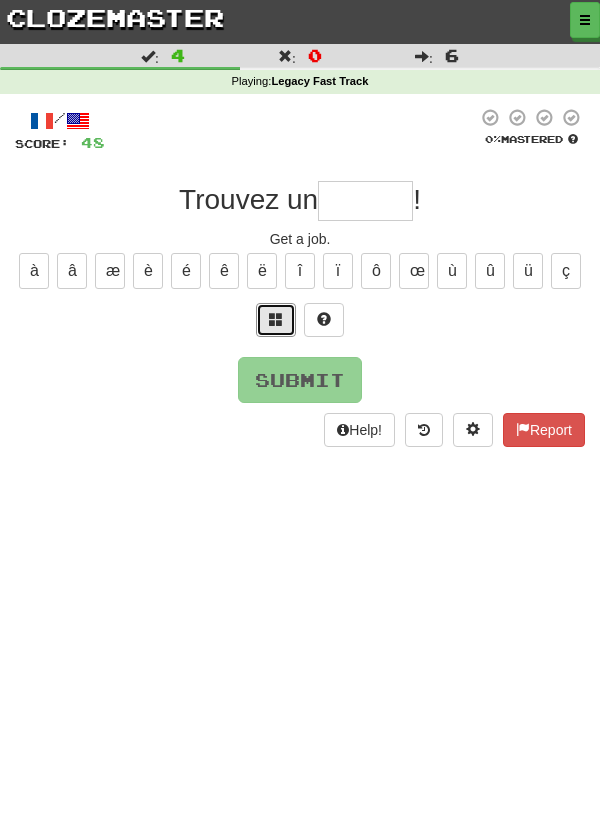 click at bounding box center [276, 319] 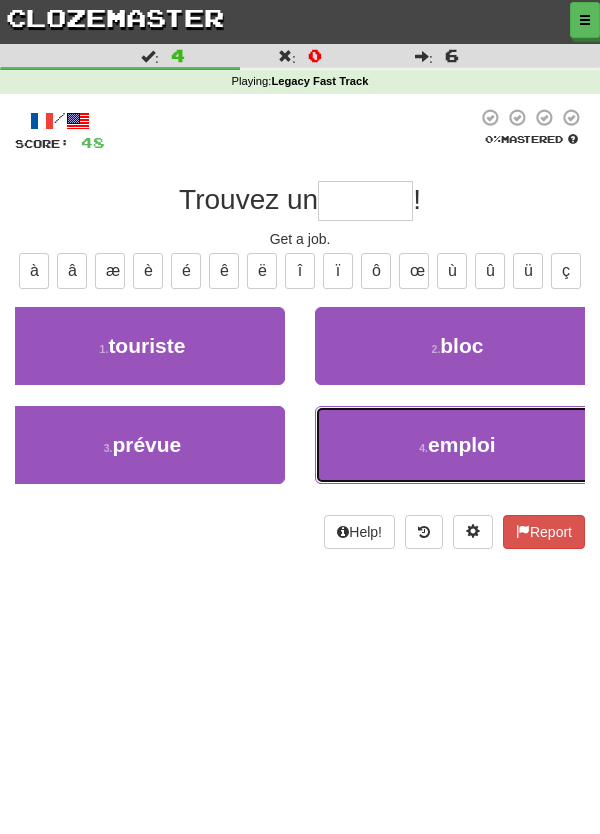 click on "4 .  emploi" at bounding box center [457, 445] 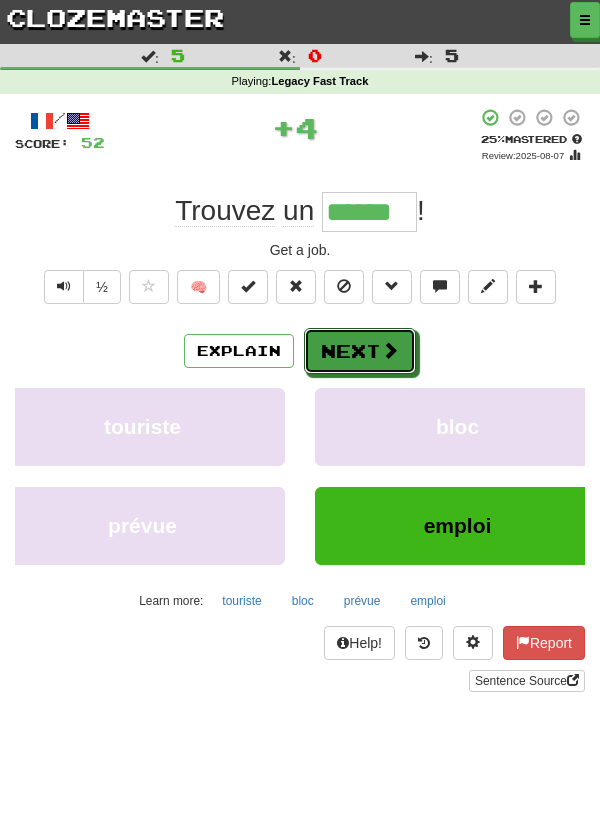click on "Next" at bounding box center (360, 351) 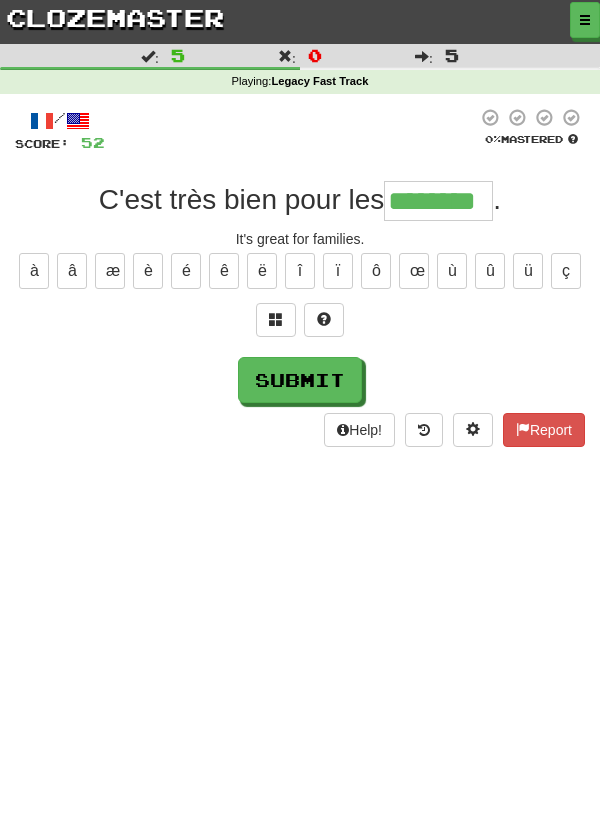 type on "********" 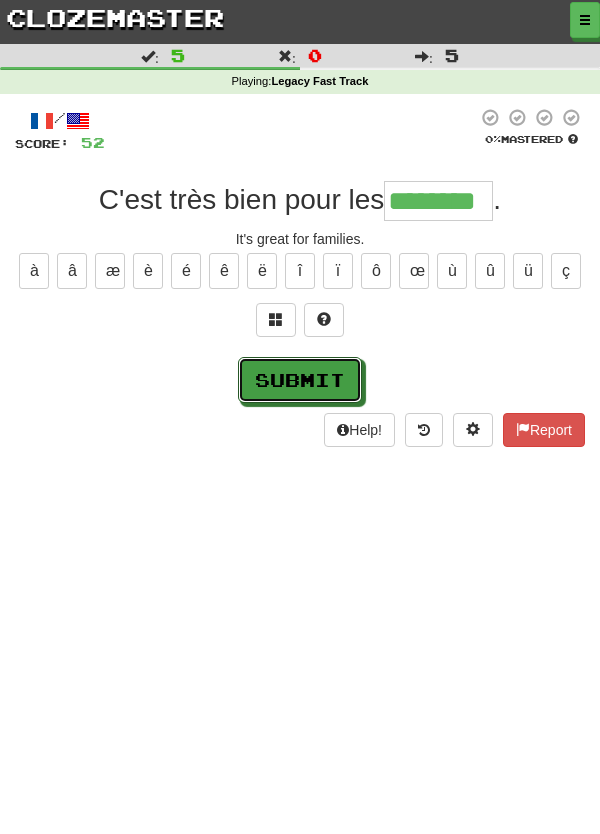 click on "Submit" at bounding box center (300, 380) 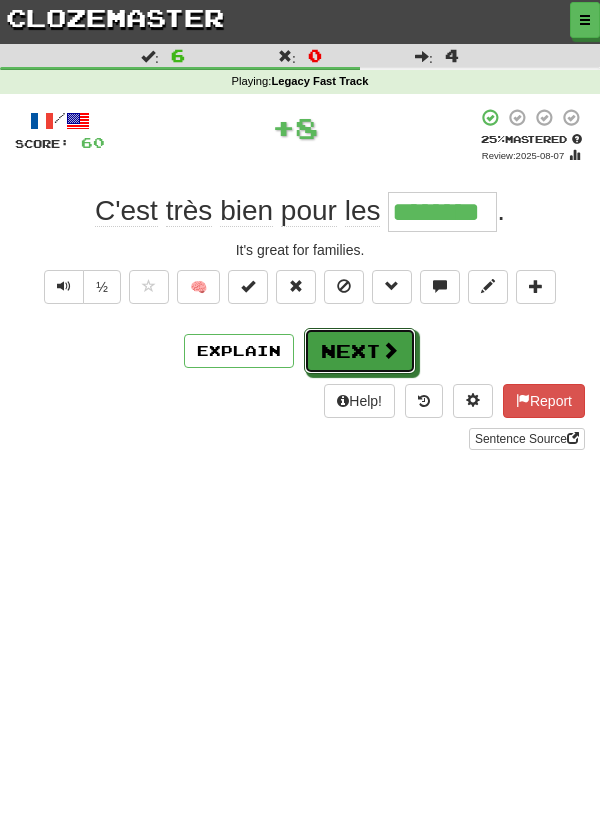 click on "Next" at bounding box center (360, 351) 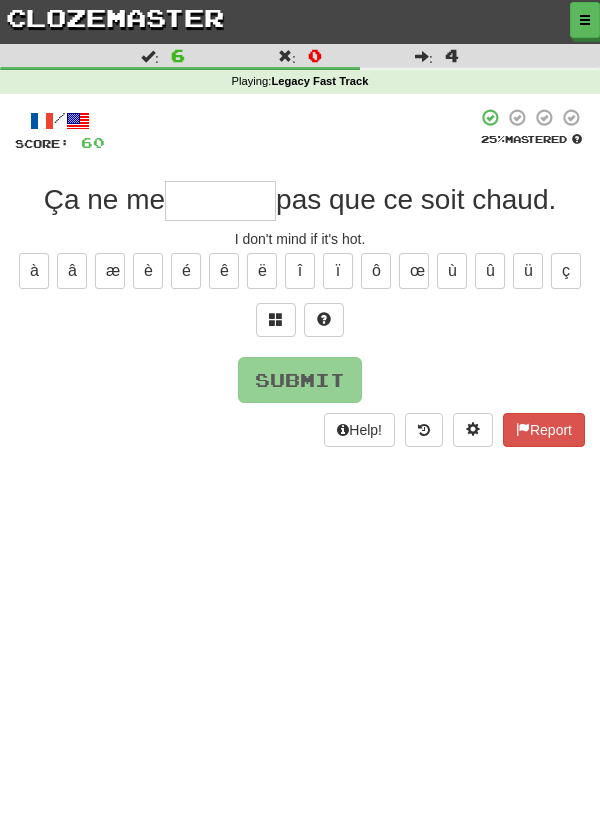 type on "*" 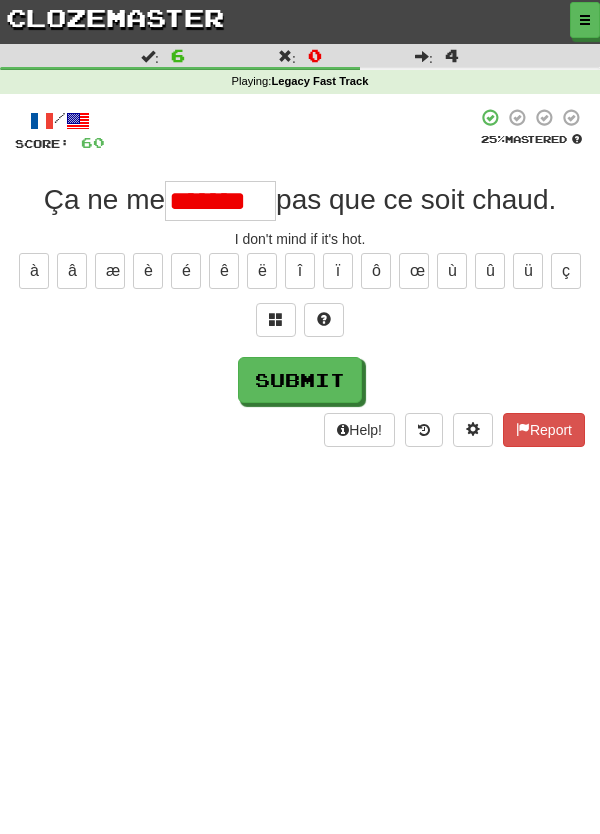 scroll, scrollTop: 0, scrollLeft: 0, axis: both 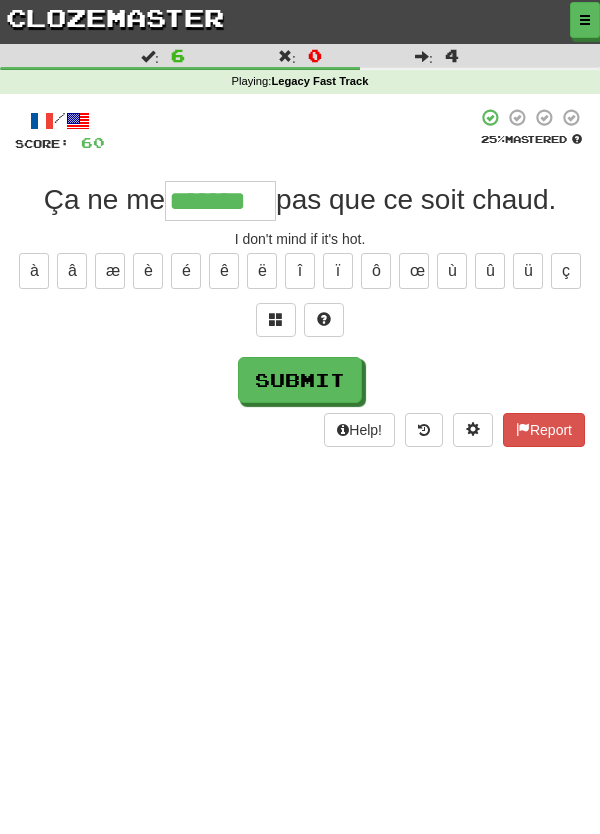 type on "*******" 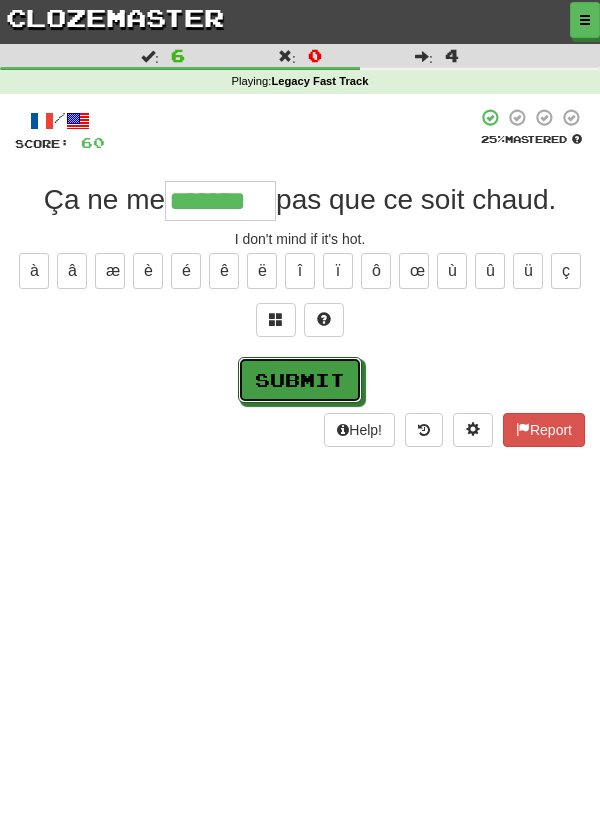click on "Submit" at bounding box center [300, 380] 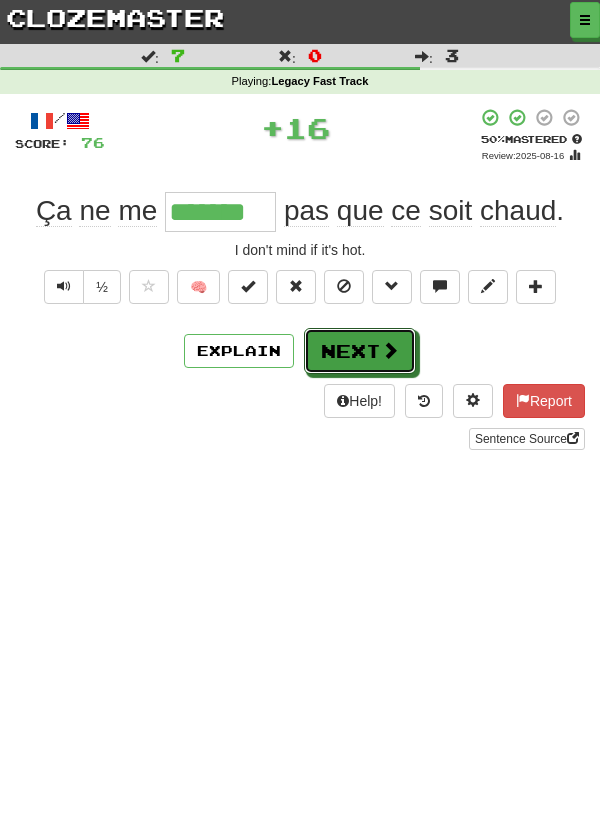 click on "Next" at bounding box center [360, 351] 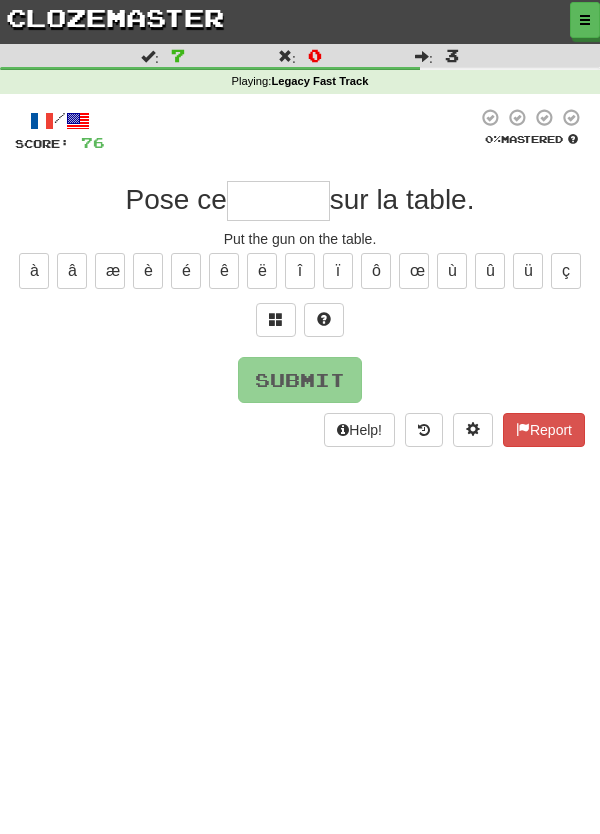 type on "*" 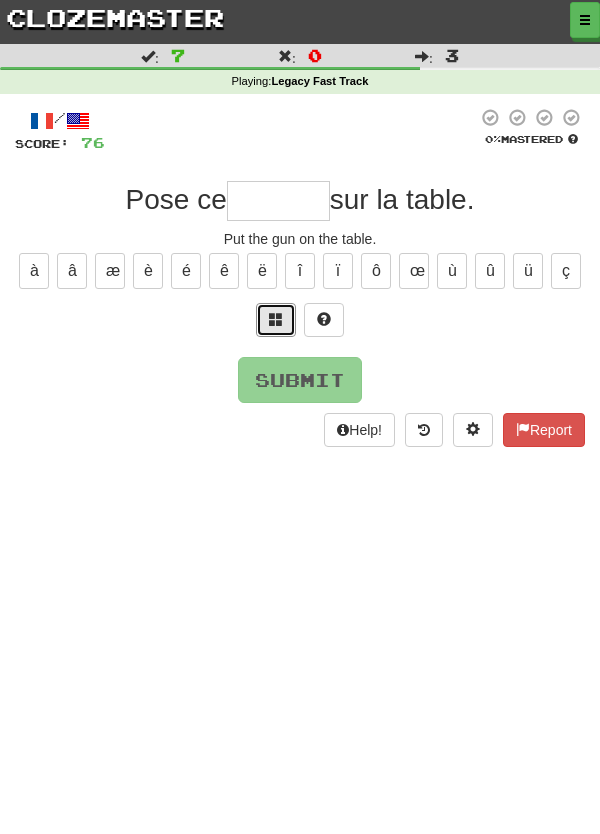 click at bounding box center [276, 319] 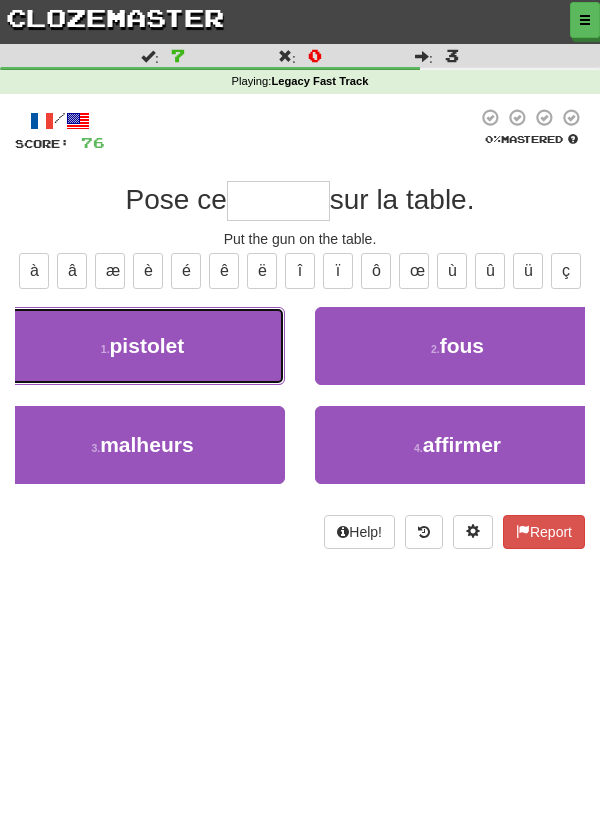 click on "1 .  pistolet" at bounding box center [142, 346] 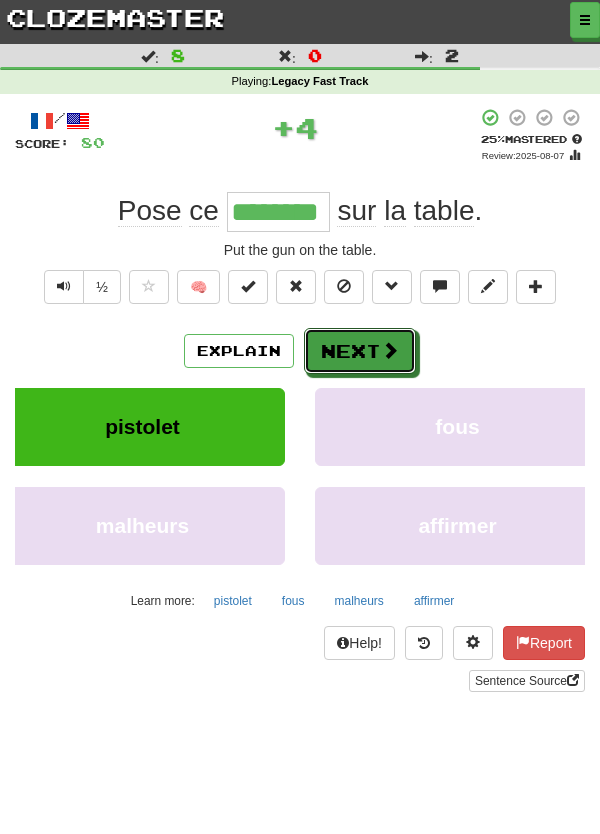 click on "Next" at bounding box center [360, 351] 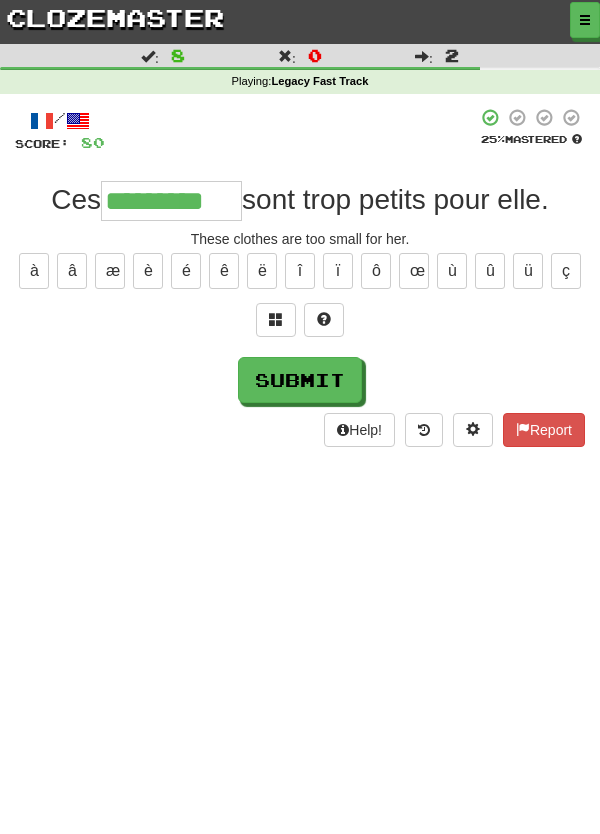 scroll, scrollTop: 0, scrollLeft: 0, axis: both 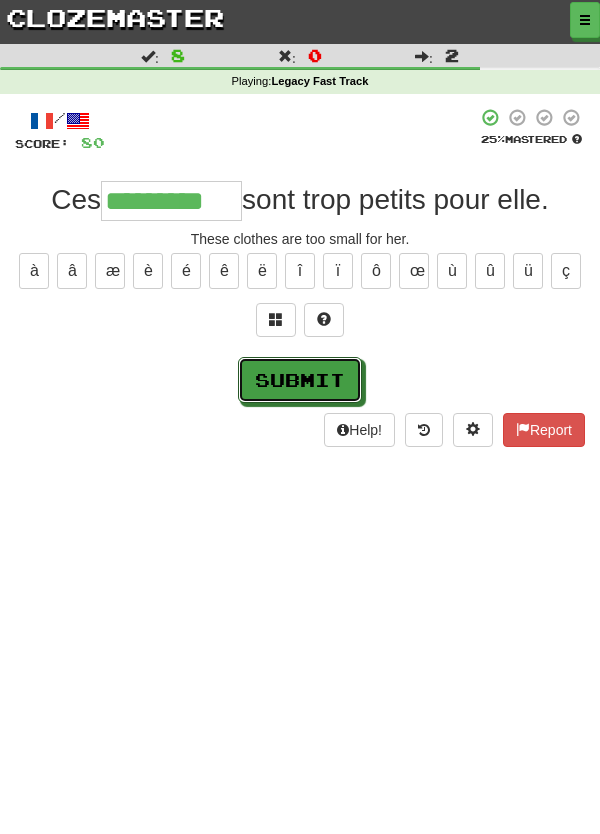 click on "Submit" at bounding box center [300, 380] 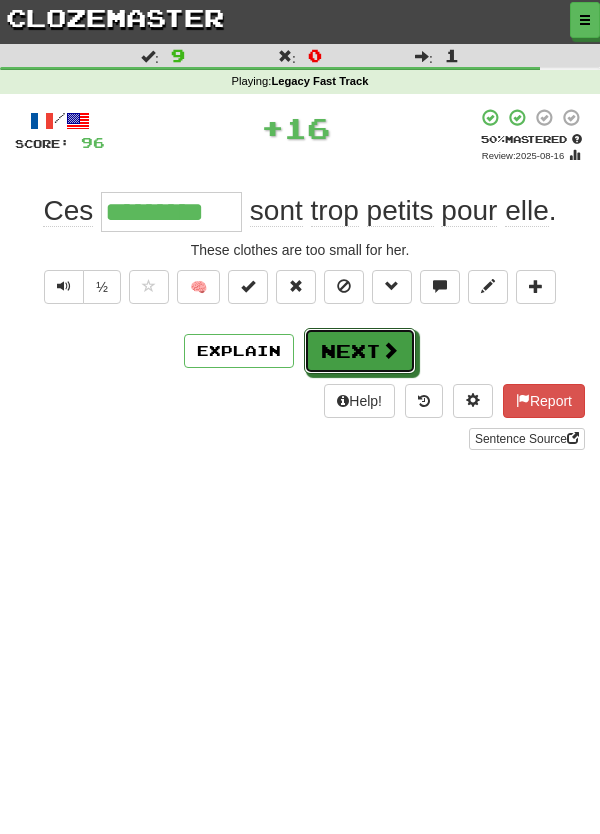 click at bounding box center (390, 350) 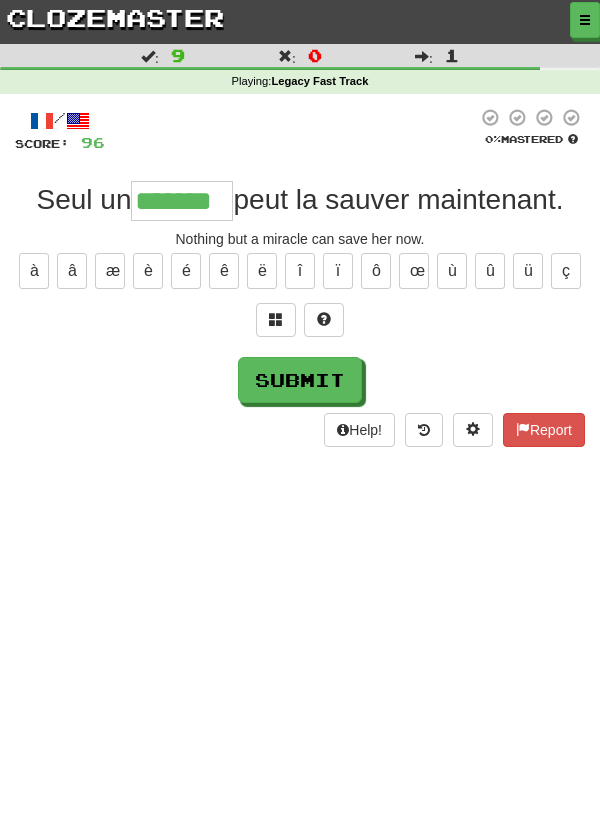 type on "*******" 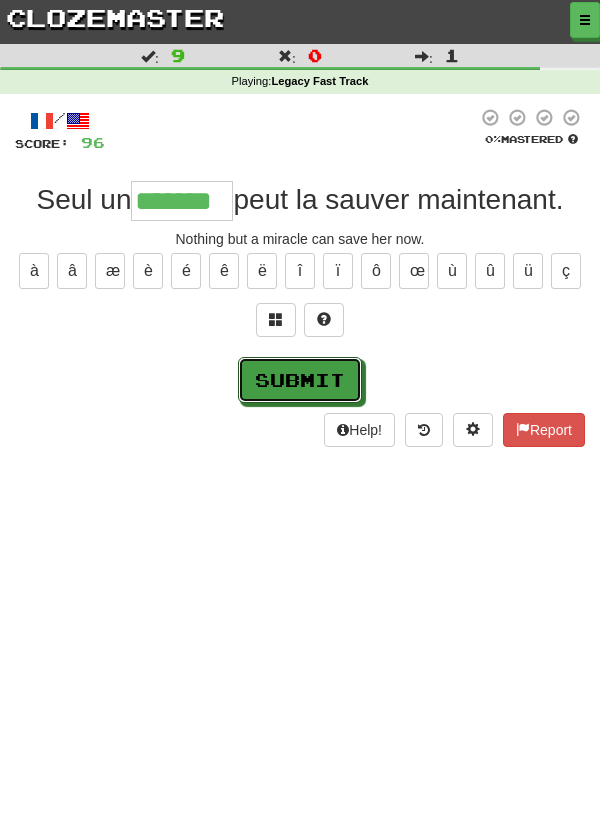 click on "Submit" at bounding box center (300, 380) 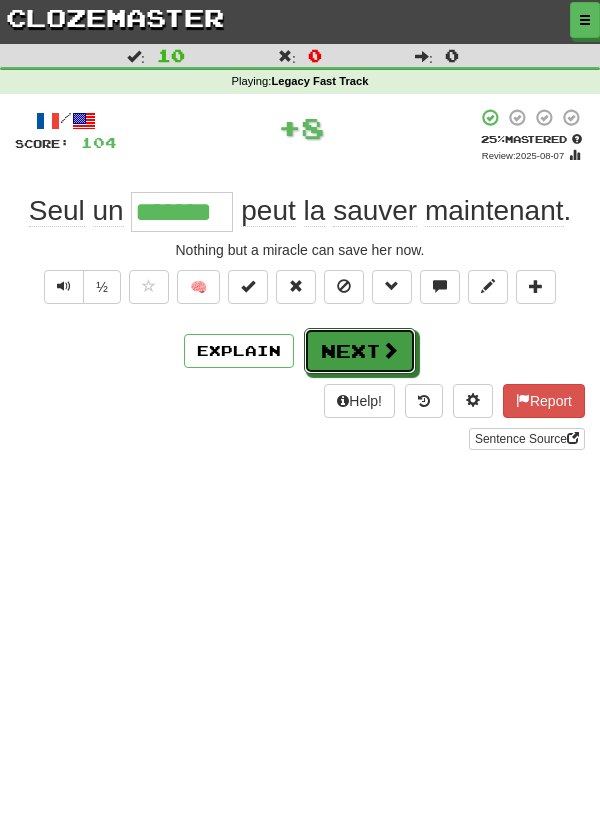 click on "Next" at bounding box center [360, 351] 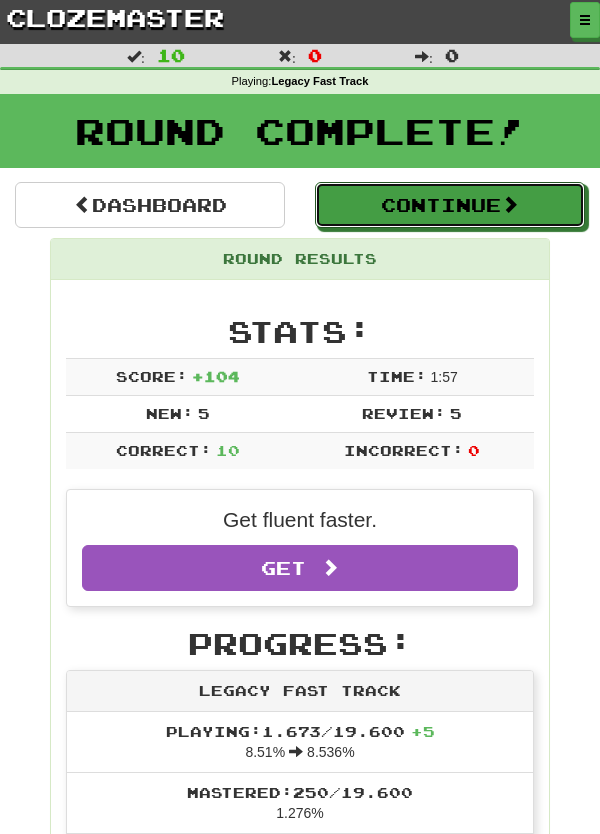 click on "Continue" at bounding box center [450, 205] 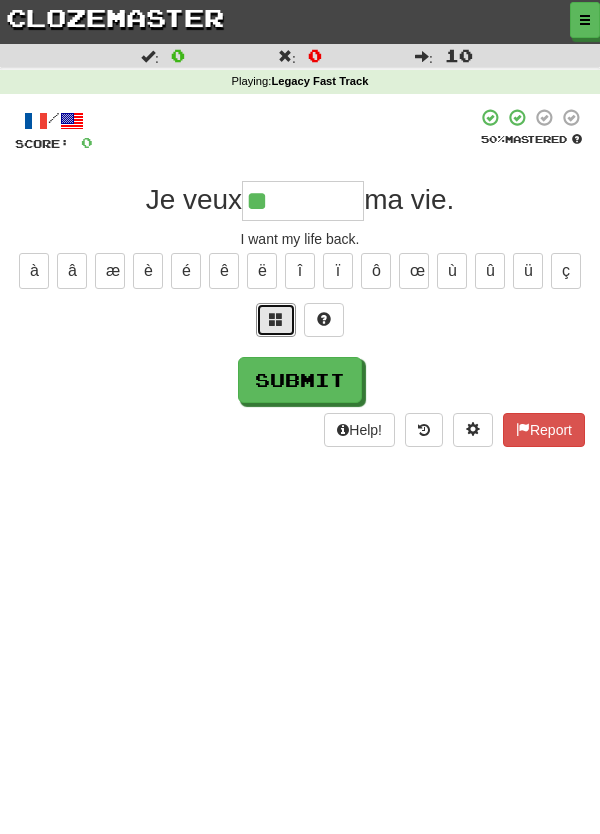 click at bounding box center [276, 319] 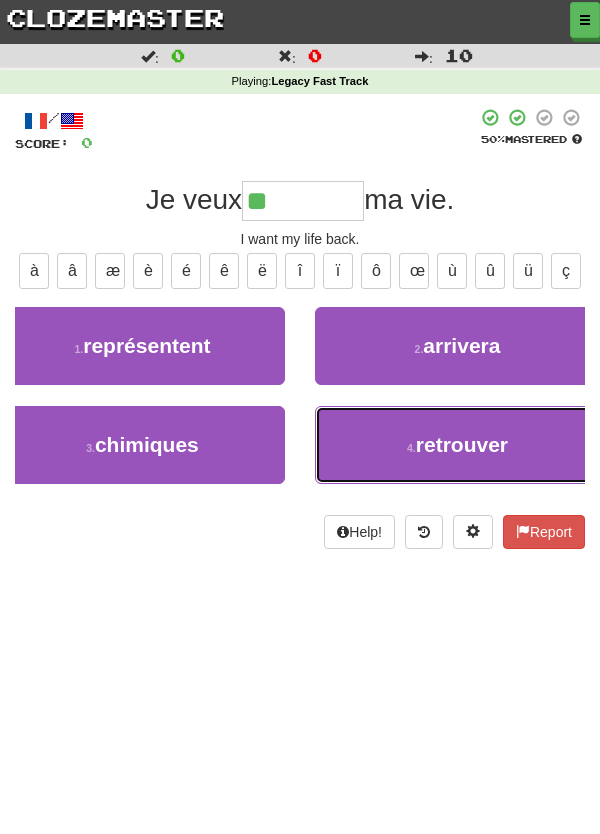 click on "retrouver" at bounding box center [462, 444] 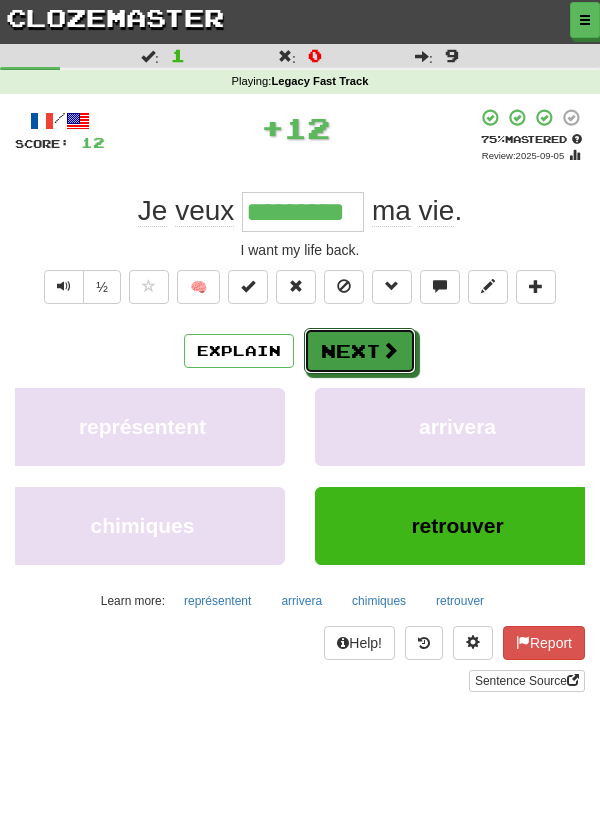 click on "Next" at bounding box center [360, 351] 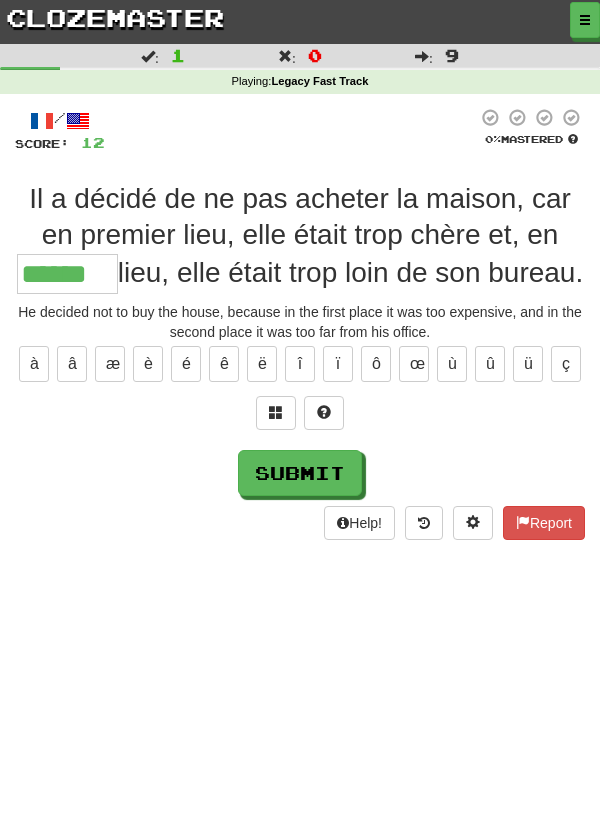 type on "******" 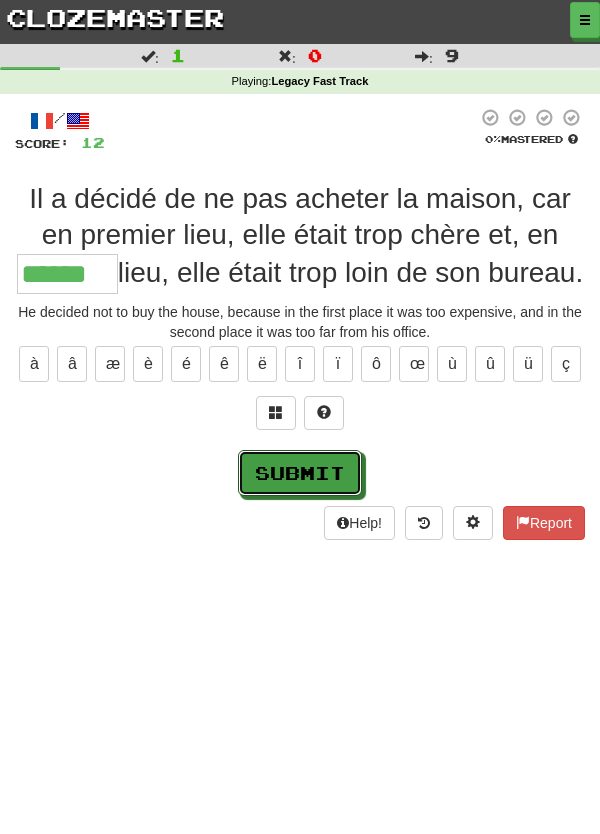 click on "Submit" at bounding box center (300, 473) 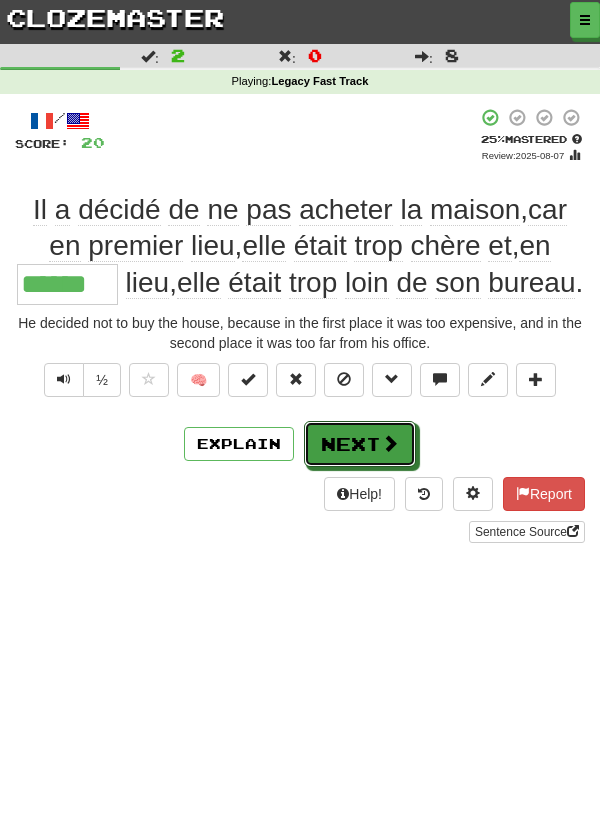 click on "Next" at bounding box center [360, 444] 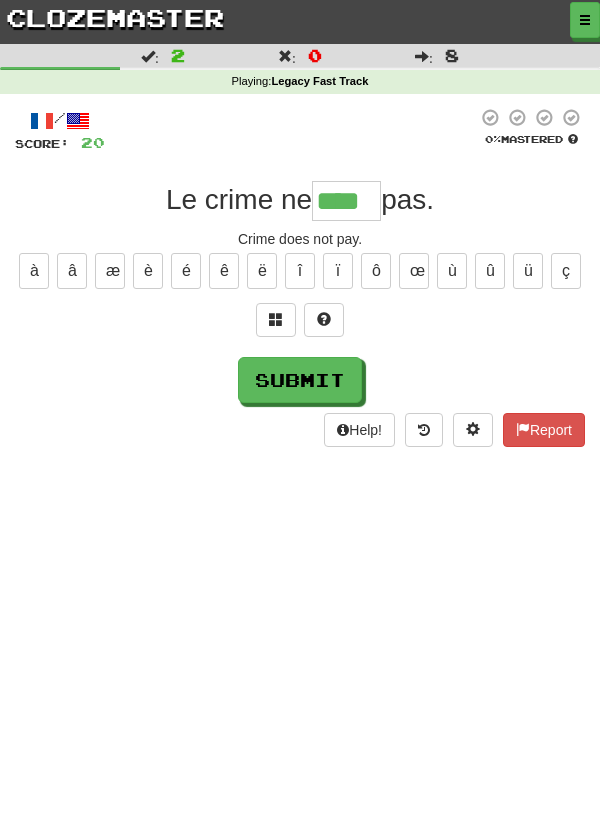 type on "****" 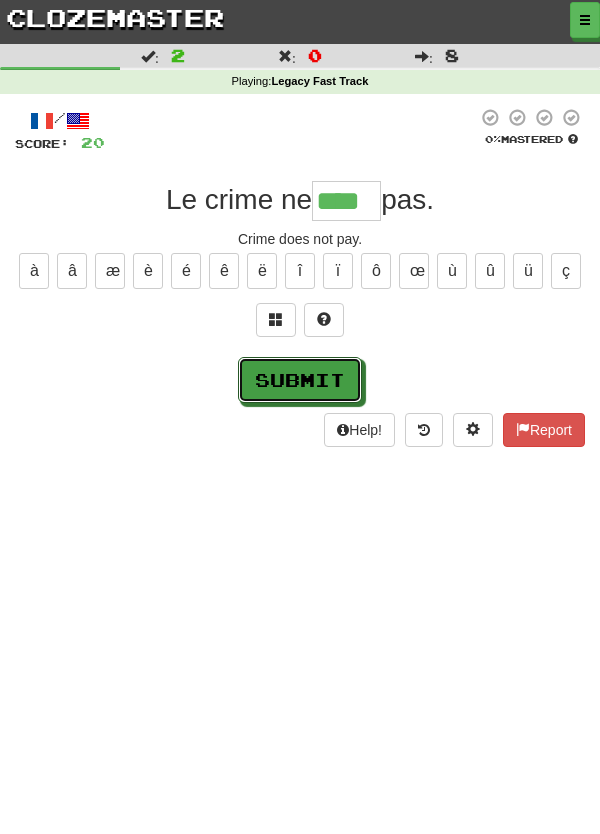 click on "Submit" at bounding box center (300, 380) 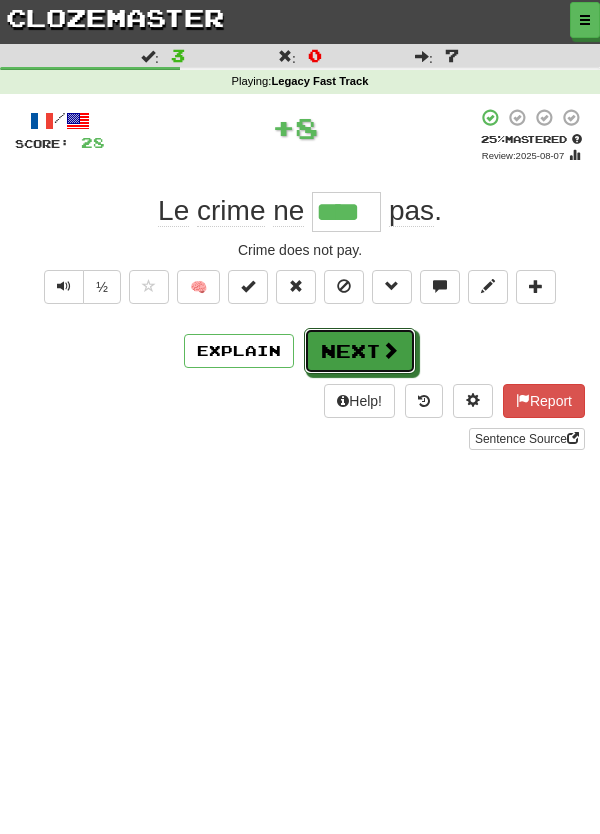 click at bounding box center [390, 350] 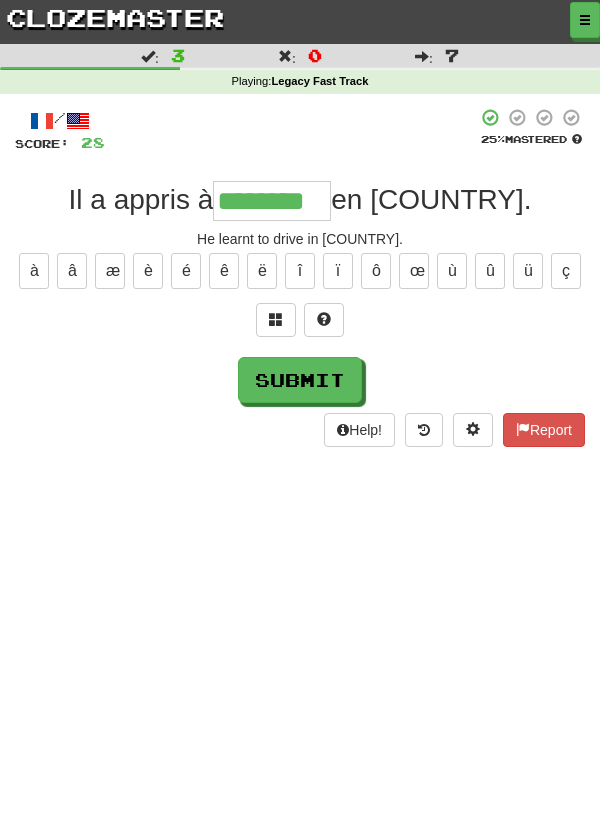 type on "********" 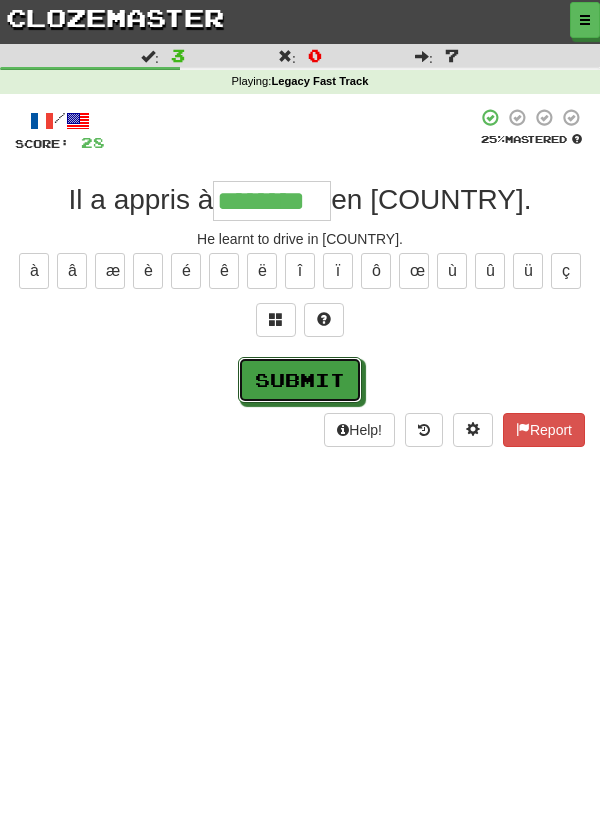 click on "Submit" at bounding box center [300, 380] 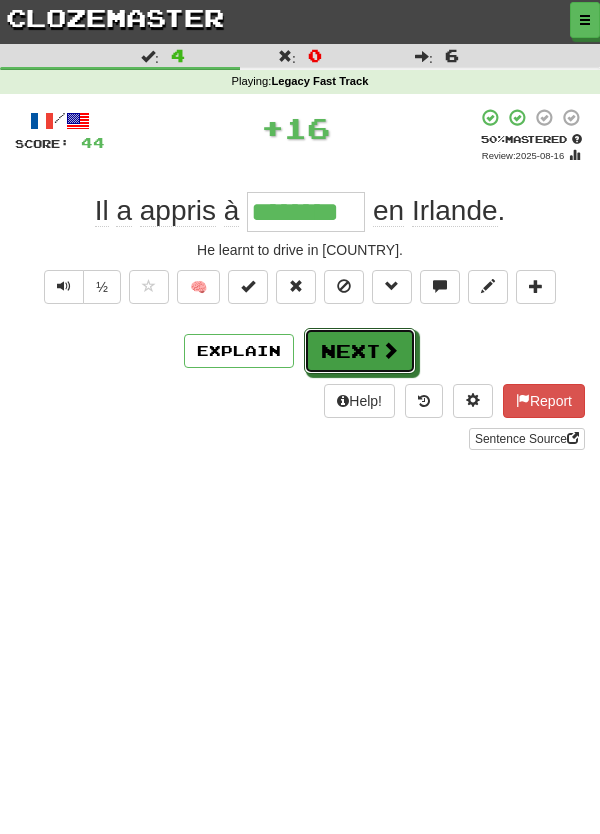click on "Next" at bounding box center (360, 351) 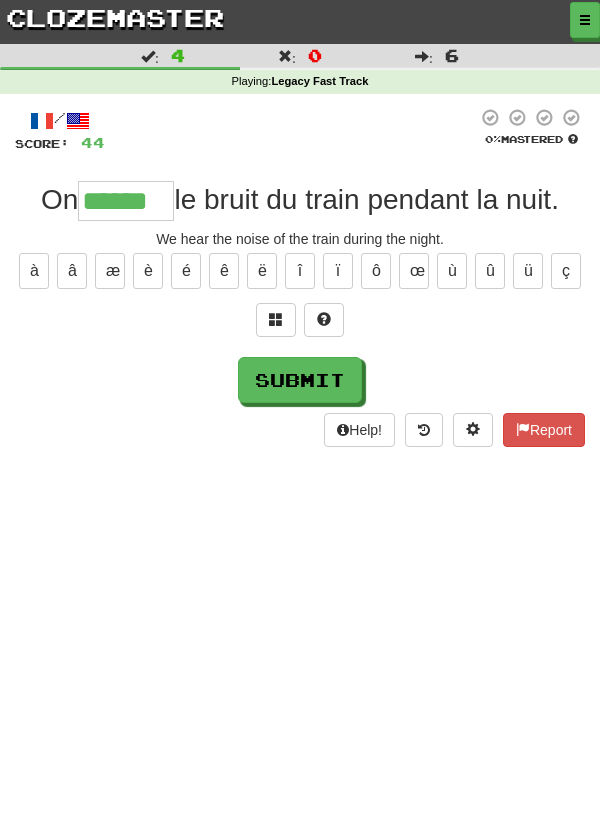 type on "******" 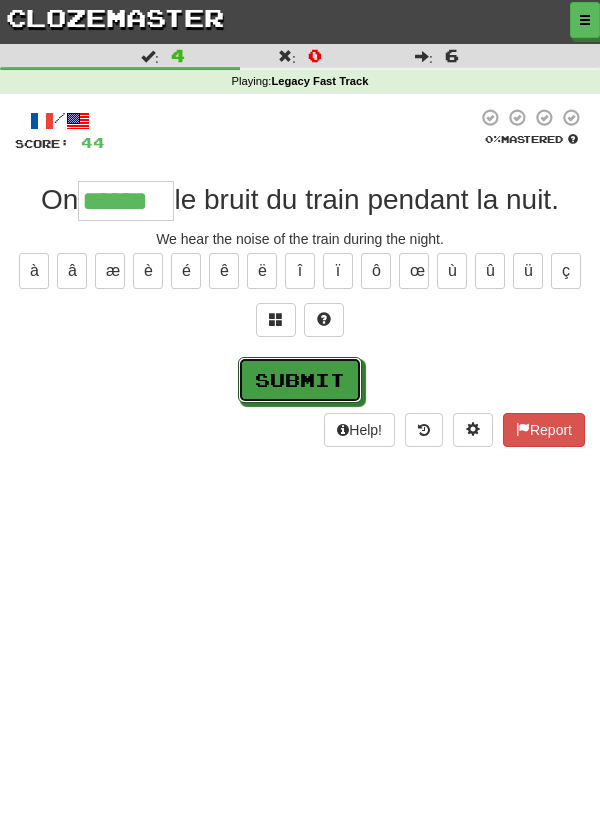 click on "Submit" at bounding box center (300, 380) 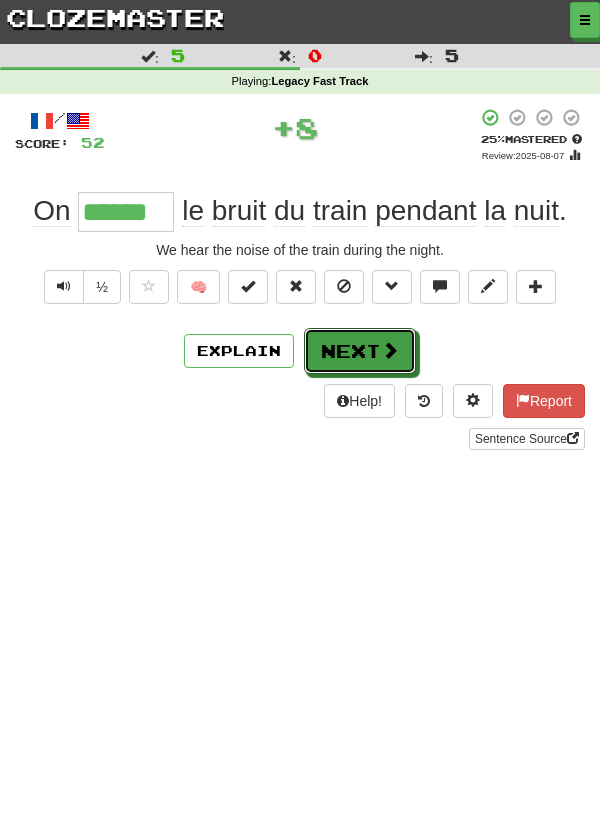 click on "Next" at bounding box center (360, 351) 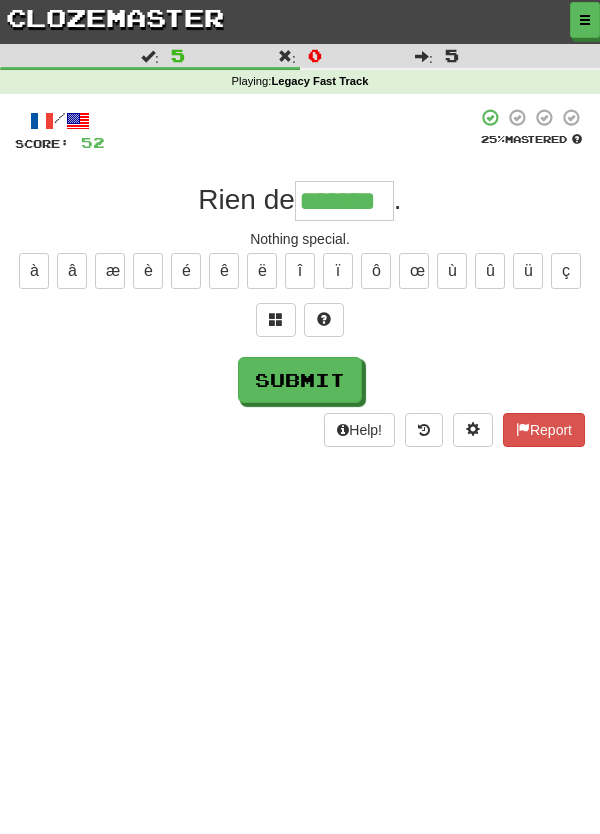type on "*******" 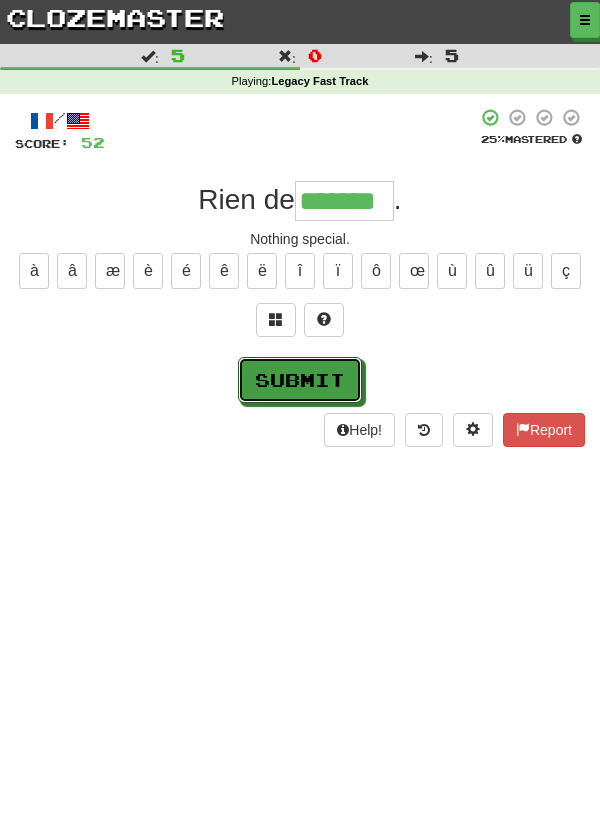 click on "Submit" at bounding box center (300, 380) 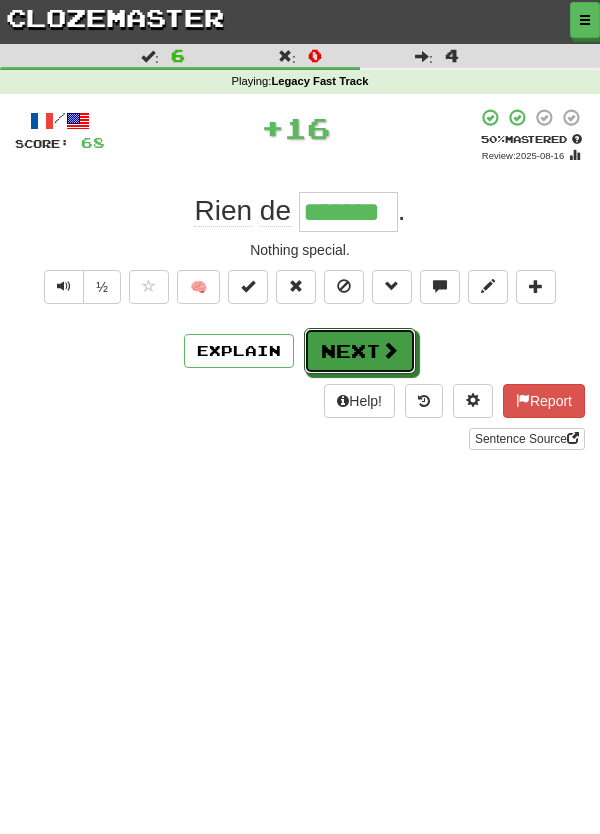 click on "Next" at bounding box center (360, 351) 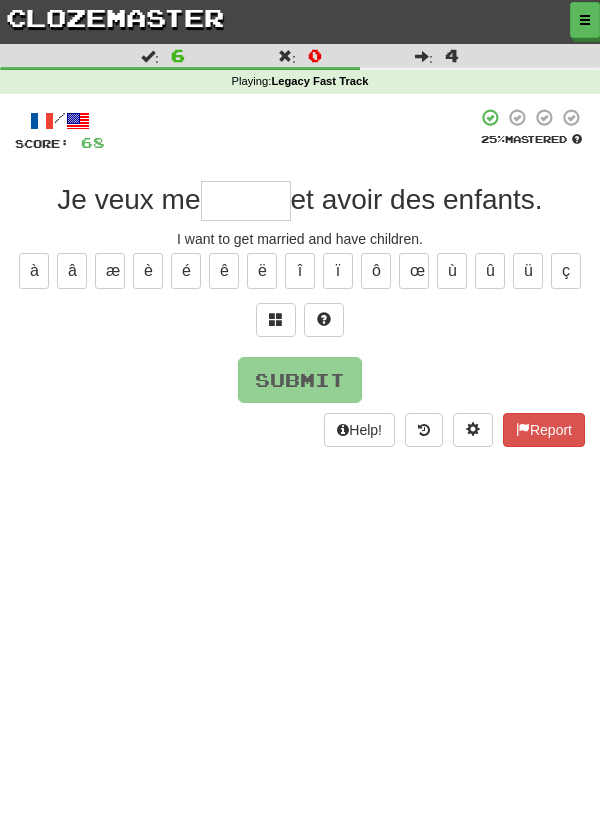 type on "*" 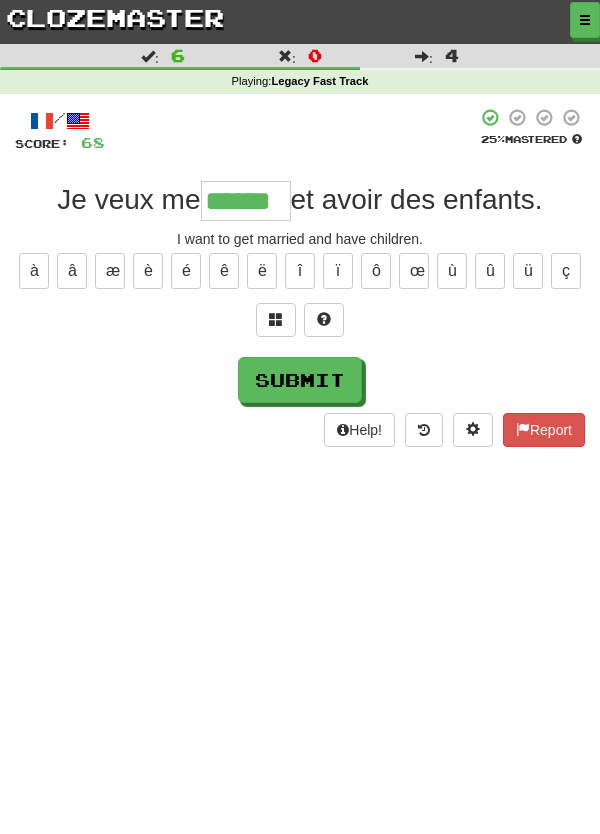 type on "******" 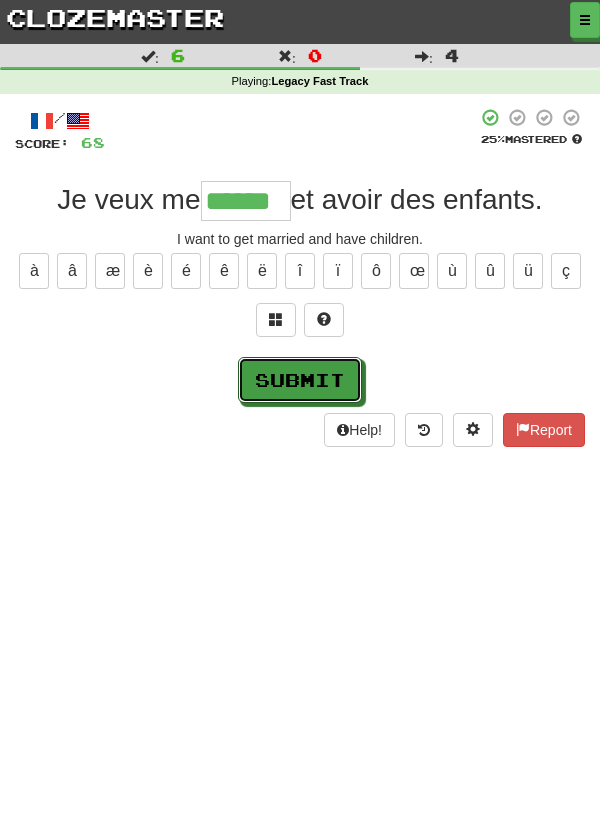 click on "Submit" at bounding box center (300, 380) 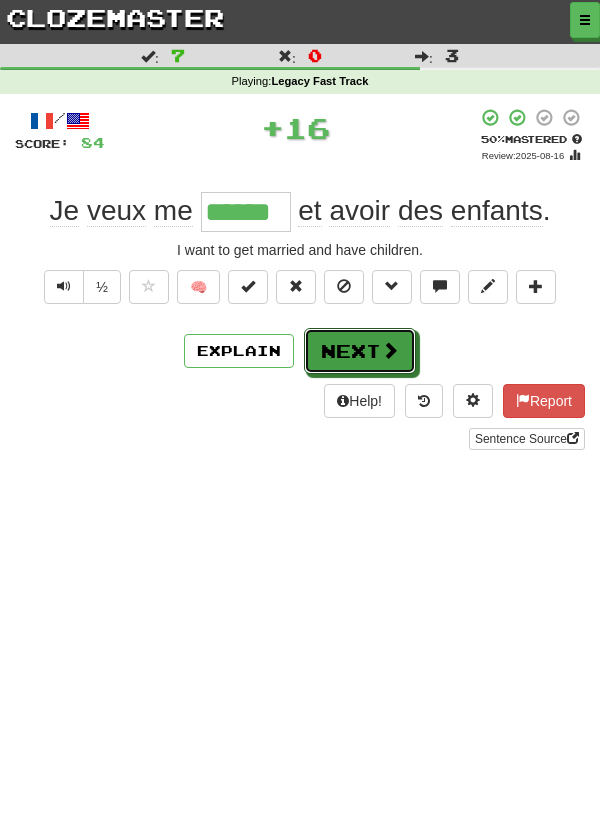 click on "Next" at bounding box center [360, 351] 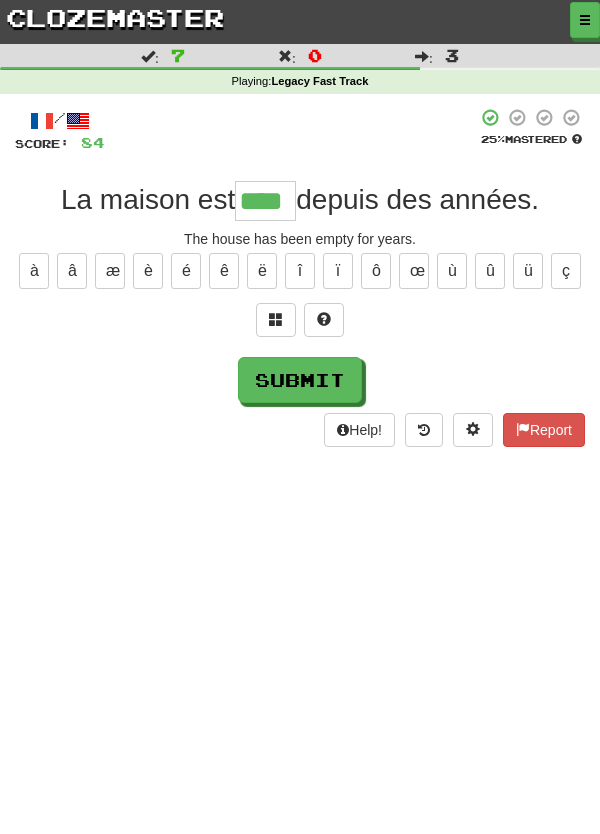 type on "****" 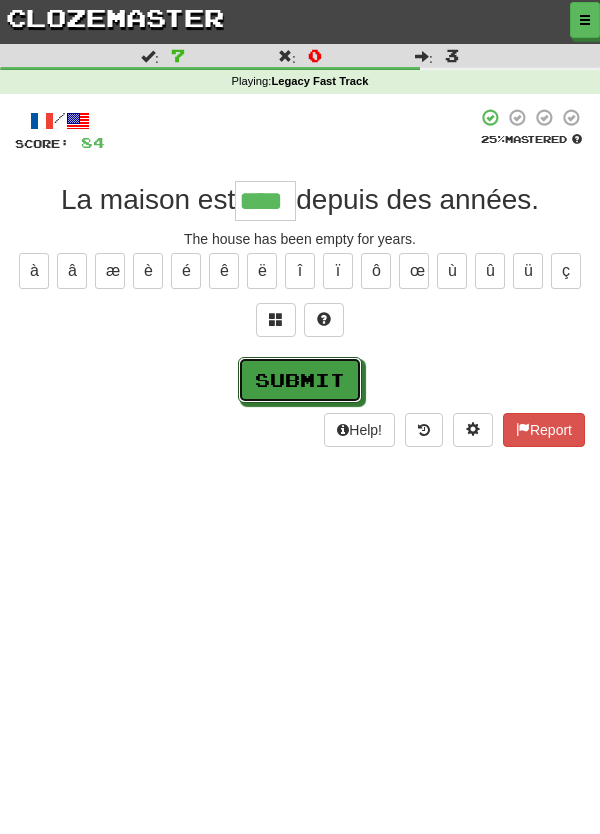 click on "Submit" at bounding box center (300, 380) 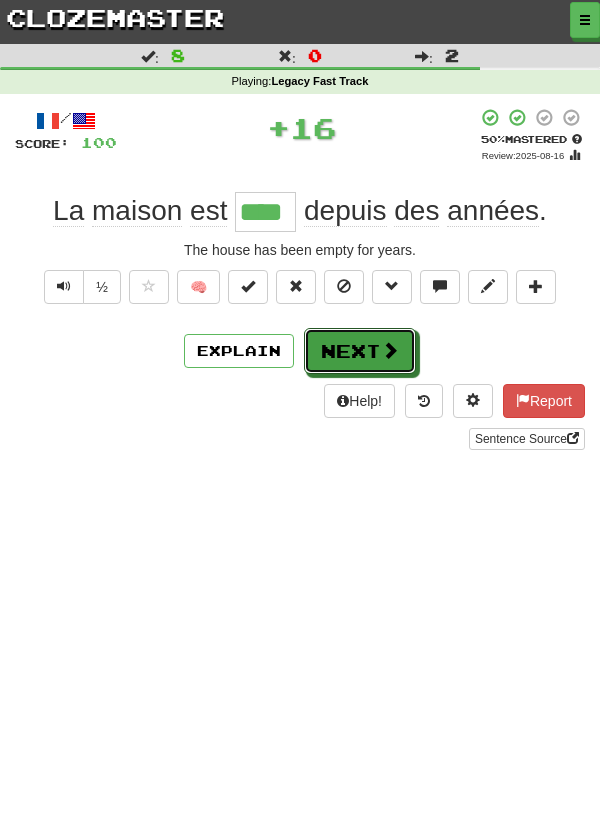 click on "Next" at bounding box center [360, 351] 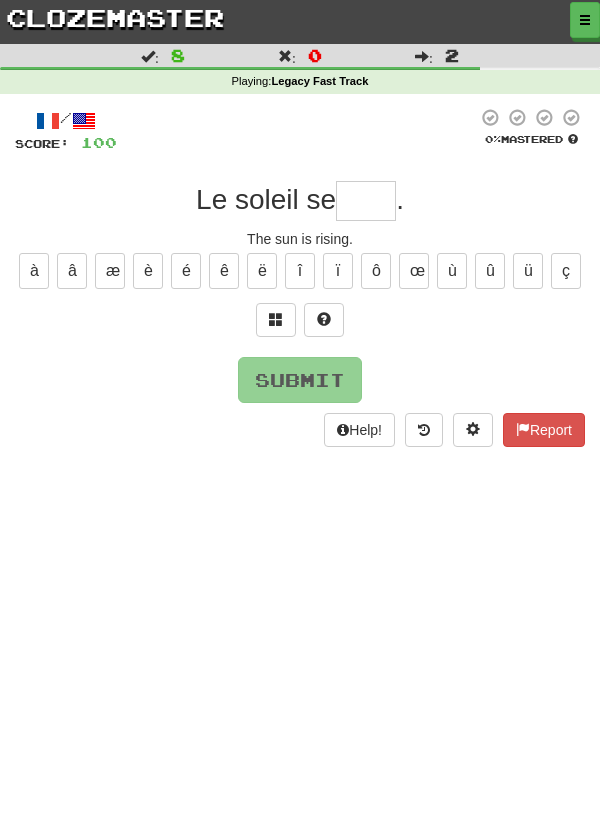 type on "*" 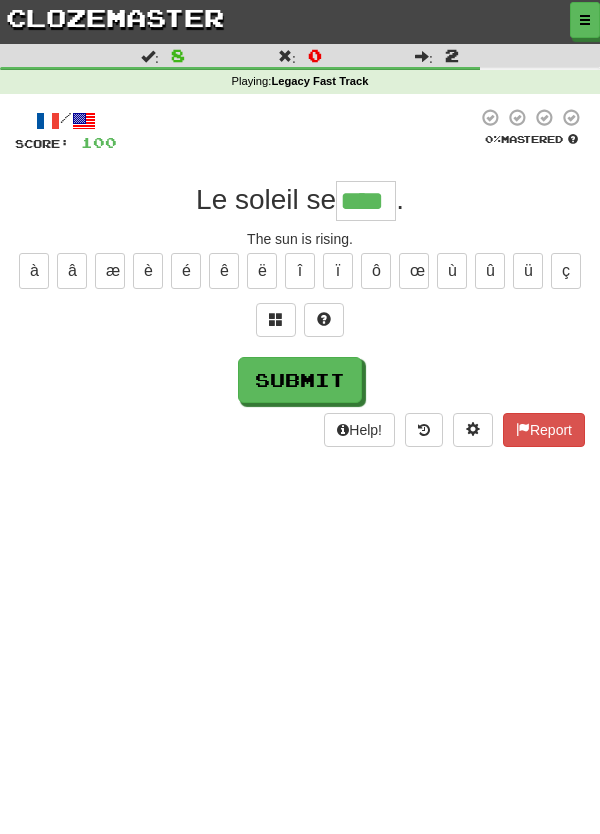type on "****" 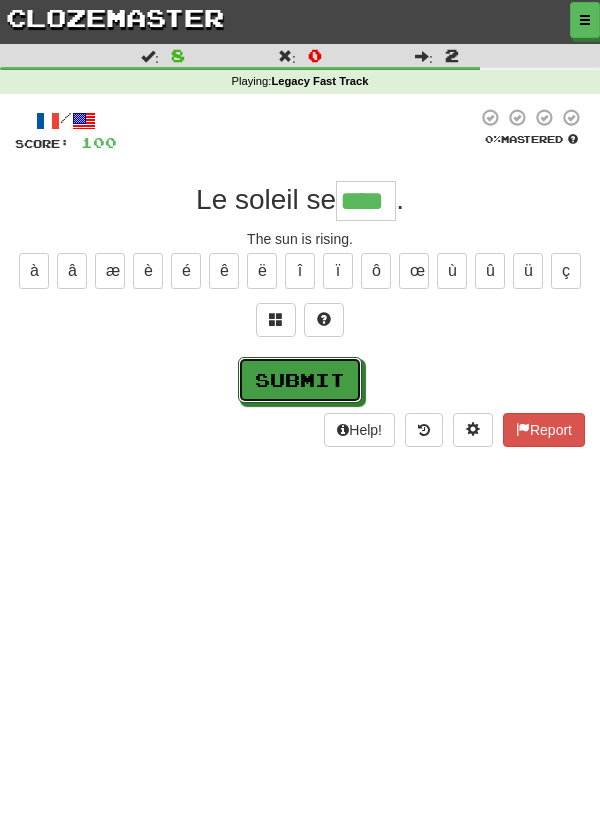 click on "Submit" at bounding box center [300, 380] 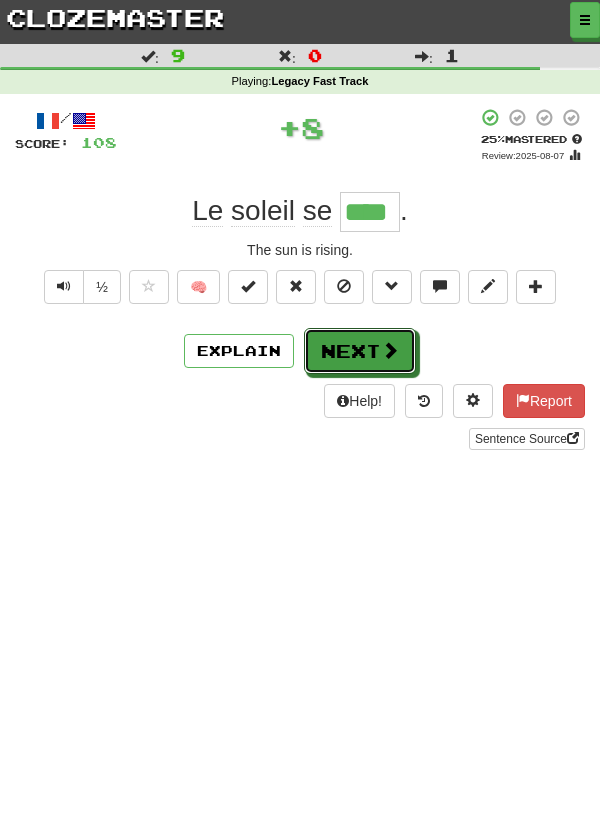 click at bounding box center [390, 350] 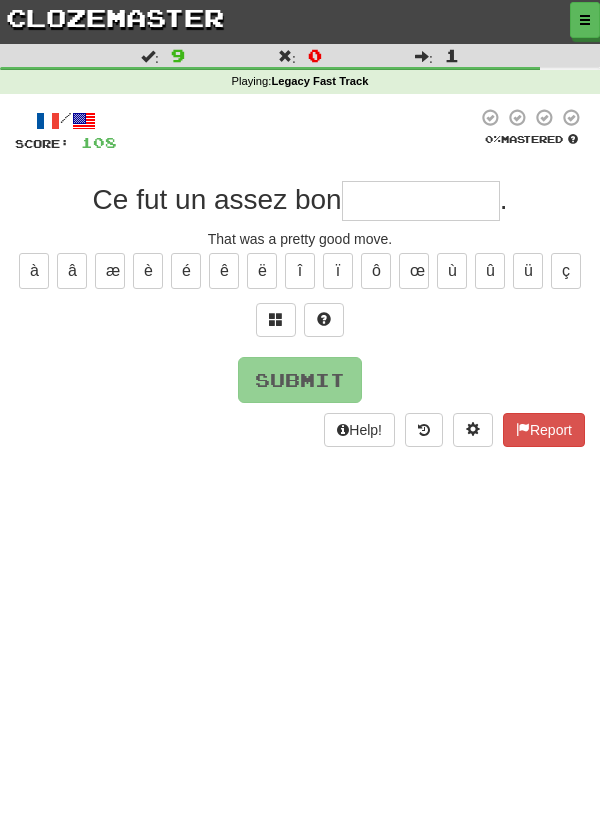 type on "*" 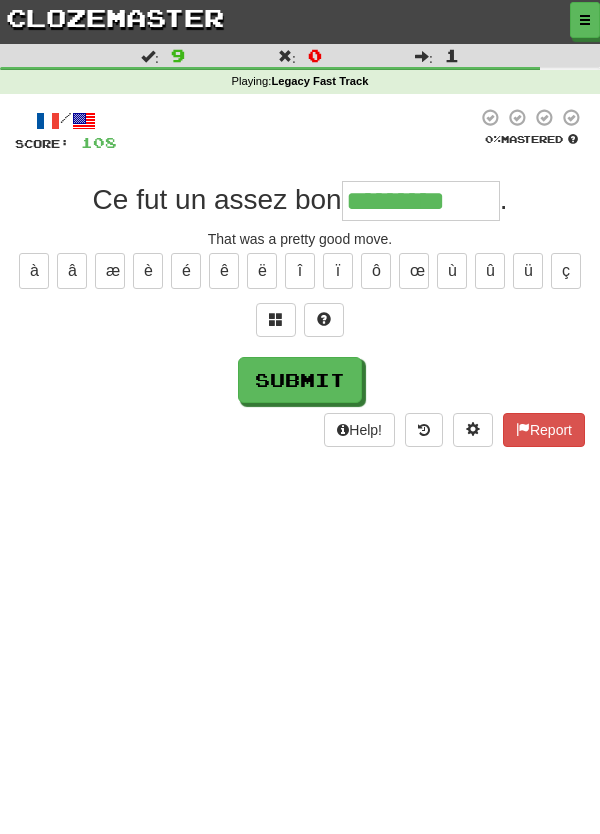 type on "*********" 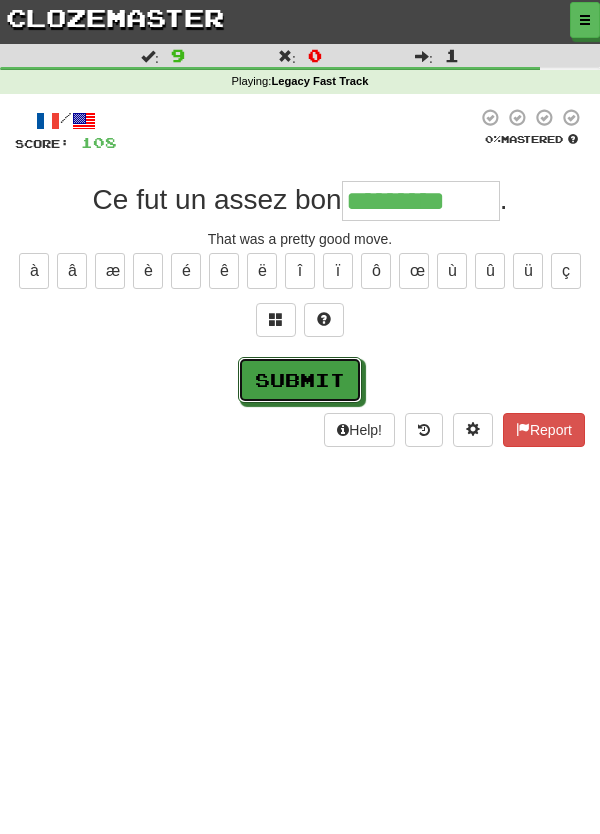click on "Submit" at bounding box center (300, 380) 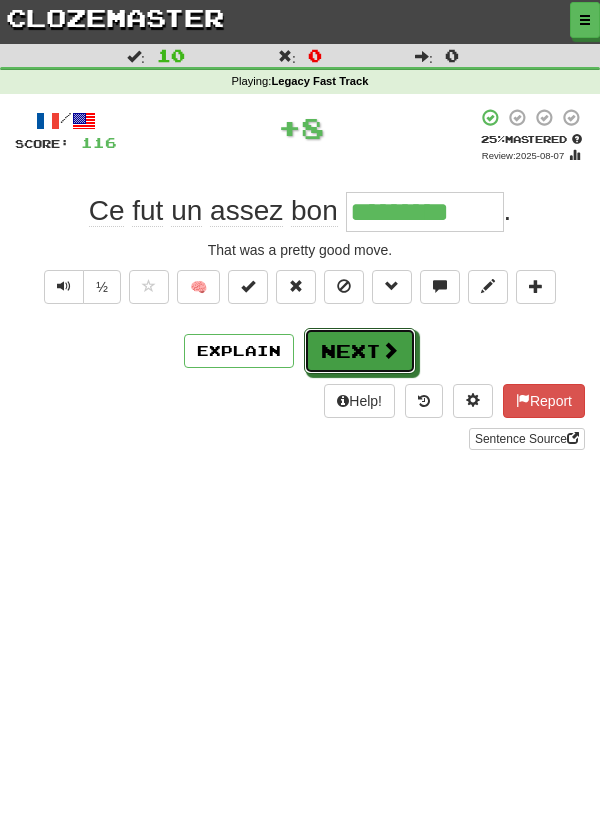 click on "Next" at bounding box center [360, 351] 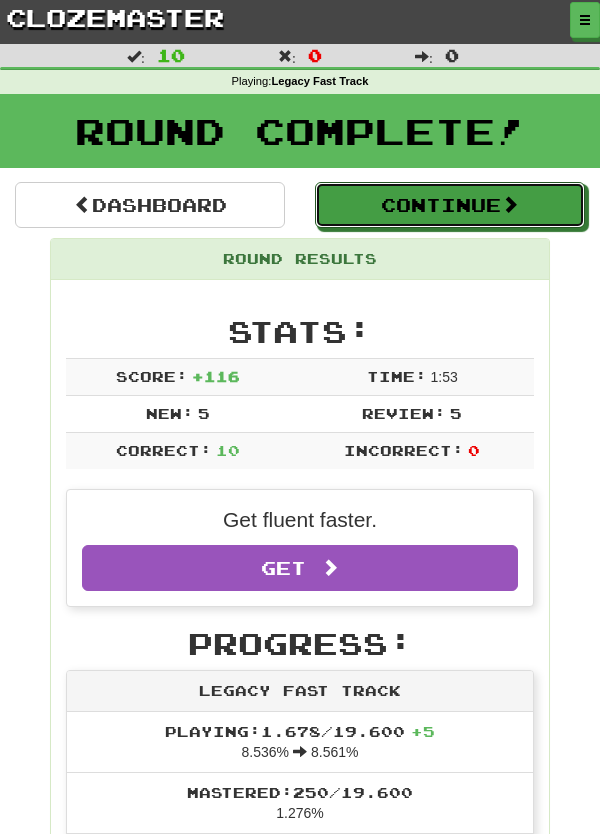 click at bounding box center [510, 204] 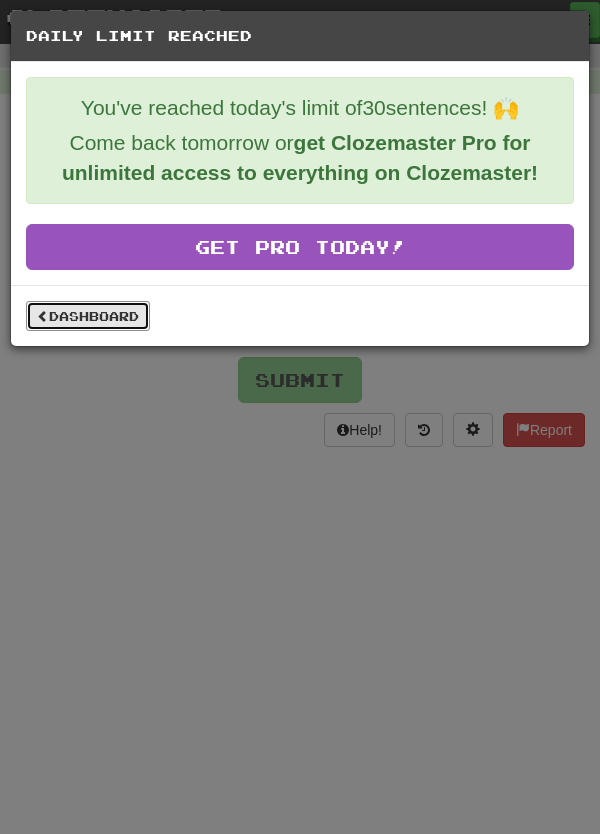 click on "Dashboard" at bounding box center (88, 316) 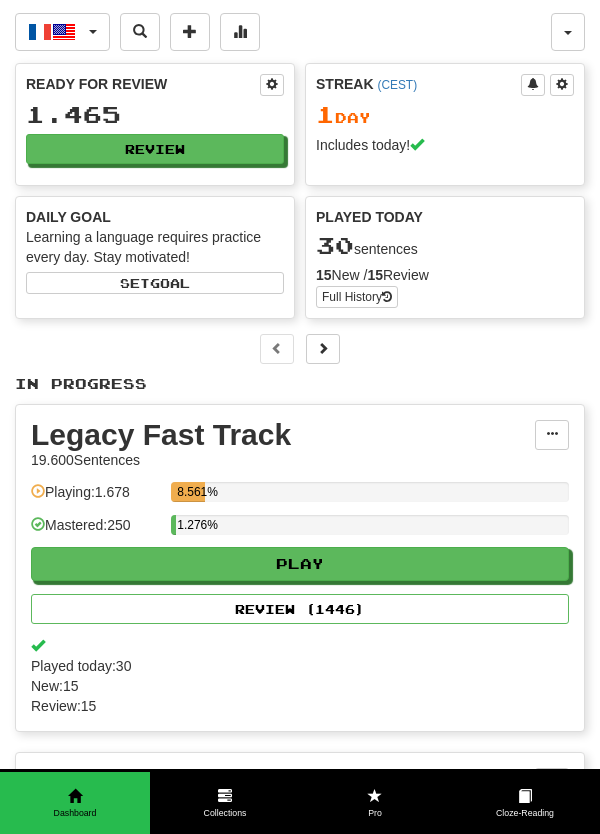 scroll, scrollTop: 0, scrollLeft: 0, axis: both 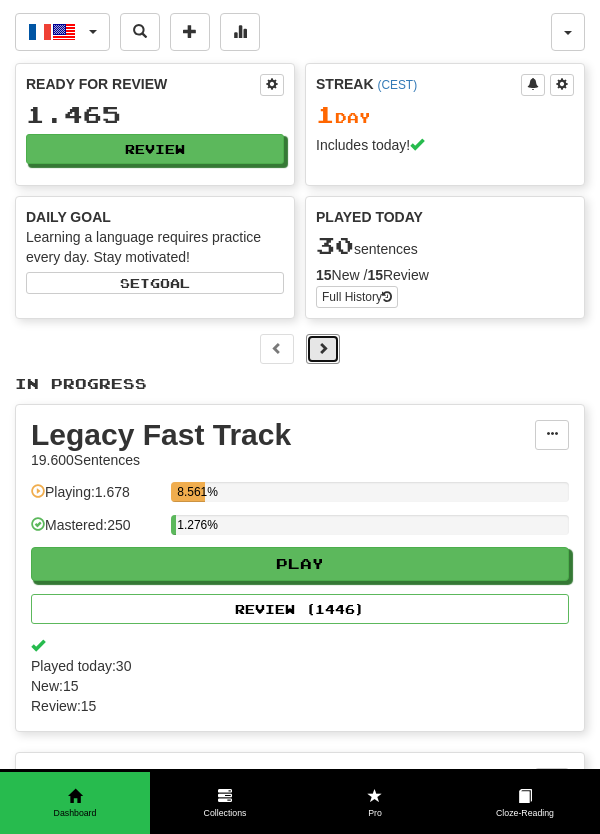 click at bounding box center (323, 349) 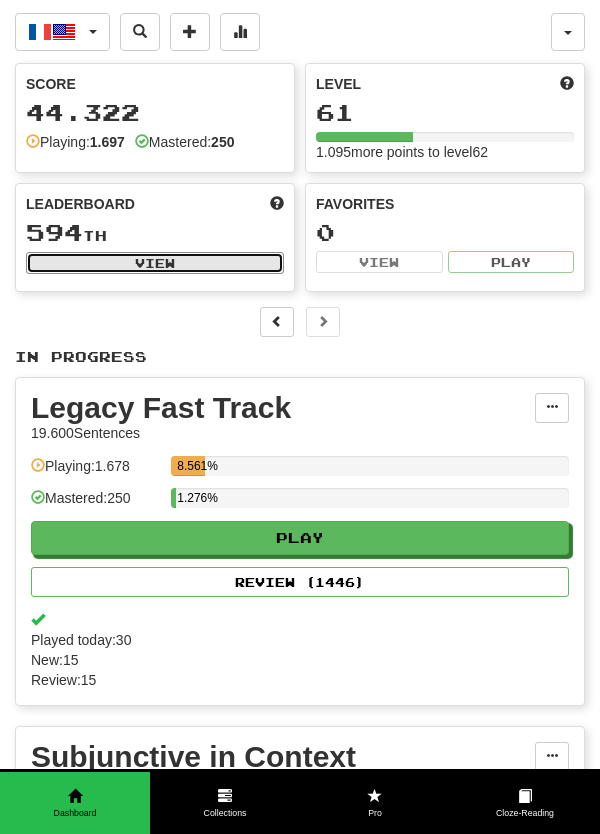 click on "View" at bounding box center (155, 263) 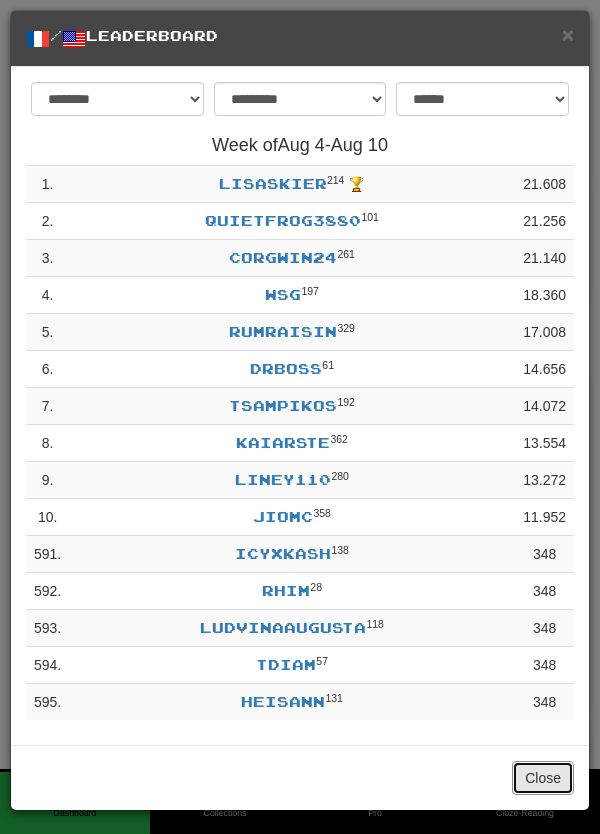 click on "Close" at bounding box center (543, 778) 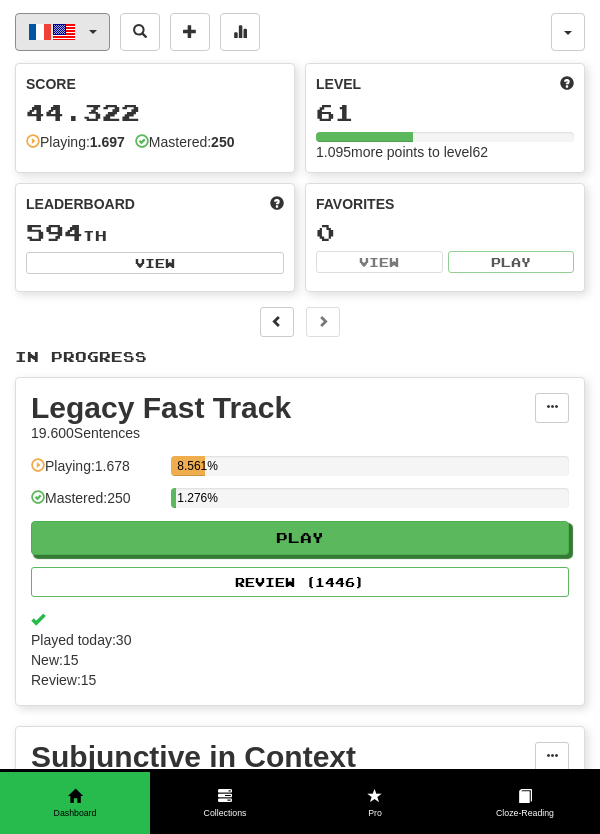 click on "Français  /  English" at bounding box center [62, 32] 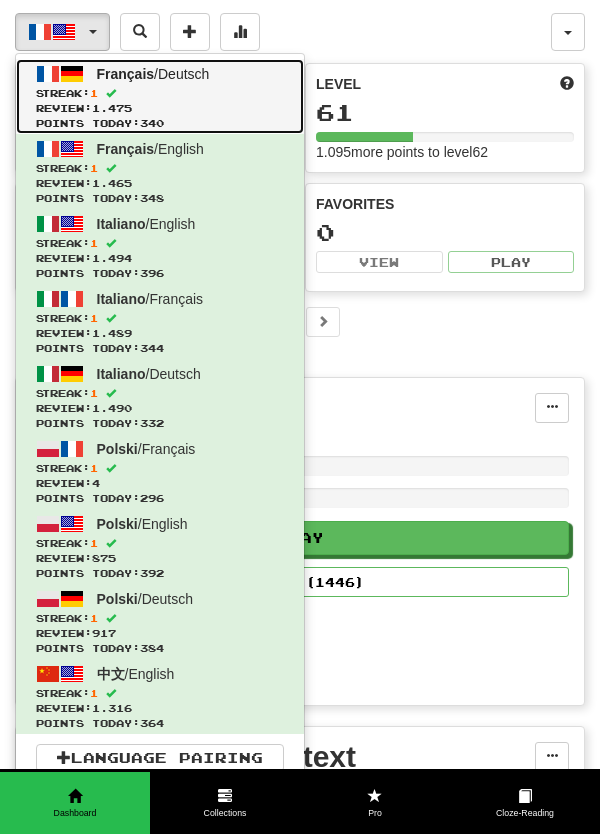 click on "Streak:  1" at bounding box center (160, 93) 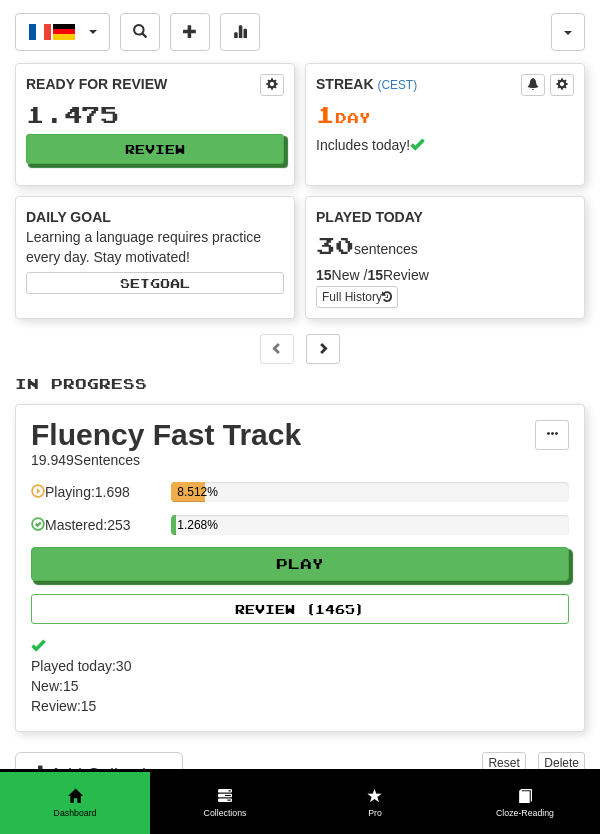 scroll, scrollTop: 0, scrollLeft: 0, axis: both 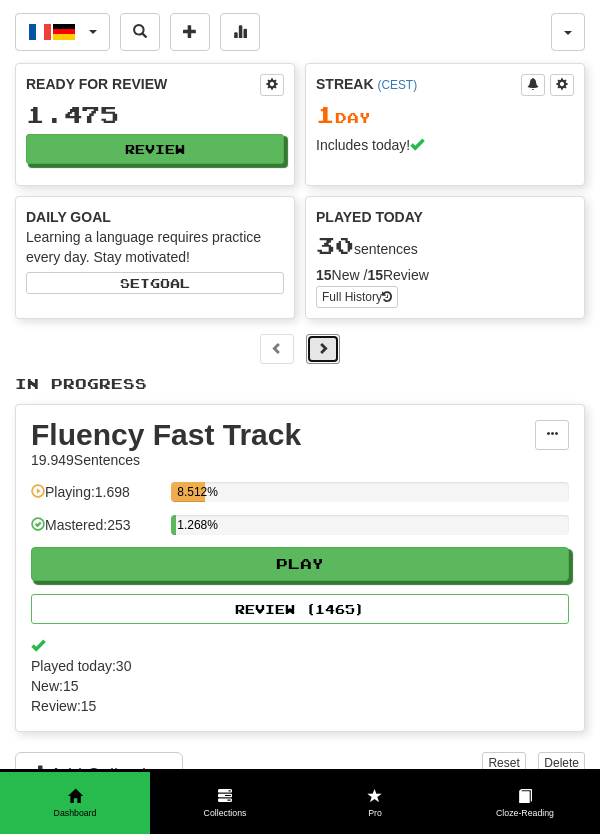 click at bounding box center (323, 348) 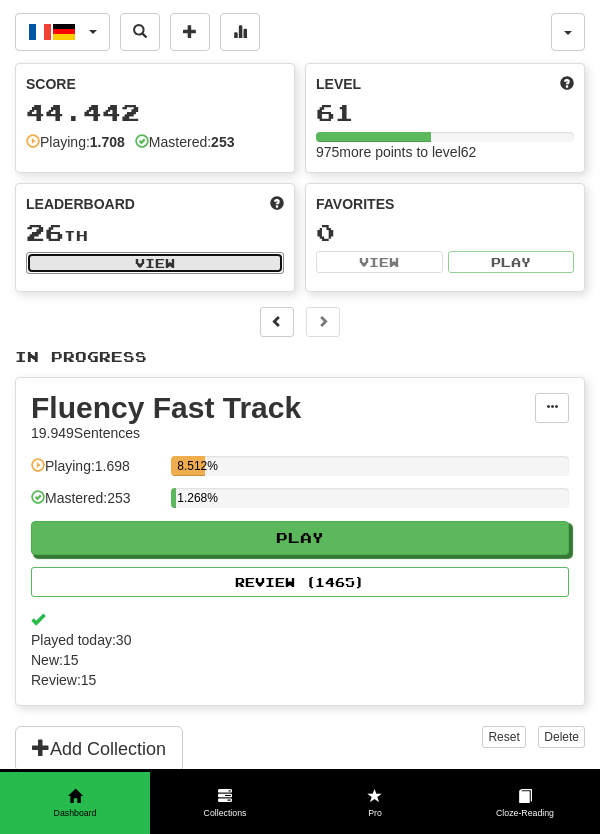 click on "View" at bounding box center [155, 263] 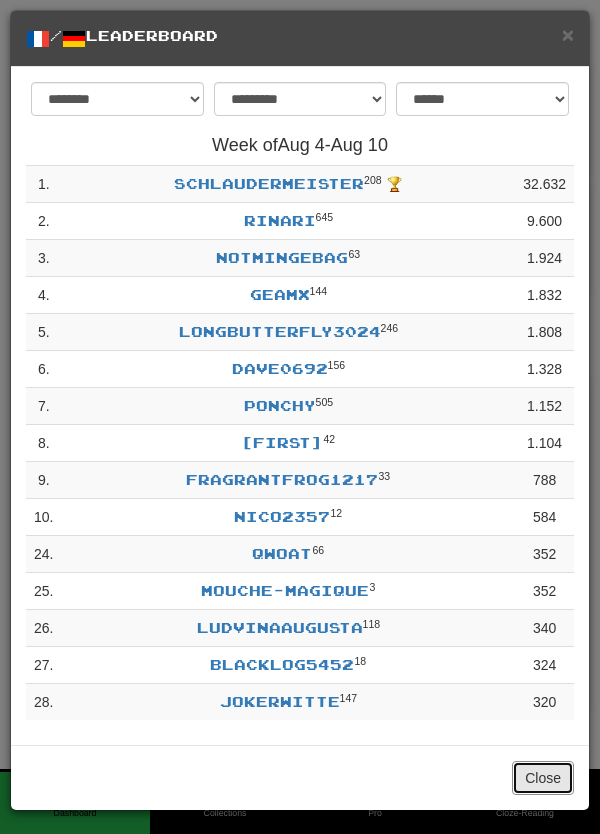 click on "Close" at bounding box center (543, 778) 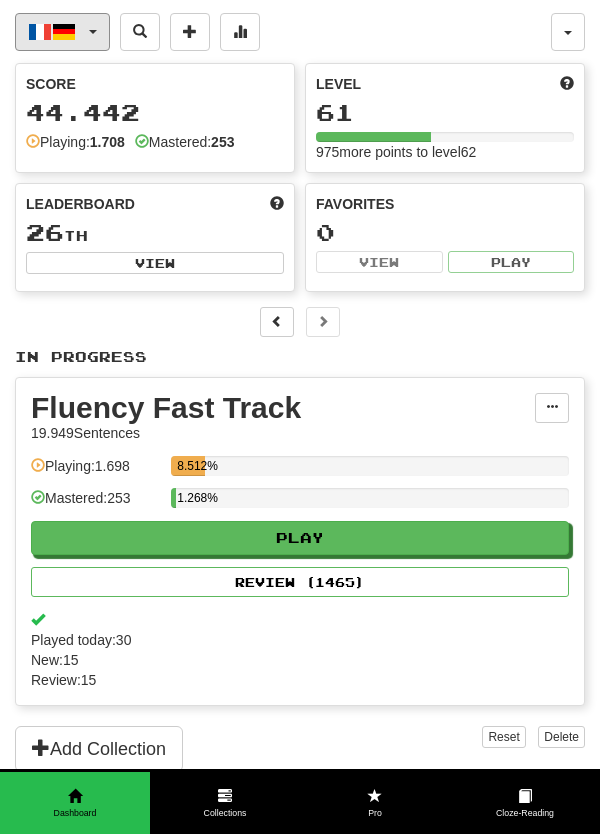 click at bounding box center (93, 32) 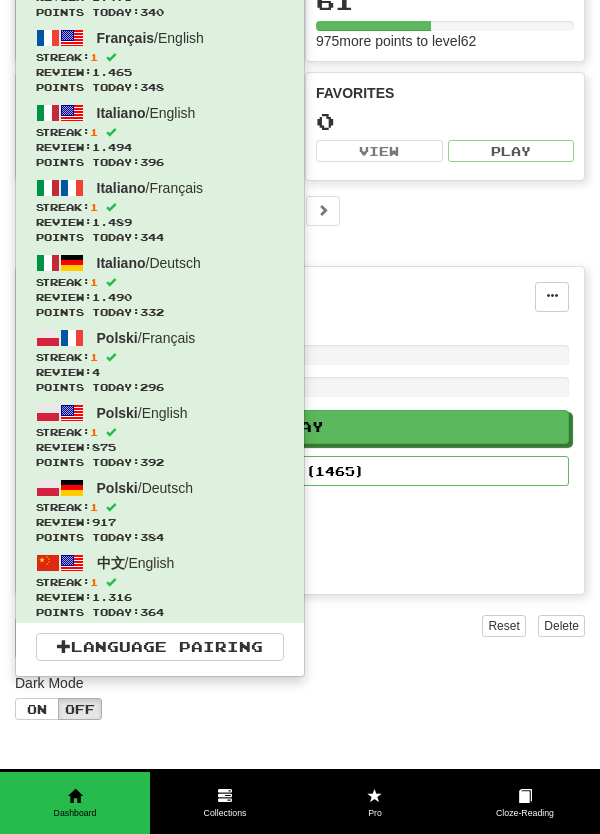 scroll, scrollTop: 109, scrollLeft: 0, axis: vertical 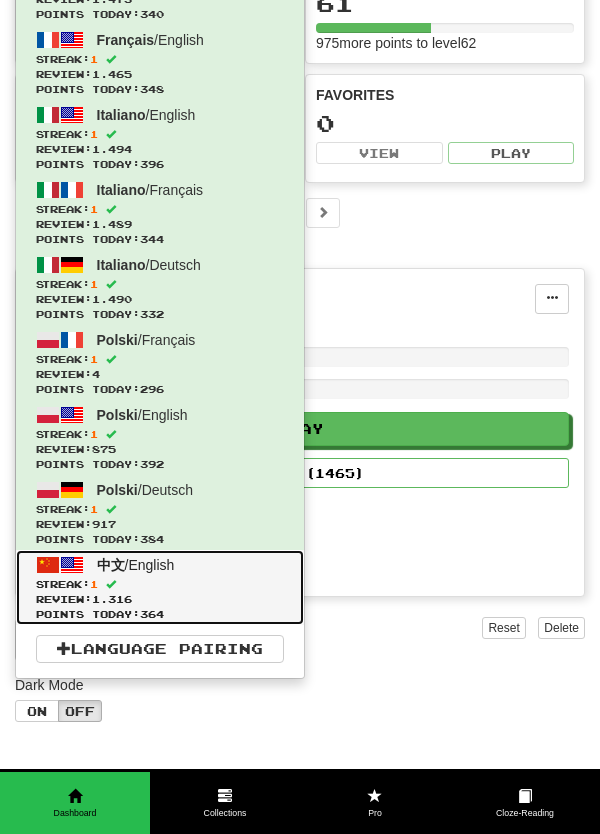 click on "Streak:  1" at bounding box center (160, 584) 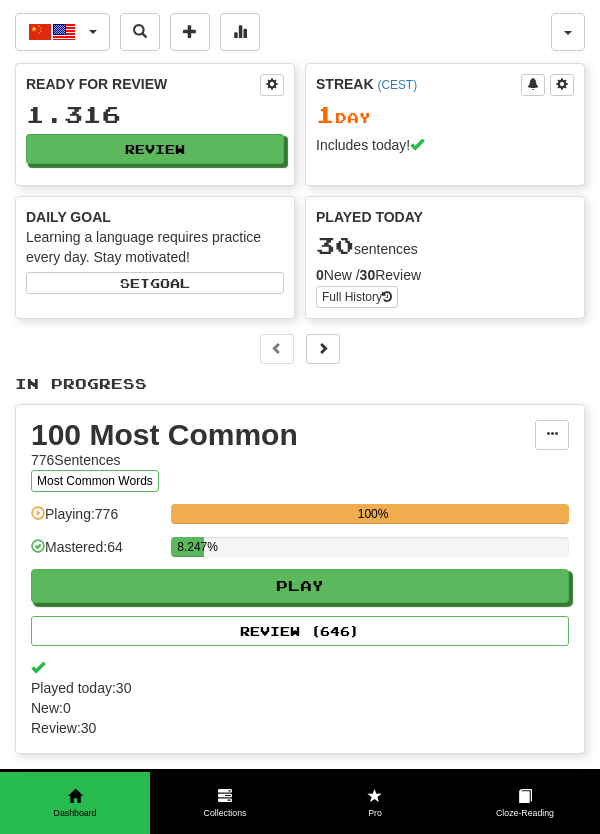 scroll, scrollTop: 0, scrollLeft: 0, axis: both 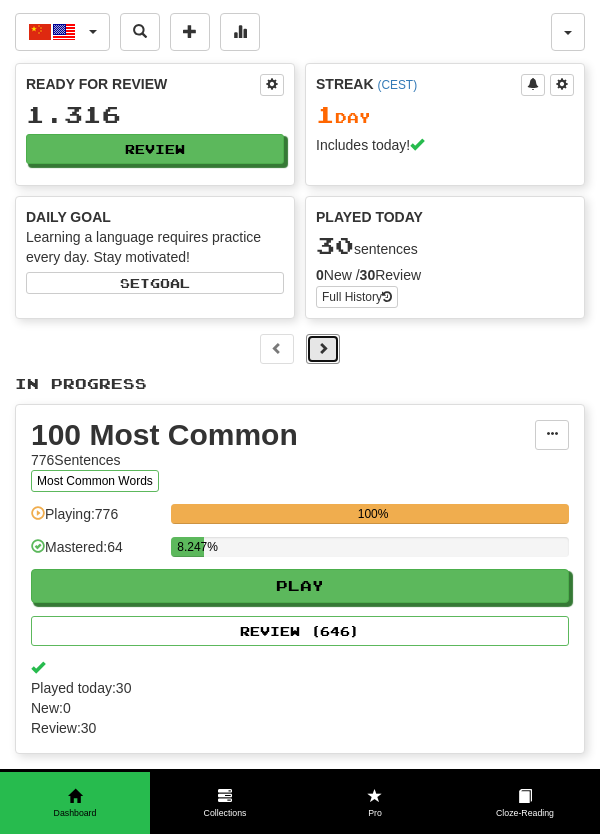 click at bounding box center [323, 349] 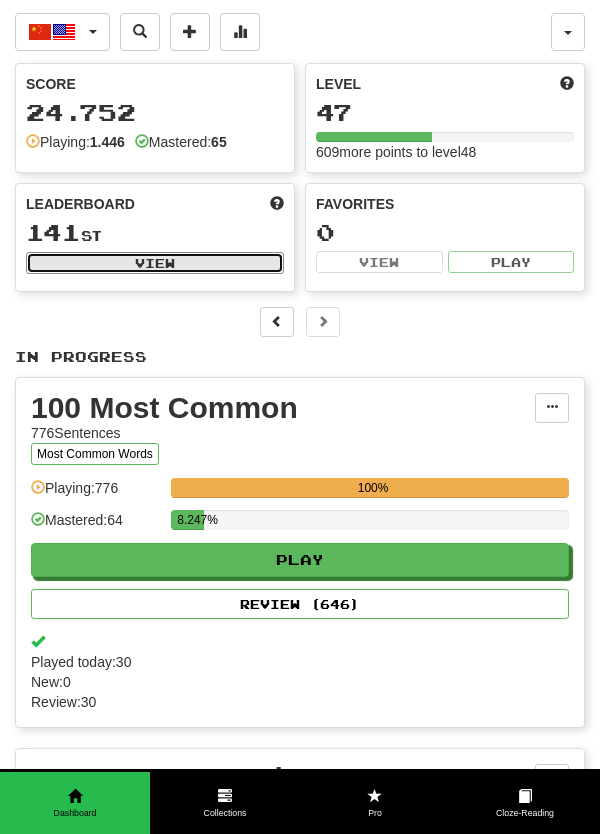 click on "View" at bounding box center [155, 263] 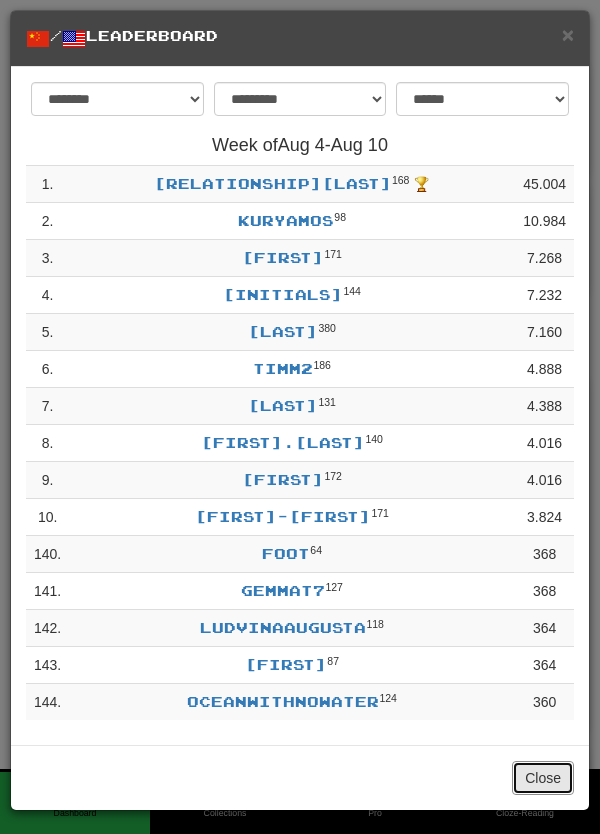 click on "Close" at bounding box center (543, 778) 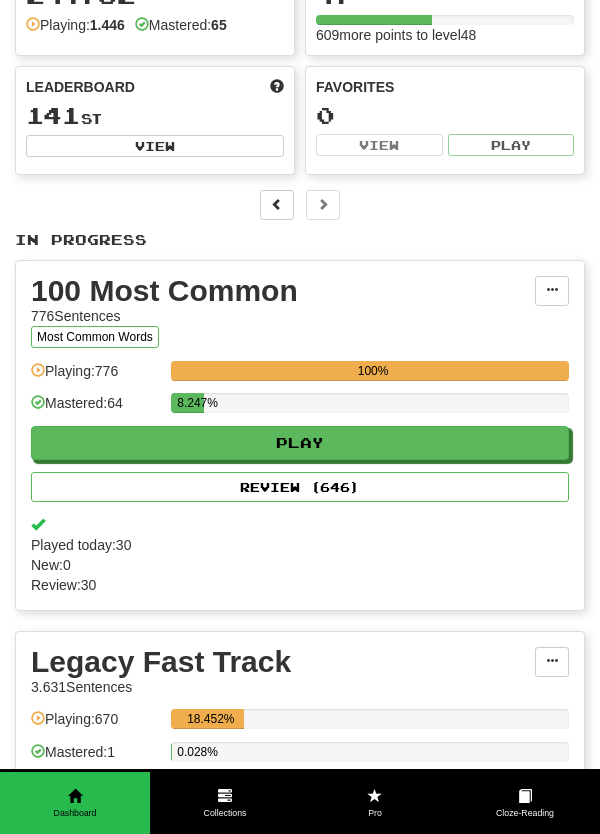 scroll, scrollTop: 0, scrollLeft: 0, axis: both 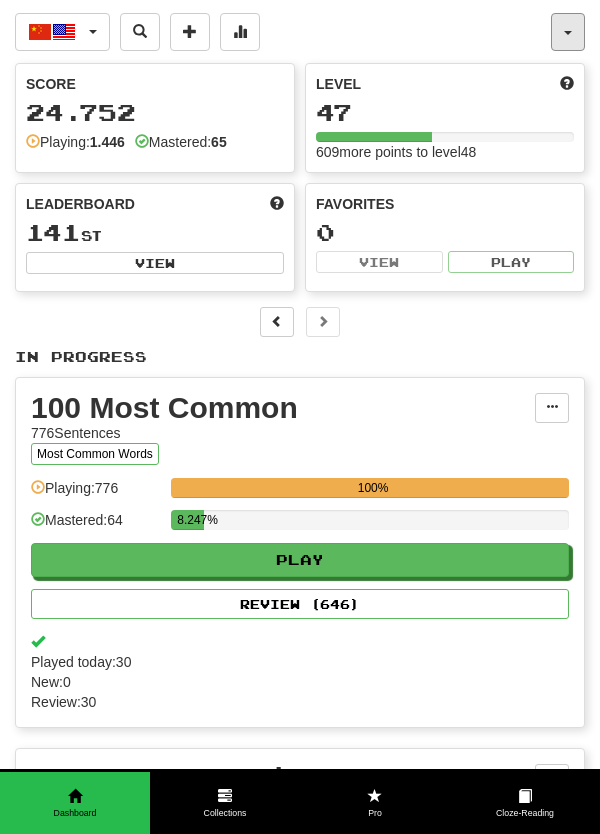 click at bounding box center (568, 32) 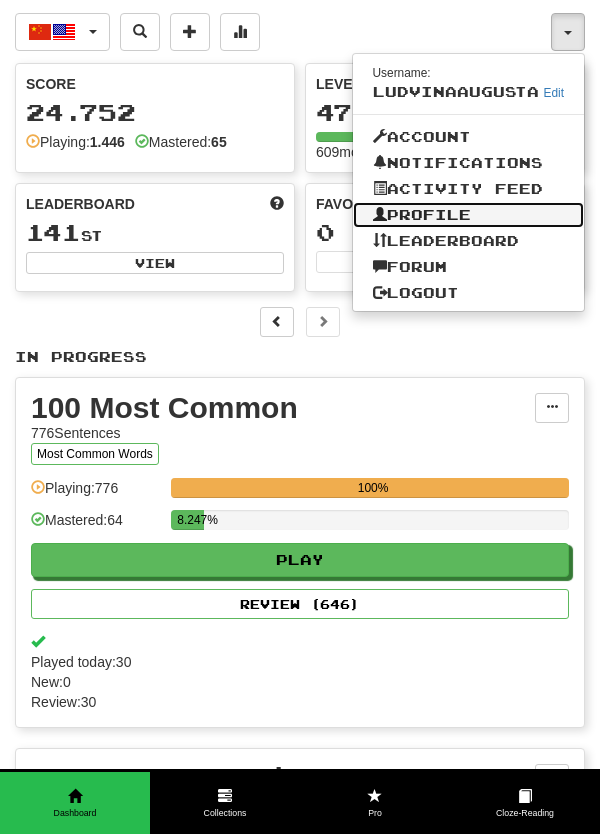 click on "Profile" at bounding box center [469, 215] 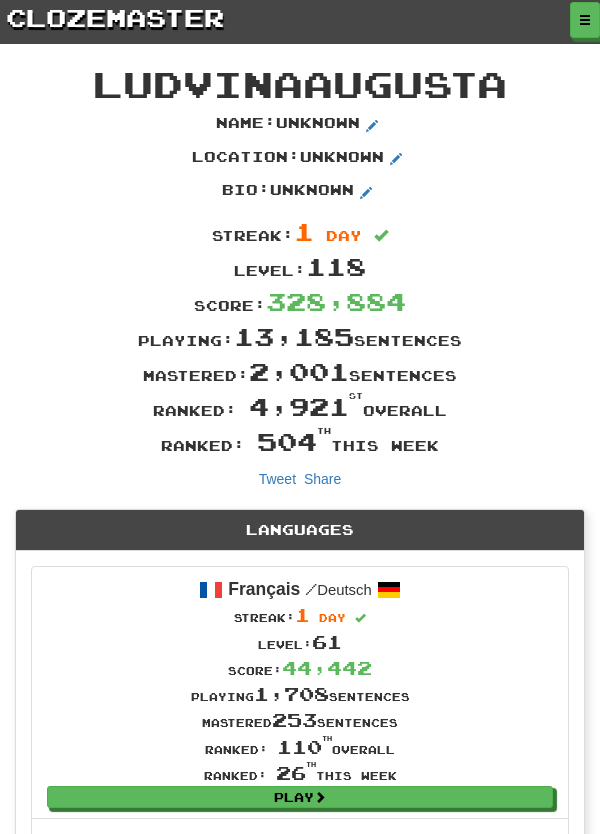 scroll, scrollTop: 0, scrollLeft: 0, axis: both 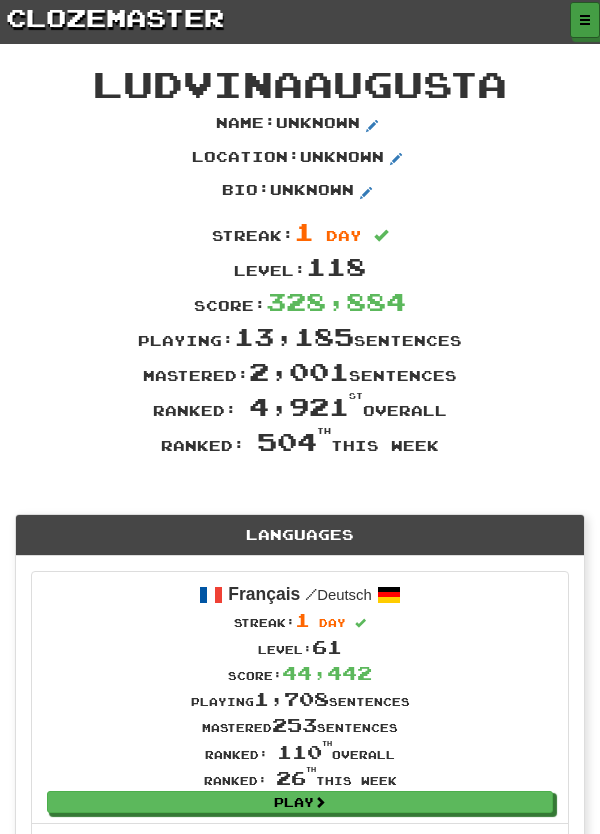 click at bounding box center (585, 20) 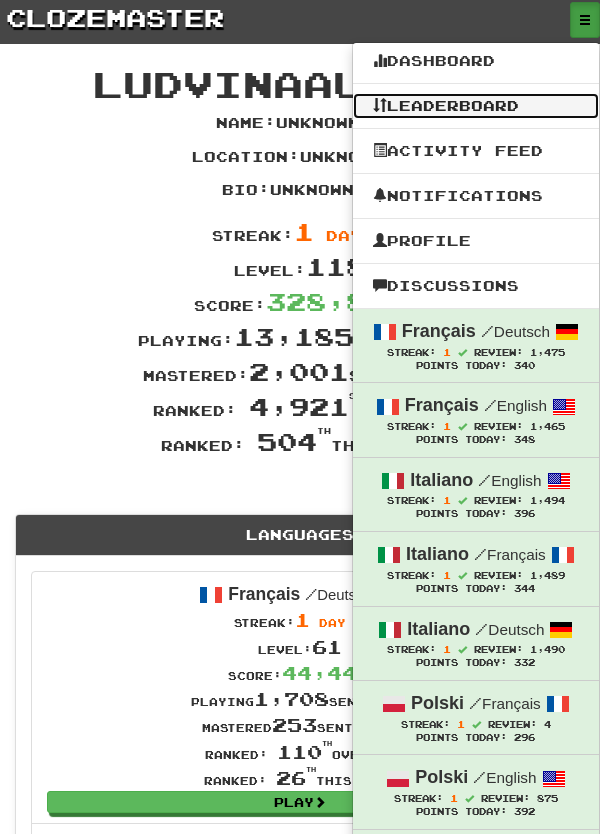 click on "Leaderboard" at bounding box center [476, 106] 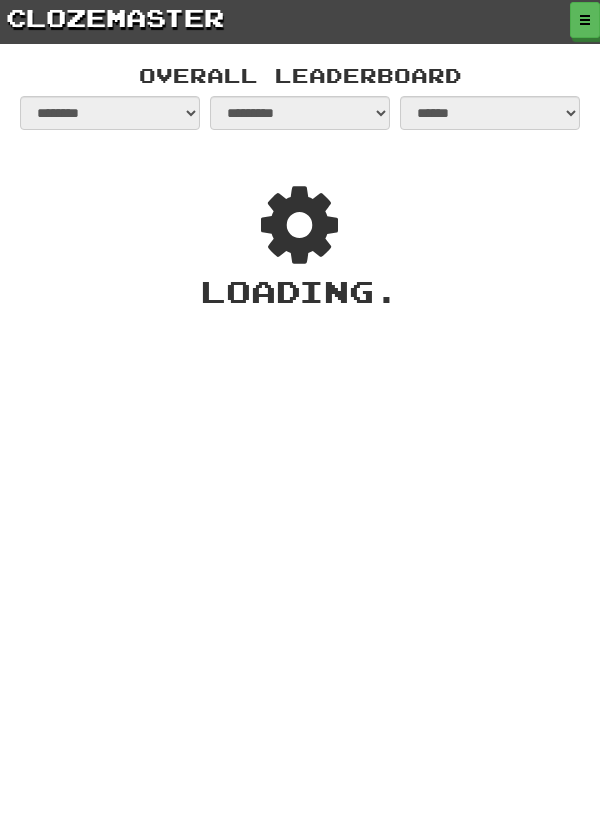 select on "**********" 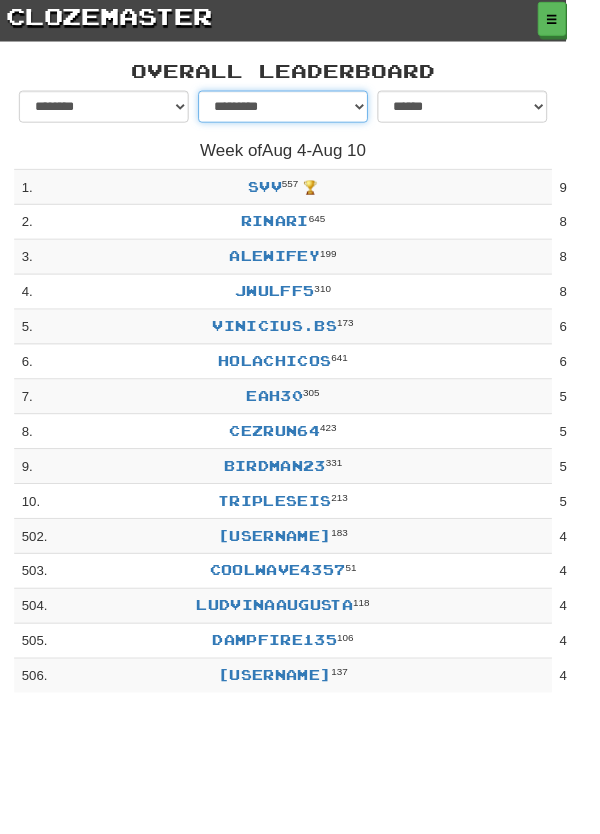 click on "**********" at bounding box center [300, 113] 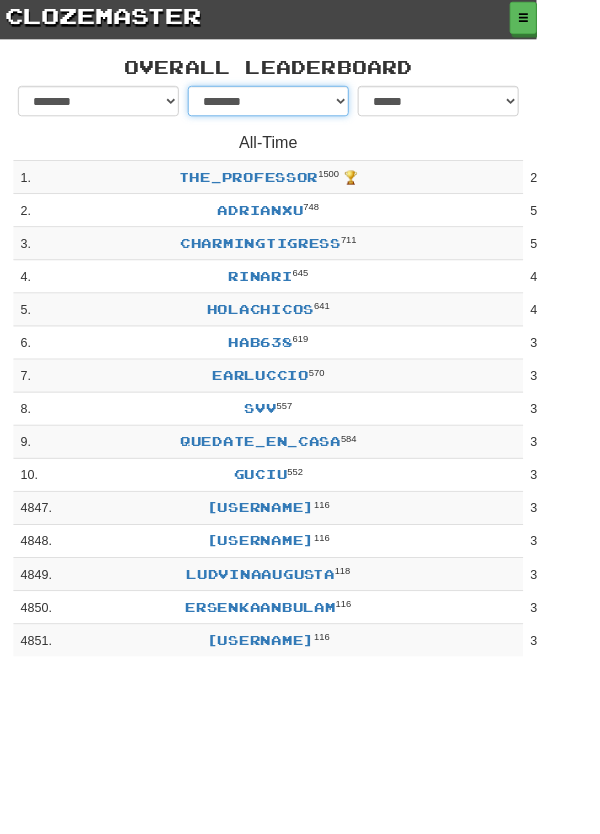 click on "**********" at bounding box center (300, 113) 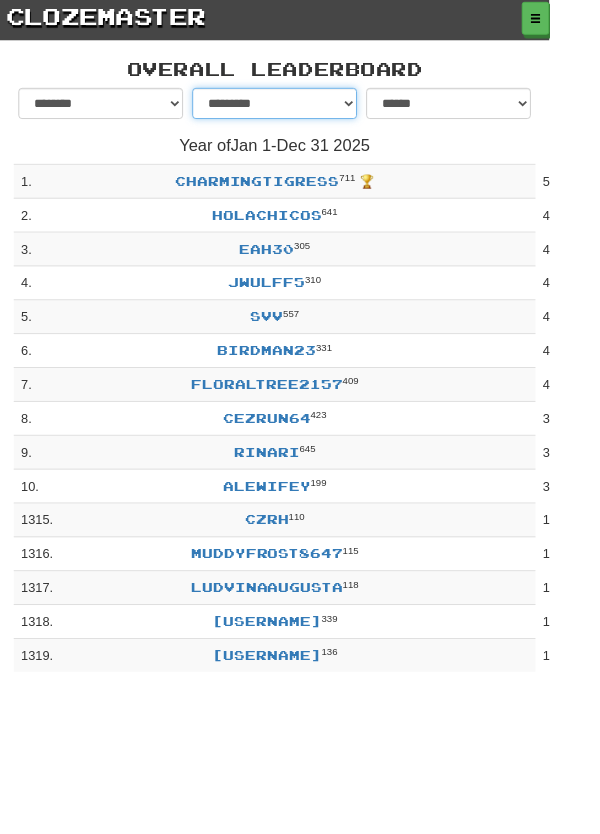 click on "**********" at bounding box center [300, 113] 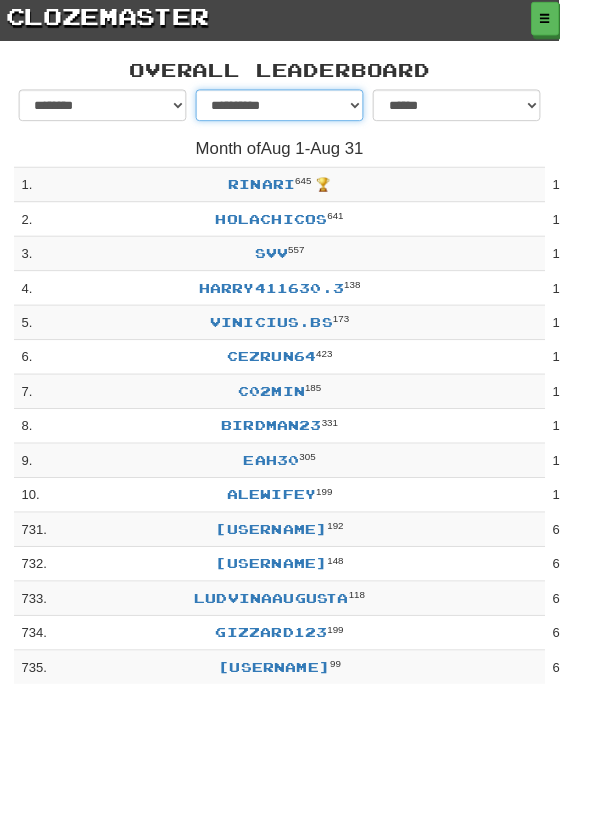click on "**********" at bounding box center (300, 113) 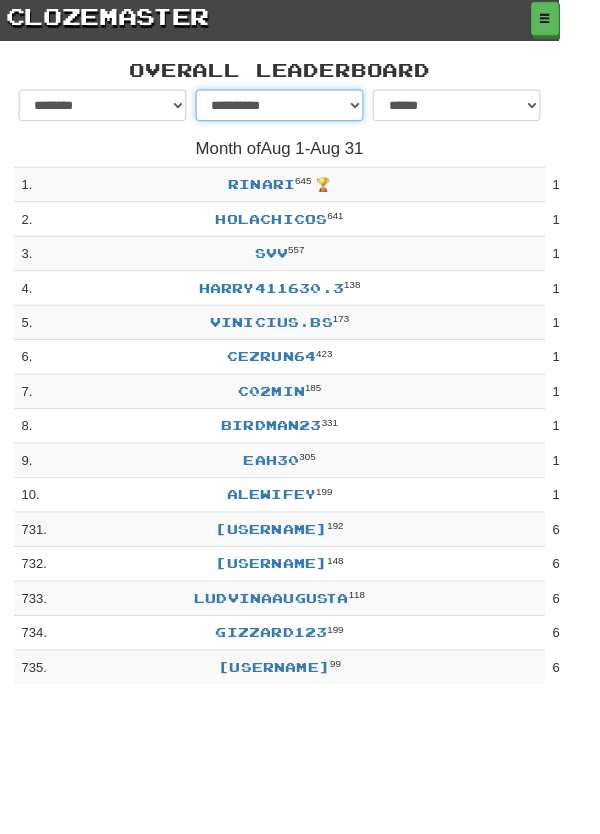 select on "******" 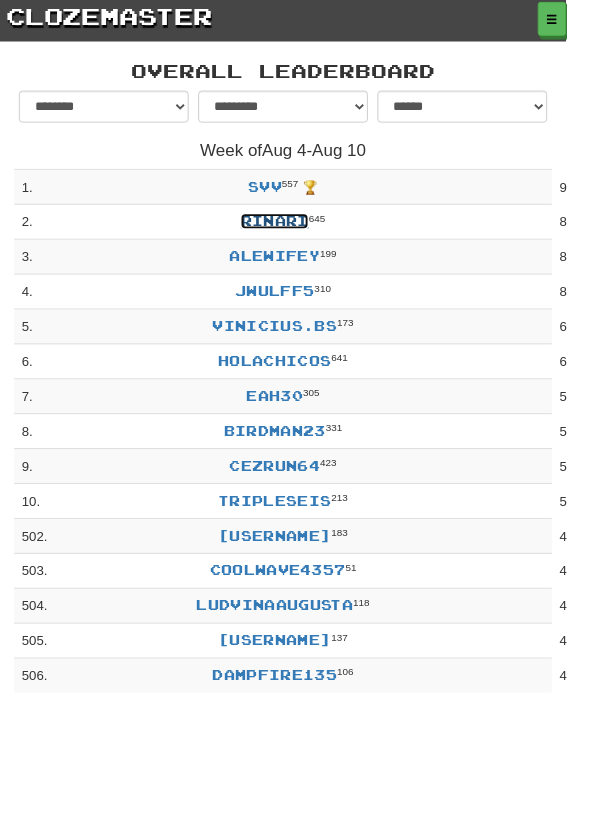 click on "Rinari" at bounding box center (291, 234) 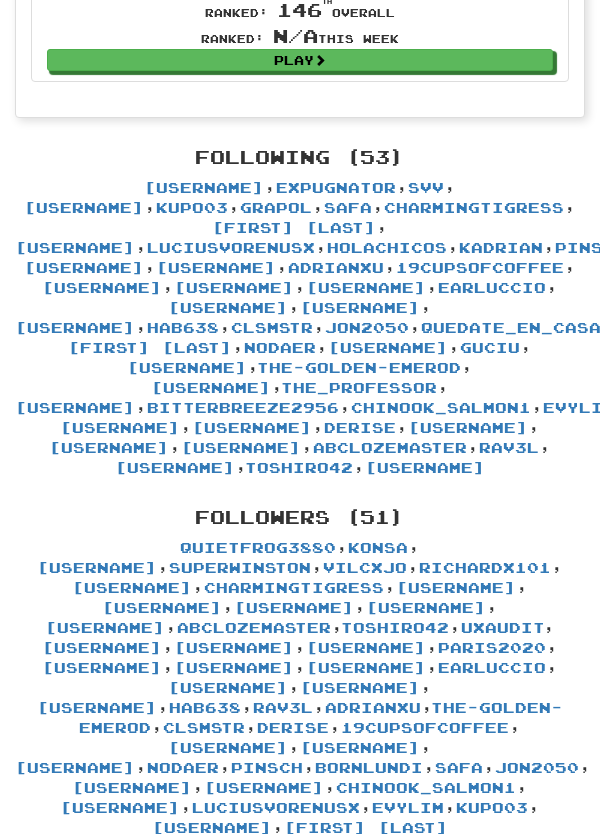 scroll, scrollTop: 4520, scrollLeft: 0, axis: vertical 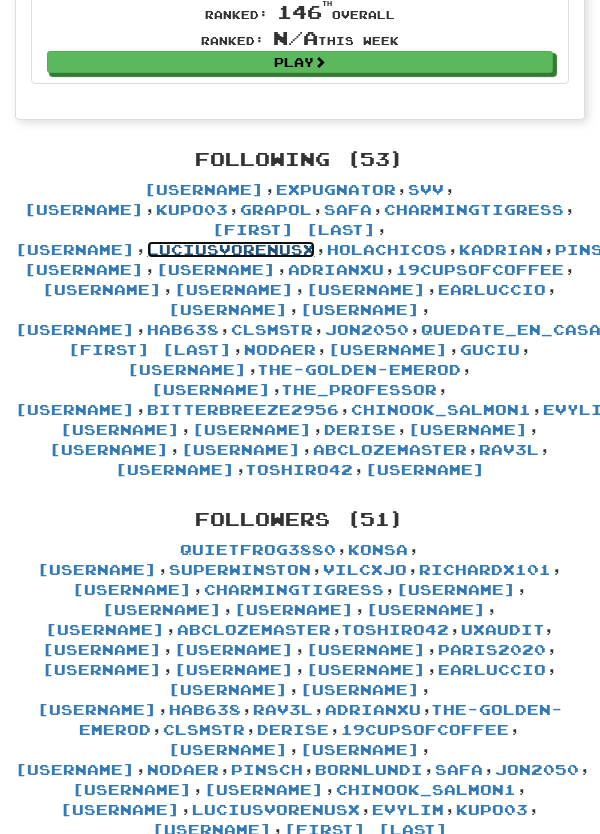 click on "LuciusVorenusX" at bounding box center [231, 249] 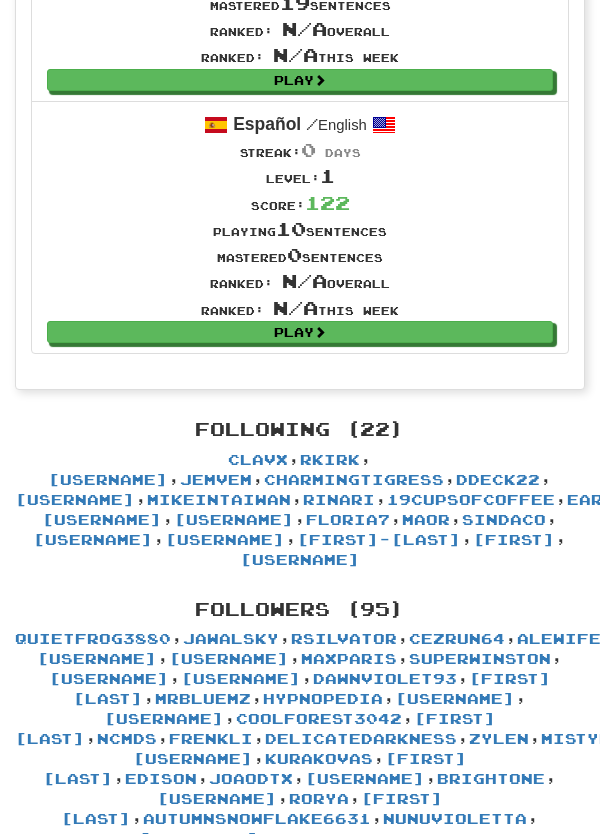 scroll, scrollTop: 1751, scrollLeft: 0, axis: vertical 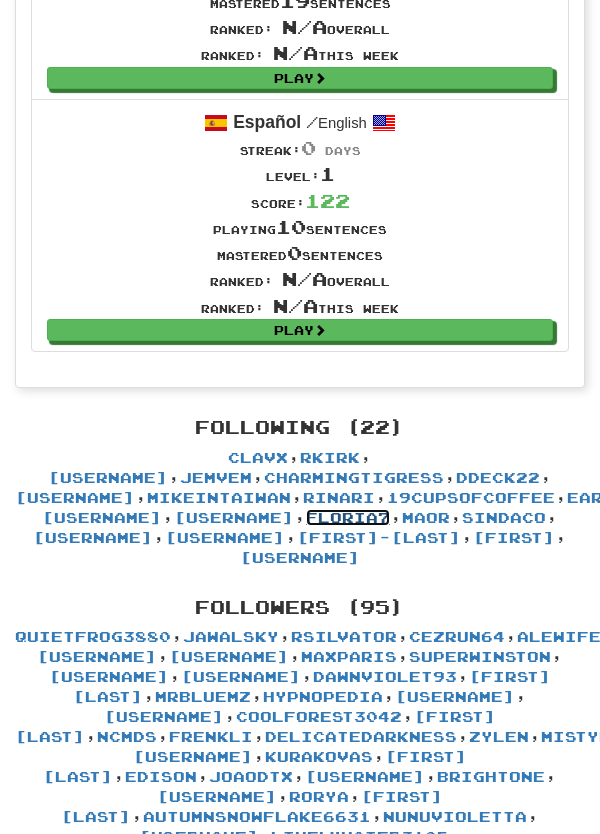click on "Floria7" at bounding box center (348, 517) 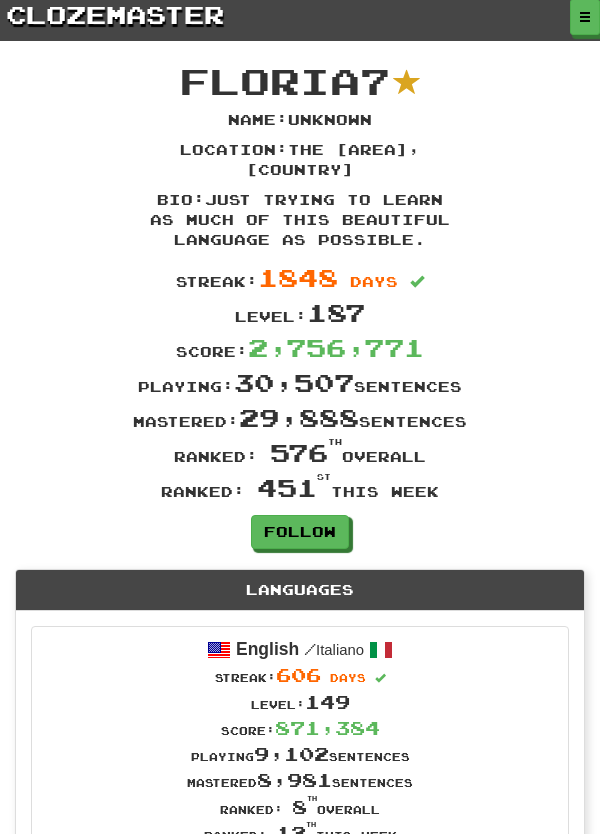 scroll, scrollTop: 0, scrollLeft: 0, axis: both 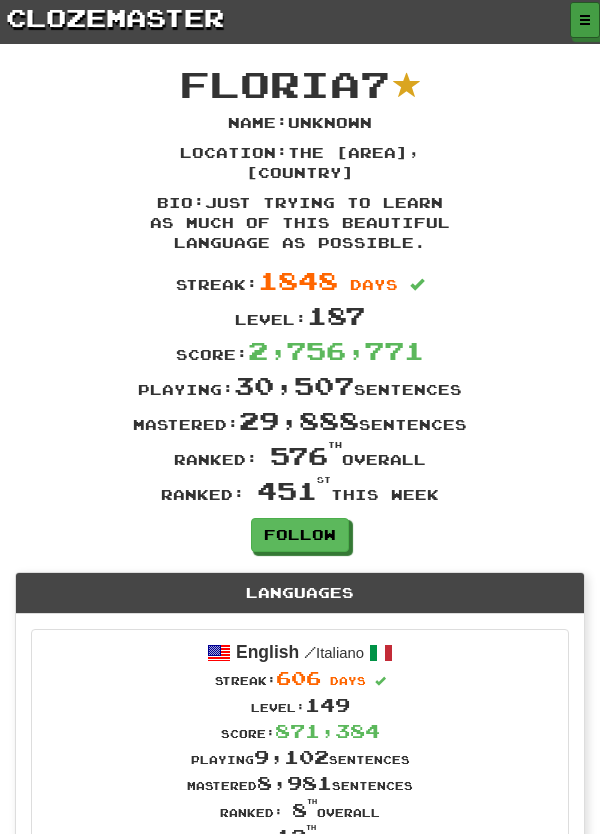 click at bounding box center [585, 20] 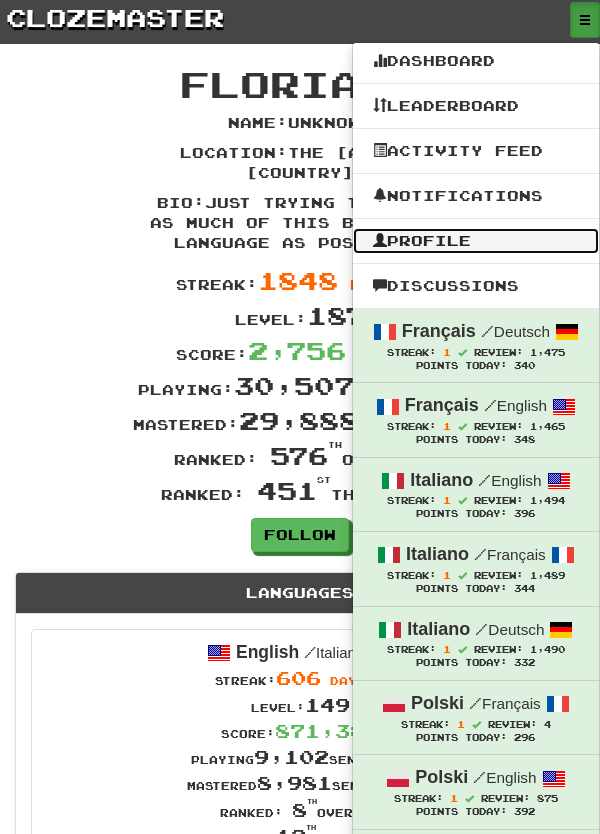 click on "Profile" at bounding box center [476, 241] 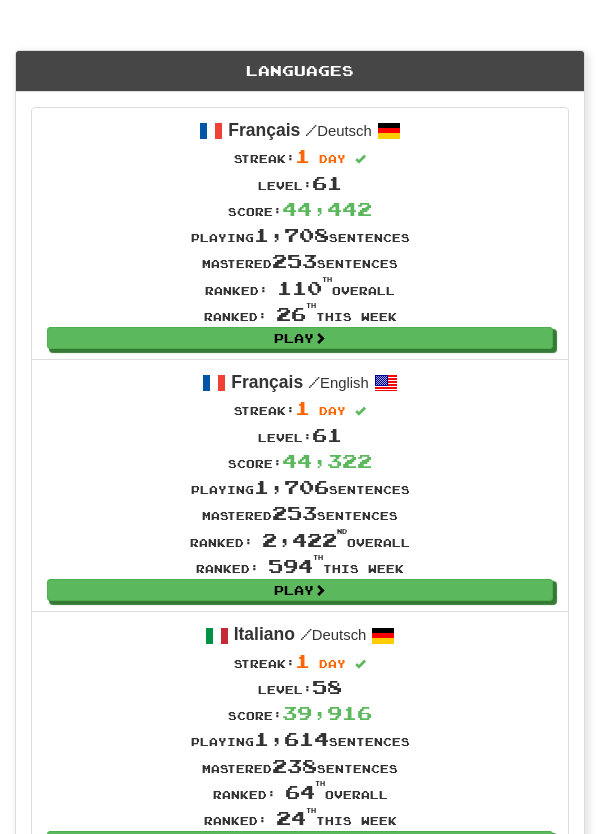 scroll, scrollTop: 462, scrollLeft: 0, axis: vertical 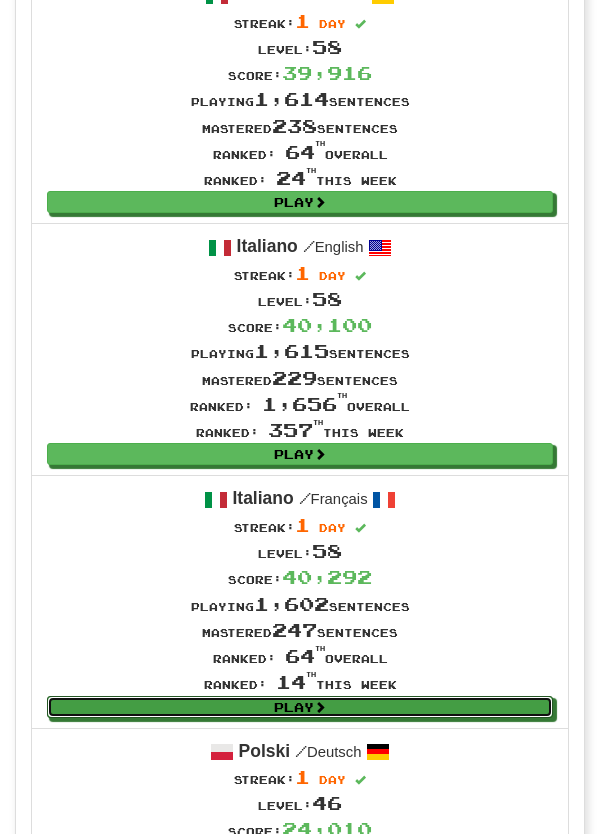 click on "Play" at bounding box center (300, 707) 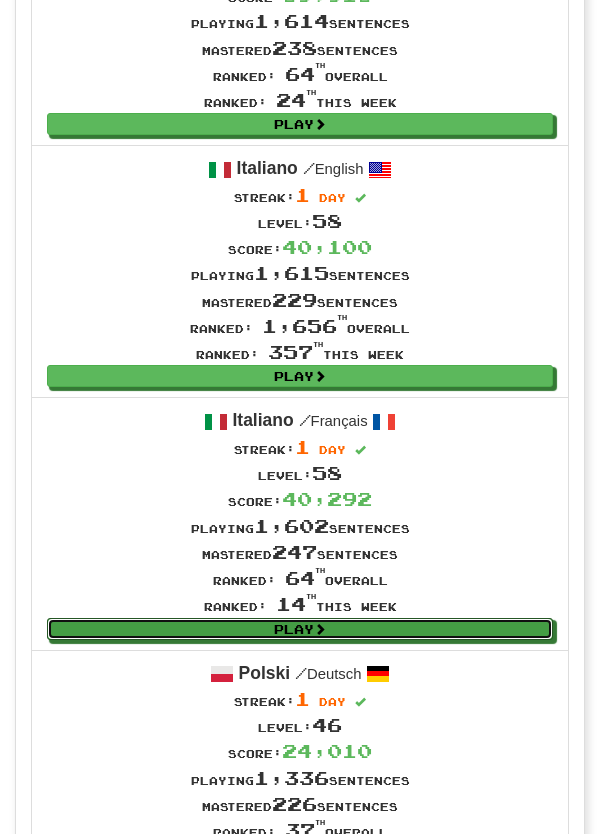 scroll, scrollTop: 1198, scrollLeft: 0, axis: vertical 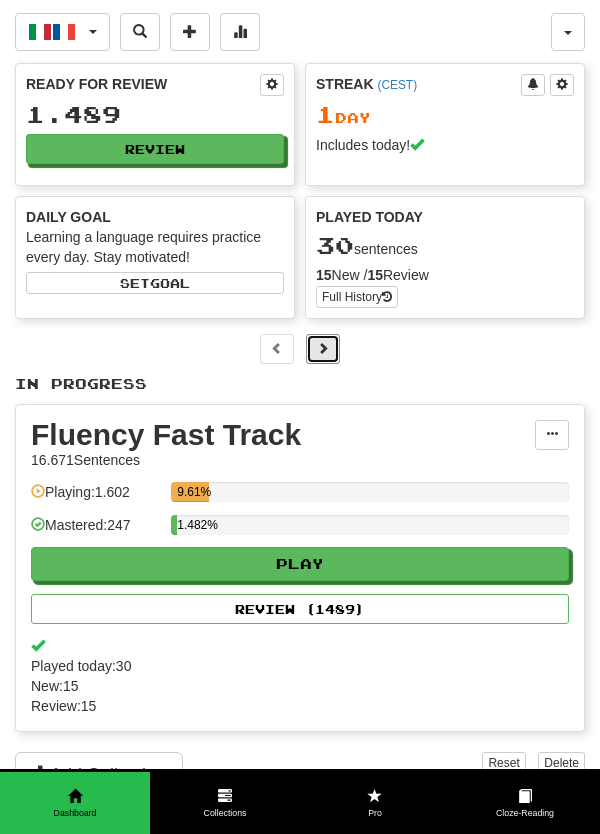 click at bounding box center [323, 349] 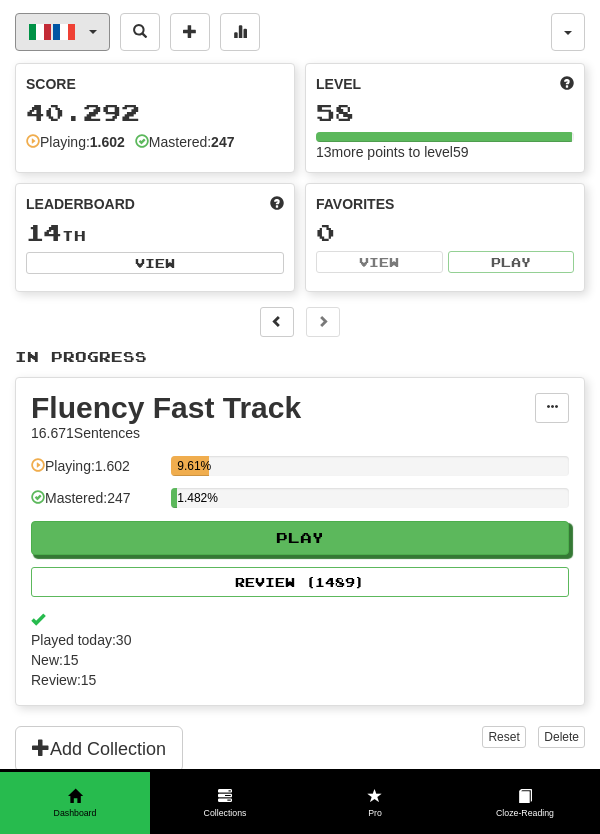 click on "Italiano  /  Français" at bounding box center (62, 32) 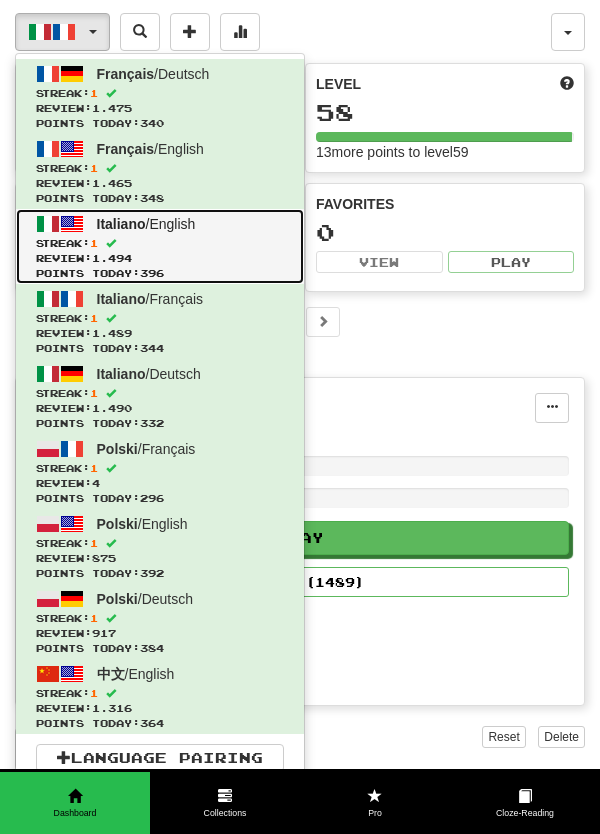 click on "Review:  1.494" at bounding box center (160, 258) 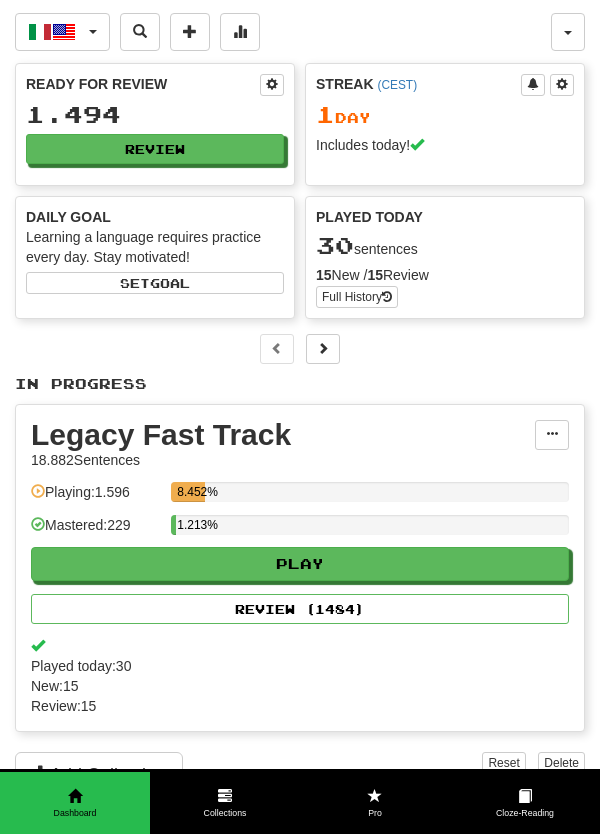 scroll, scrollTop: 0, scrollLeft: 0, axis: both 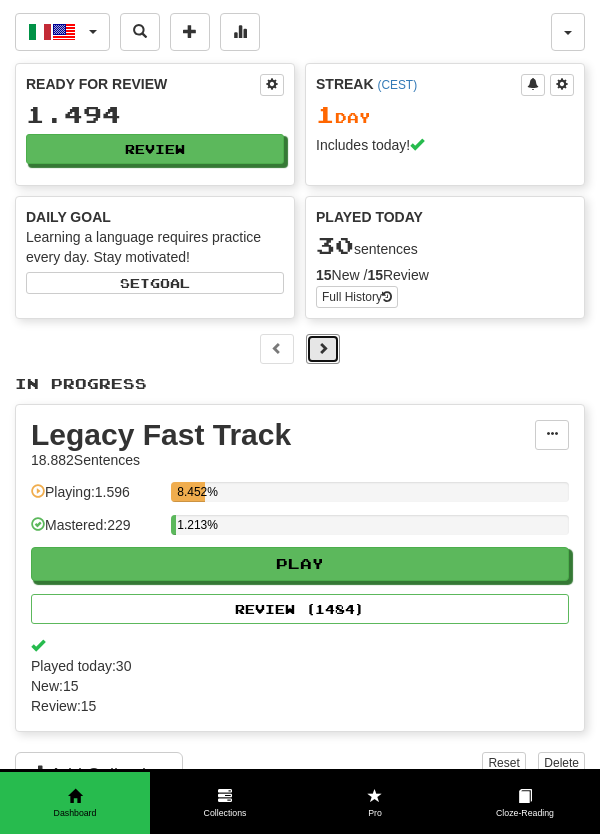 click at bounding box center (323, 349) 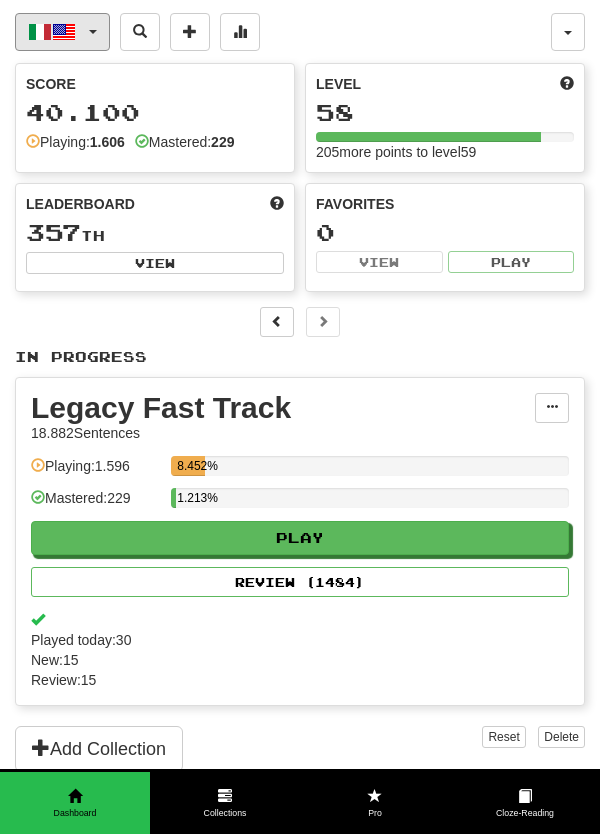 click at bounding box center (93, 32) 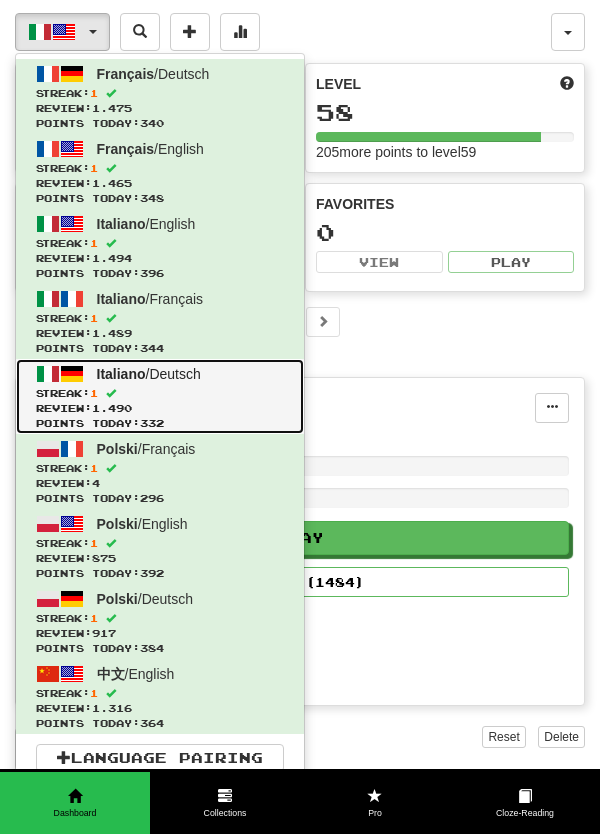 click on "Streak:  1" at bounding box center [160, 393] 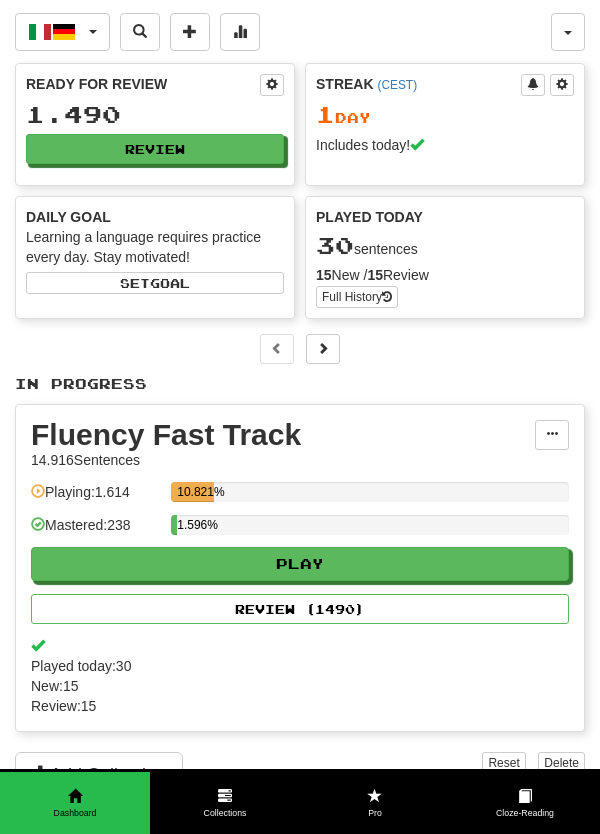 scroll, scrollTop: 0, scrollLeft: 0, axis: both 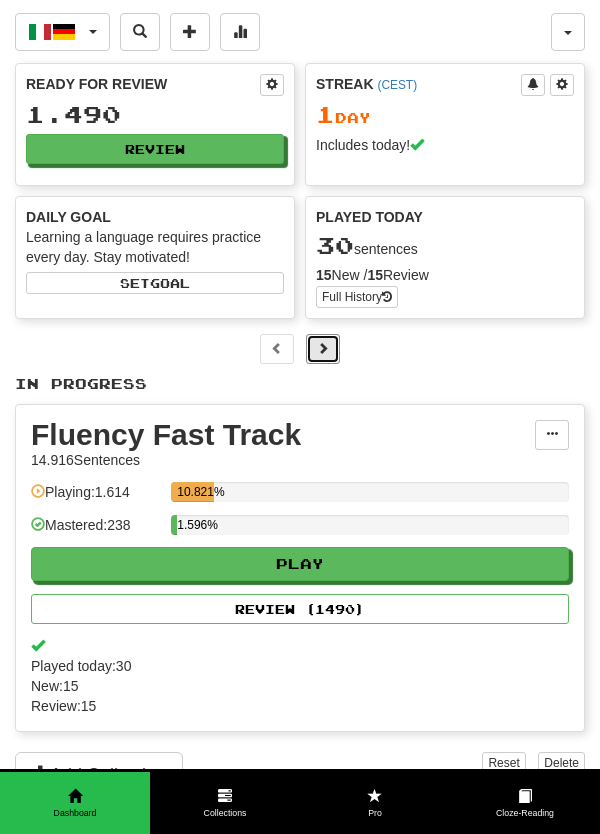 click at bounding box center (323, 348) 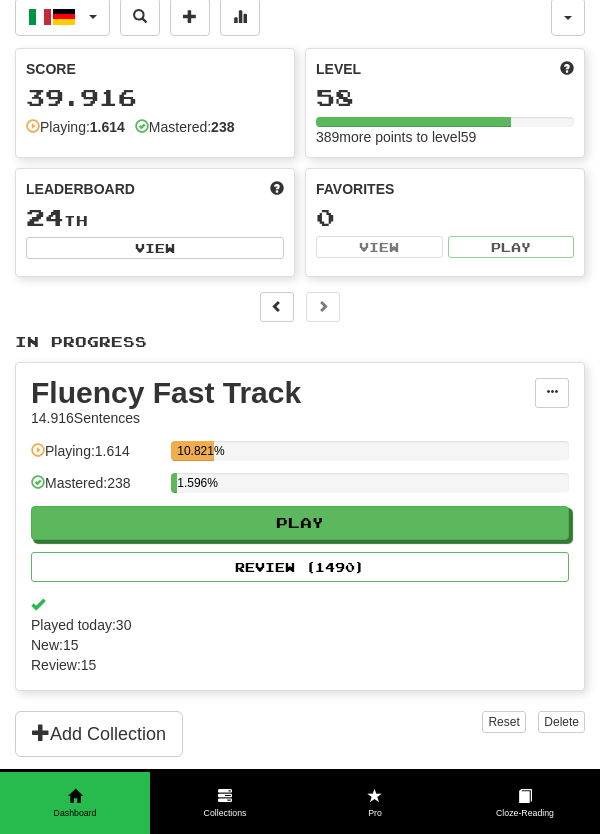scroll, scrollTop: 0, scrollLeft: 0, axis: both 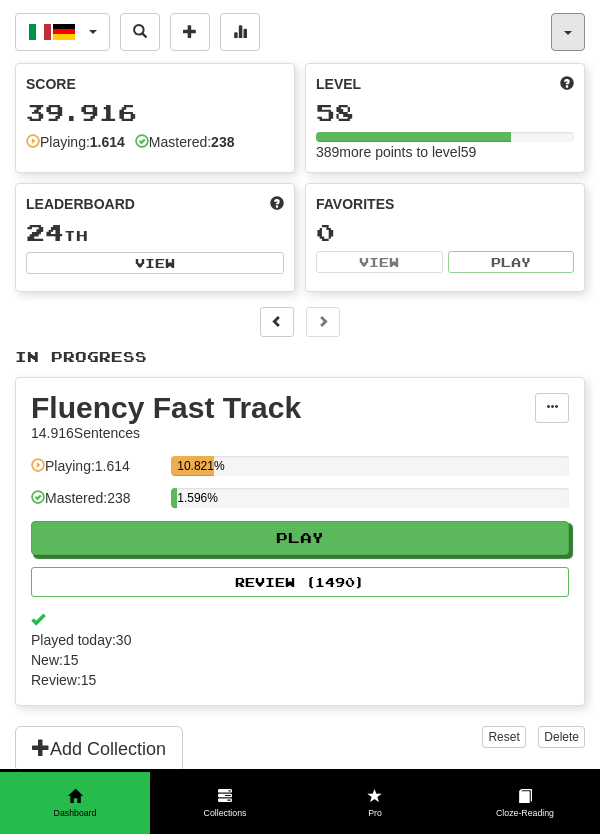 click at bounding box center [568, 32] 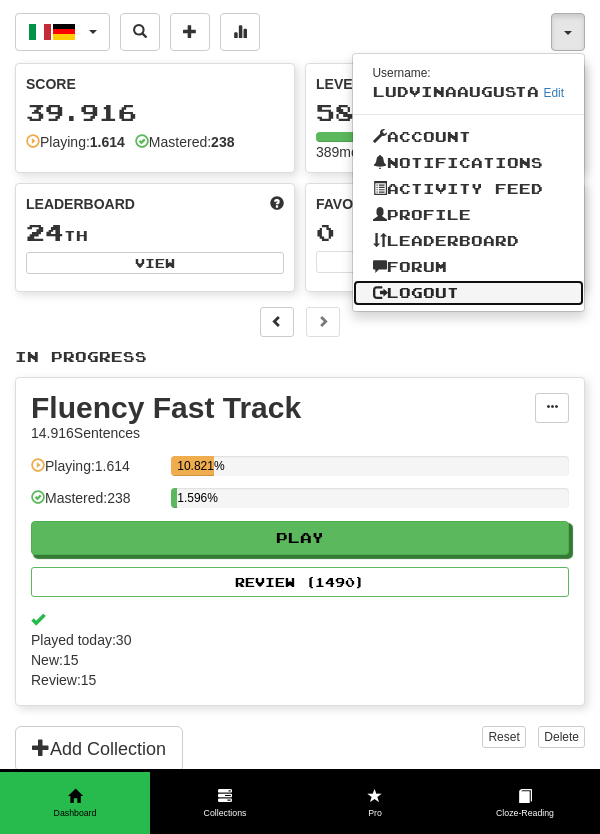 click on "Logout" at bounding box center (469, 293) 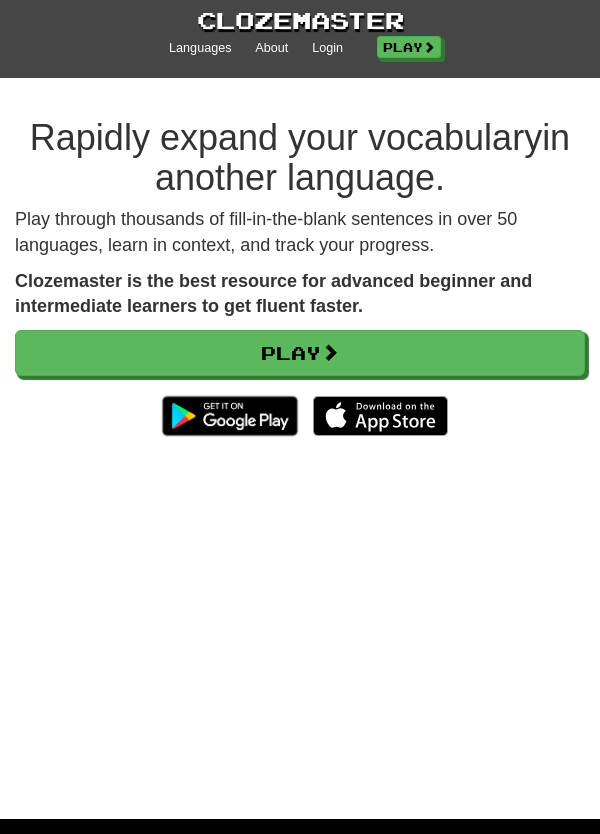 scroll, scrollTop: 0, scrollLeft: 0, axis: both 